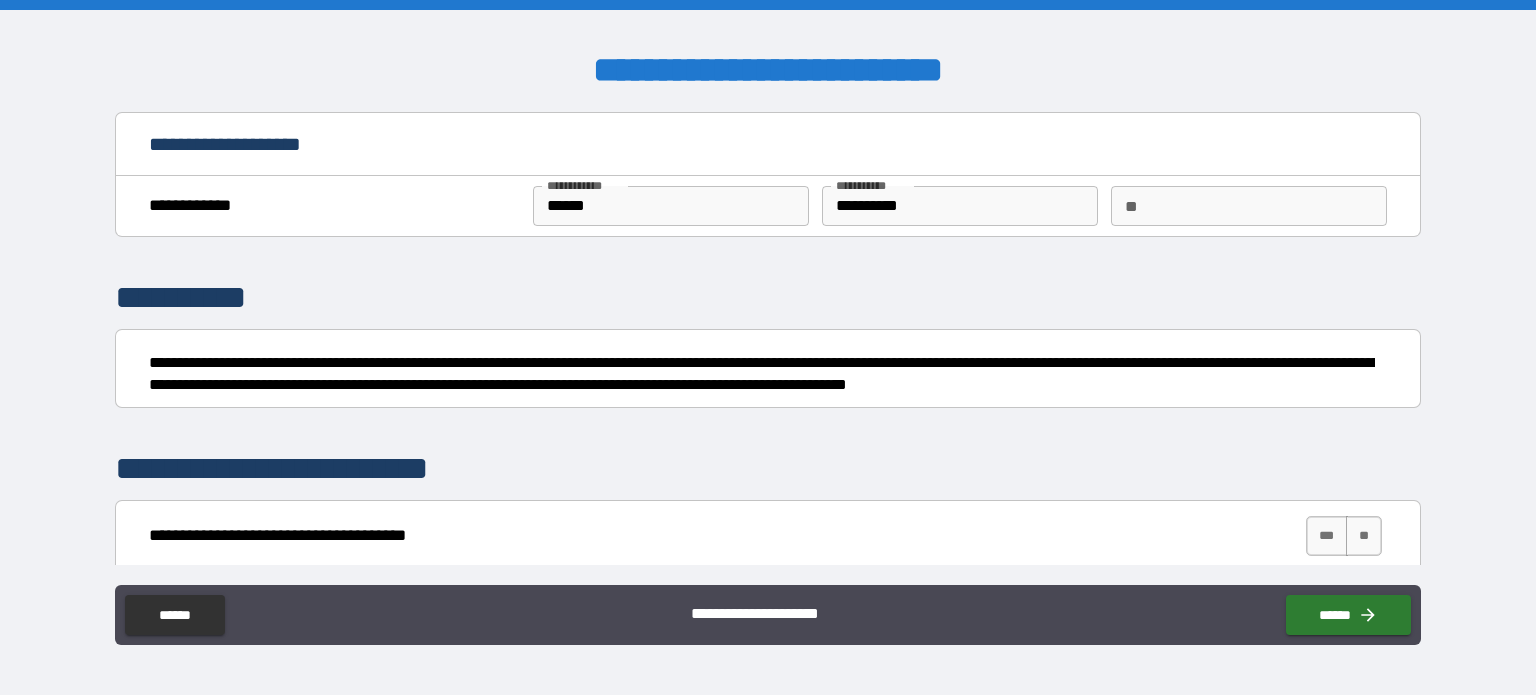 scroll, scrollTop: 0, scrollLeft: 0, axis: both 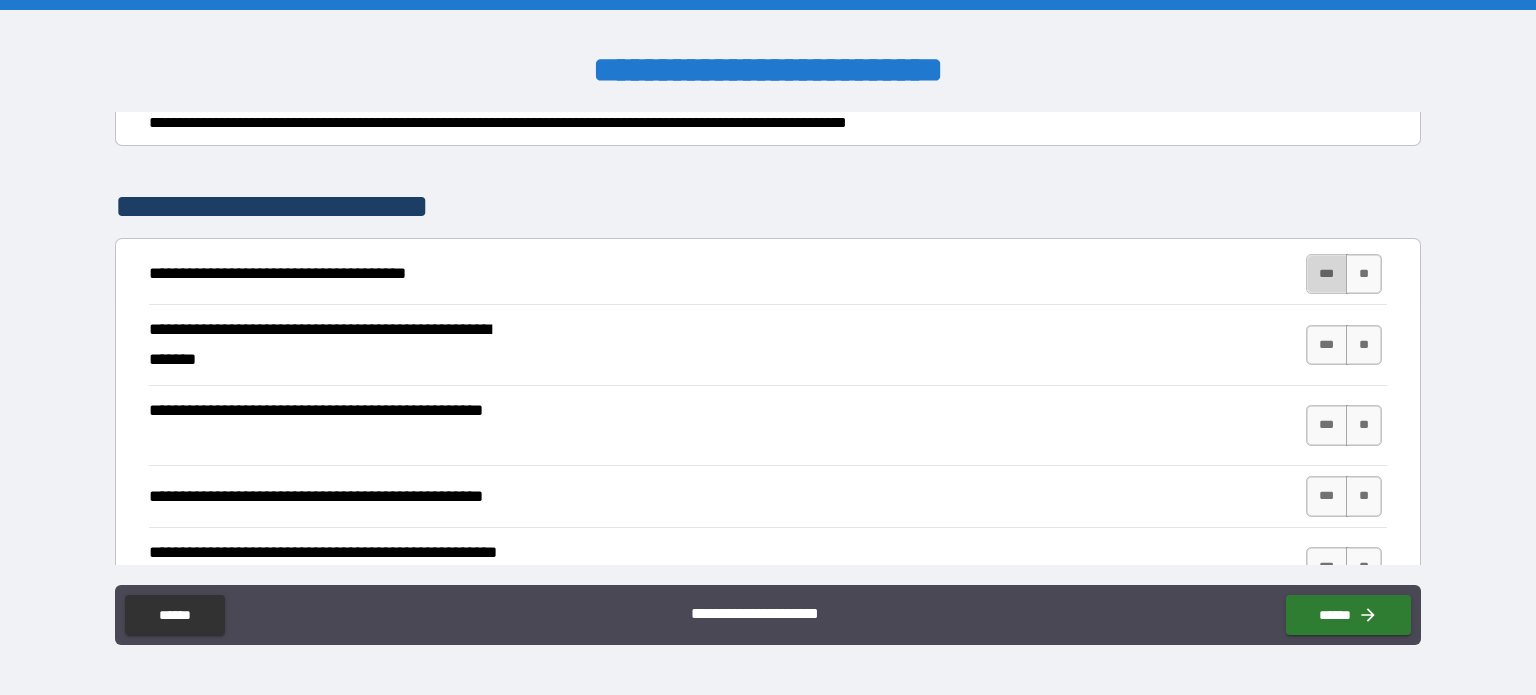 click on "***" at bounding box center [1327, 274] 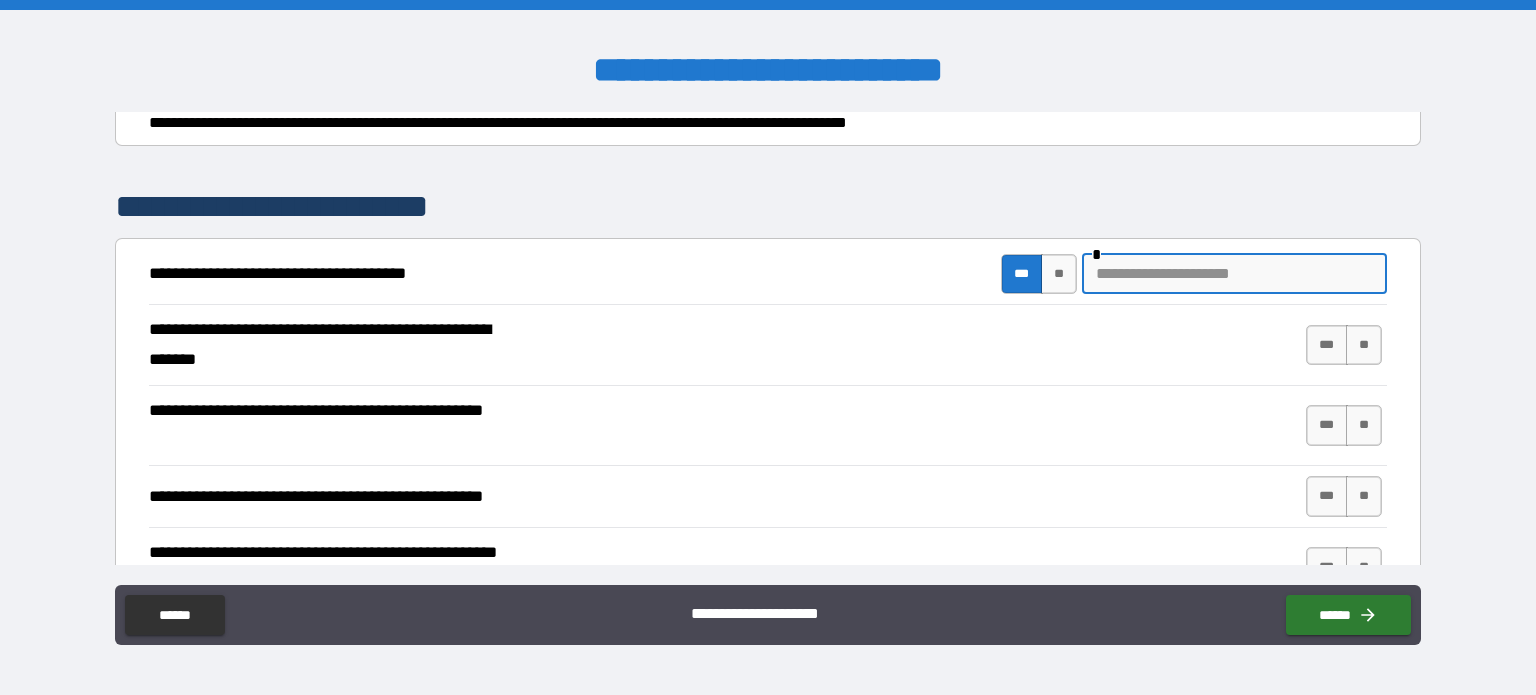 click at bounding box center [1234, 274] 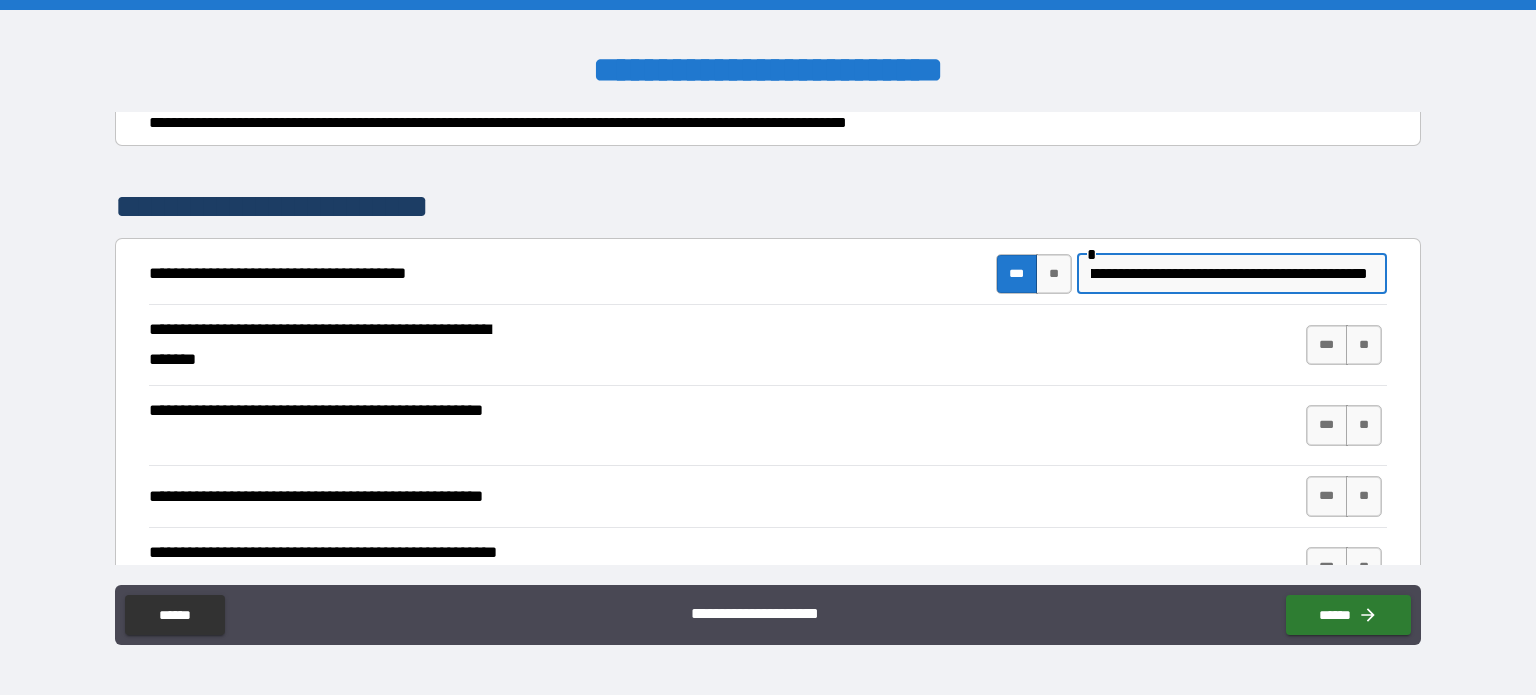 scroll, scrollTop: 0, scrollLeft: 476, axis: horizontal 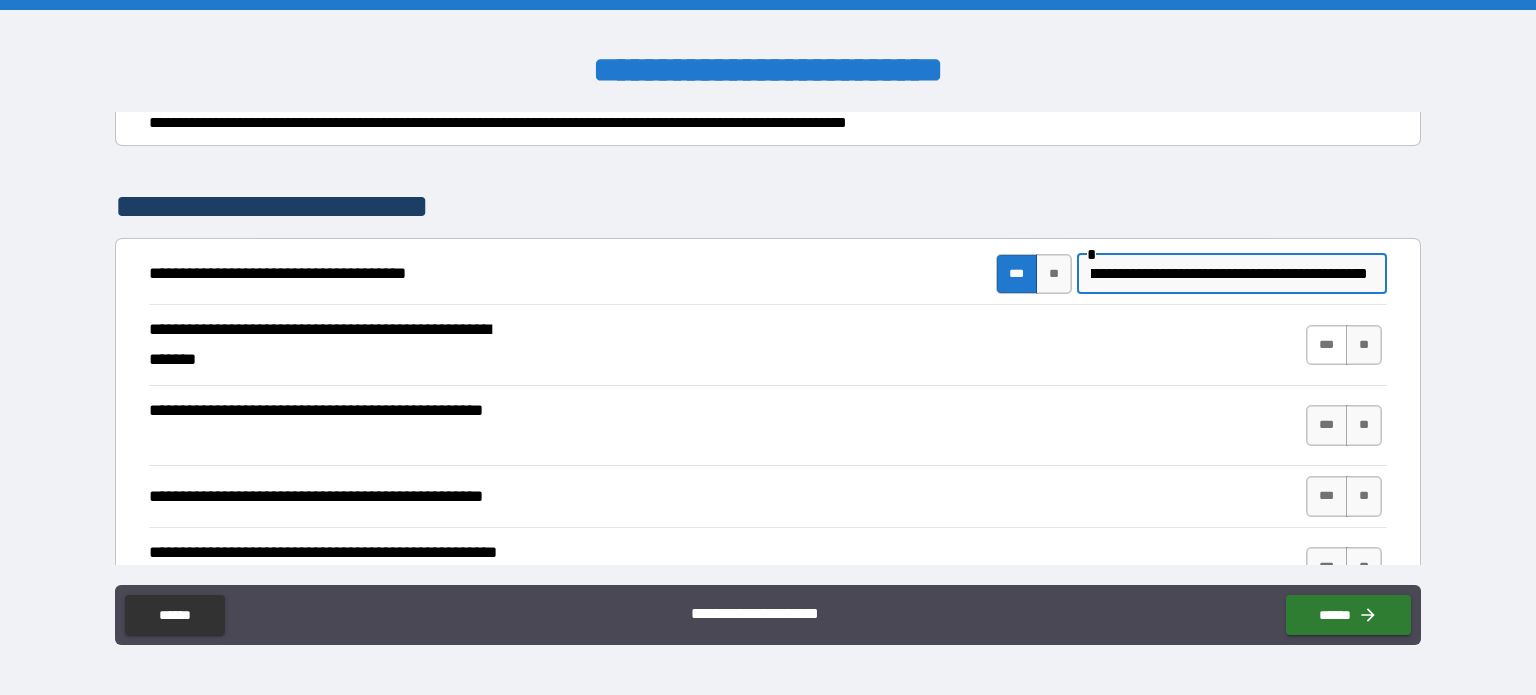type on "**********" 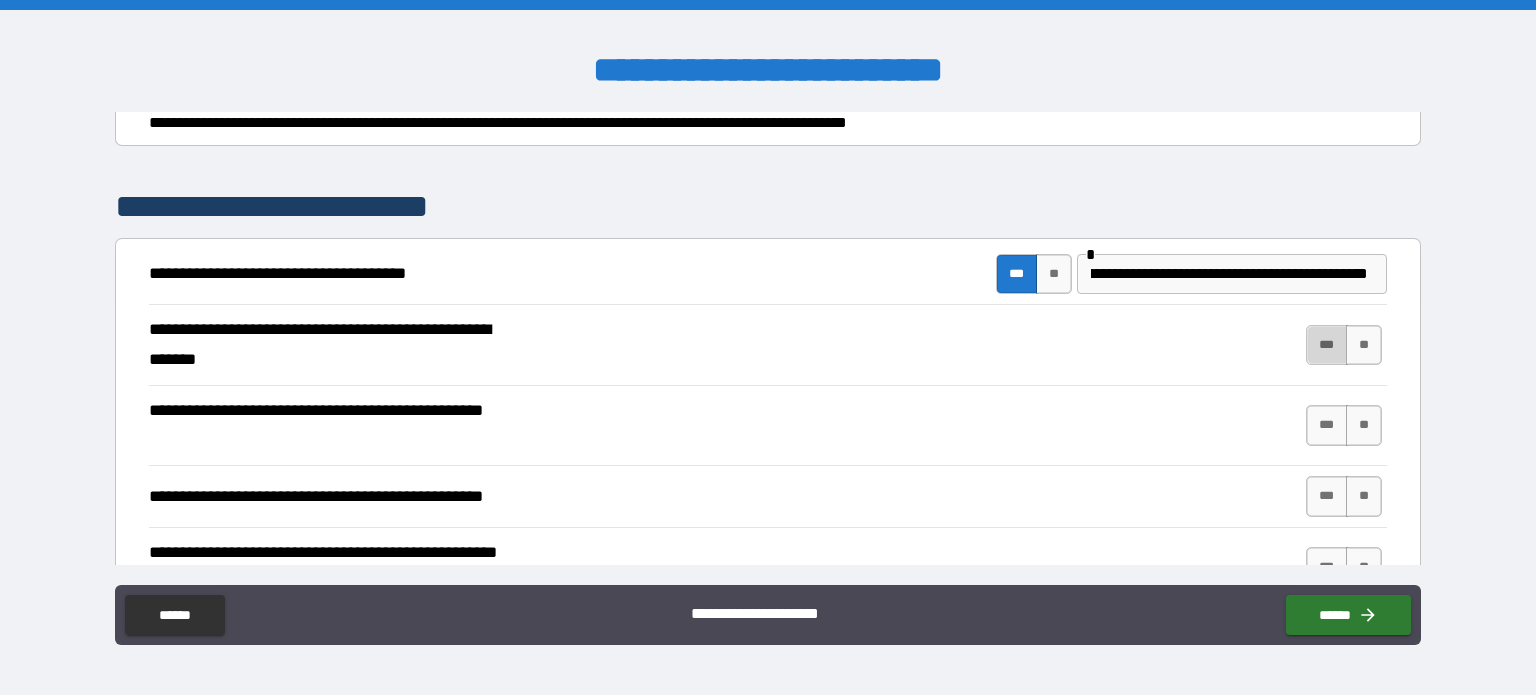 click on "***" at bounding box center (1327, 345) 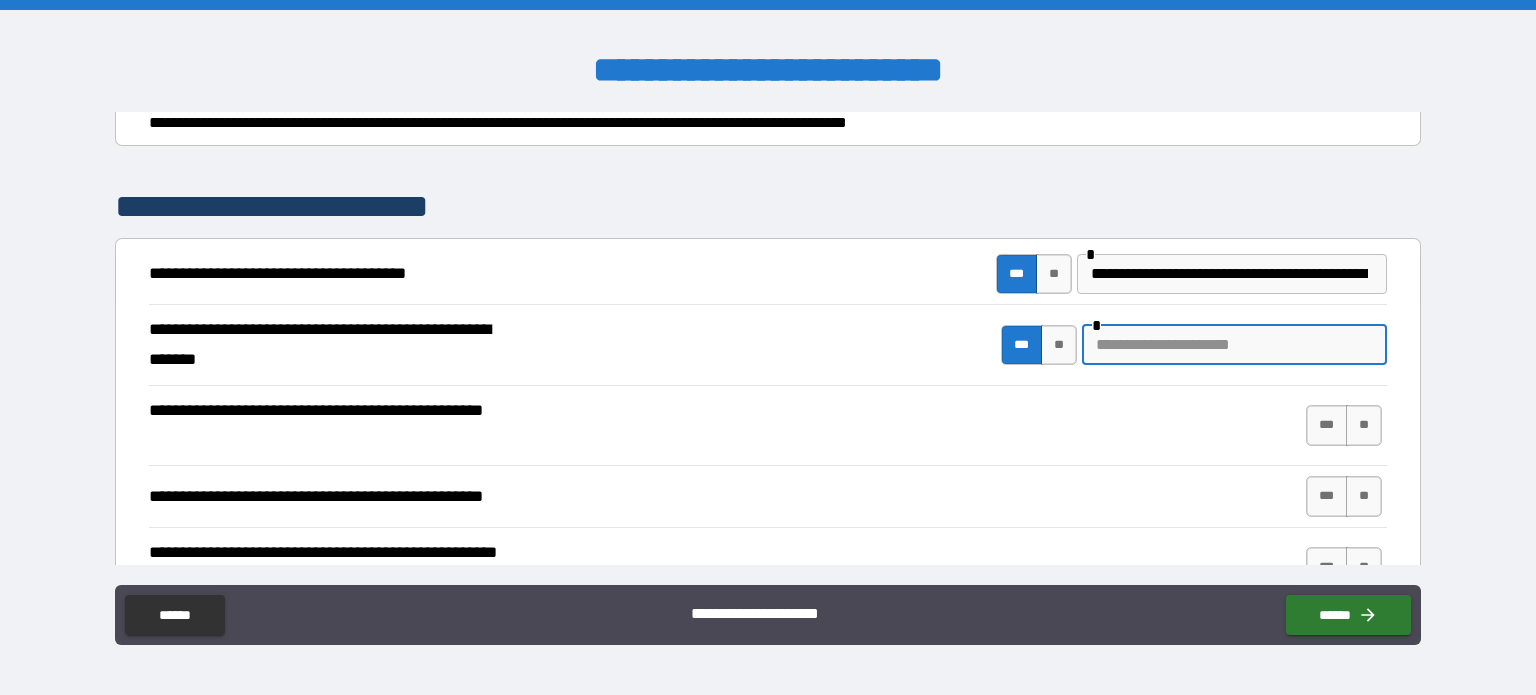 click at bounding box center (1234, 345) 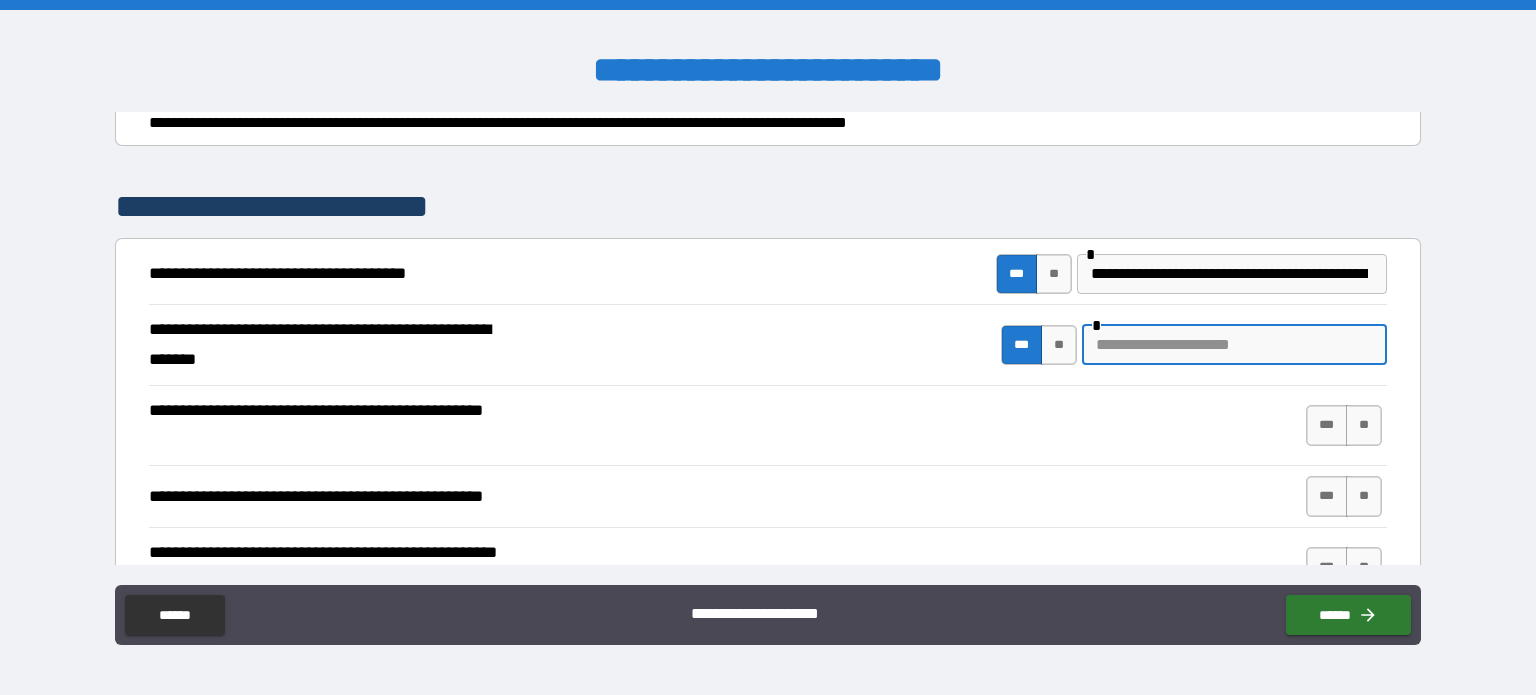 click at bounding box center (1234, 345) 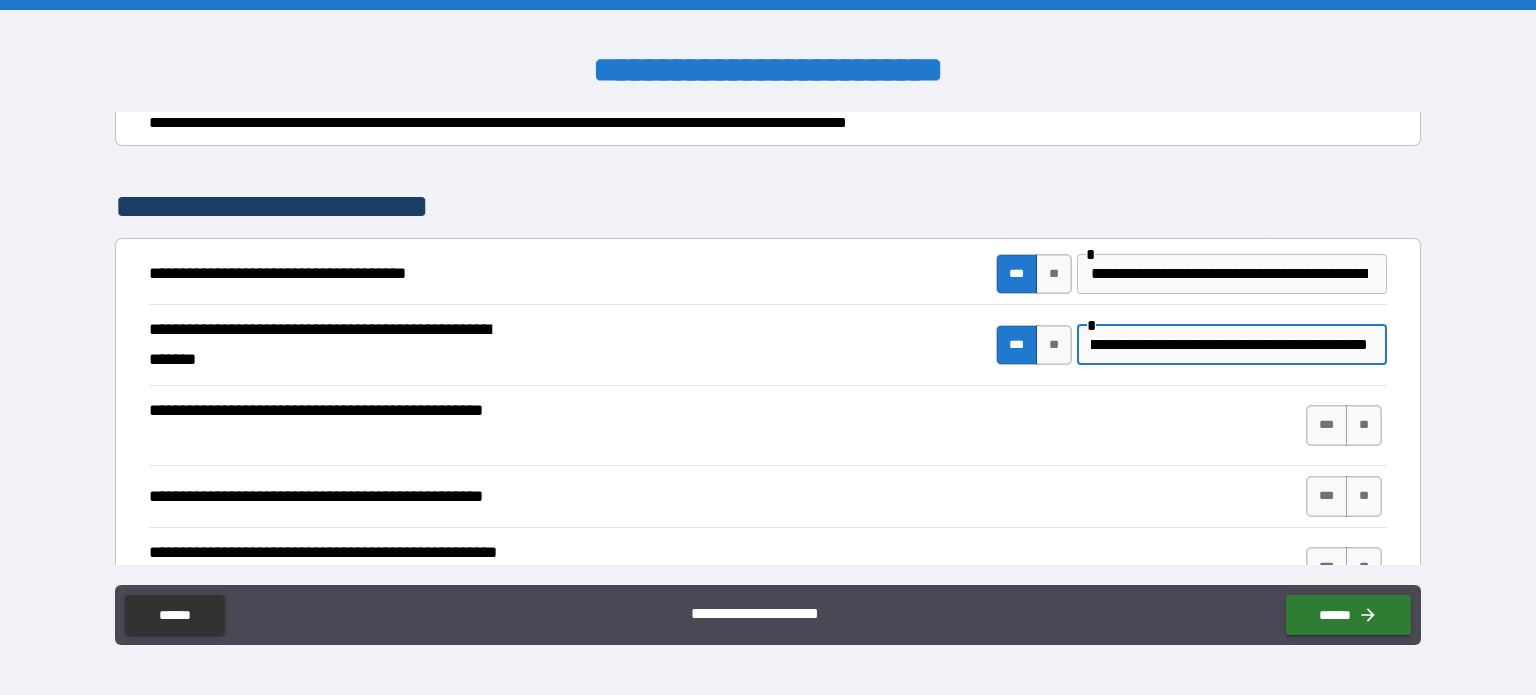 scroll, scrollTop: 0, scrollLeft: 96, axis: horizontal 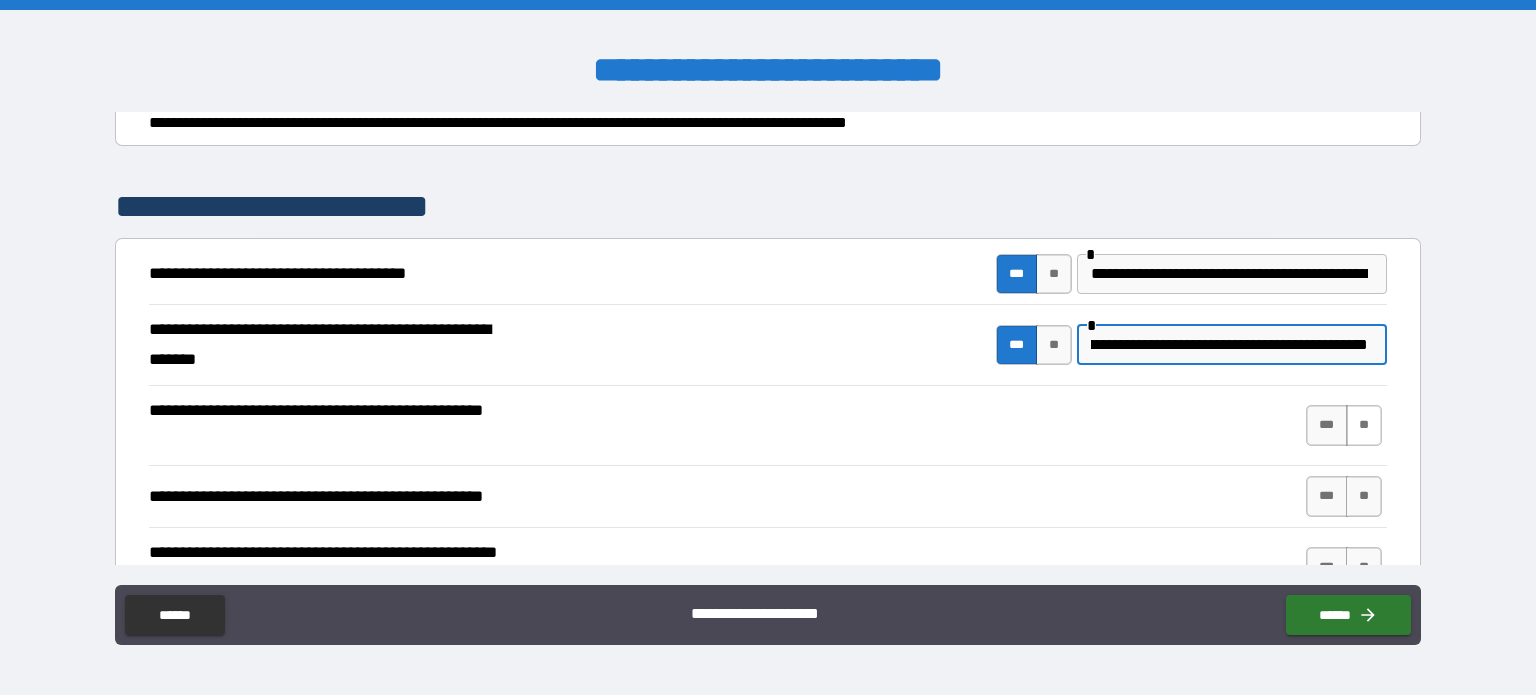 type on "**********" 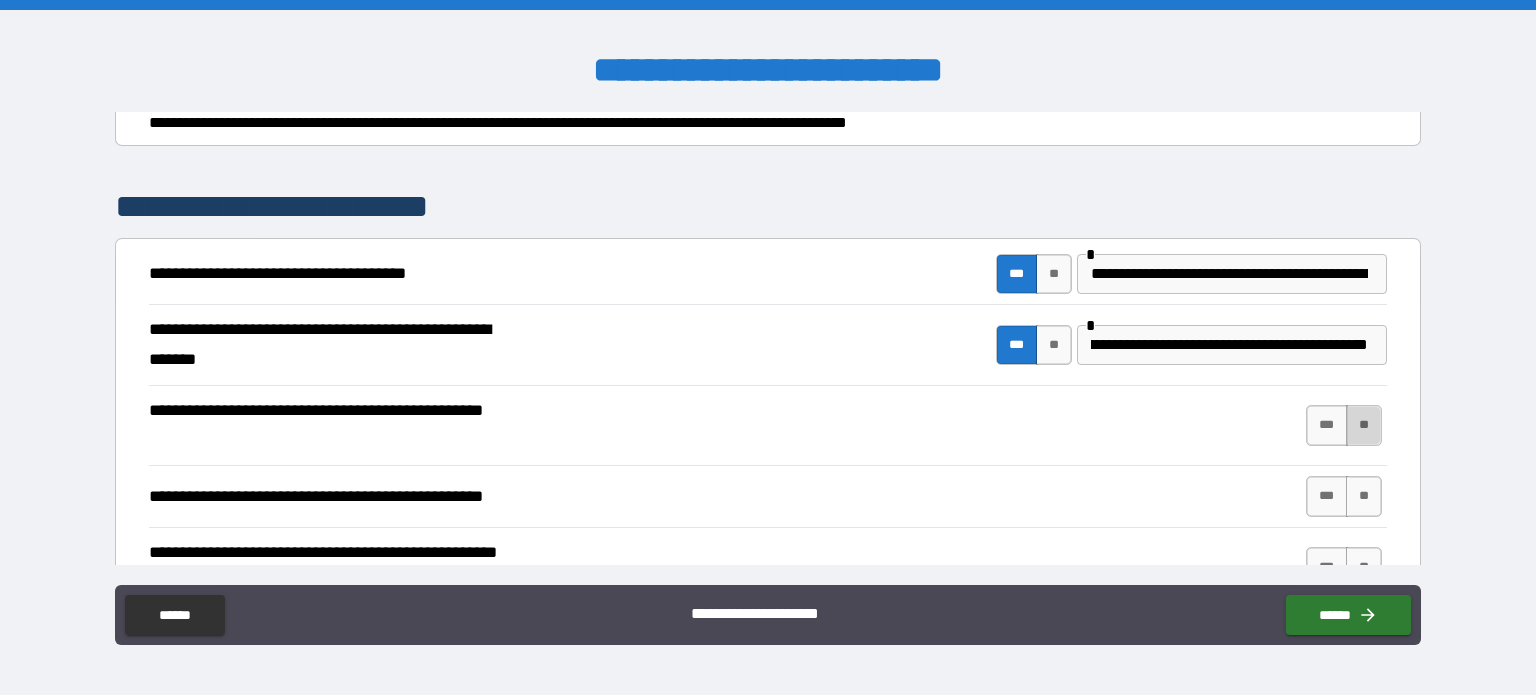 click on "**" at bounding box center (1364, 425) 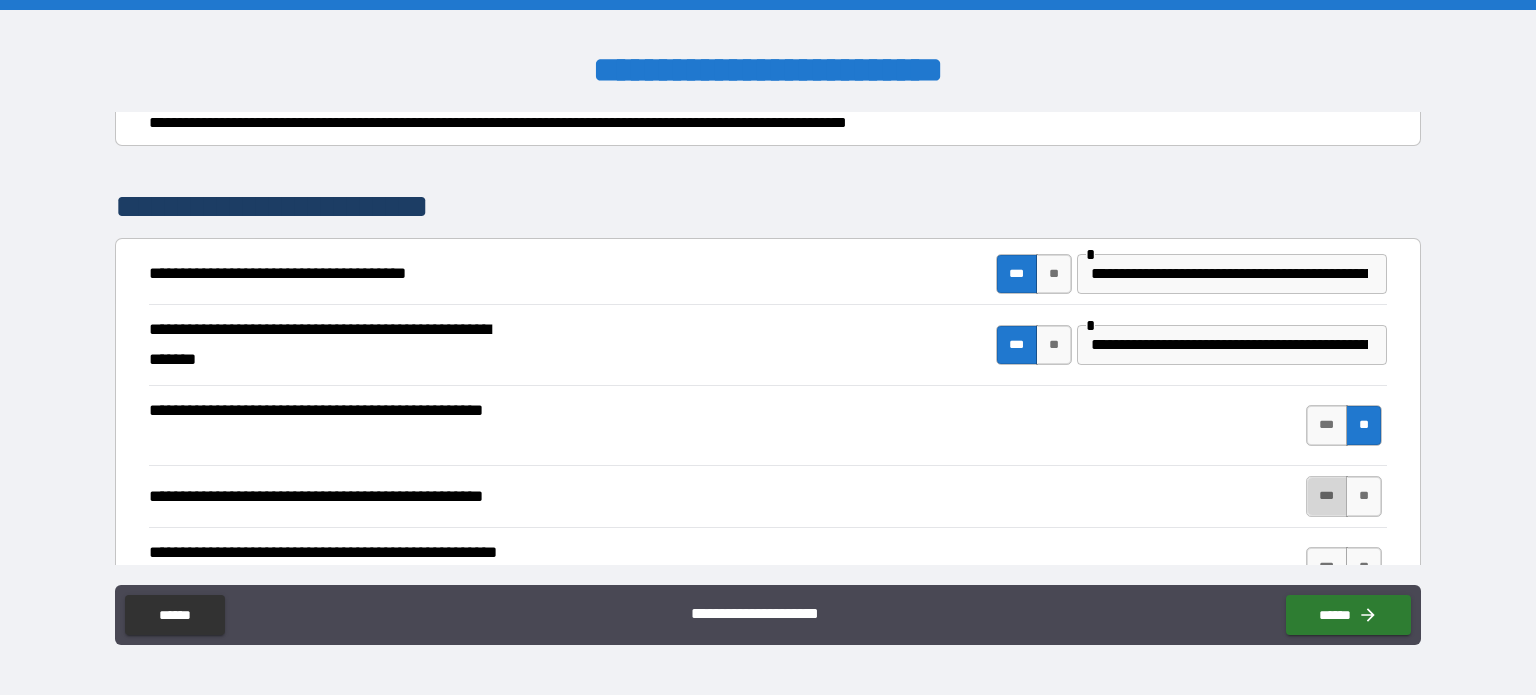 click on "***" at bounding box center (1327, 496) 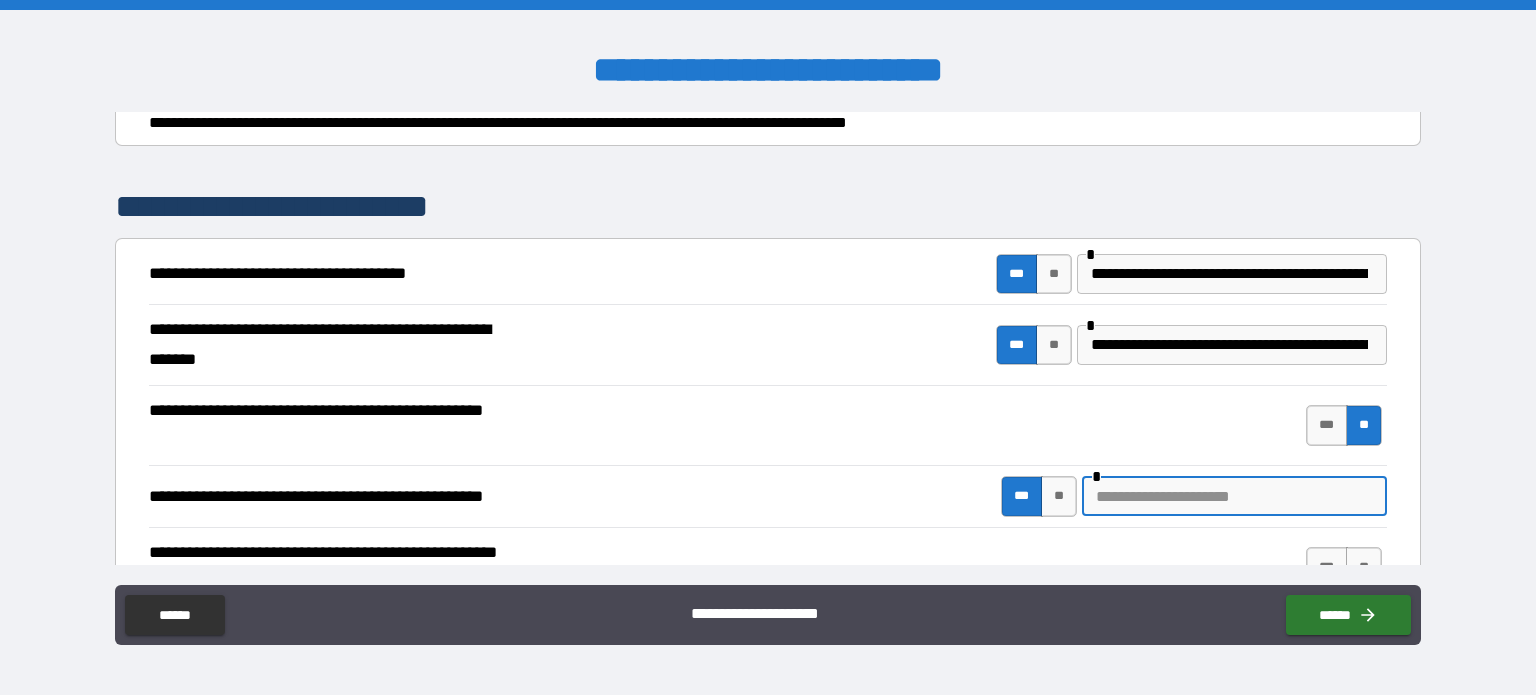 click at bounding box center (1234, 496) 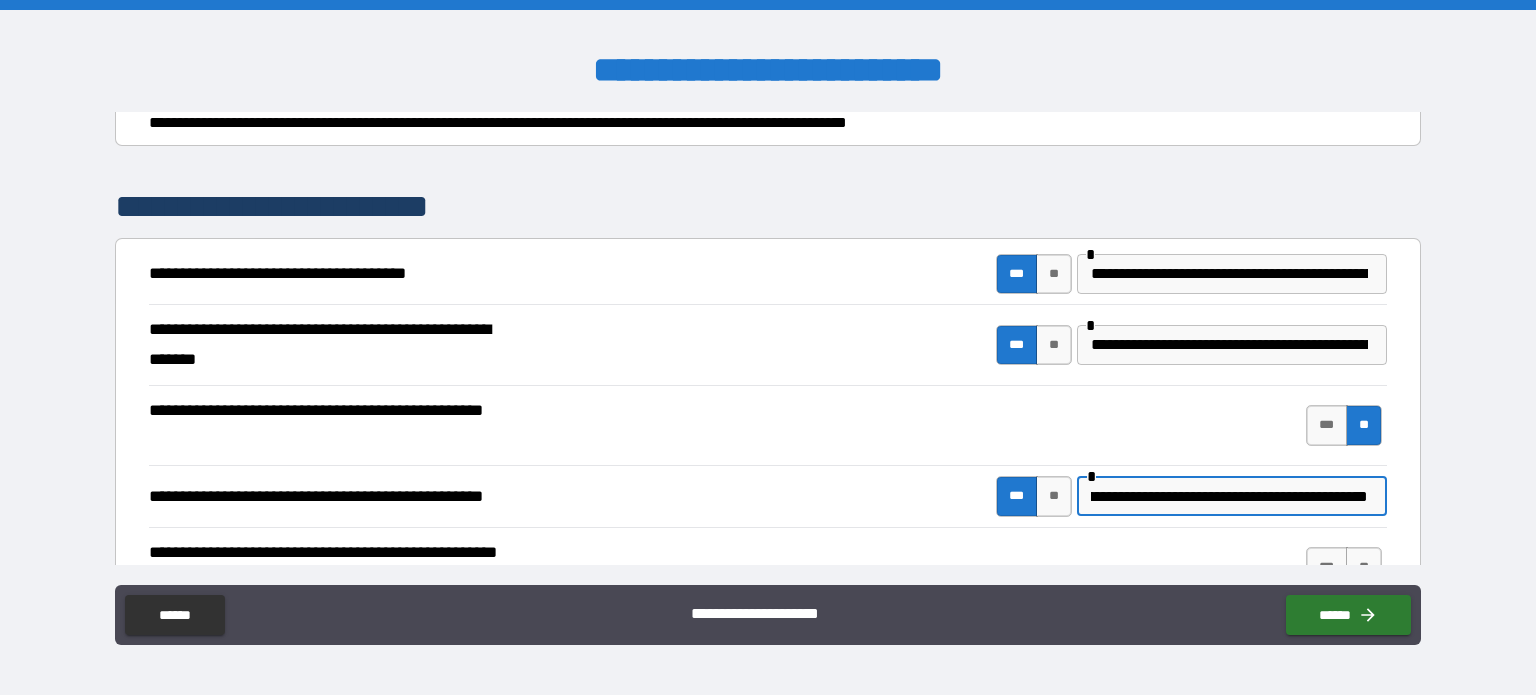 scroll, scrollTop: 0, scrollLeft: 171, axis: horizontal 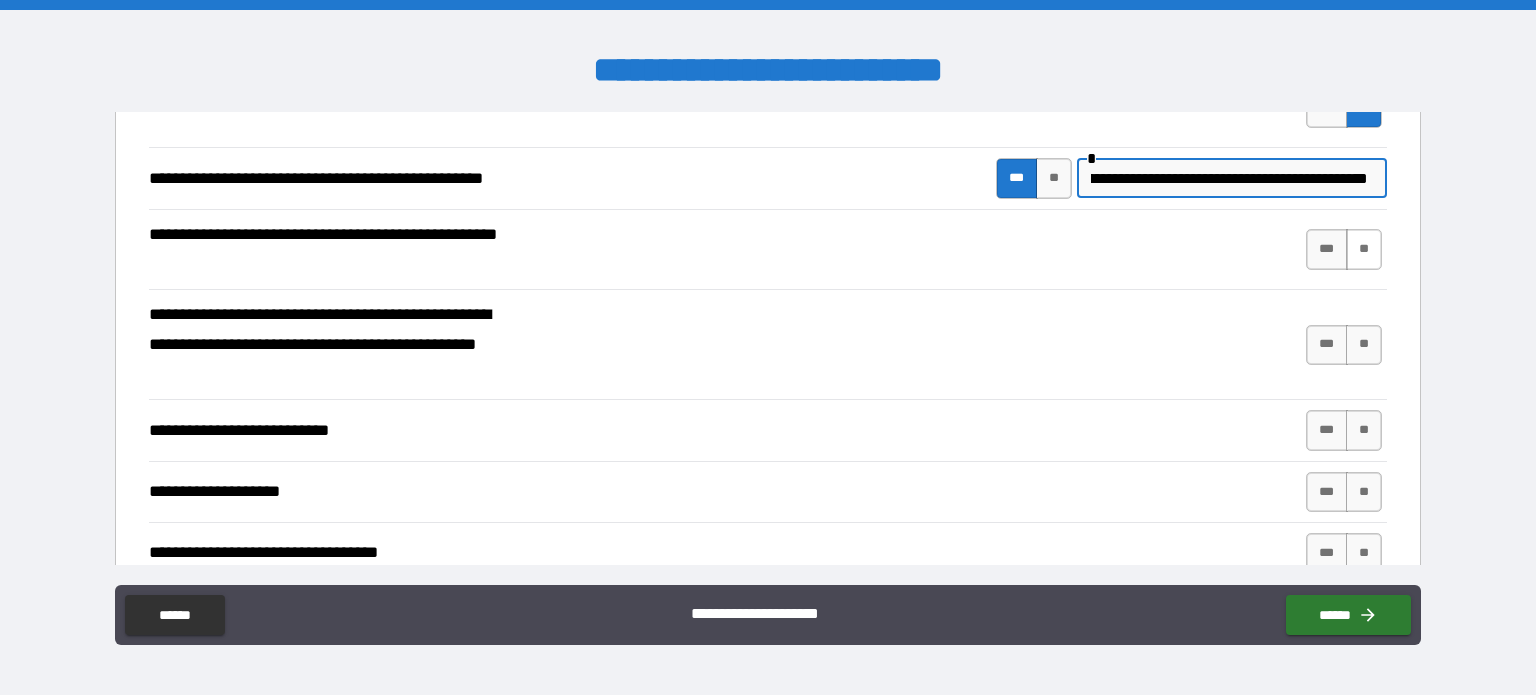 type on "**********" 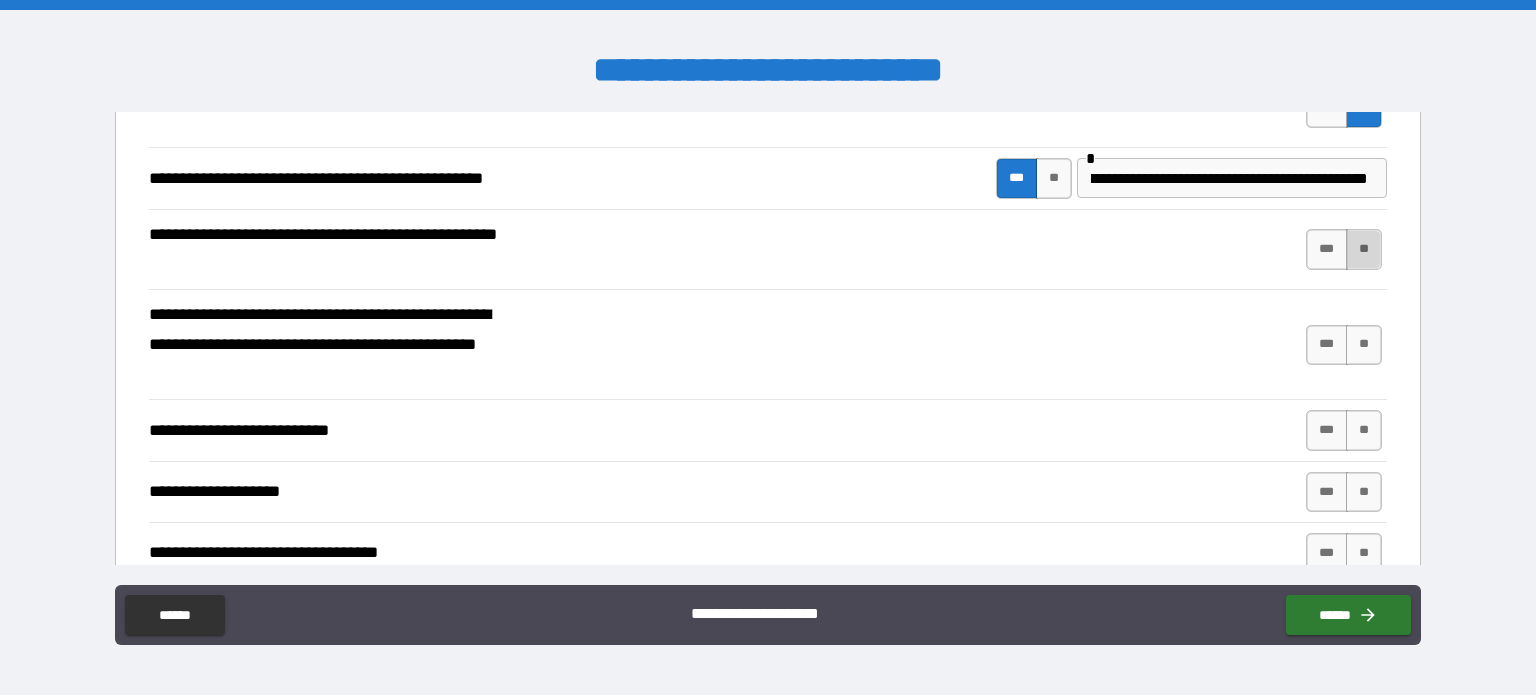 click on "**" at bounding box center (1364, 249) 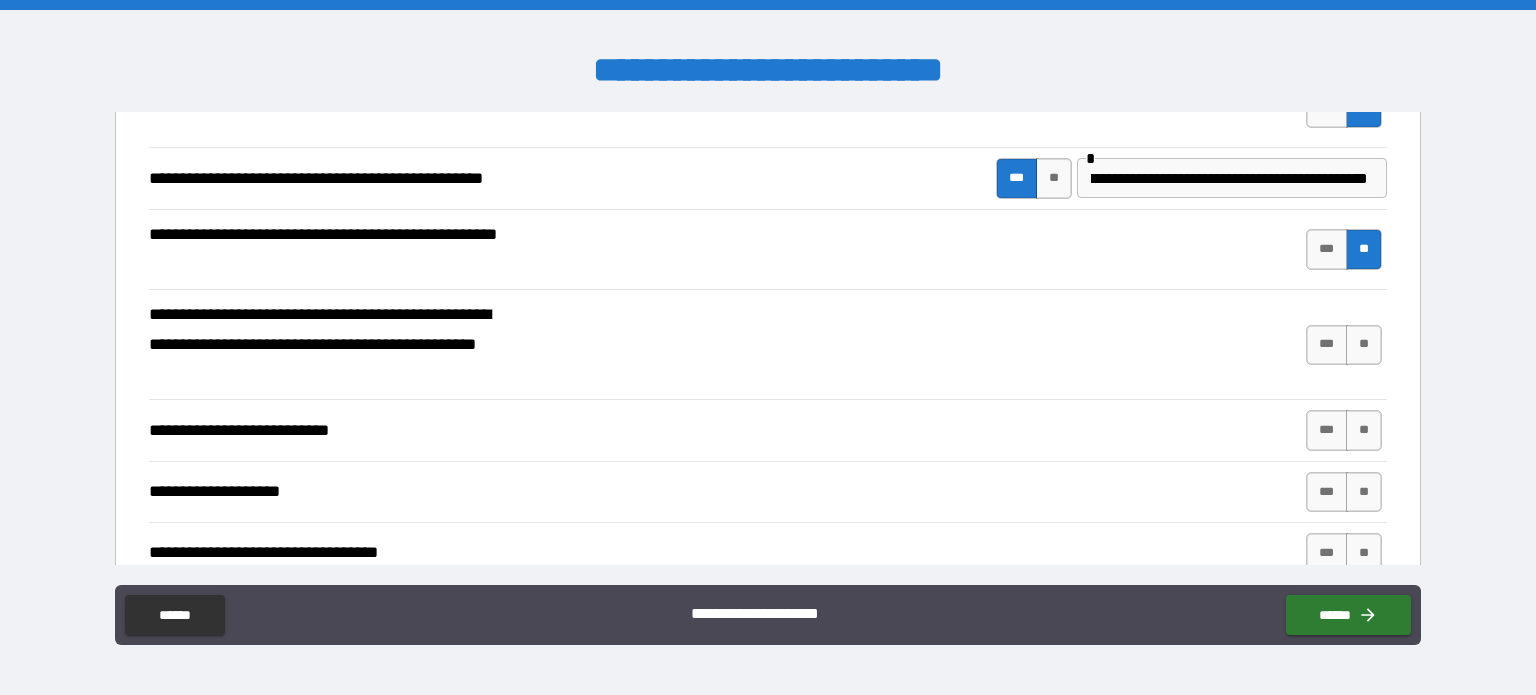 scroll, scrollTop: 0, scrollLeft: 0, axis: both 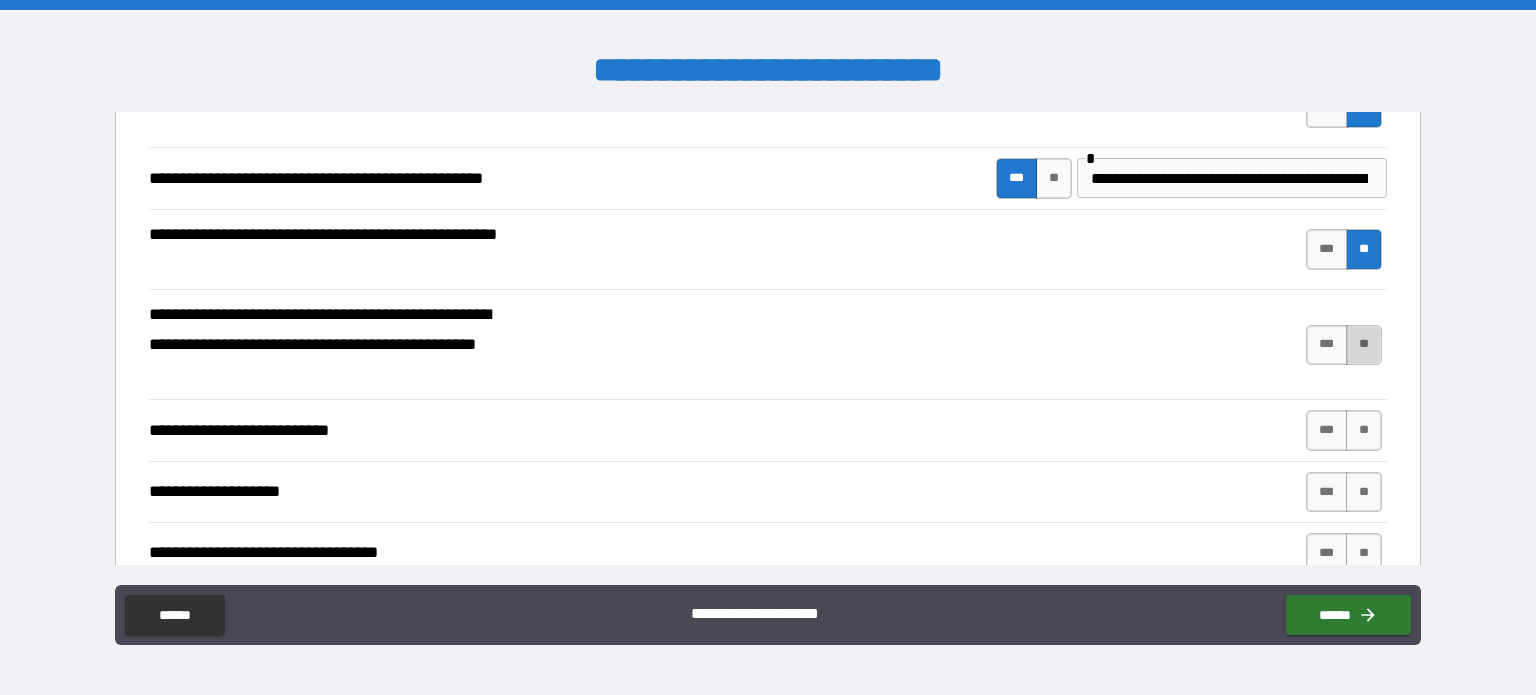 click on "**" at bounding box center (1364, 345) 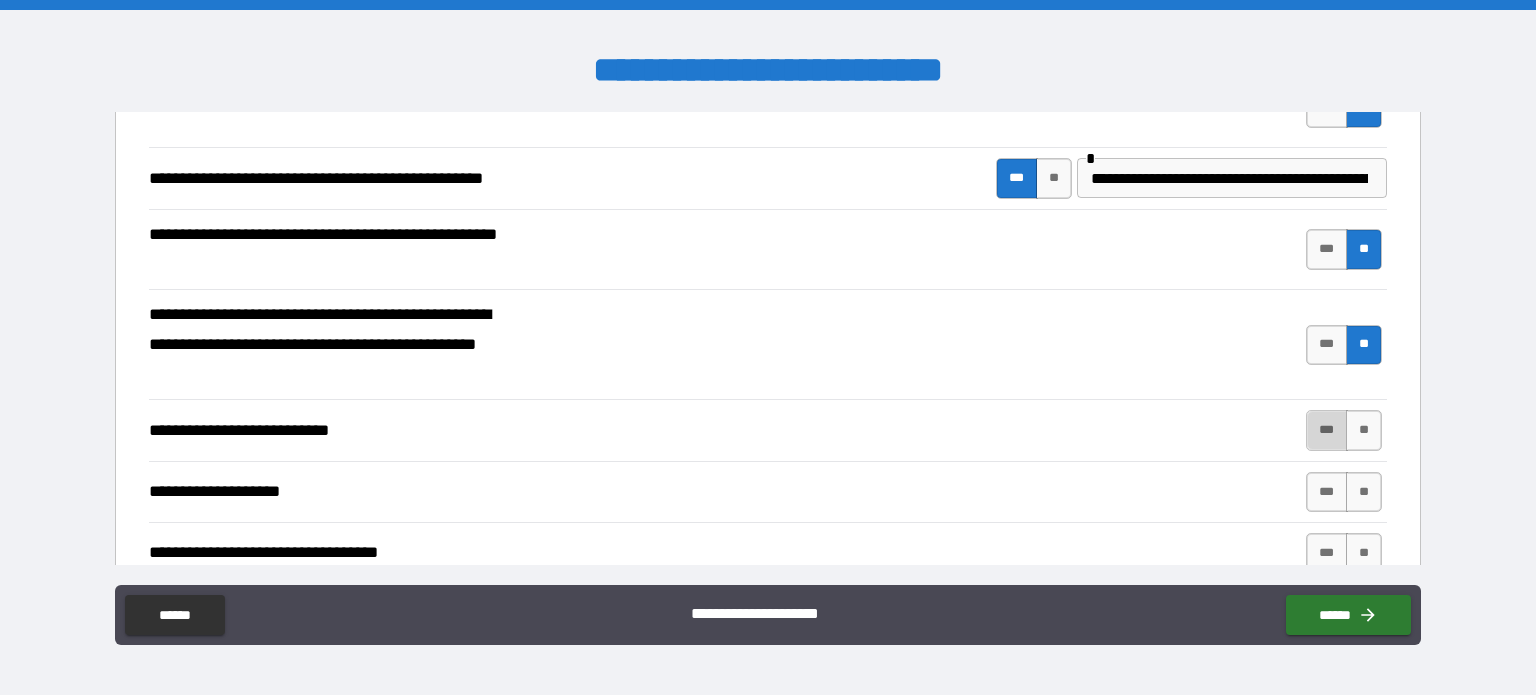 click on "***" at bounding box center [1327, 430] 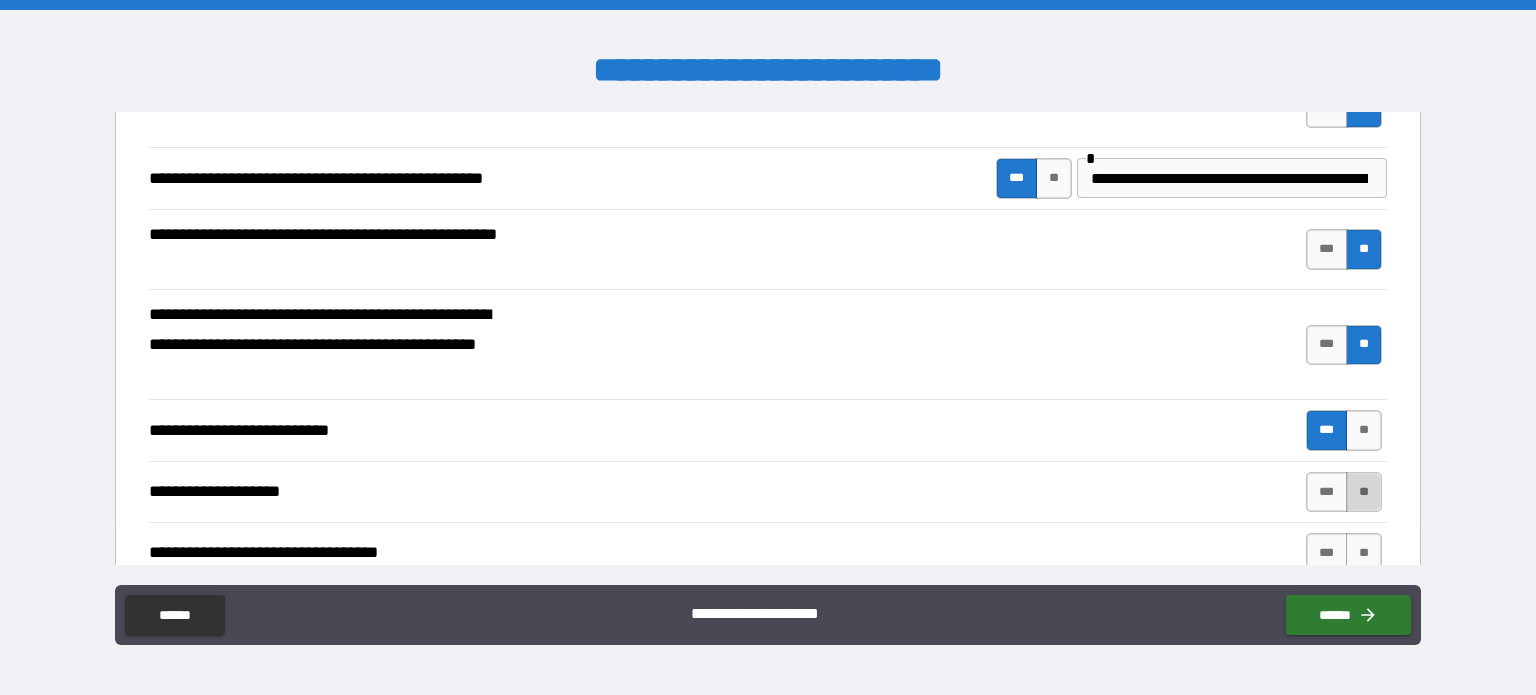 click on "**" at bounding box center [1364, 492] 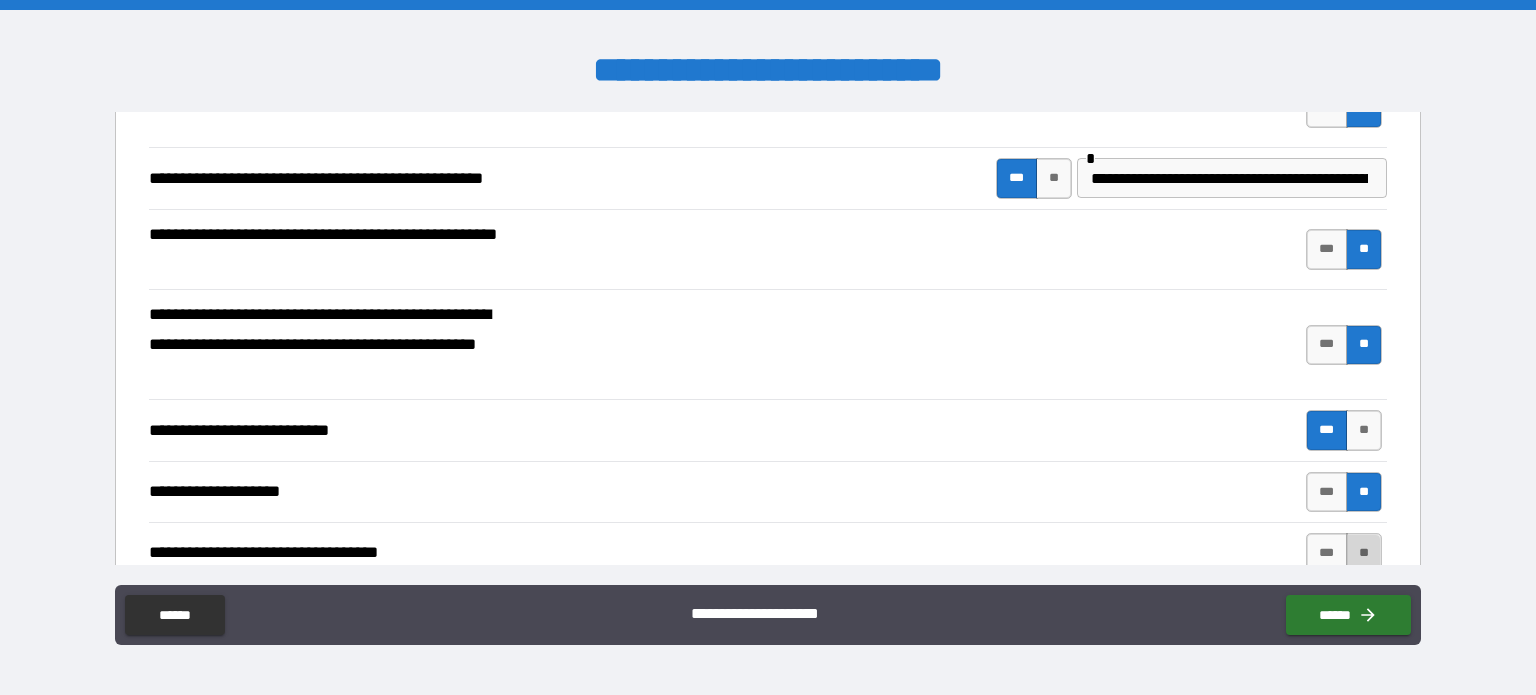 click on "**" at bounding box center [1364, 553] 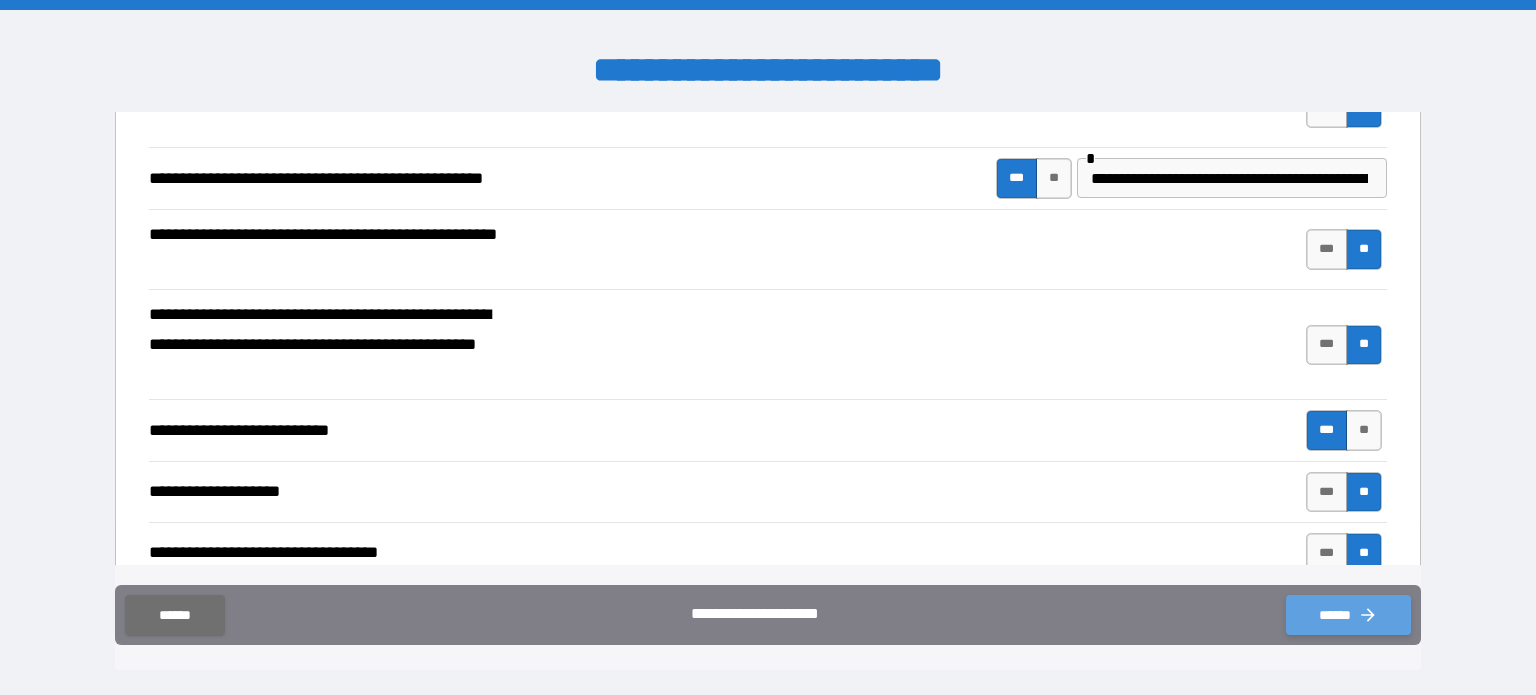 click on "******" at bounding box center (1348, 615) 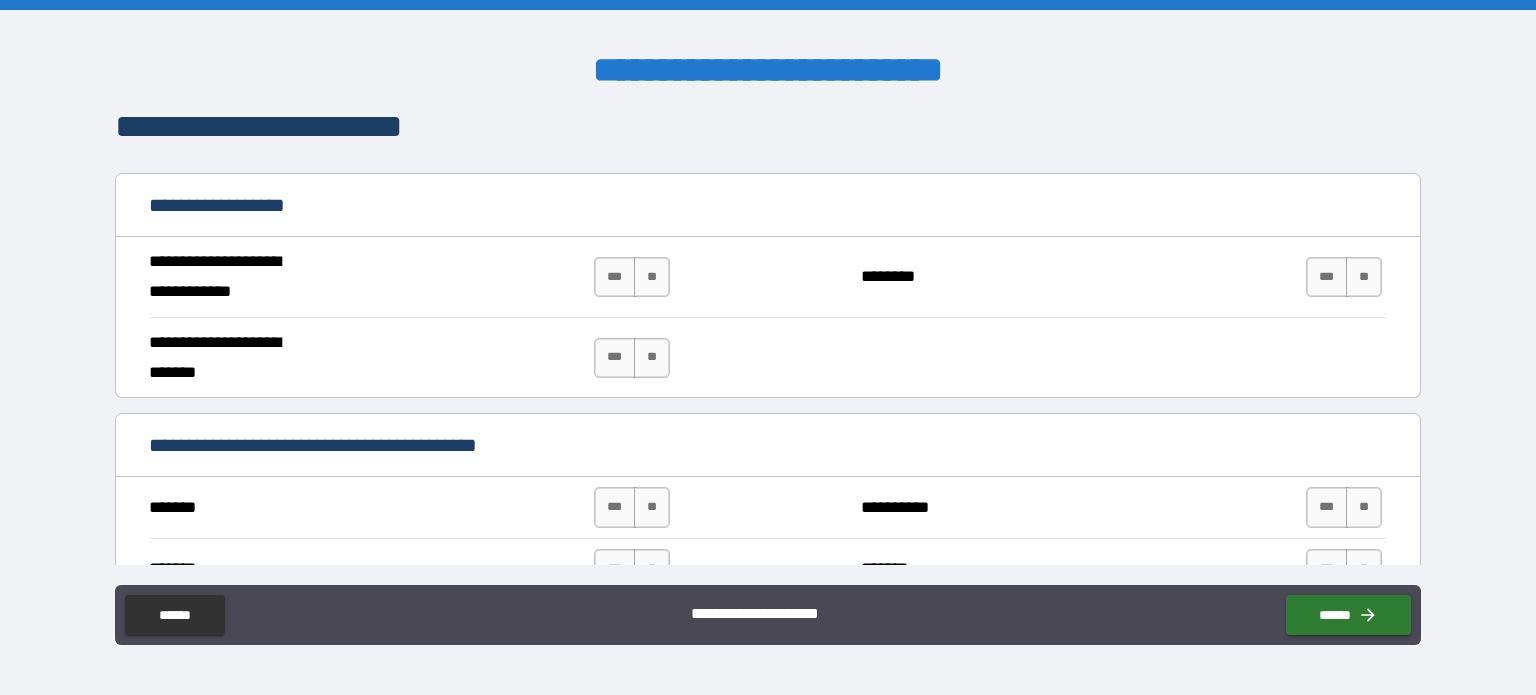 scroll, scrollTop: 1107, scrollLeft: 0, axis: vertical 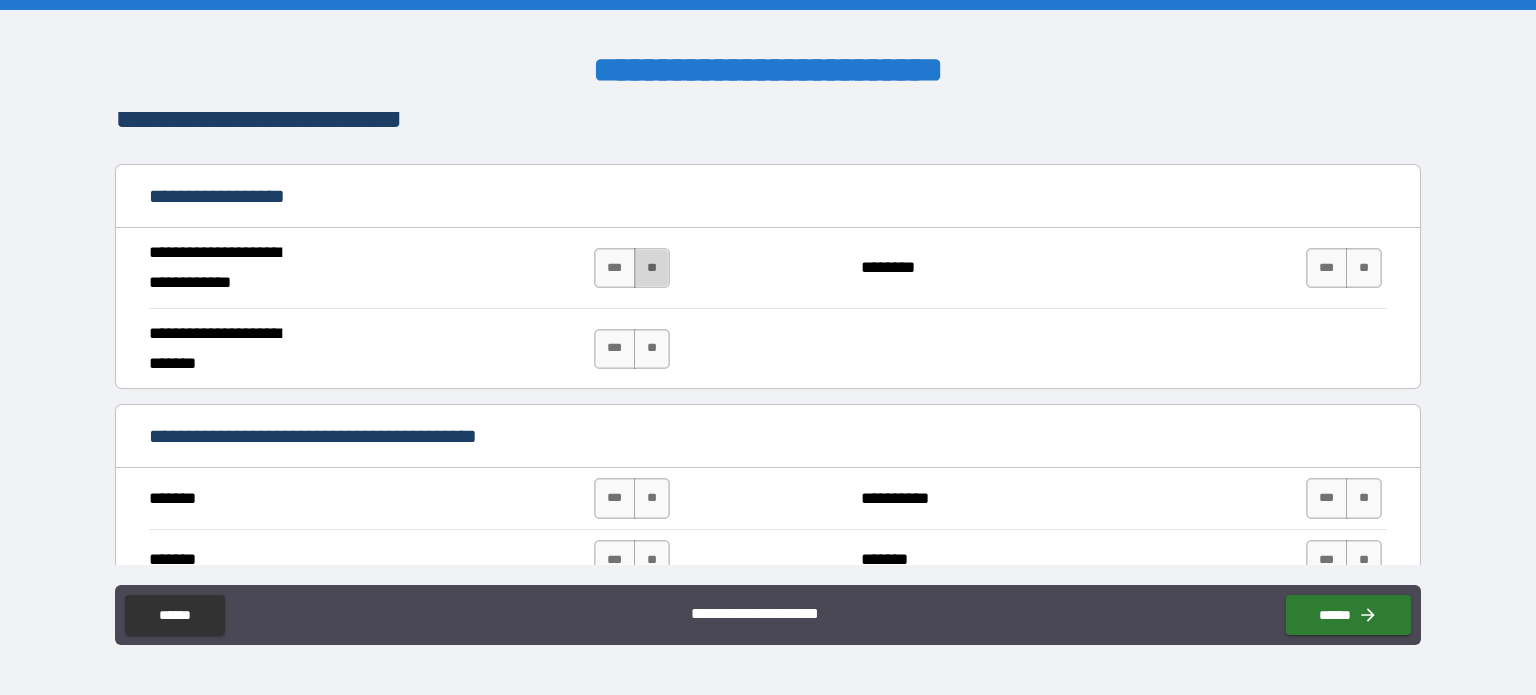 click on "**" at bounding box center [652, 268] 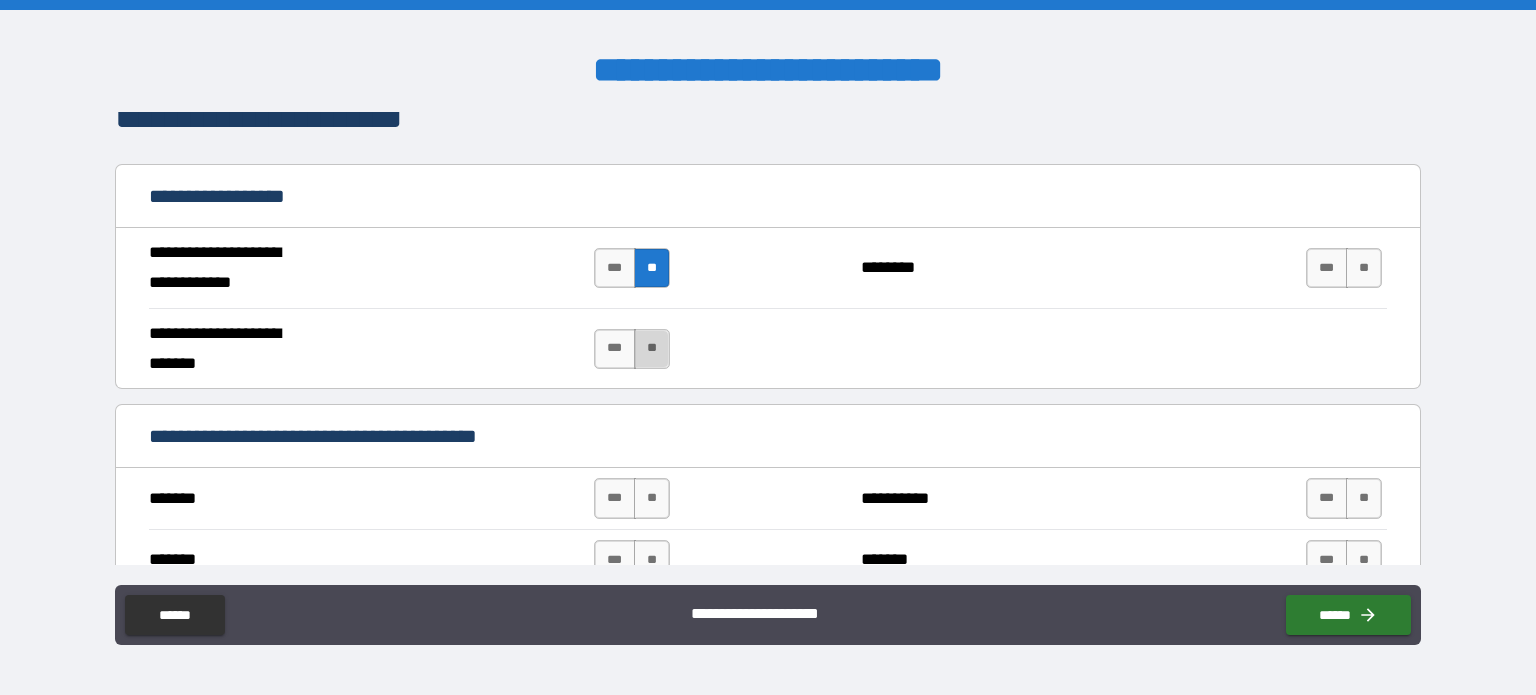click on "**" at bounding box center (652, 349) 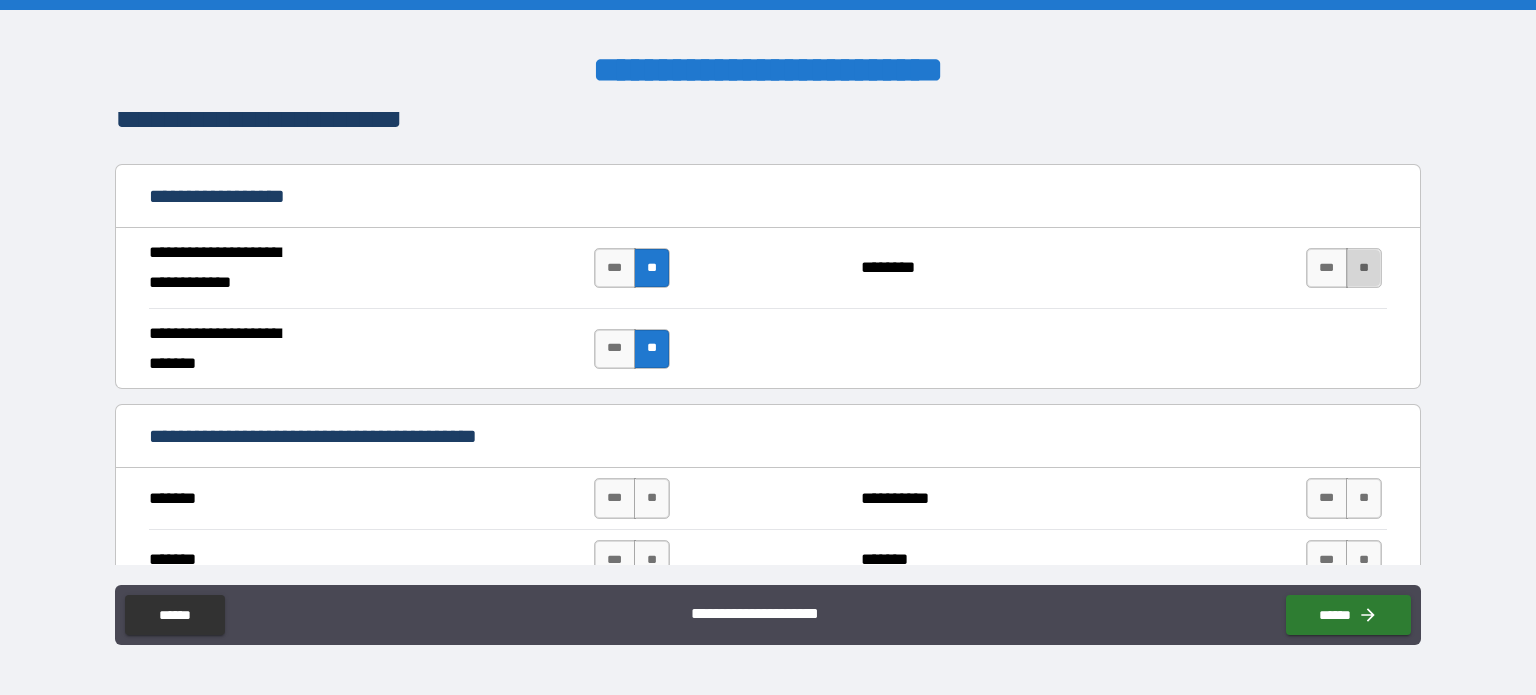 click on "**" at bounding box center [1364, 268] 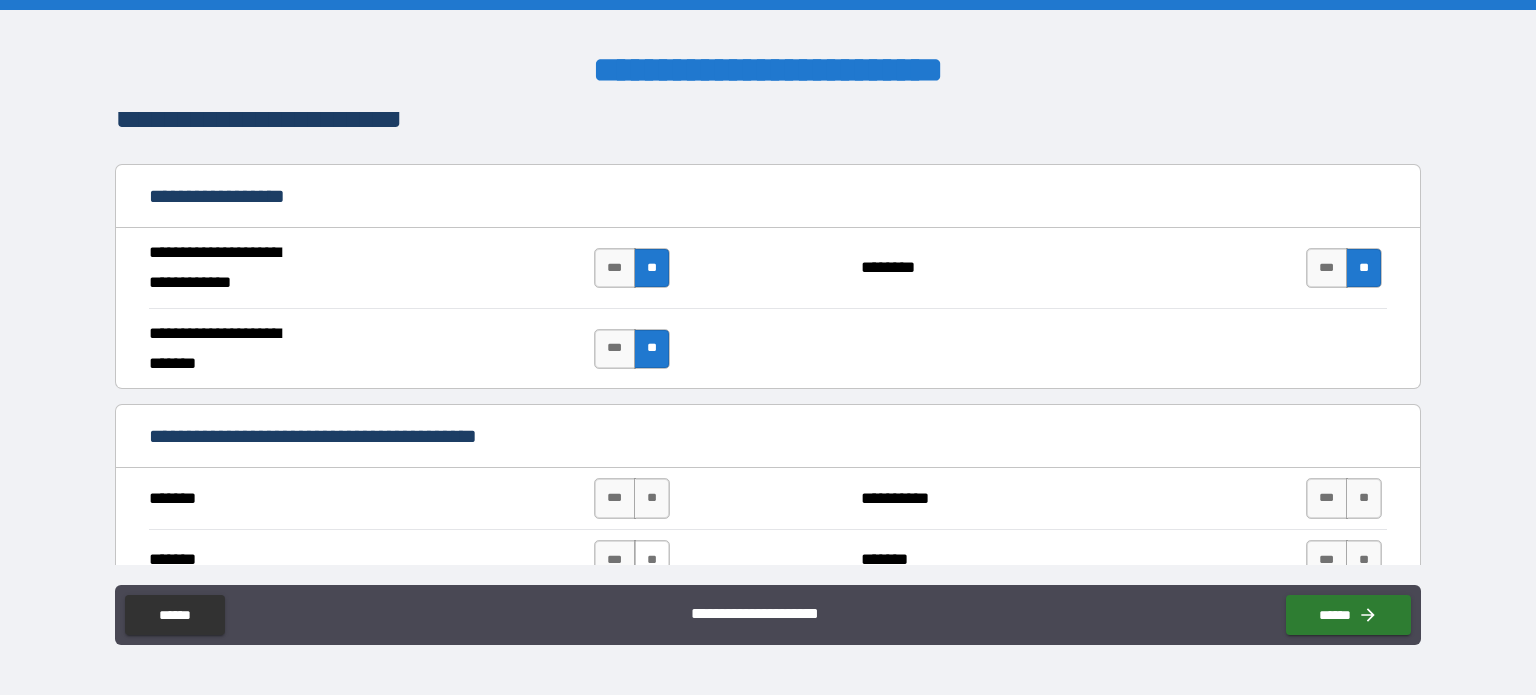 drag, startPoint x: 647, startPoint y: 486, endPoint x: 651, endPoint y: 547, distance: 61.13101 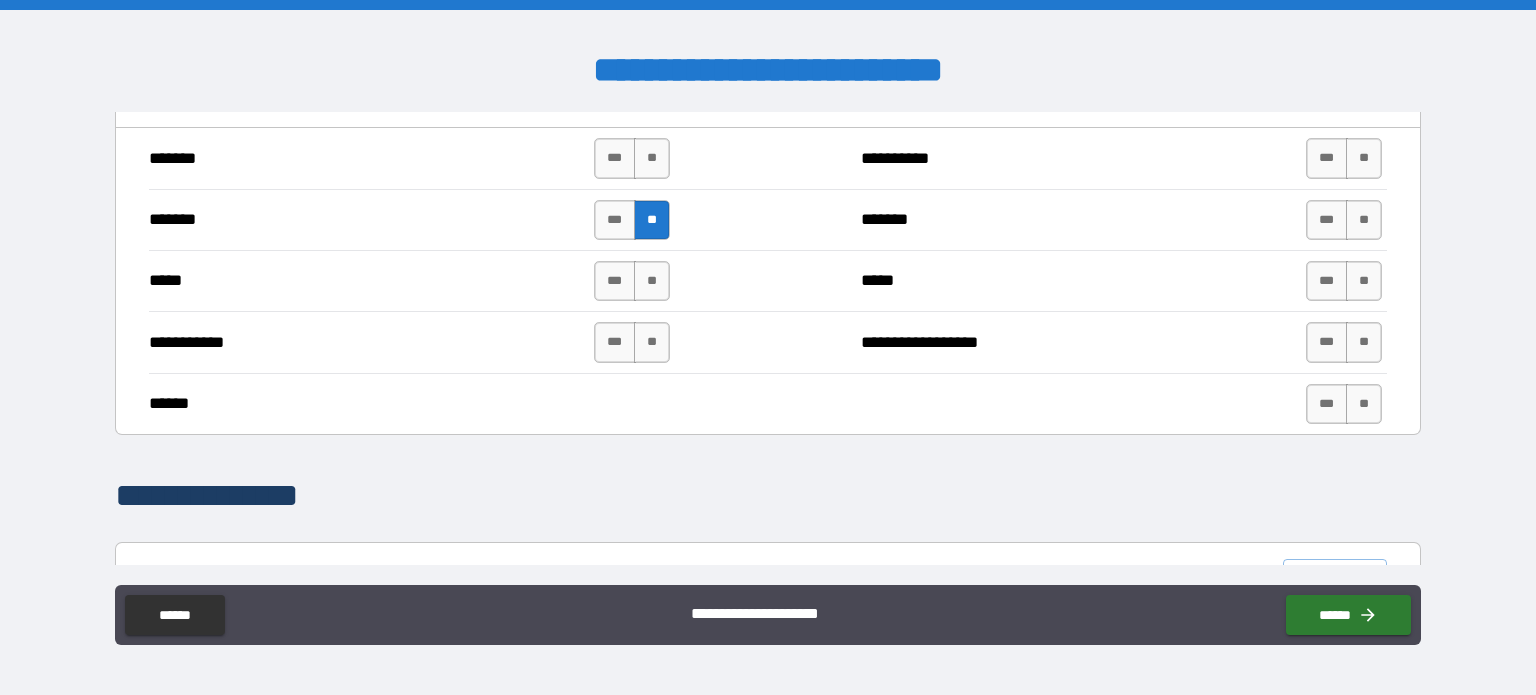 scroll, scrollTop: 1456, scrollLeft: 0, axis: vertical 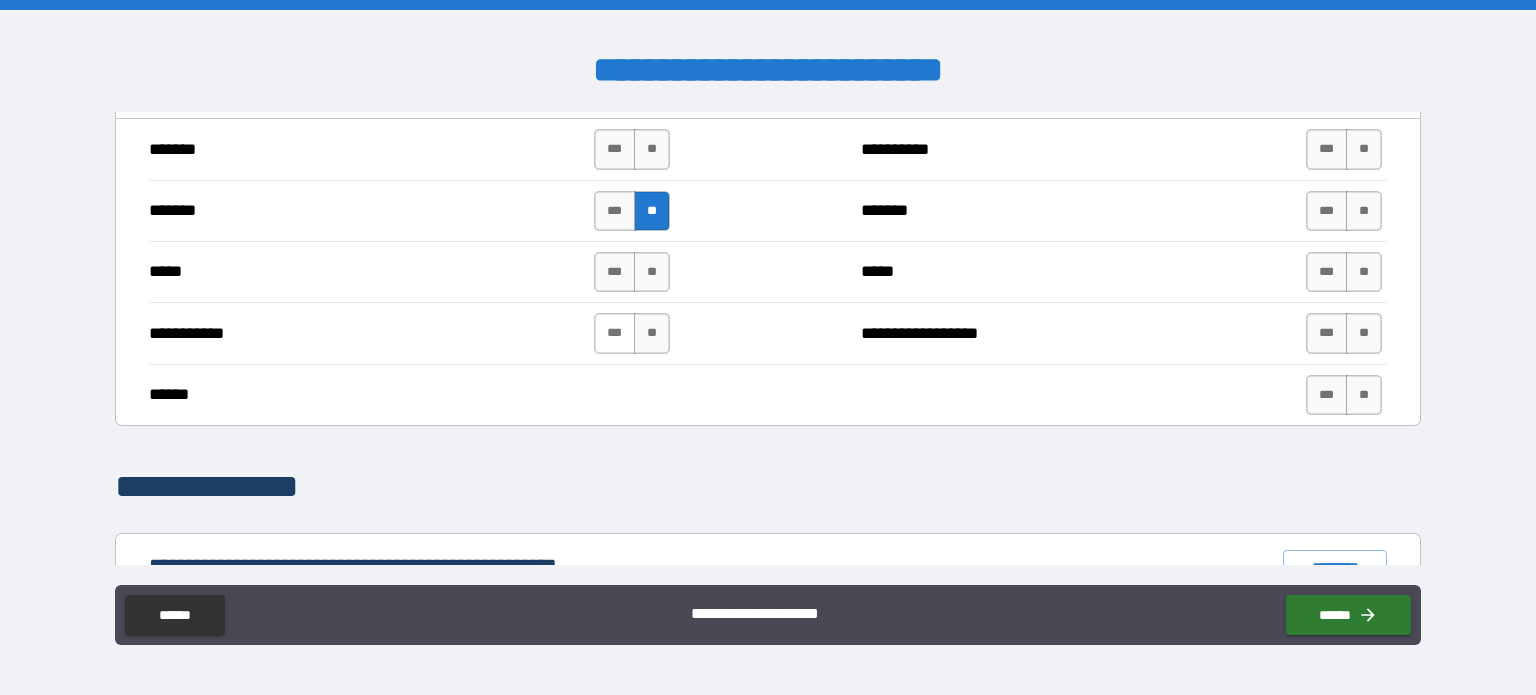 drag, startPoint x: 648, startPoint y: 264, endPoint x: 603, endPoint y: 331, distance: 80.70936 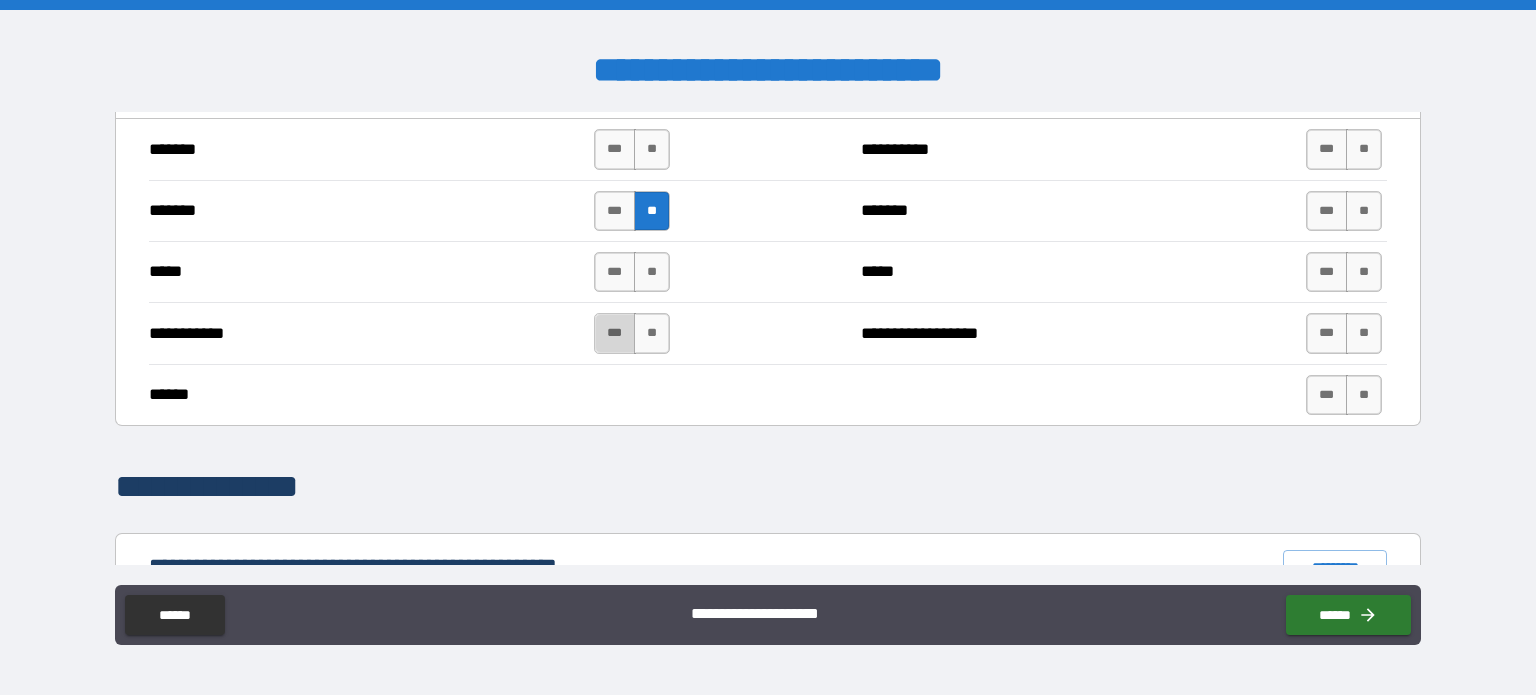 click on "***" at bounding box center [615, 333] 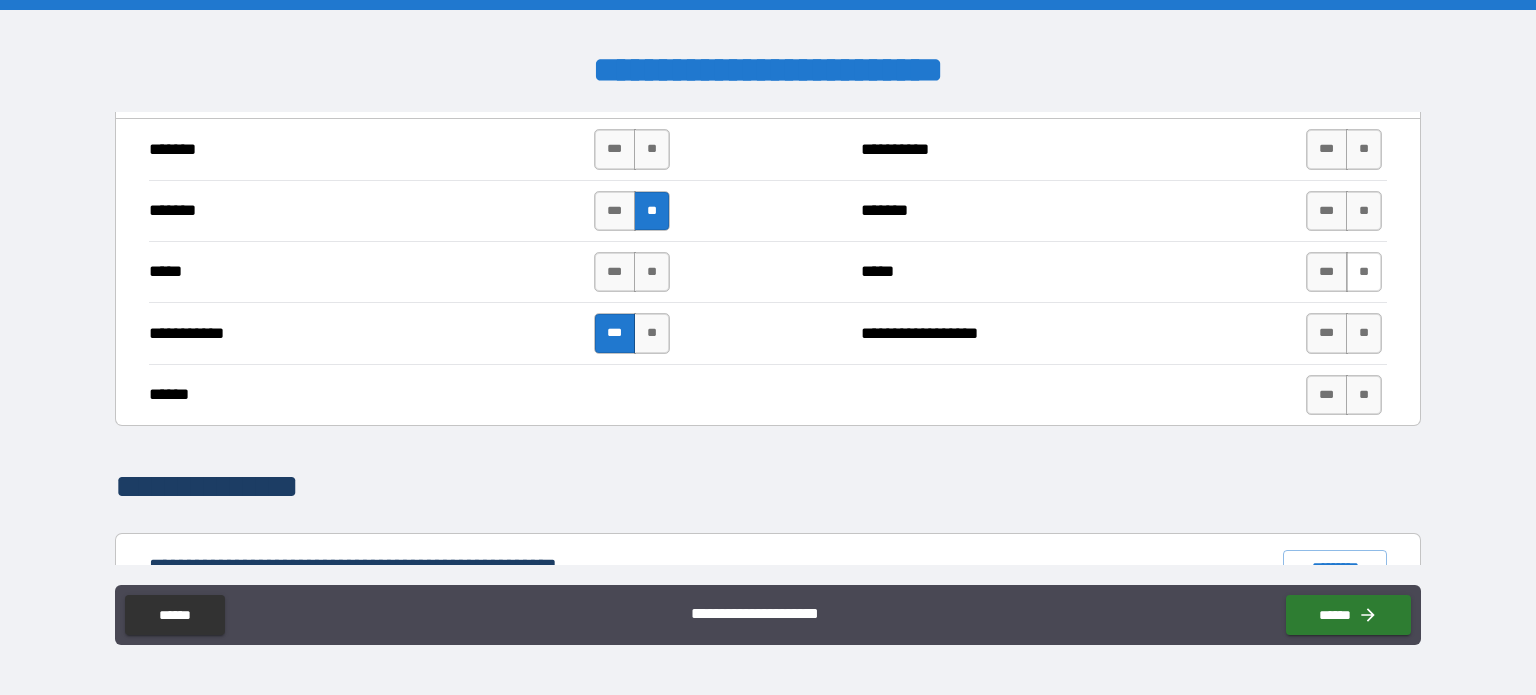 drag, startPoint x: 1356, startPoint y: 200, endPoint x: 1356, endPoint y: 262, distance: 62 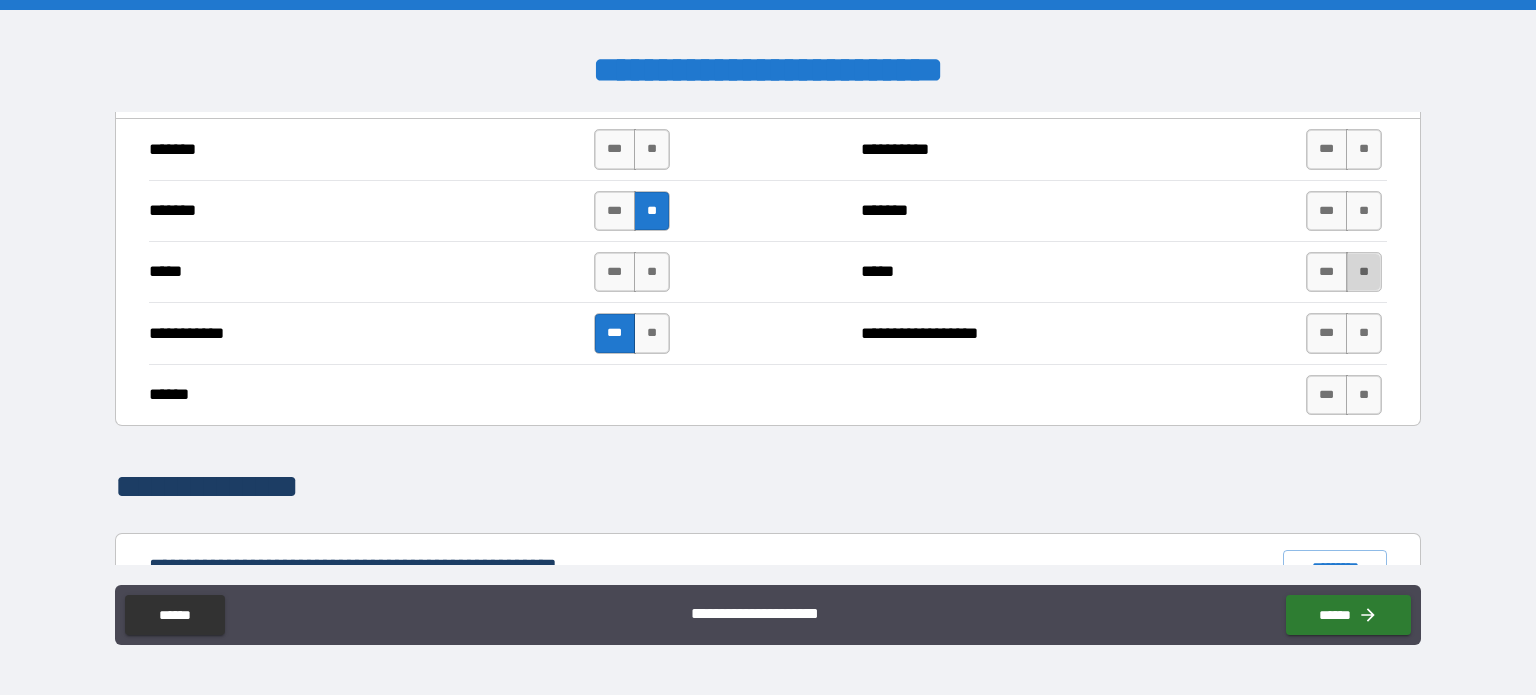 click on "**" at bounding box center [1364, 272] 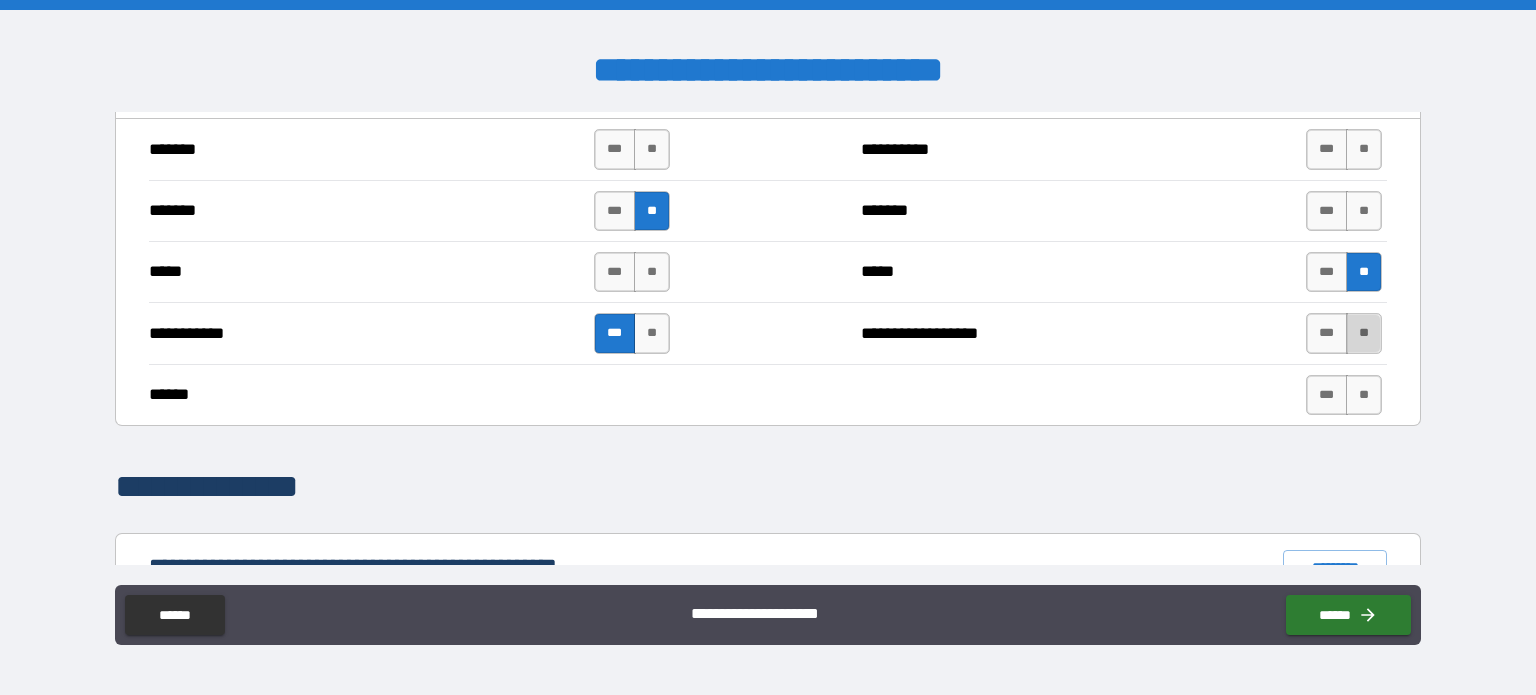 click on "**" at bounding box center [1364, 333] 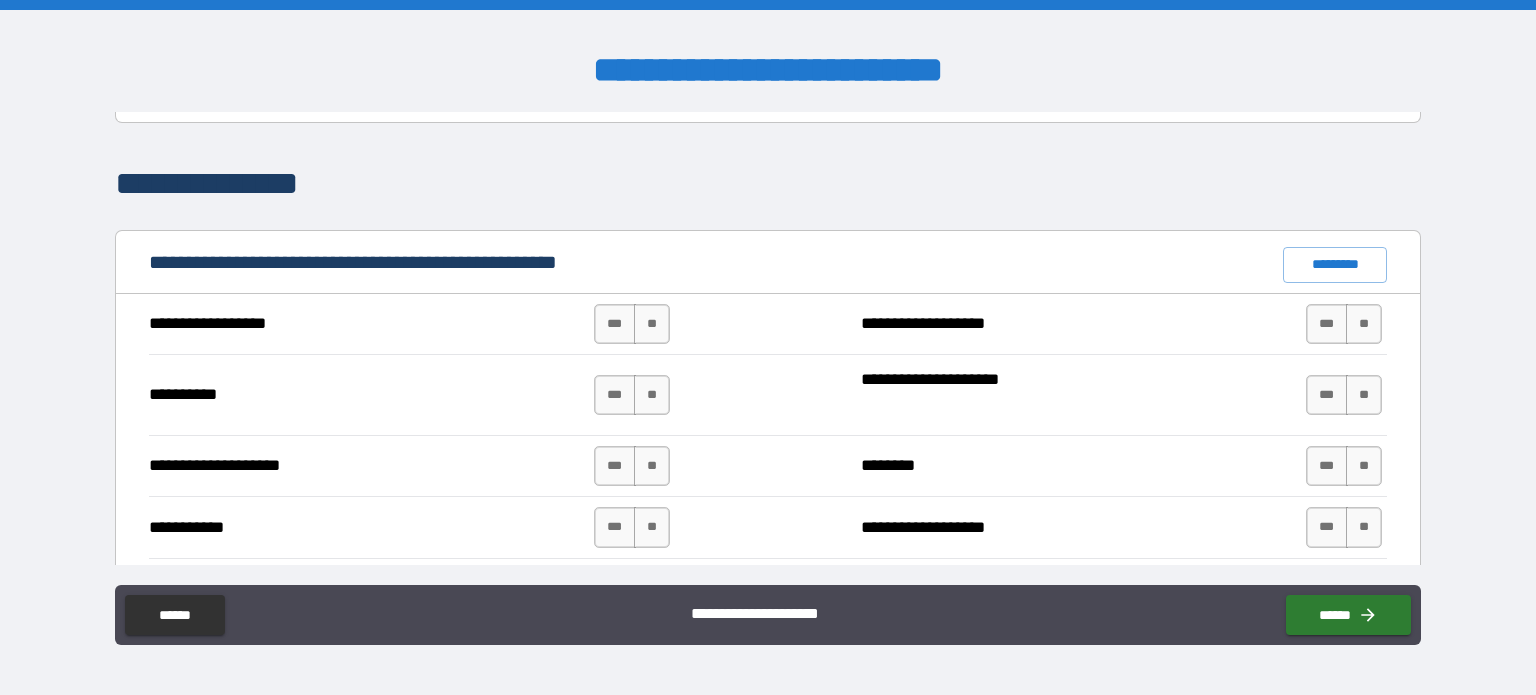 scroll, scrollTop: 1768, scrollLeft: 0, axis: vertical 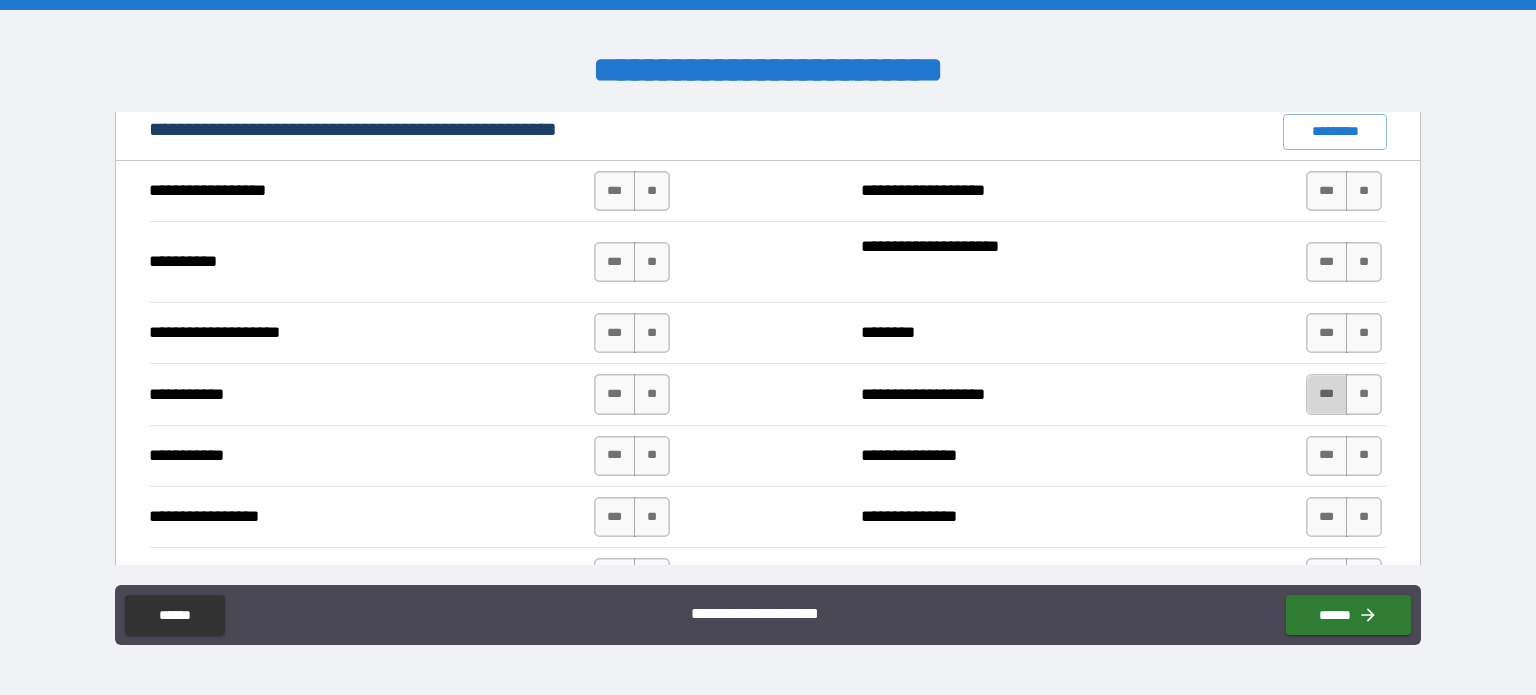 click on "***" at bounding box center (1327, 394) 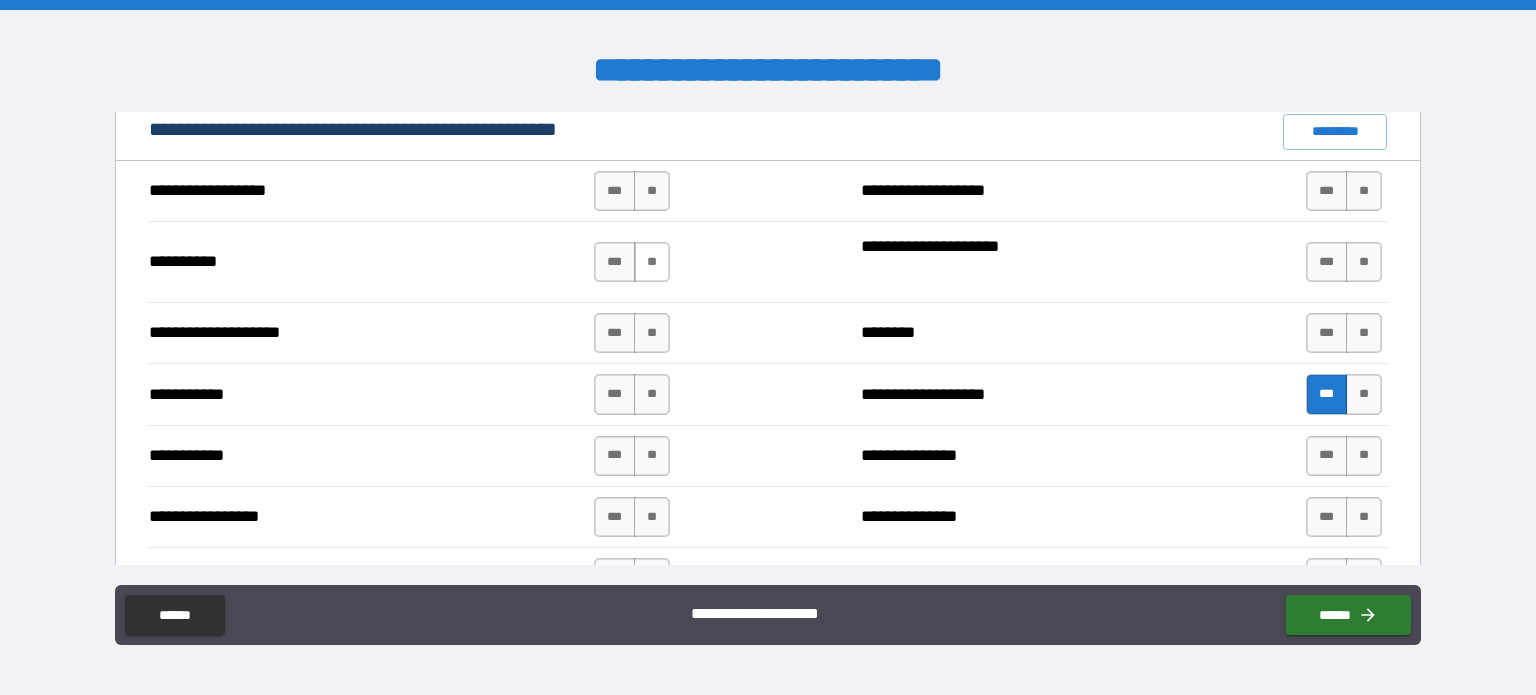 drag, startPoint x: 648, startPoint y: 183, endPoint x: 646, endPoint y: 252, distance: 69.02898 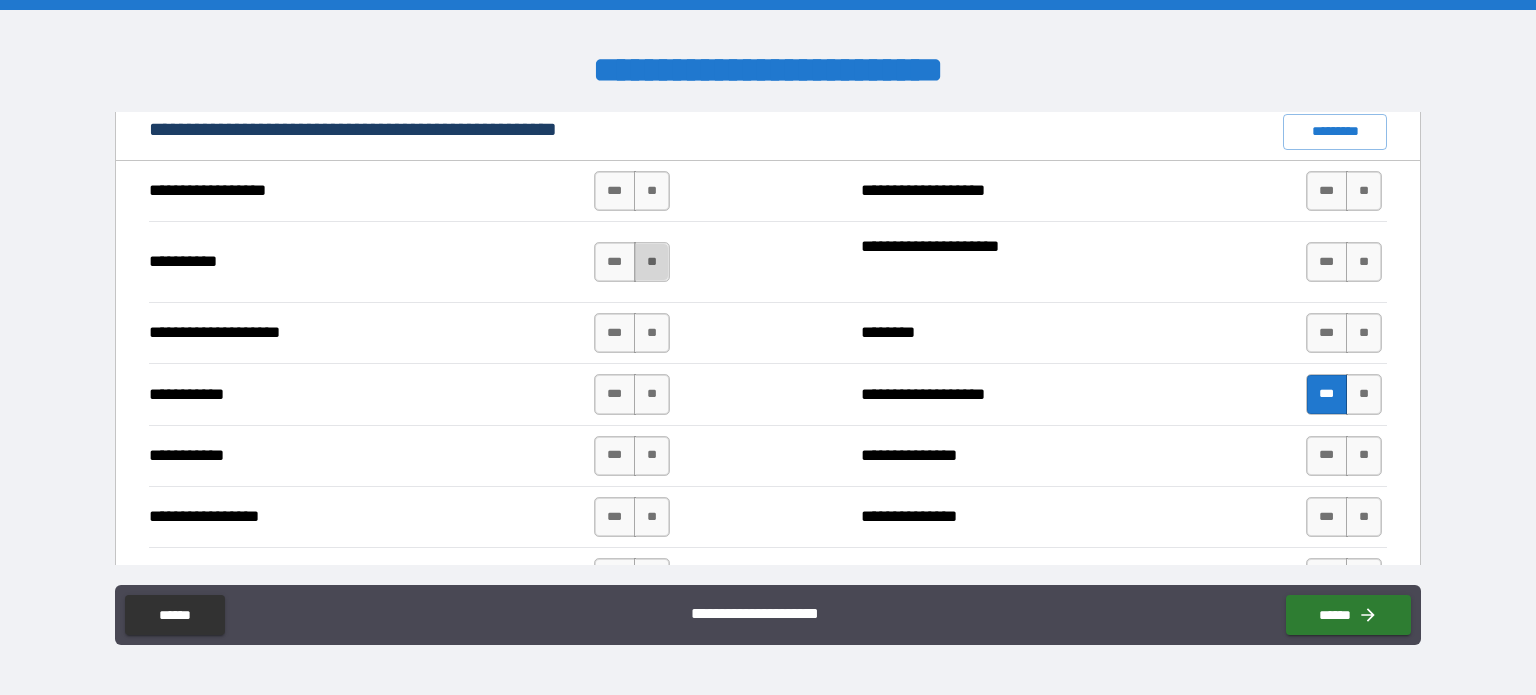 click on "**" at bounding box center [652, 262] 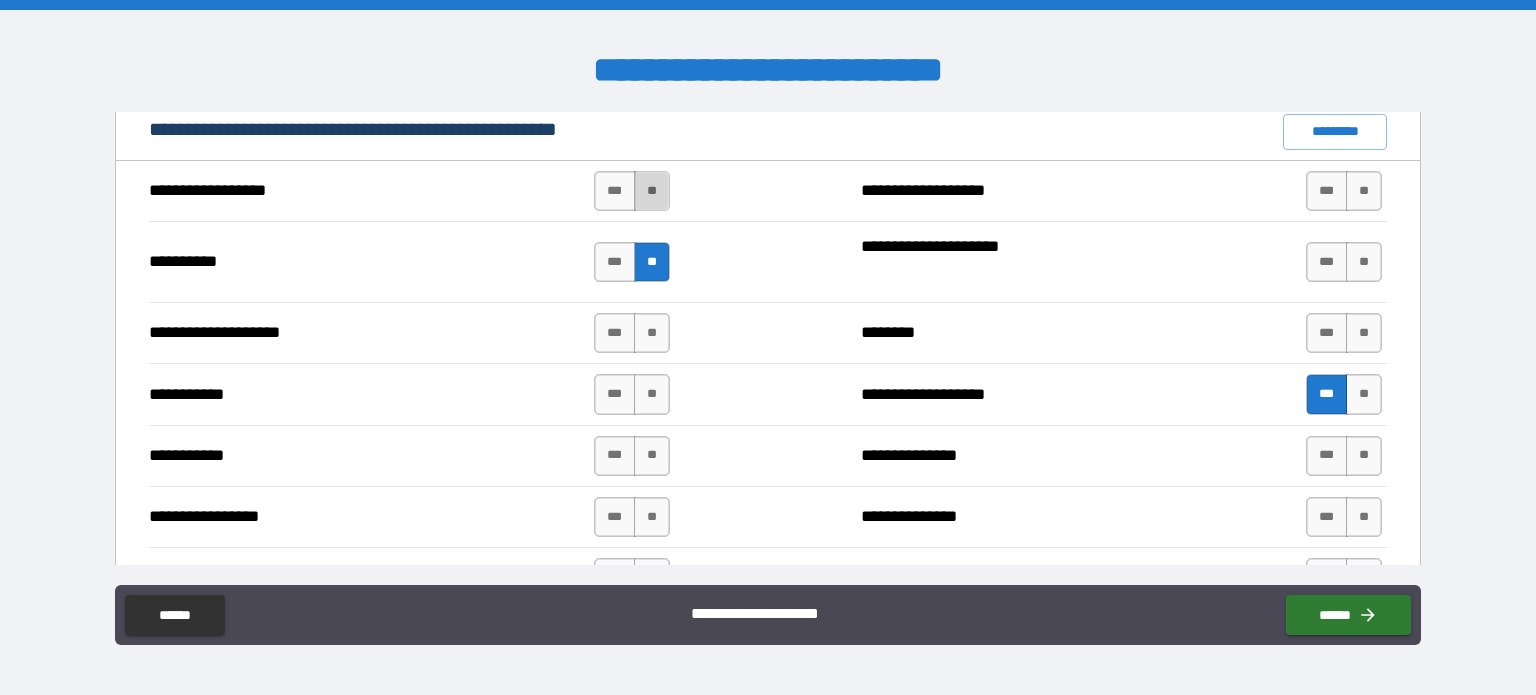 click on "**" at bounding box center [652, 191] 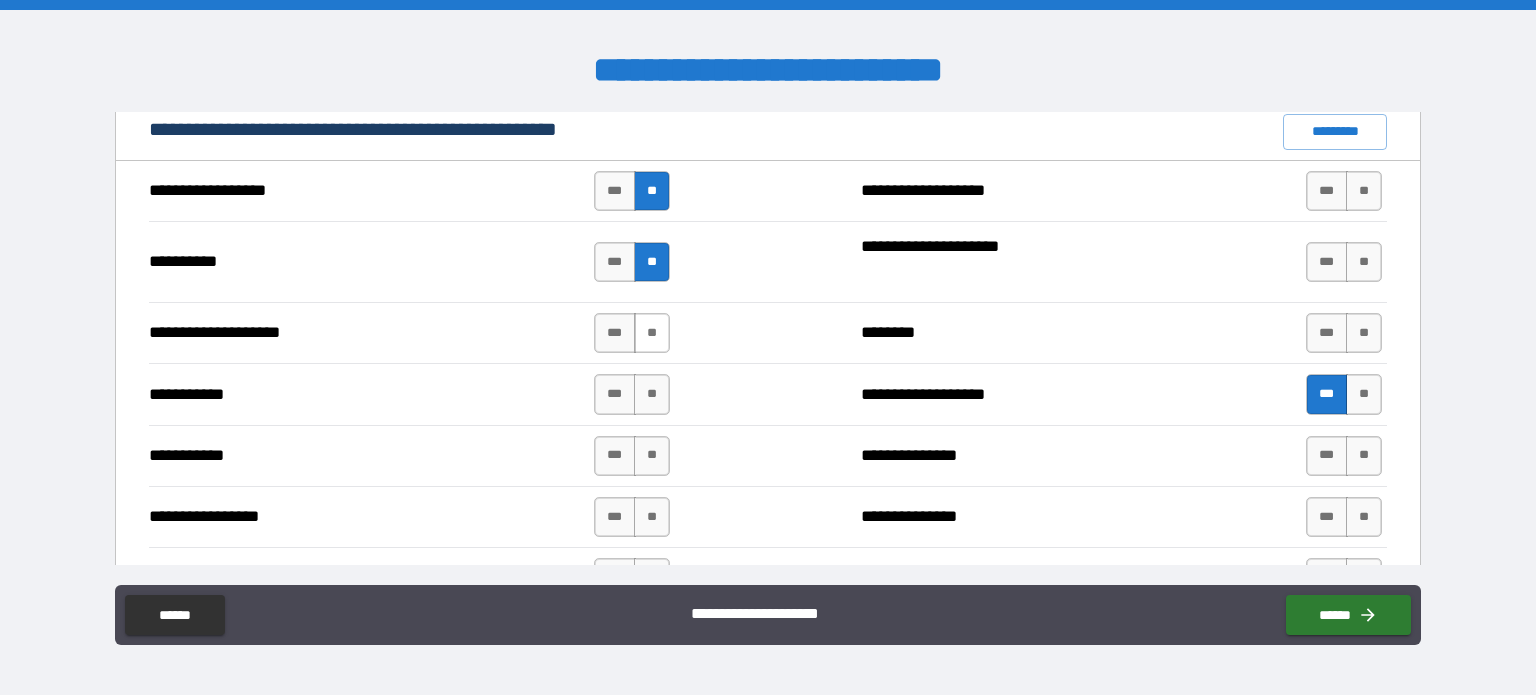 click on "**" at bounding box center [652, 333] 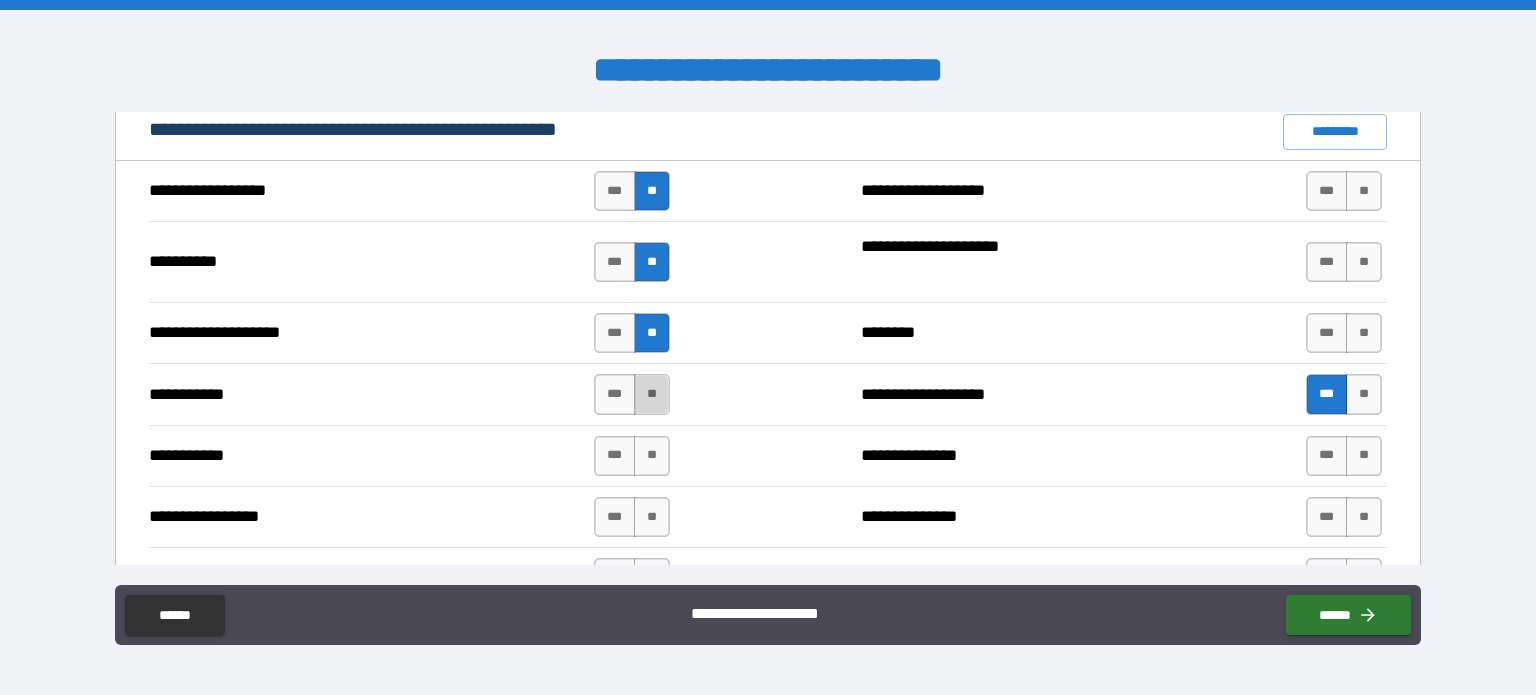 click on "**" at bounding box center (652, 394) 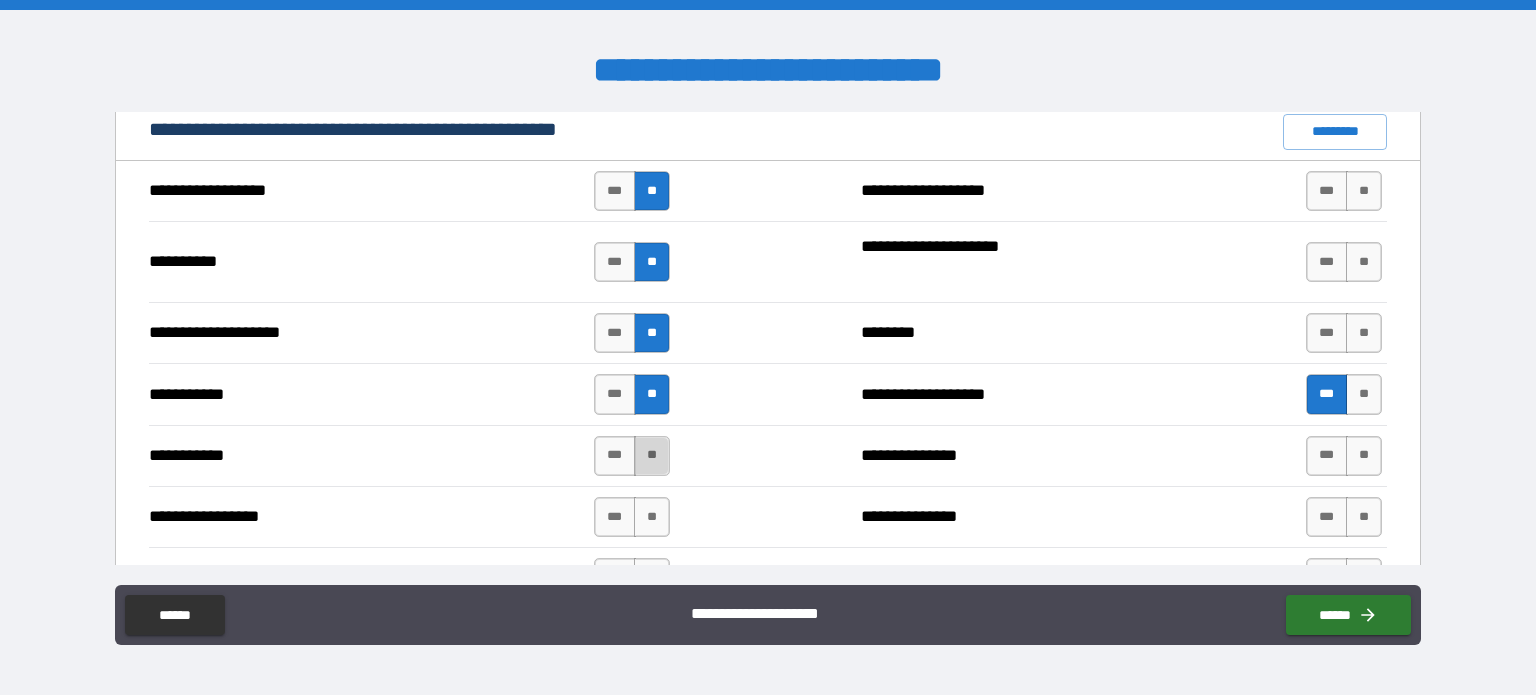 click on "**" at bounding box center [652, 456] 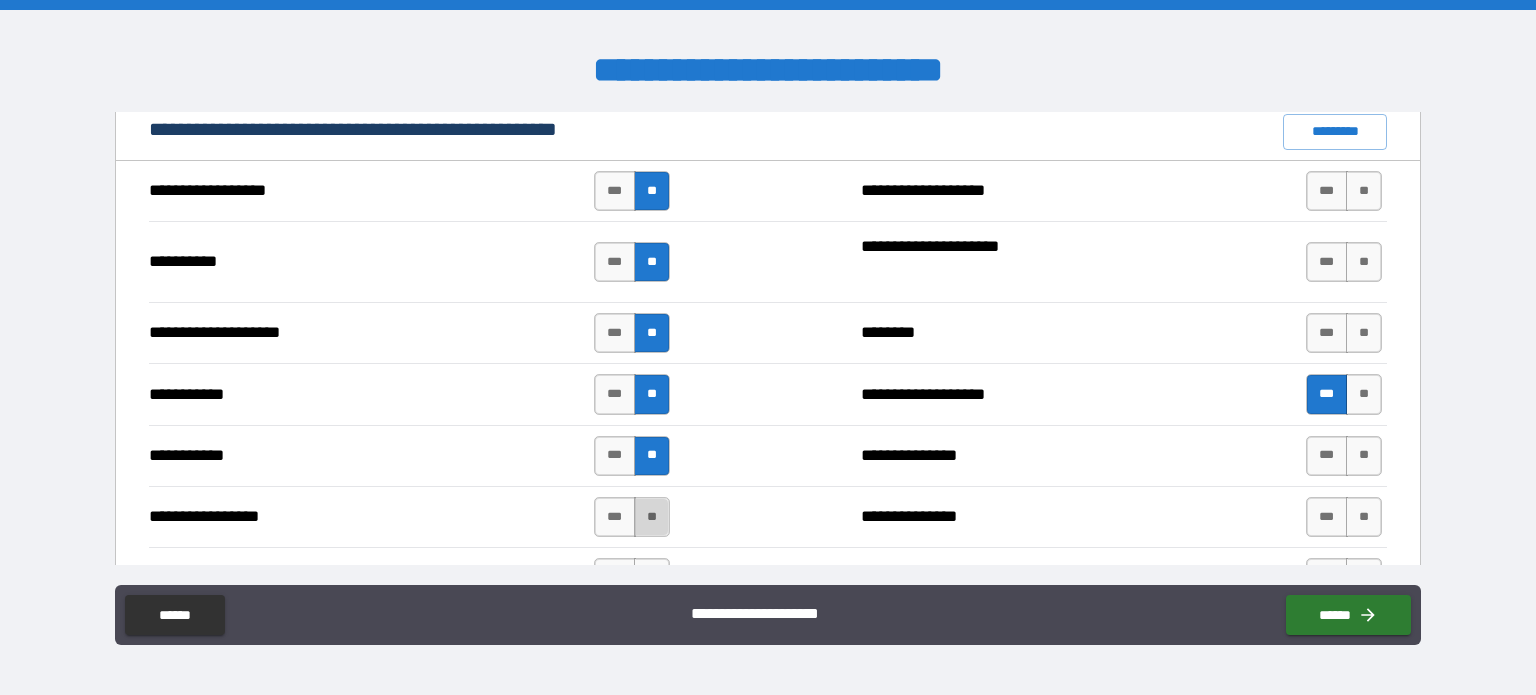click on "**" at bounding box center (652, 517) 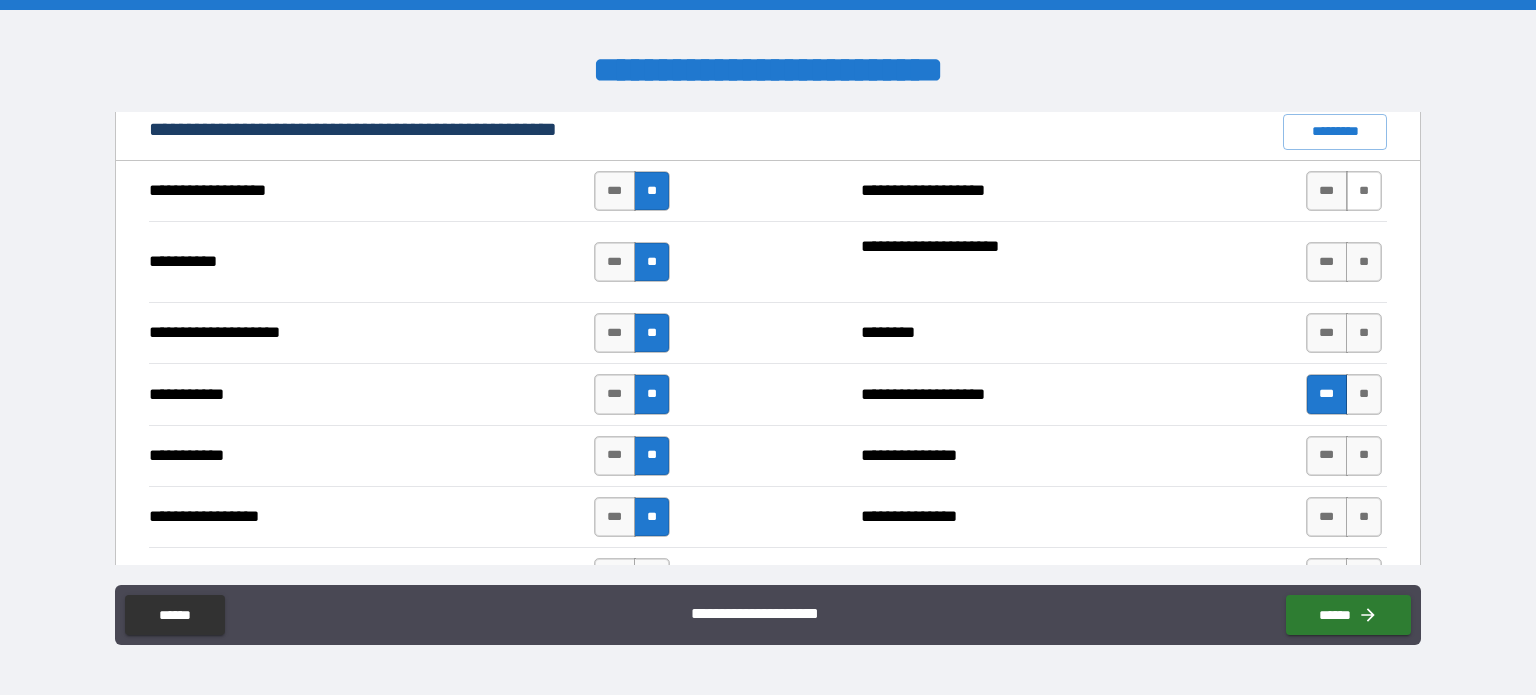 click on "**" at bounding box center [1364, 191] 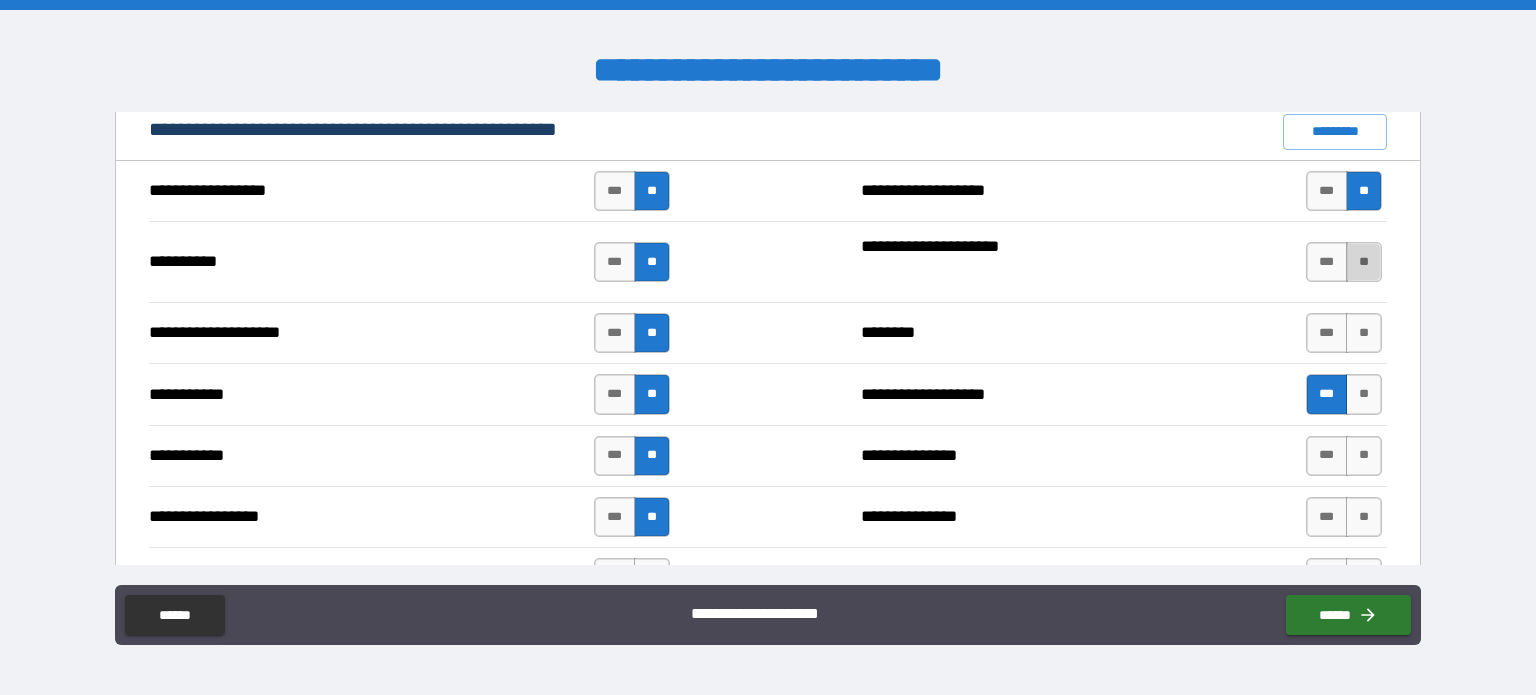 click on "**" at bounding box center [1364, 262] 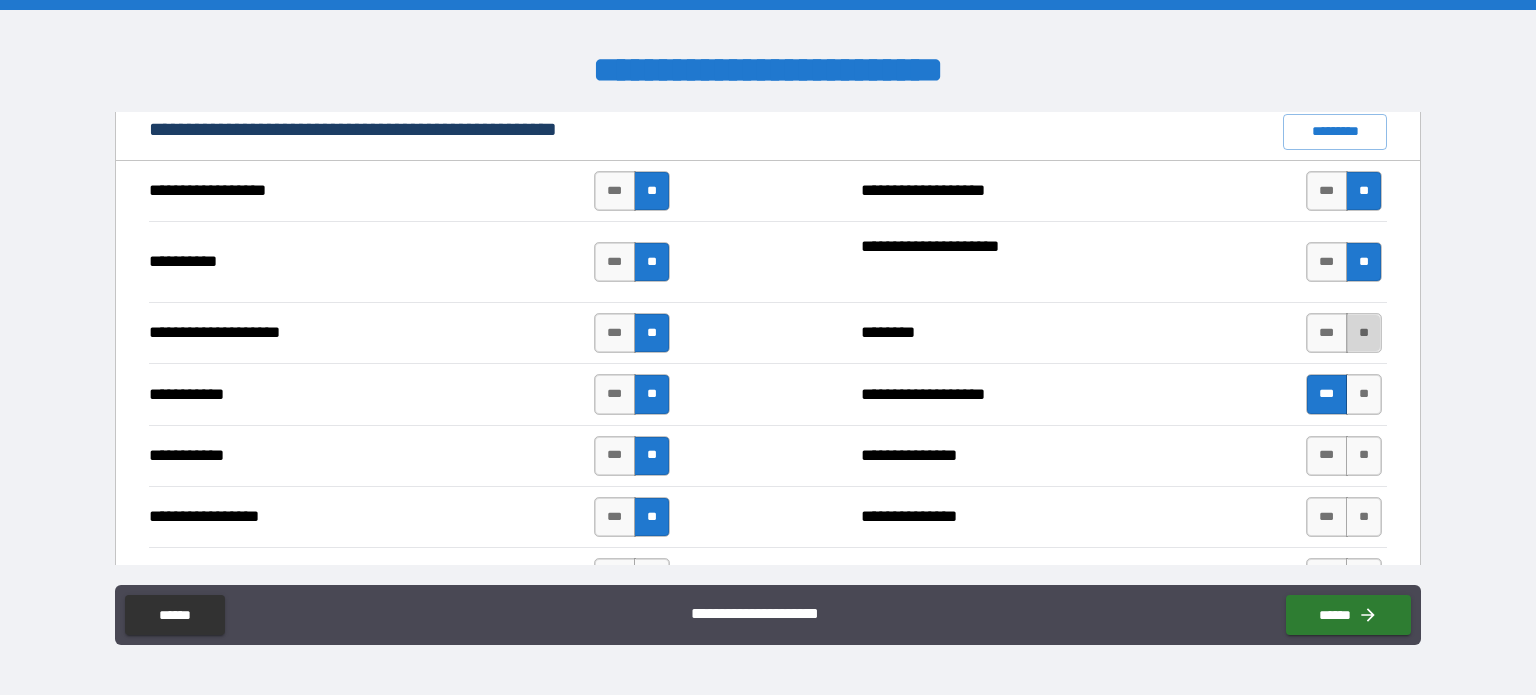 click on "**" at bounding box center [1364, 333] 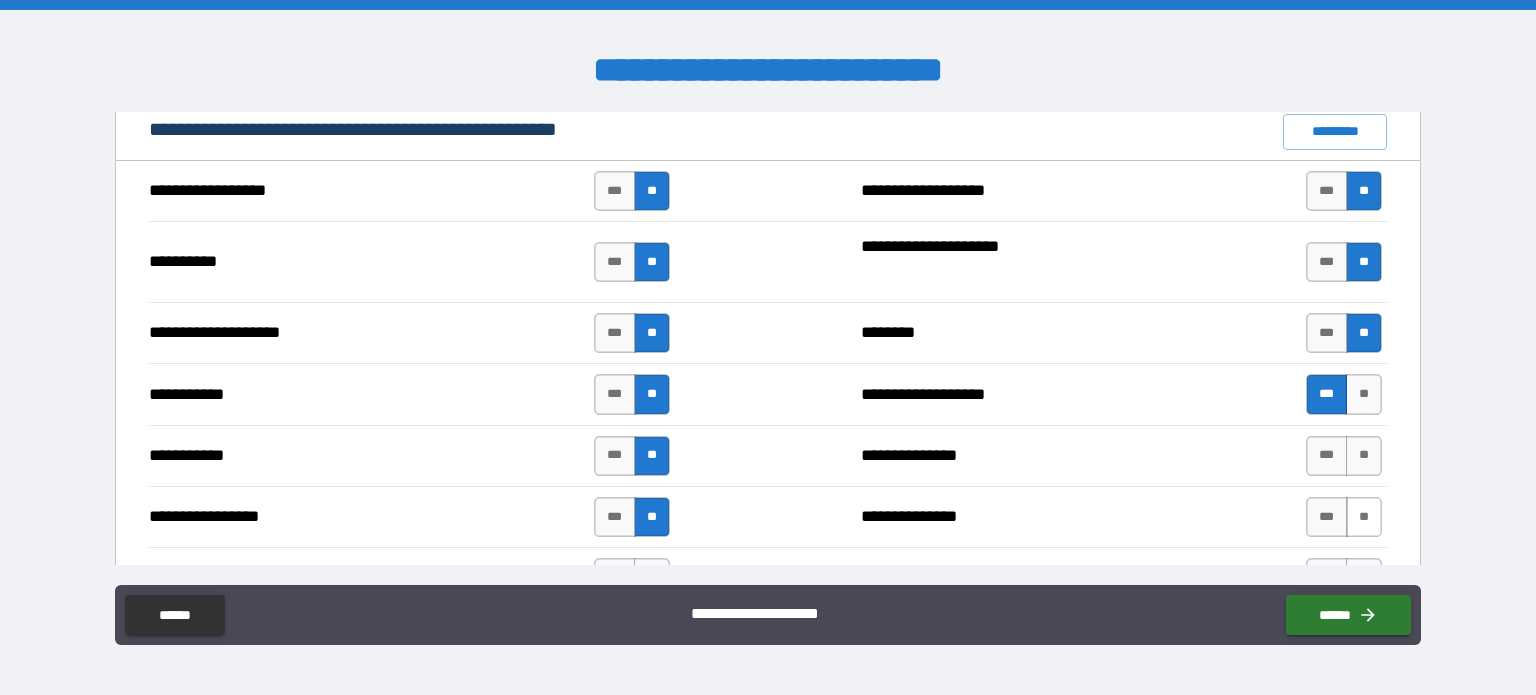 drag, startPoint x: 1352, startPoint y: 455, endPoint x: 1357, endPoint y: 508, distance: 53.235325 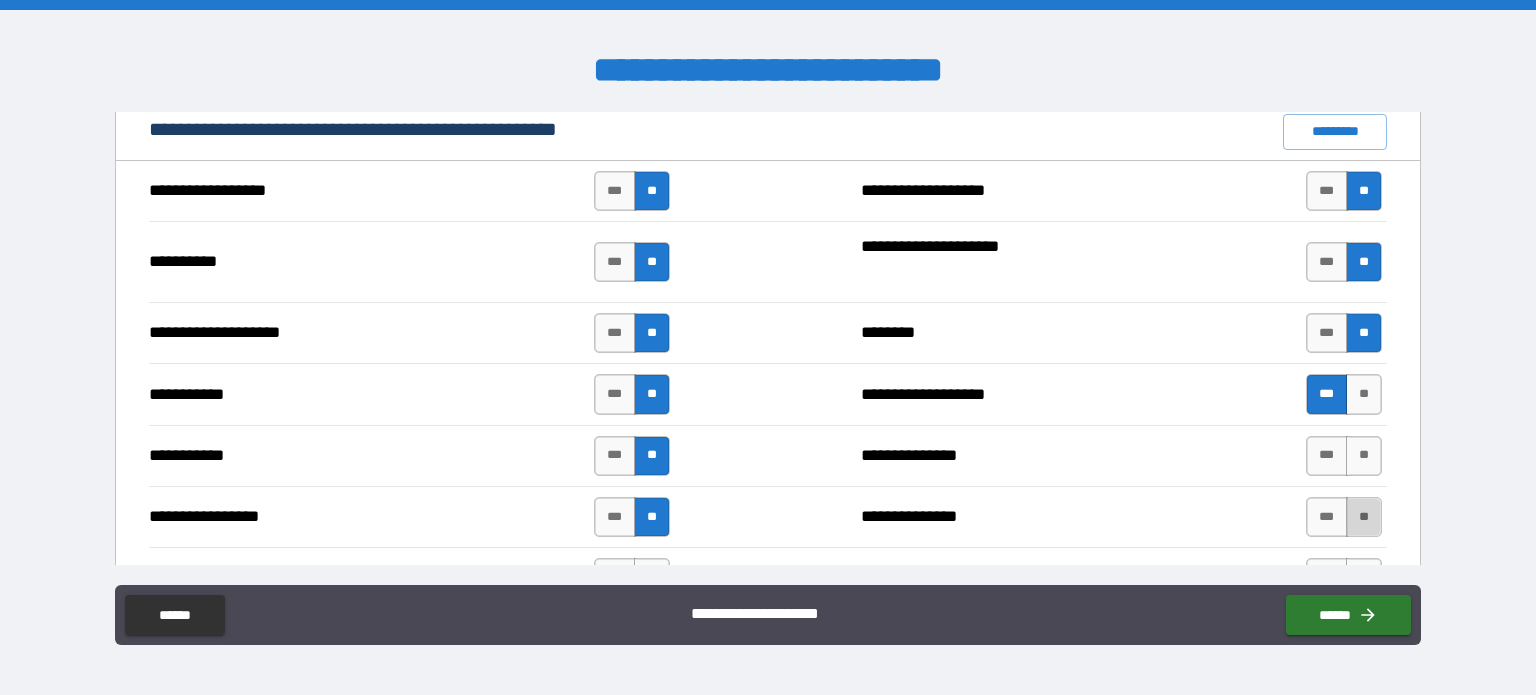 click on "**" at bounding box center (1364, 517) 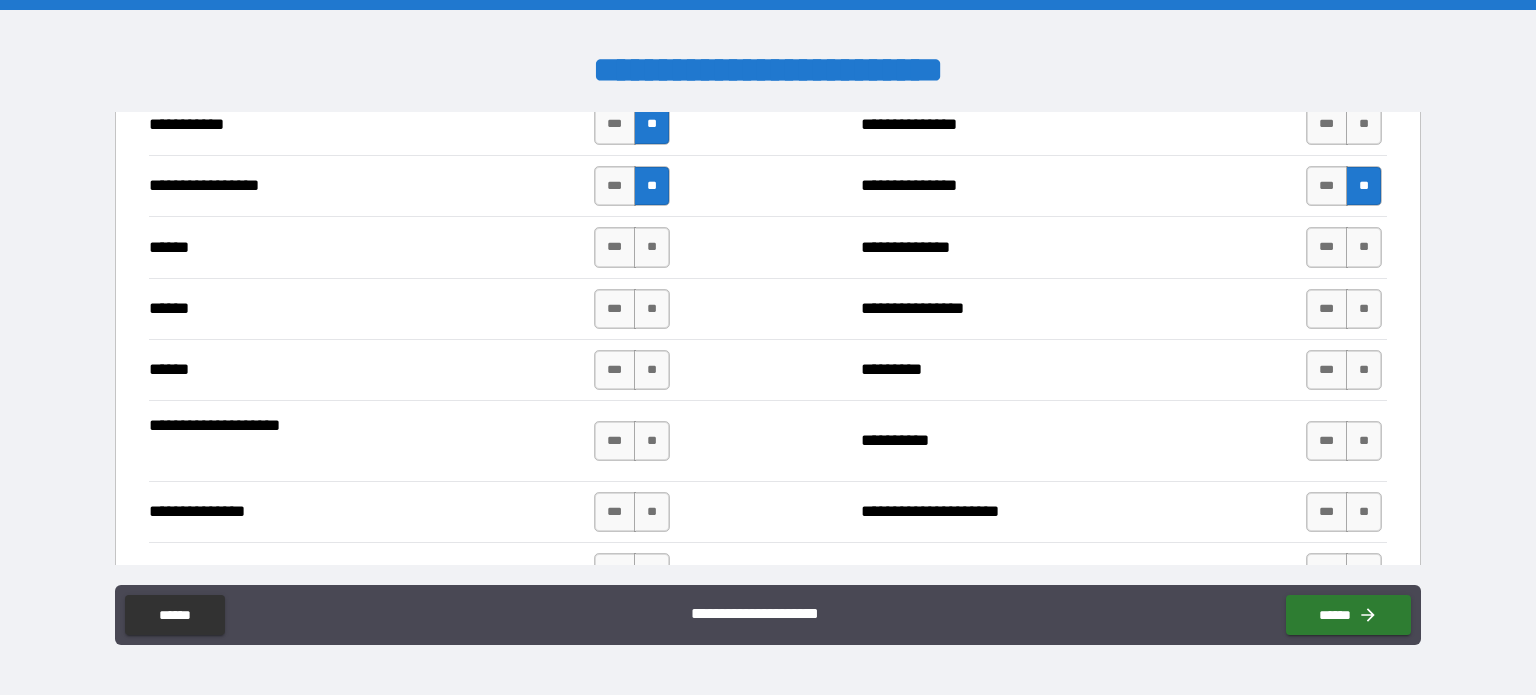 scroll, scrollTop: 2232, scrollLeft: 0, axis: vertical 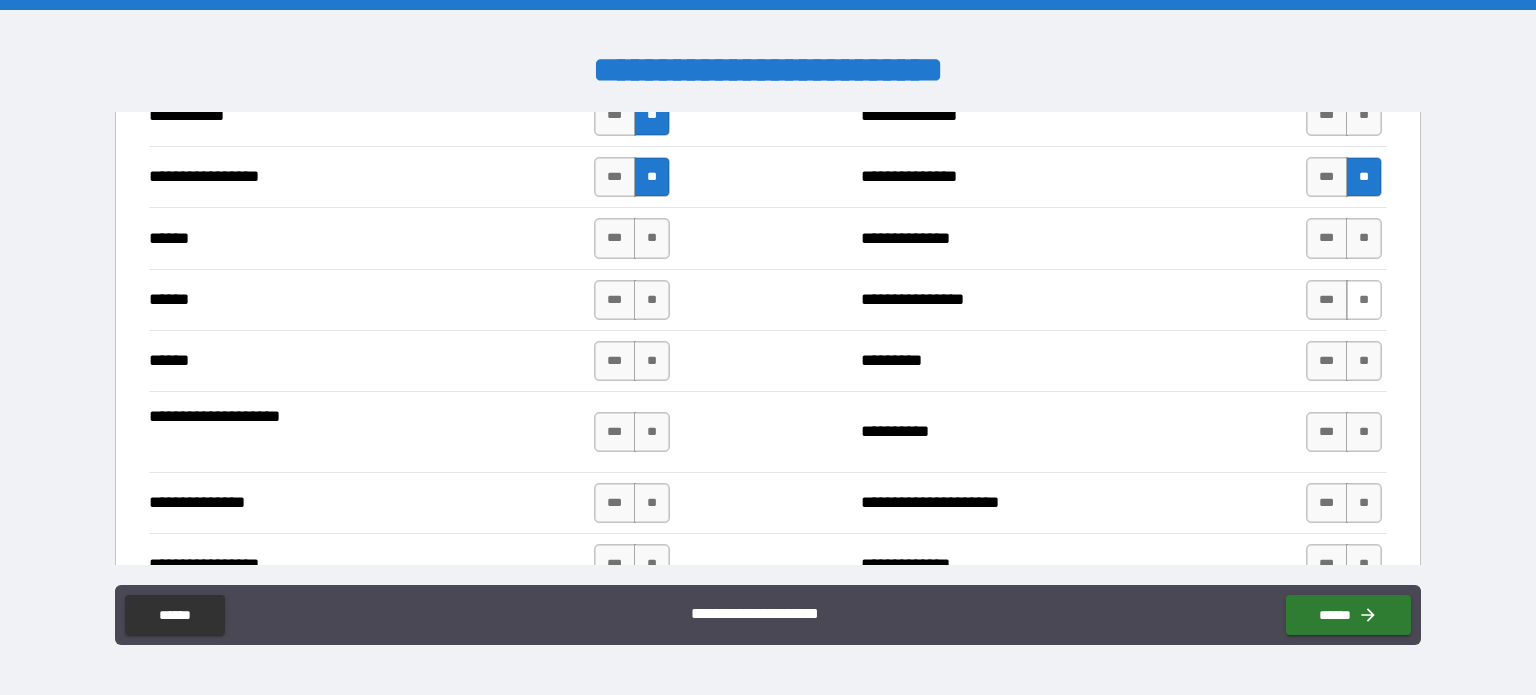 drag, startPoint x: 1355, startPoint y: 223, endPoint x: 1352, endPoint y: 295, distance: 72.06247 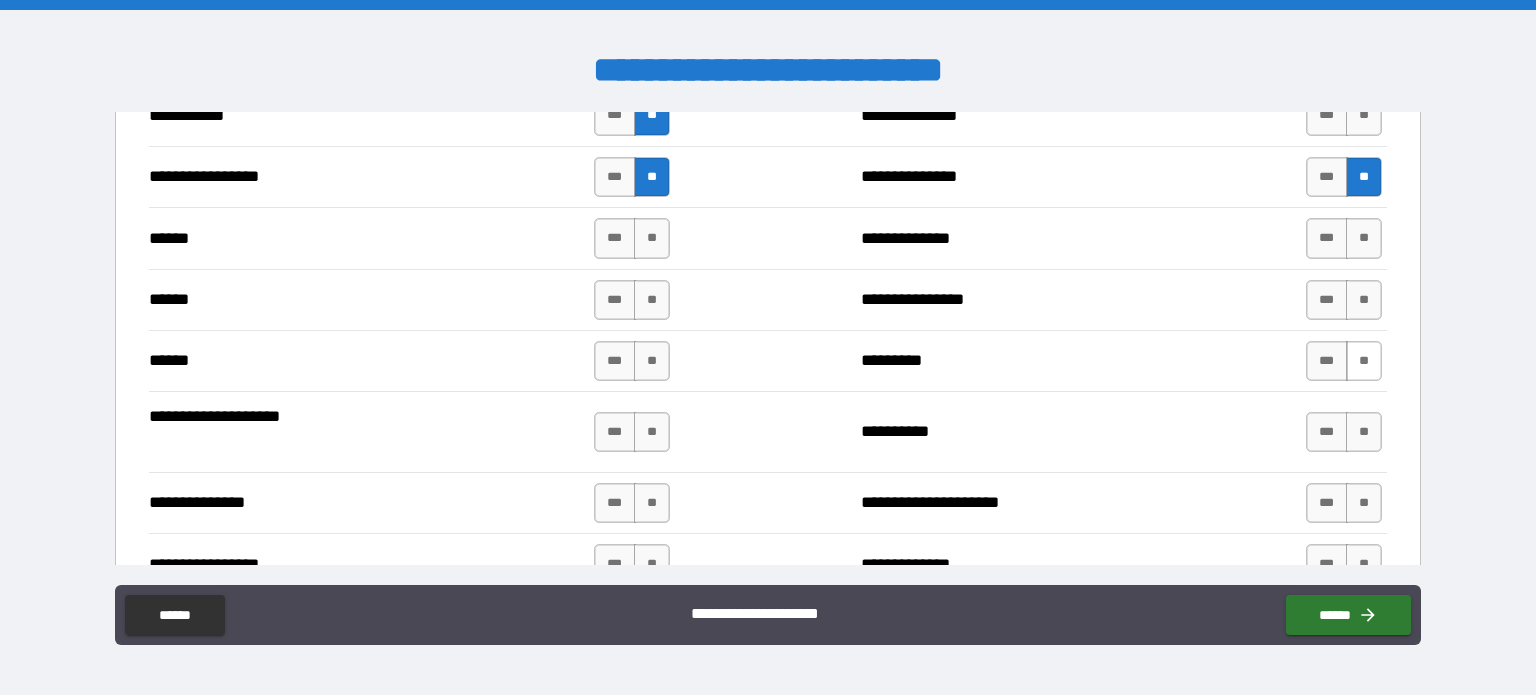 drag, startPoint x: 1352, startPoint y: 295, endPoint x: 1352, endPoint y: 346, distance: 51 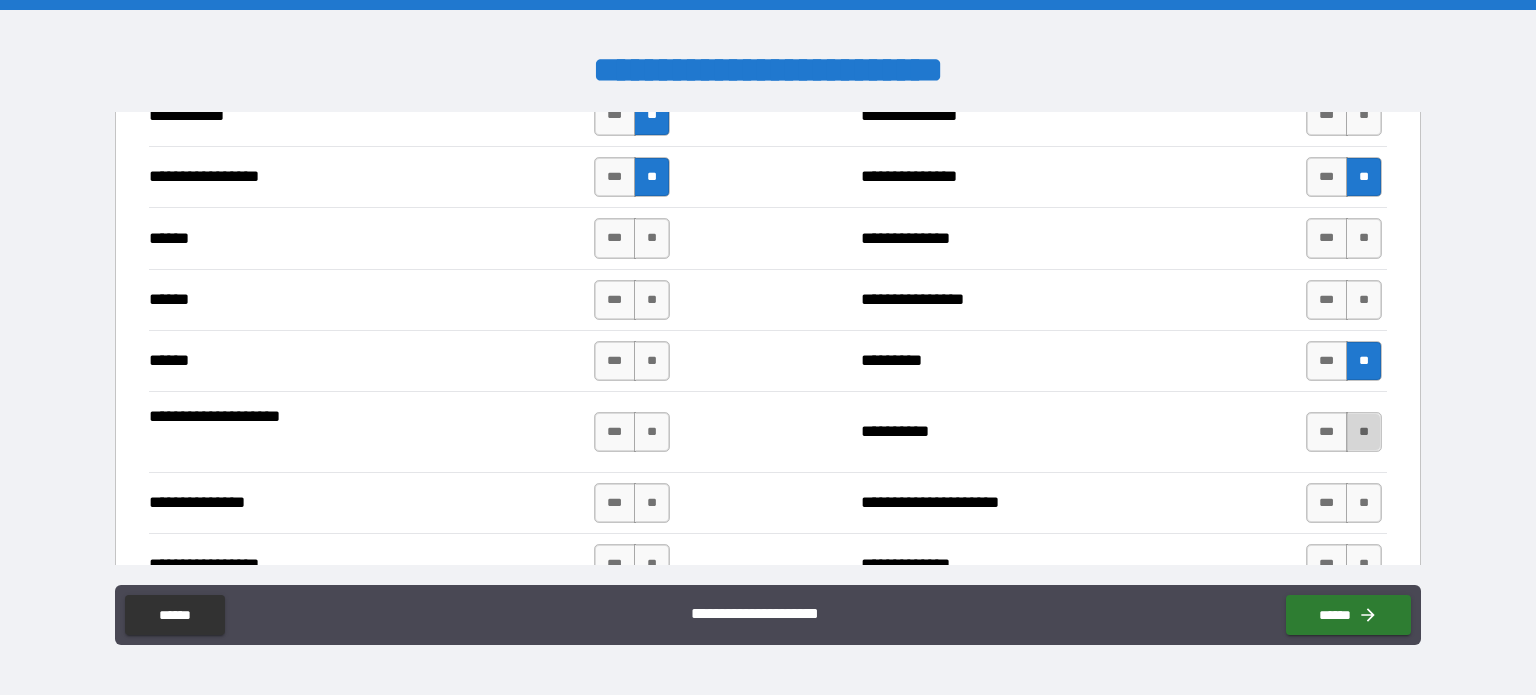 click on "**" at bounding box center [1364, 432] 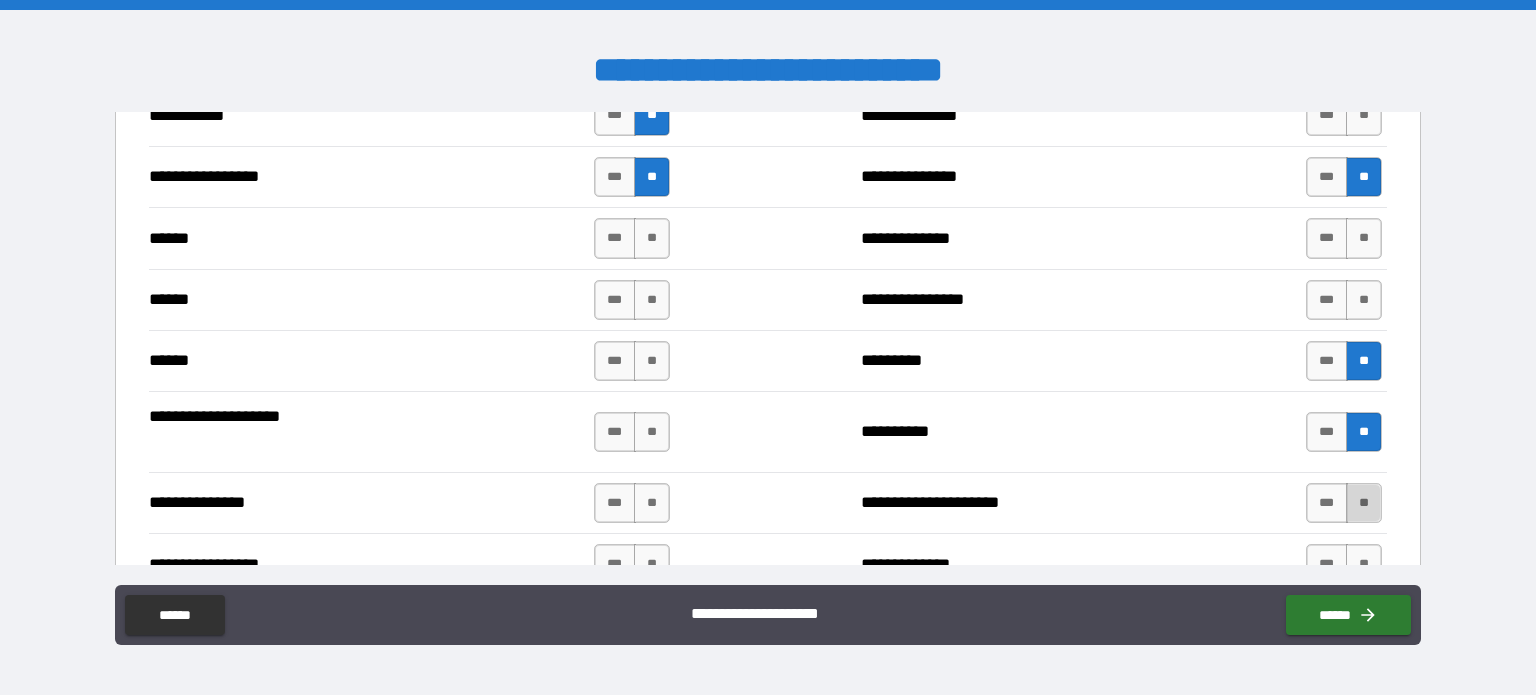 click on "**" at bounding box center (1364, 503) 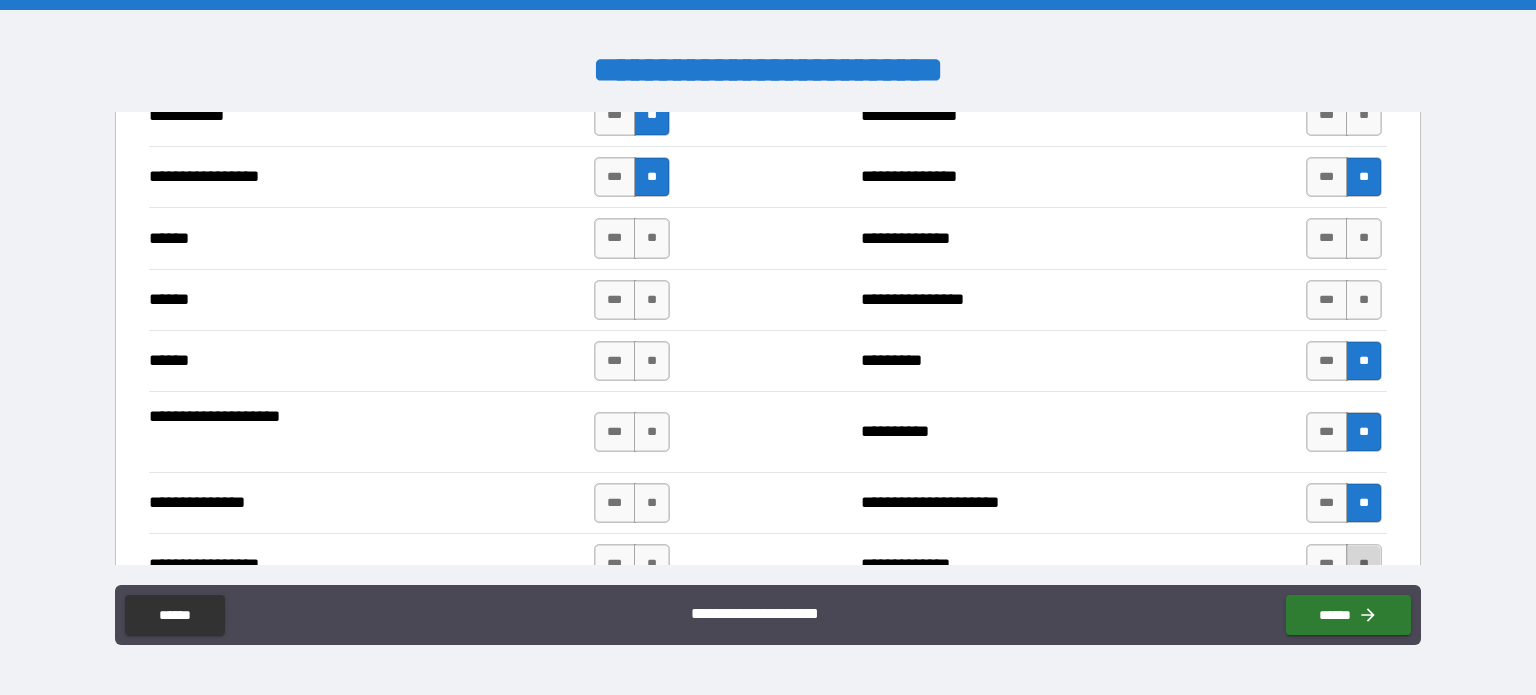 click on "**" at bounding box center (1364, 564) 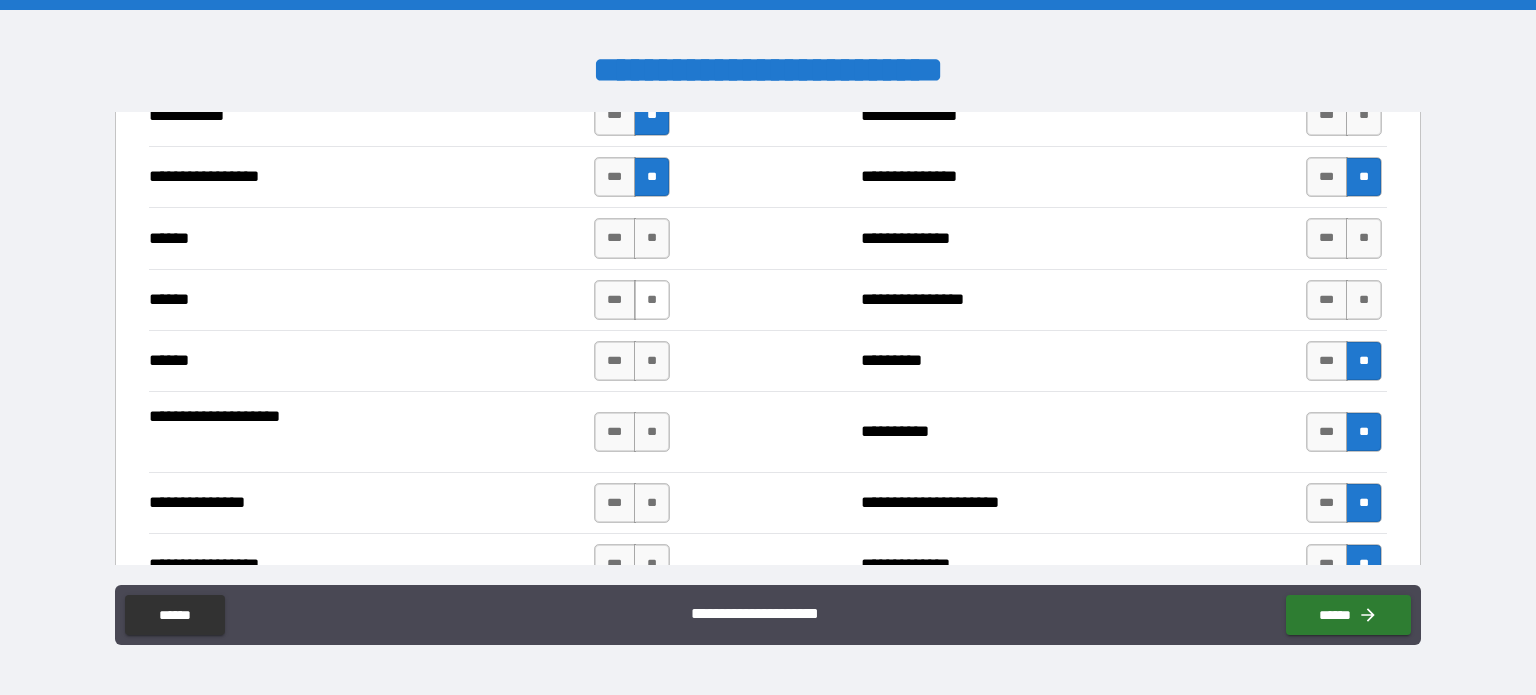 drag, startPoint x: 648, startPoint y: 231, endPoint x: 640, endPoint y: 278, distance: 47.67599 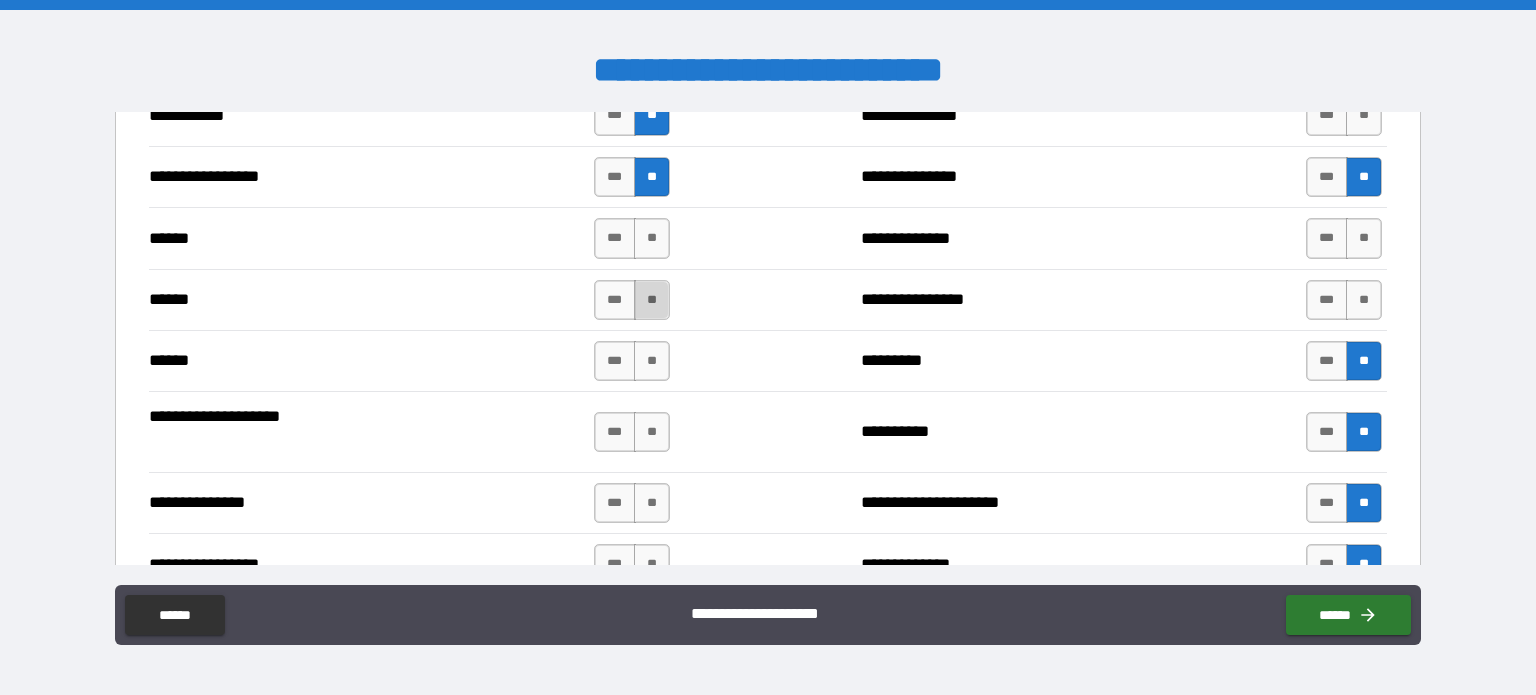 click on "**" at bounding box center [652, 300] 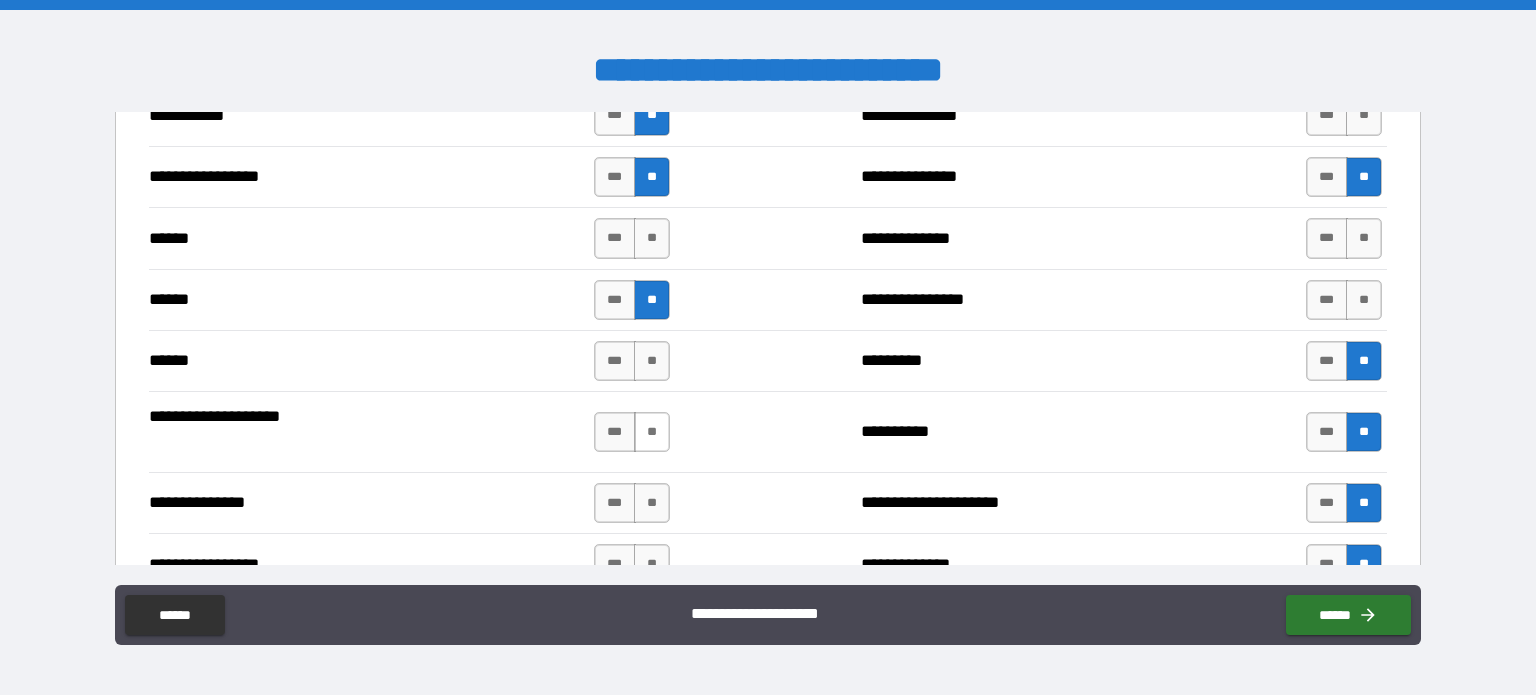 drag, startPoint x: 644, startPoint y: 351, endPoint x: 644, endPoint y: 411, distance: 60 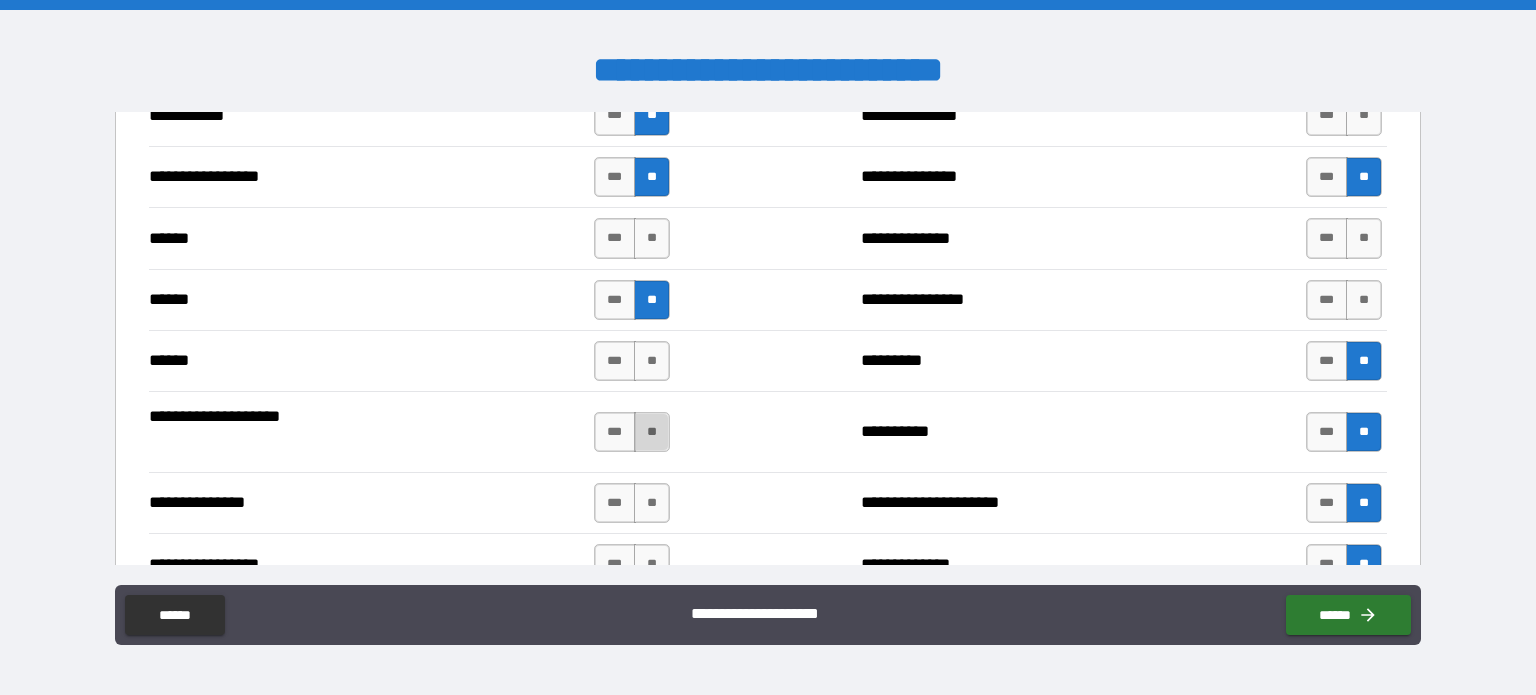 click on "**" at bounding box center [652, 432] 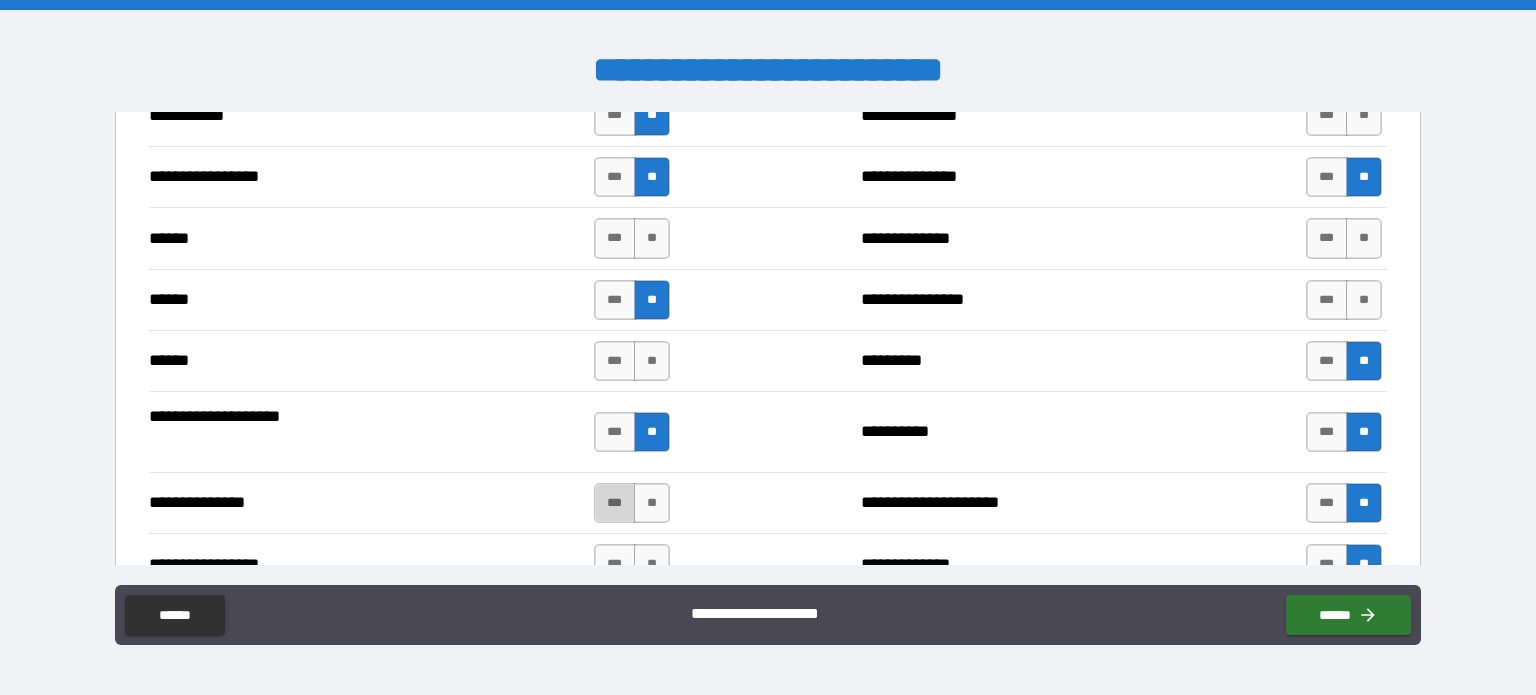 click on "***" at bounding box center [615, 503] 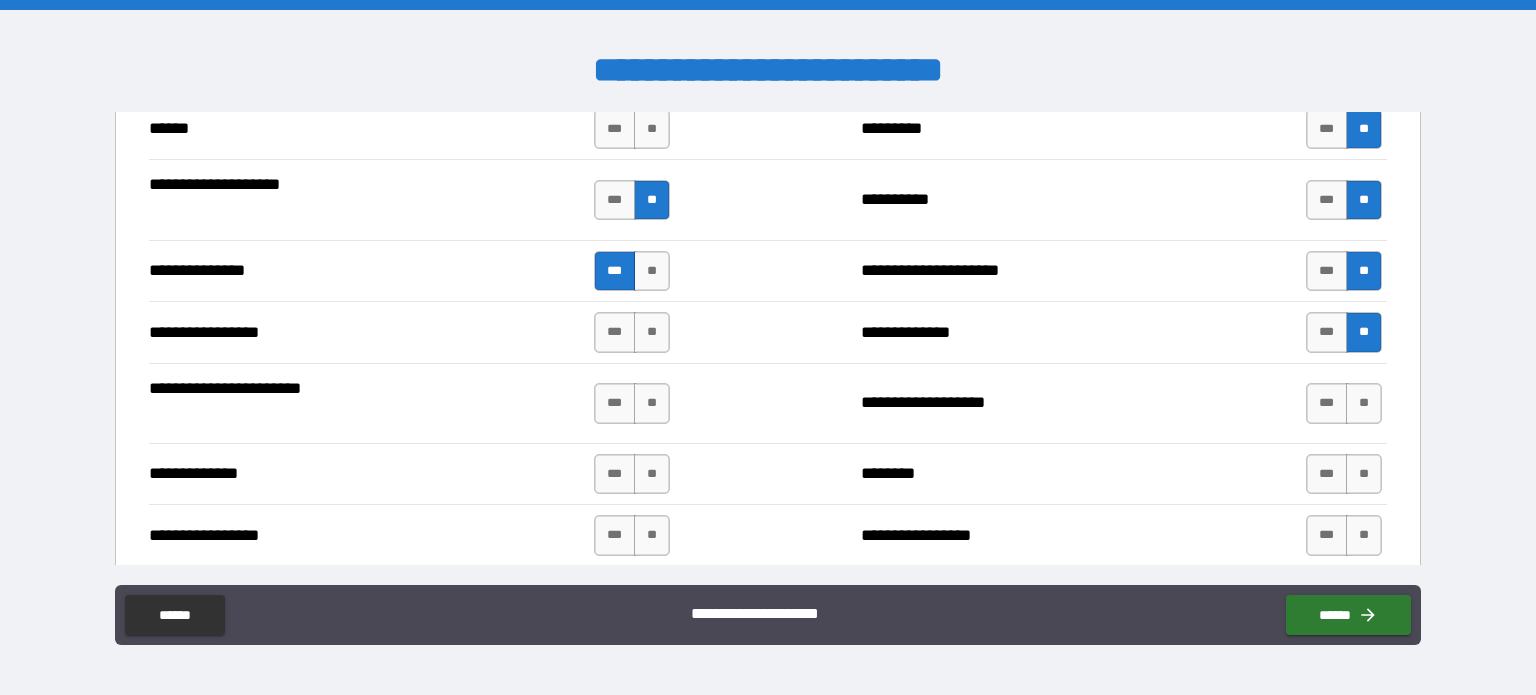 scroll, scrollTop: 2500, scrollLeft: 0, axis: vertical 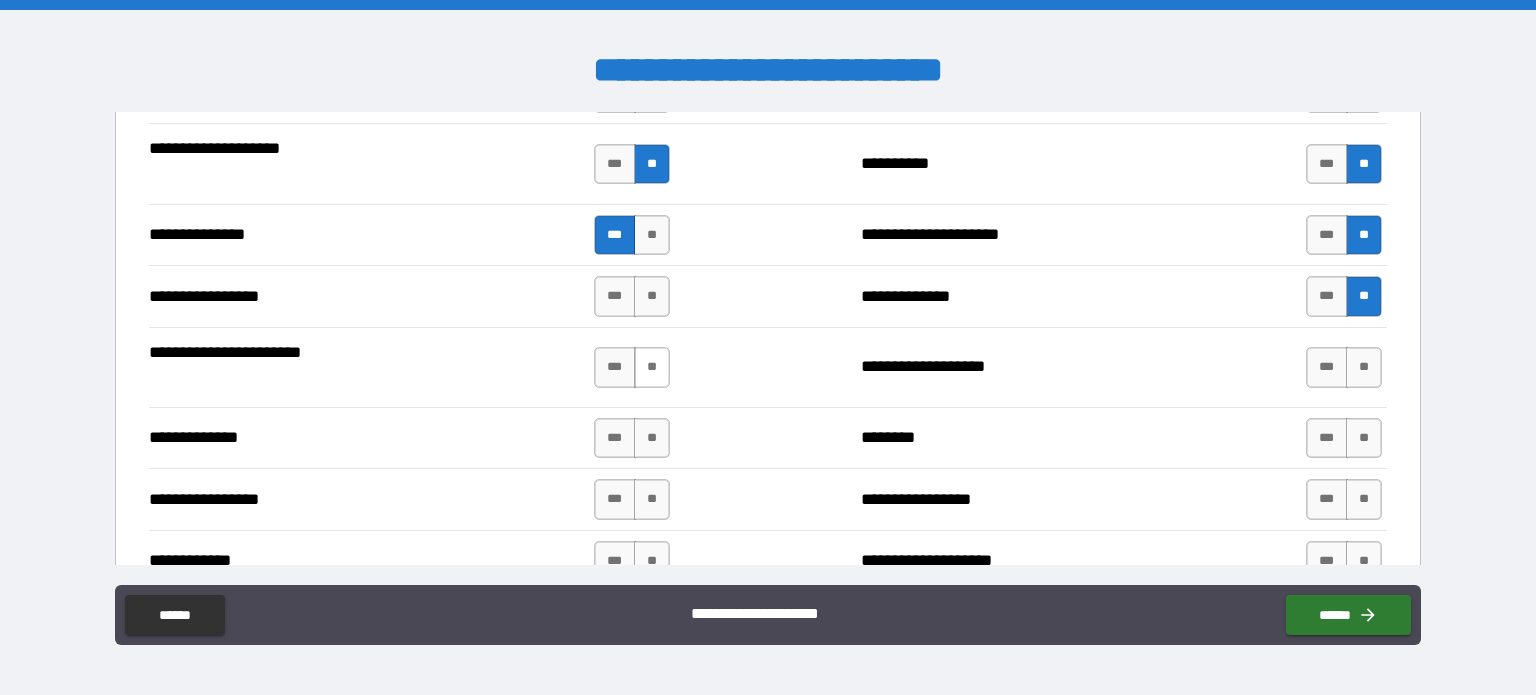 drag, startPoint x: 656, startPoint y: 285, endPoint x: 648, endPoint y: 359, distance: 74.431175 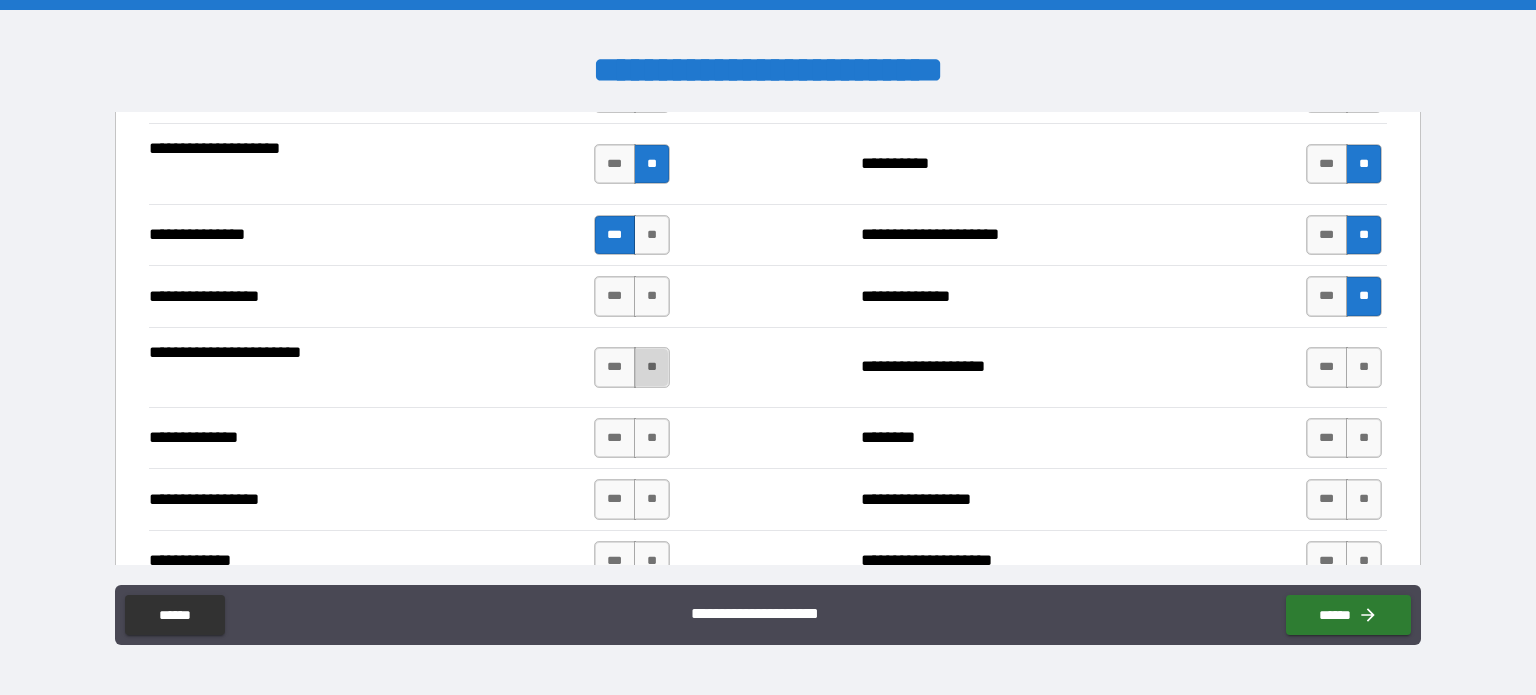 click on "**" at bounding box center (652, 367) 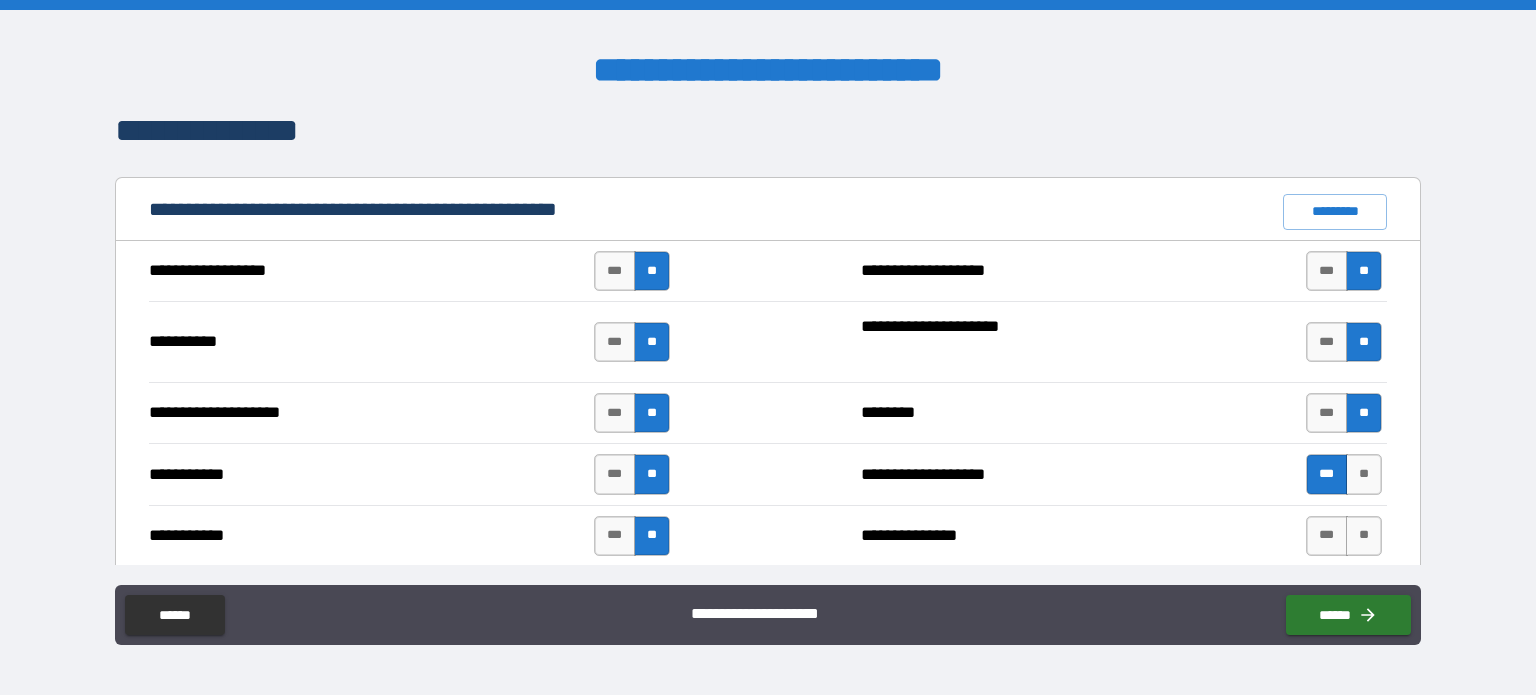 scroll, scrollTop: 1786, scrollLeft: 0, axis: vertical 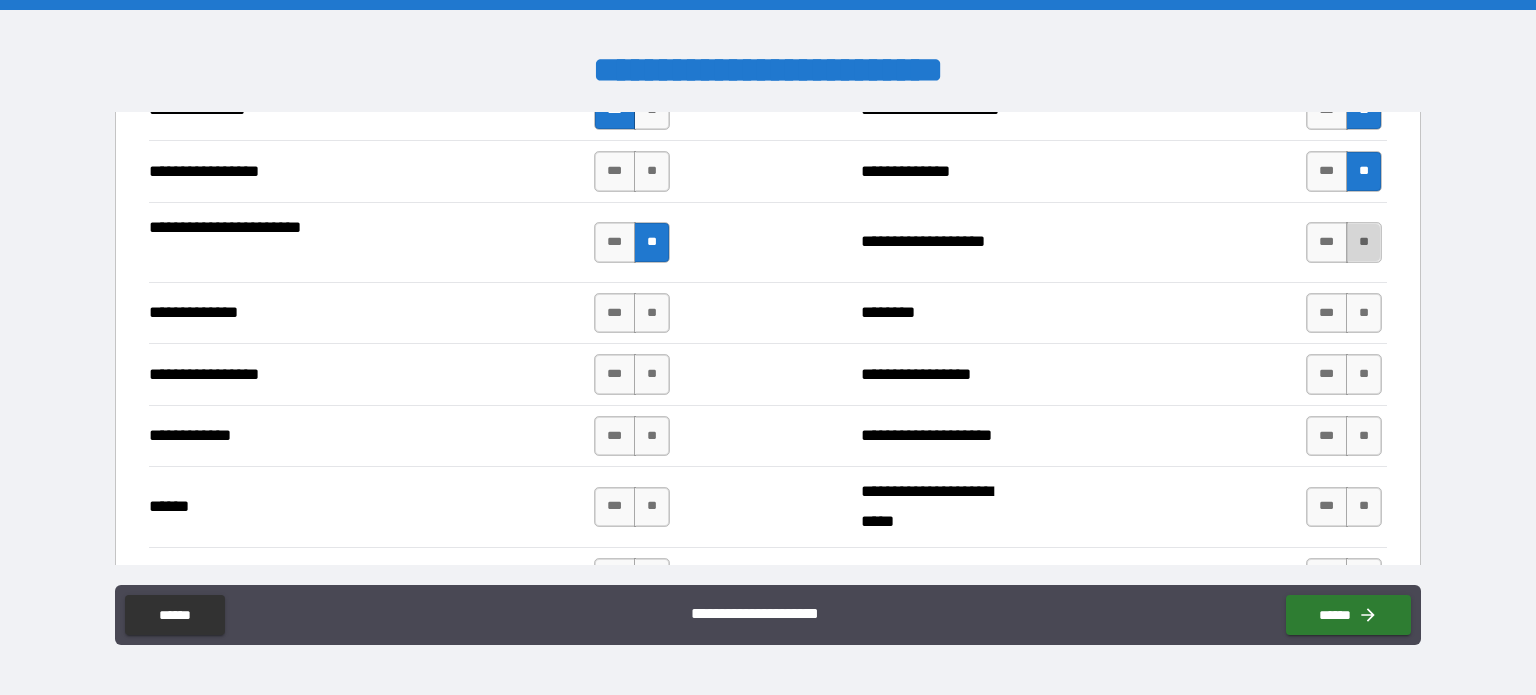 click on "**" at bounding box center (1364, 242) 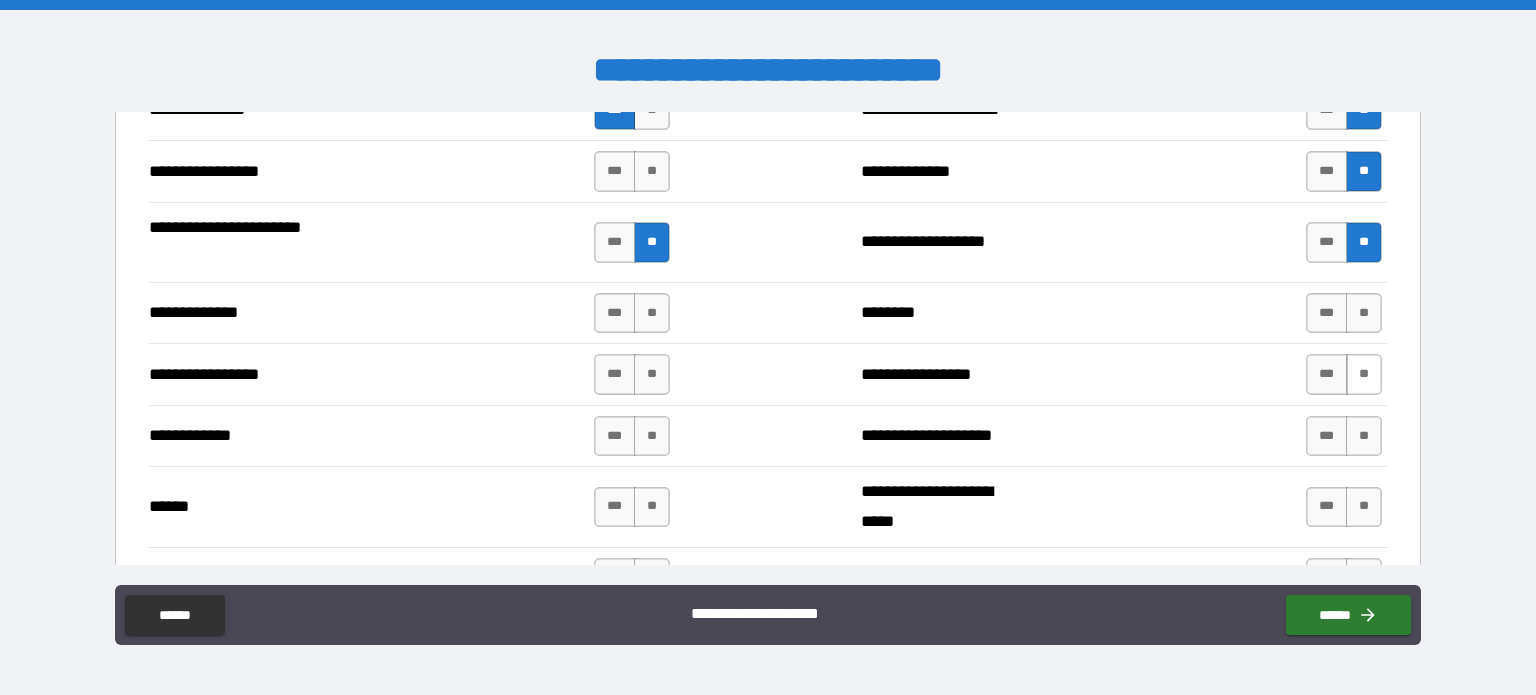 drag, startPoint x: 1350, startPoint y: 308, endPoint x: 1355, endPoint y: 356, distance: 48.259712 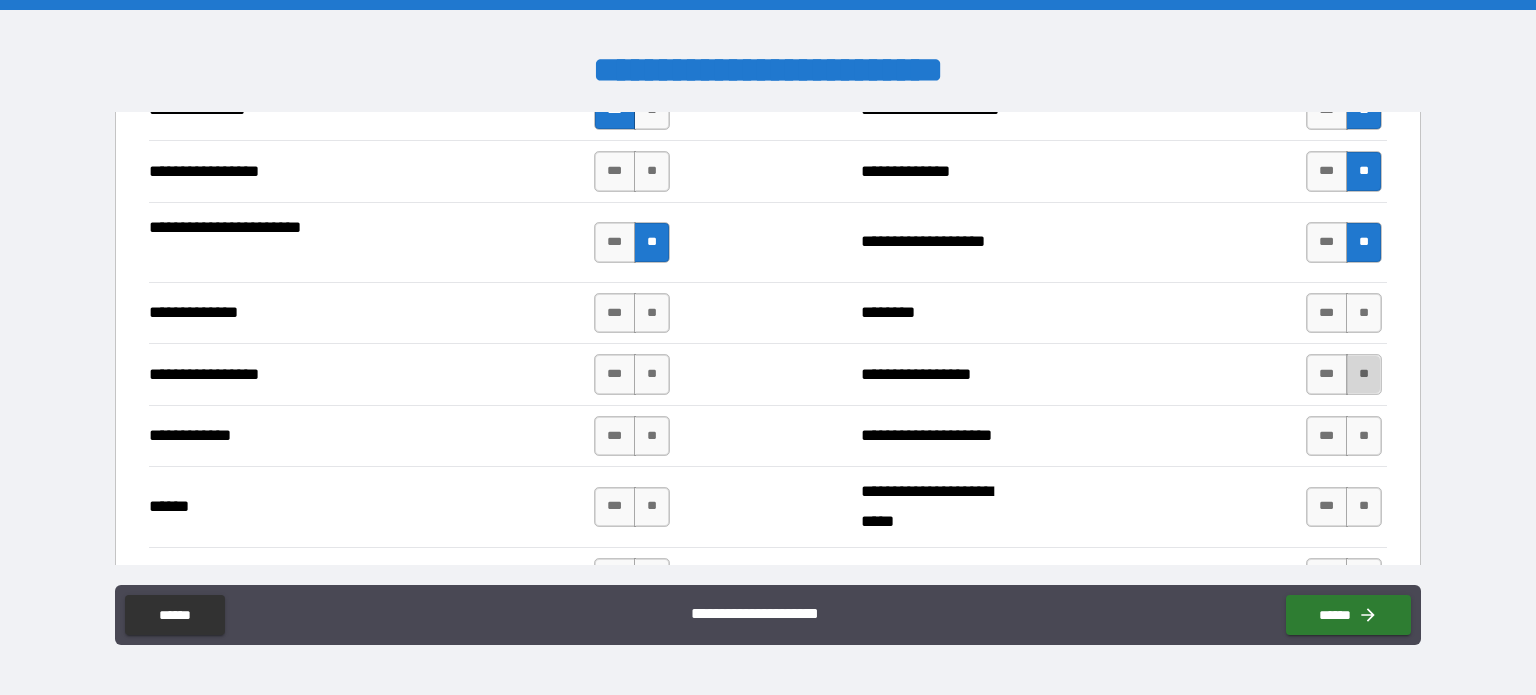 click on "**" at bounding box center (1364, 374) 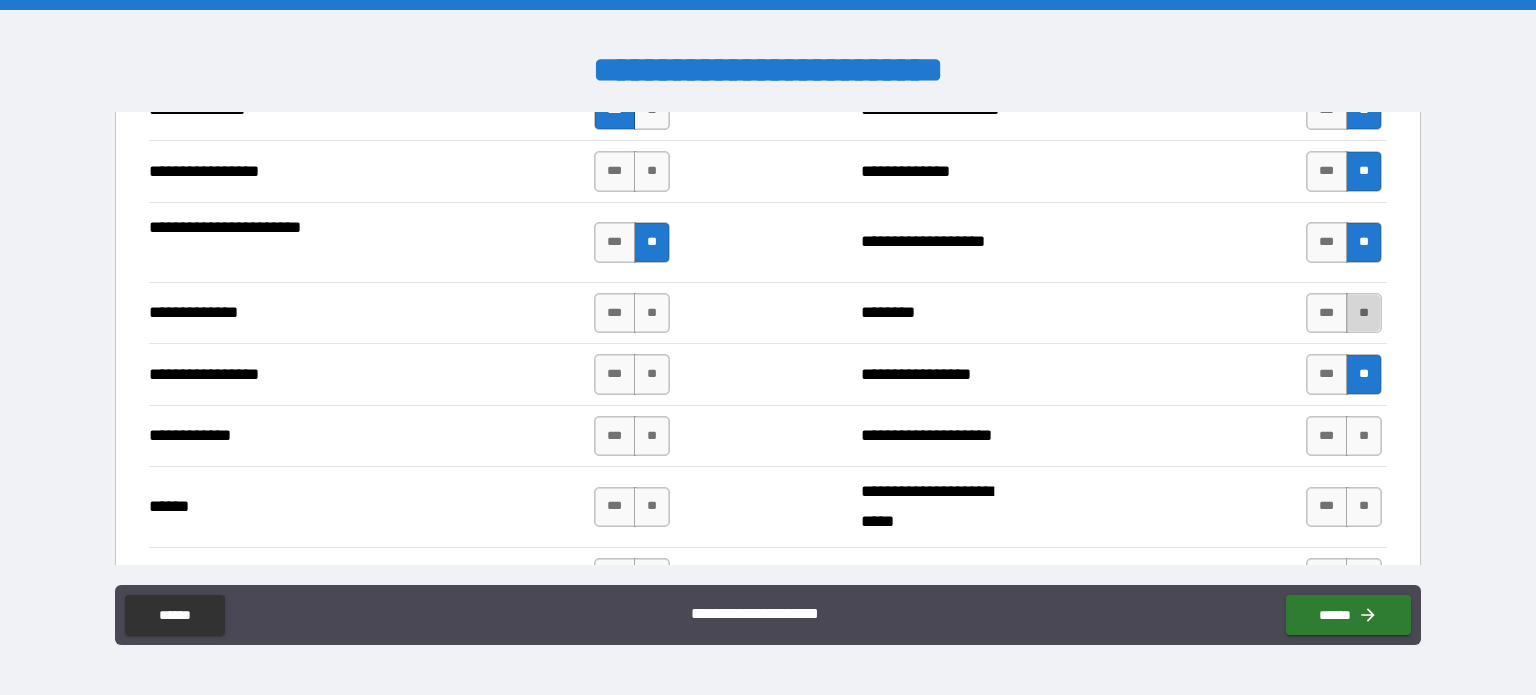 click on "**" at bounding box center (1364, 313) 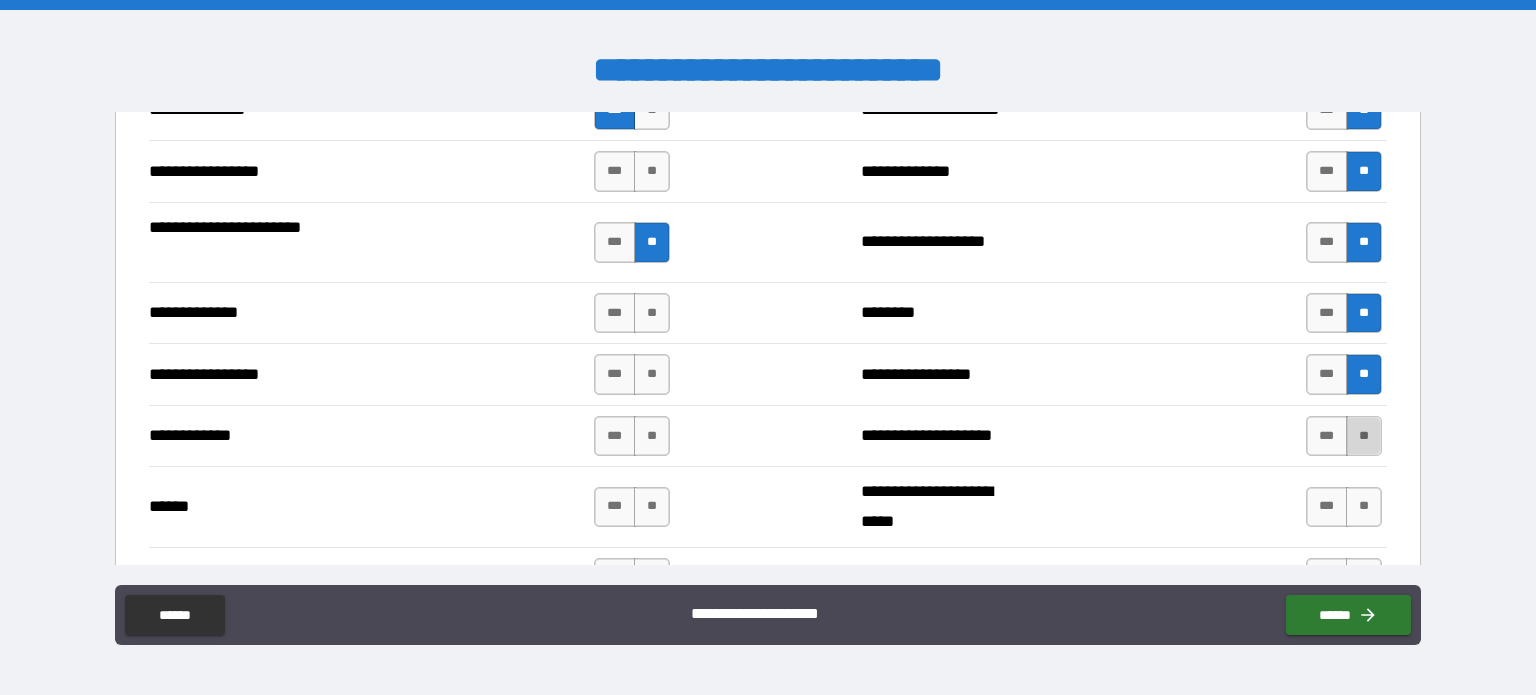 click on "**" at bounding box center [1364, 436] 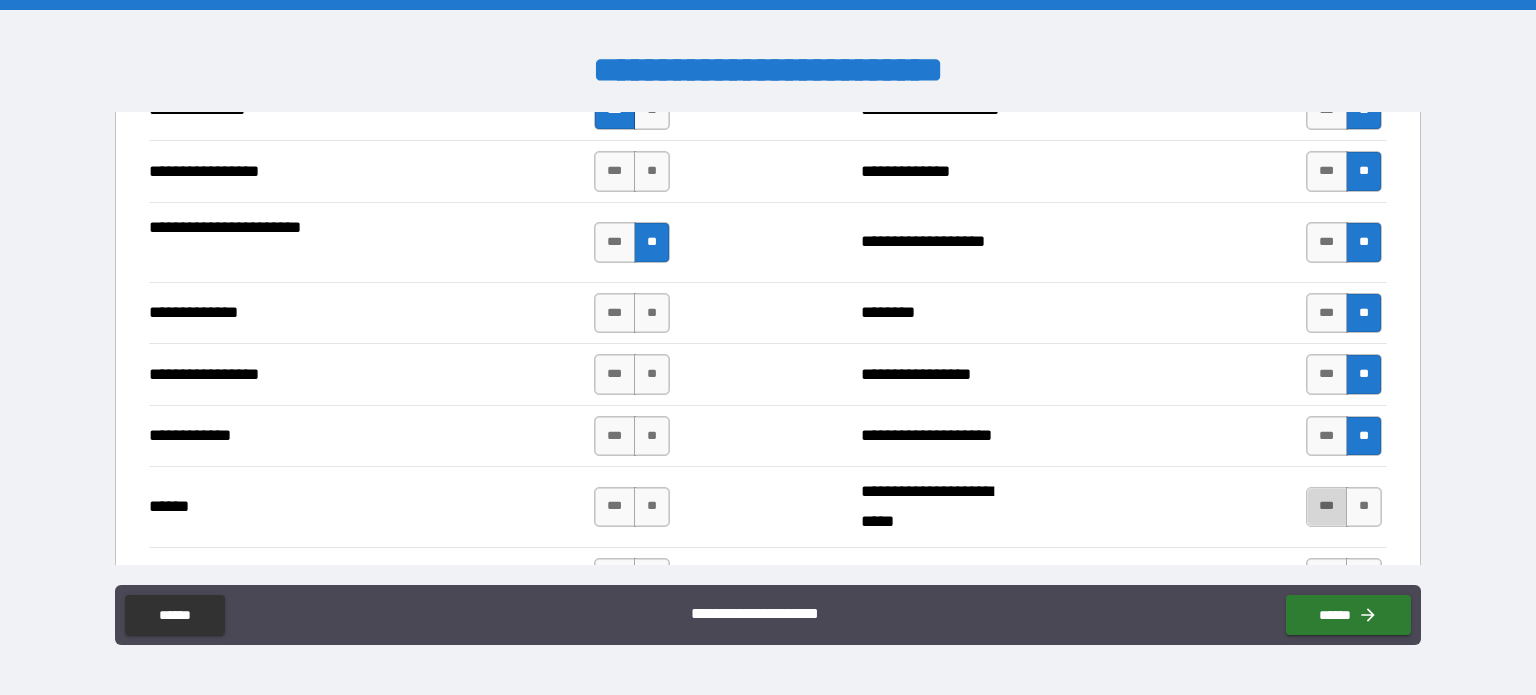 click on "***" at bounding box center [1327, 507] 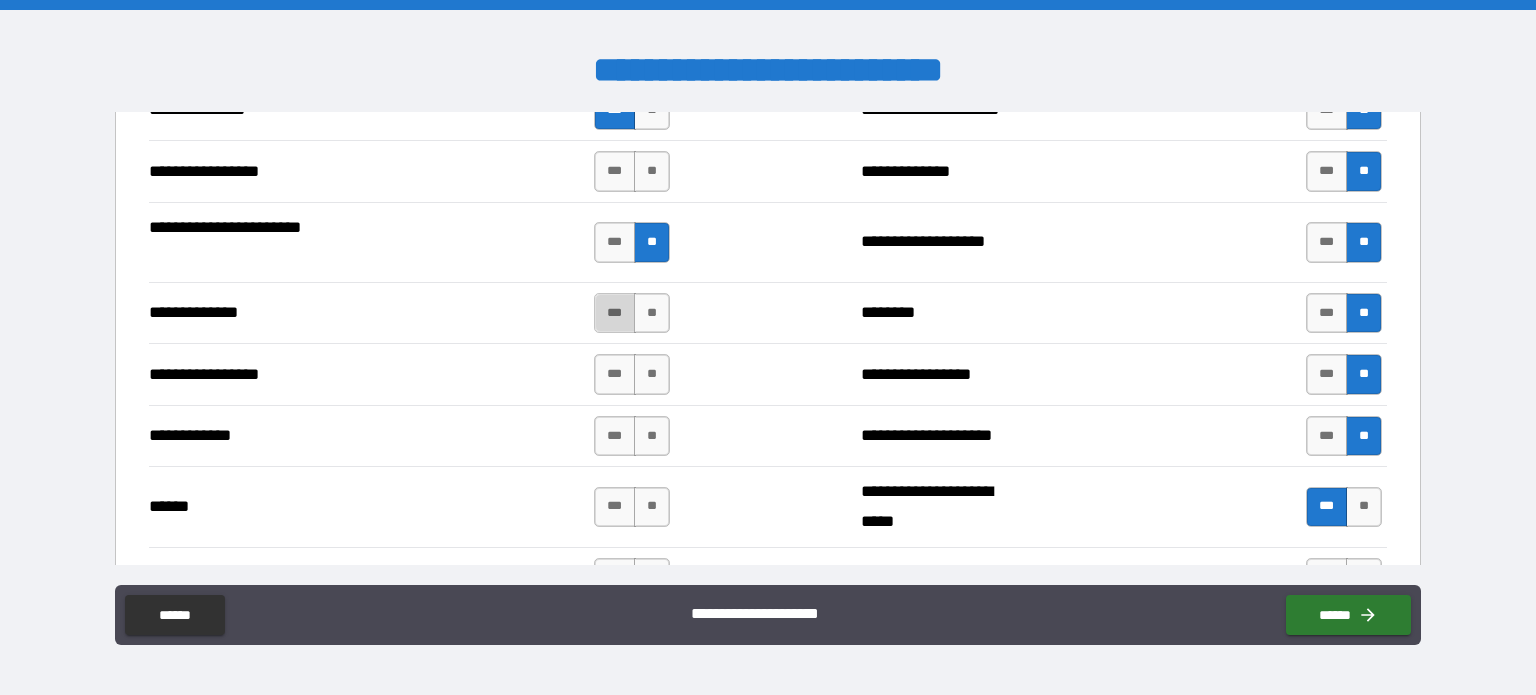 click on "***" at bounding box center (615, 313) 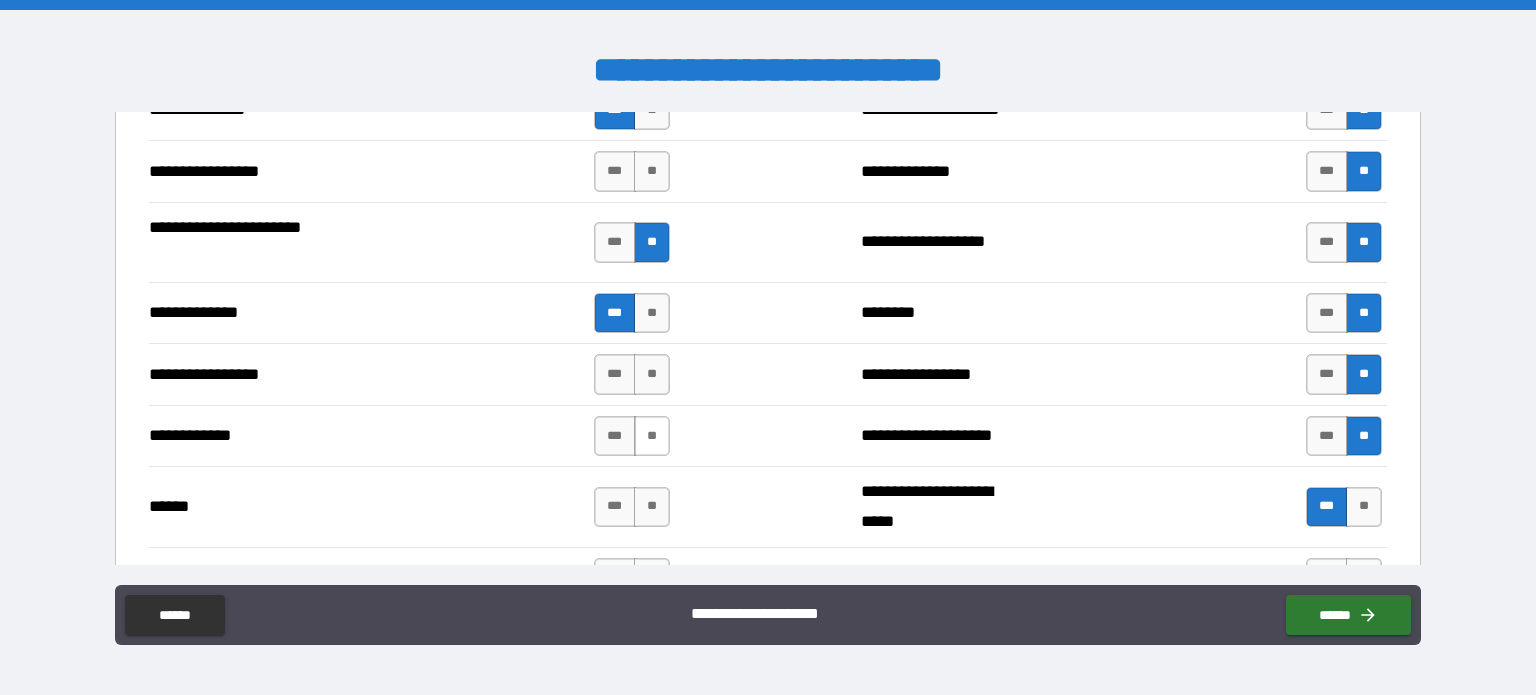 drag, startPoint x: 655, startPoint y: 363, endPoint x: 638, endPoint y: 427, distance: 66.21933 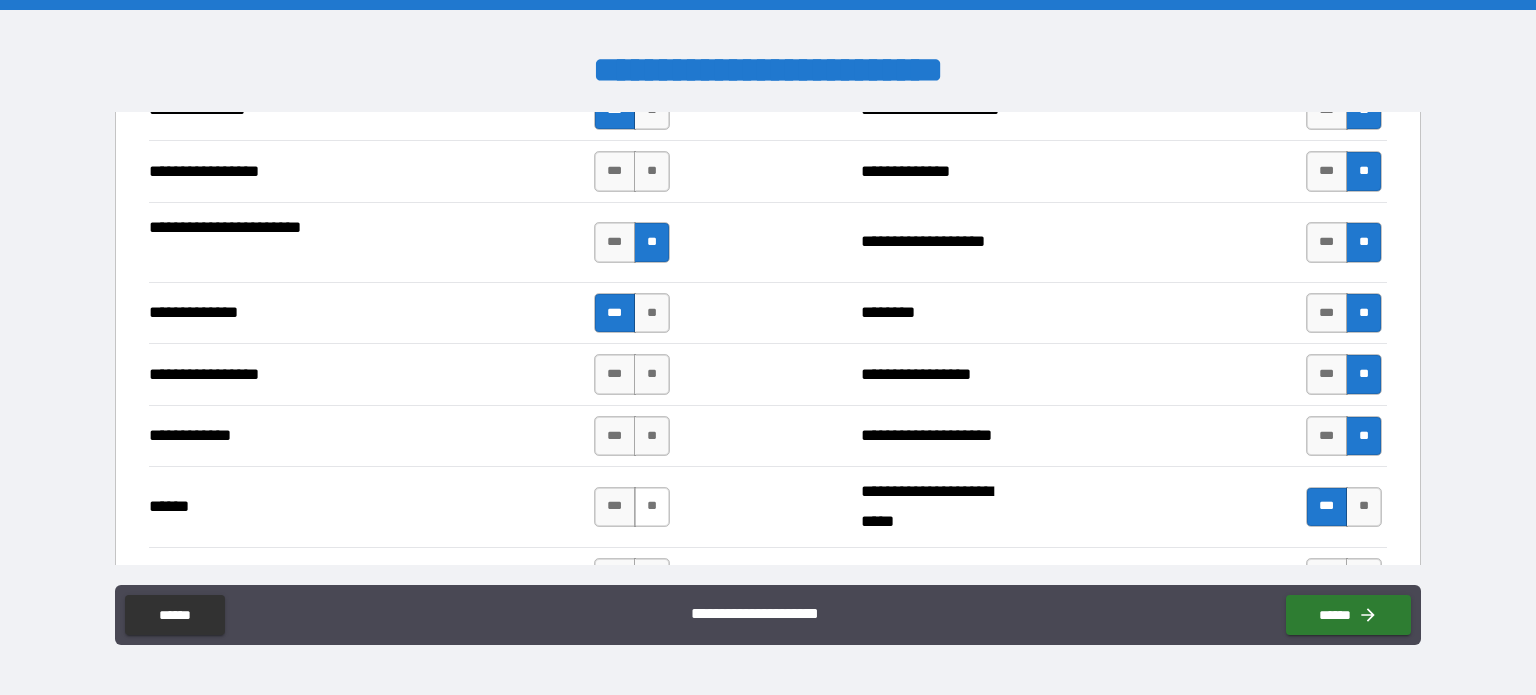 drag, startPoint x: 638, startPoint y: 427, endPoint x: 641, endPoint y: 484, distance: 57.07889 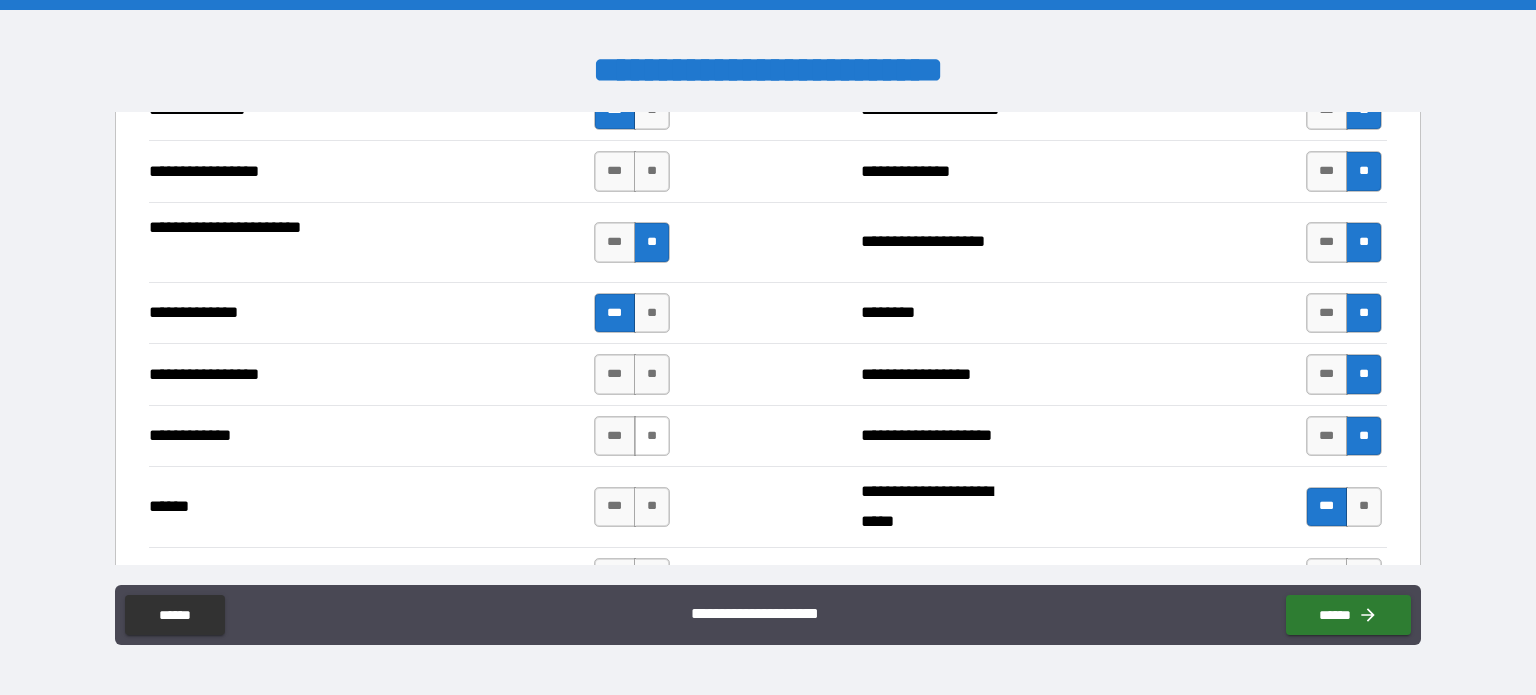 drag, startPoint x: 641, startPoint y: 484, endPoint x: 650, endPoint y: 442, distance: 42.953465 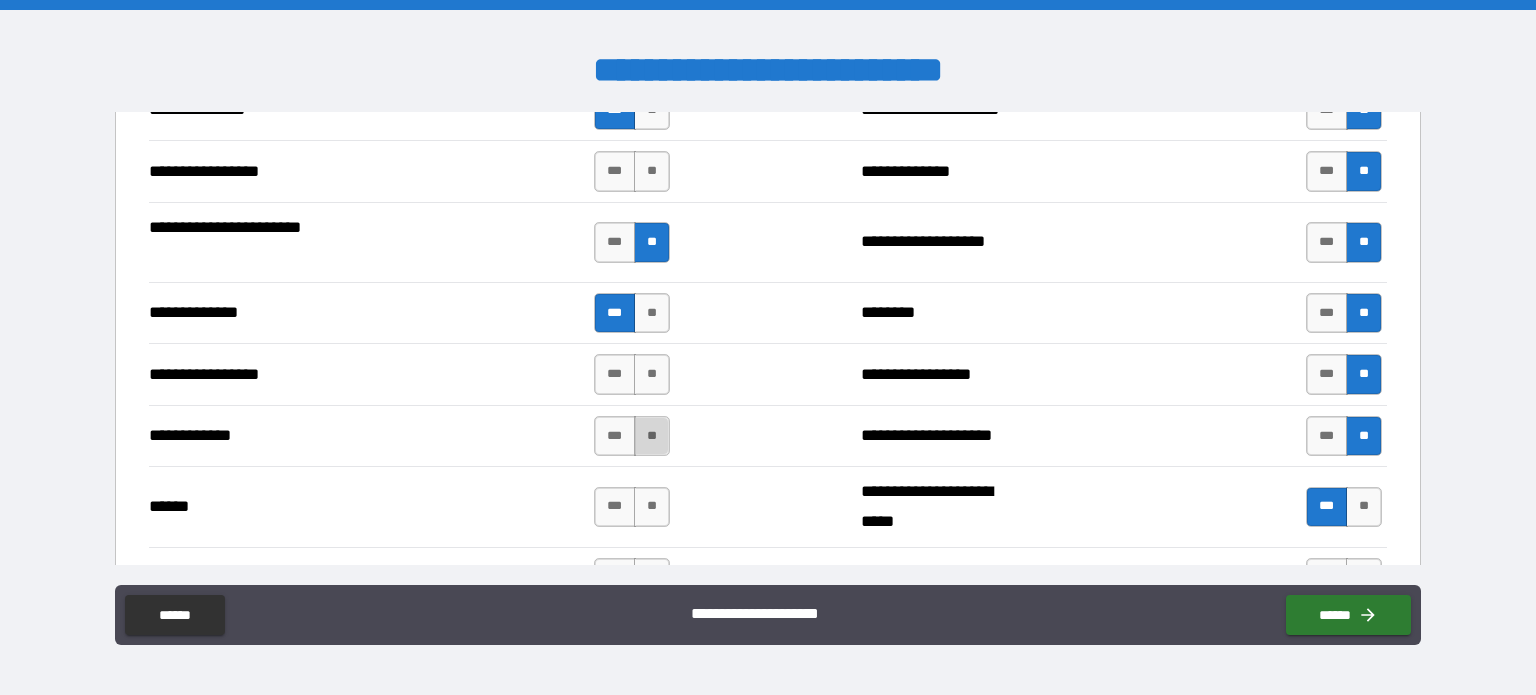 click on "**" at bounding box center (652, 436) 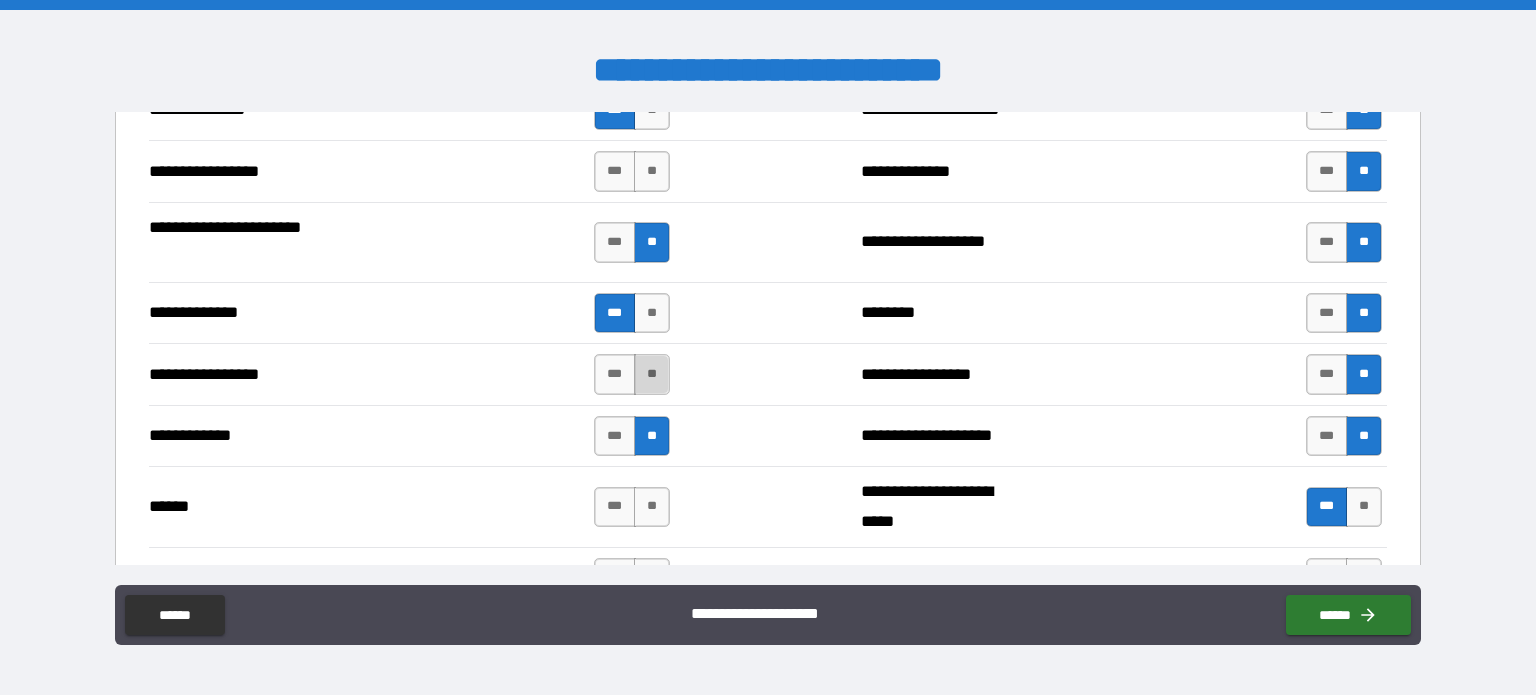 click on "**" at bounding box center (652, 374) 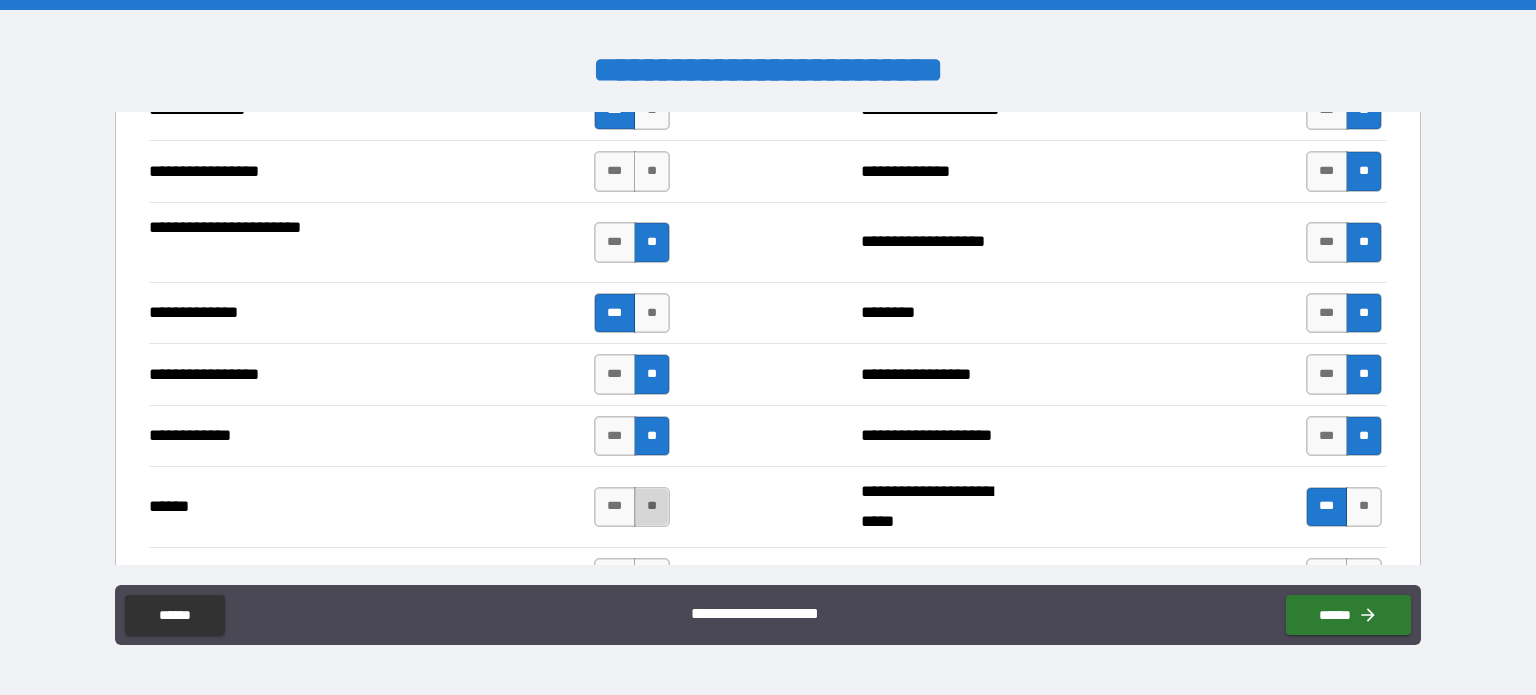 click on "**" at bounding box center (652, 507) 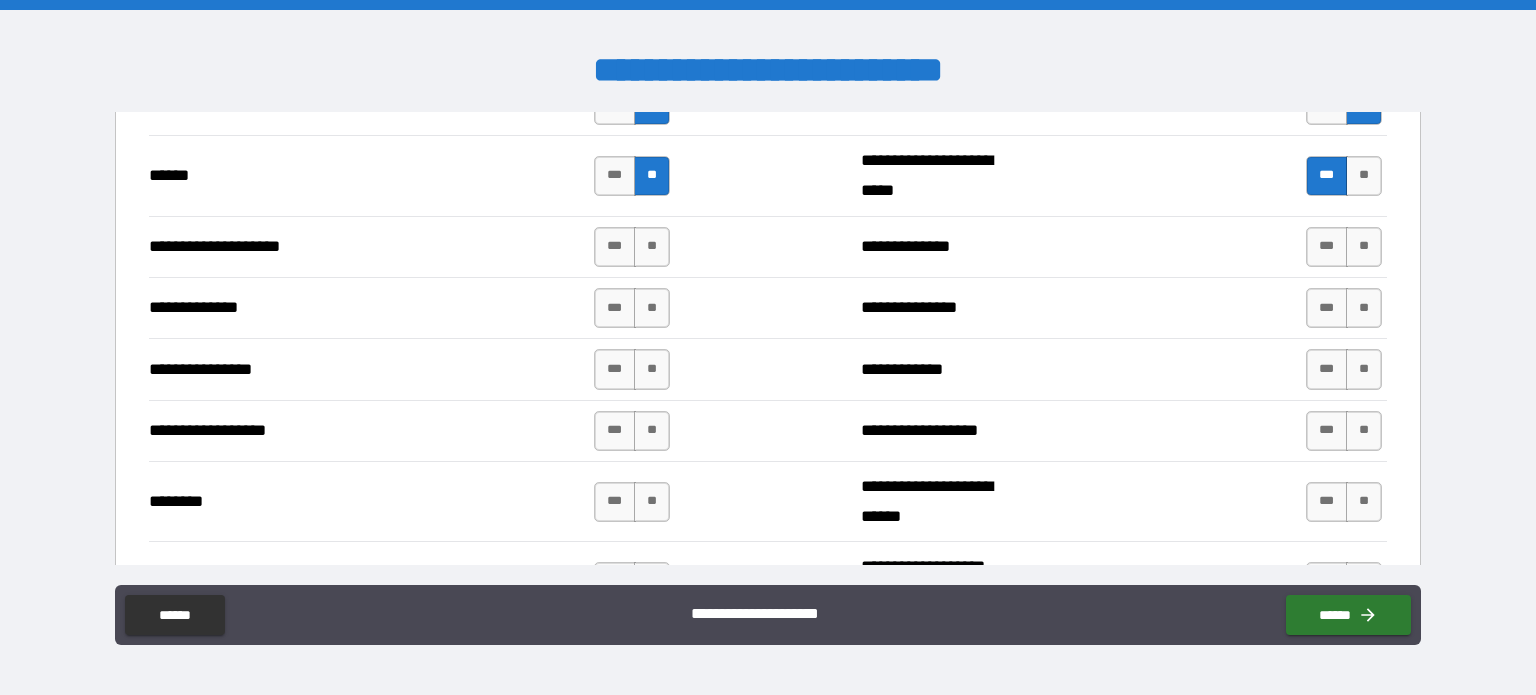 scroll, scrollTop: 2946, scrollLeft: 0, axis: vertical 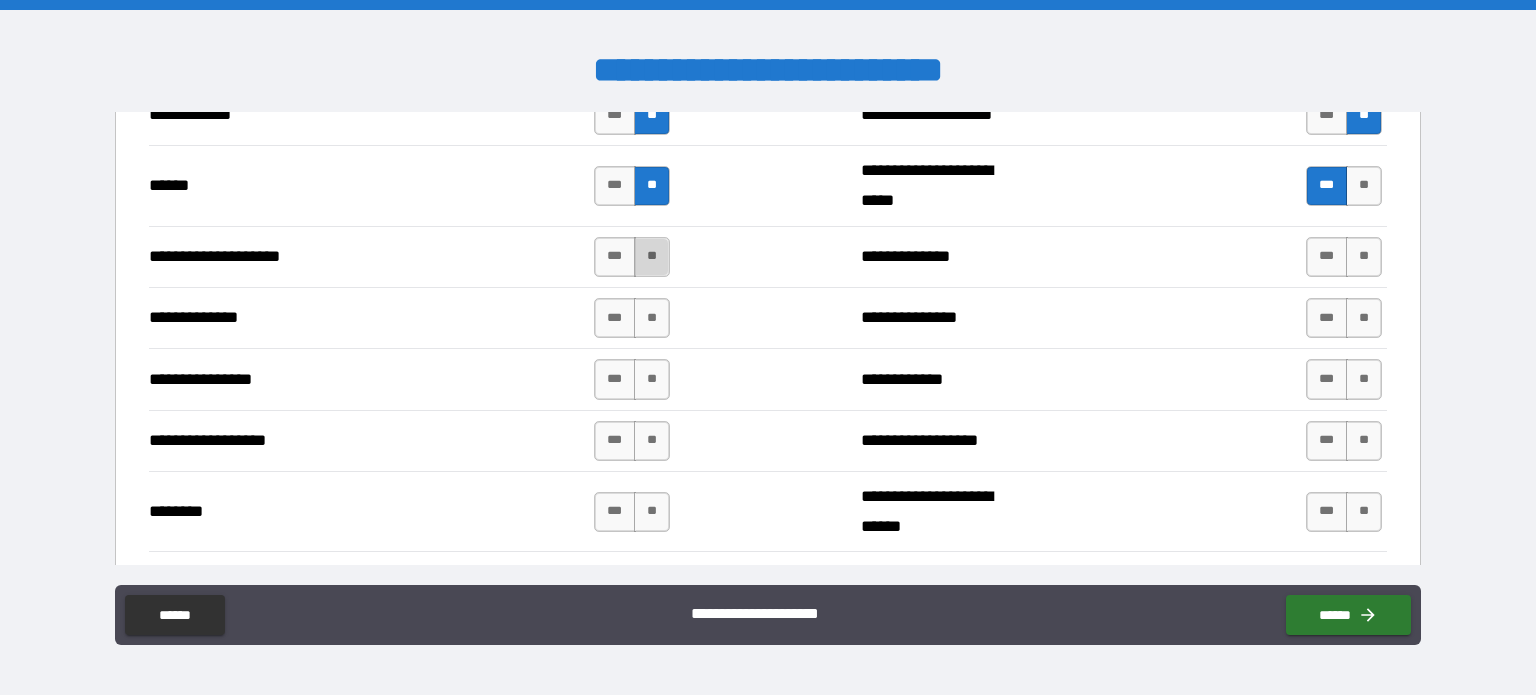 click on "**" at bounding box center [652, 257] 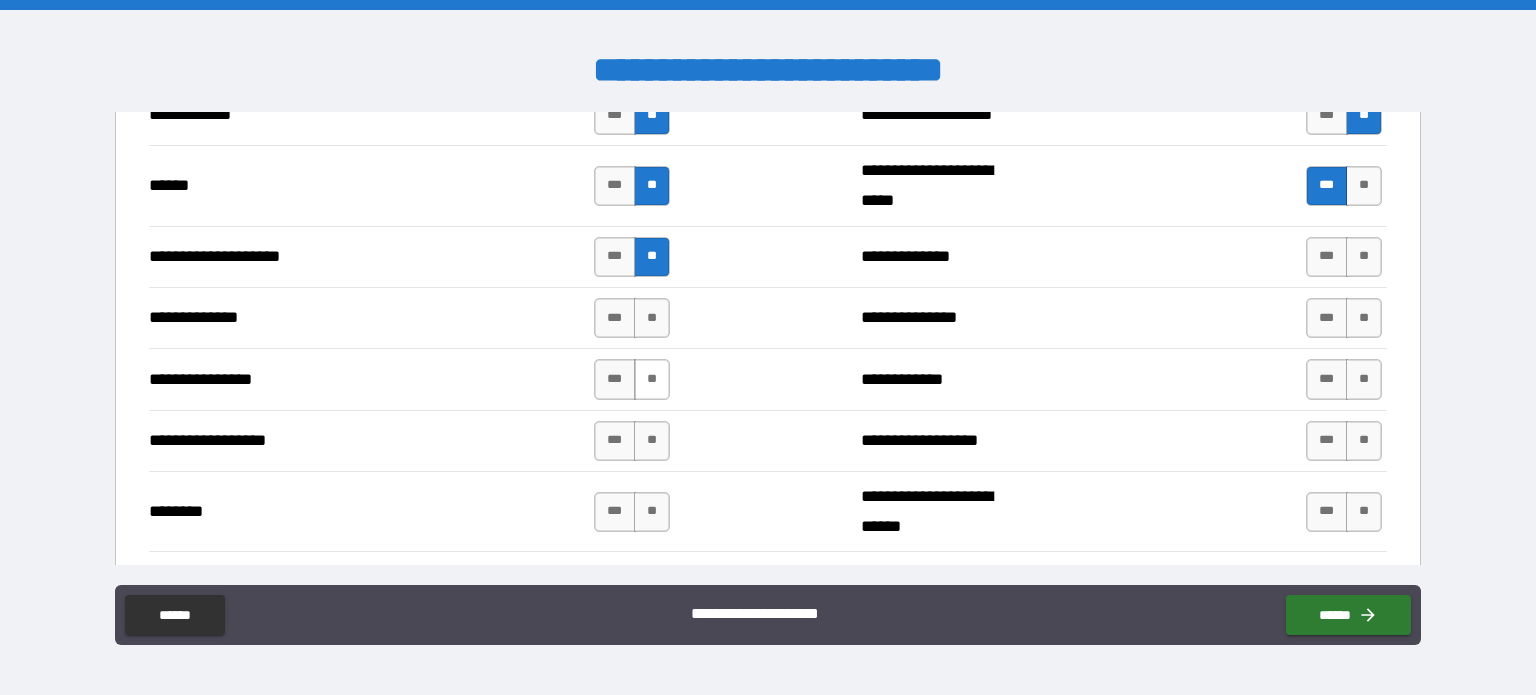 drag, startPoint x: 641, startPoint y: 317, endPoint x: 648, endPoint y: 355, distance: 38.63936 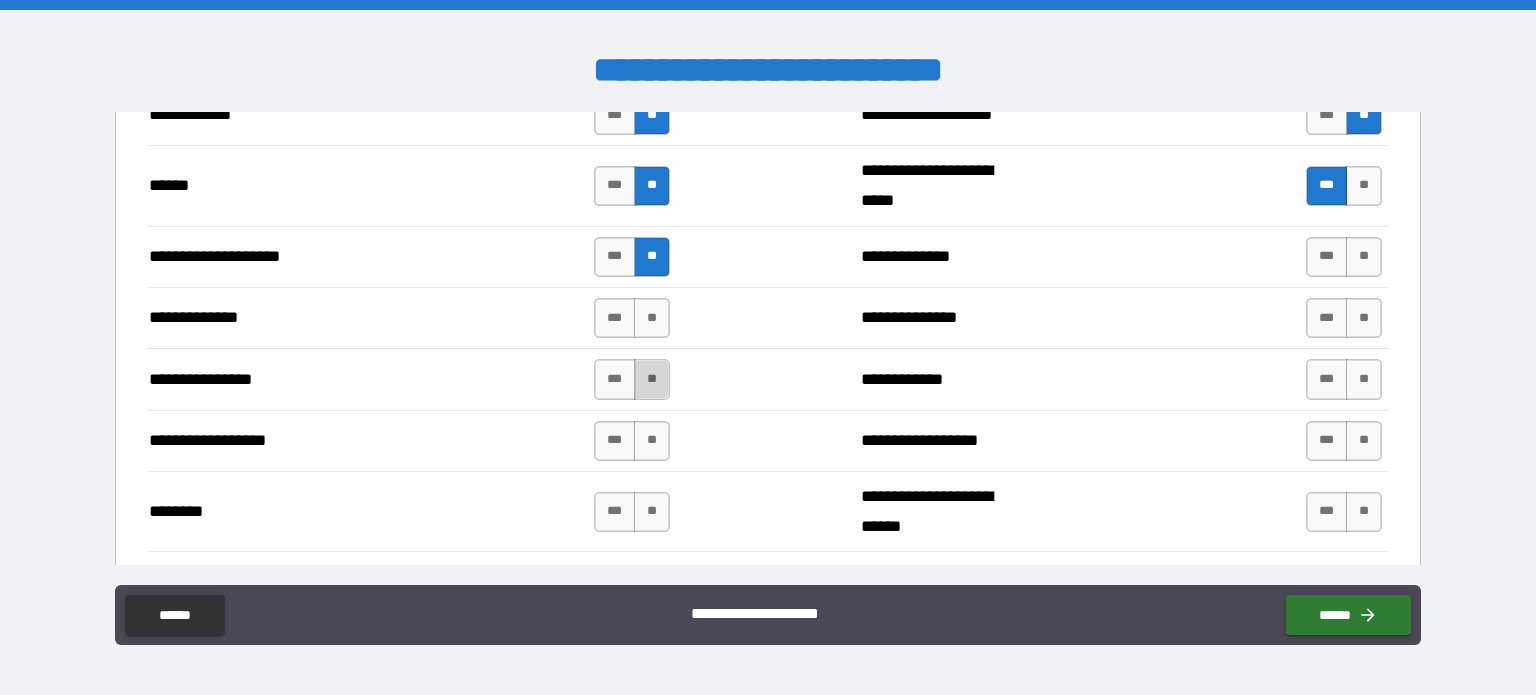 click on "**" at bounding box center [652, 379] 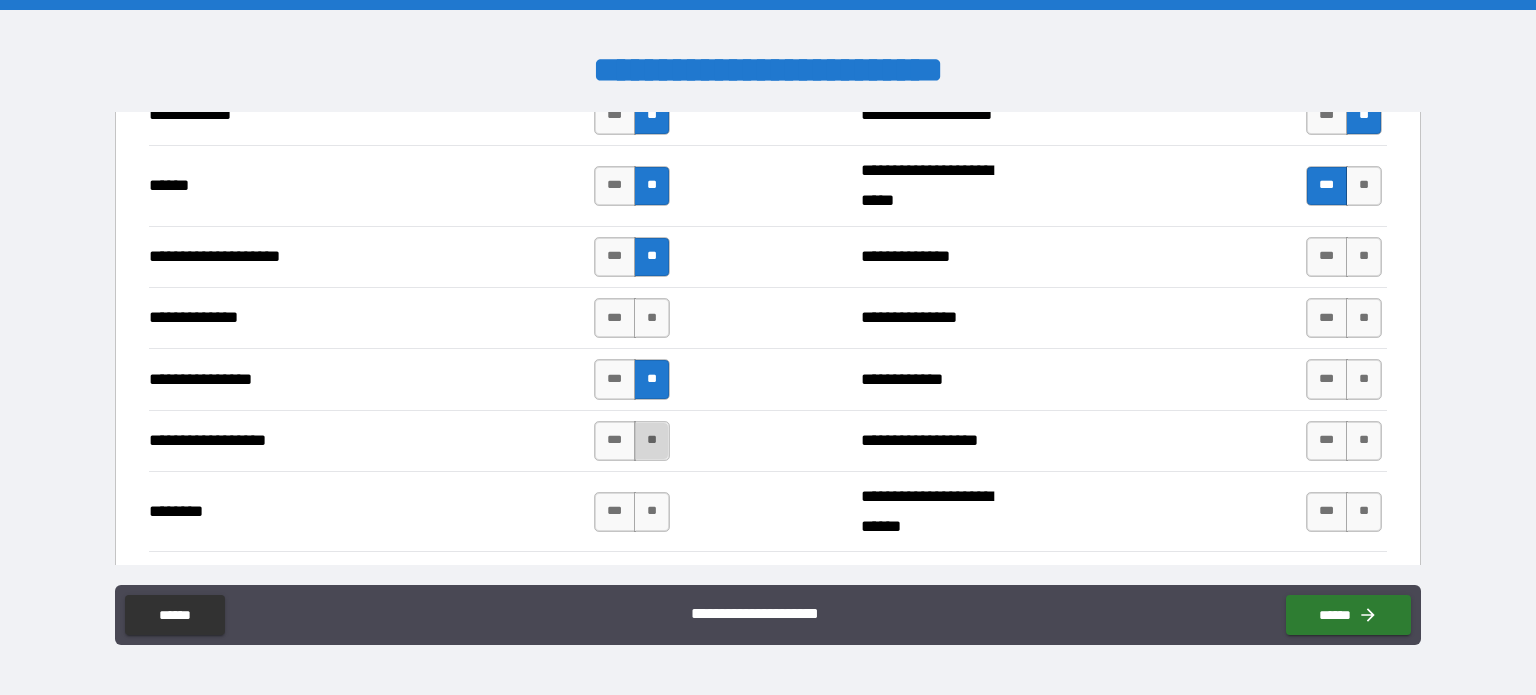 click on "**" at bounding box center (652, 441) 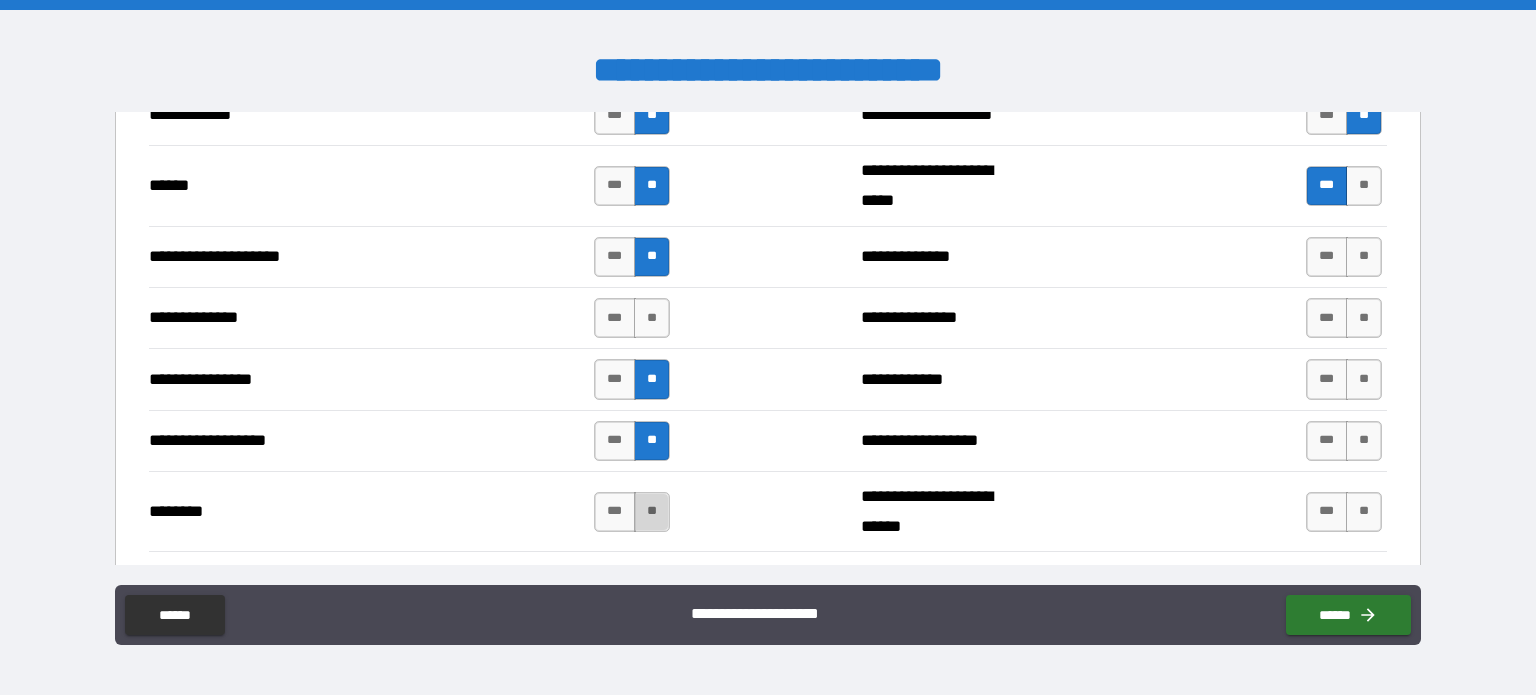 click on "**" at bounding box center (652, 512) 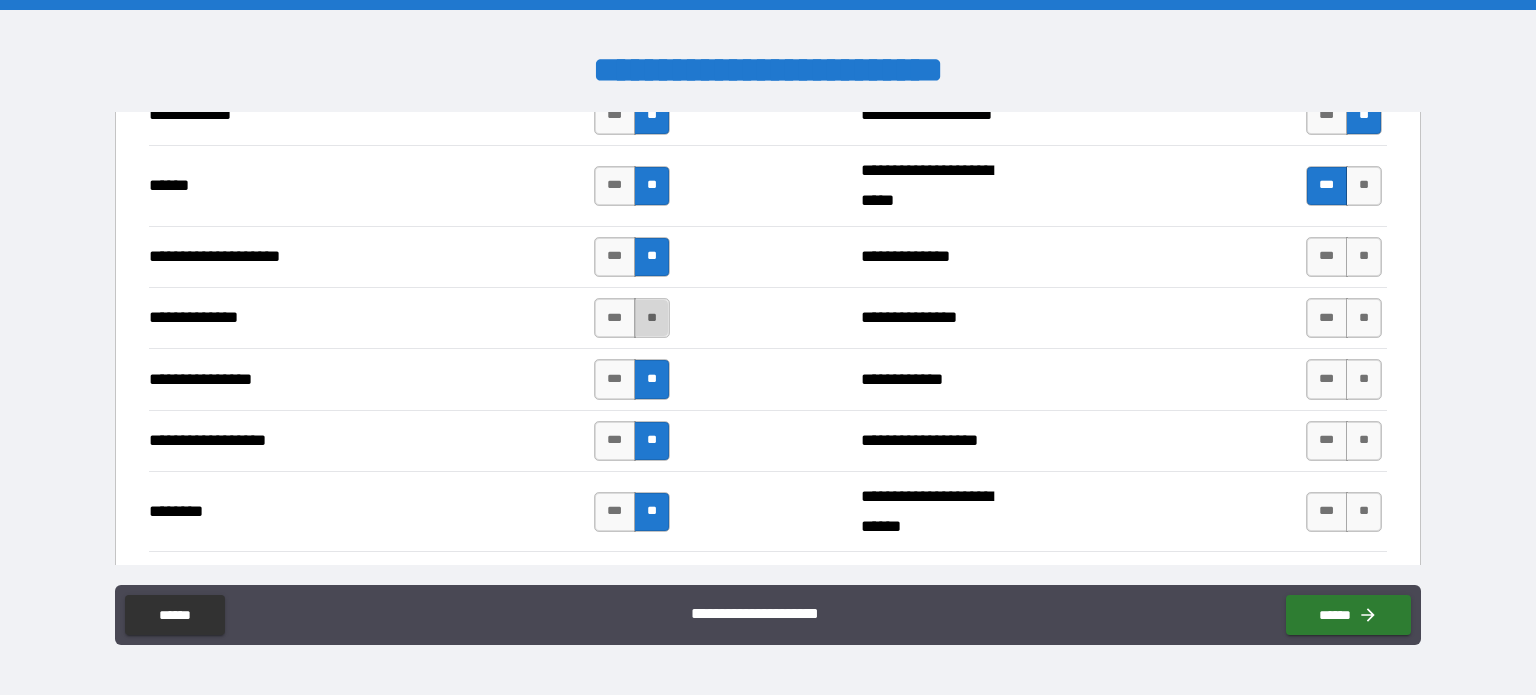 click on "**" at bounding box center (652, 318) 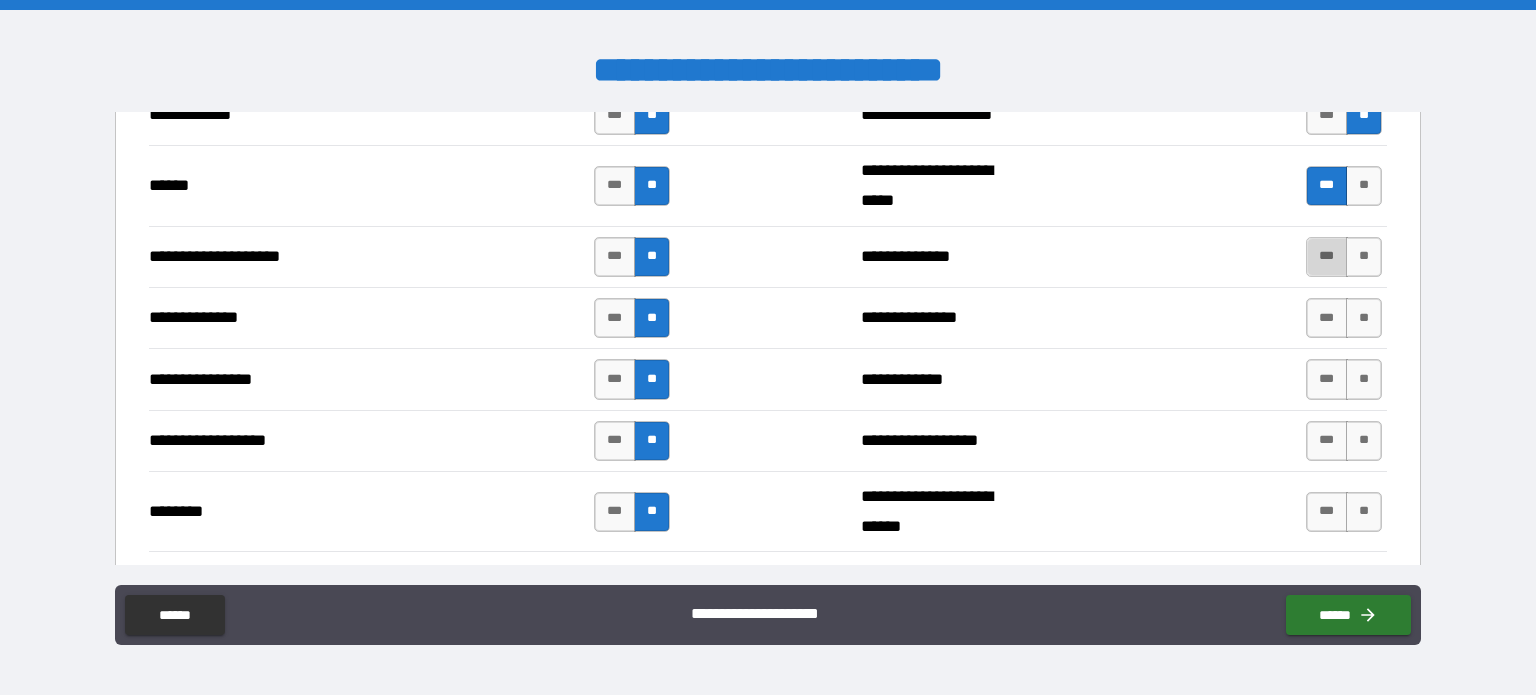 click on "***" at bounding box center [1327, 257] 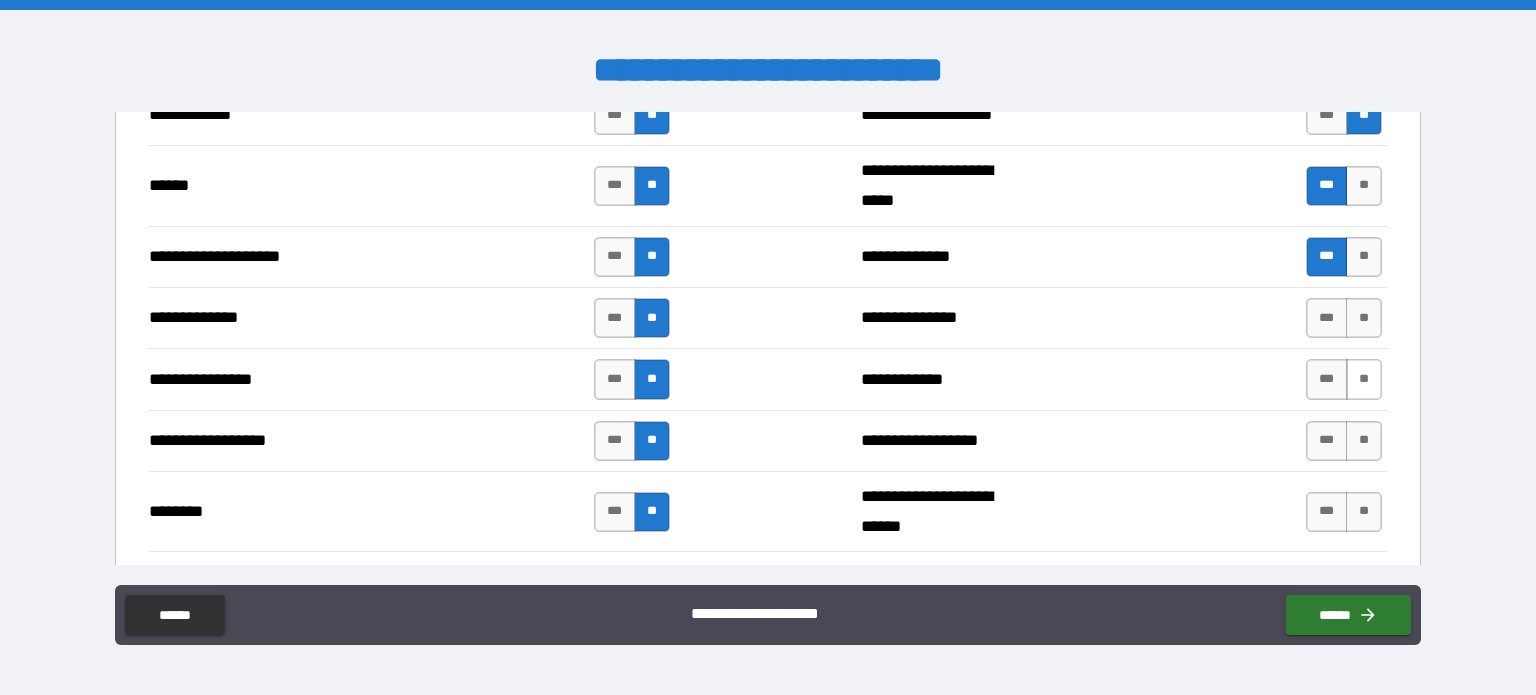 drag, startPoint x: 1351, startPoint y: 304, endPoint x: 1353, endPoint y: 361, distance: 57.035076 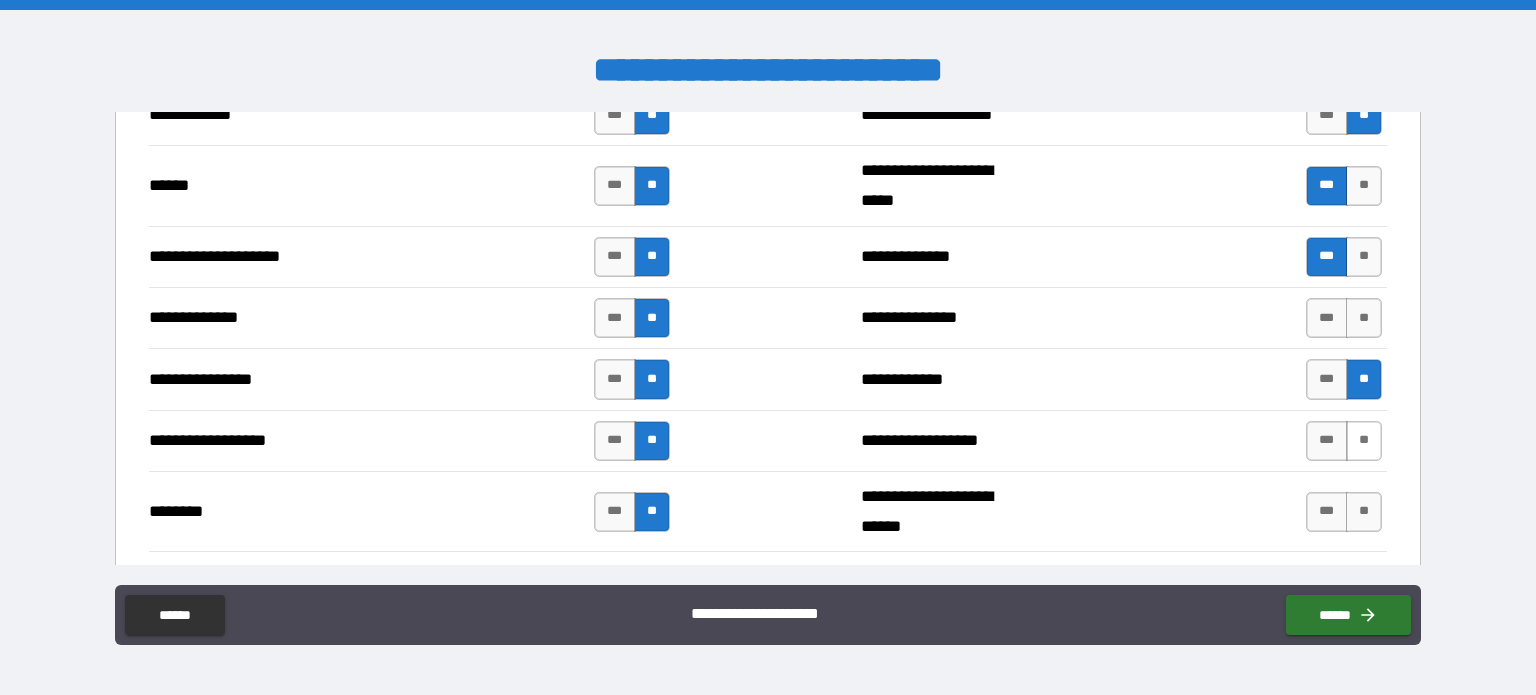 click on "**" at bounding box center [1364, 441] 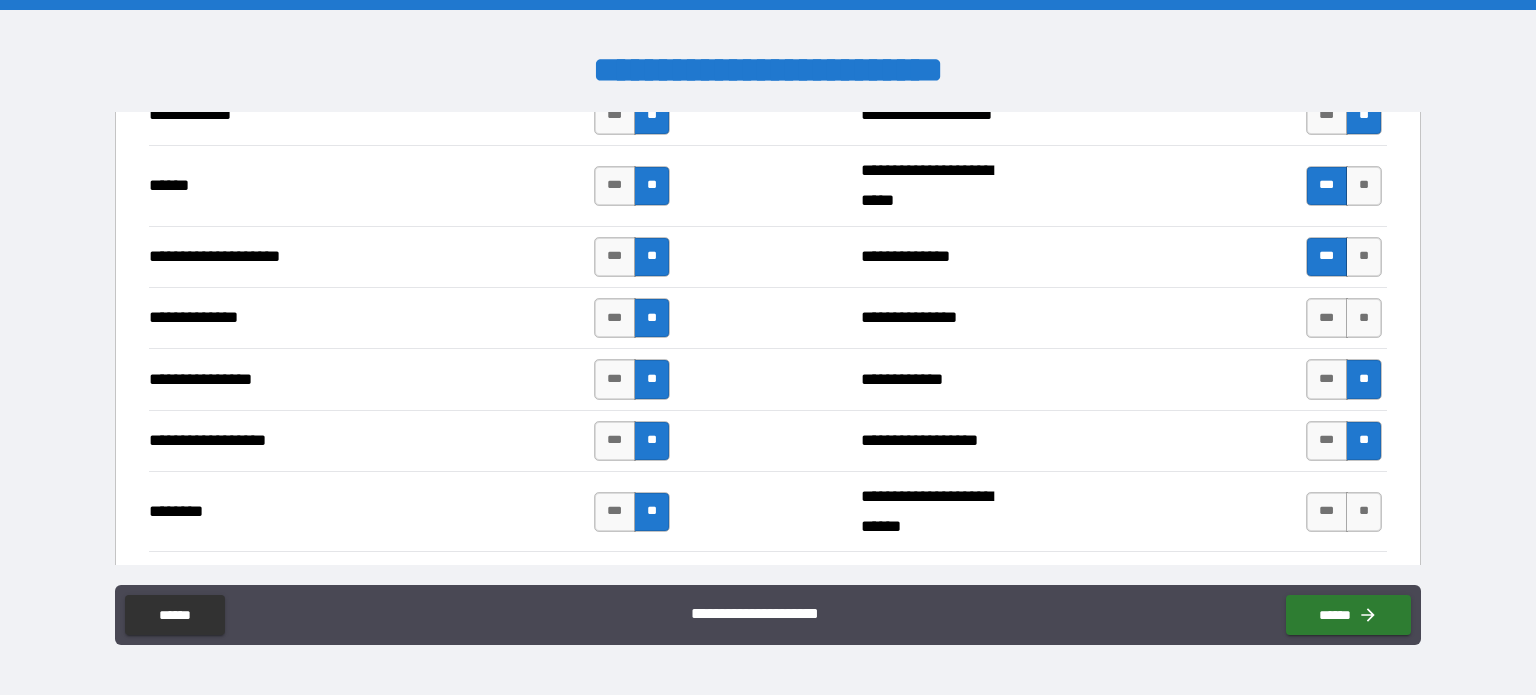 drag, startPoint x: 1340, startPoint y: 507, endPoint x: 1414, endPoint y: 397, distance: 132.57451 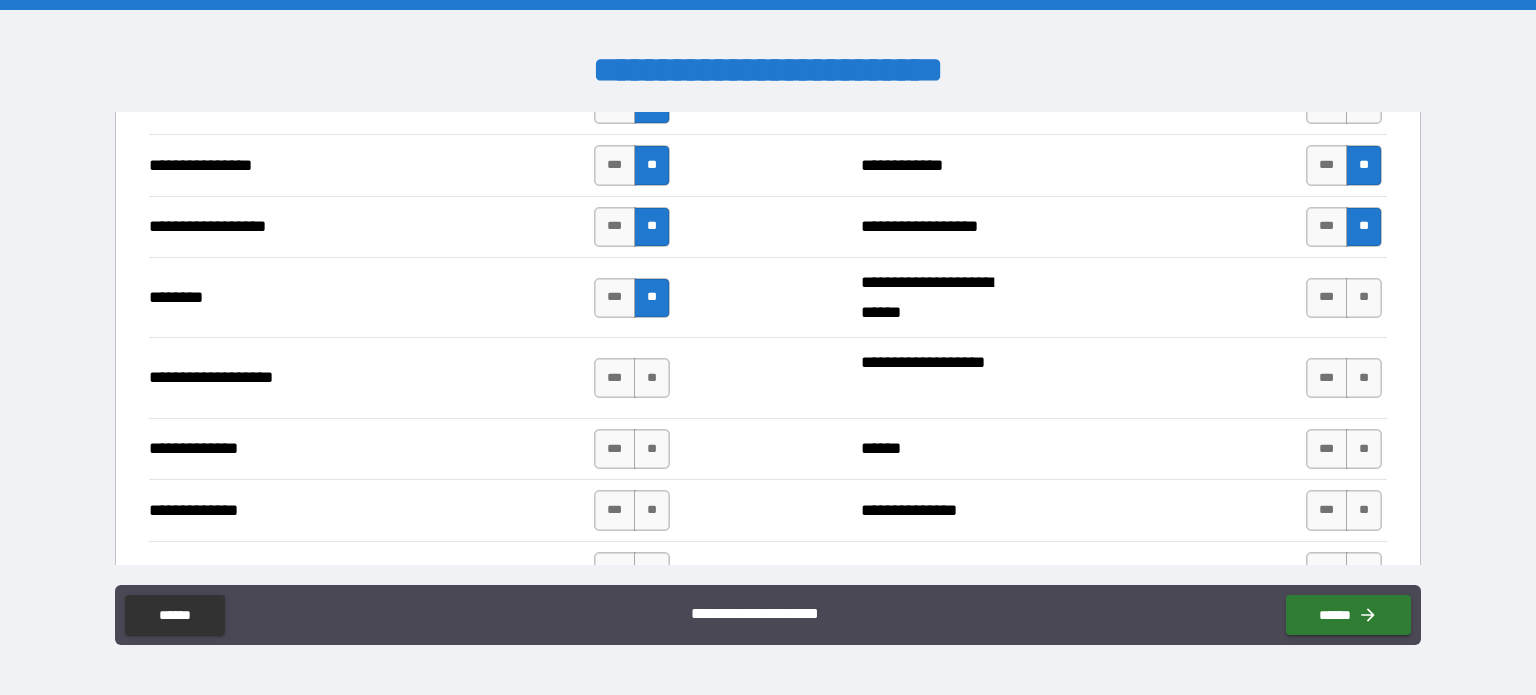 scroll, scrollTop: 3170, scrollLeft: 0, axis: vertical 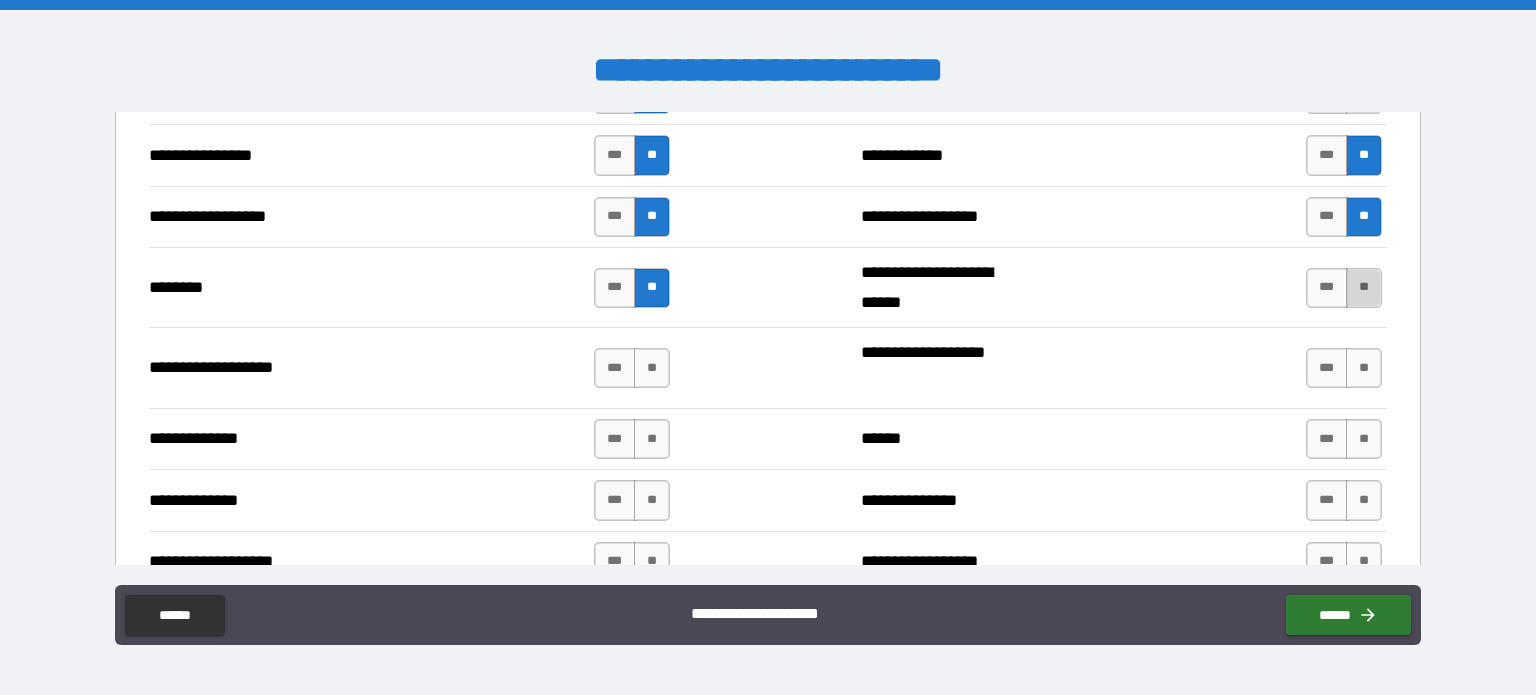 click on "**" at bounding box center (1364, 288) 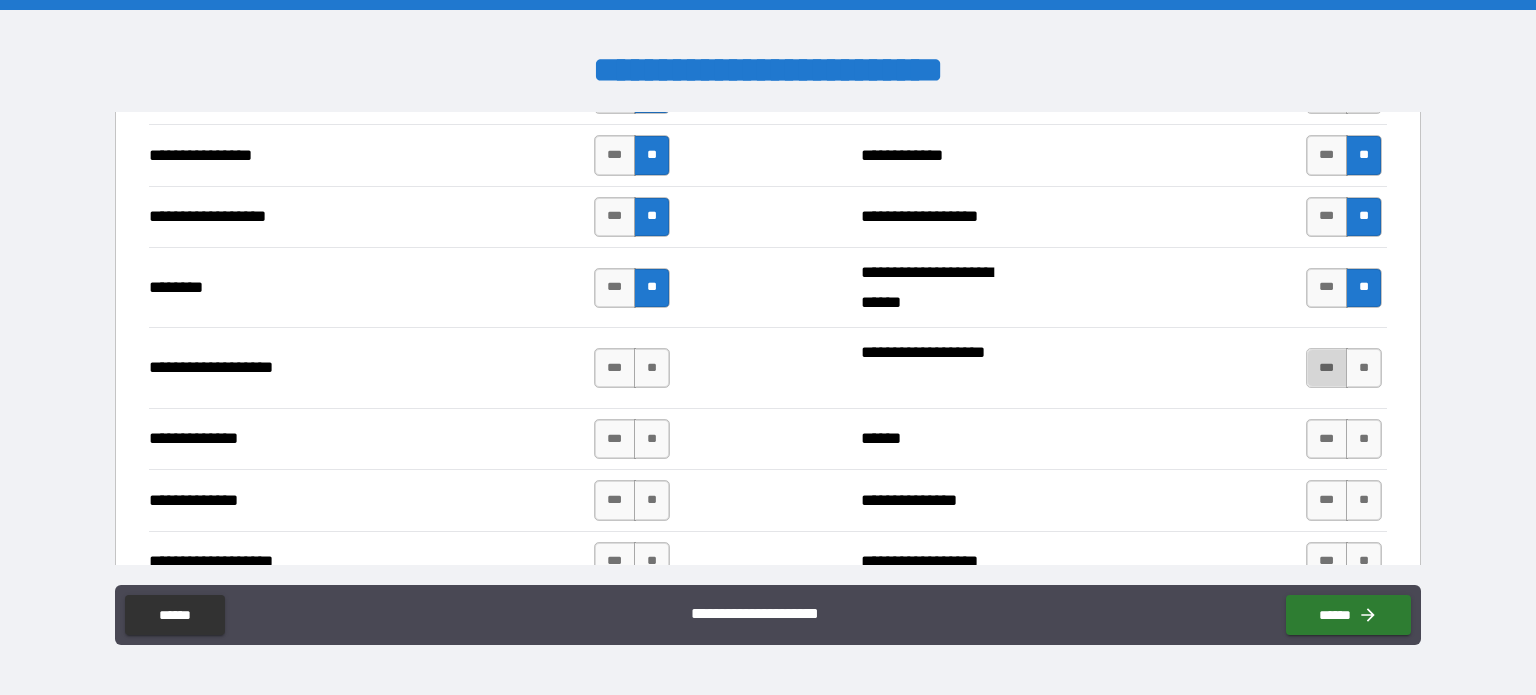 click on "***" at bounding box center [1327, 368] 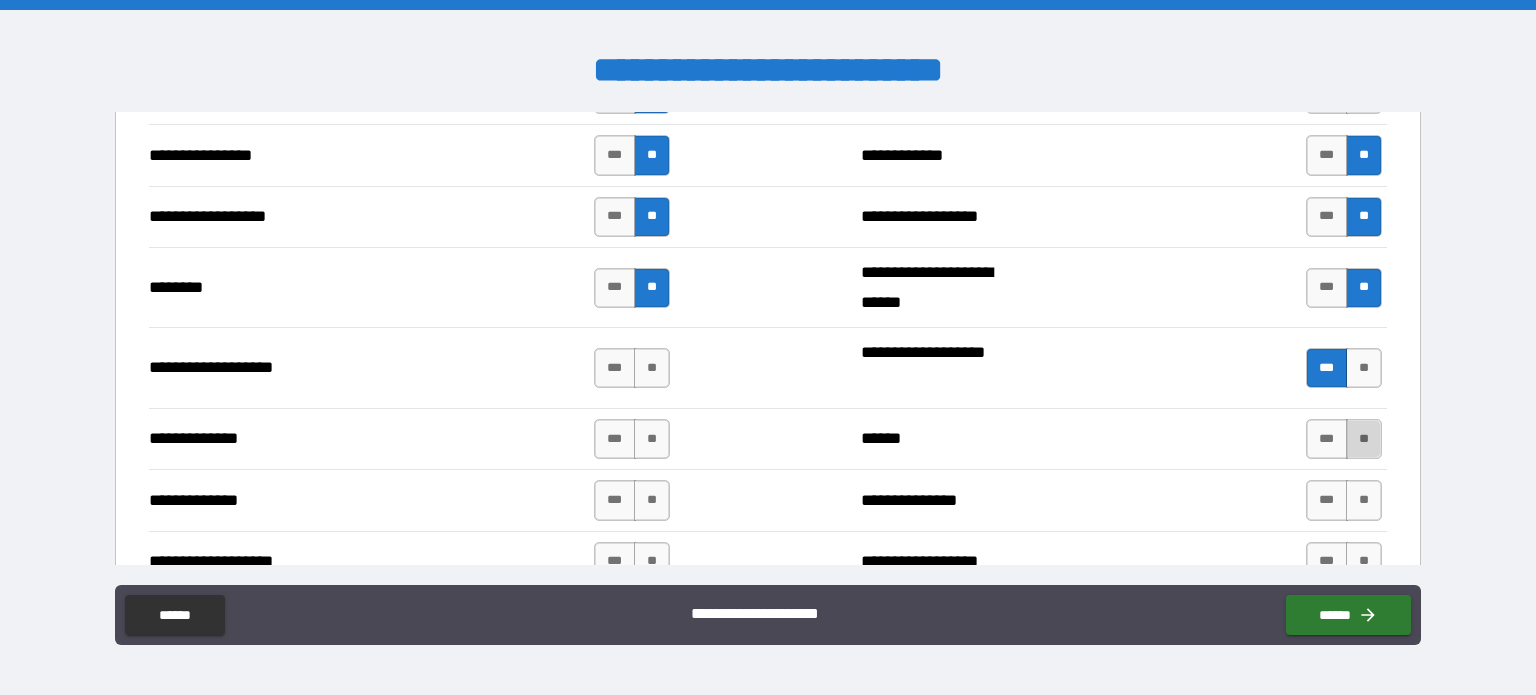 click on "**" at bounding box center [1364, 439] 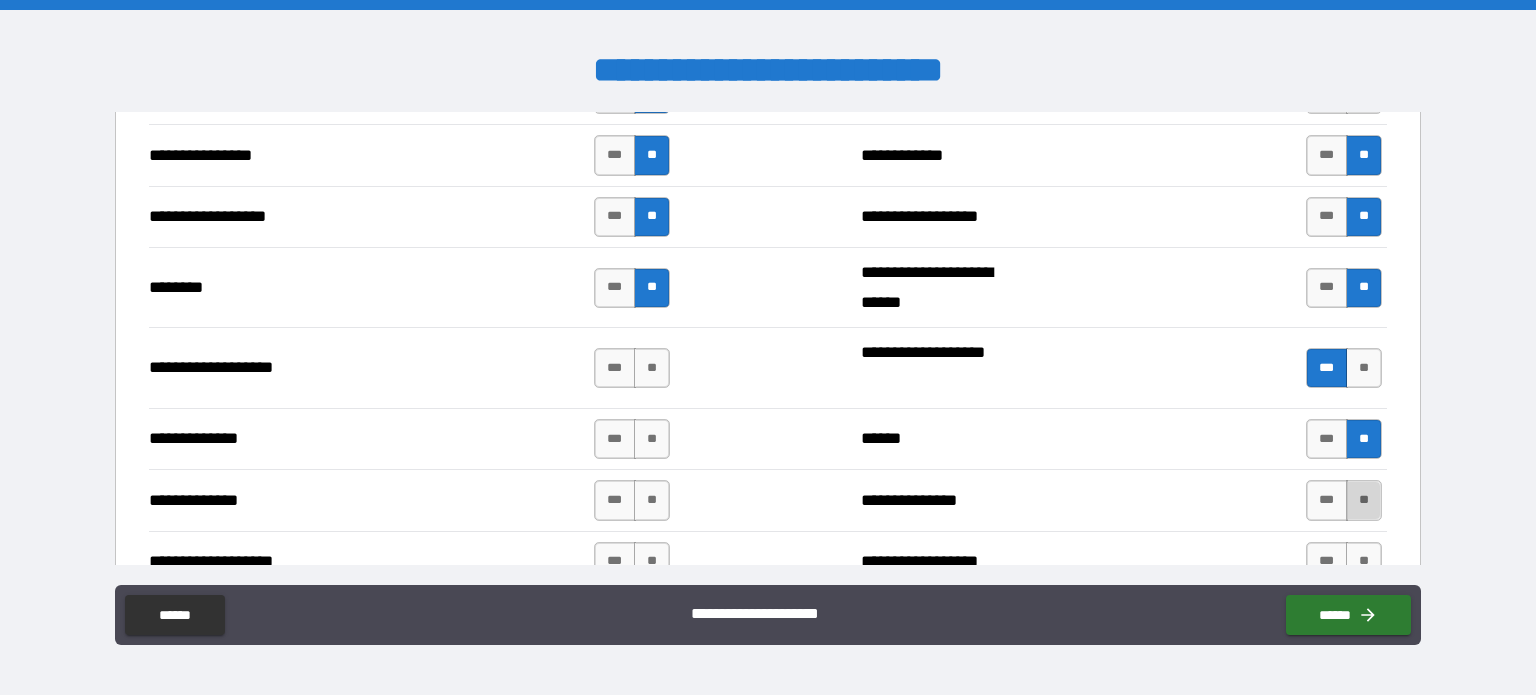 click on "**" at bounding box center (1364, 500) 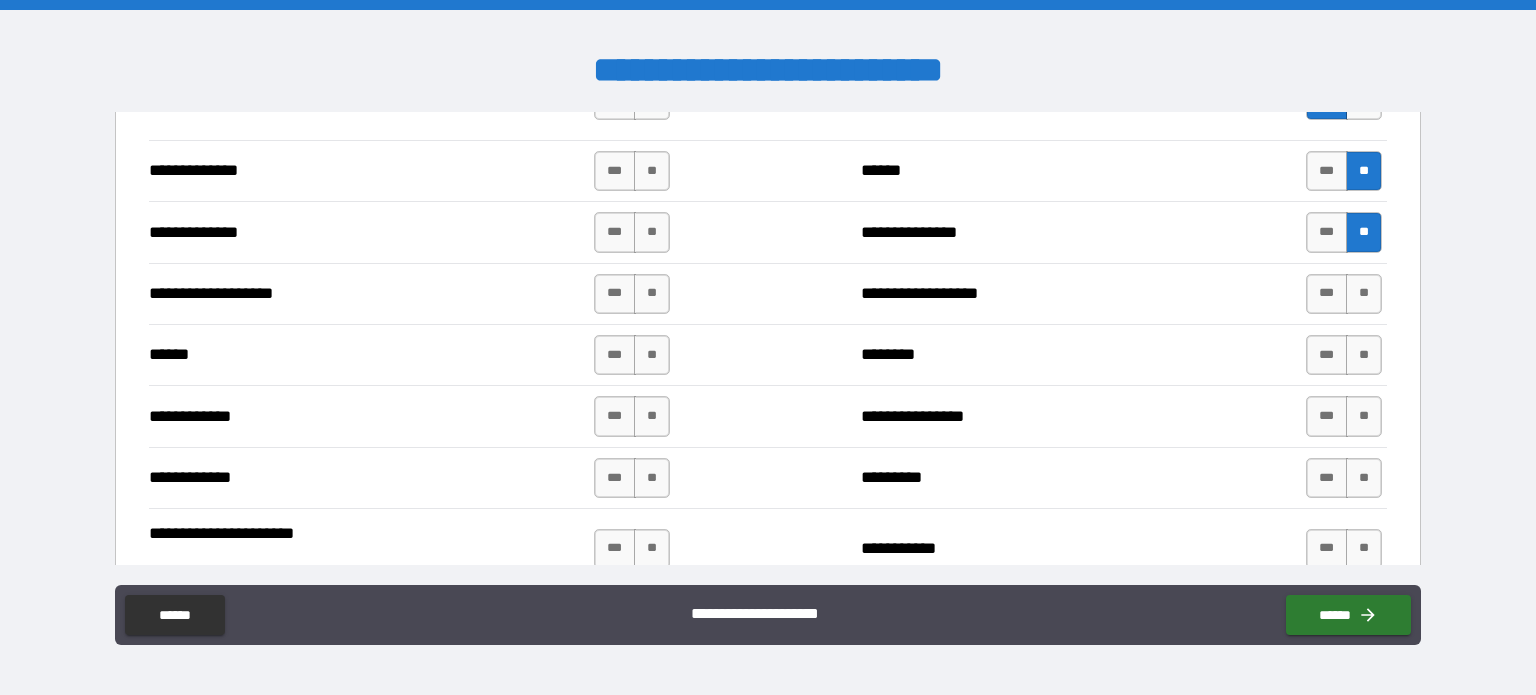 scroll, scrollTop: 3474, scrollLeft: 0, axis: vertical 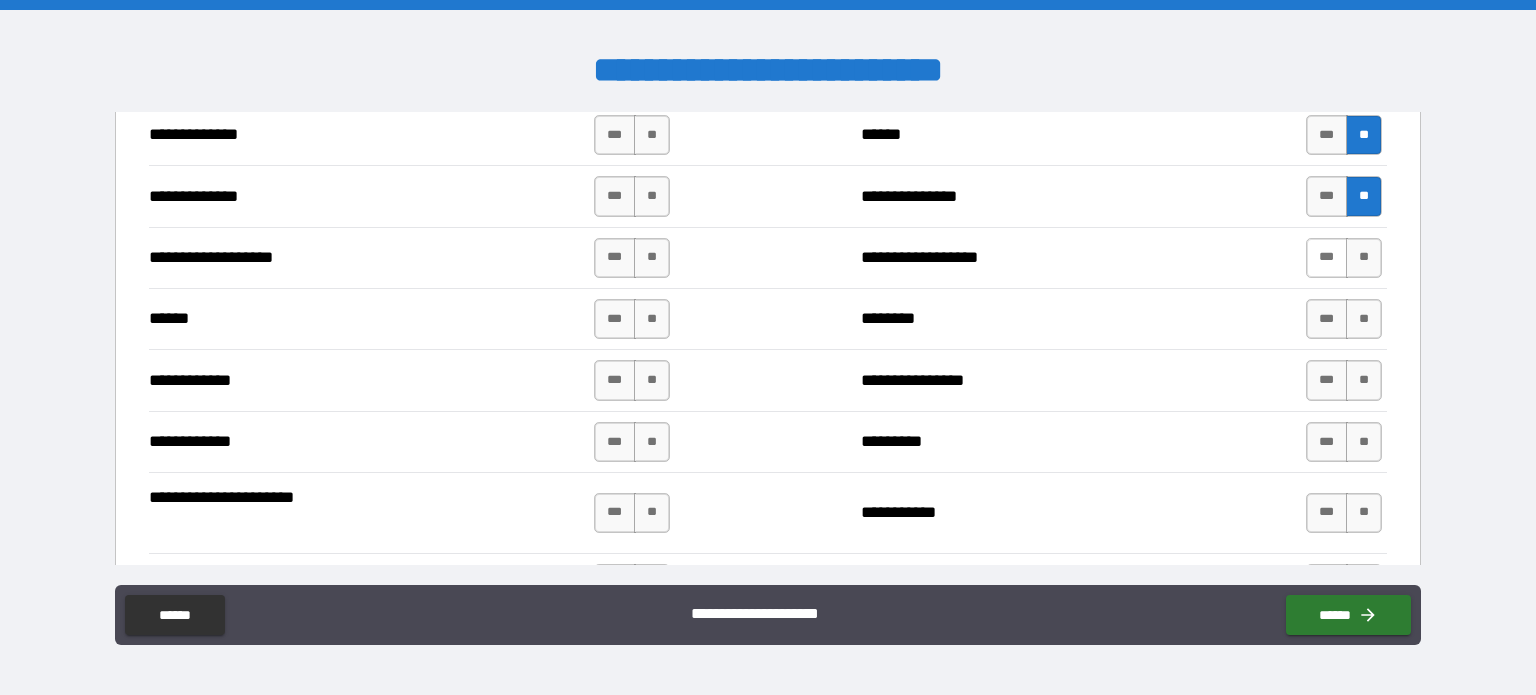 click on "***" at bounding box center (1327, 258) 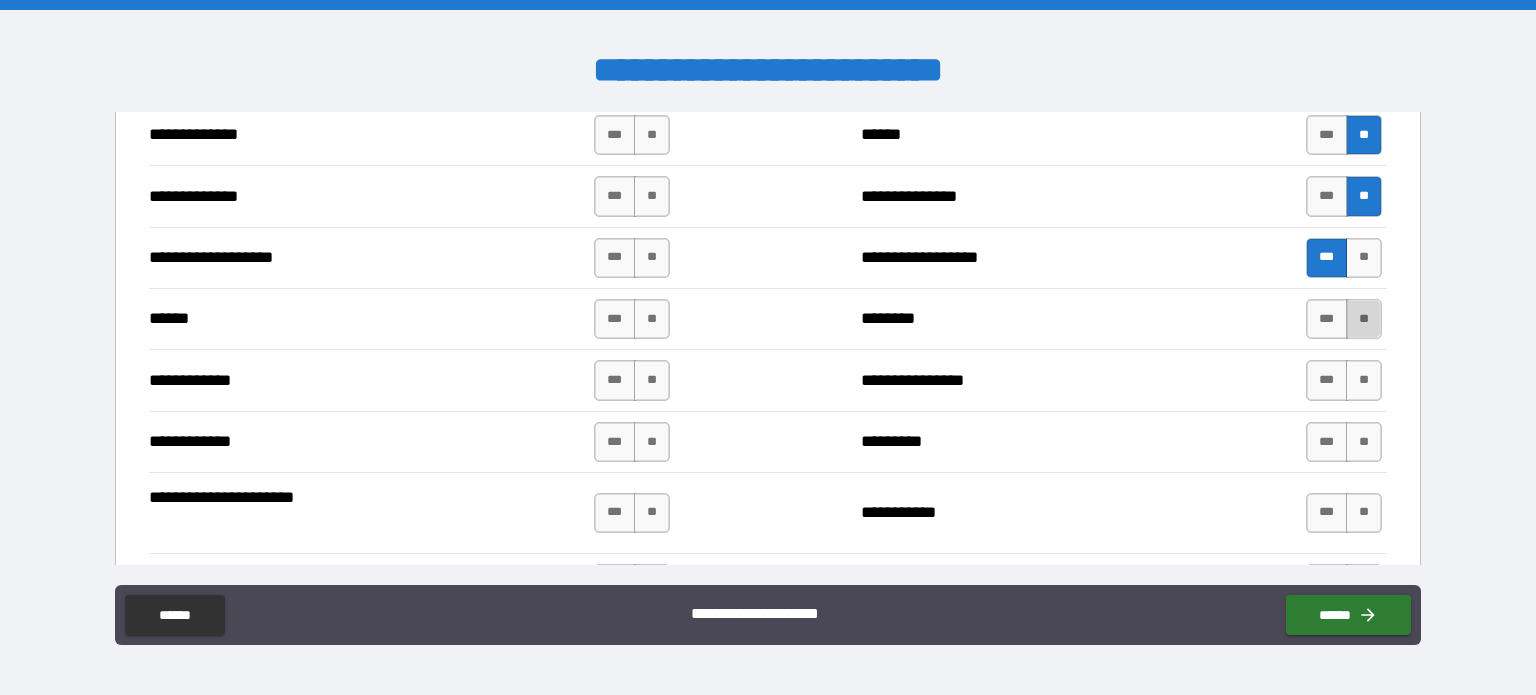 click on "**" at bounding box center (1364, 319) 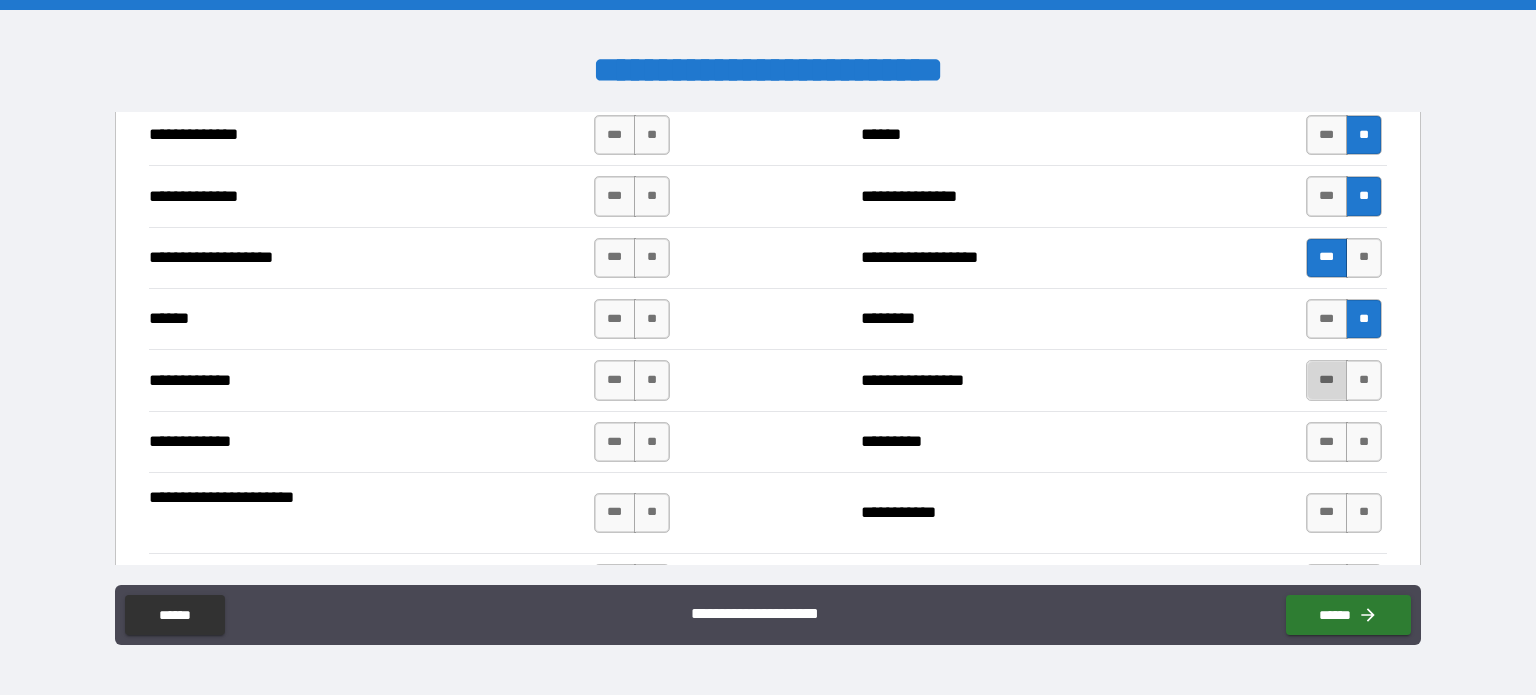 click on "***" at bounding box center [1327, 380] 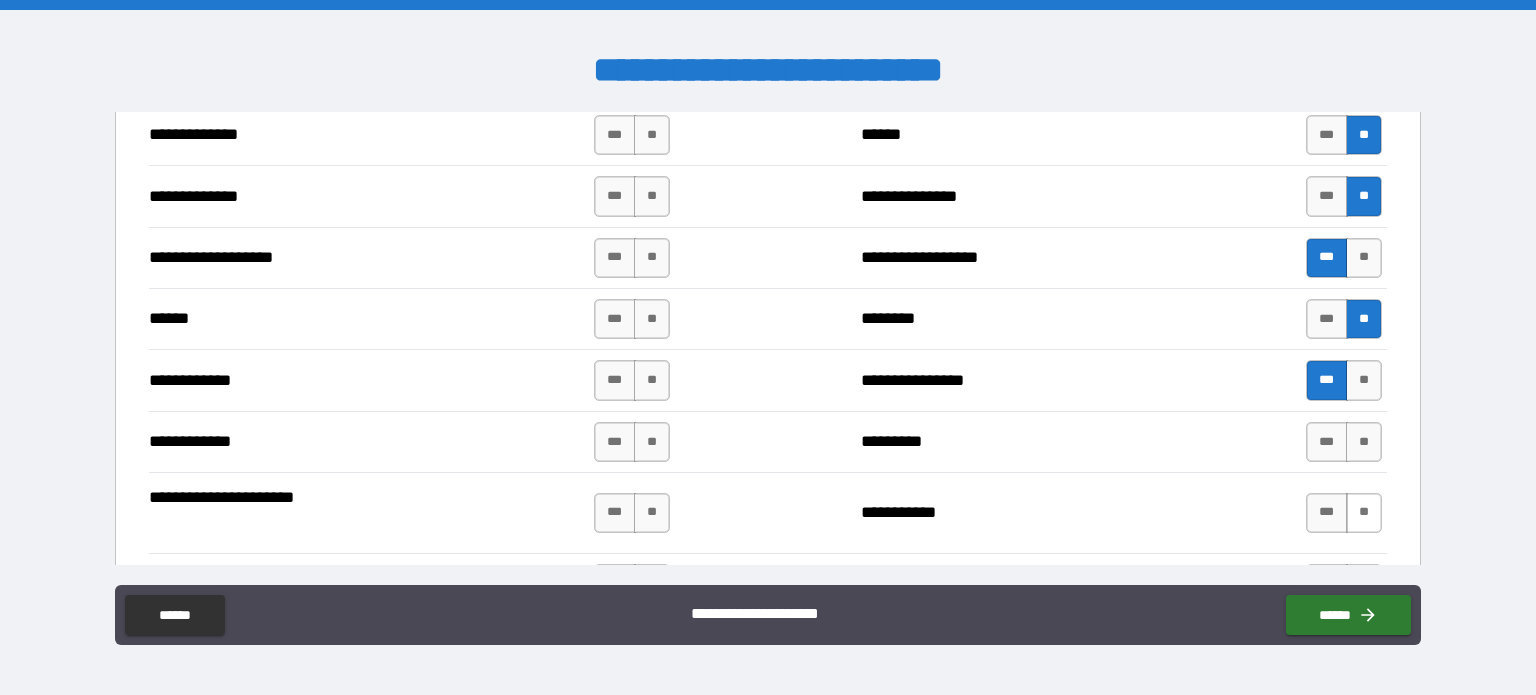 drag, startPoint x: 1353, startPoint y: 421, endPoint x: 1354, endPoint y: 494, distance: 73.00685 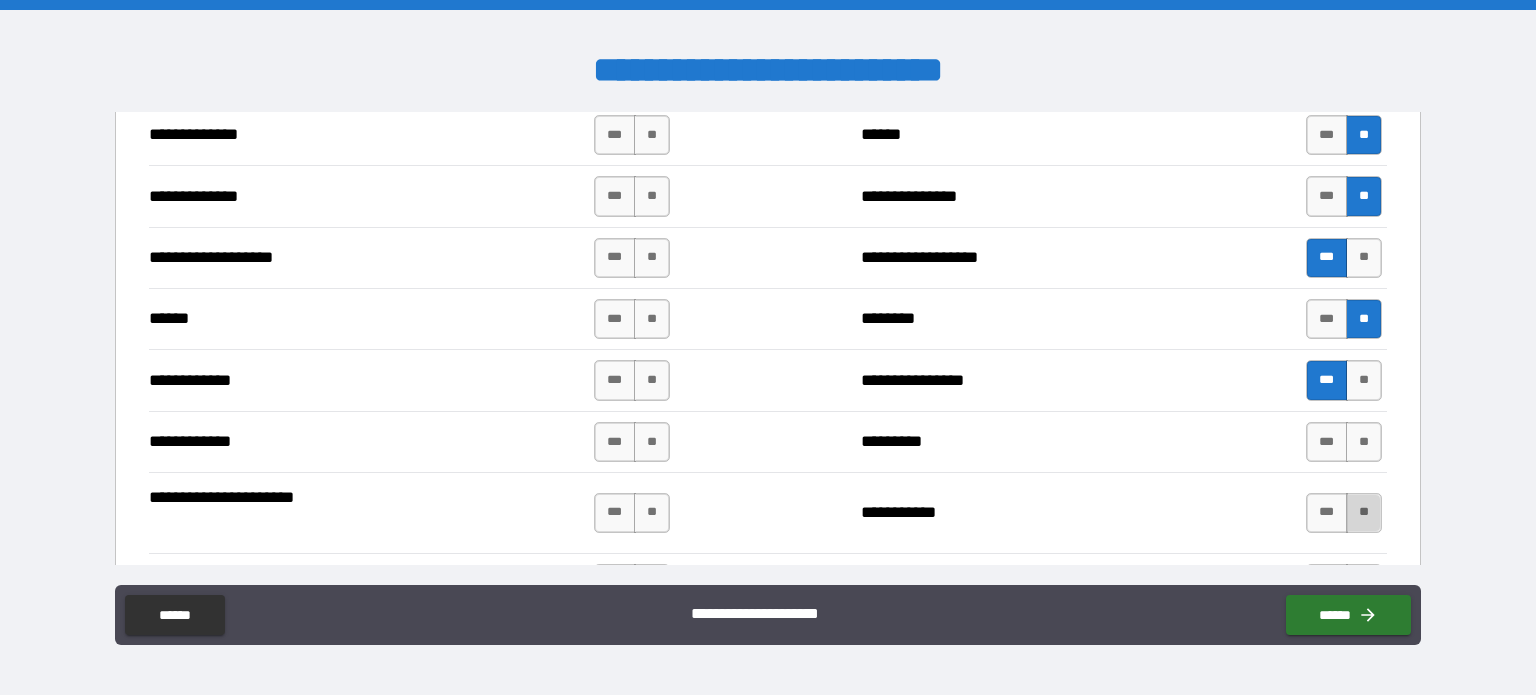 click on "**" at bounding box center (1364, 513) 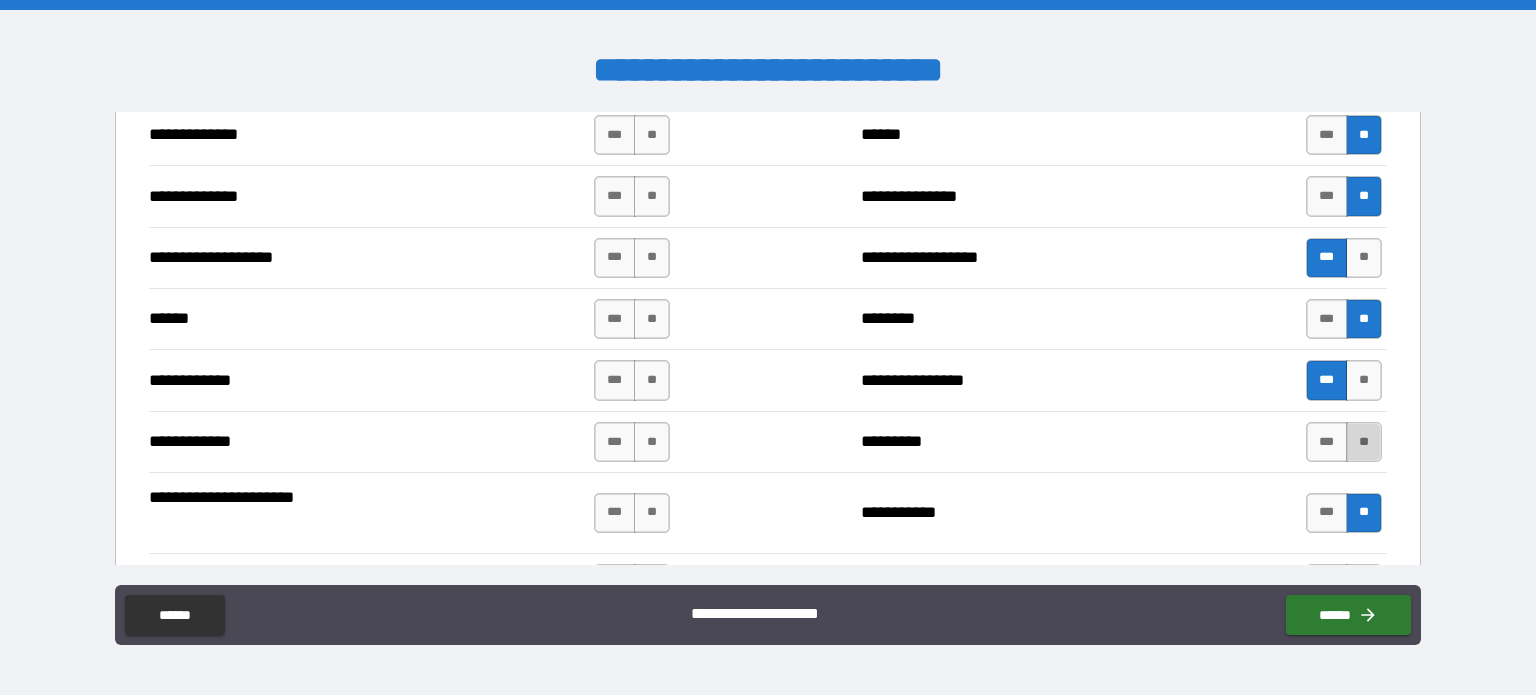 click on "**" at bounding box center (1364, 442) 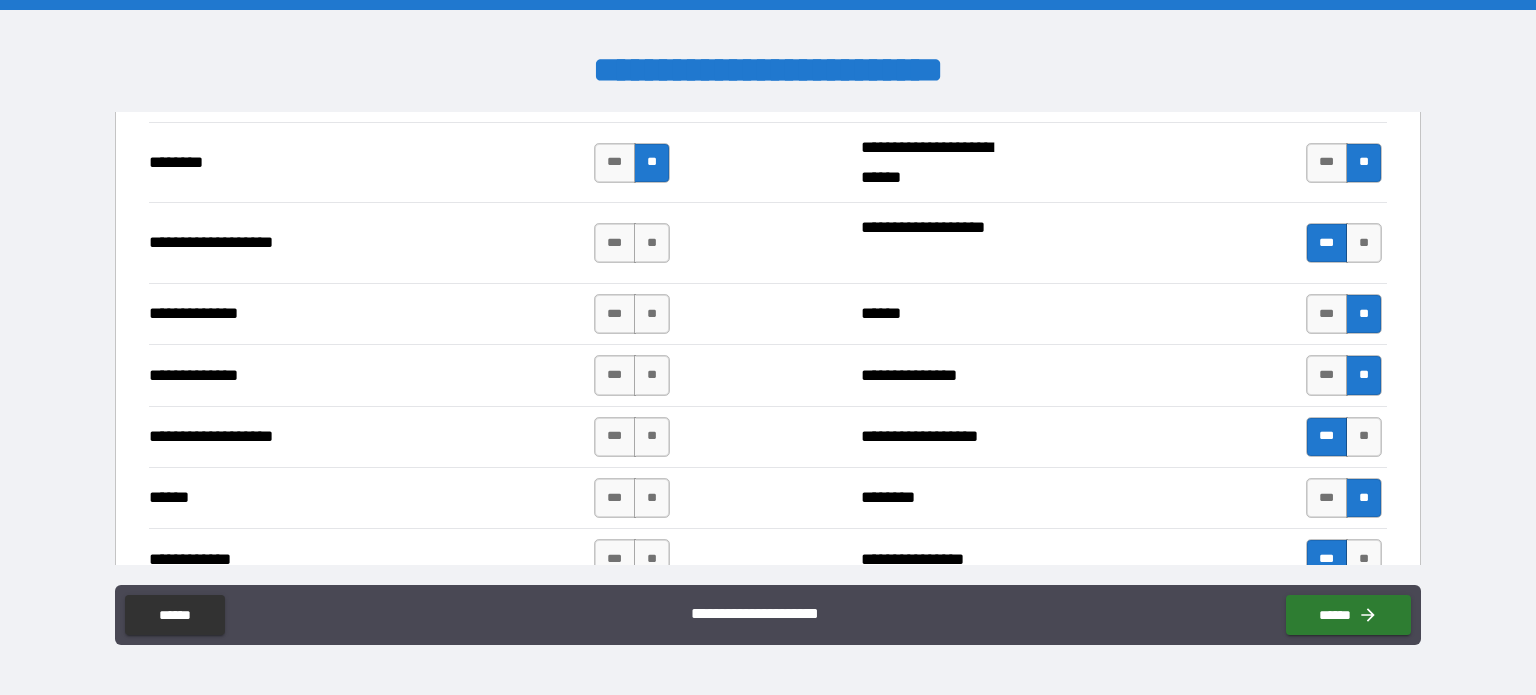 scroll, scrollTop: 3241, scrollLeft: 0, axis: vertical 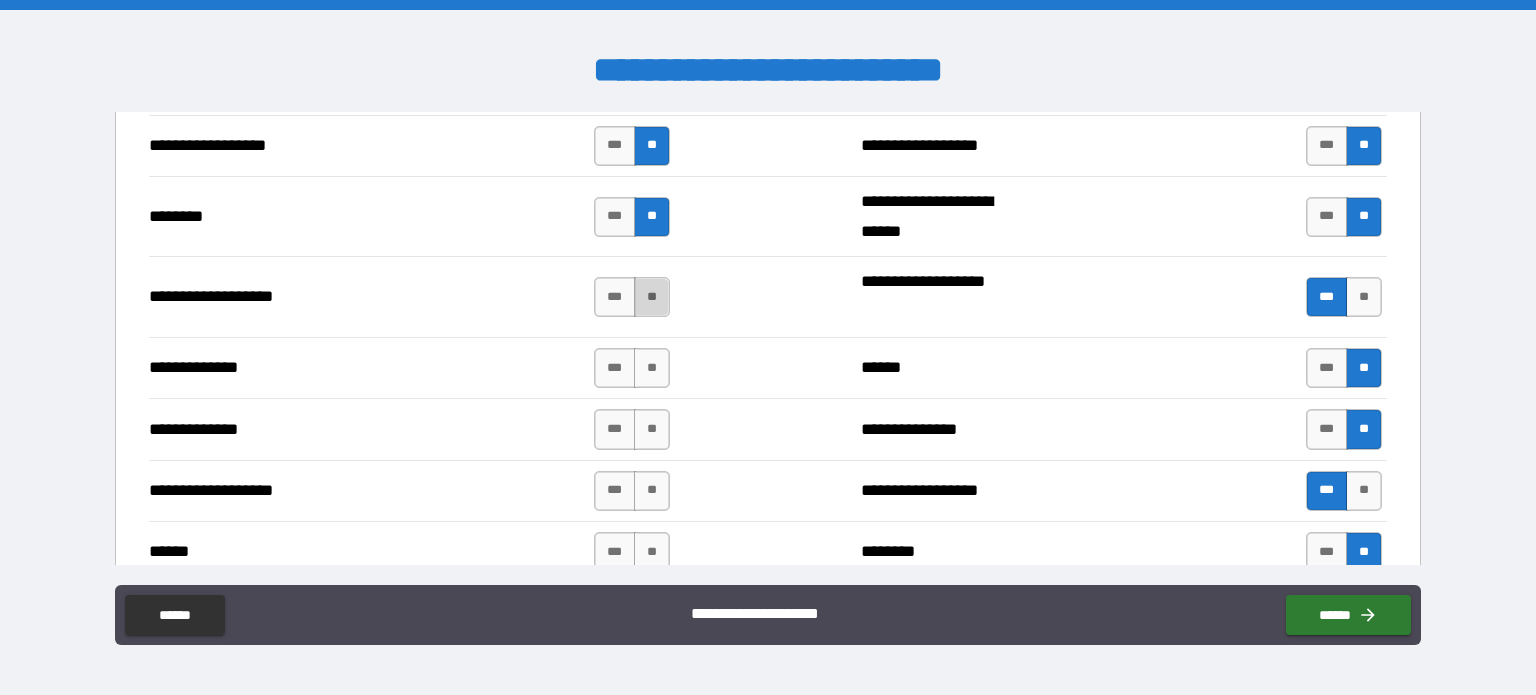 click on "**" at bounding box center [652, 297] 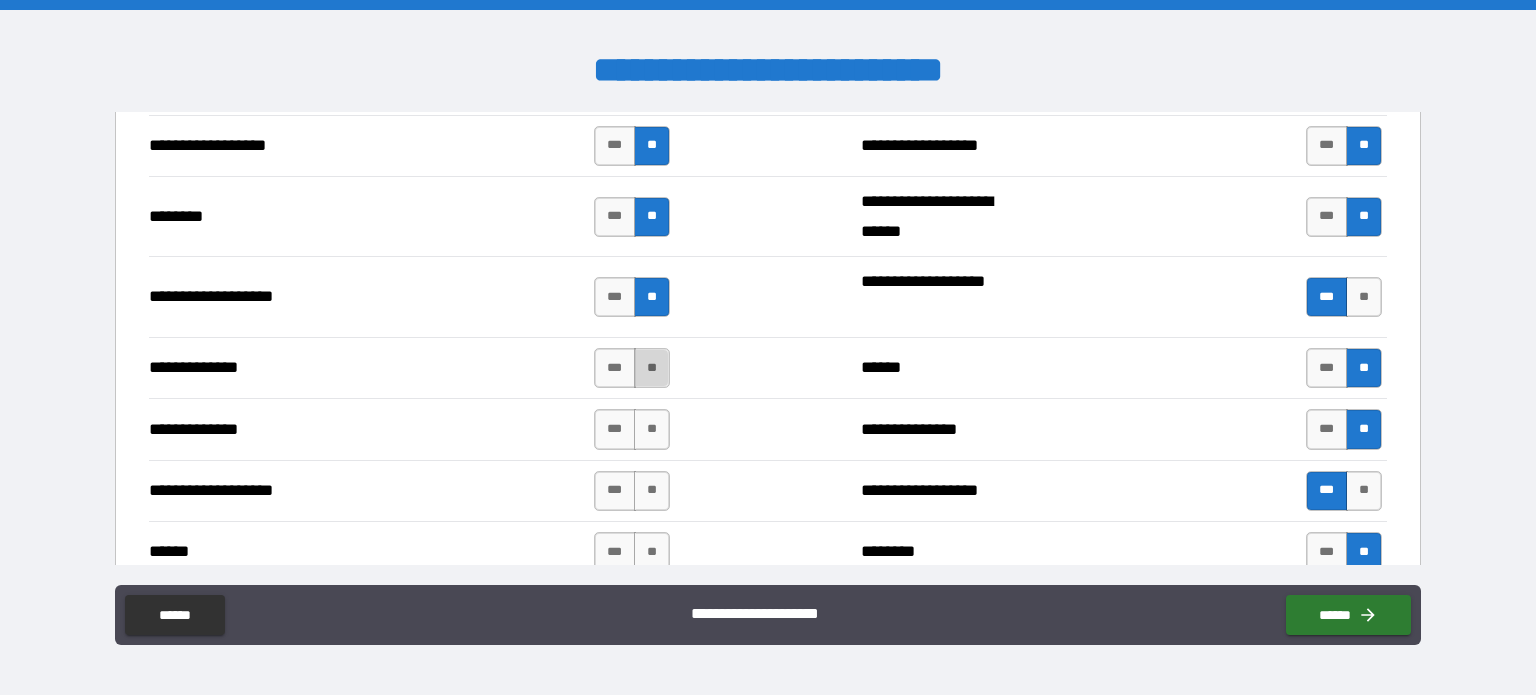 click on "**" at bounding box center (652, 368) 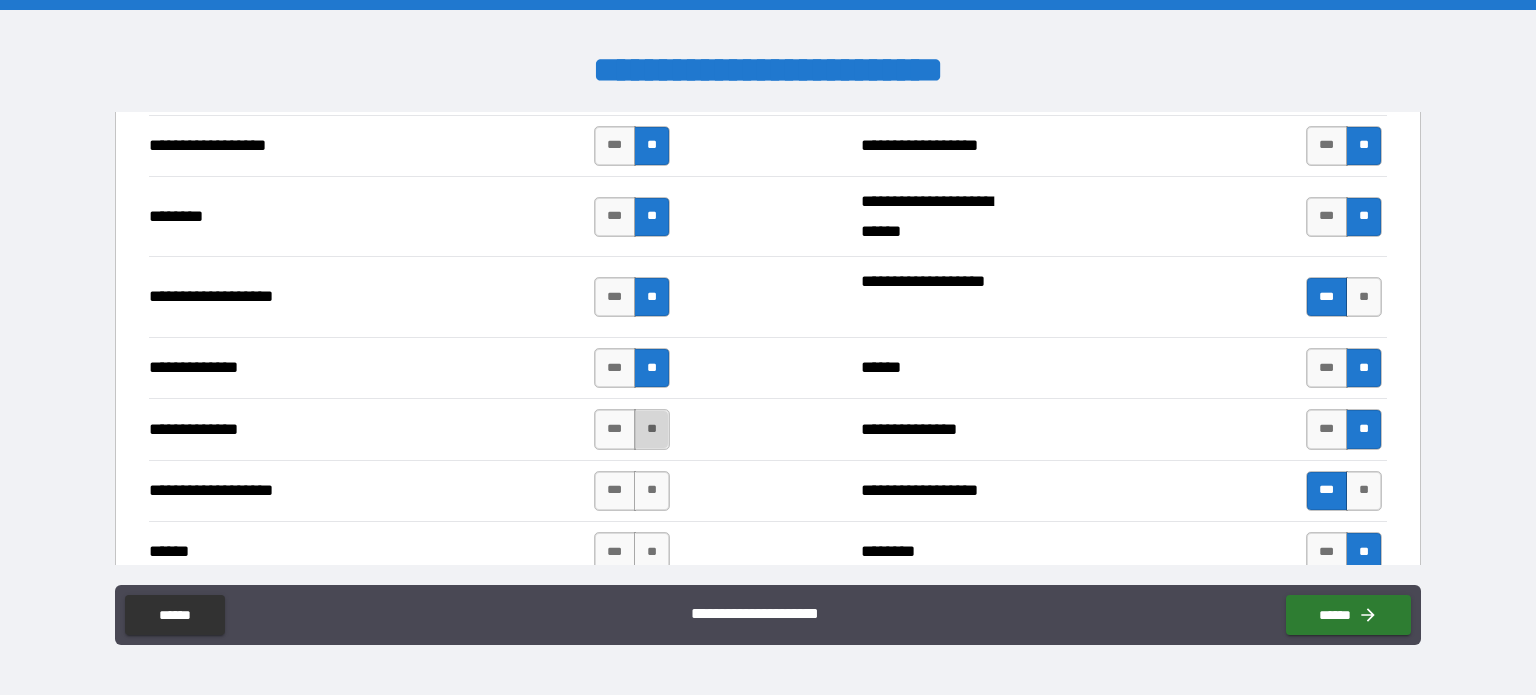 click on "**" at bounding box center [652, 429] 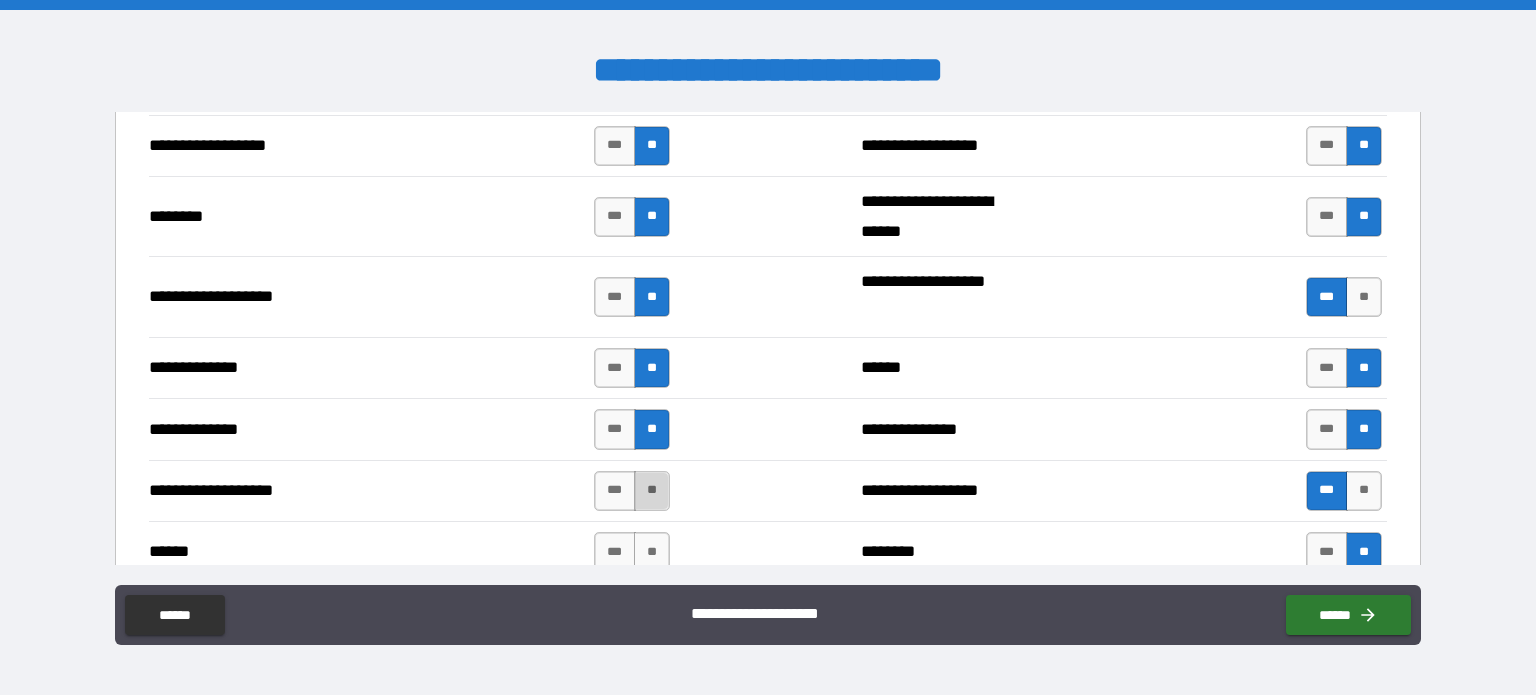 click on "**" at bounding box center (652, 491) 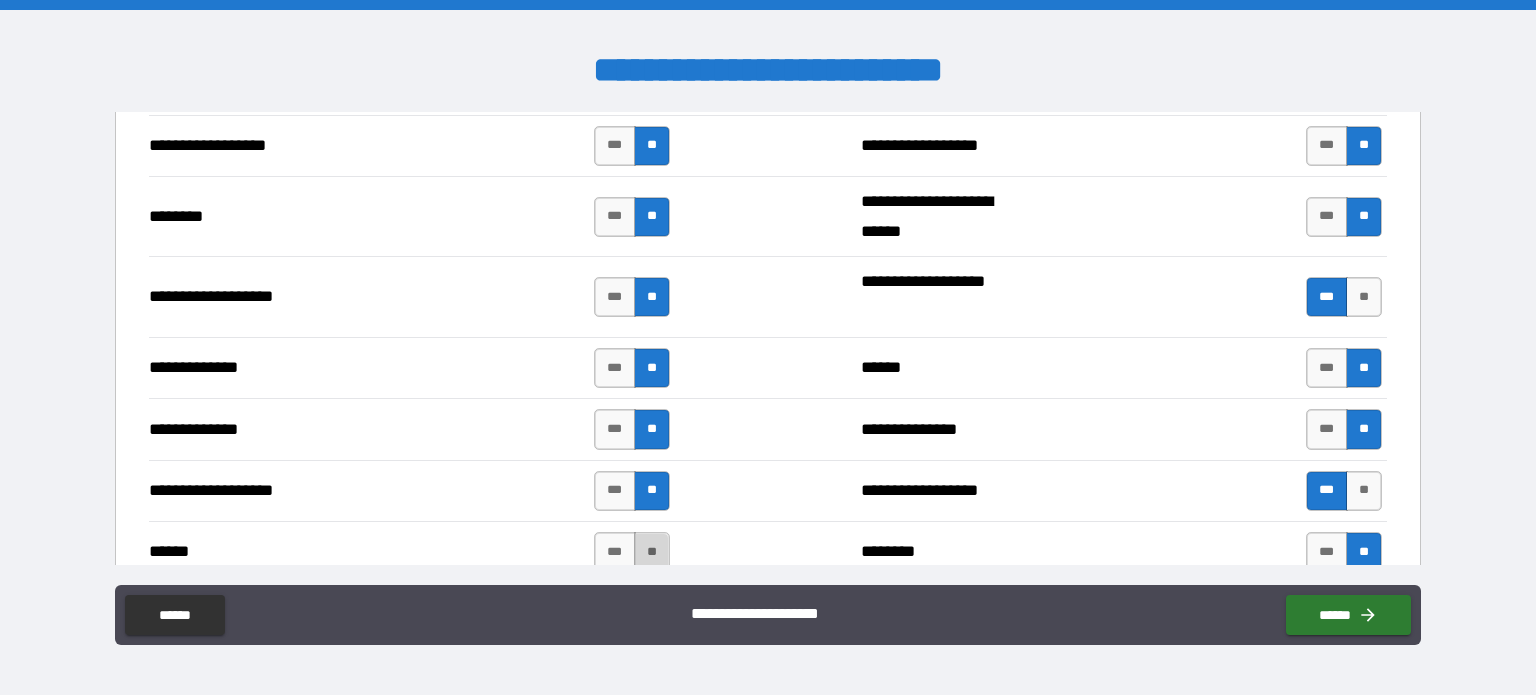 click on "**" at bounding box center (652, 552) 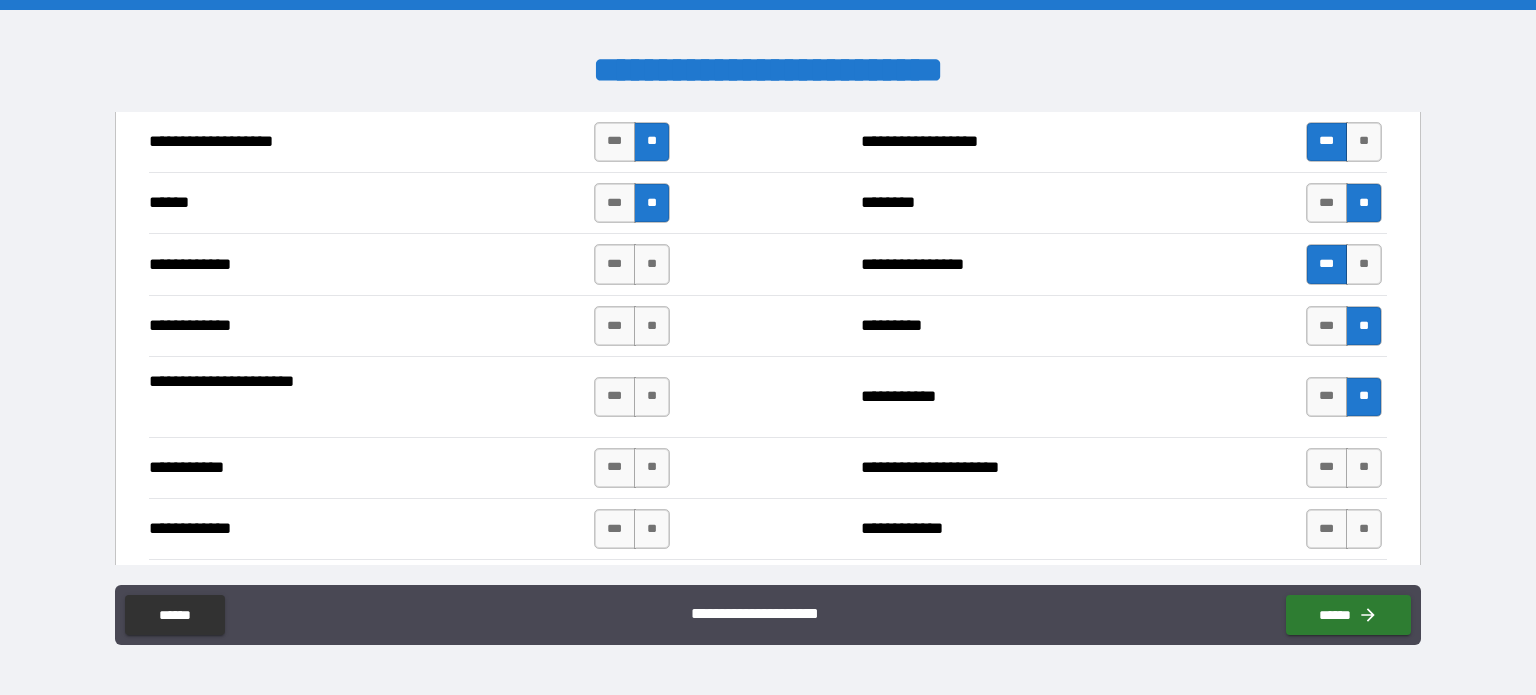 scroll, scrollTop: 3599, scrollLeft: 0, axis: vertical 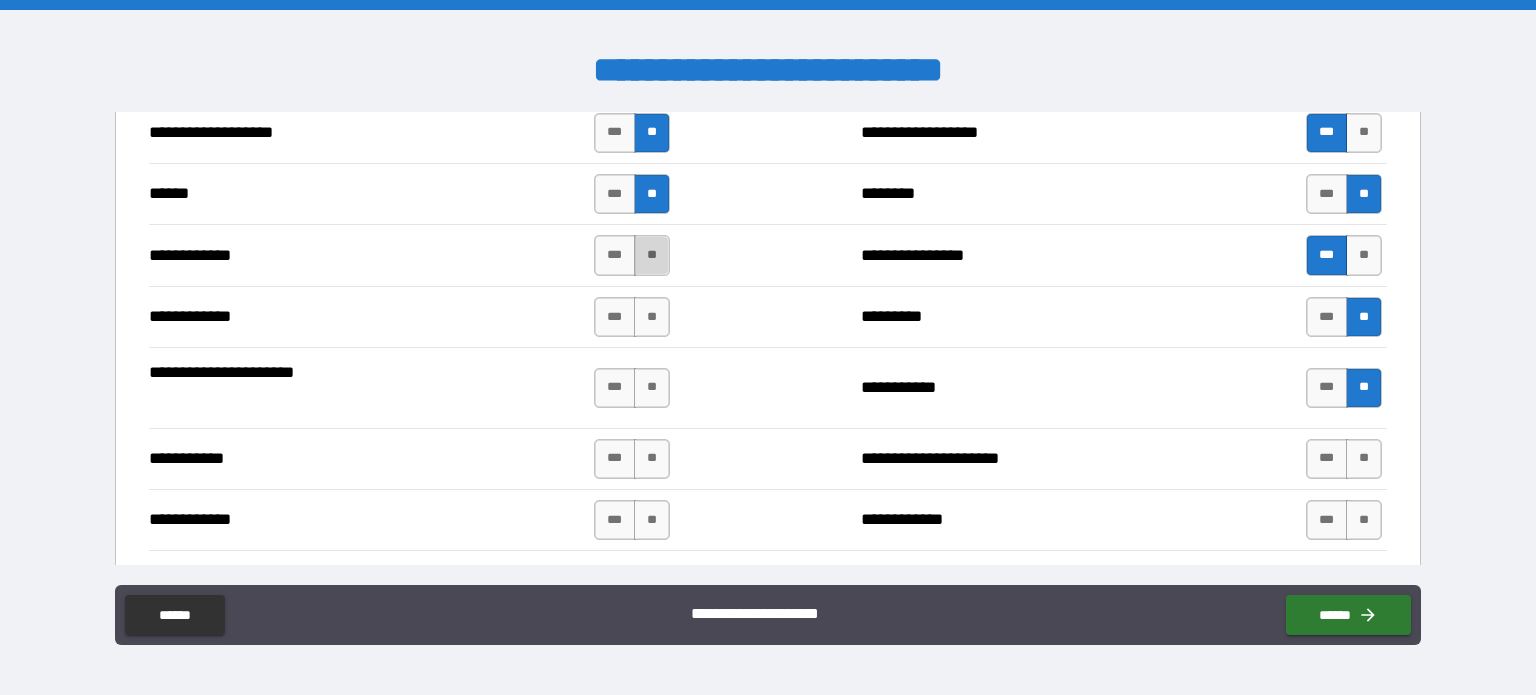 click on "**" at bounding box center [652, 255] 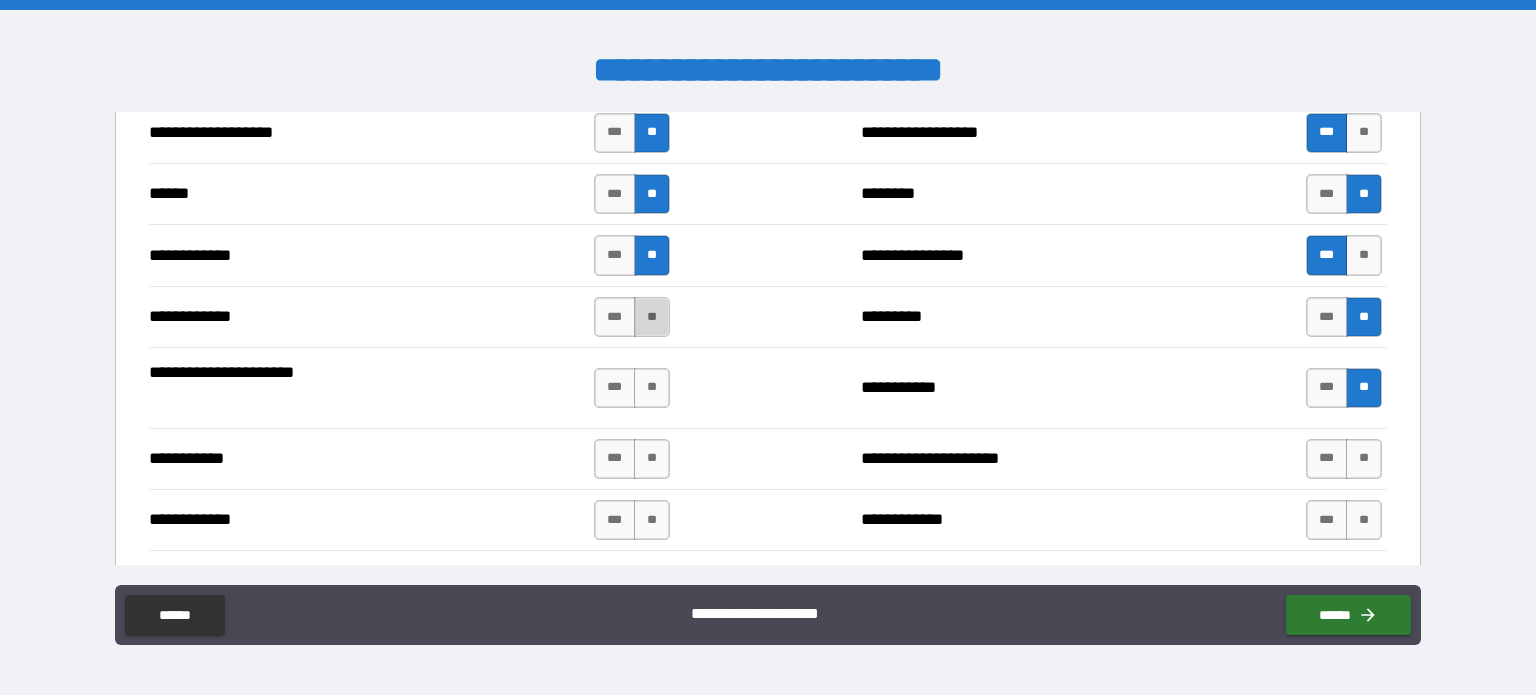 click on "**" at bounding box center (652, 317) 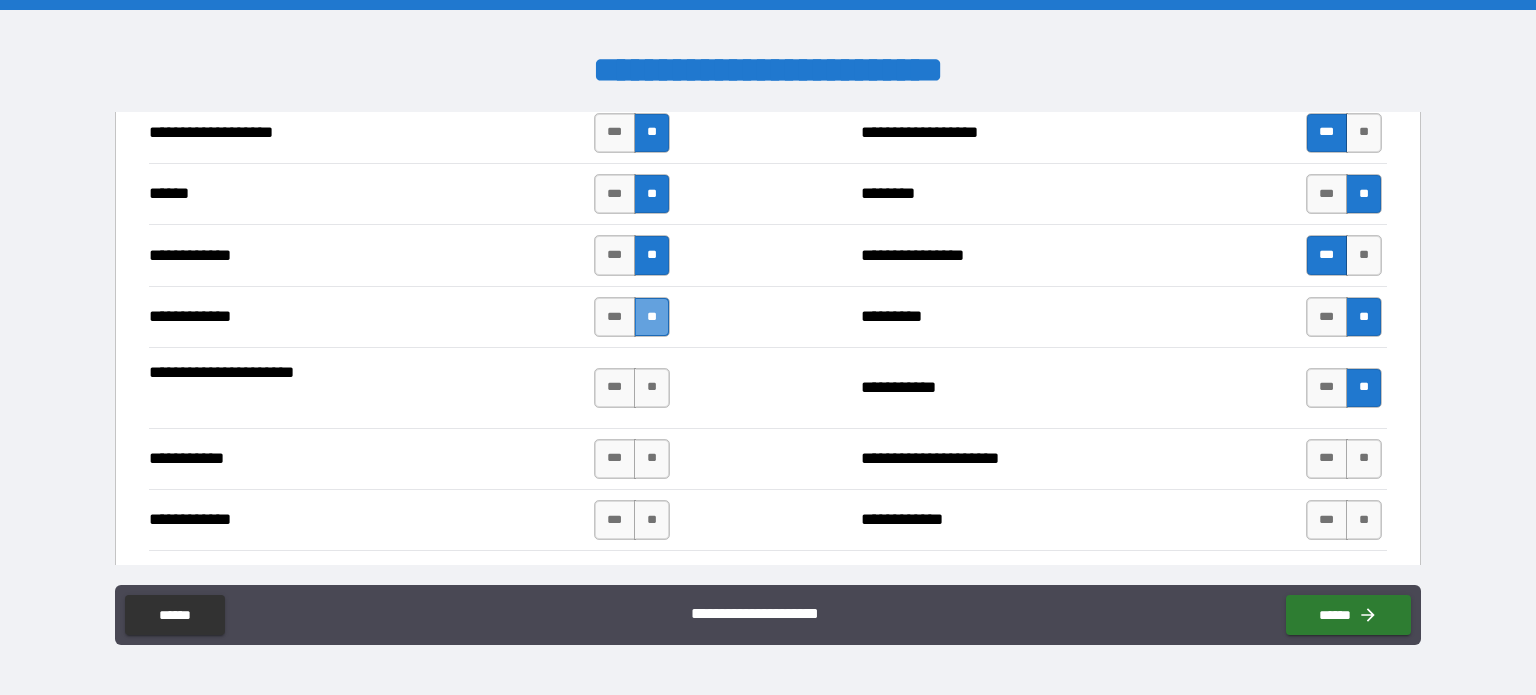 click on "**" at bounding box center (652, 317) 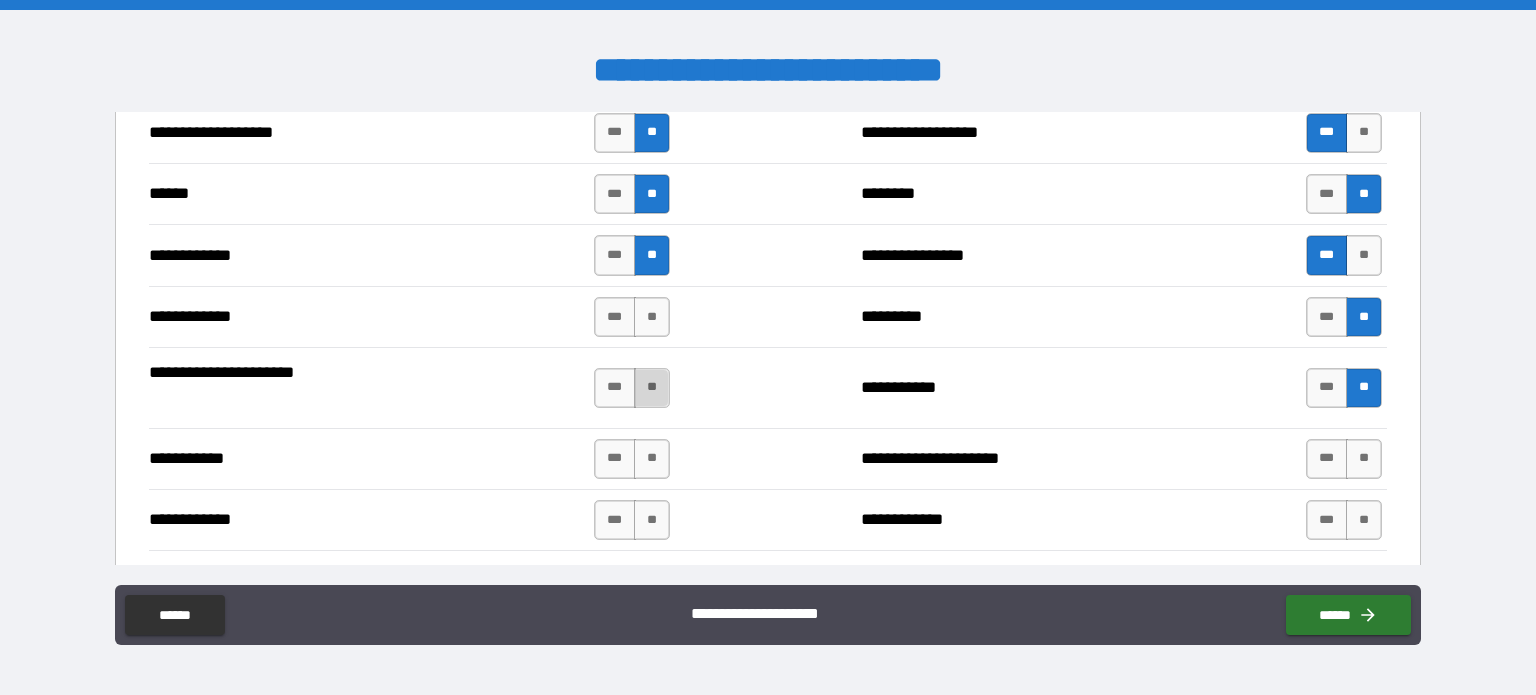 click on "**" at bounding box center [652, 388] 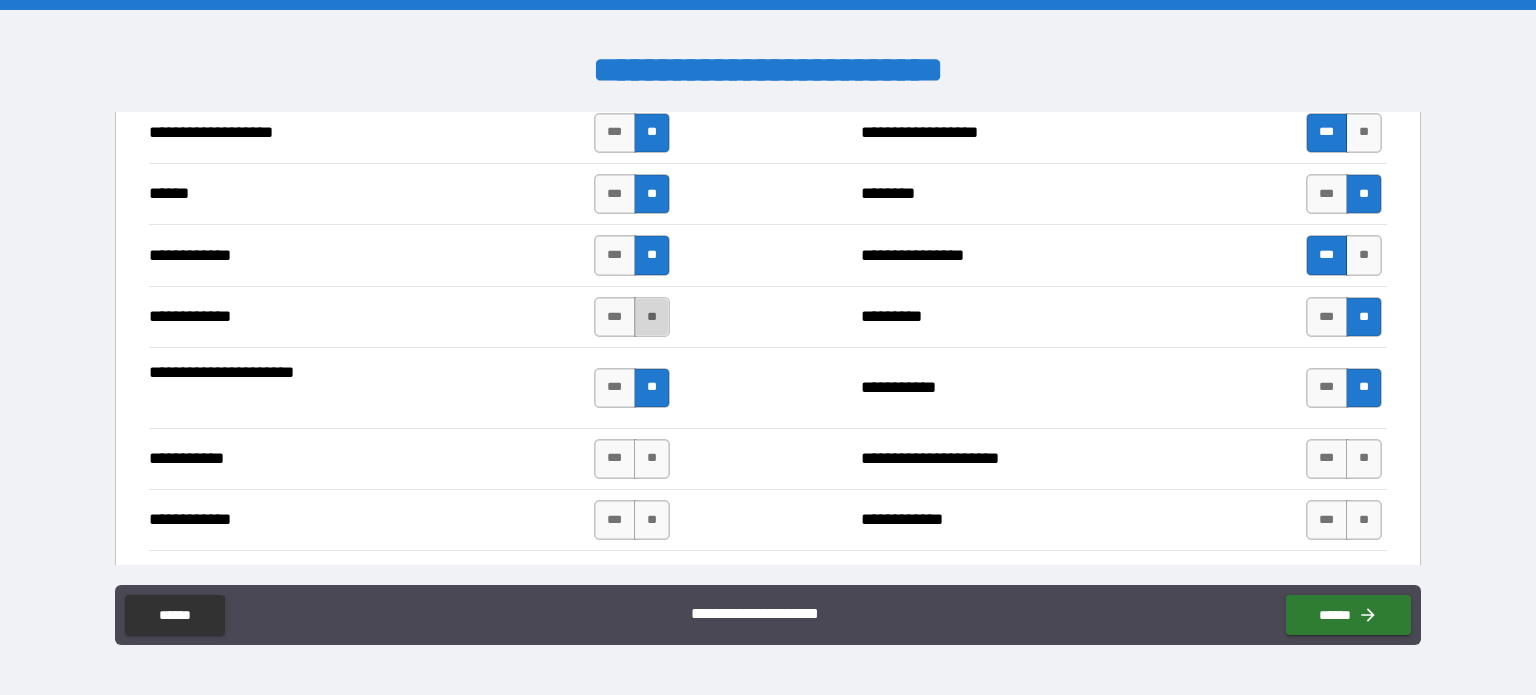 click on "**" at bounding box center (652, 317) 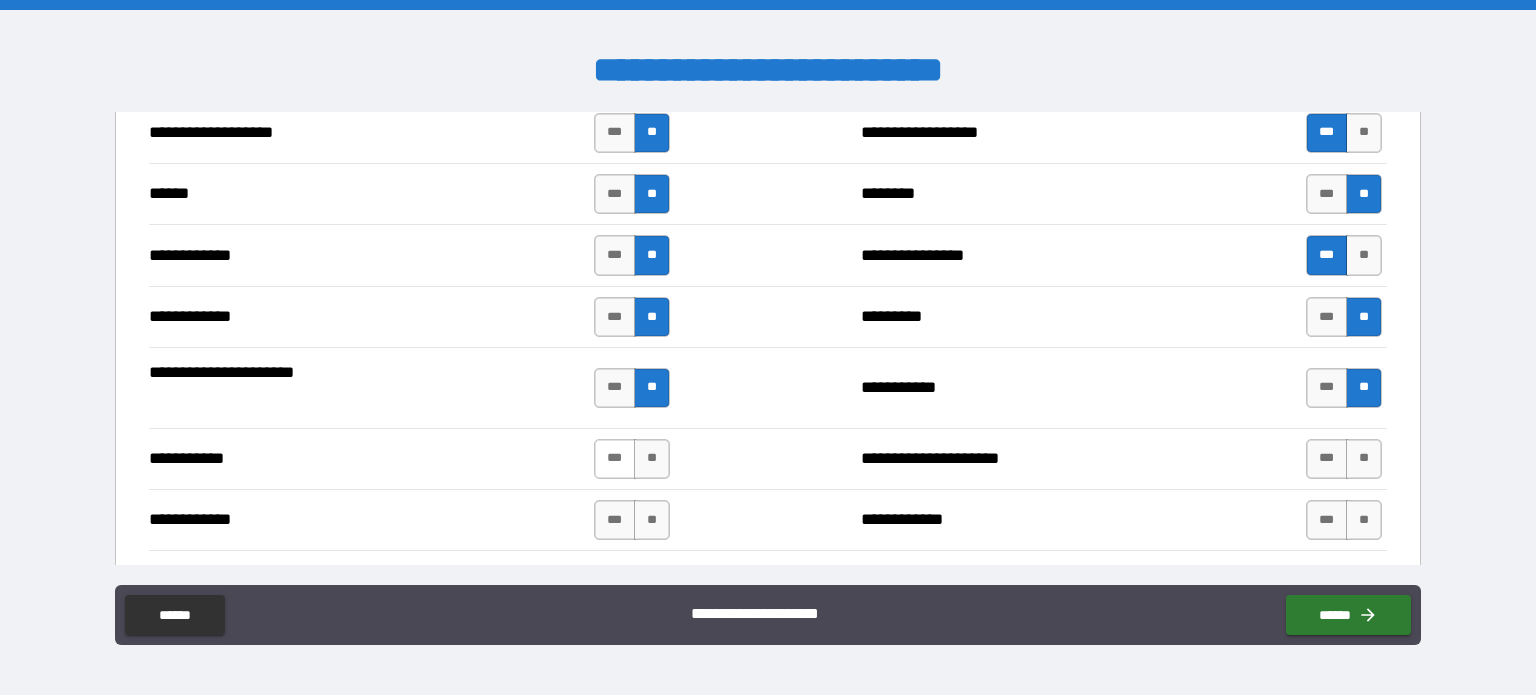 click on "***" at bounding box center (615, 459) 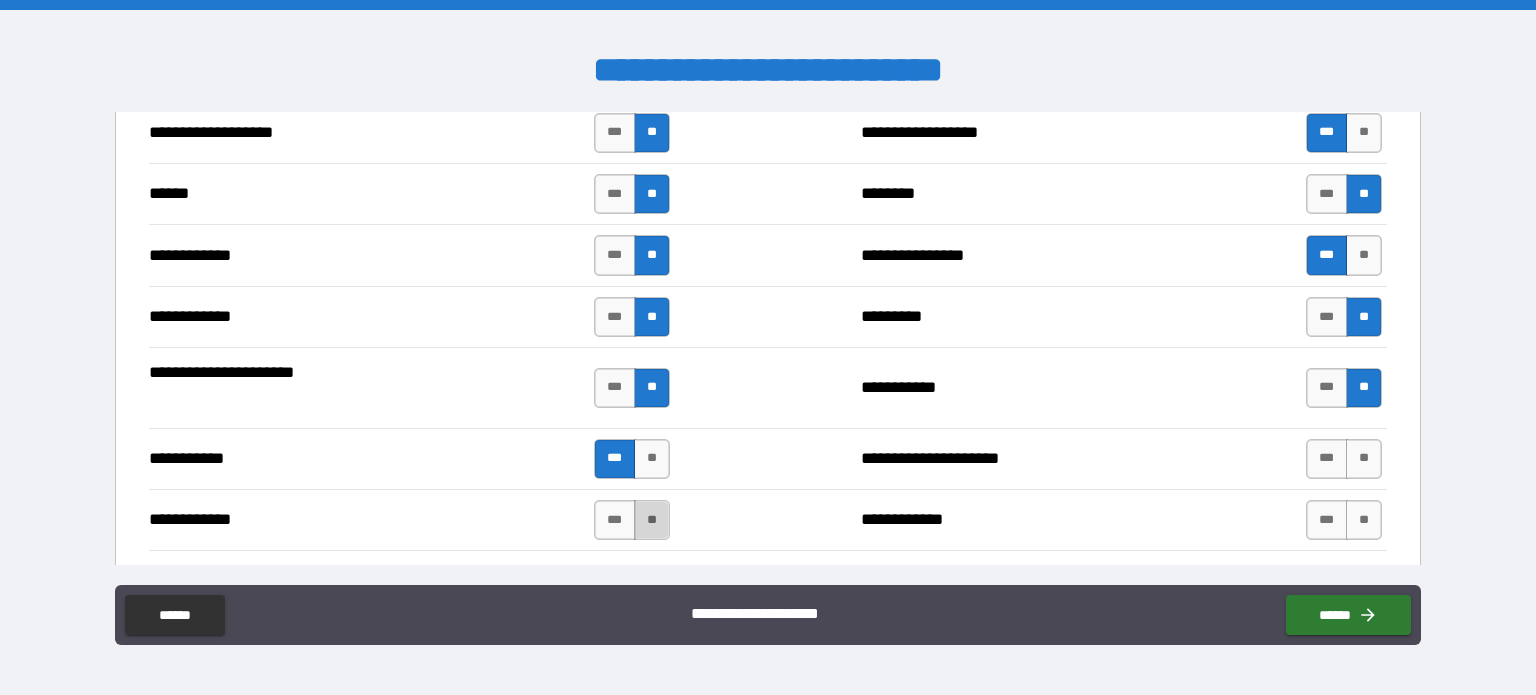 click on "**" at bounding box center (652, 520) 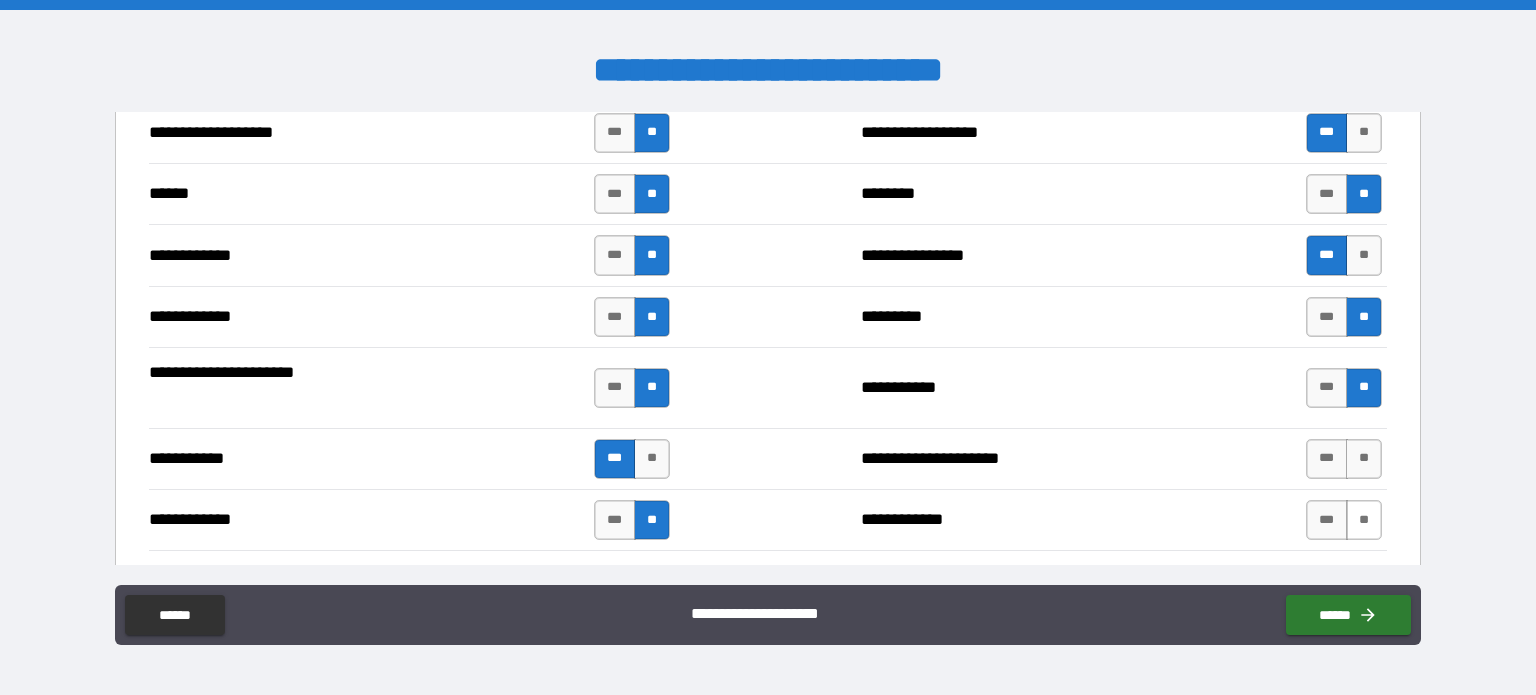 drag, startPoint x: 1351, startPoint y: 441, endPoint x: 1352, endPoint y: 502, distance: 61.008198 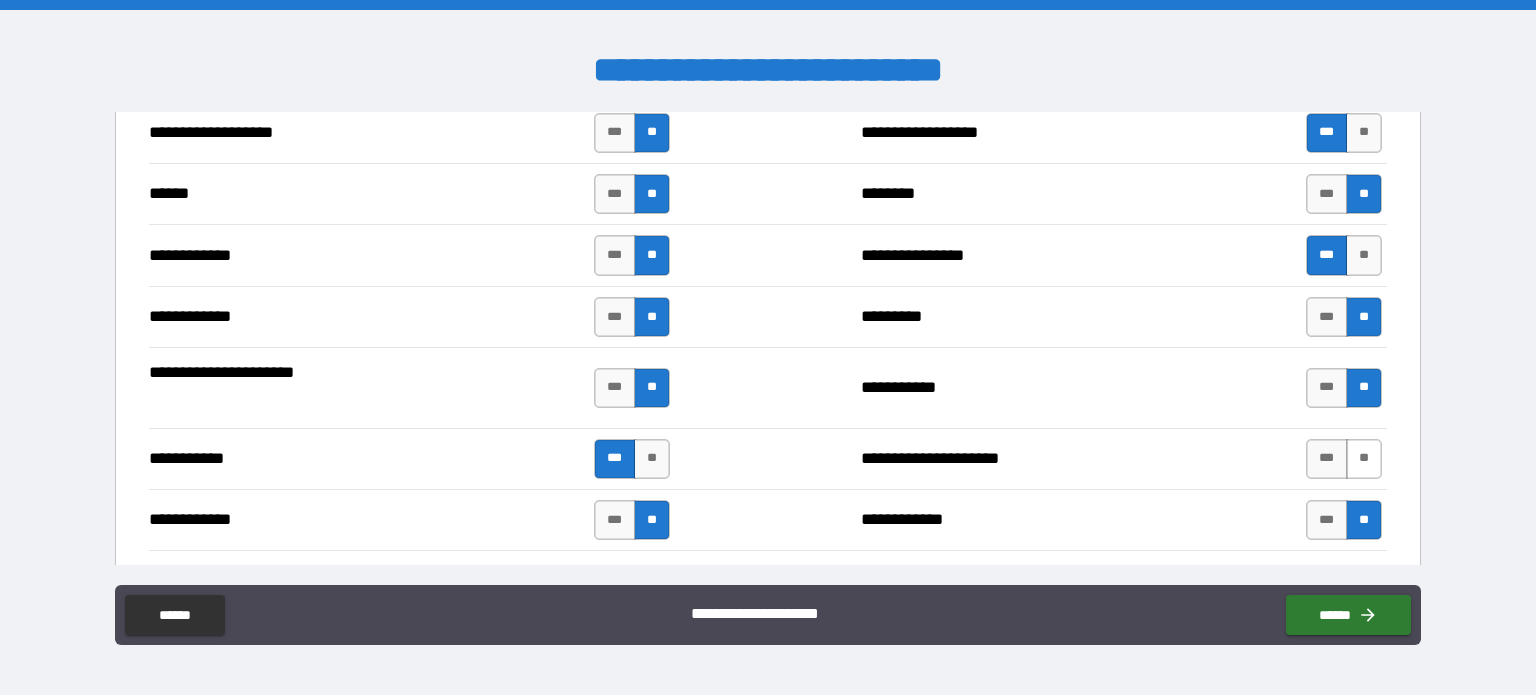 click on "**" at bounding box center [1364, 459] 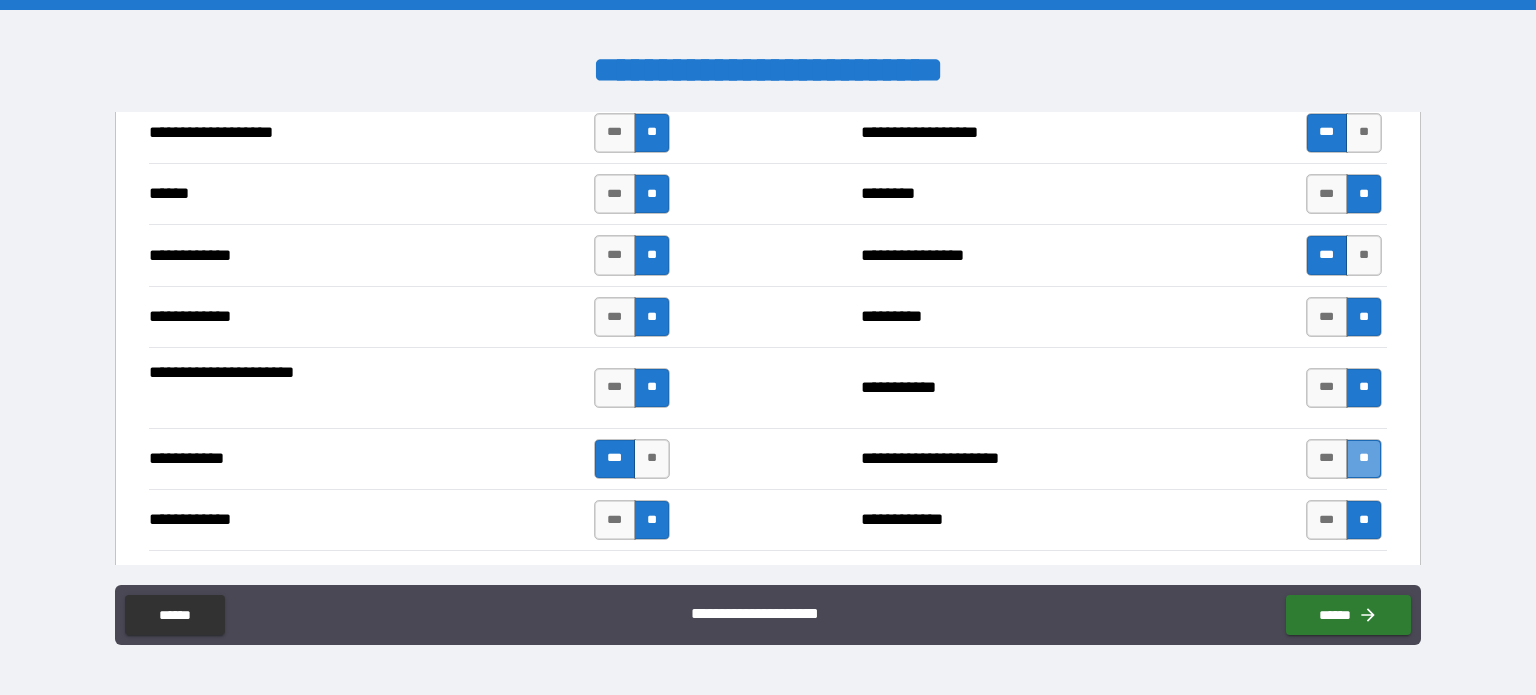 click on "**" at bounding box center [1364, 459] 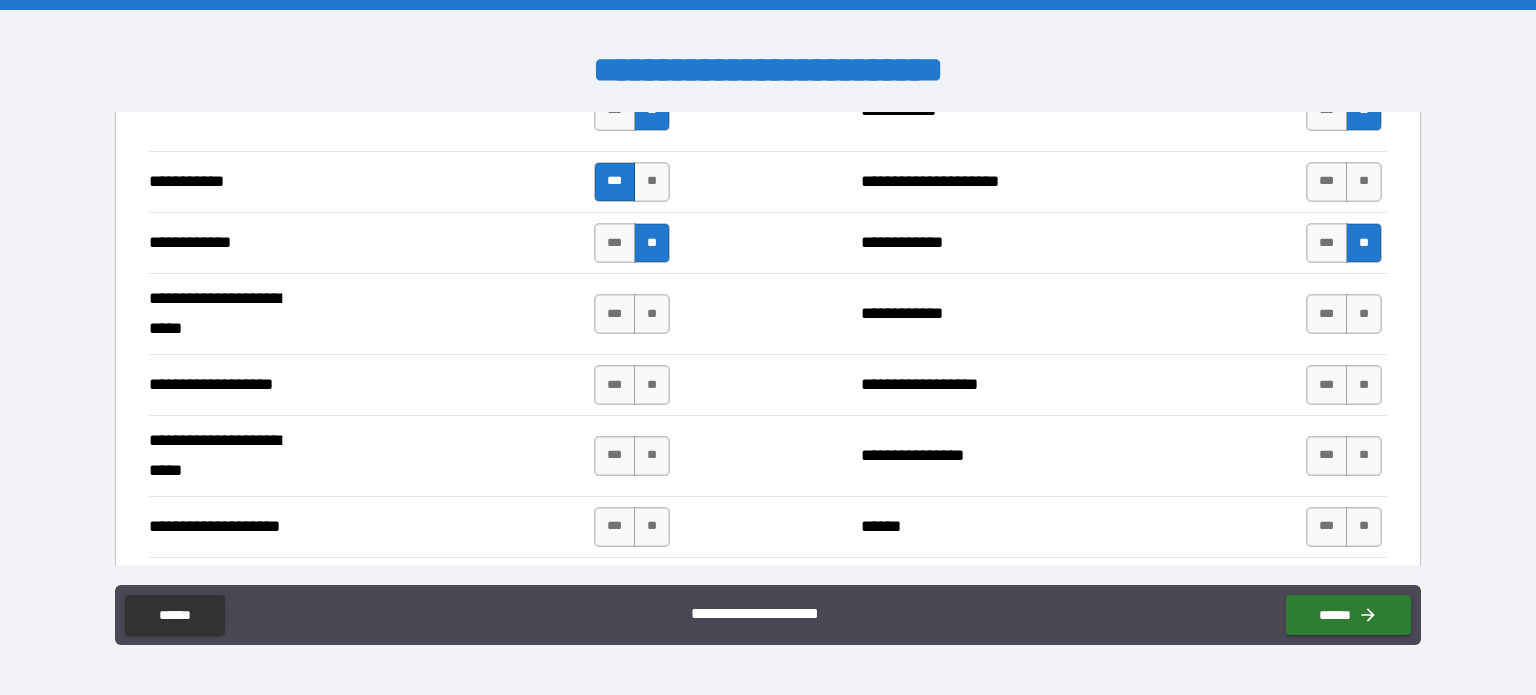 scroll, scrollTop: 3866, scrollLeft: 0, axis: vertical 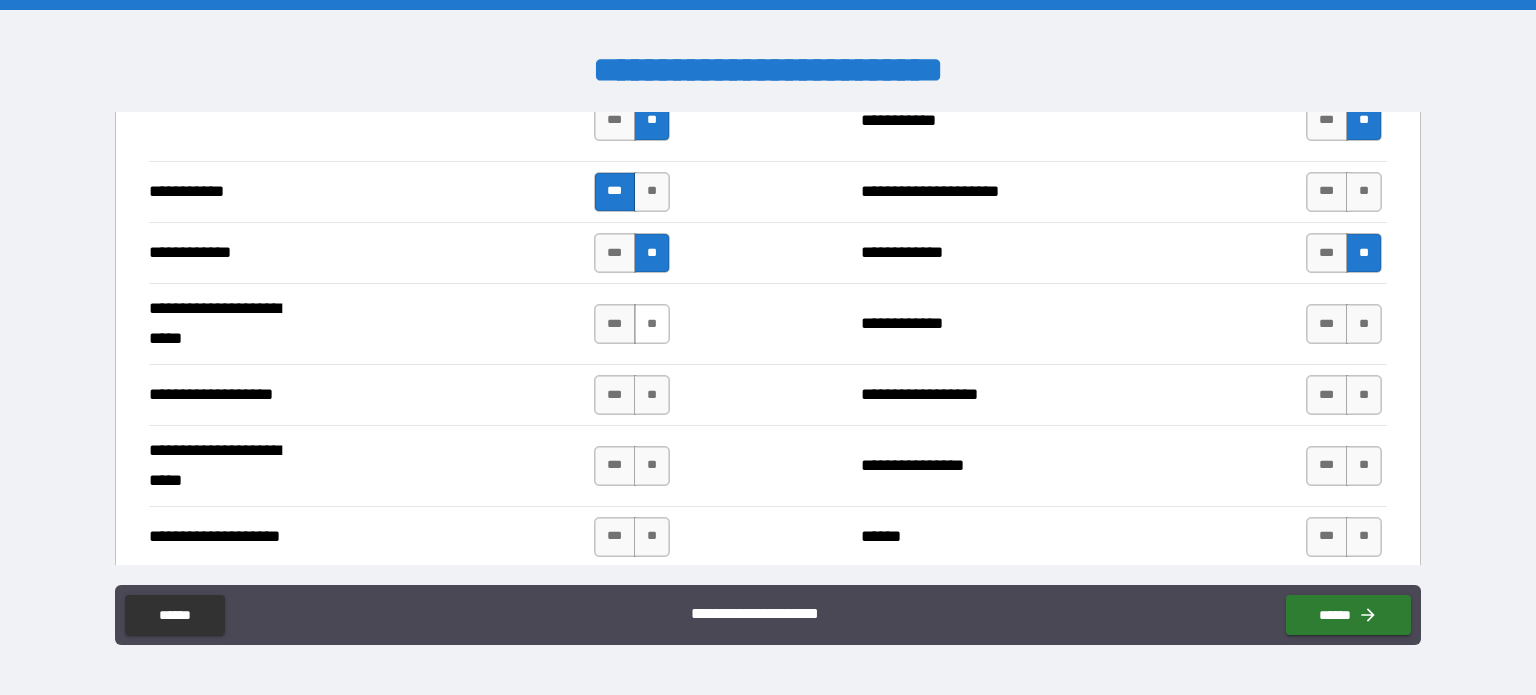 click on "**" at bounding box center [652, 324] 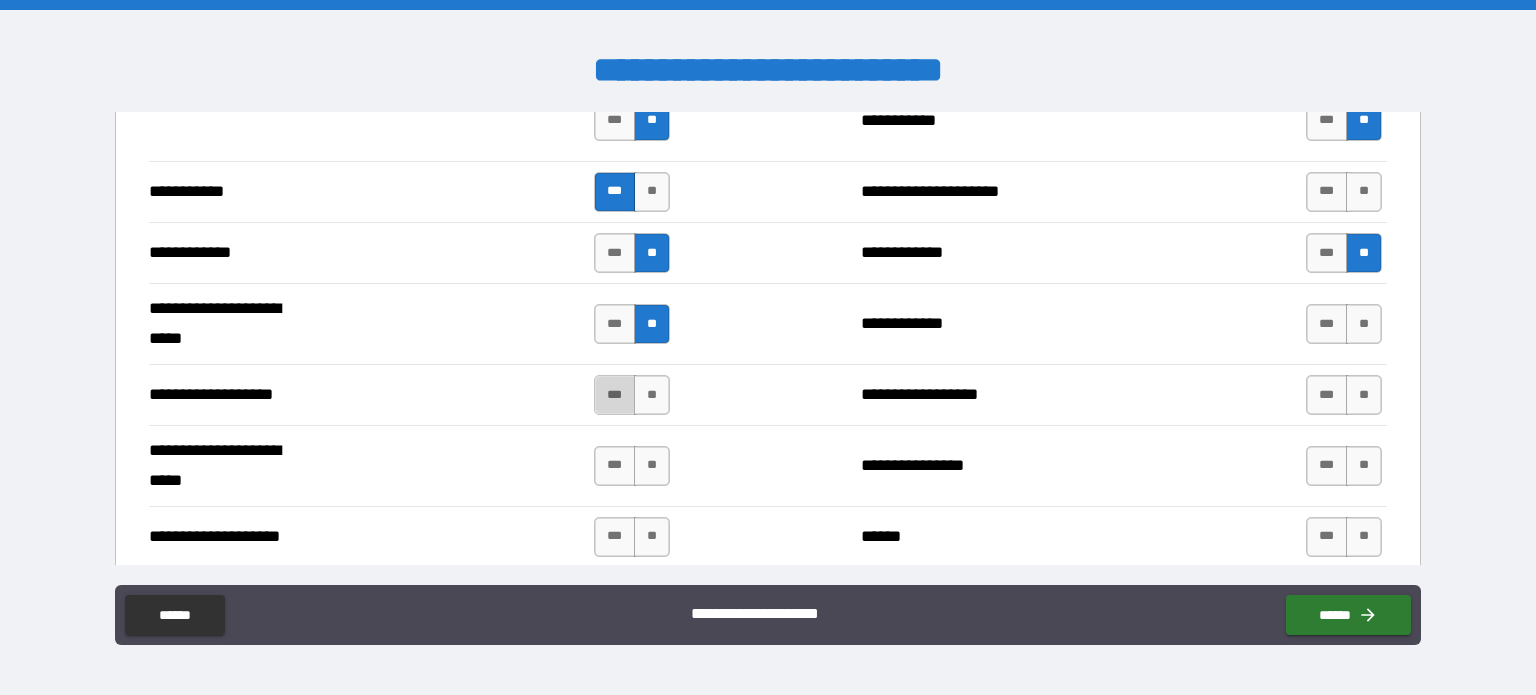 click on "***" at bounding box center [615, 395] 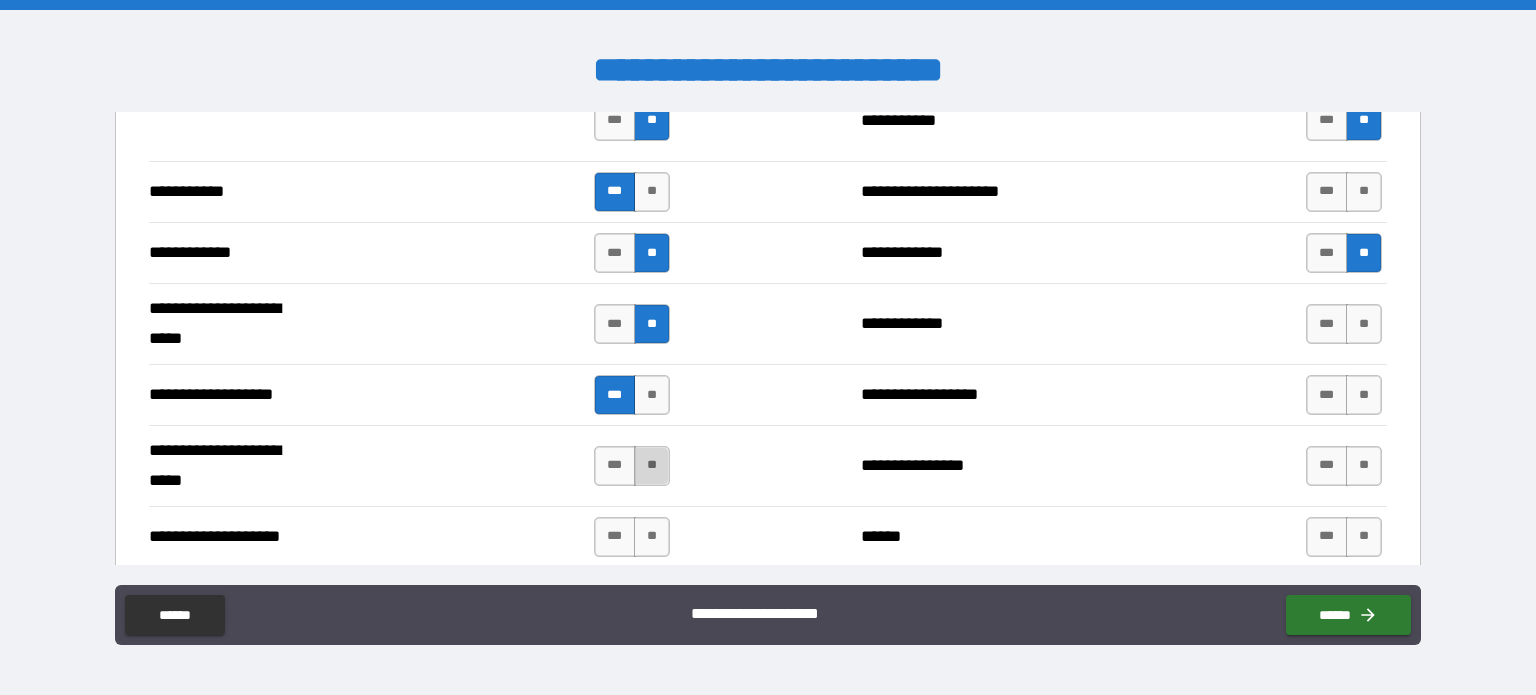 click on "**" at bounding box center [652, 466] 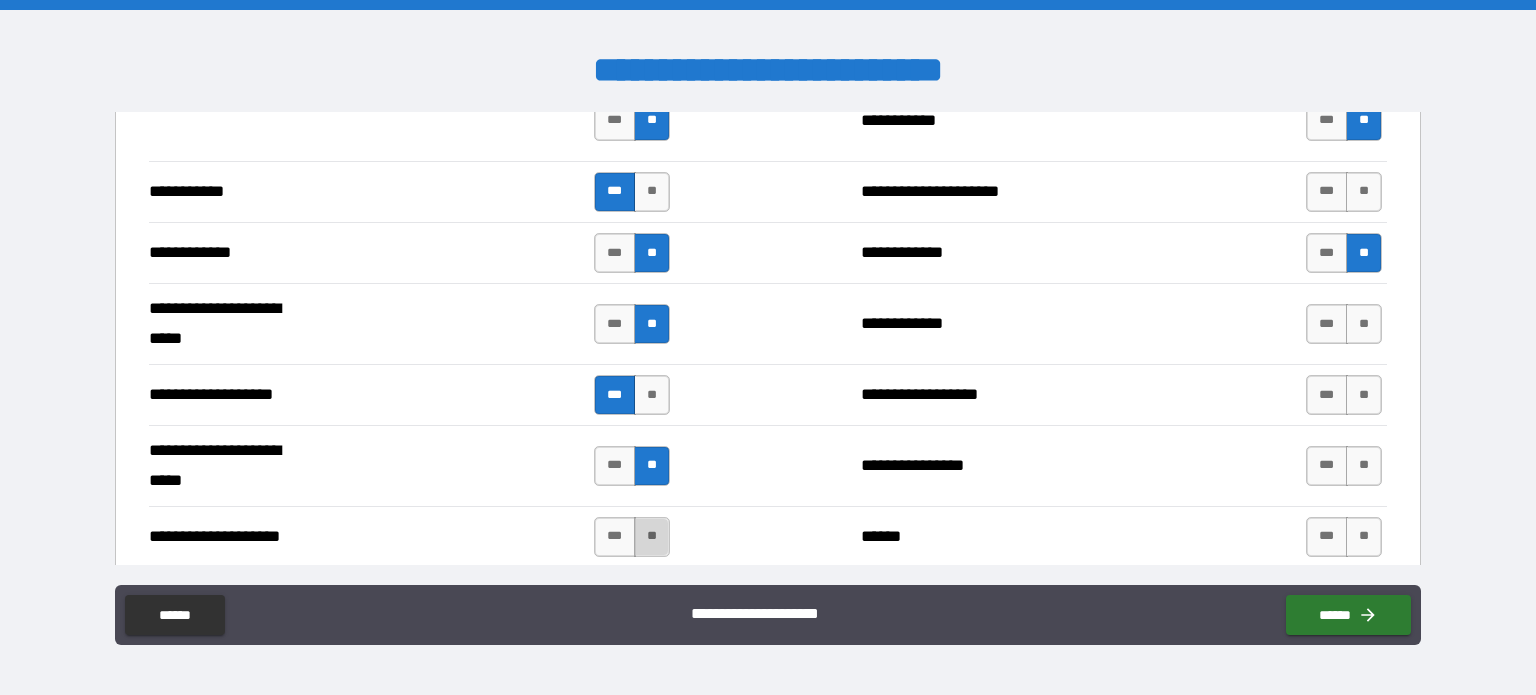 click on "**" at bounding box center (652, 537) 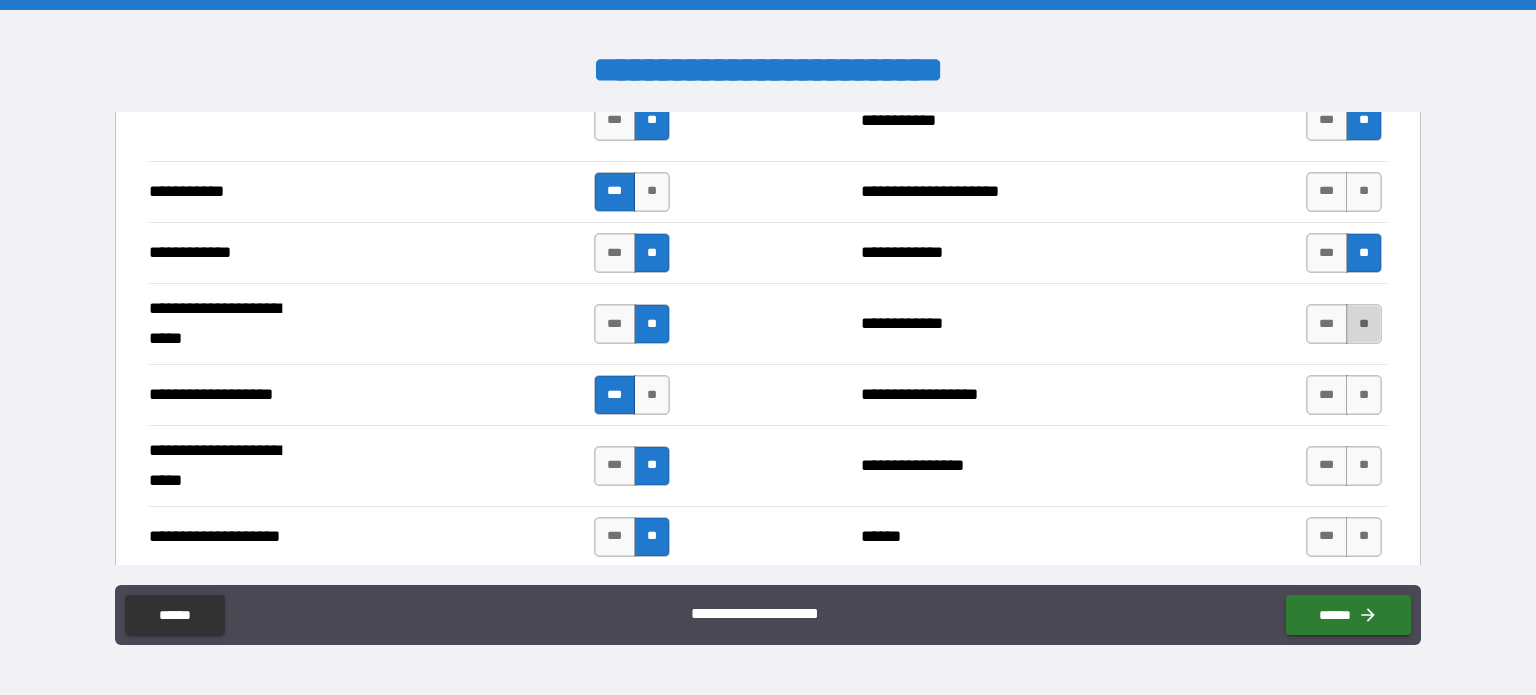 click on "**" at bounding box center (1364, 324) 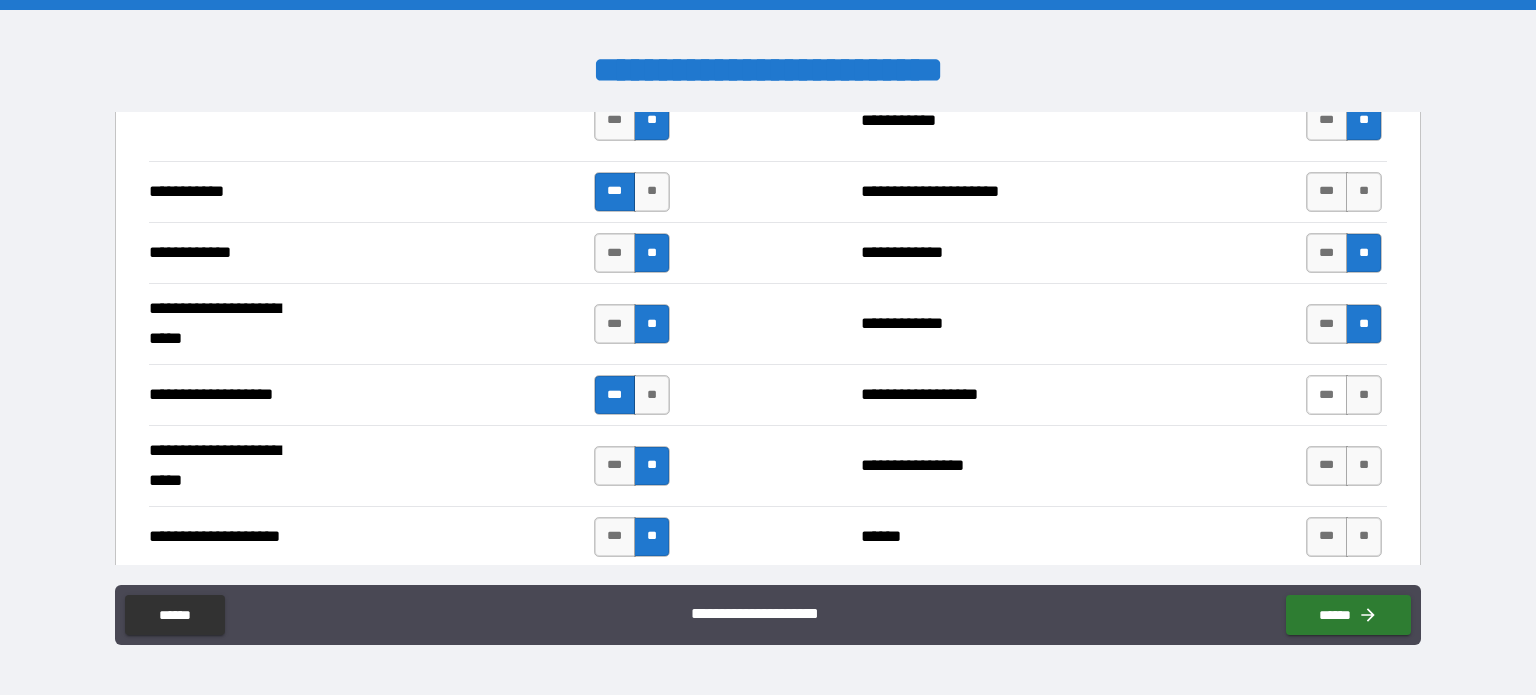 click on "***" at bounding box center (1327, 395) 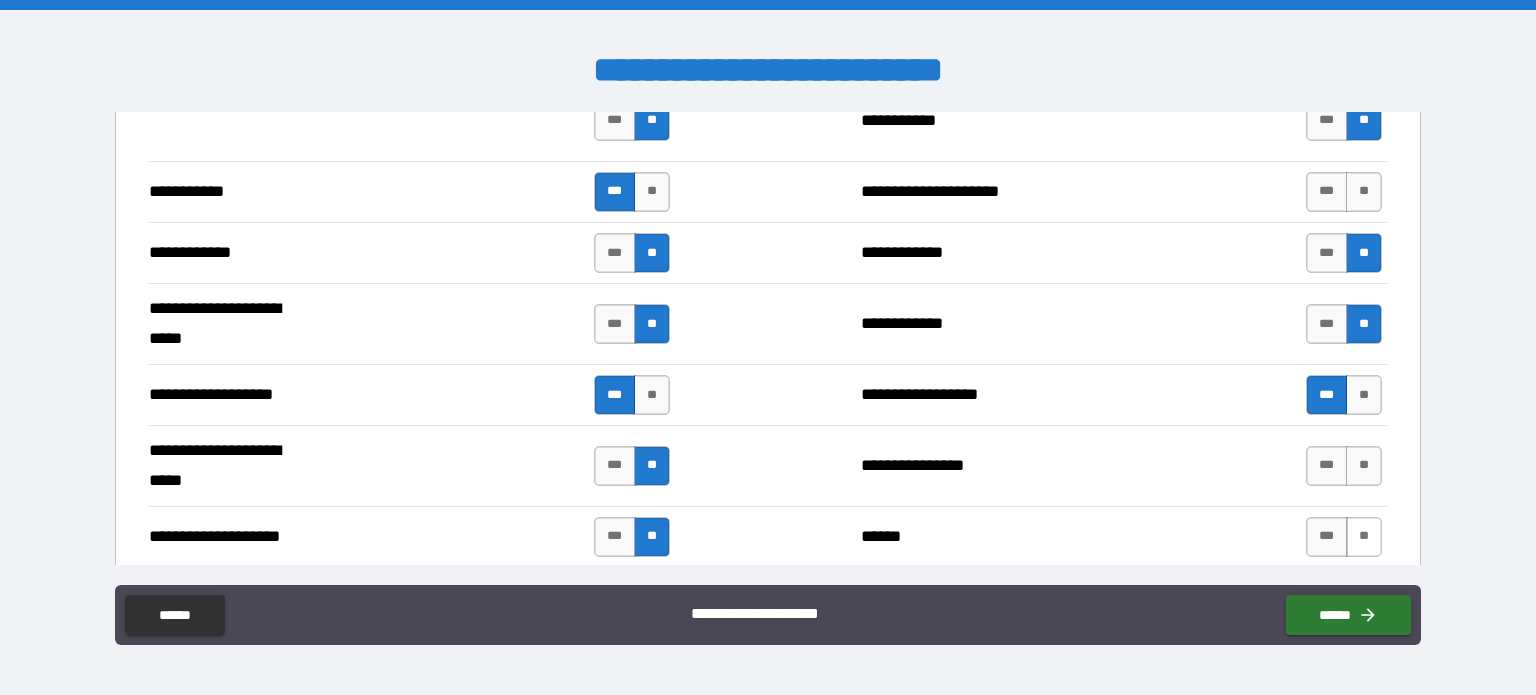 drag, startPoint x: 1360, startPoint y: 459, endPoint x: 1350, endPoint y: 527, distance: 68.73136 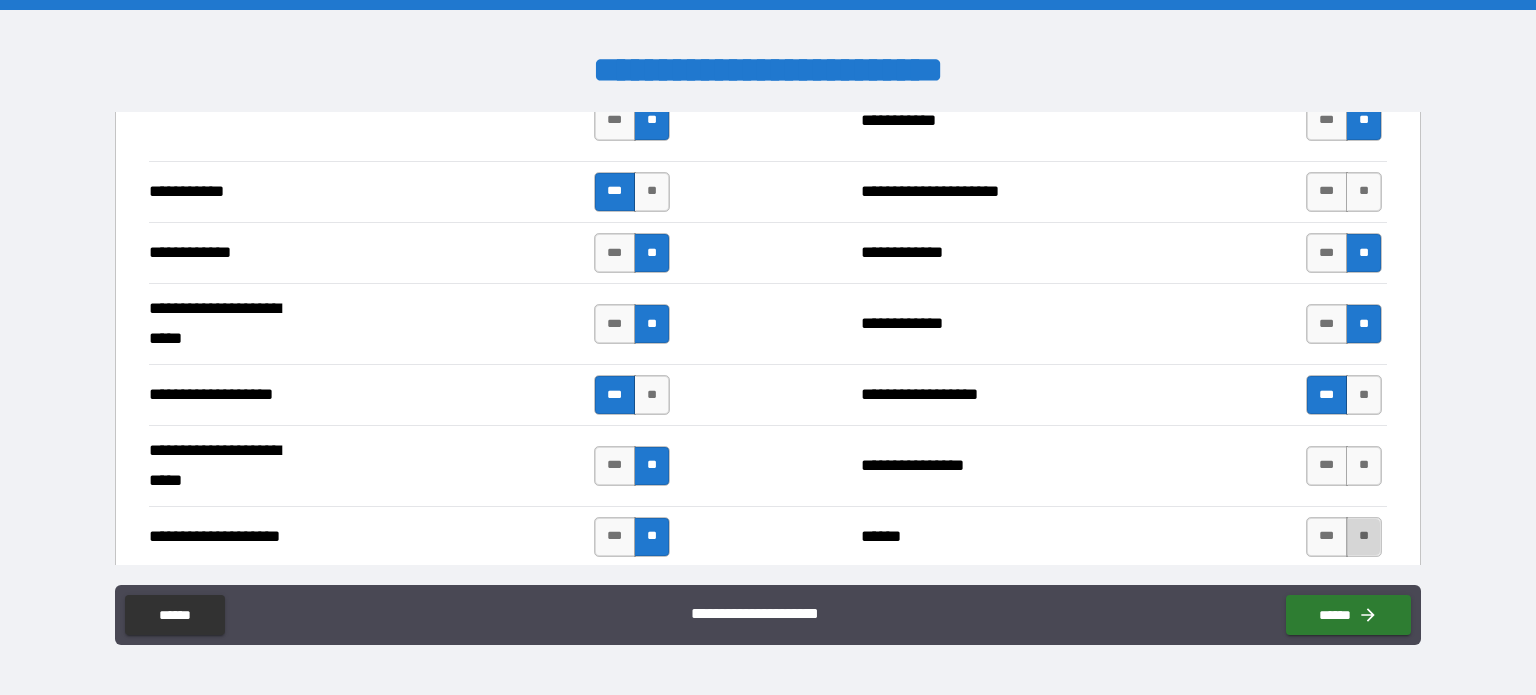 click on "**" at bounding box center (1364, 537) 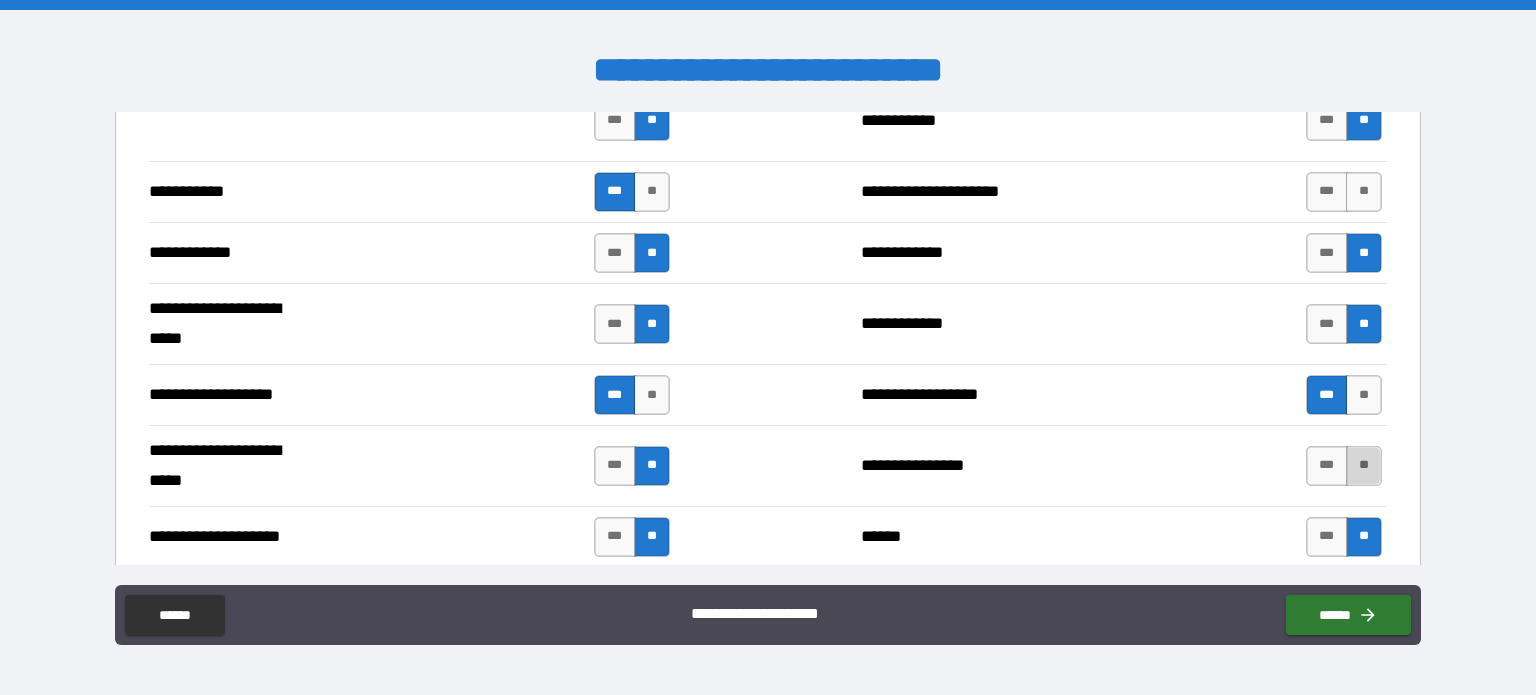 click on "**" at bounding box center (1364, 466) 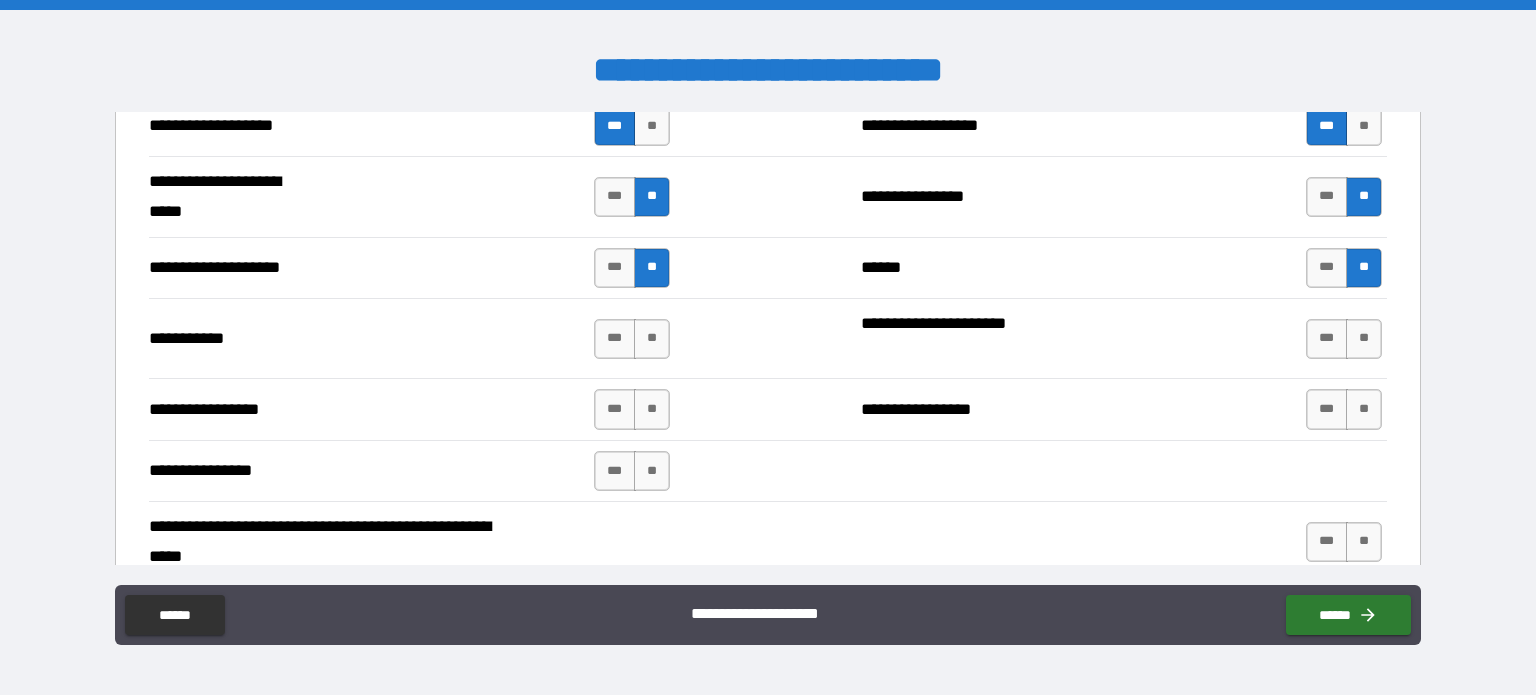 scroll, scrollTop: 4125, scrollLeft: 0, axis: vertical 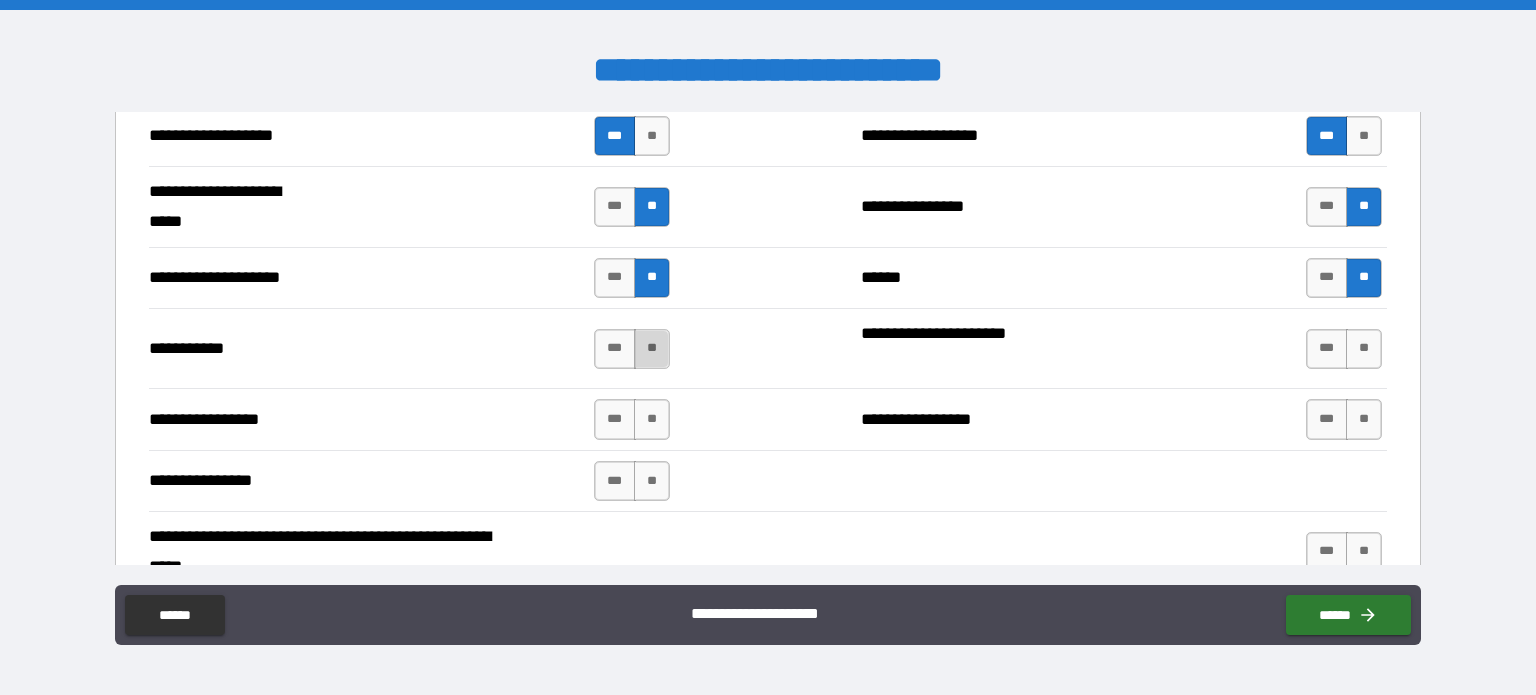 click on "**" at bounding box center (652, 349) 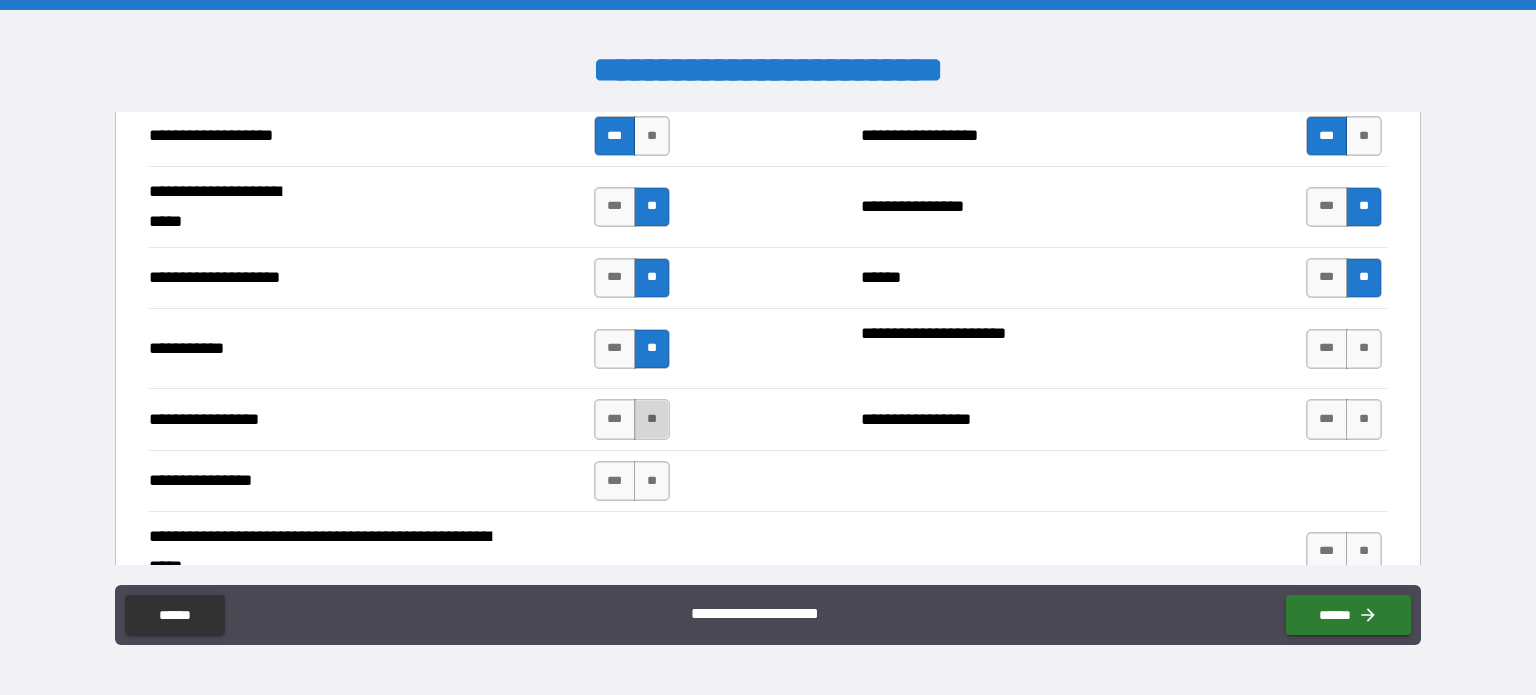 click on "**" at bounding box center (652, 419) 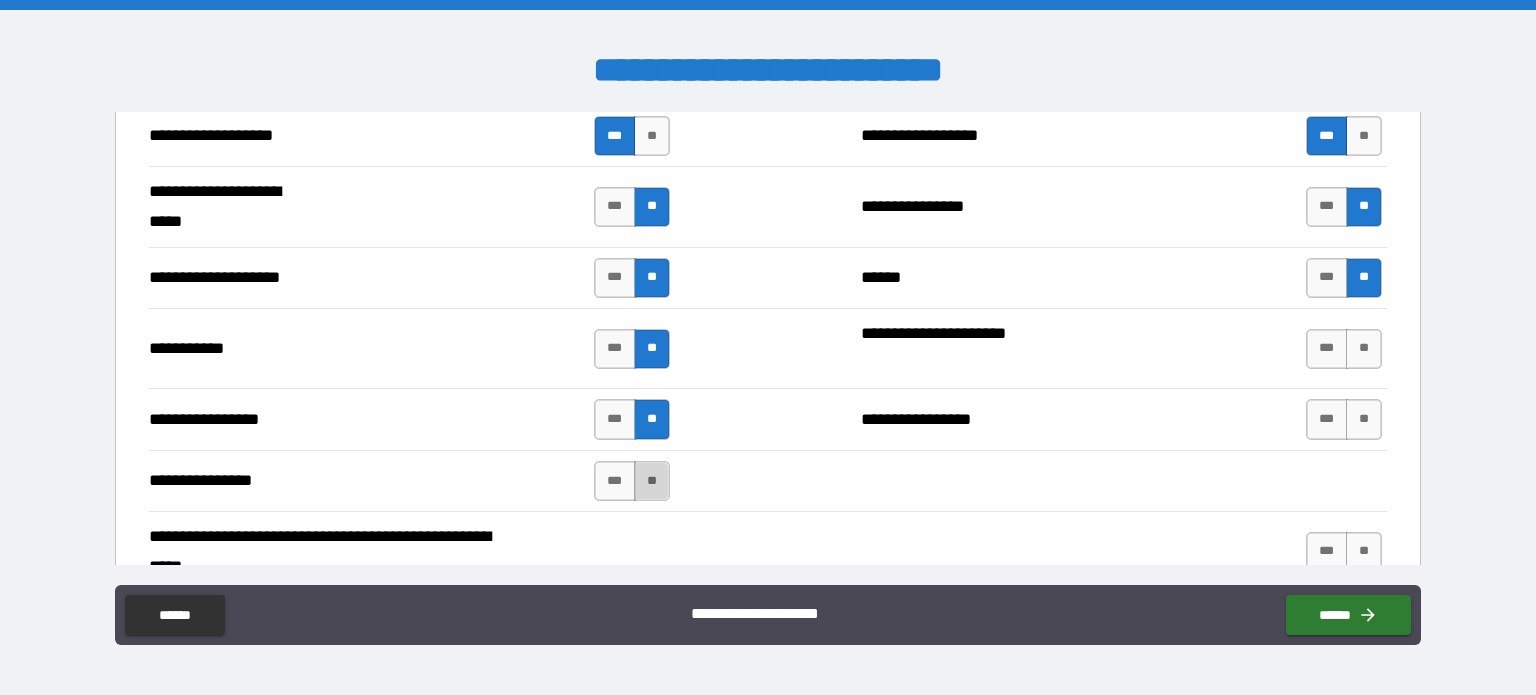 click on "**" at bounding box center [652, 481] 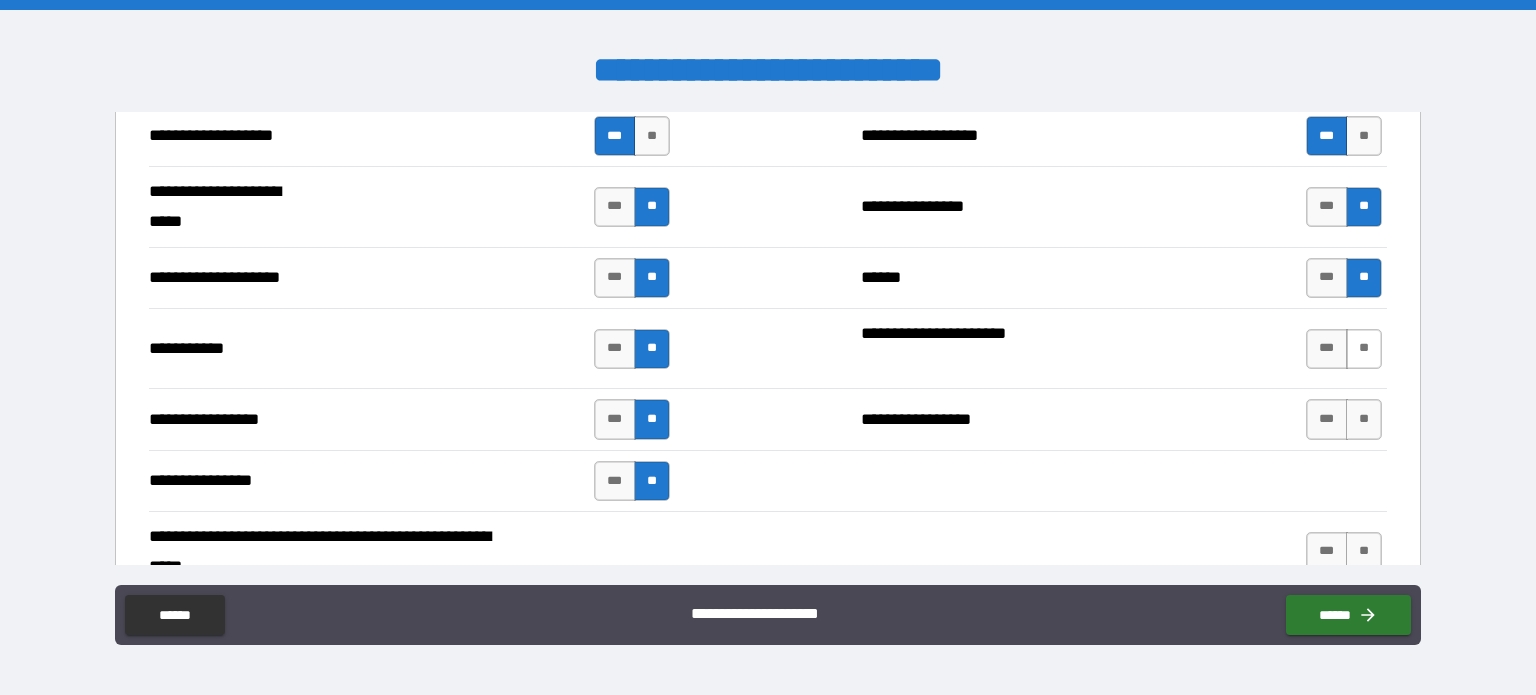 click on "**" at bounding box center [1364, 349] 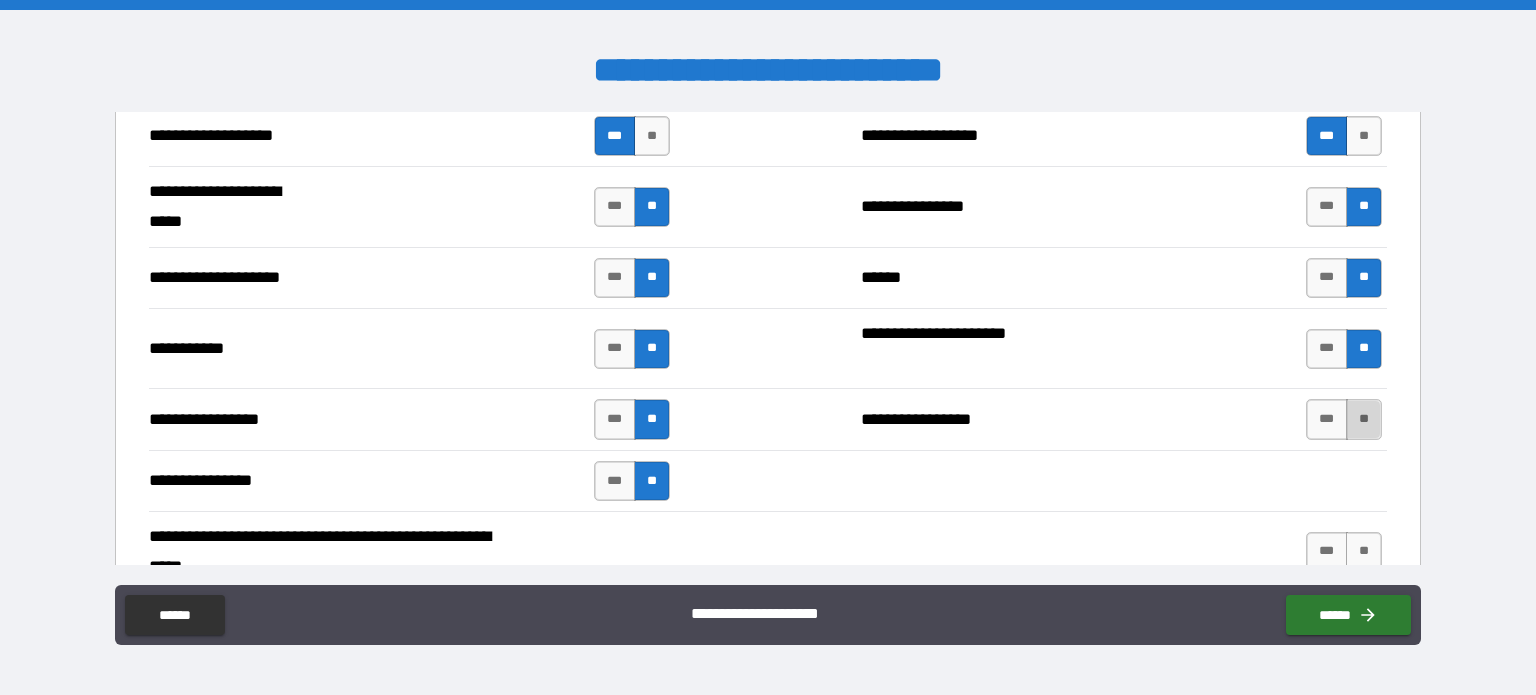 click on "**" at bounding box center [1364, 419] 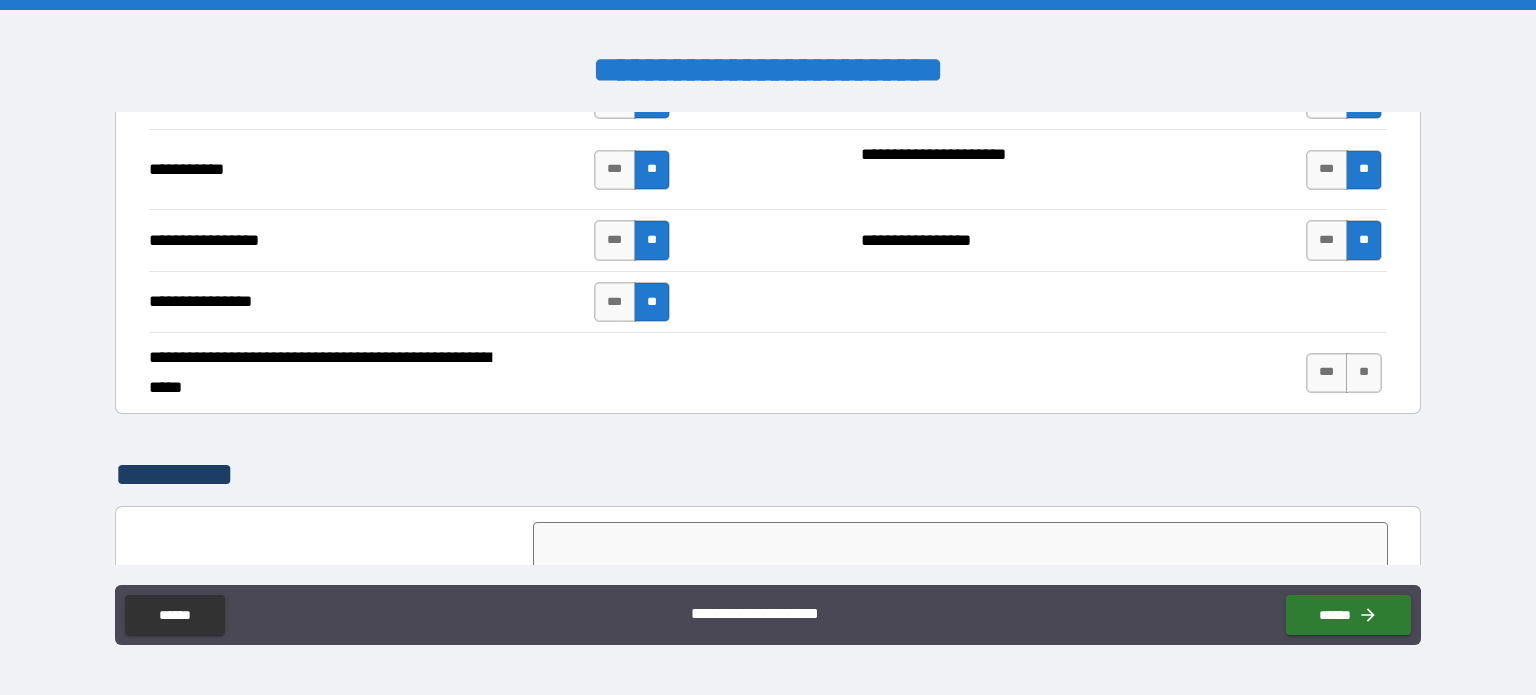 scroll, scrollTop: 4340, scrollLeft: 0, axis: vertical 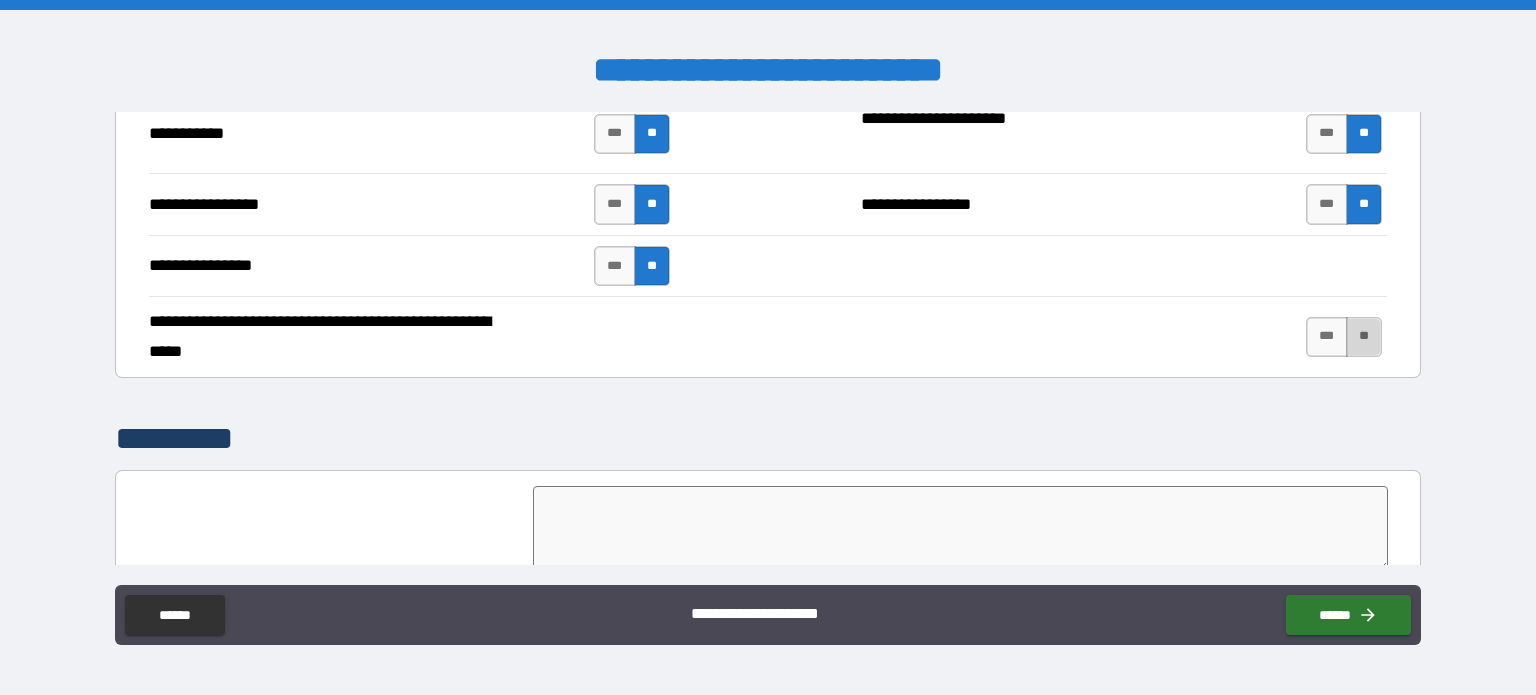 click on "**" at bounding box center (1364, 337) 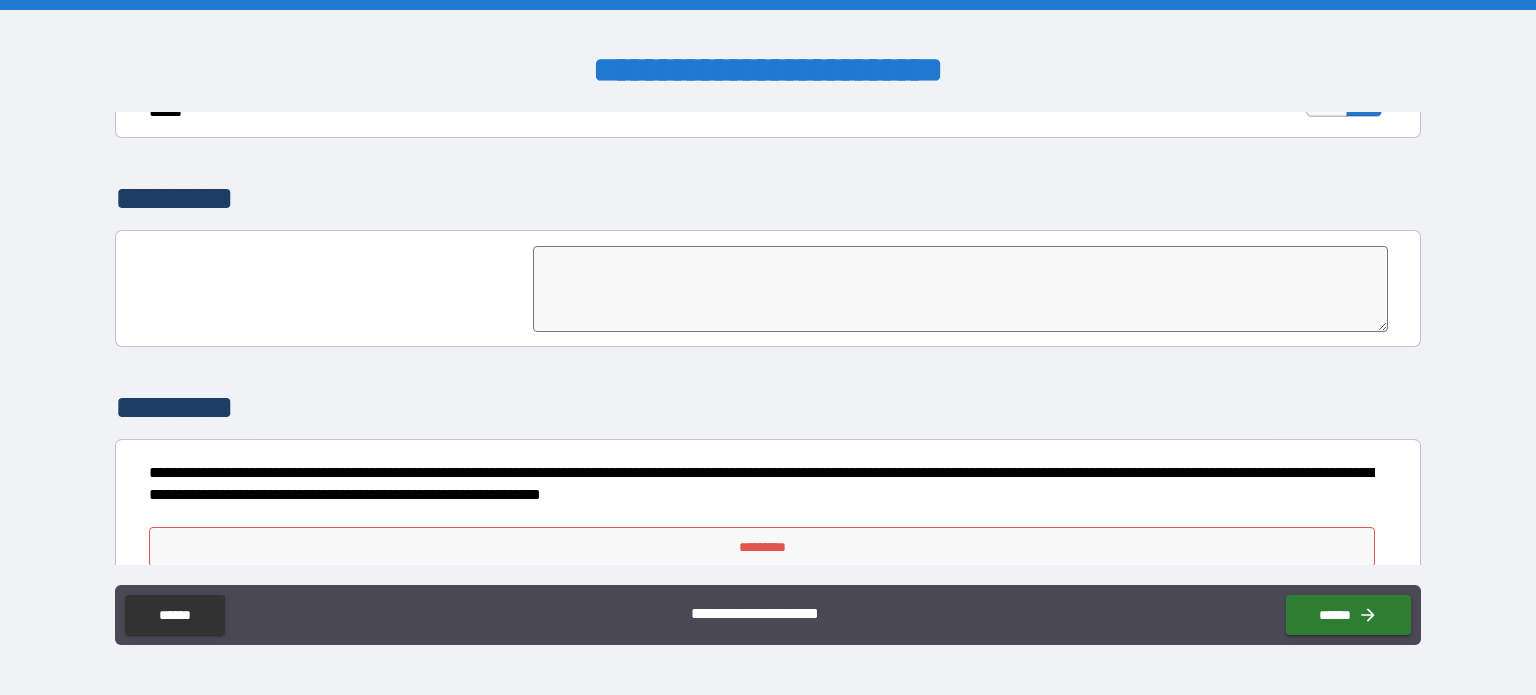 scroll, scrollTop: 4598, scrollLeft: 0, axis: vertical 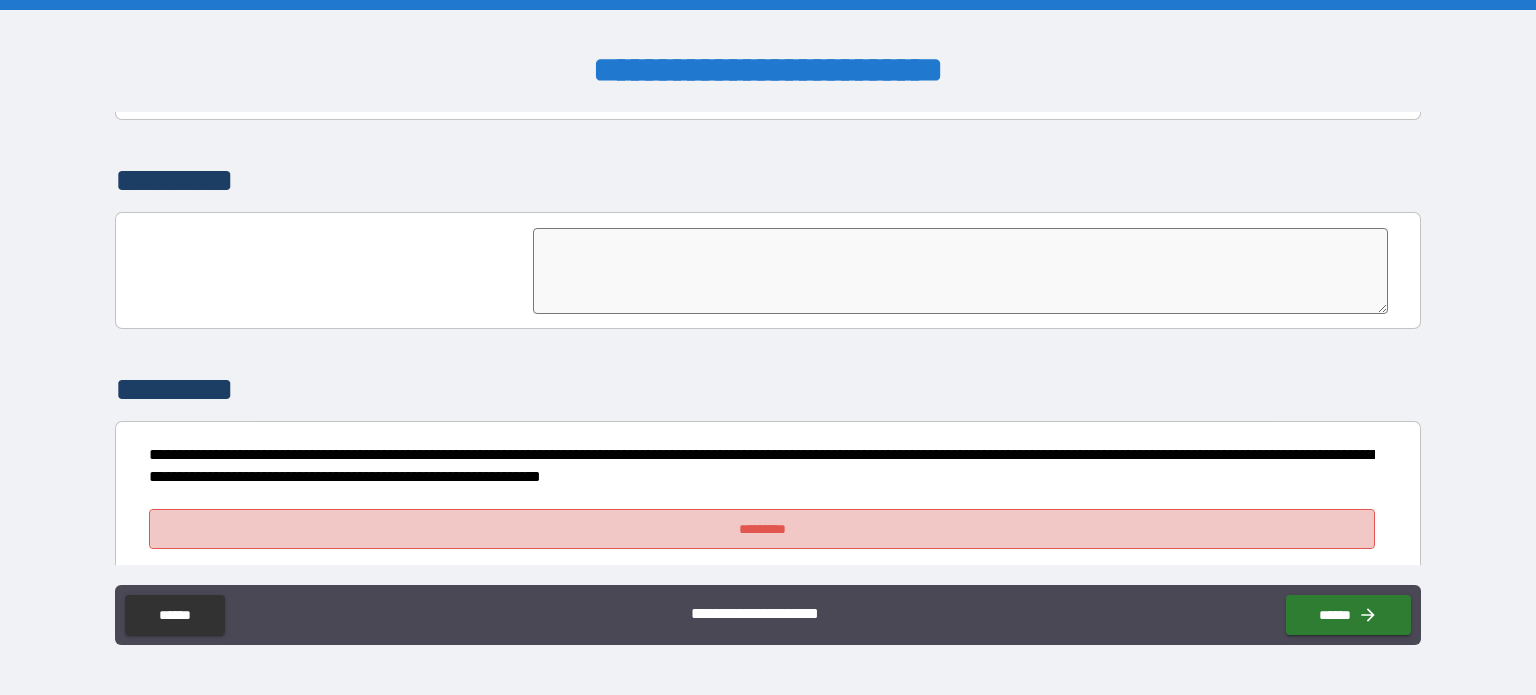 click on "*********" at bounding box center (762, 529) 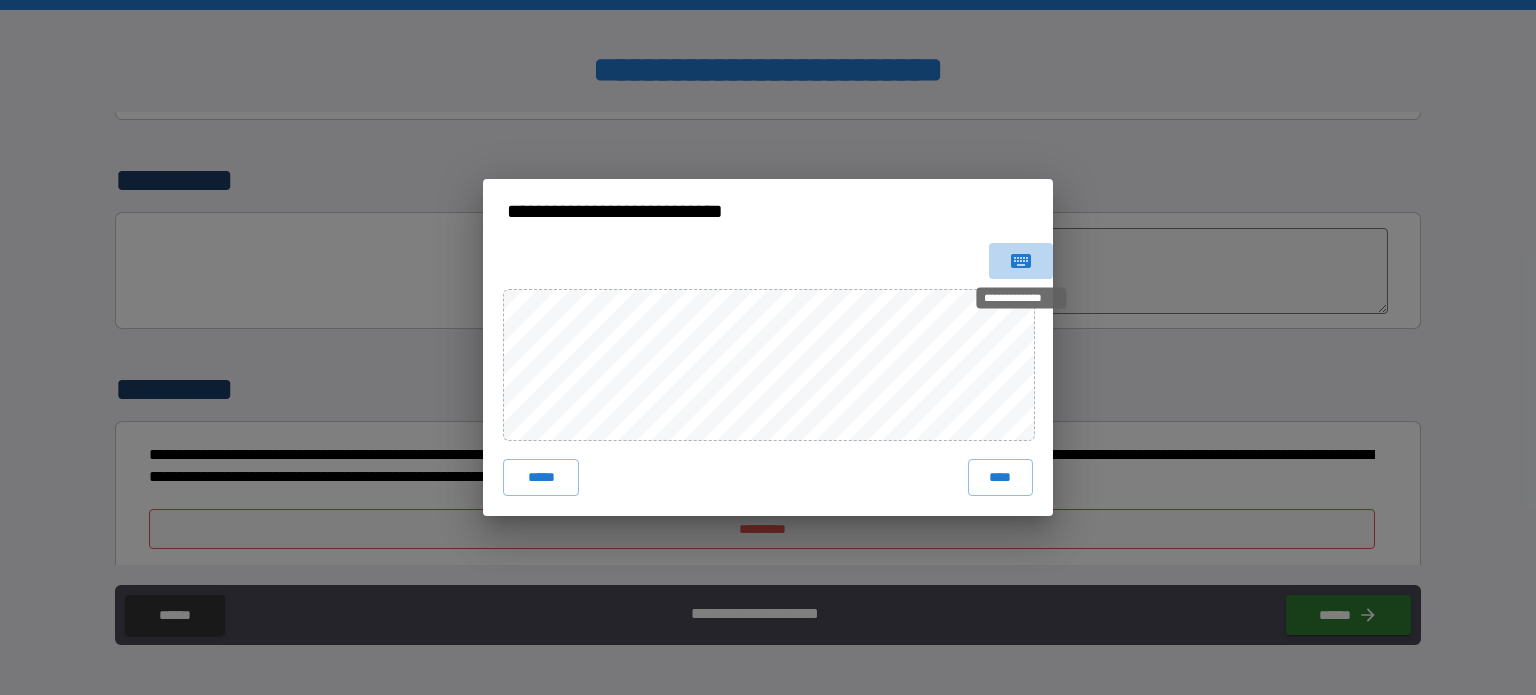 click 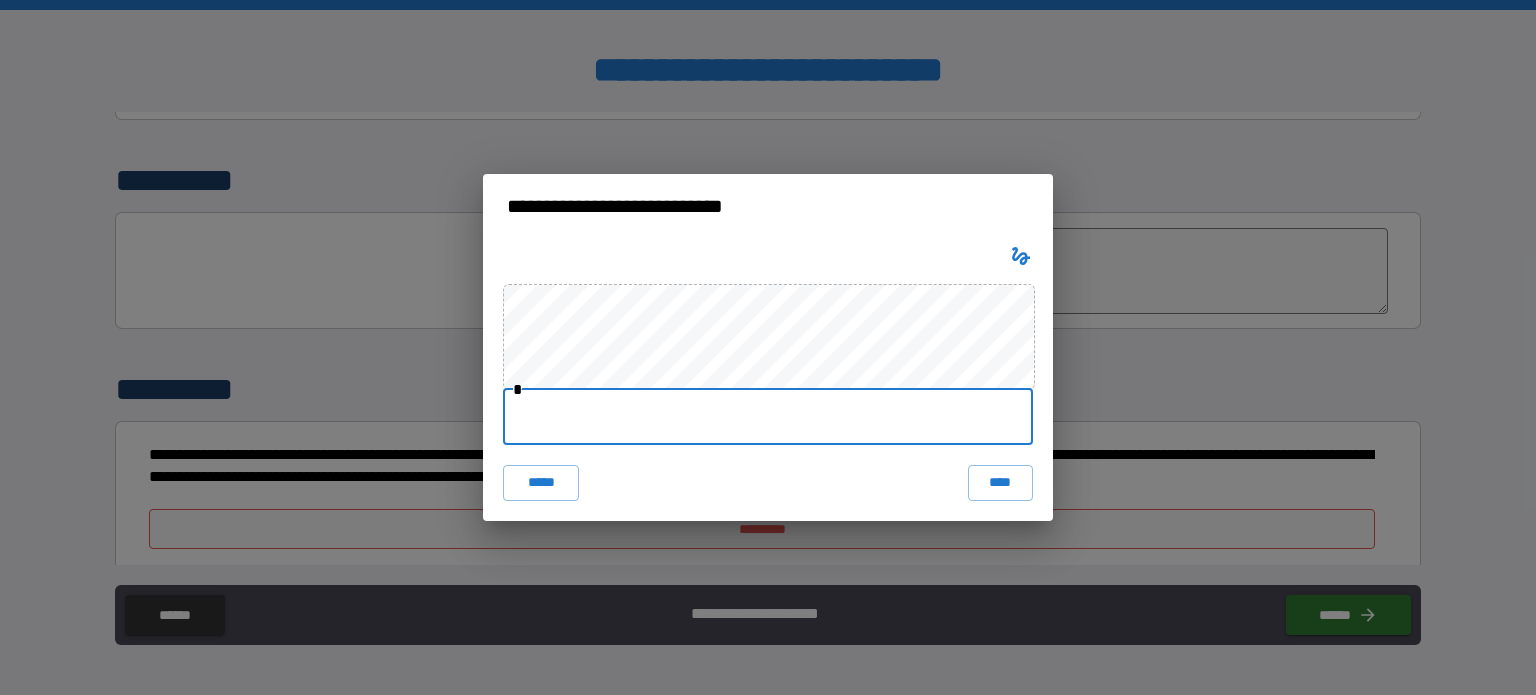 click at bounding box center [768, 417] 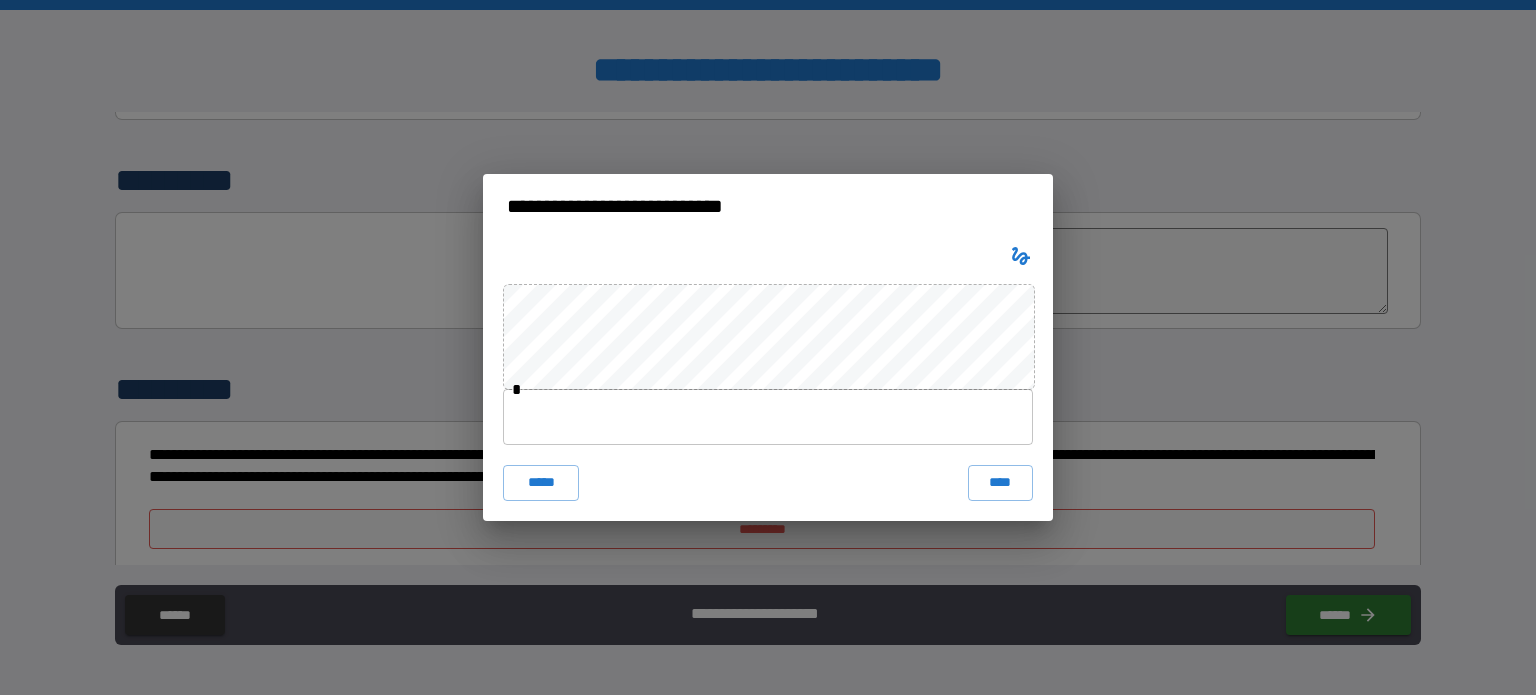 click on "**********" at bounding box center [768, 347] 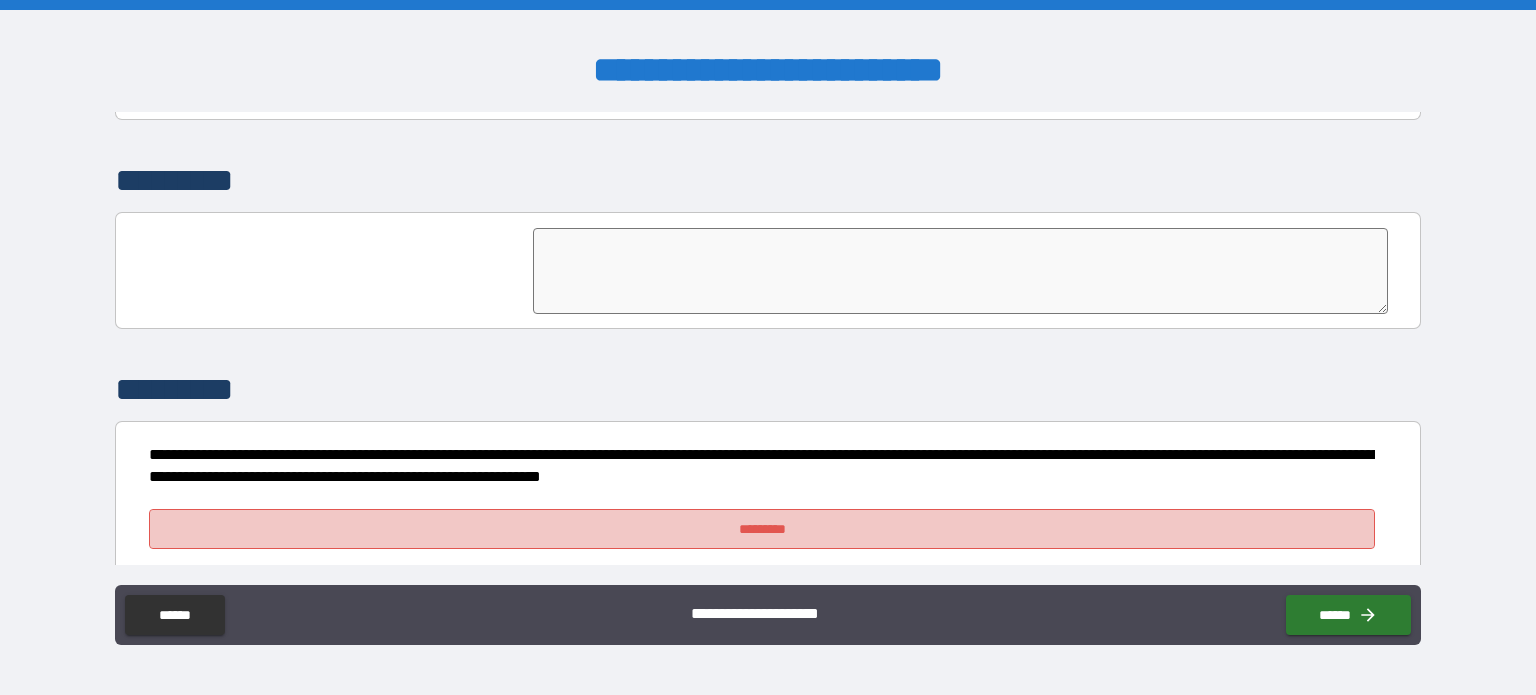 click on "*********" at bounding box center [762, 529] 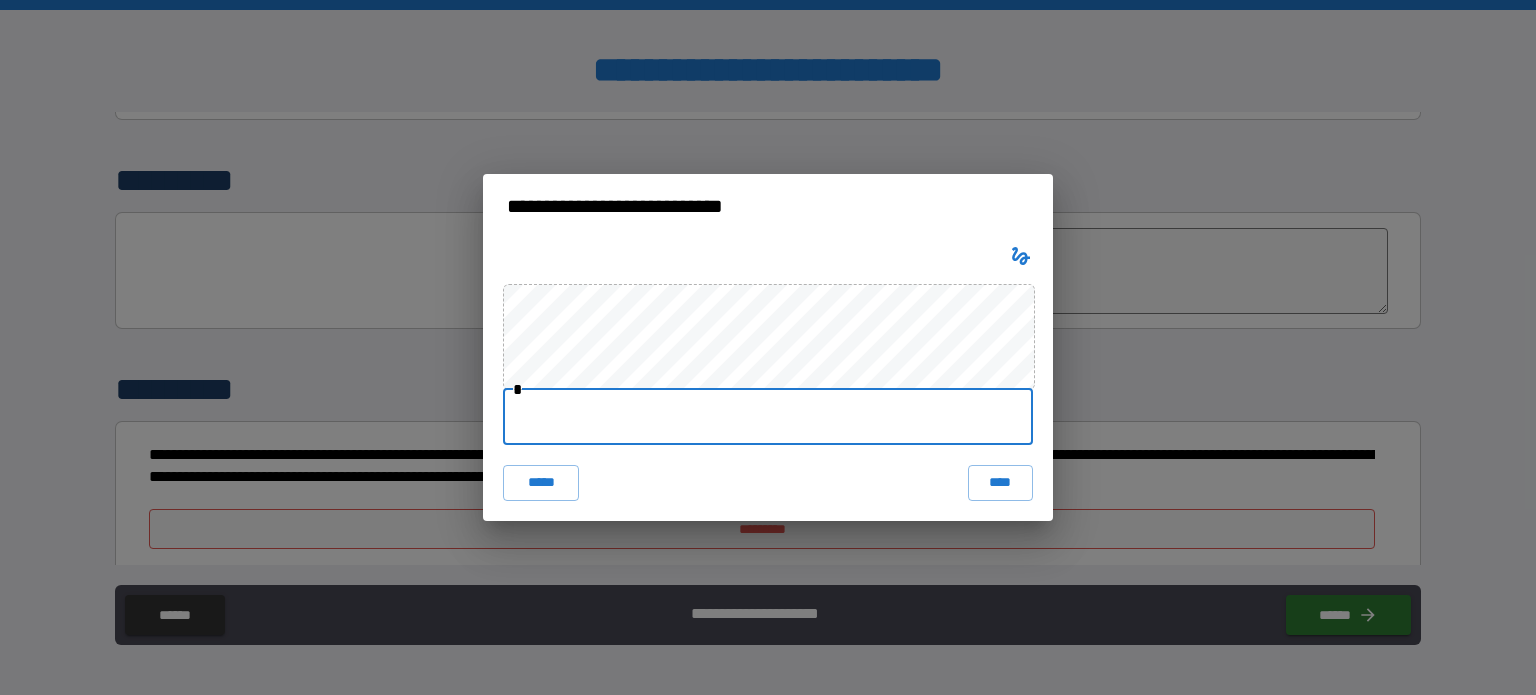 click at bounding box center [768, 417] 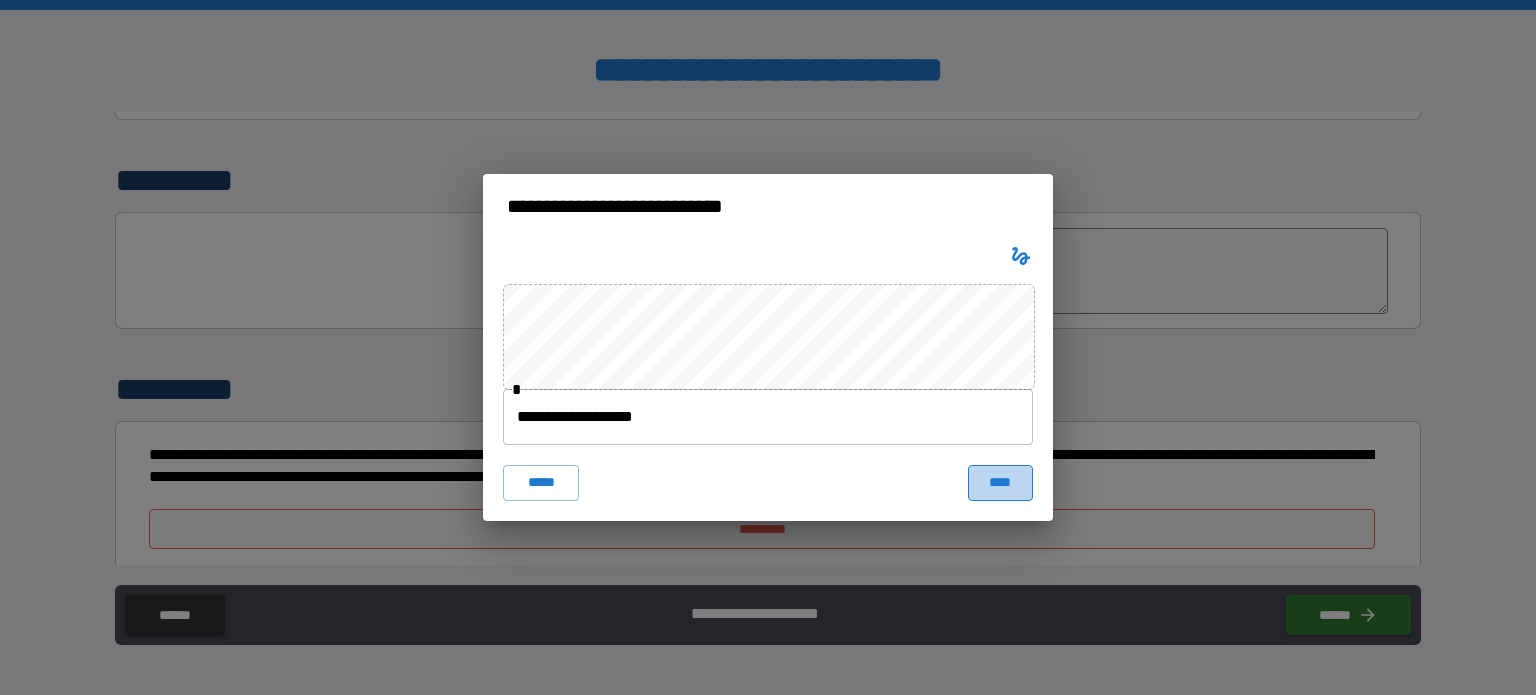 click on "****" at bounding box center [1000, 483] 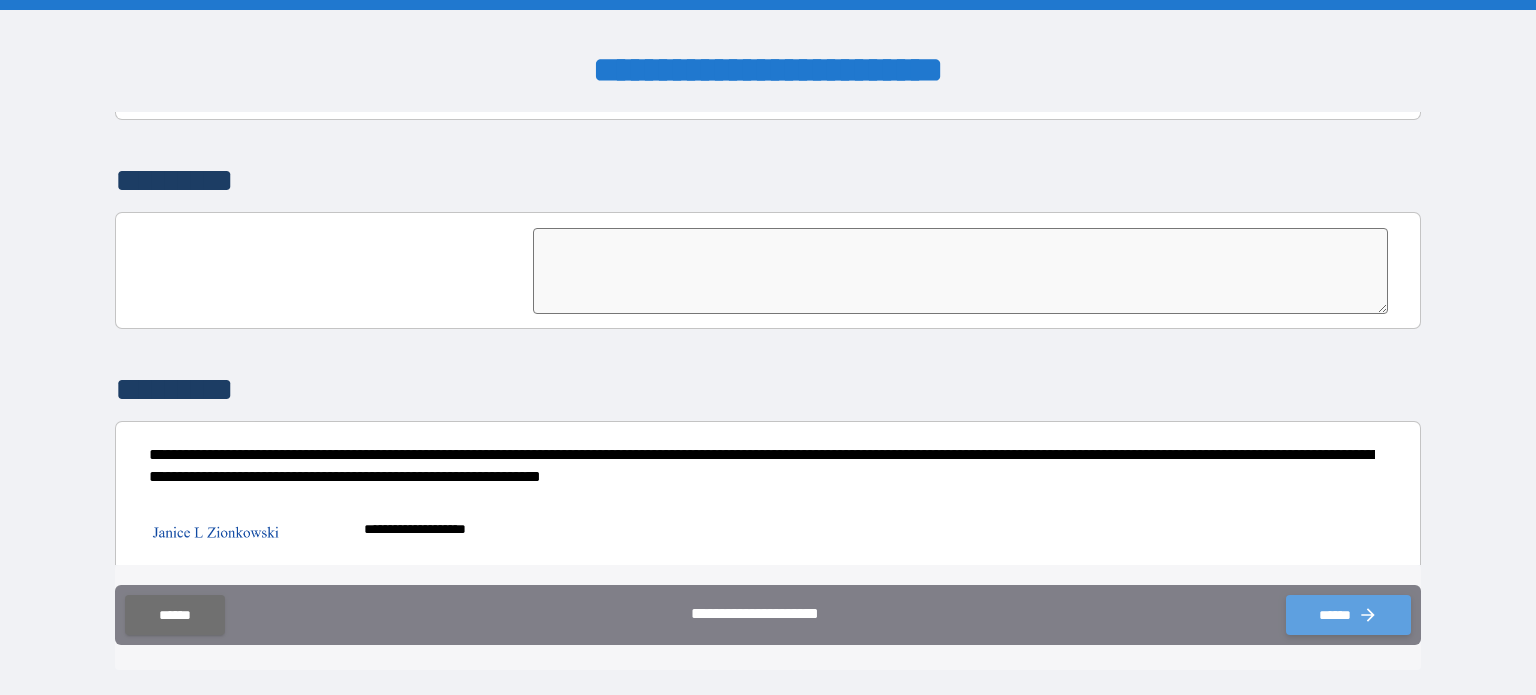 click on "******" at bounding box center (1348, 615) 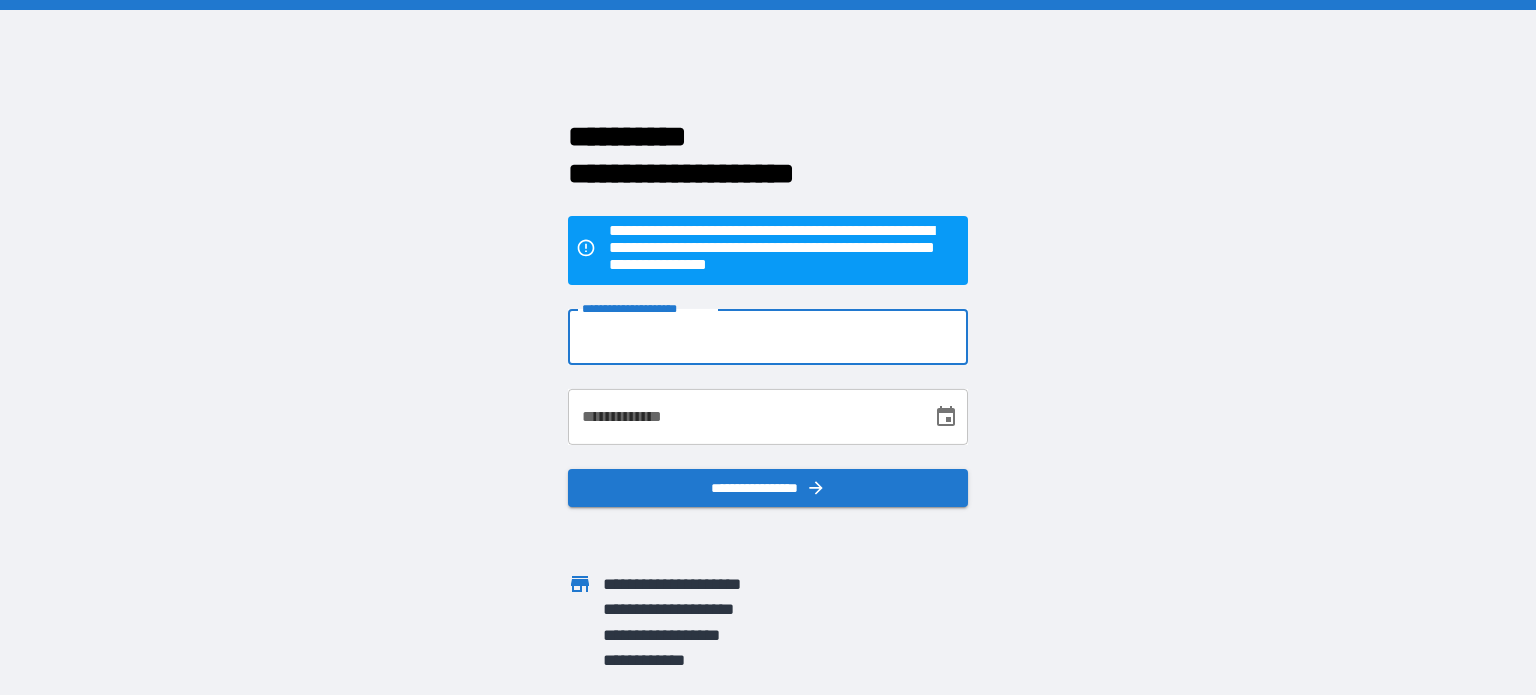 click on "**********" at bounding box center [768, 337] 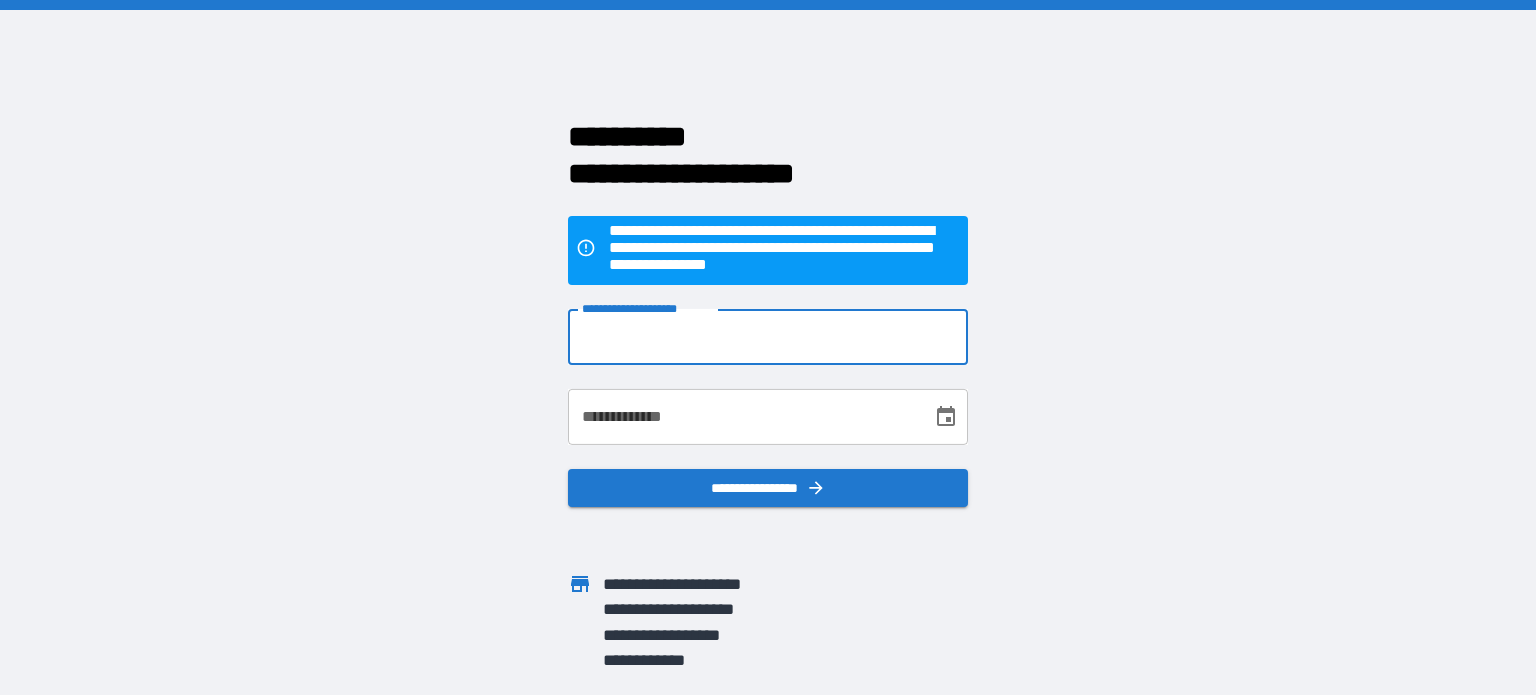 type on "**********" 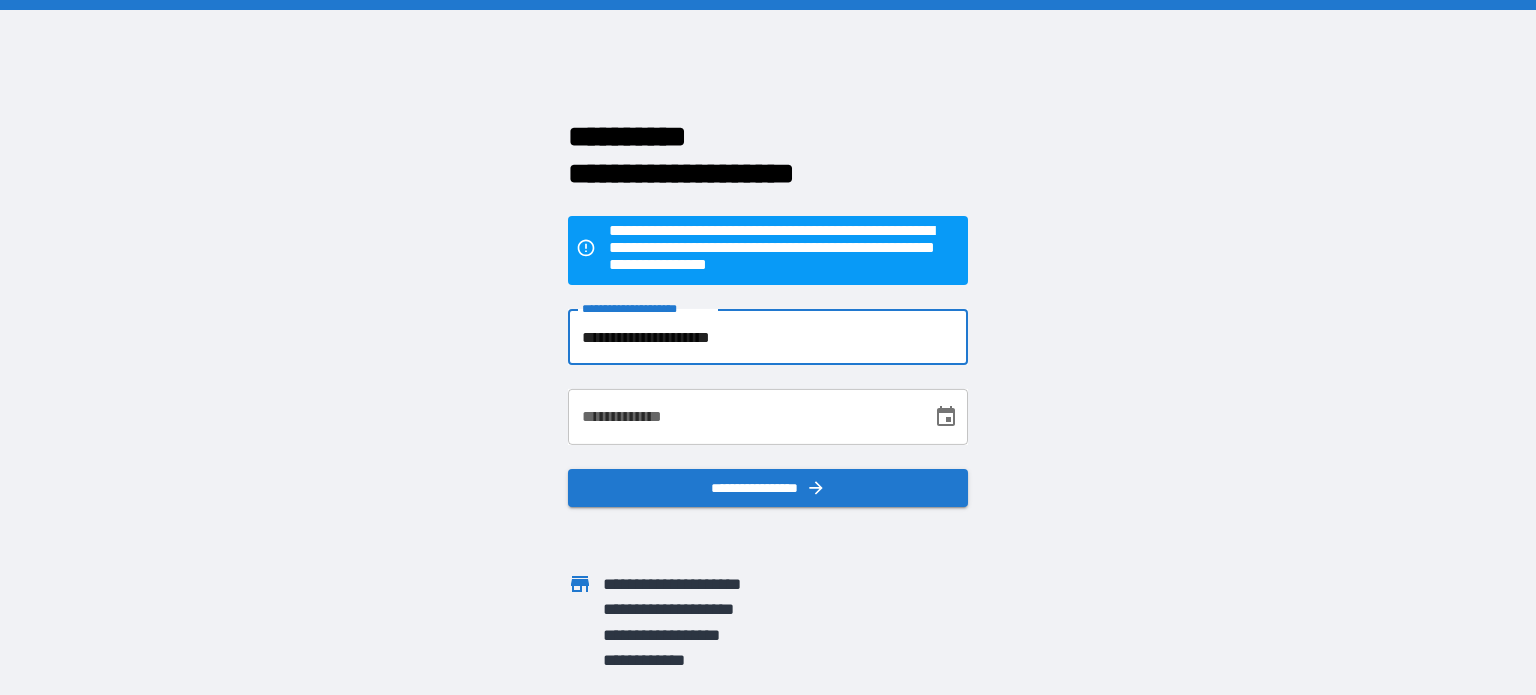click on "**********" at bounding box center [743, 417] 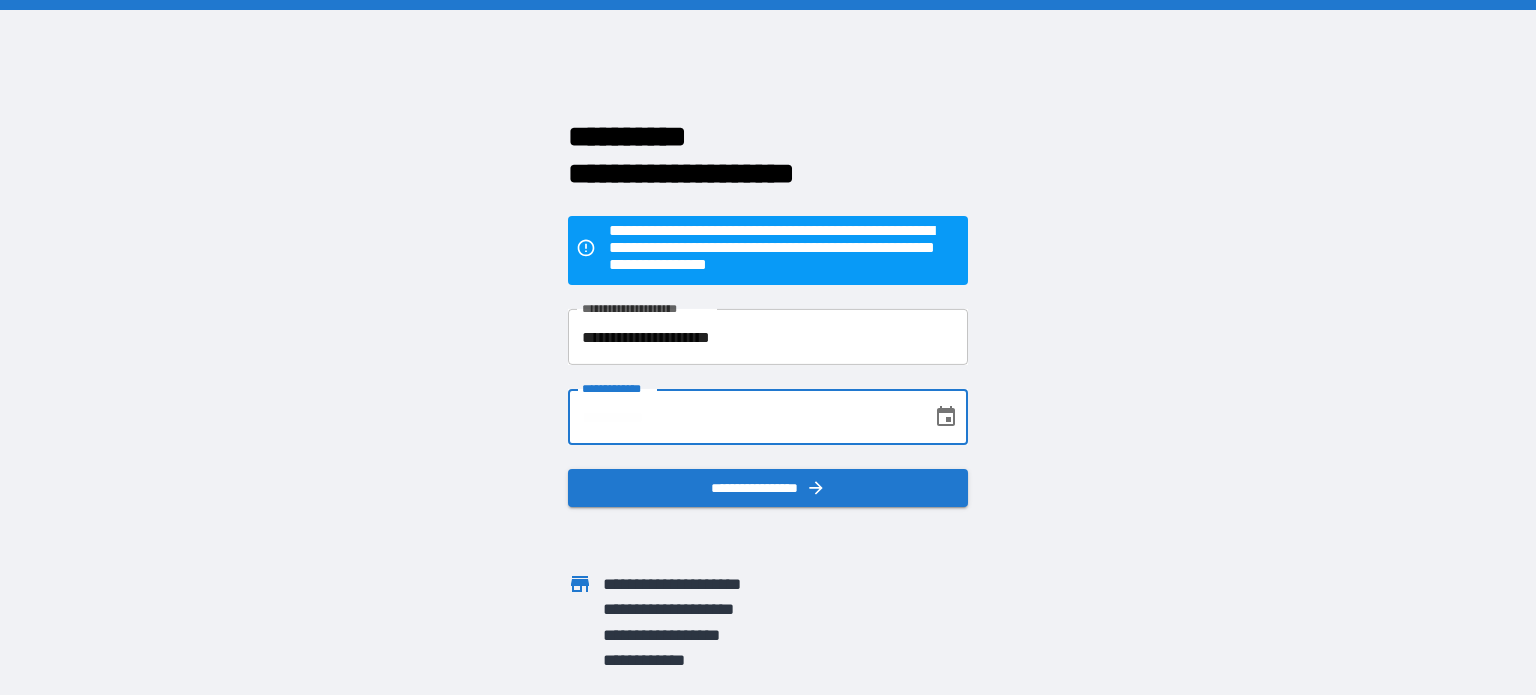 type on "**********" 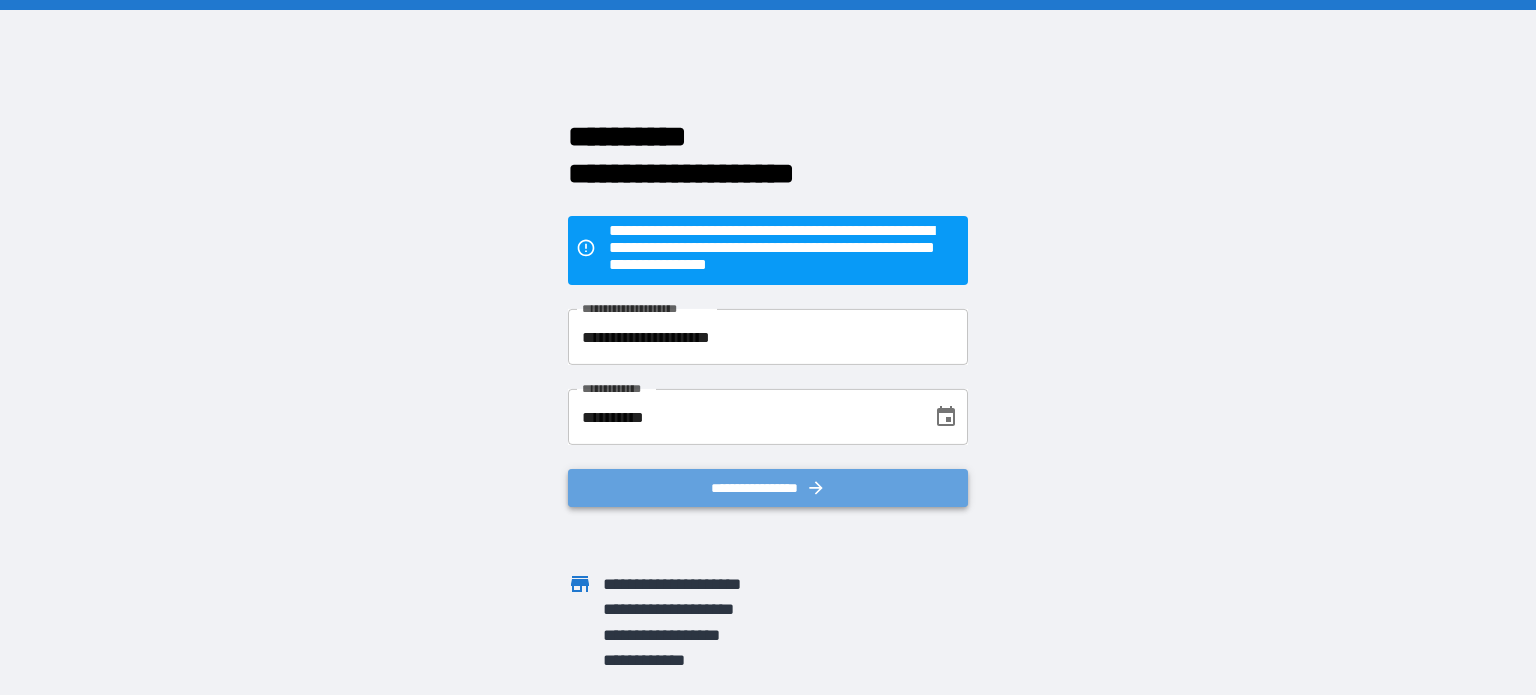 click on "**********" at bounding box center [768, 488] 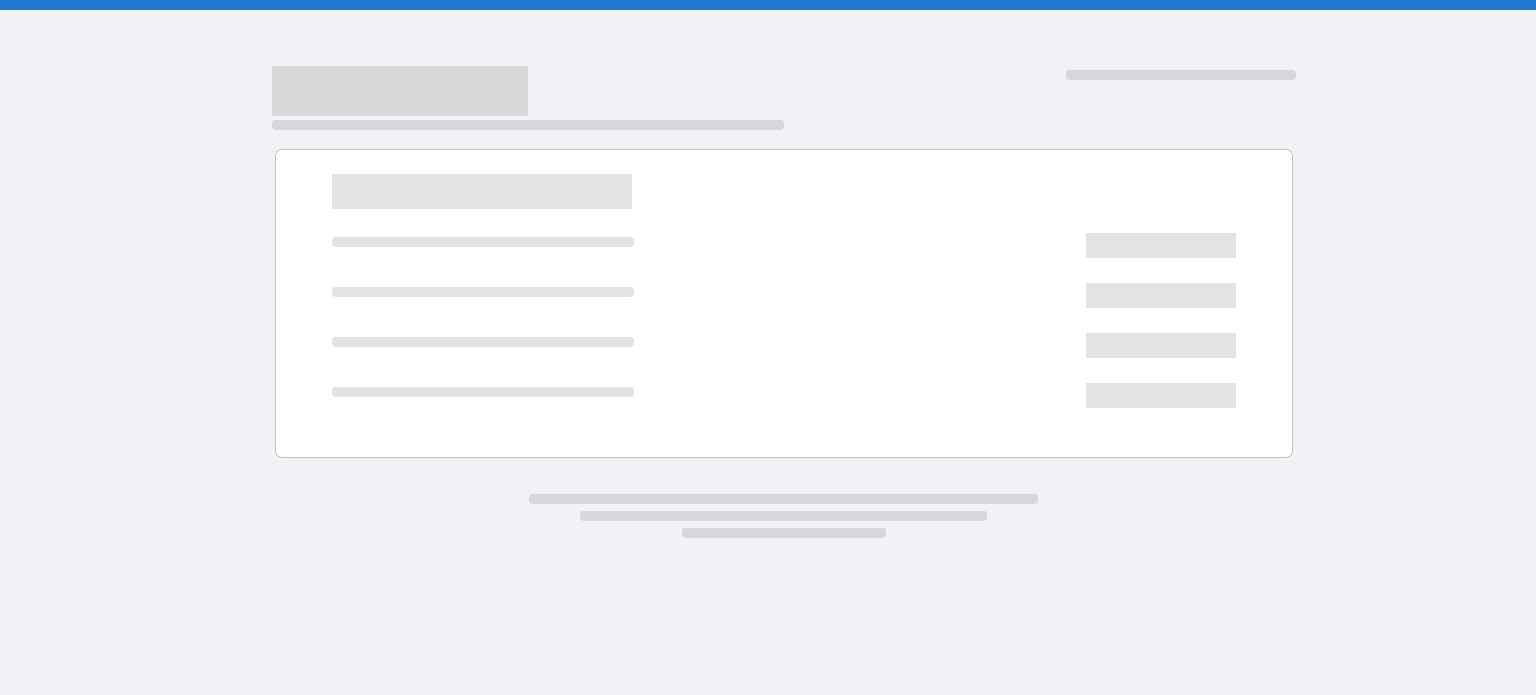 scroll, scrollTop: 0, scrollLeft: 0, axis: both 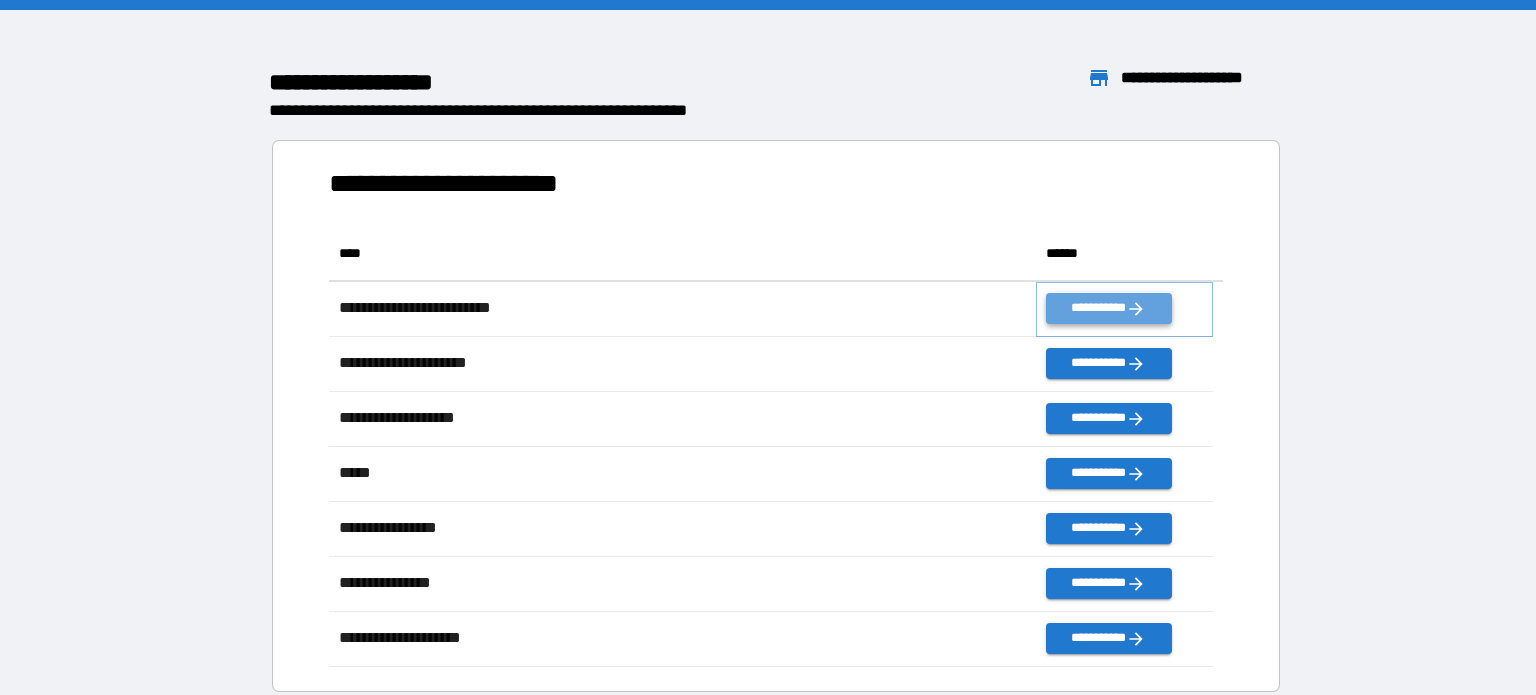click on "**********" at bounding box center (1108, 308) 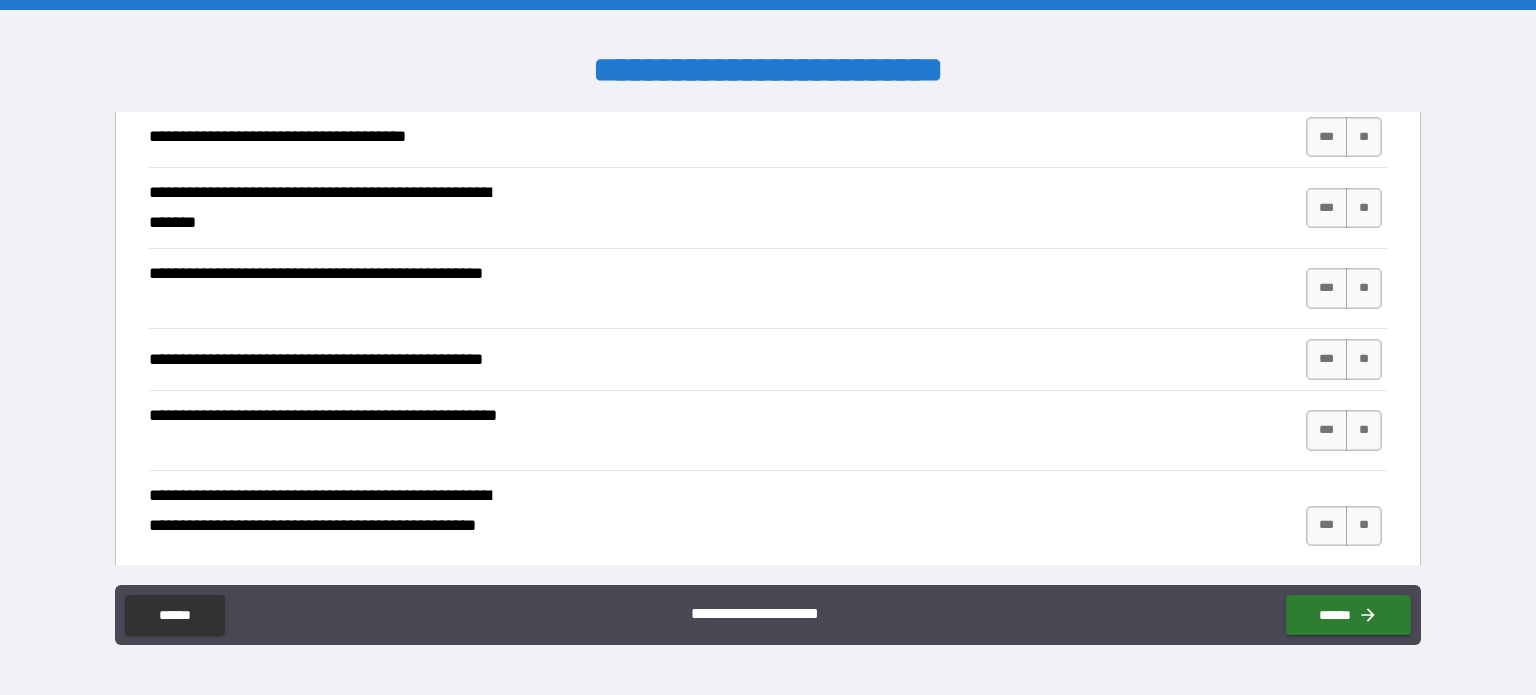 scroll, scrollTop: 398, scrollLeft: 0, axis: vertical 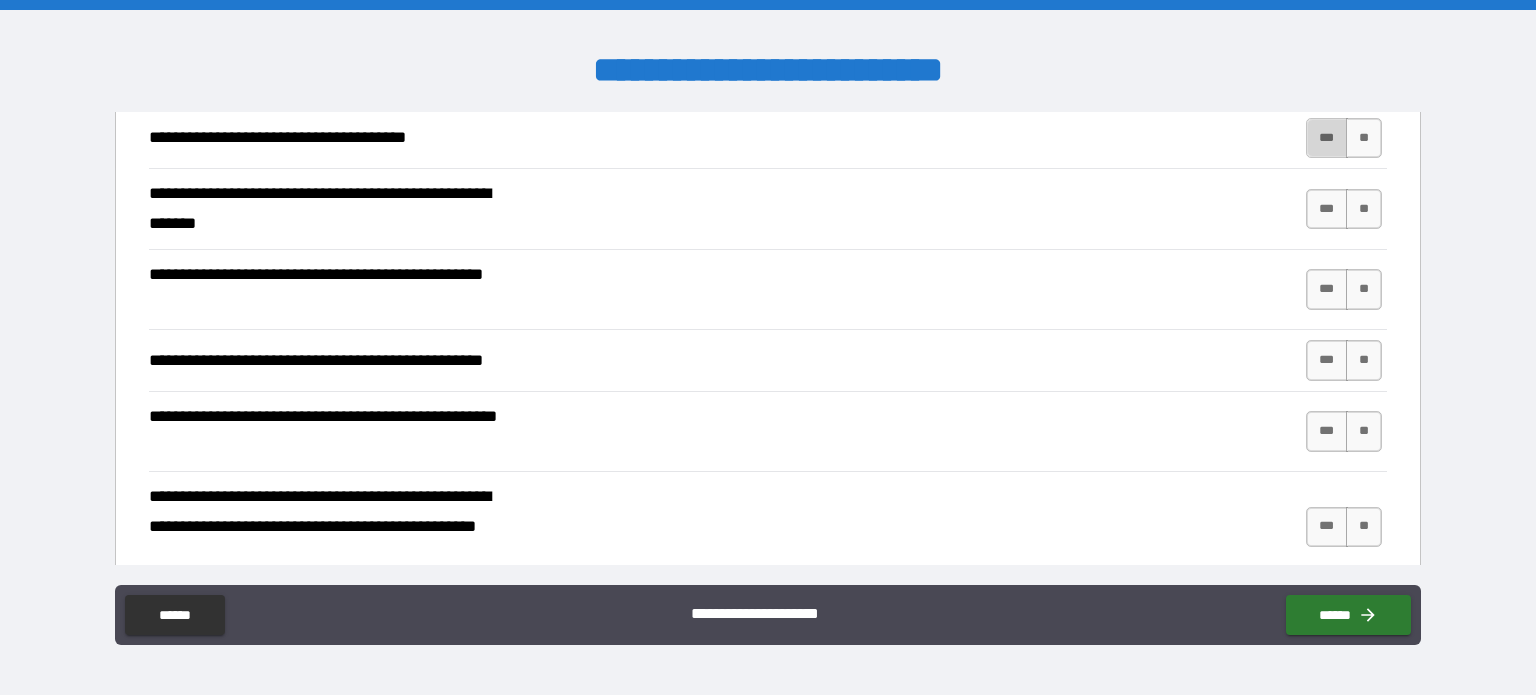 click on "***" at bounding box center [1327, 138] 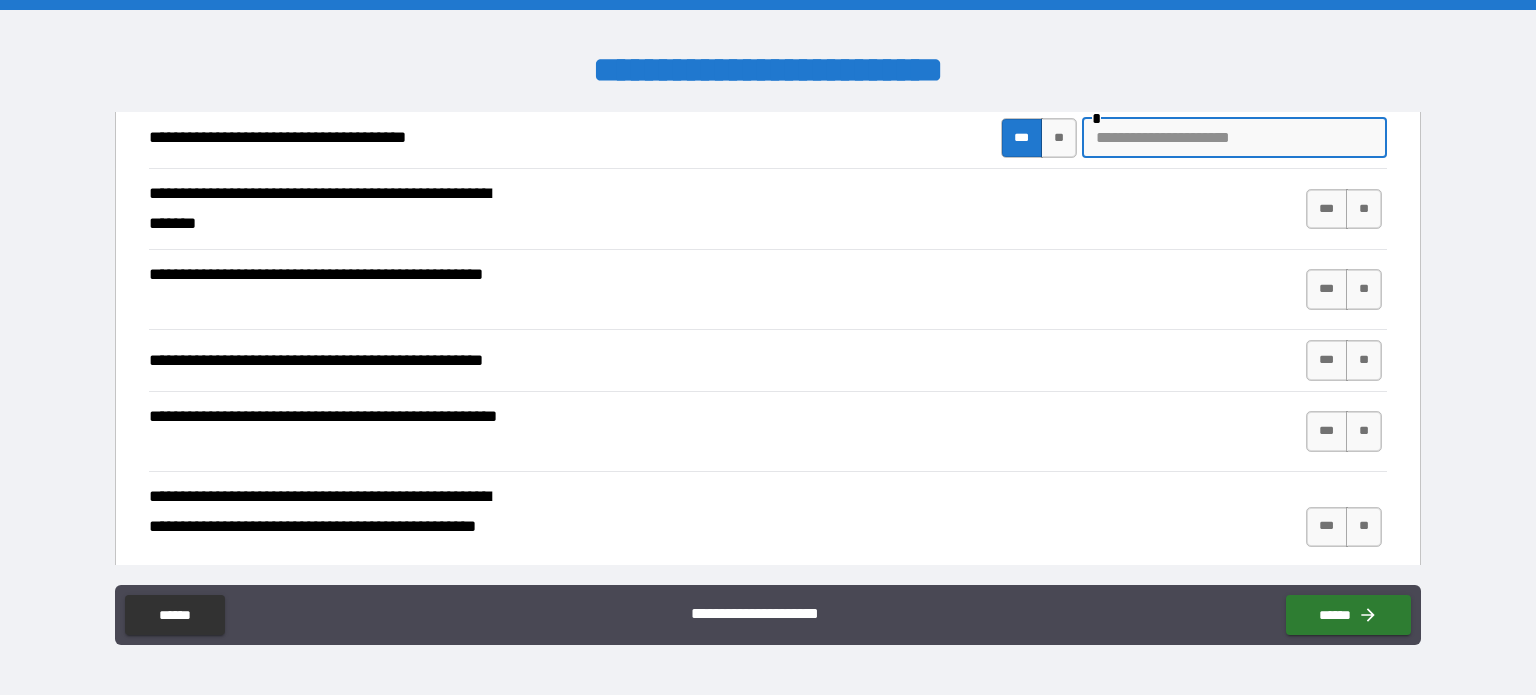 click at bounding box center (1234, 138) 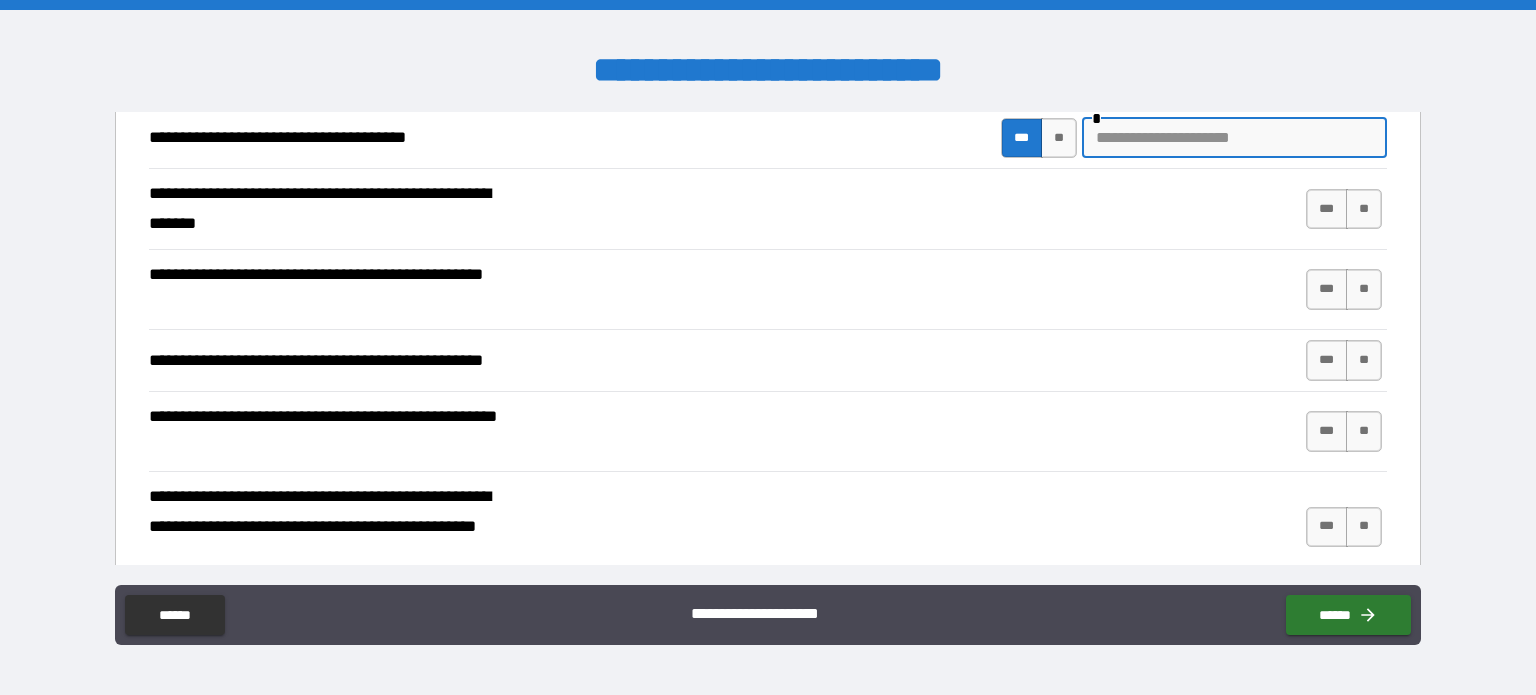 type on "**********" 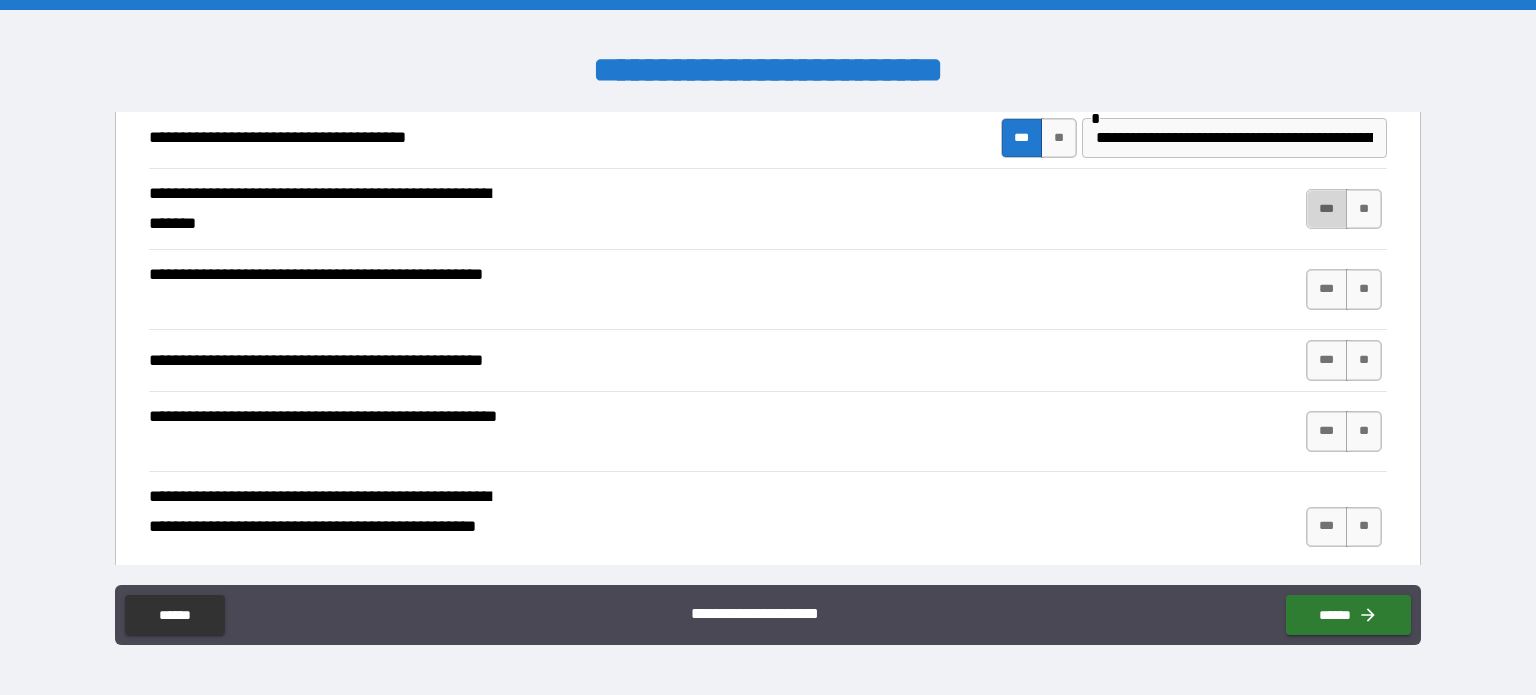 click on "***" at bounding box center [1327, 209] 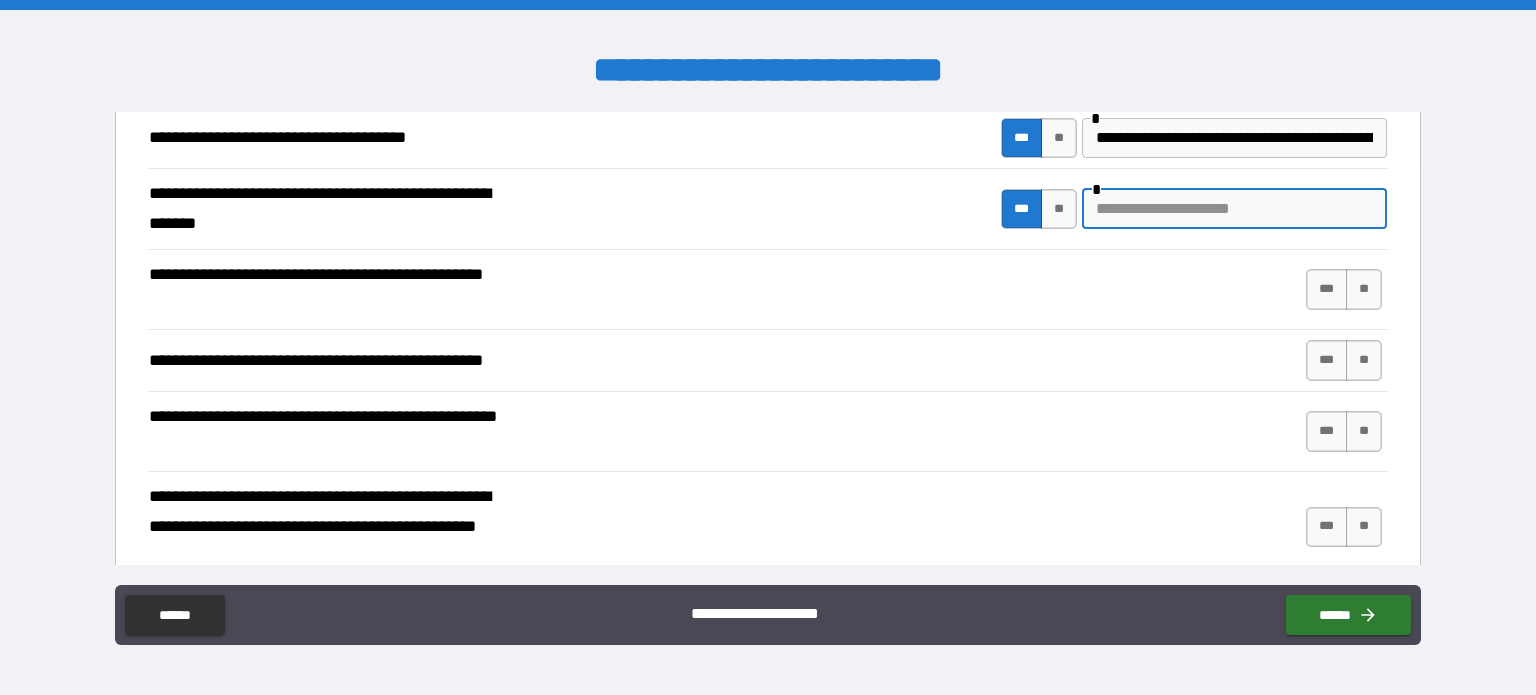 click at bounding box center (1234, 209) 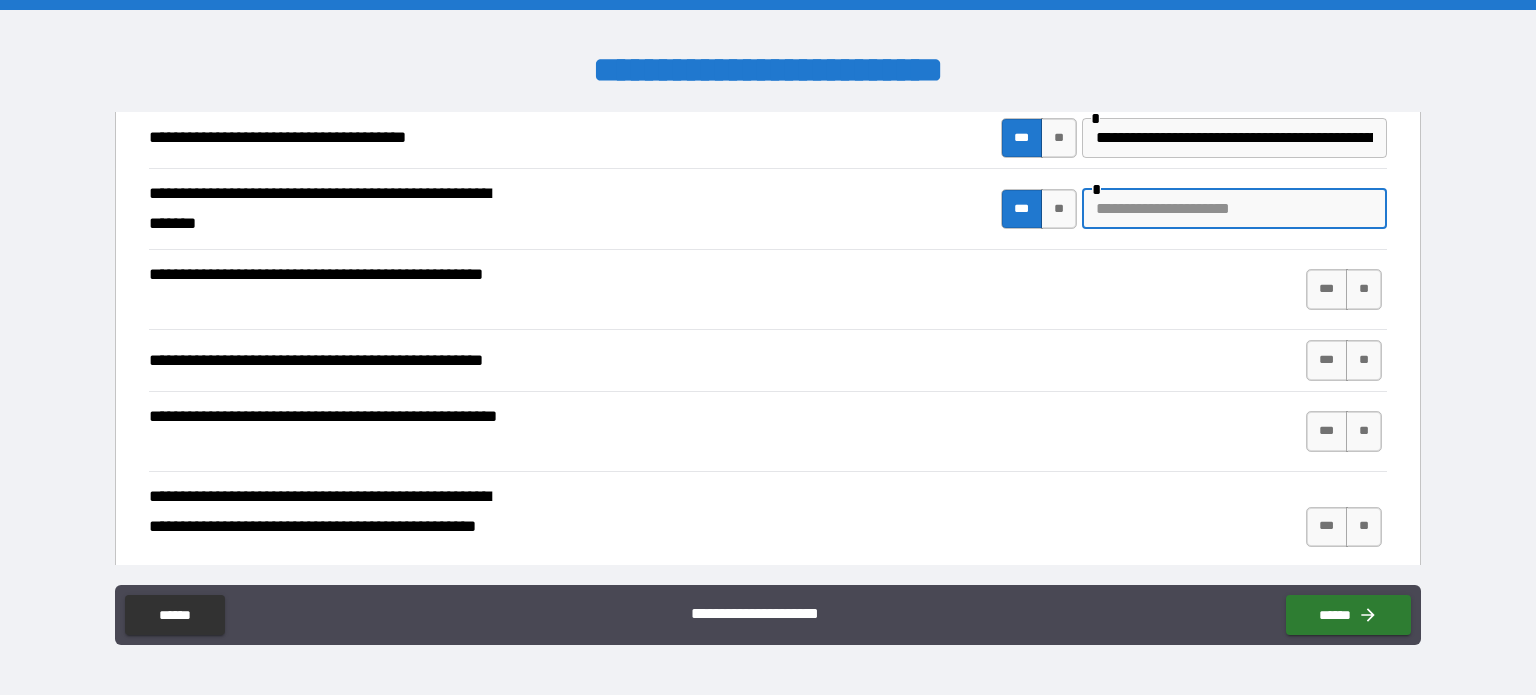 type on "**********" 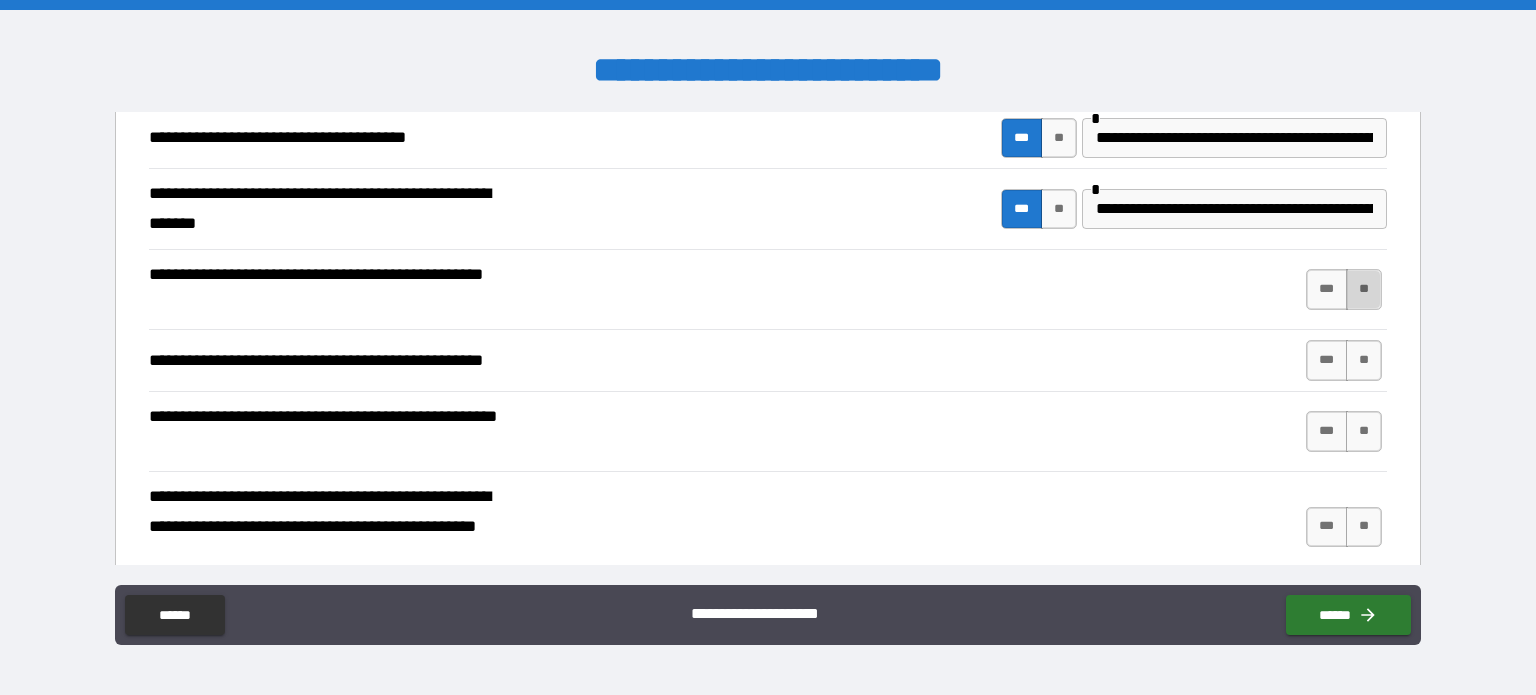 click on "**" at bounding box center [1364, 289] 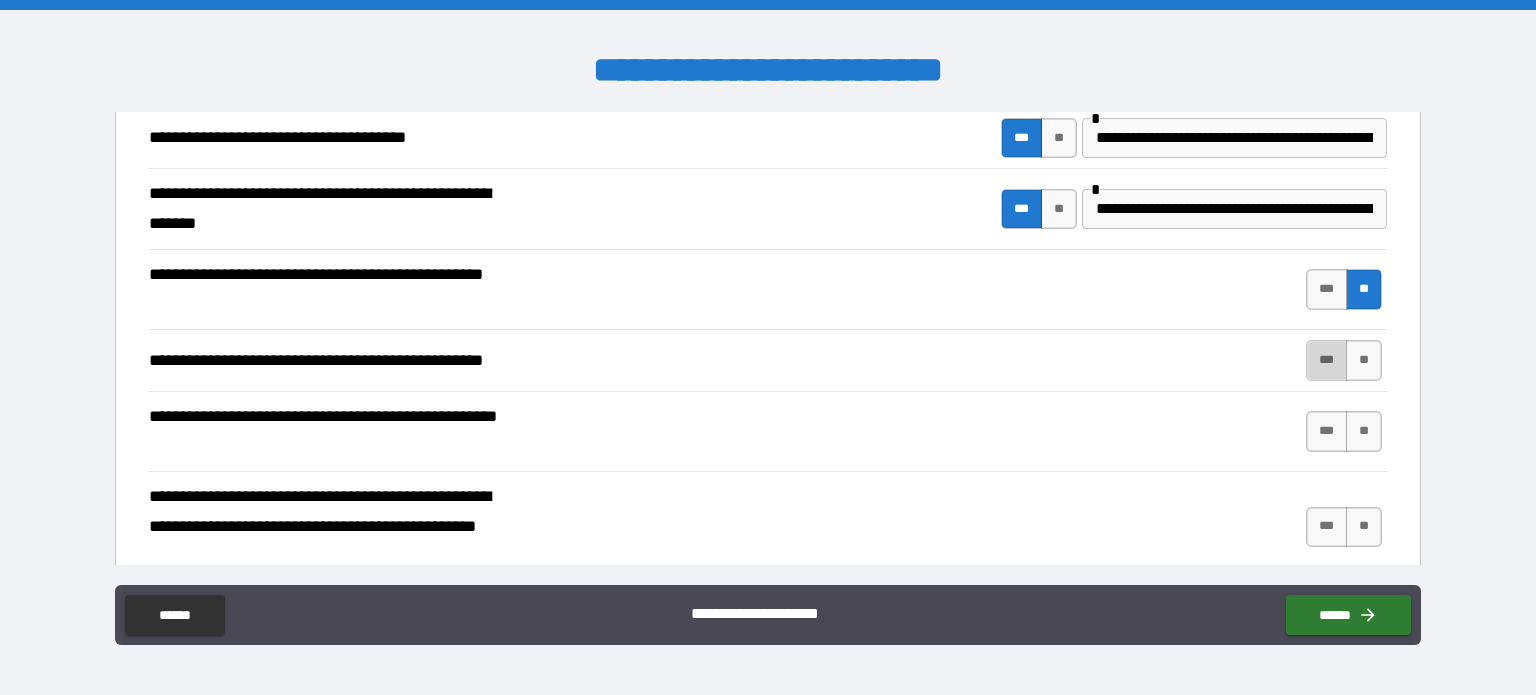 click on "***" at bounding box center [1327, 360] 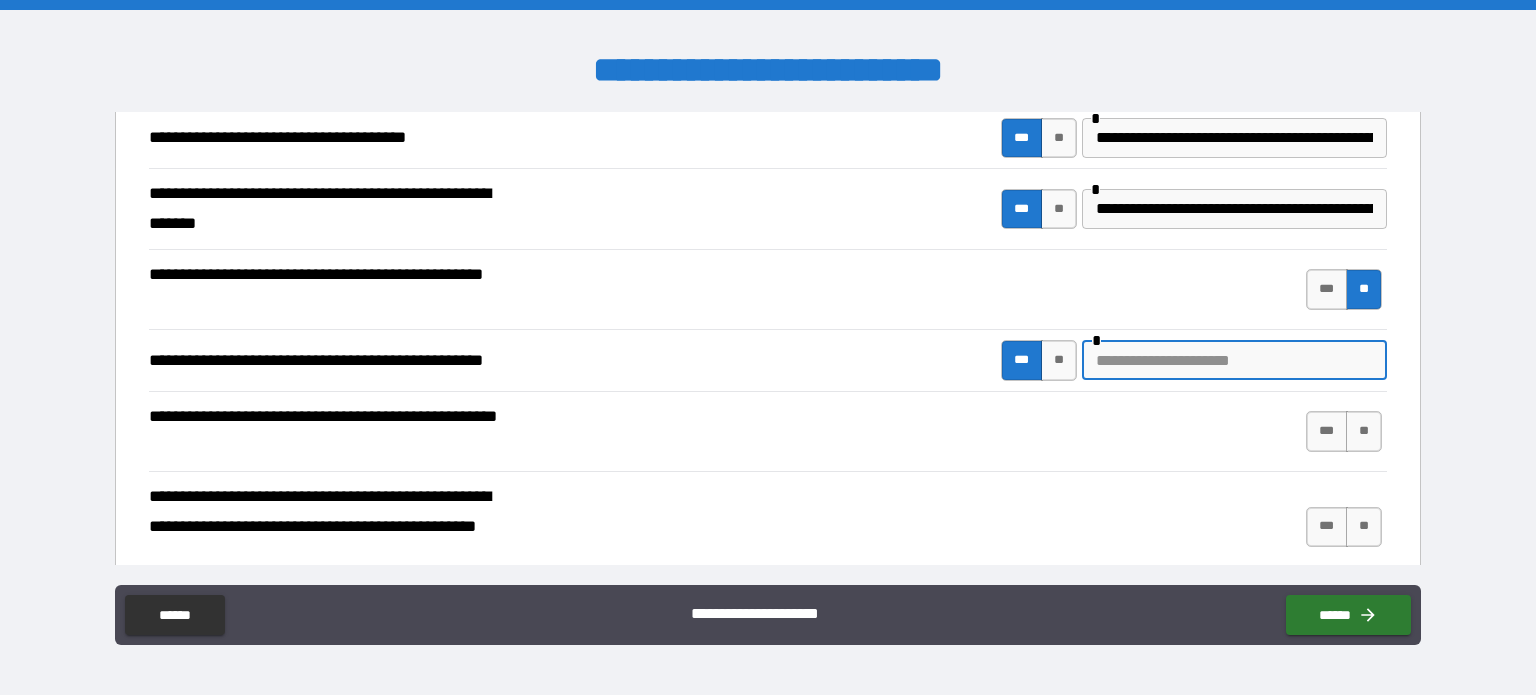 click at bounding box center (1234, 360) 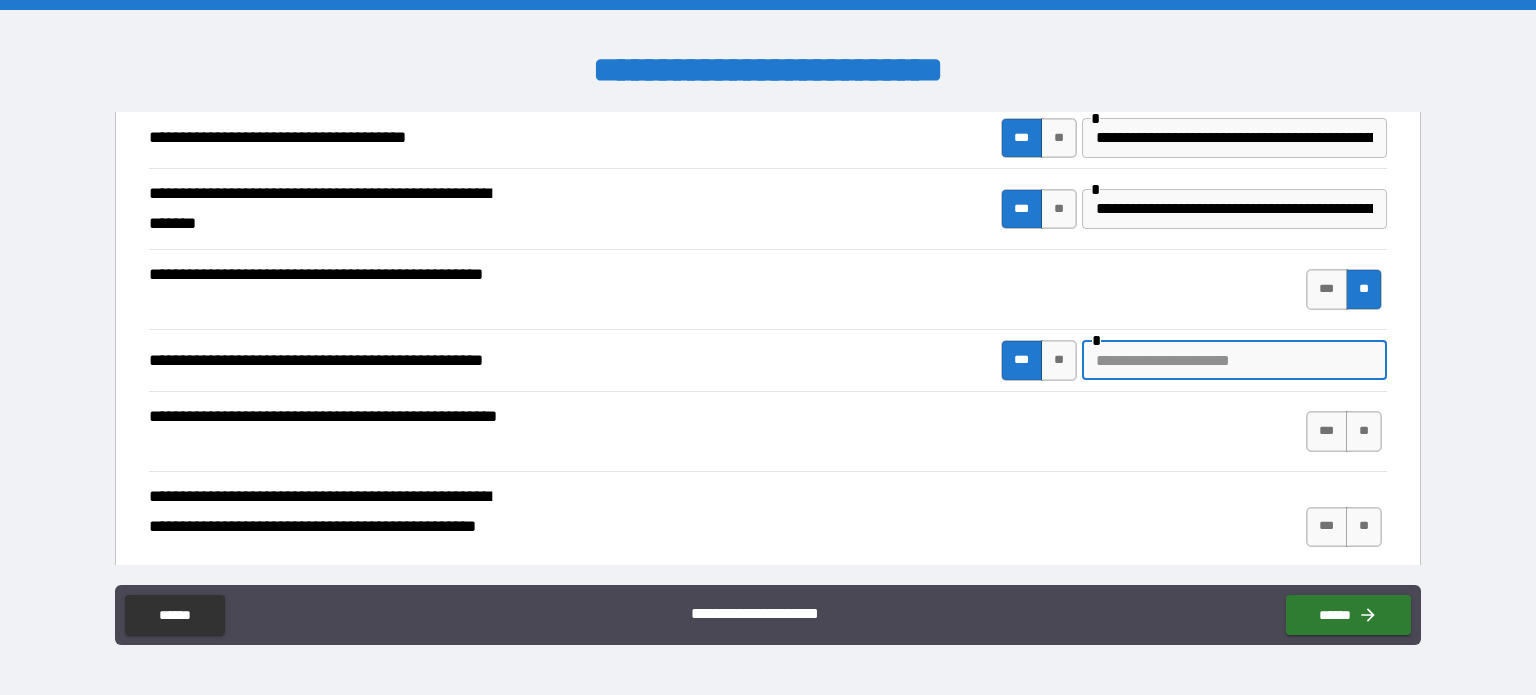 type on "**********" 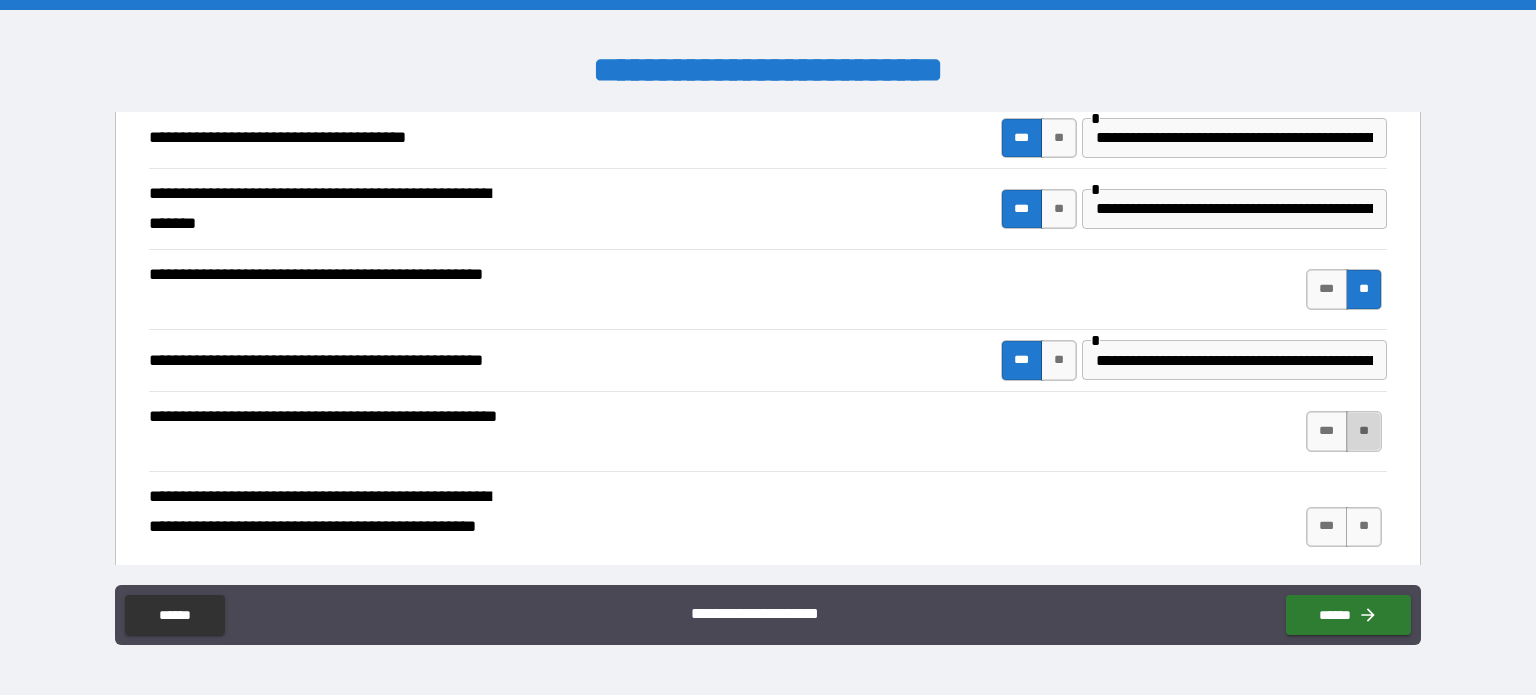 click on "**" at bounding box center [1364, 431] 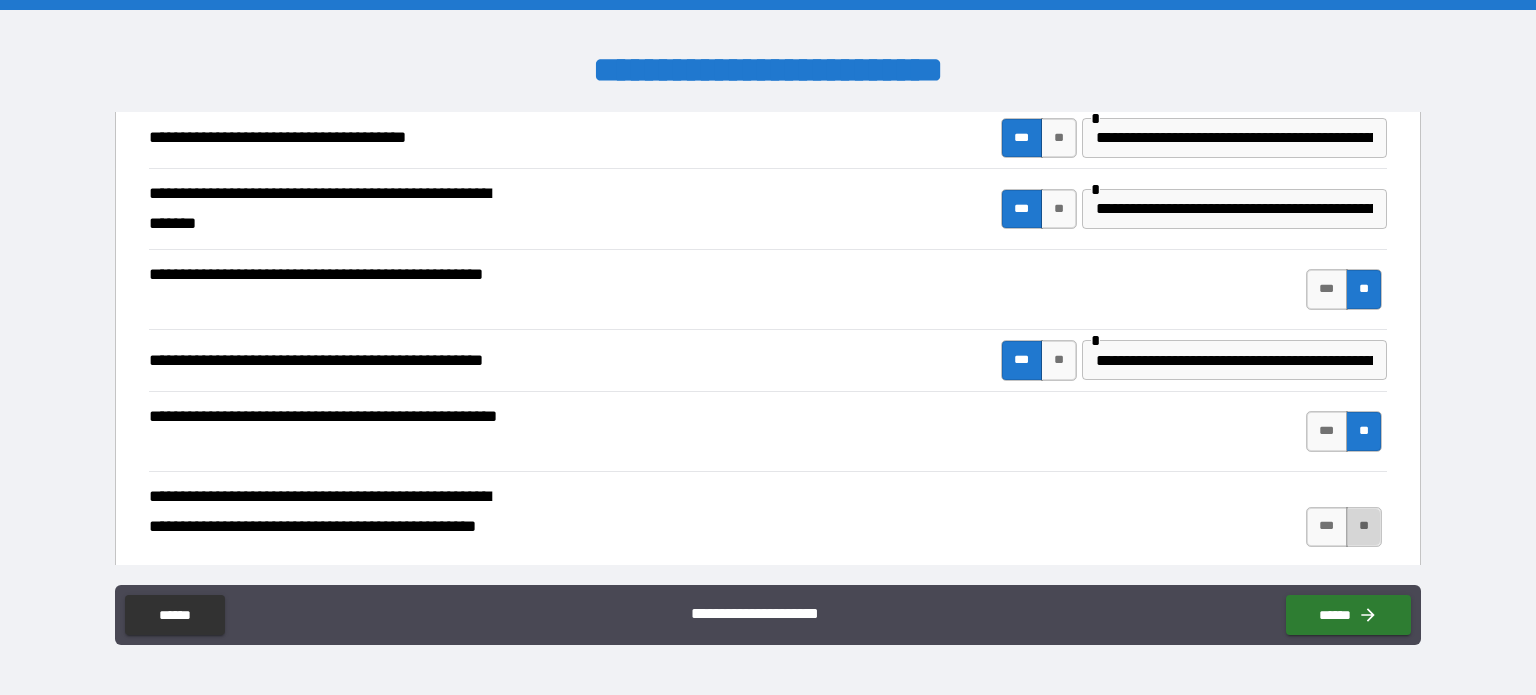 click on "**" at bounding box center (1364, 527) 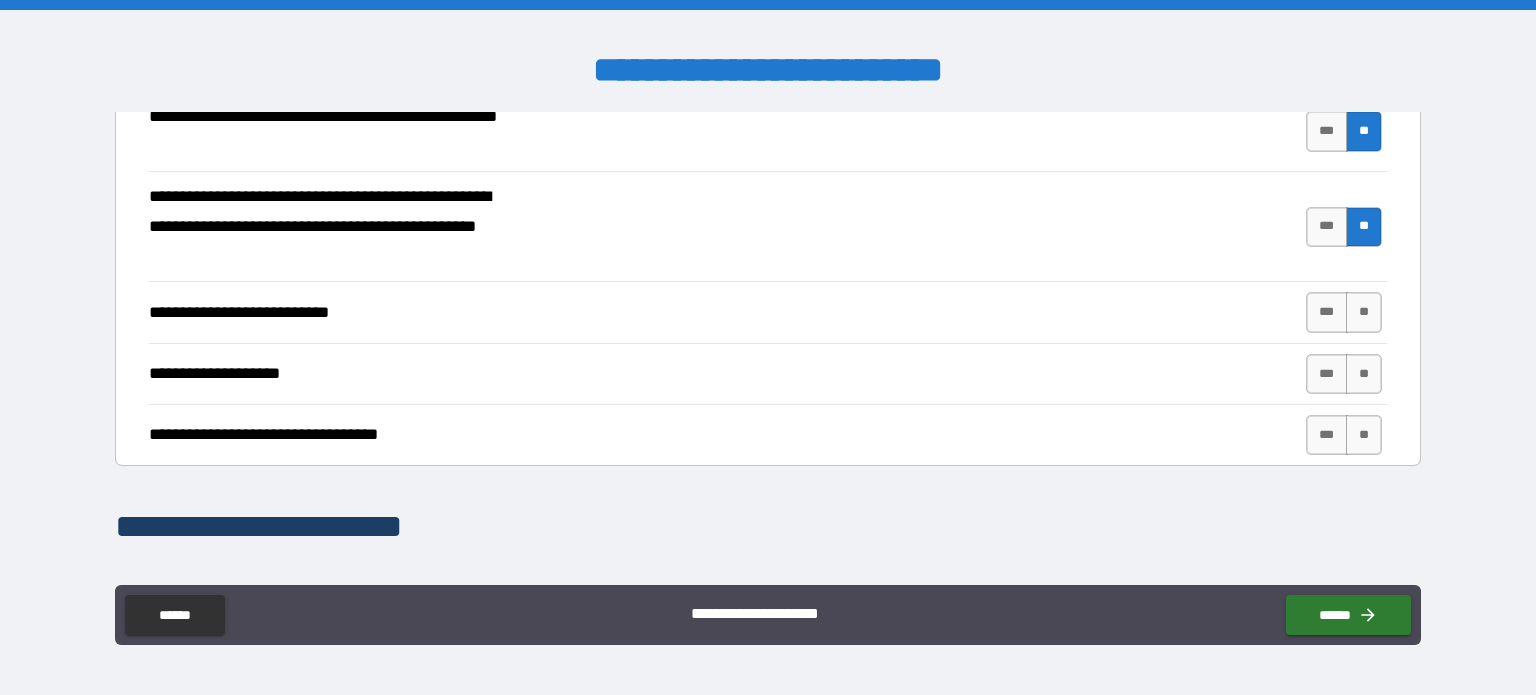 scroll, scrollTop: 712, scrollLeft: 0, axis: vertical 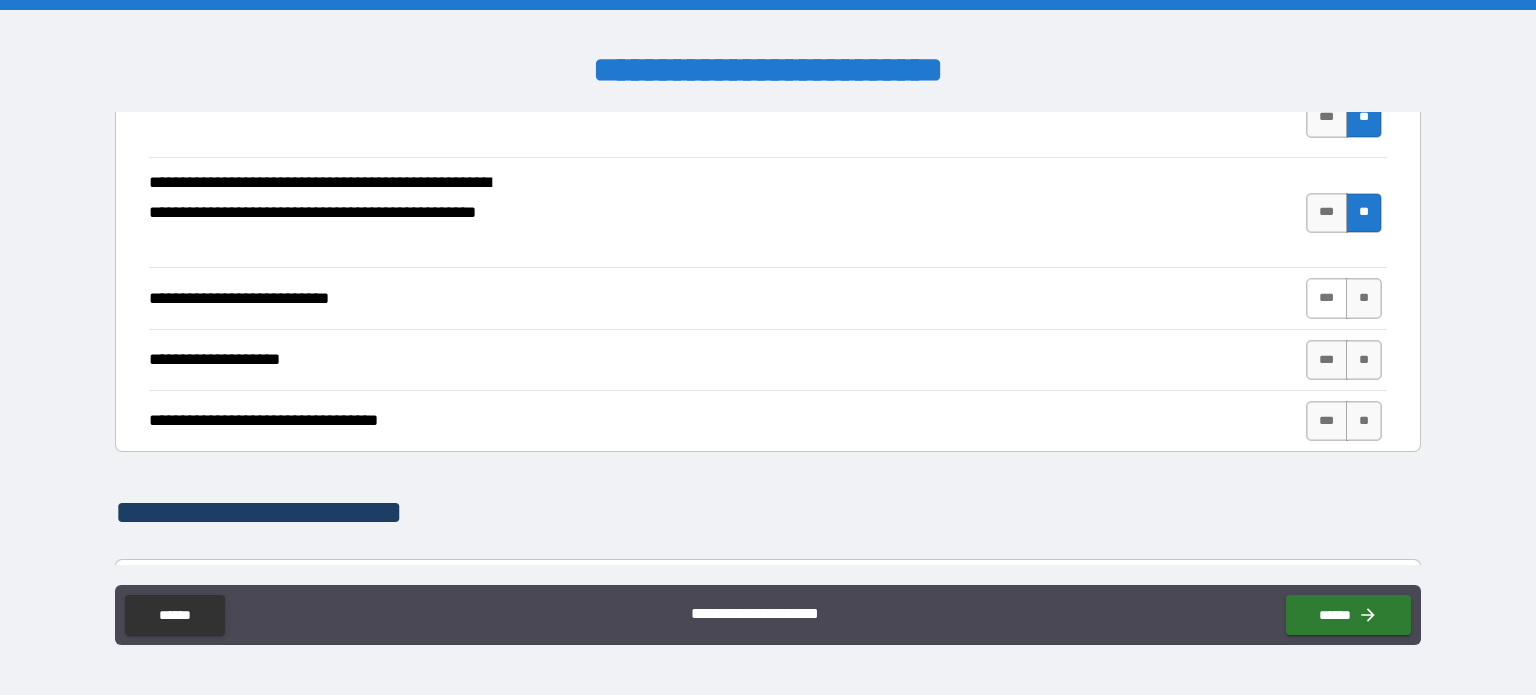 click on "***" at bounding box center [1327, 298] 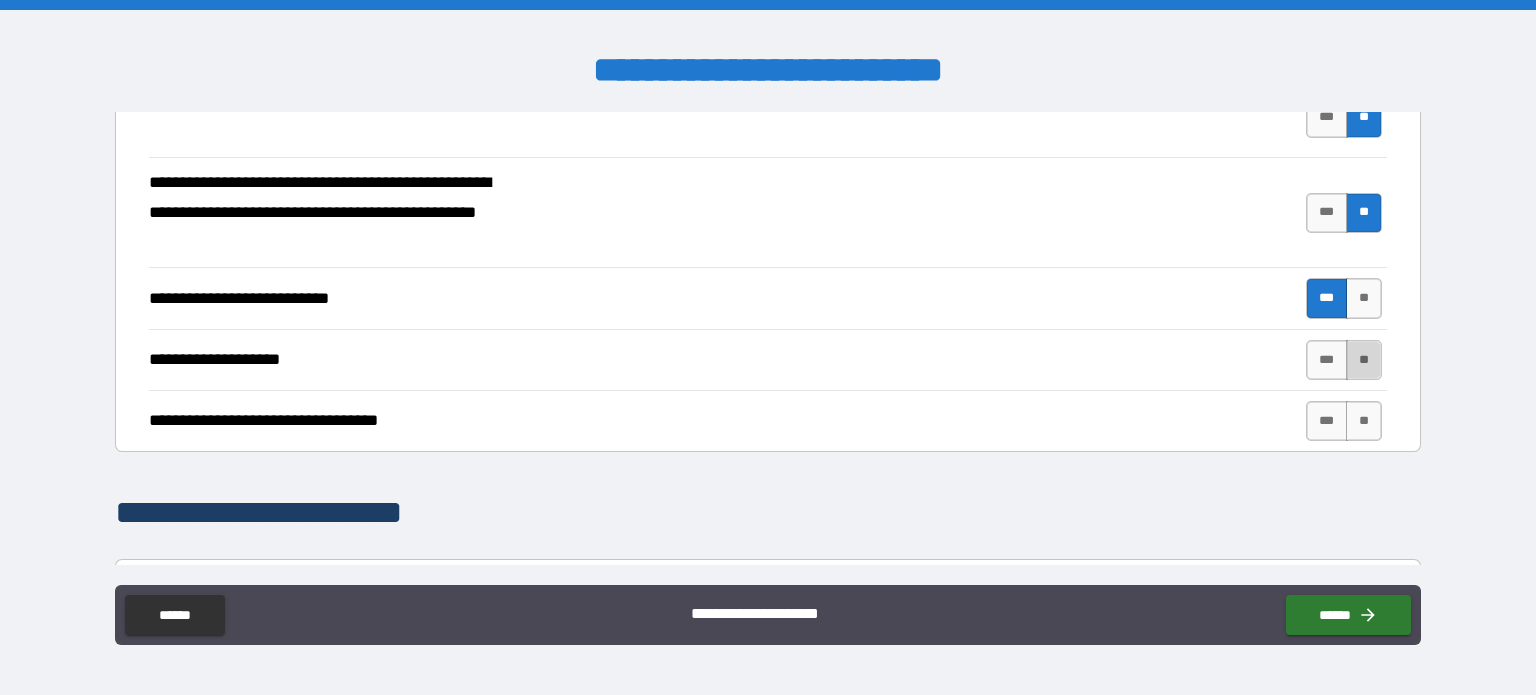 click on "**" at bounding box center [1364, 360] 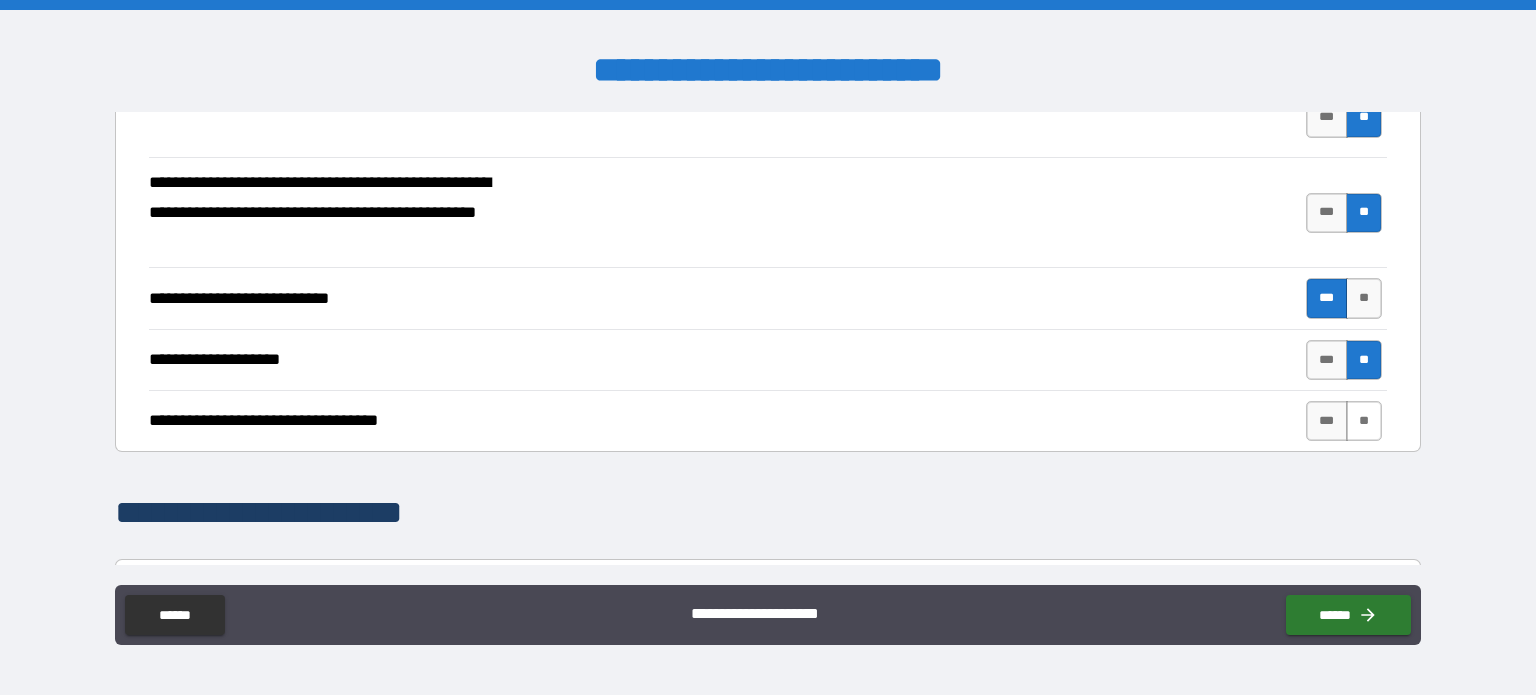 click on "**" at bounding box center [1364, 421] 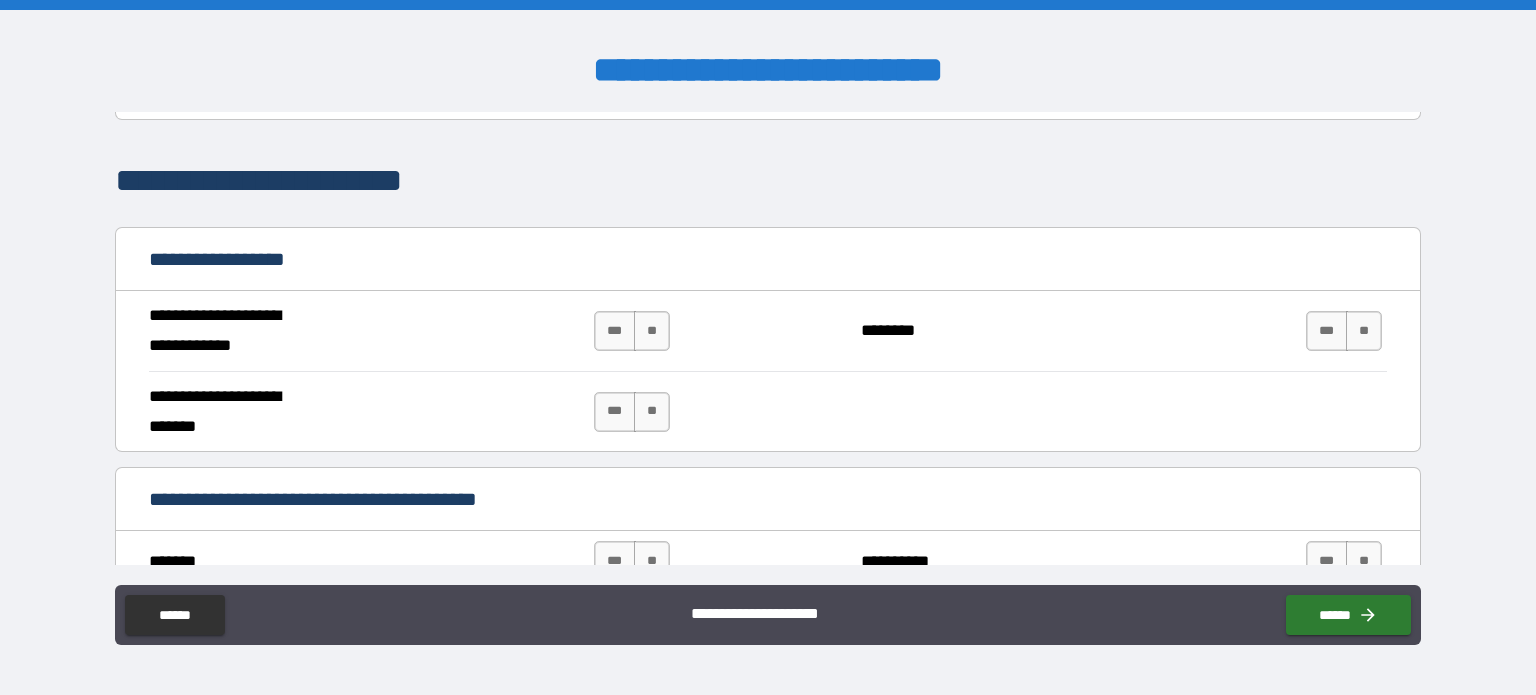 scroll, scrollTop: 1046, scrollLeft: 0, axis: vertical 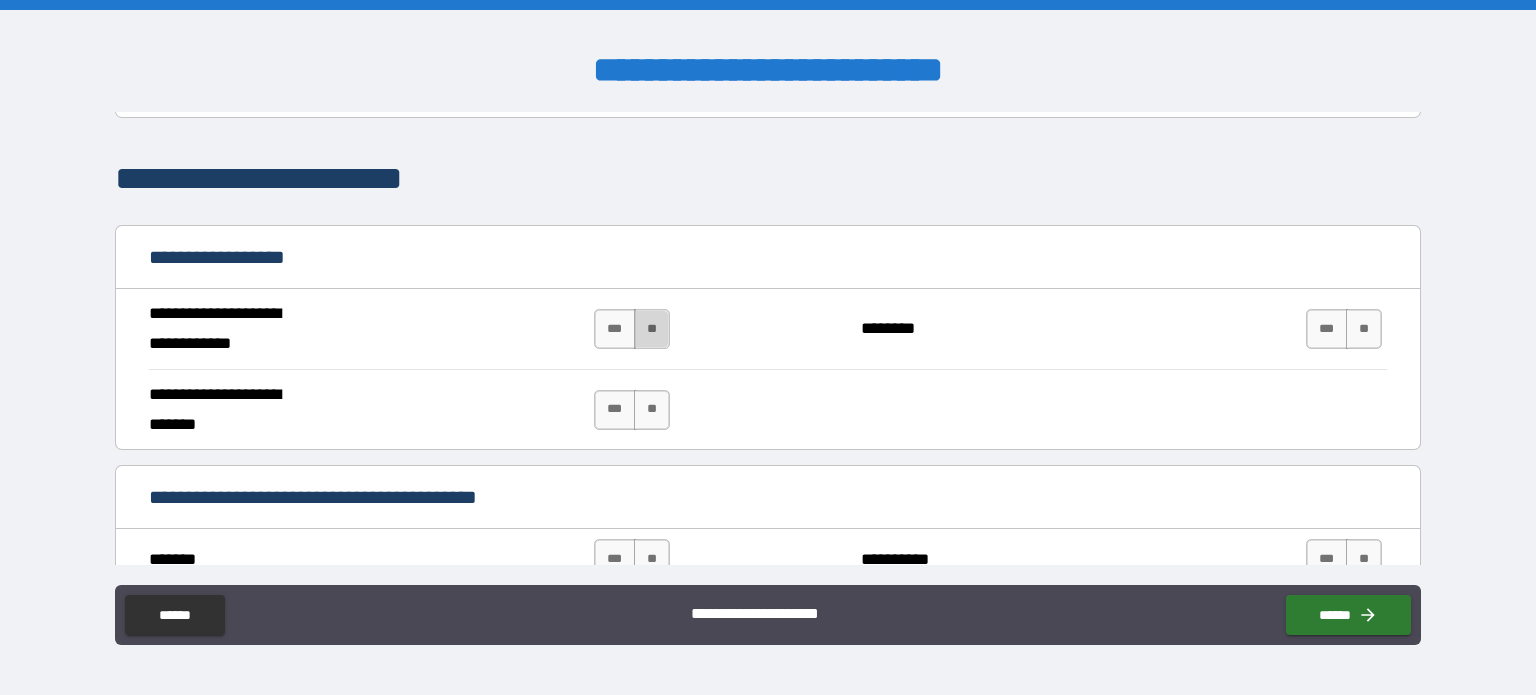 click on "**" at bounding box center (652, 329) 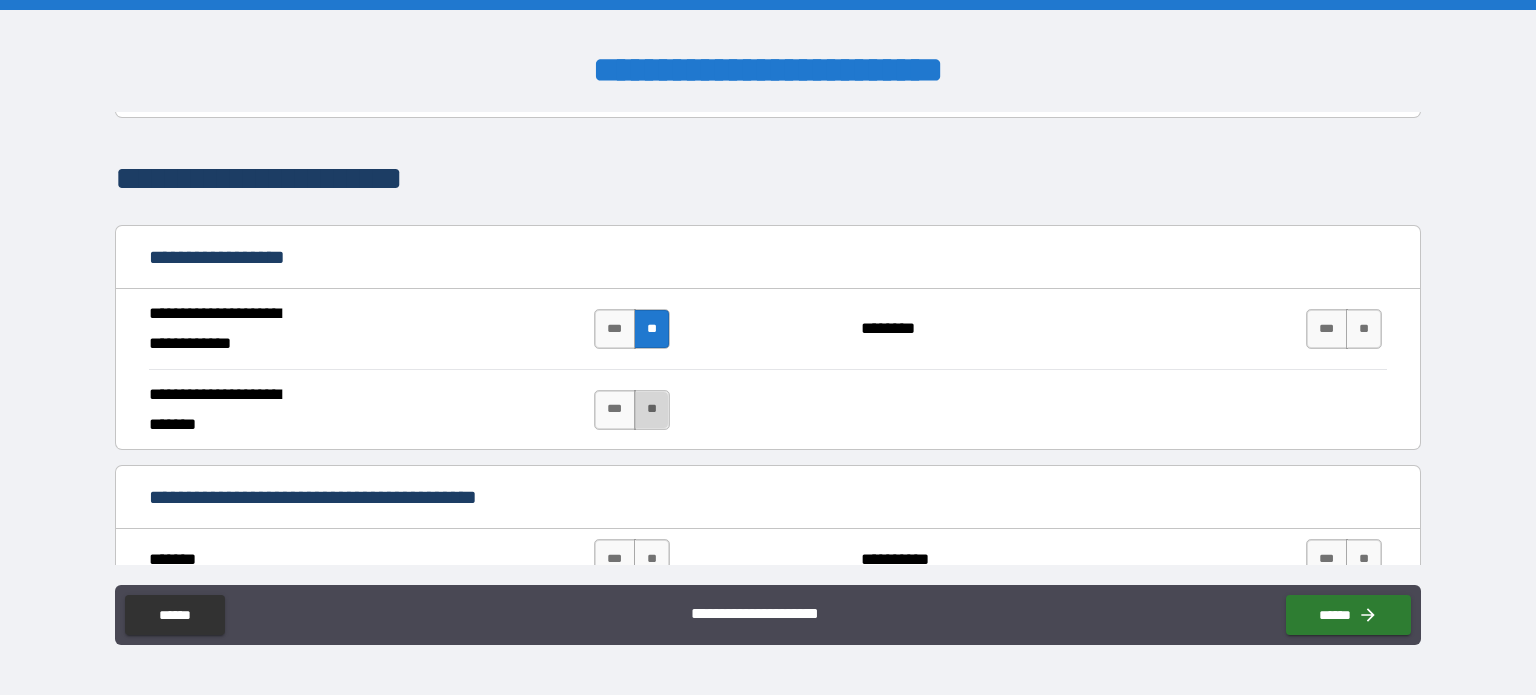 click on "**" at bounding box center [652, 410] 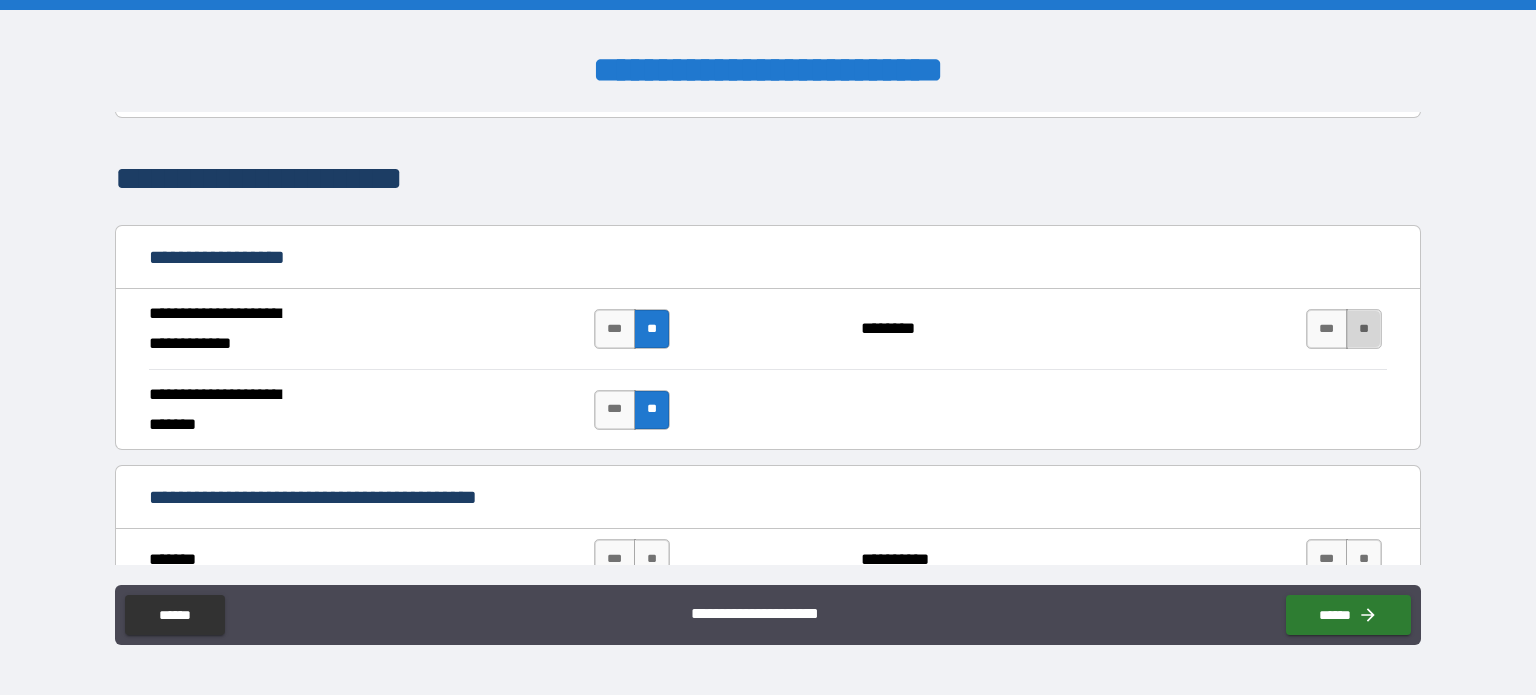 click on "**" at bounding box center [1364, 329] 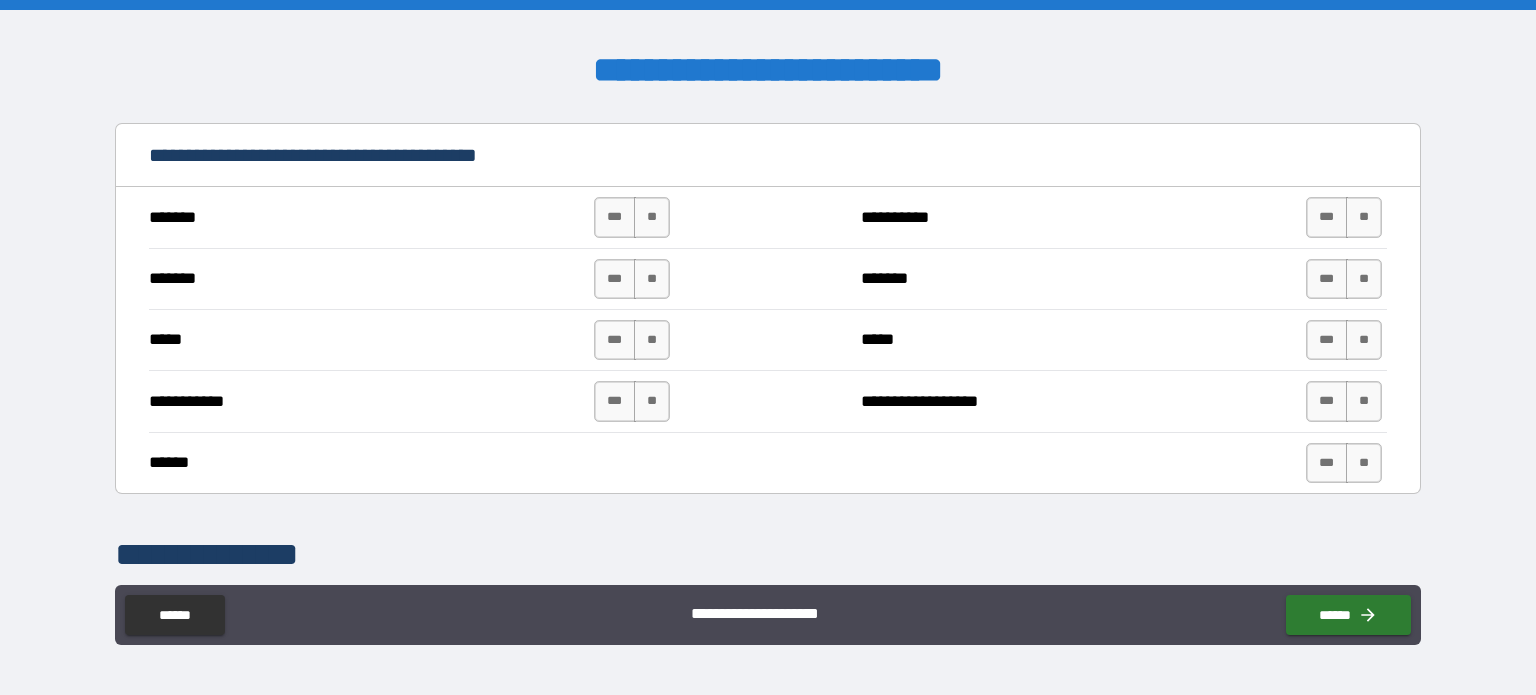 scroll, scrollTop: 1390, scrollLeft: 0, axis: vertical 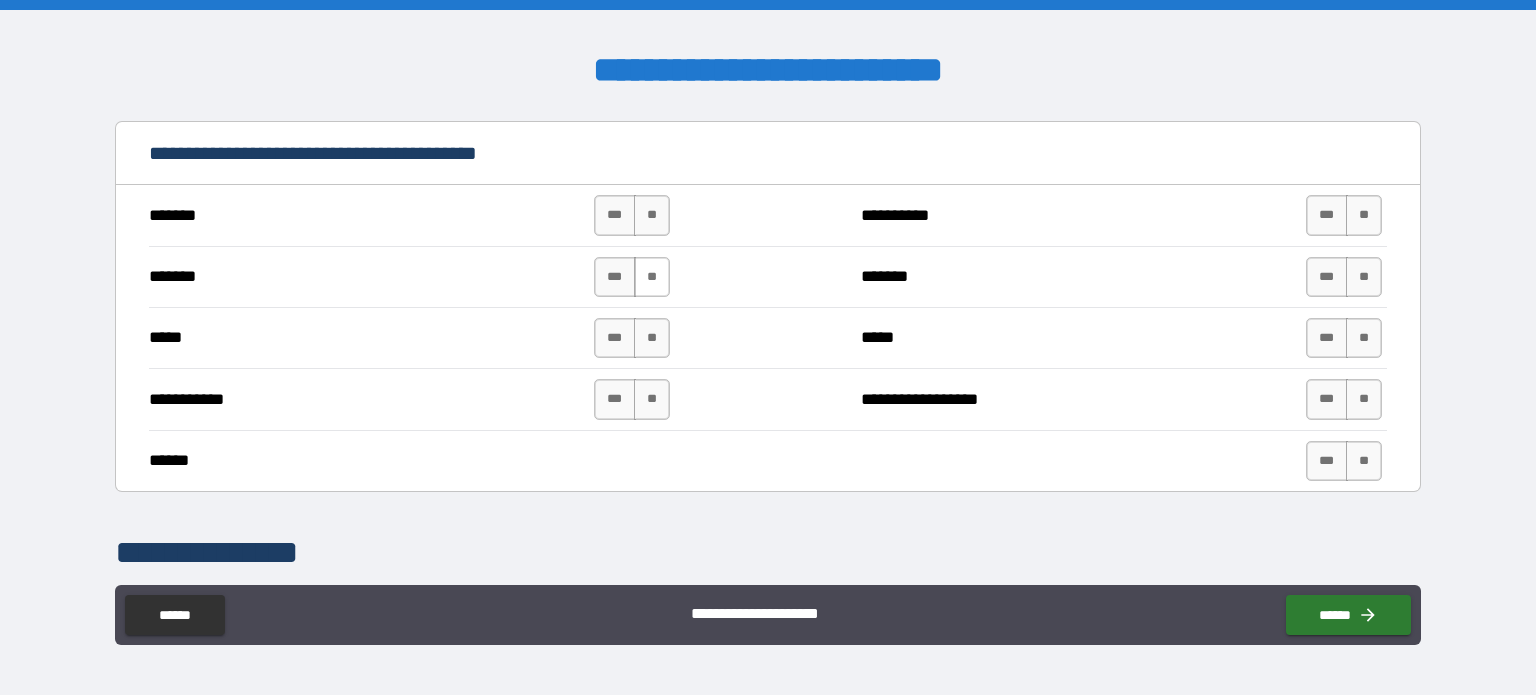 drag, startPoint x: 653, startPoint y: 211, endPoint x: 651, endPoint y: 275, distance: 64.03124 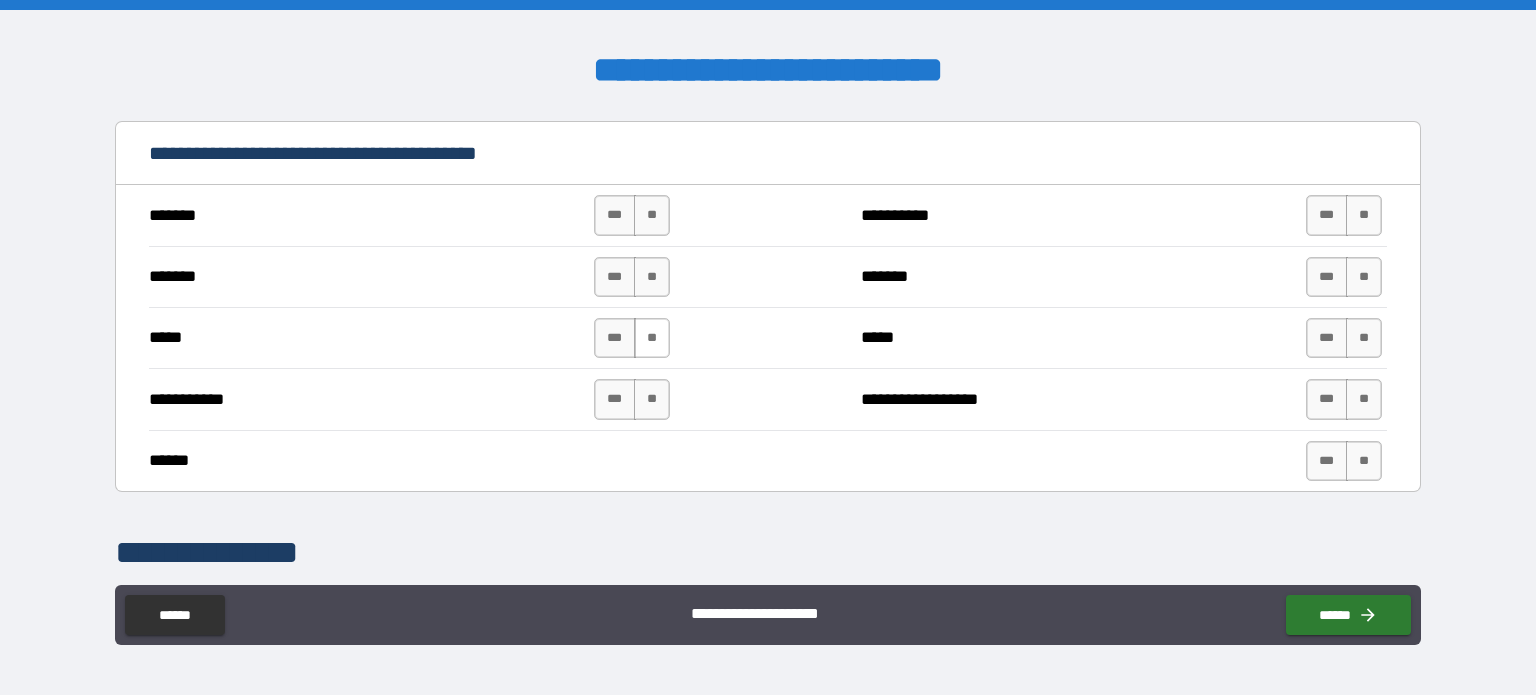 drag, startPoint x: 651, startPoint y: 275, endPoint x: 656, endPoint y: 323, distance: 48.259712 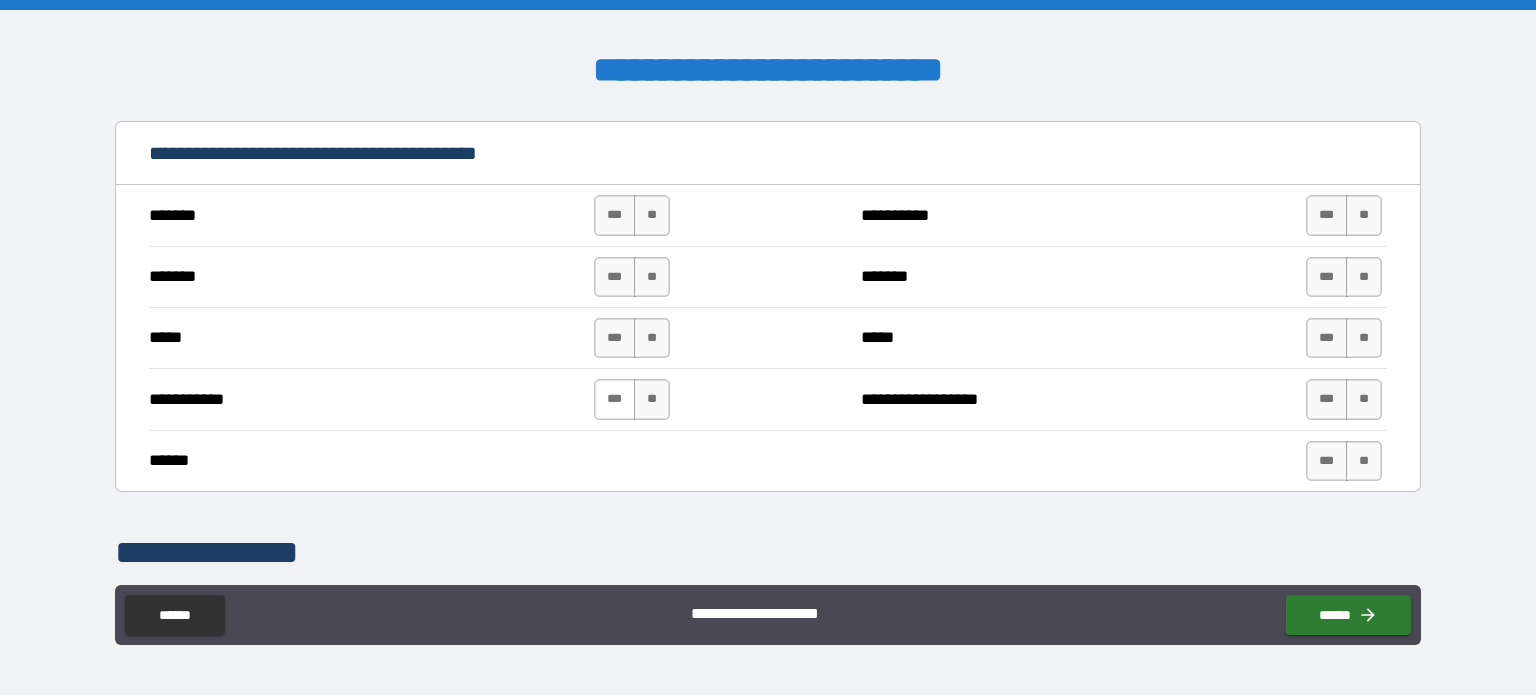 drag, startPoint x: 656, startPoint y: 323, endPoint x: 597, endPoint y: 392, distance: 90.78546 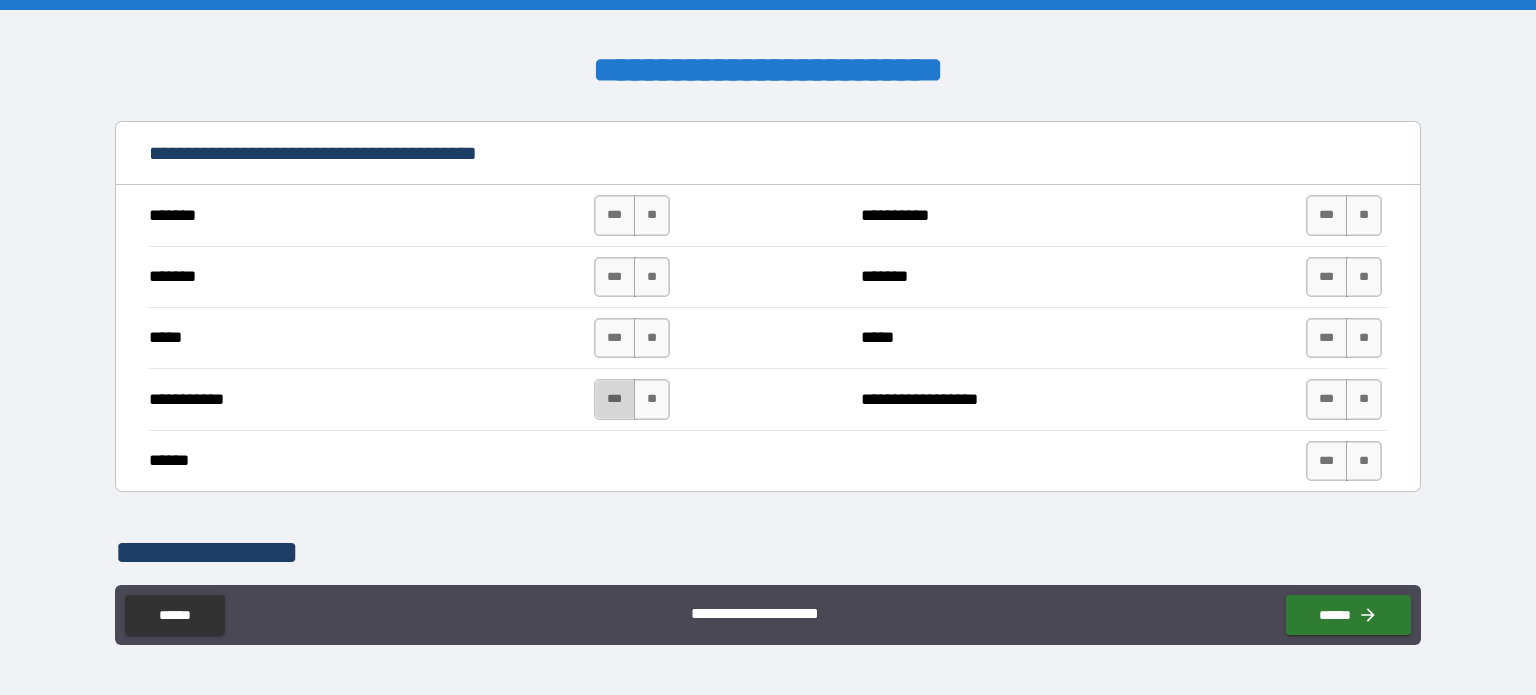 click on "***" at bounding box center (615, 399) 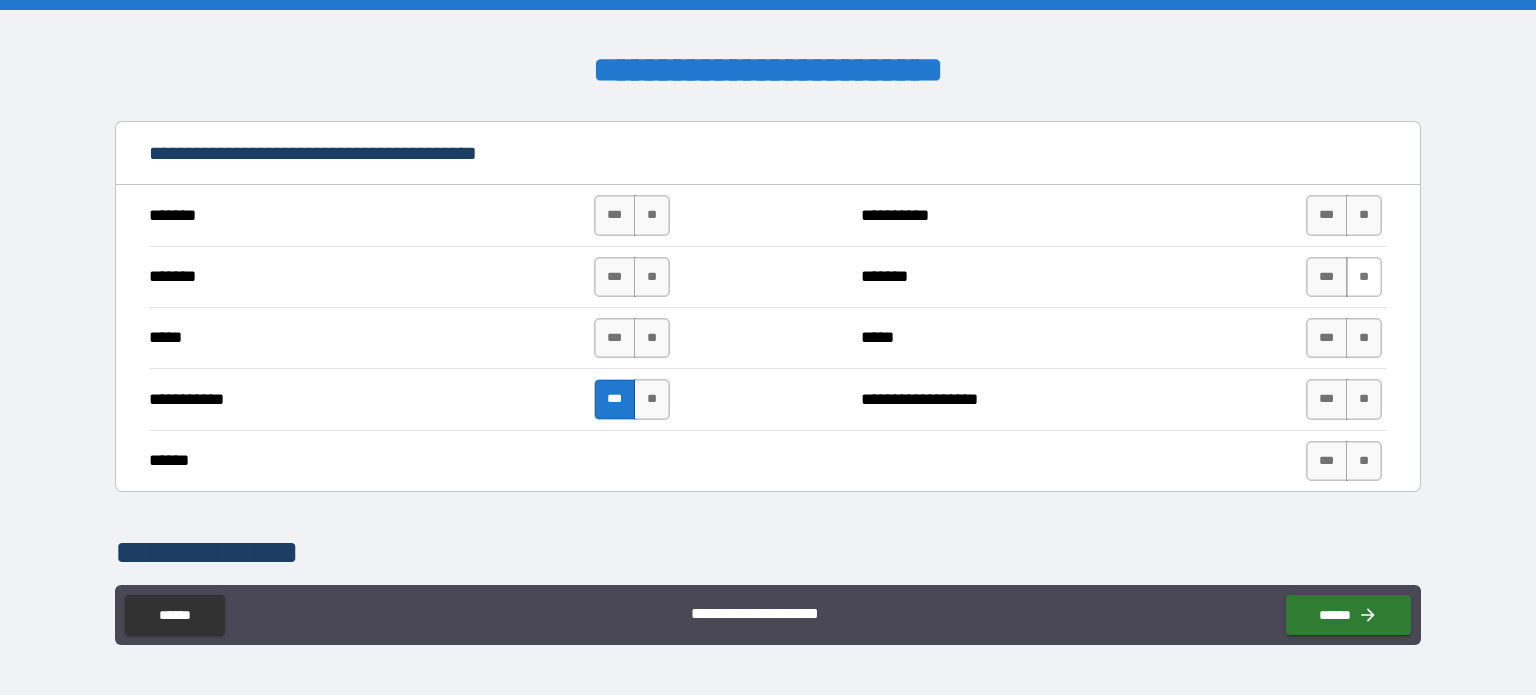 click on "**" at bounding box center [1364, 277] 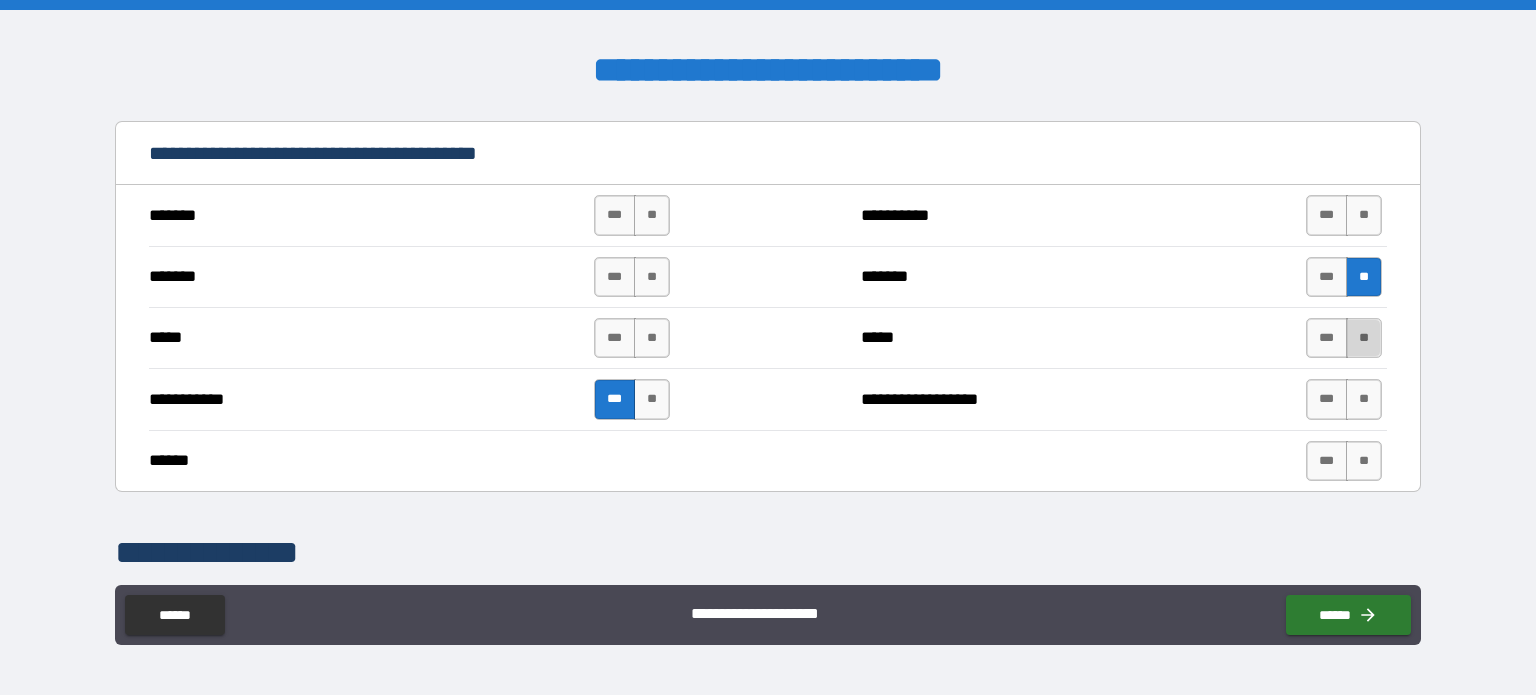 click on "**" at bounding box center (1364, 338) 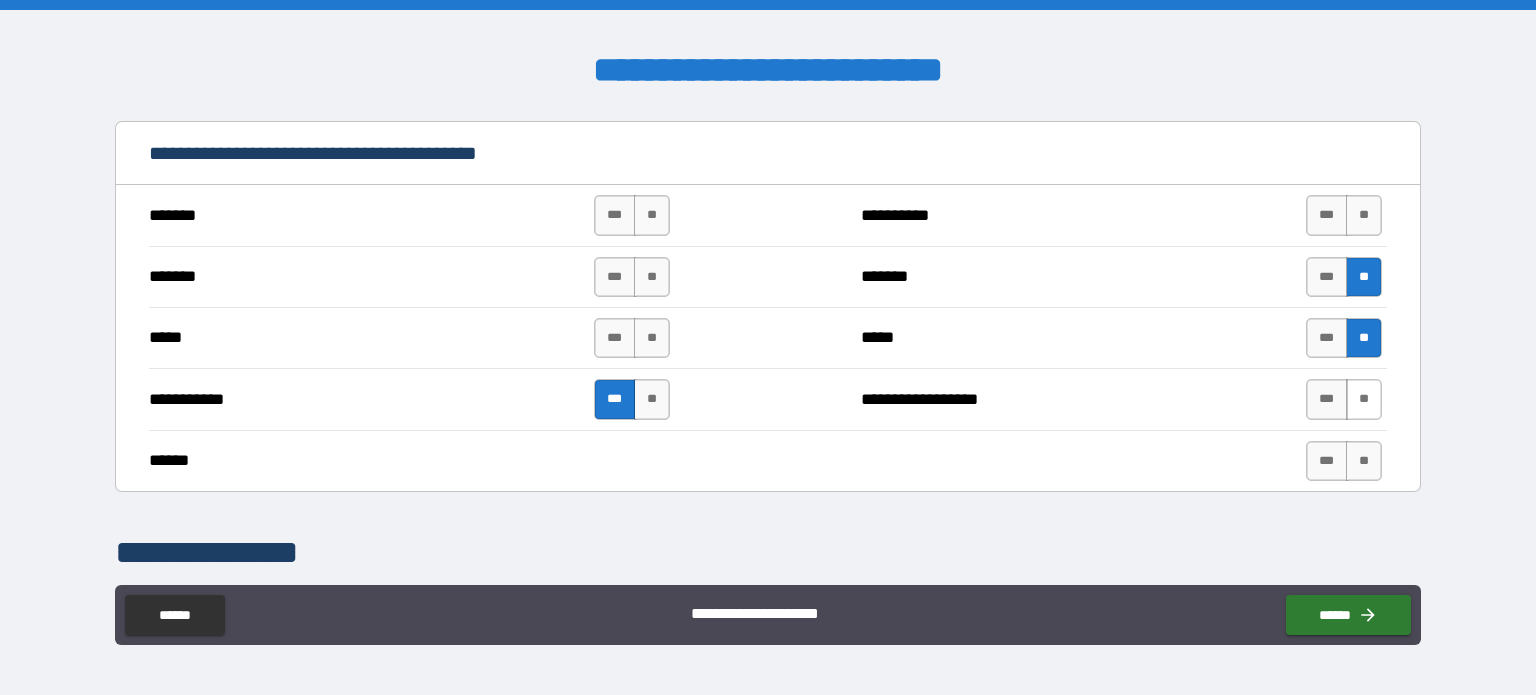 click on "**" at bounding box center (1364, 399) 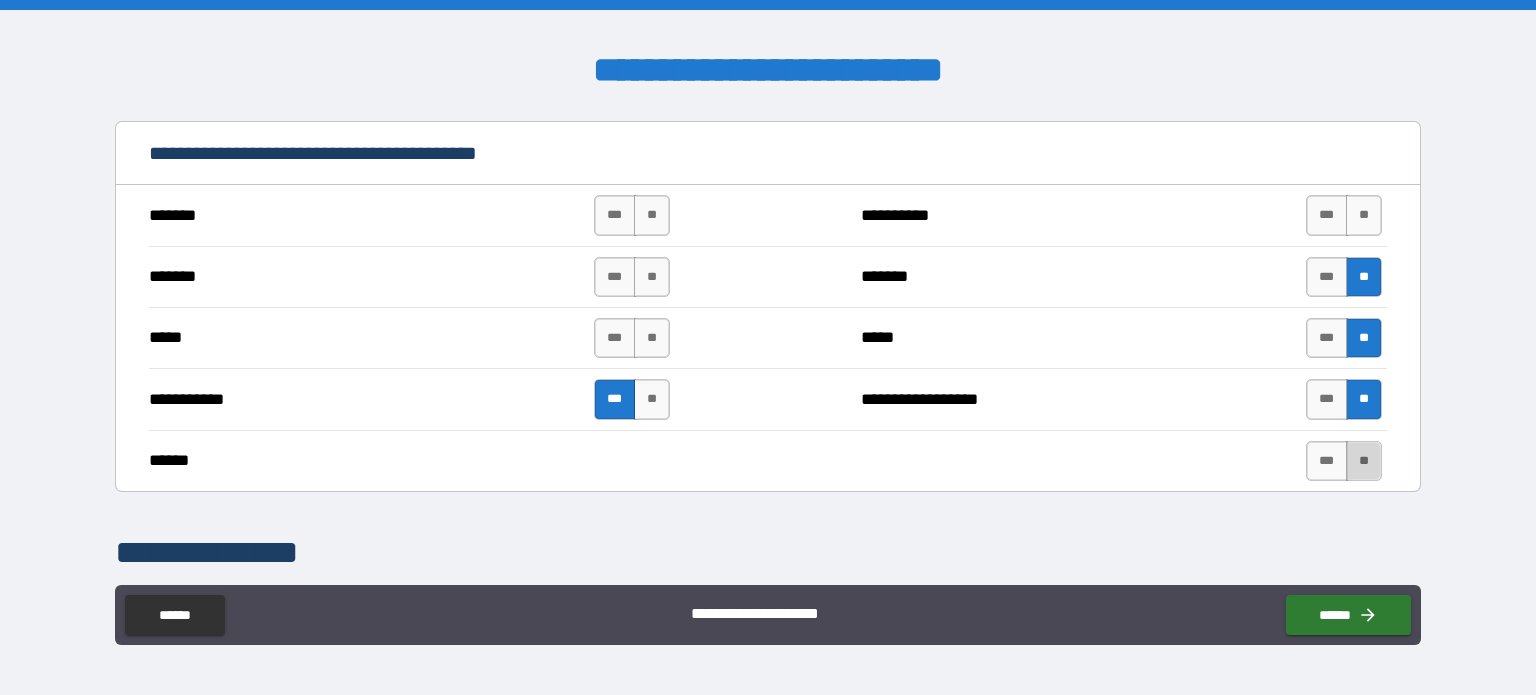 click on "**" at bounding box center (1364, 461) 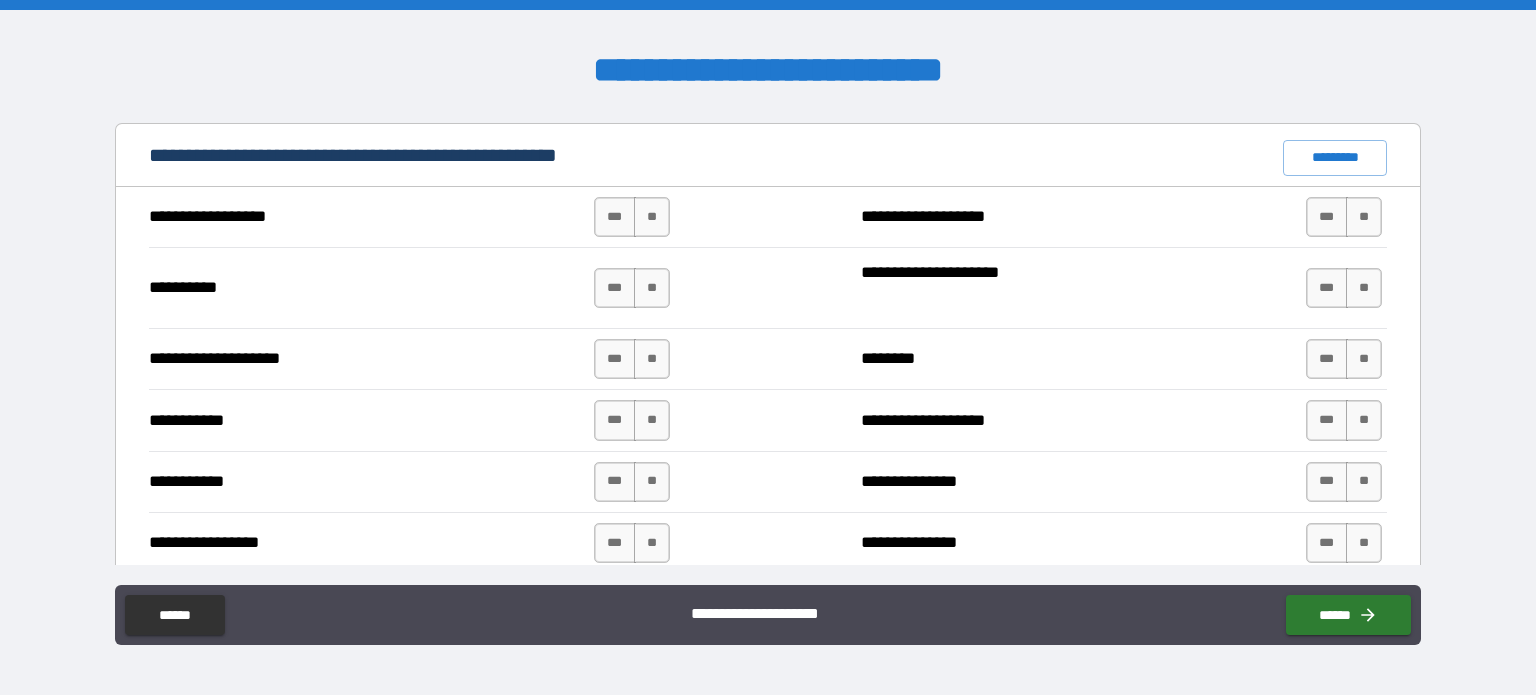scroll, scrollTop: 1884, scrollLeft: 0, axis: vertical 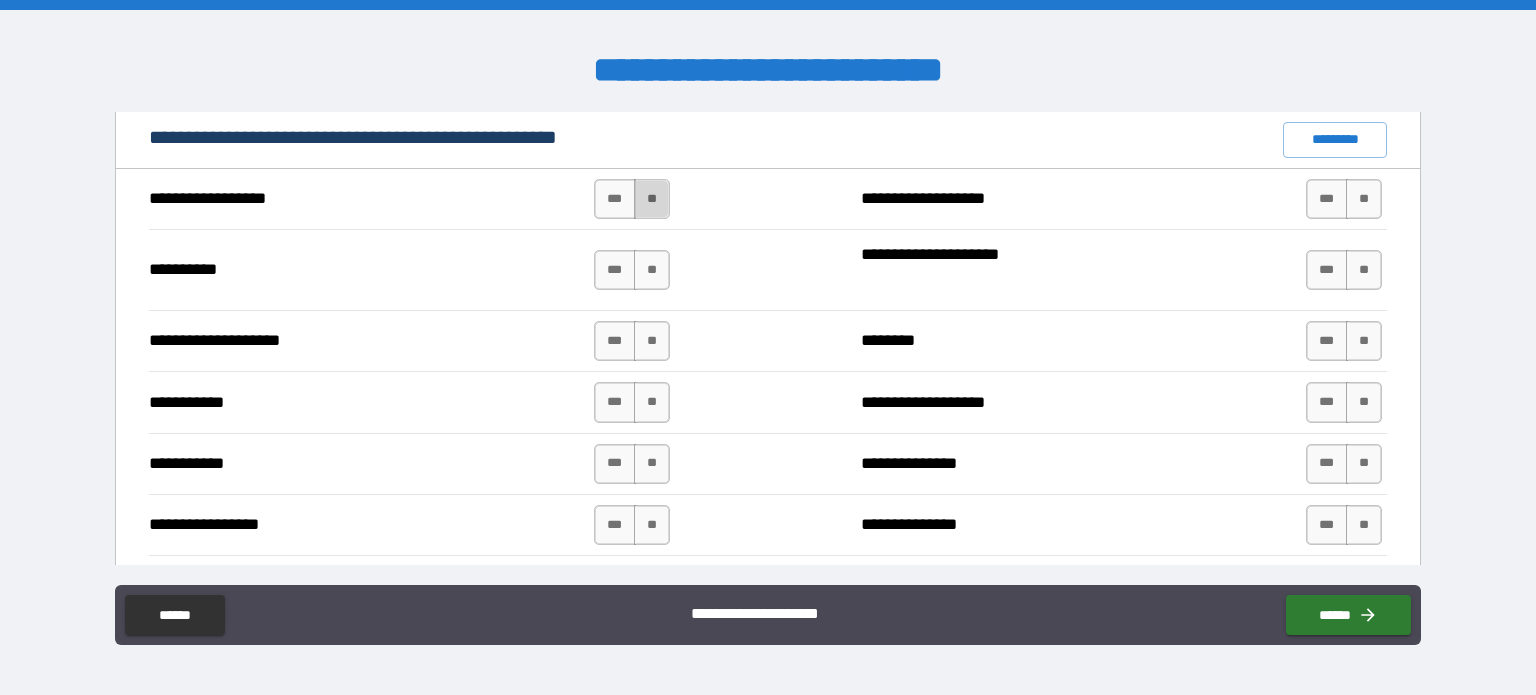 click on "**" at bounding box center [652, 199] 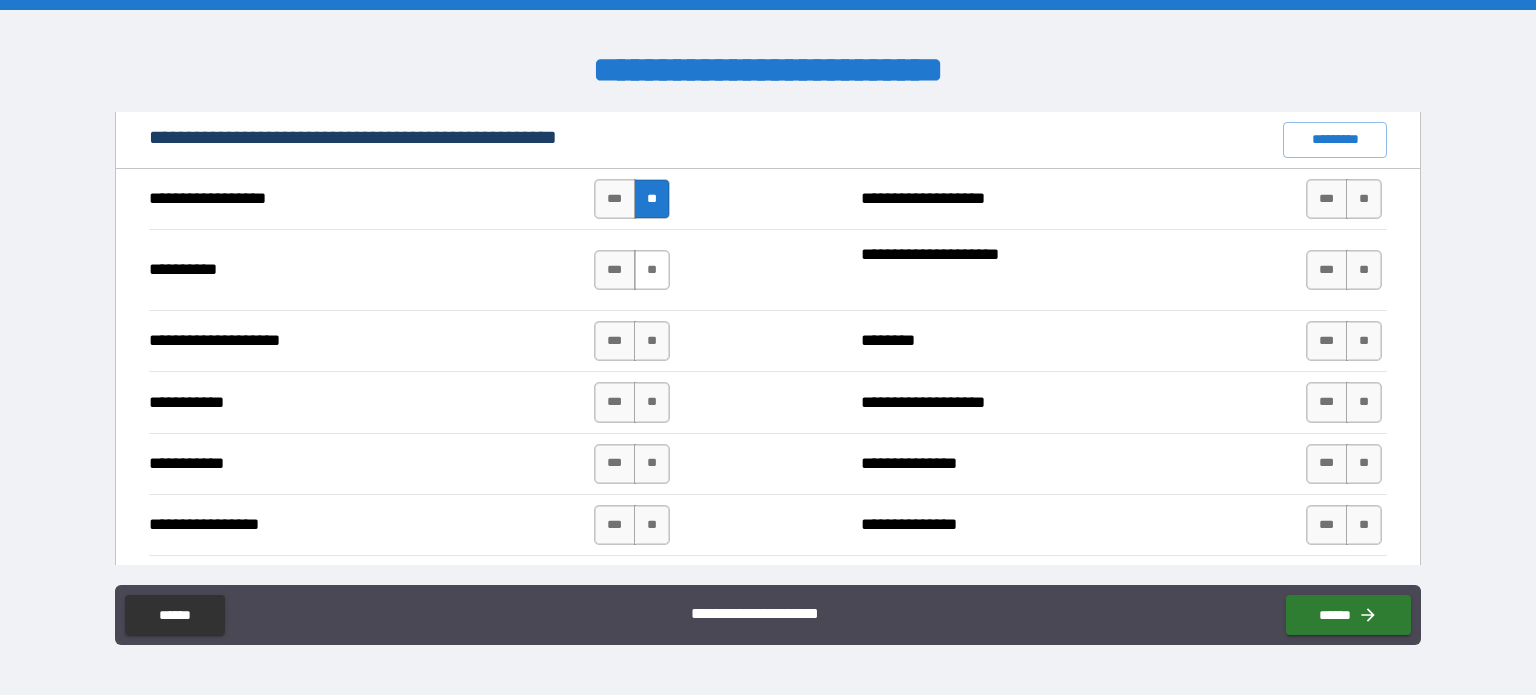 click on "**" at bounding box center (652, 270) 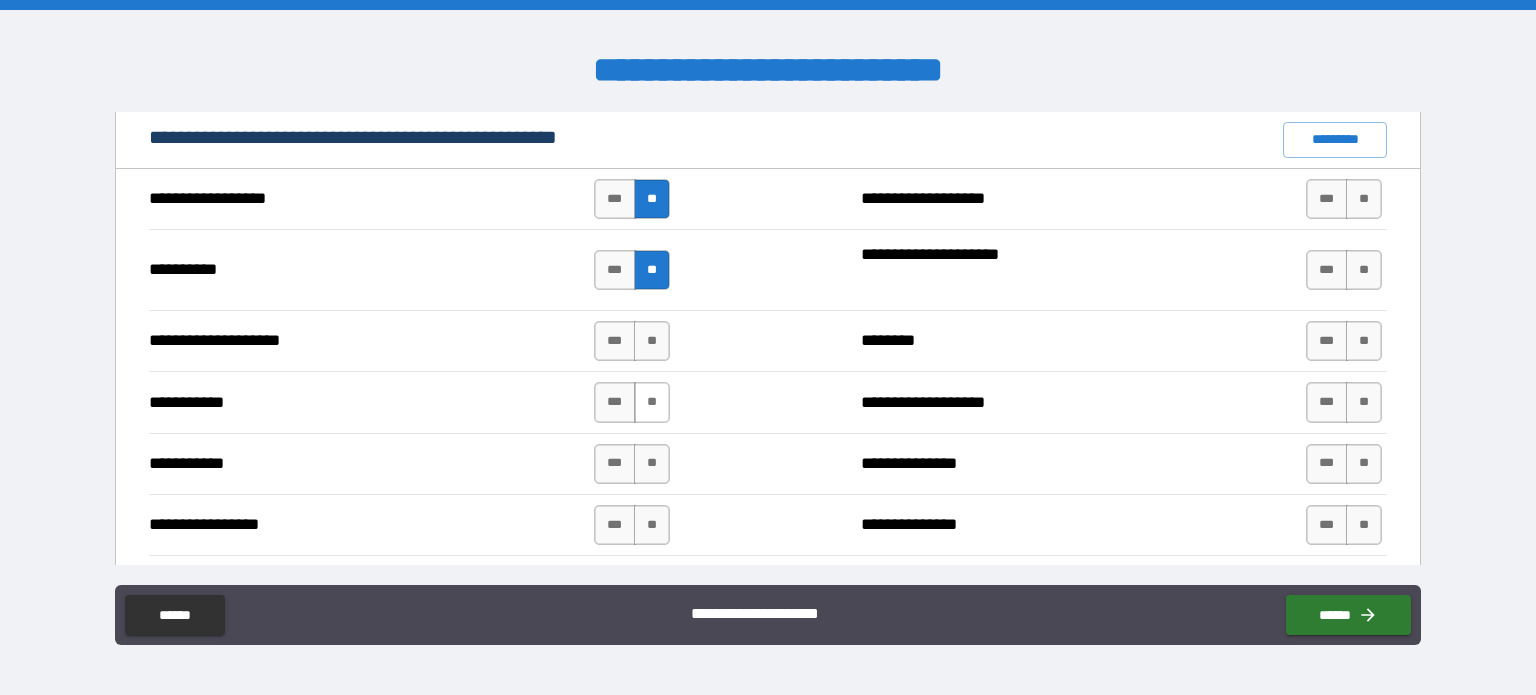 drag, startPoint x: 643, startPoint y: 334, endPoint x: 644, endPoint y: 390, distance: 56.008926 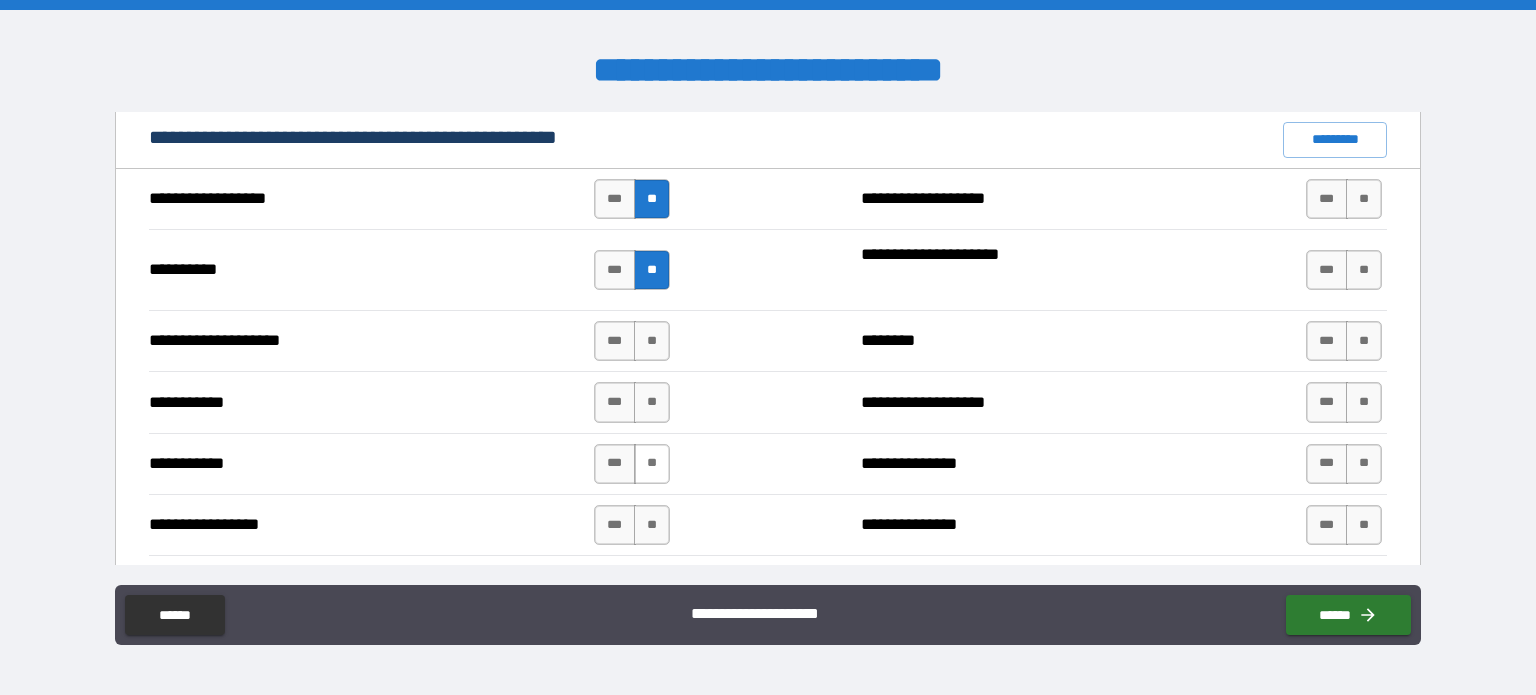 drag, startPoint x: 644, startPoint y: 390, endPoint x: 645, endPoint y: 451, distance: 61.008198 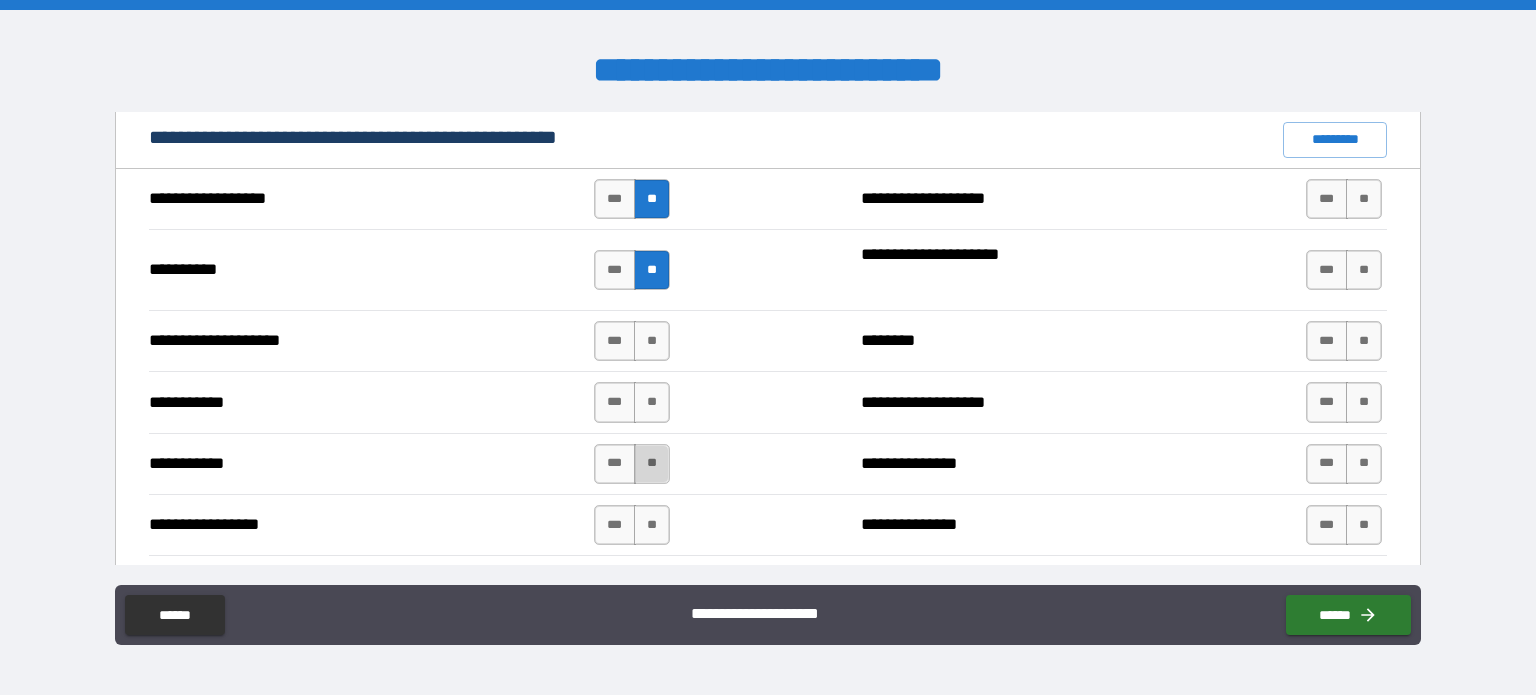 click on "**" at bounding box center (652, 464) 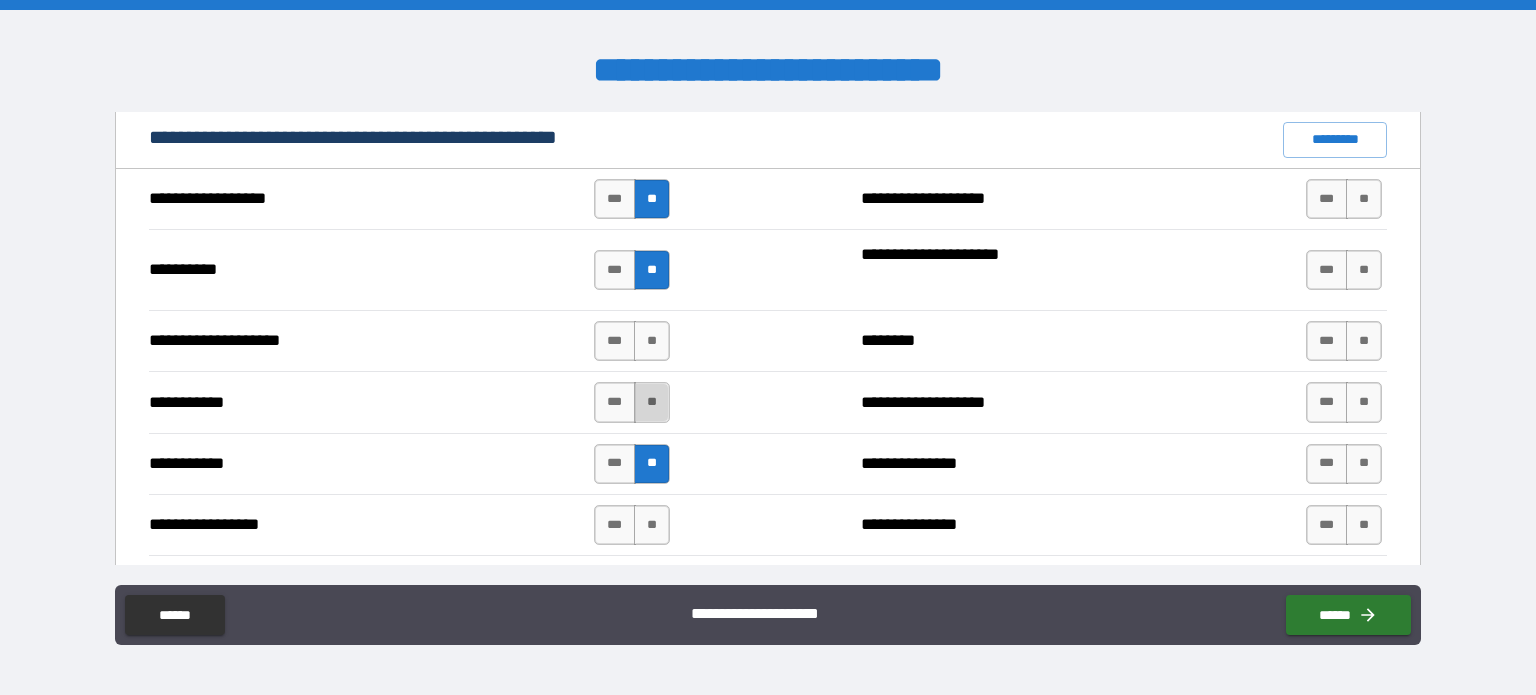 click on "**" at bounding box center (652, 402) 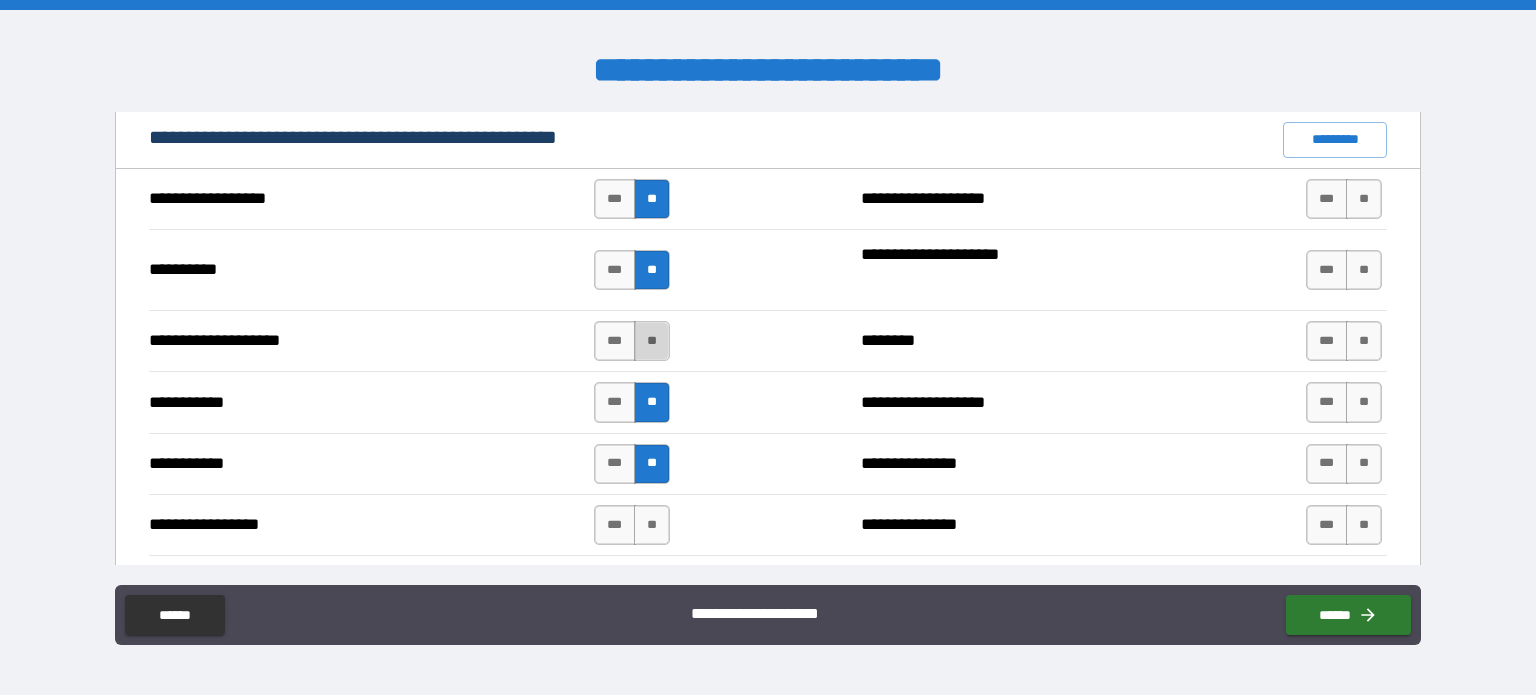 click on "**" at bounding box center (652, 341) 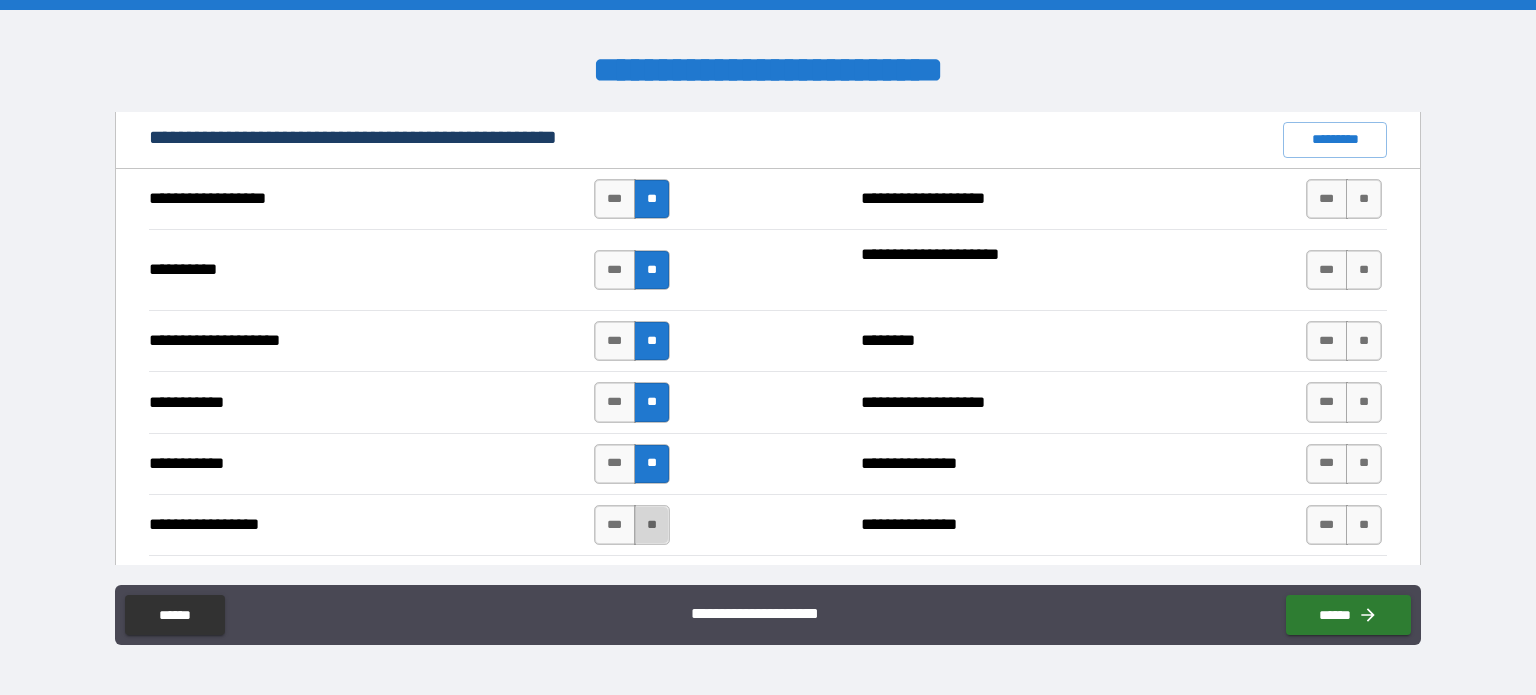 click on "**" at bounding box center (652, 525) 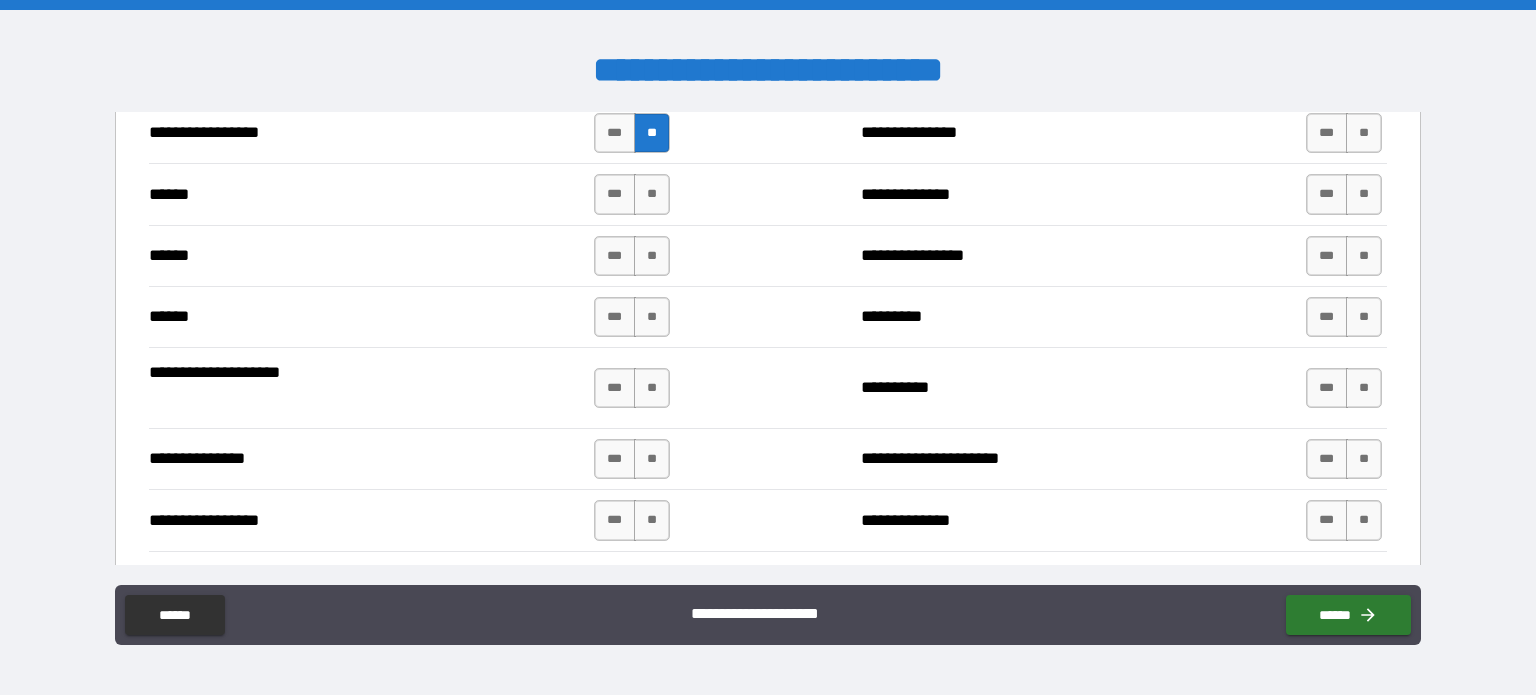 scroll, scrollTop: 2281, scrollLeft: 0, axis: vertical 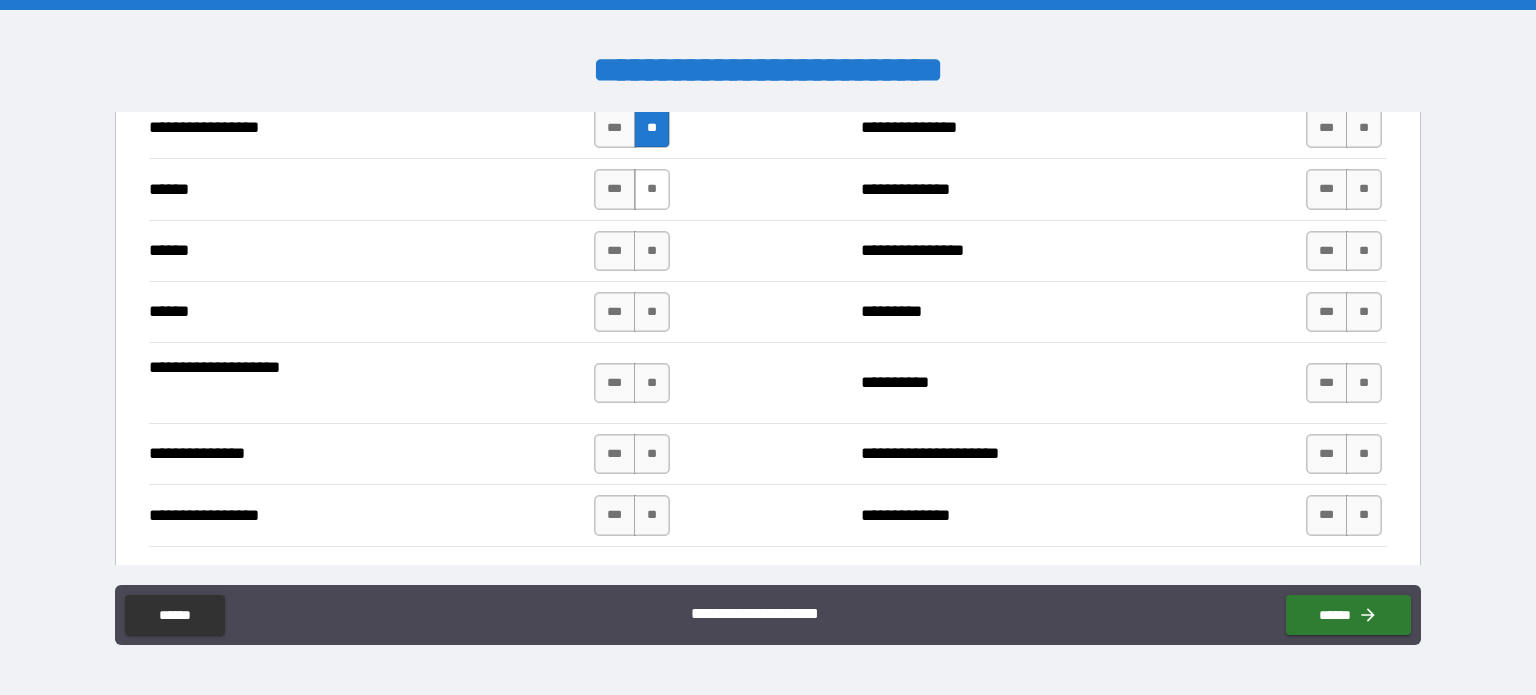 click on "**" at bounding box center [652, 189] 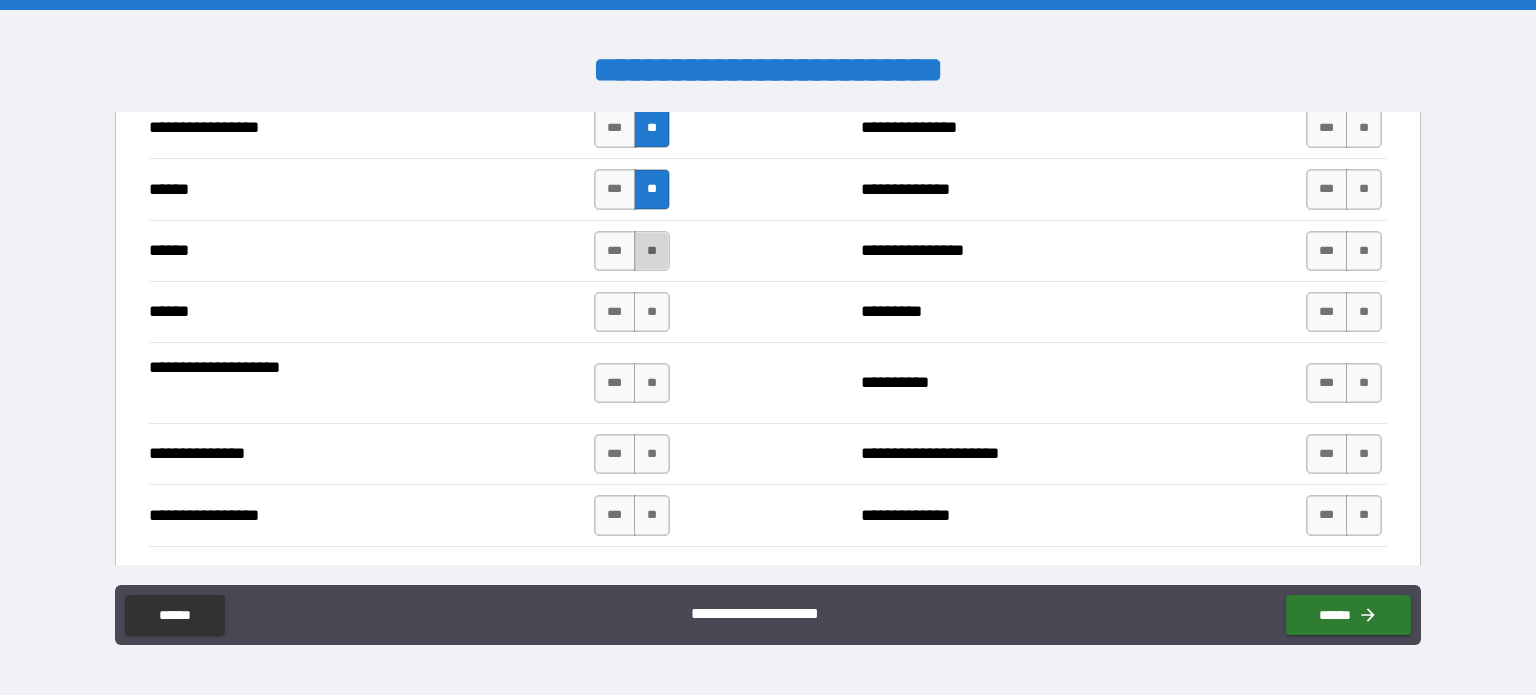 click on "**" at bounding box center (652, 251) 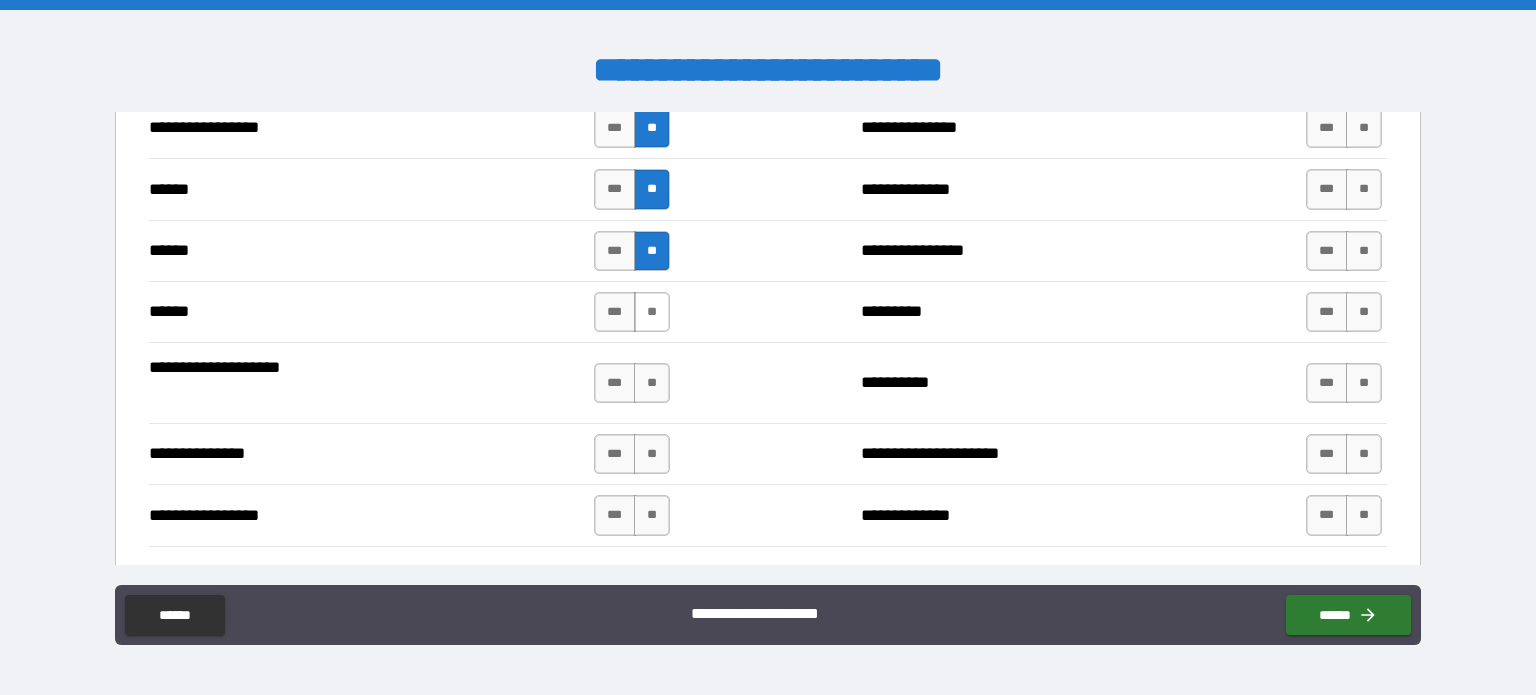 click on "**" at bounding box center (652, 312) 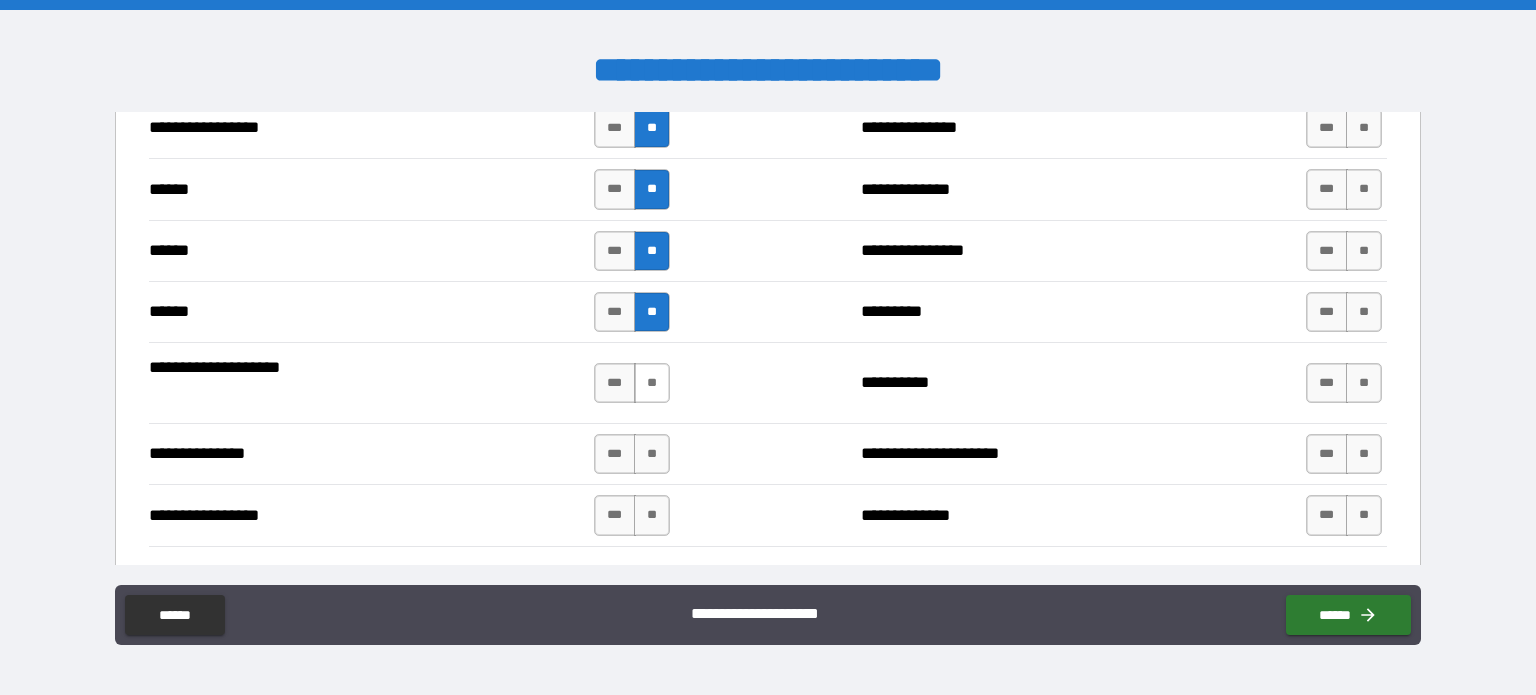 click on "**" at bounding box center (652, 383) 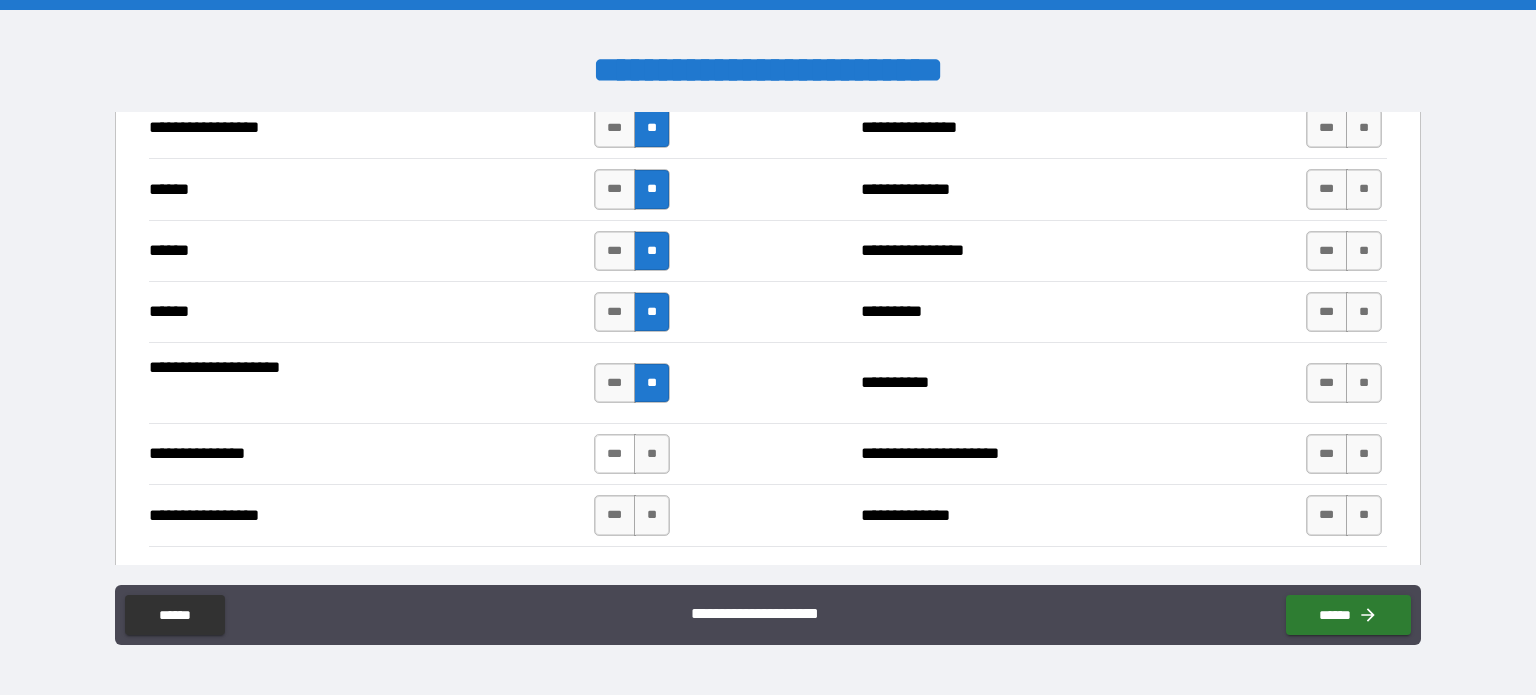 click on "***" at bounding box center [615, 454] 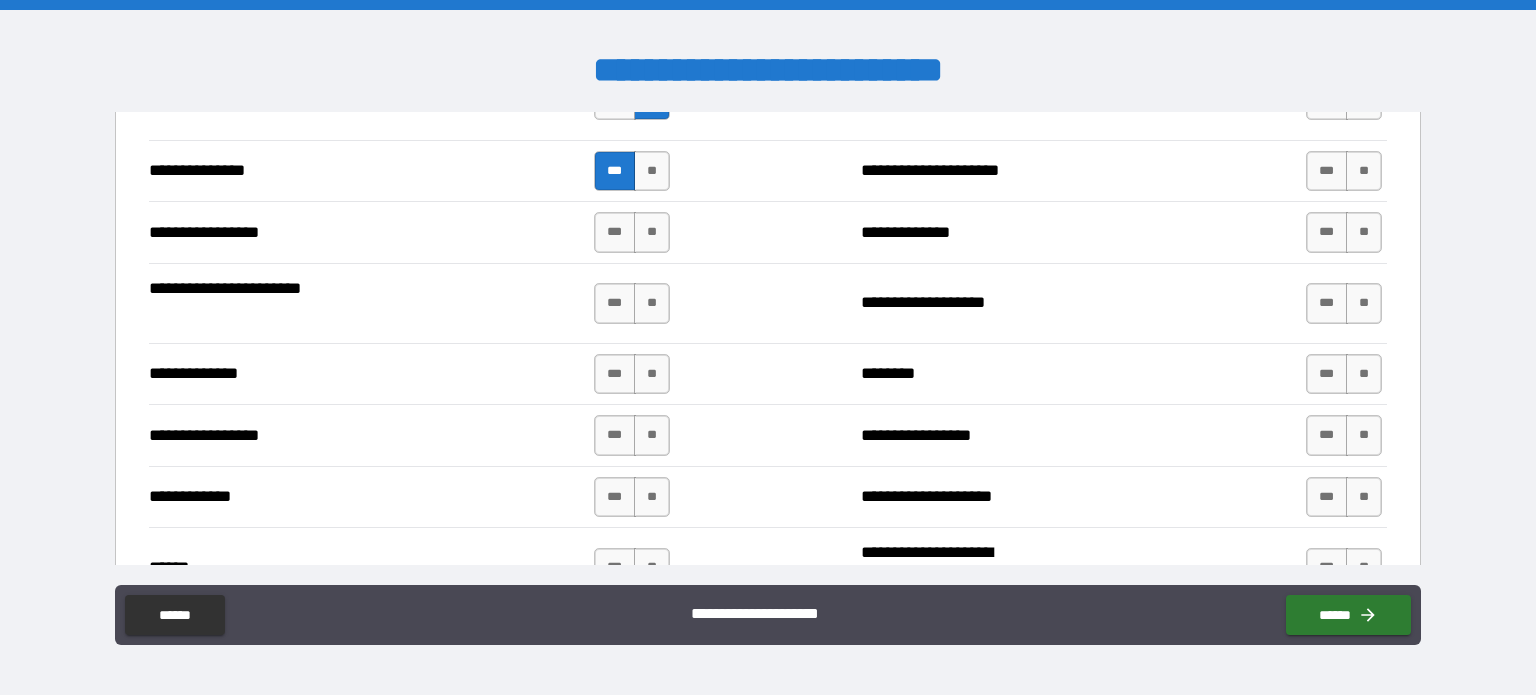 scroll, scrollTop: 2574, scrollLeft: 0, axis: vertical 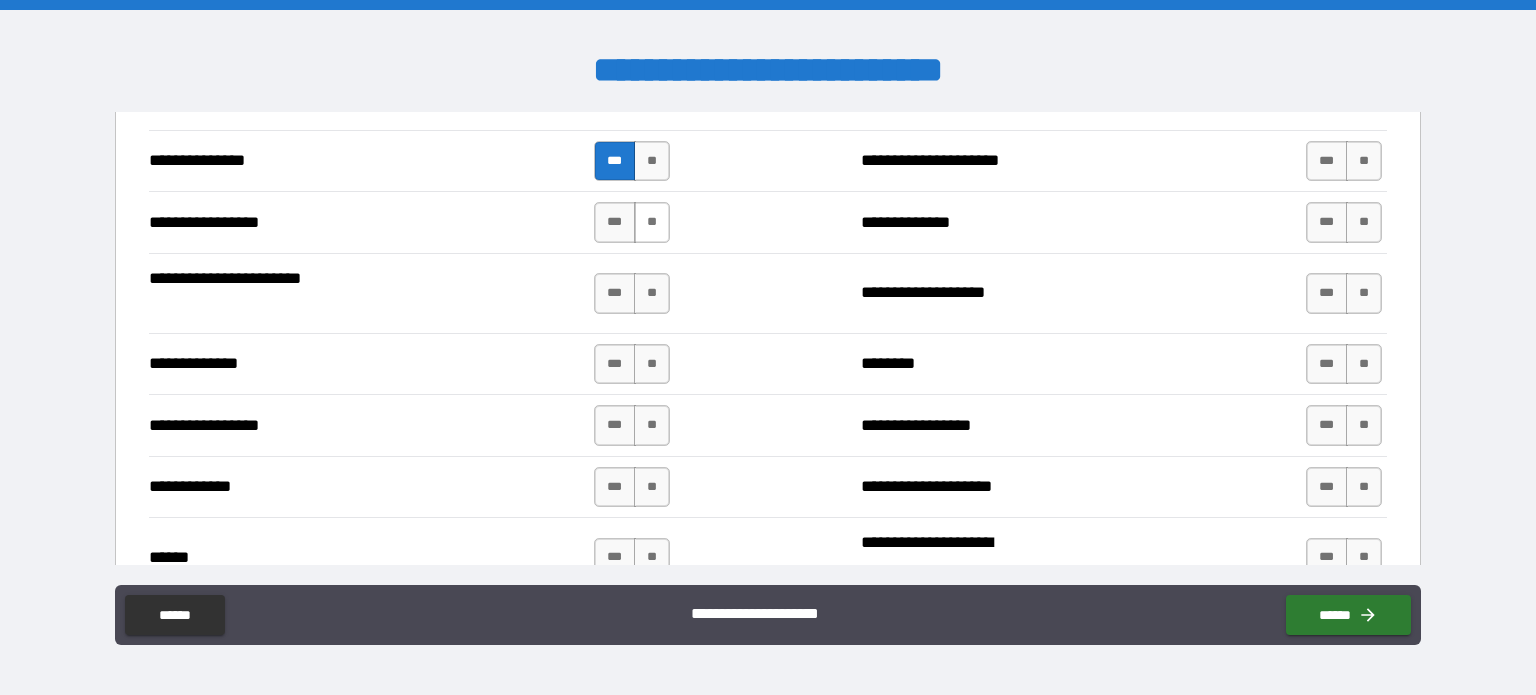 click on "**" at bounding box center (652, 222) 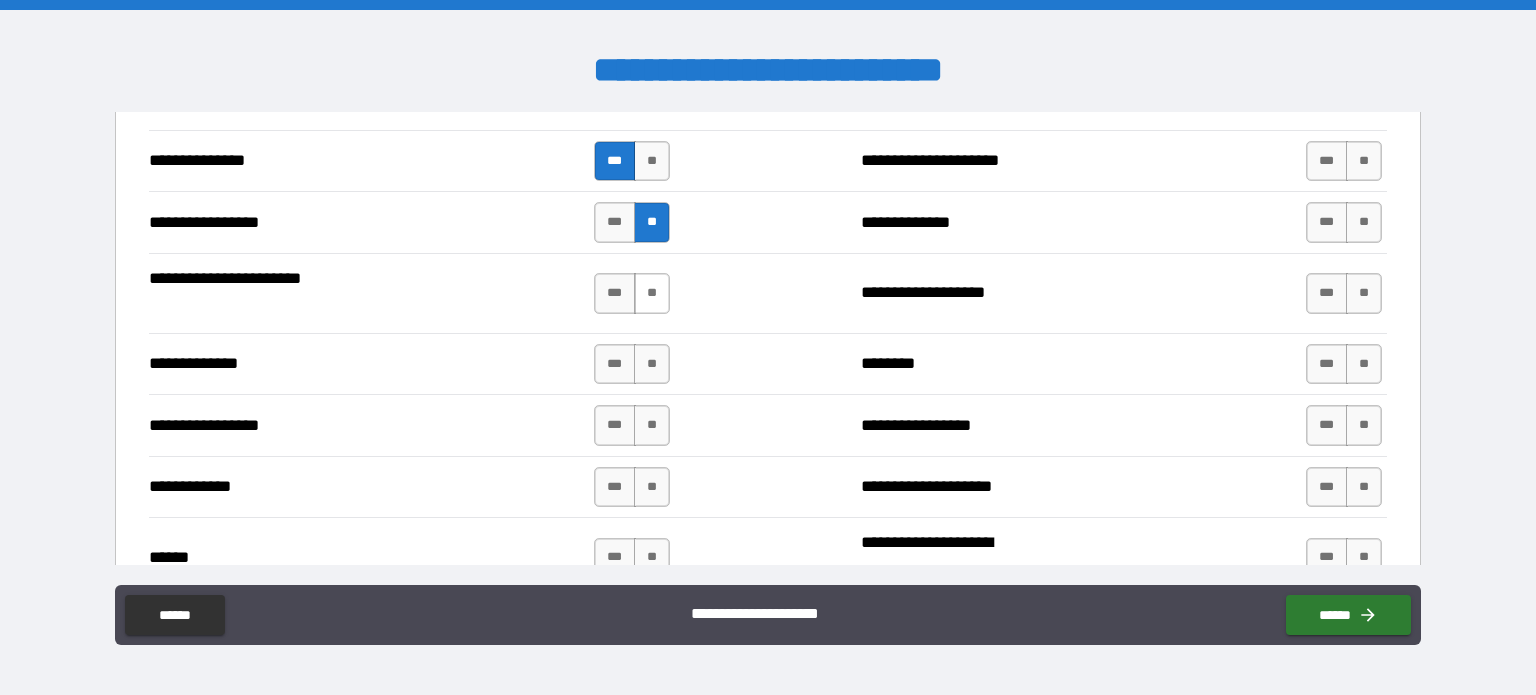 click on "**" at bounding box center (652, 293) 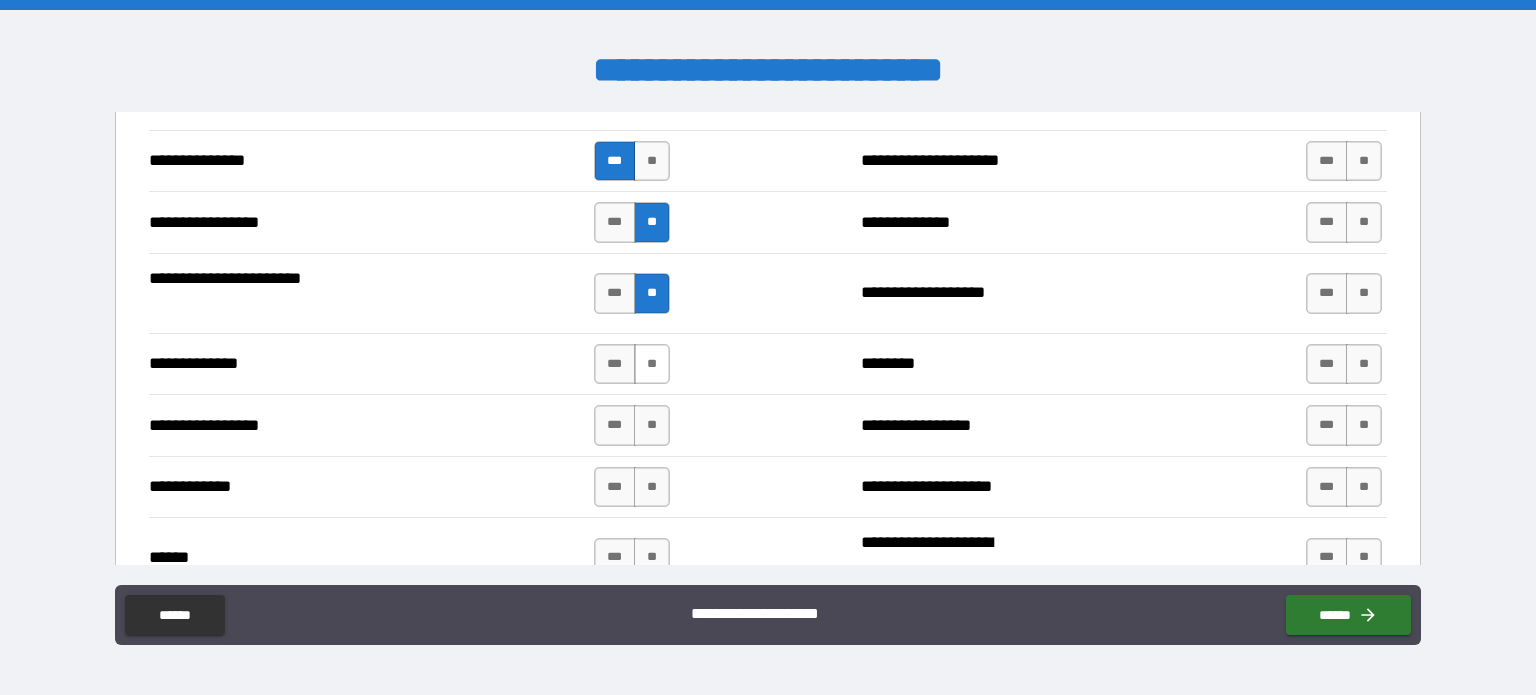click on "**" at bounding box center (652, 364) 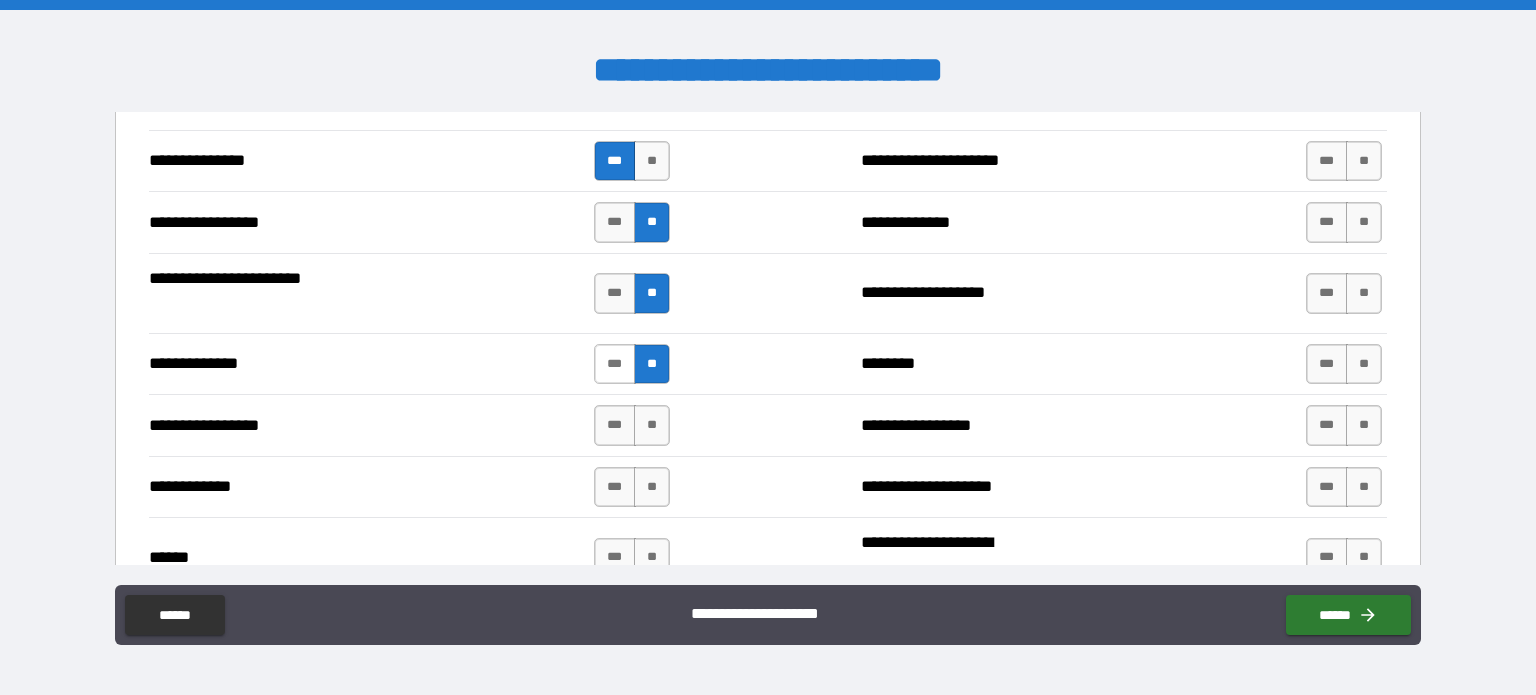 click on "***" at bounding box center [615, 364] 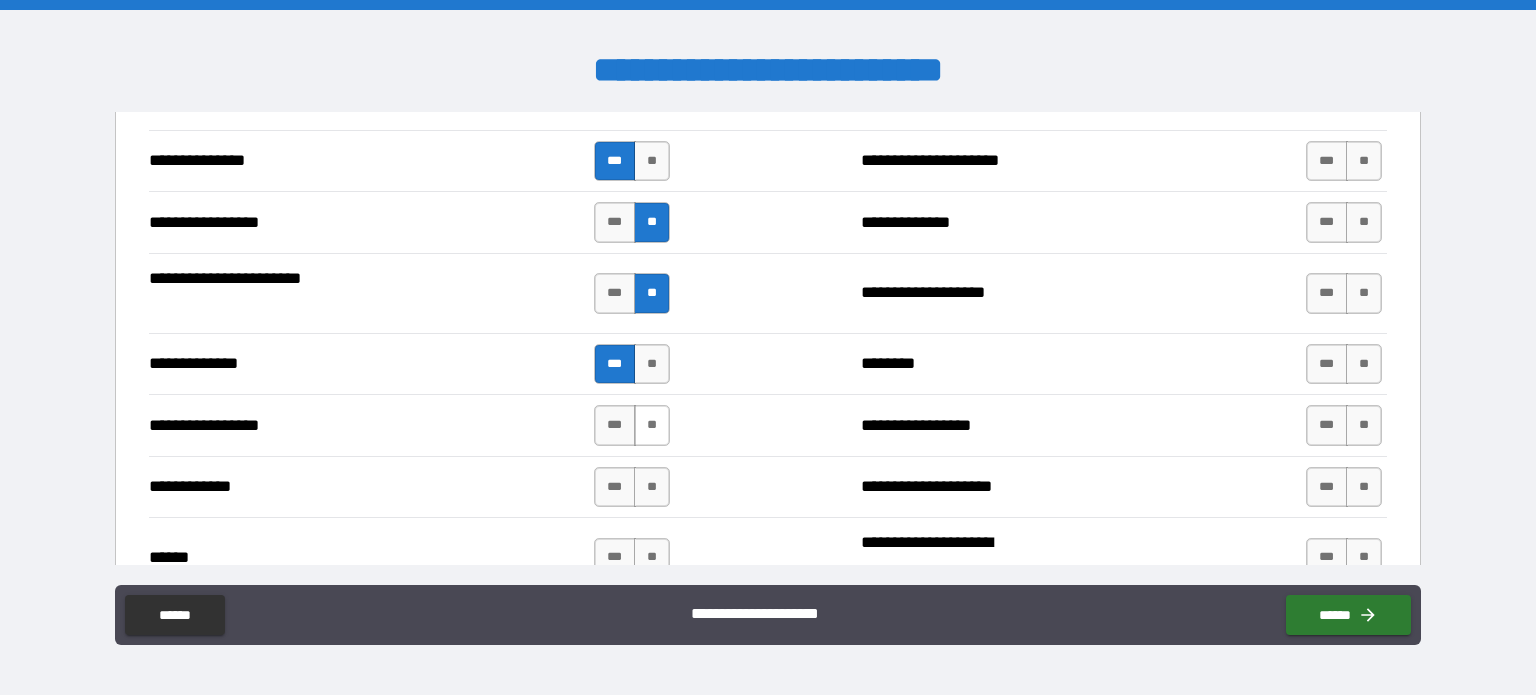 click on "**" at bounding box center [652, 425] 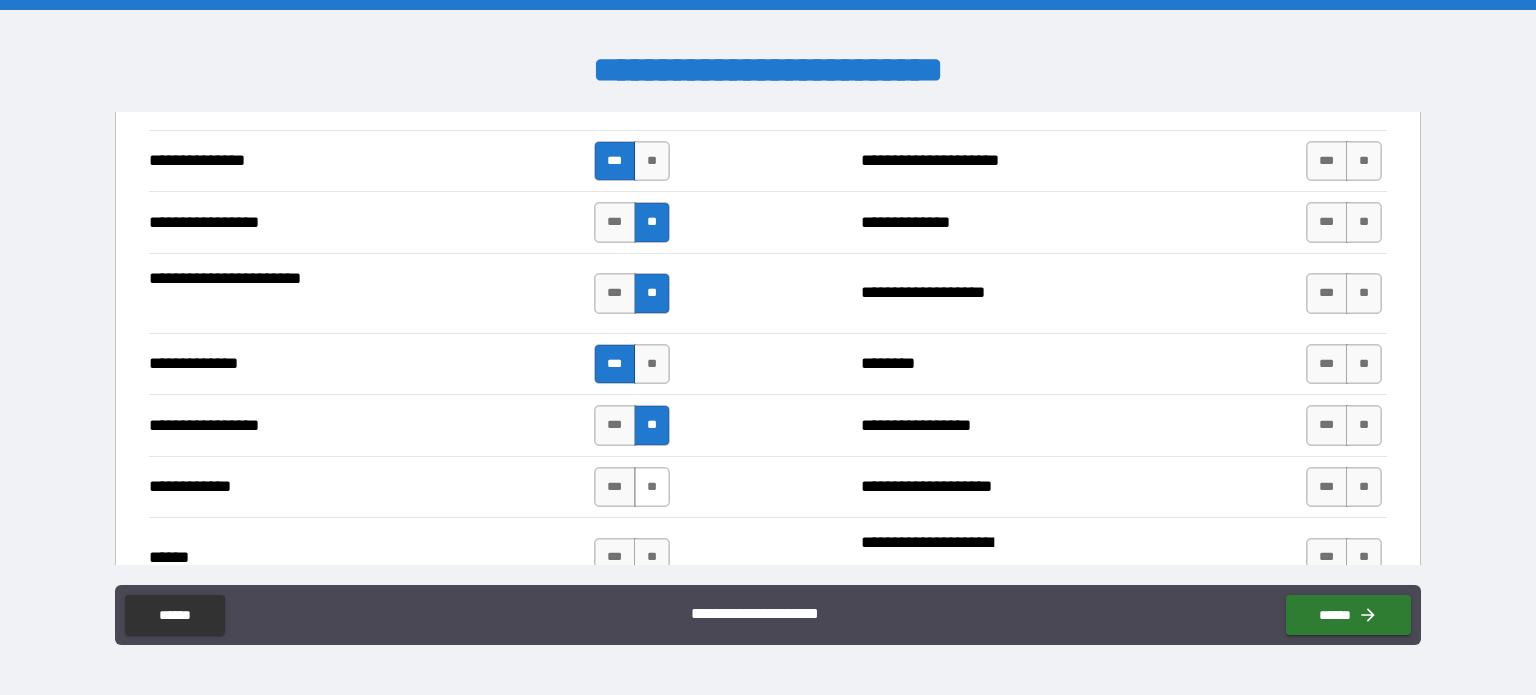 click on "**" at bounding box center (652, 487) 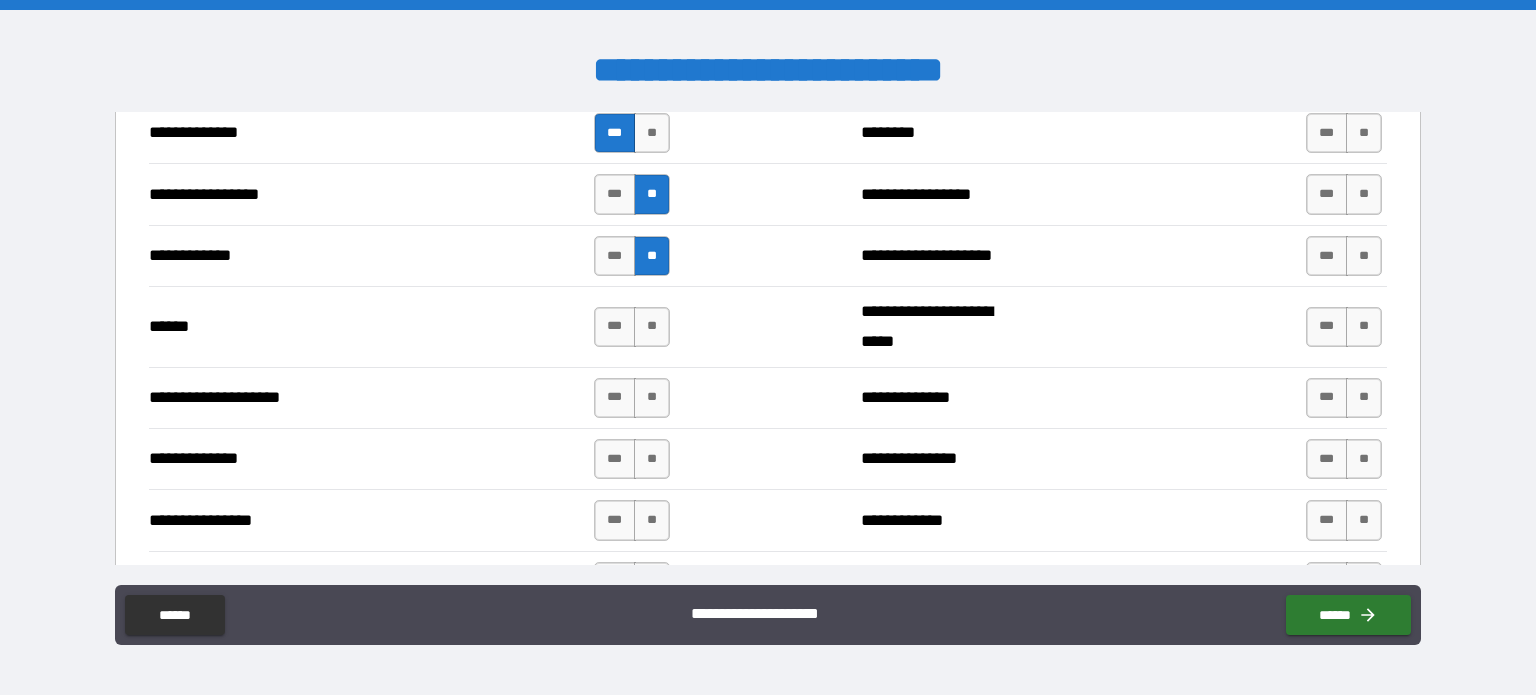 scroll, scrollTop: 2812, scrollLeft: 0, axis: vertical 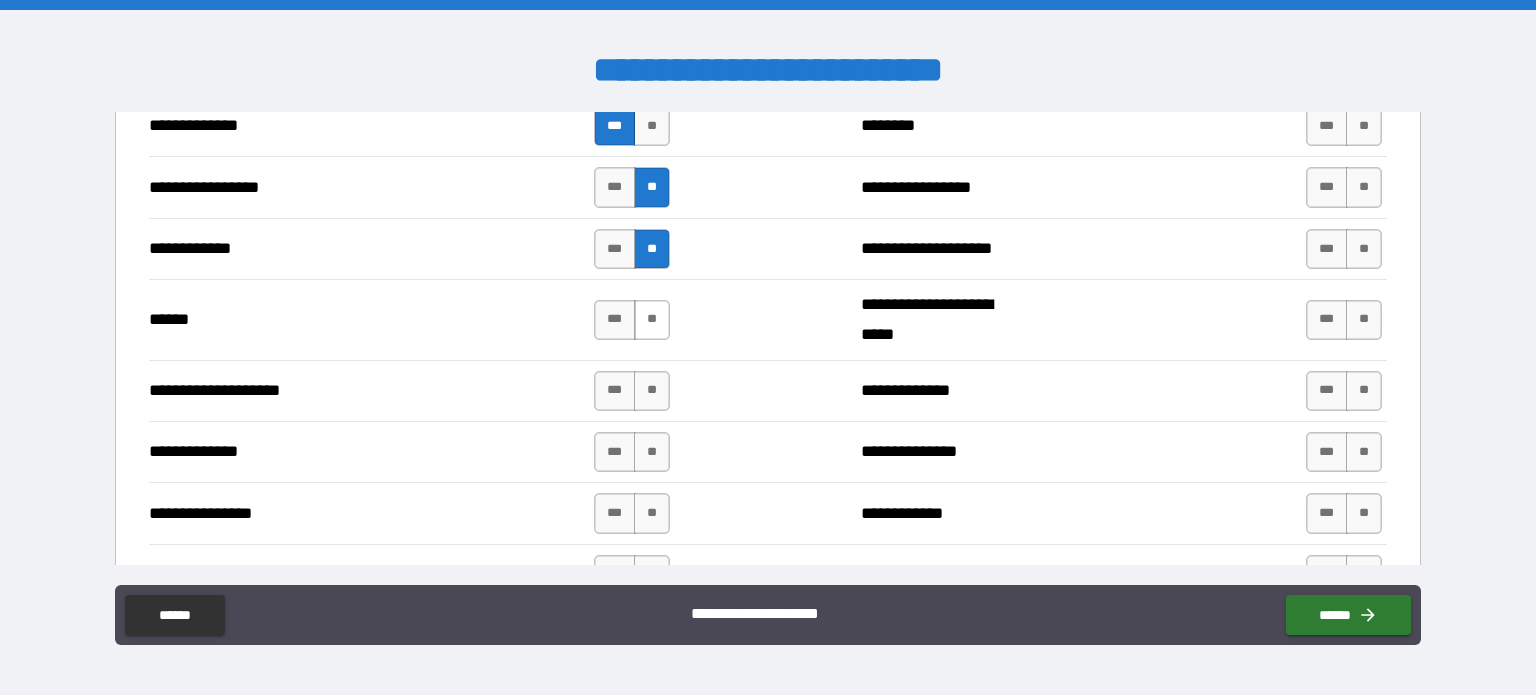 click on "**" at bounding box center (652, 320) 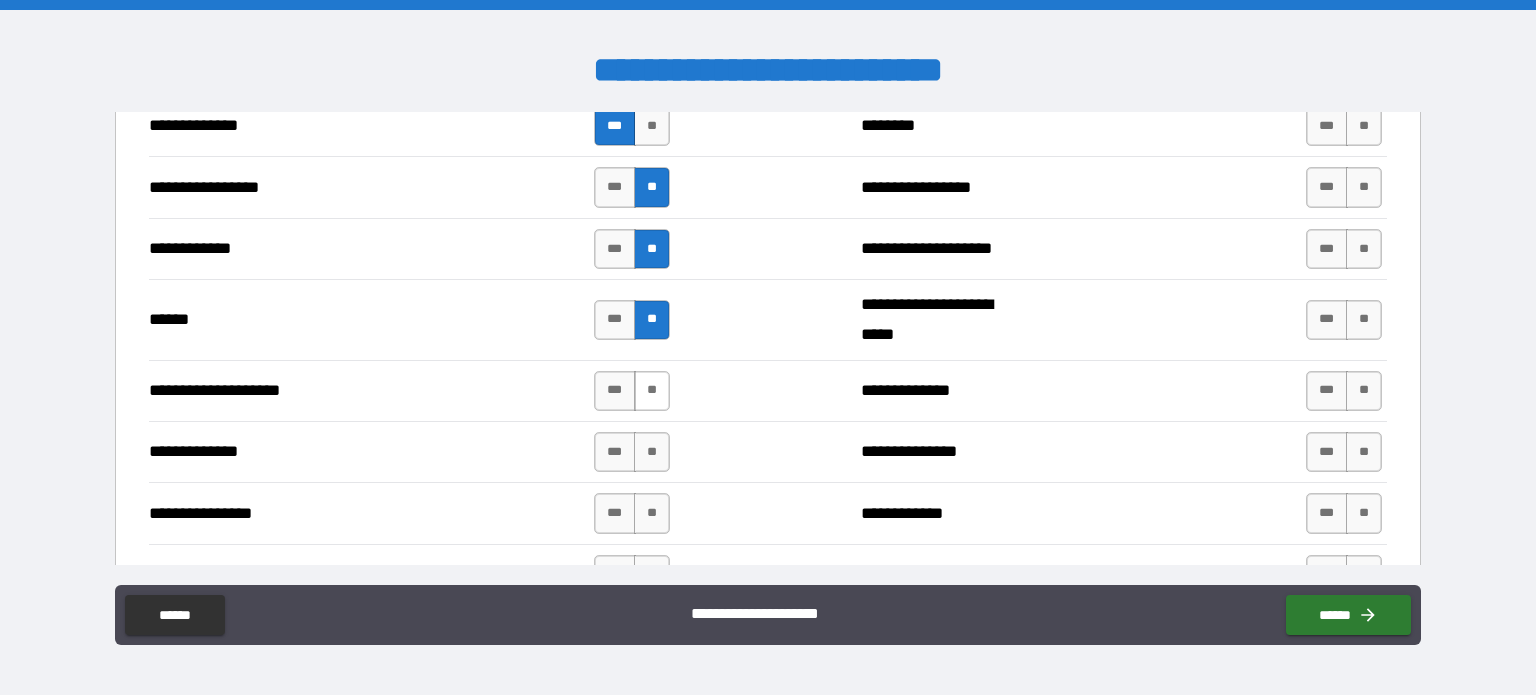 click on "**" at bounding box center (652, 391) 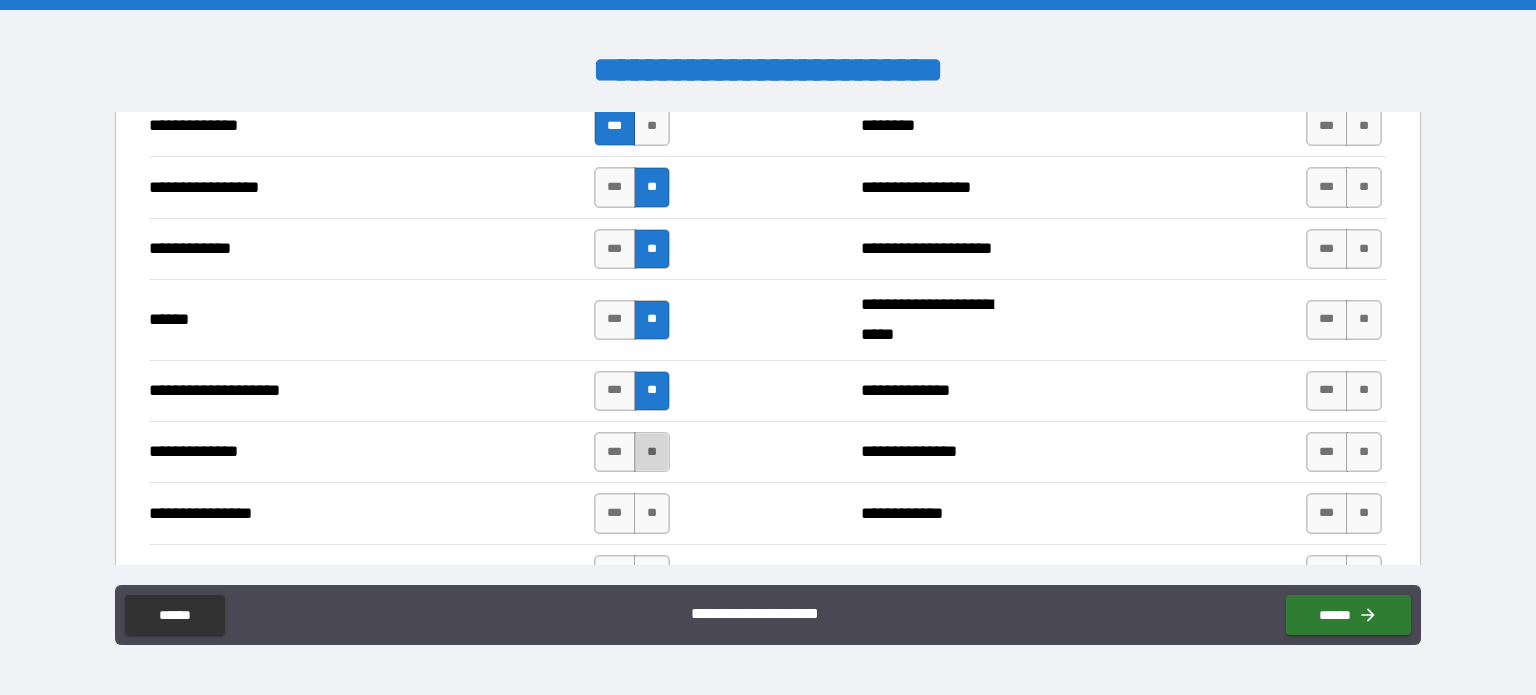 click on "**" at bounding box center [652, 452] 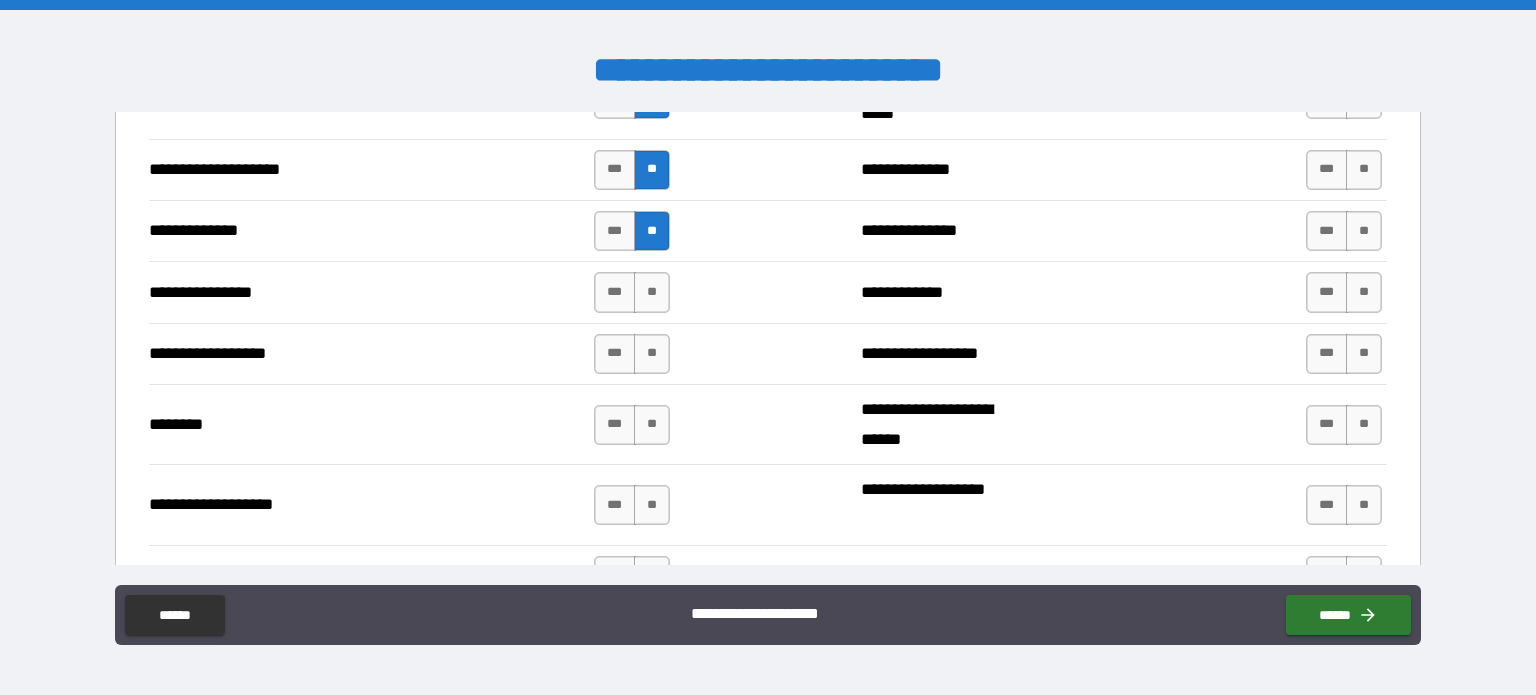 scroll, scrollTop: 3044, scrollLeft: 0, axis: vertical 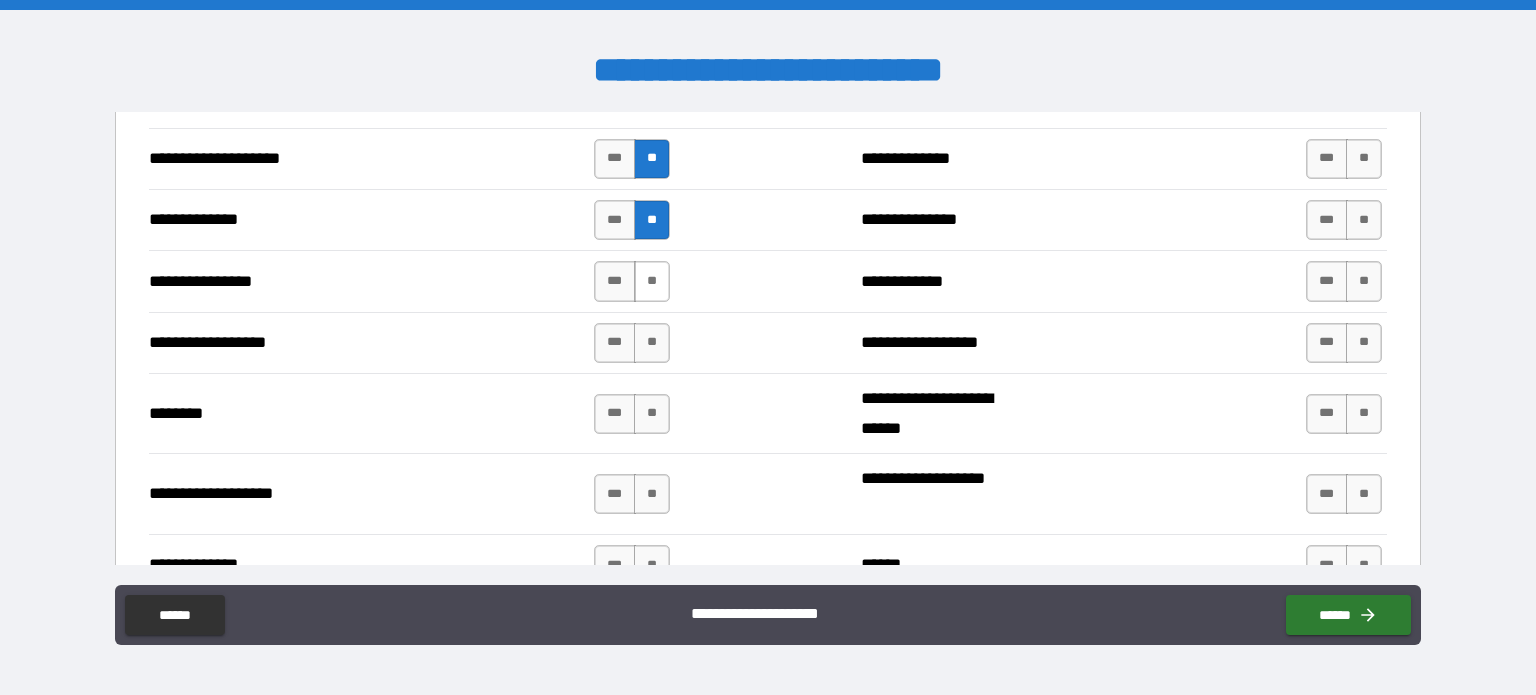 click on "**" at bounding box center (652, 281) 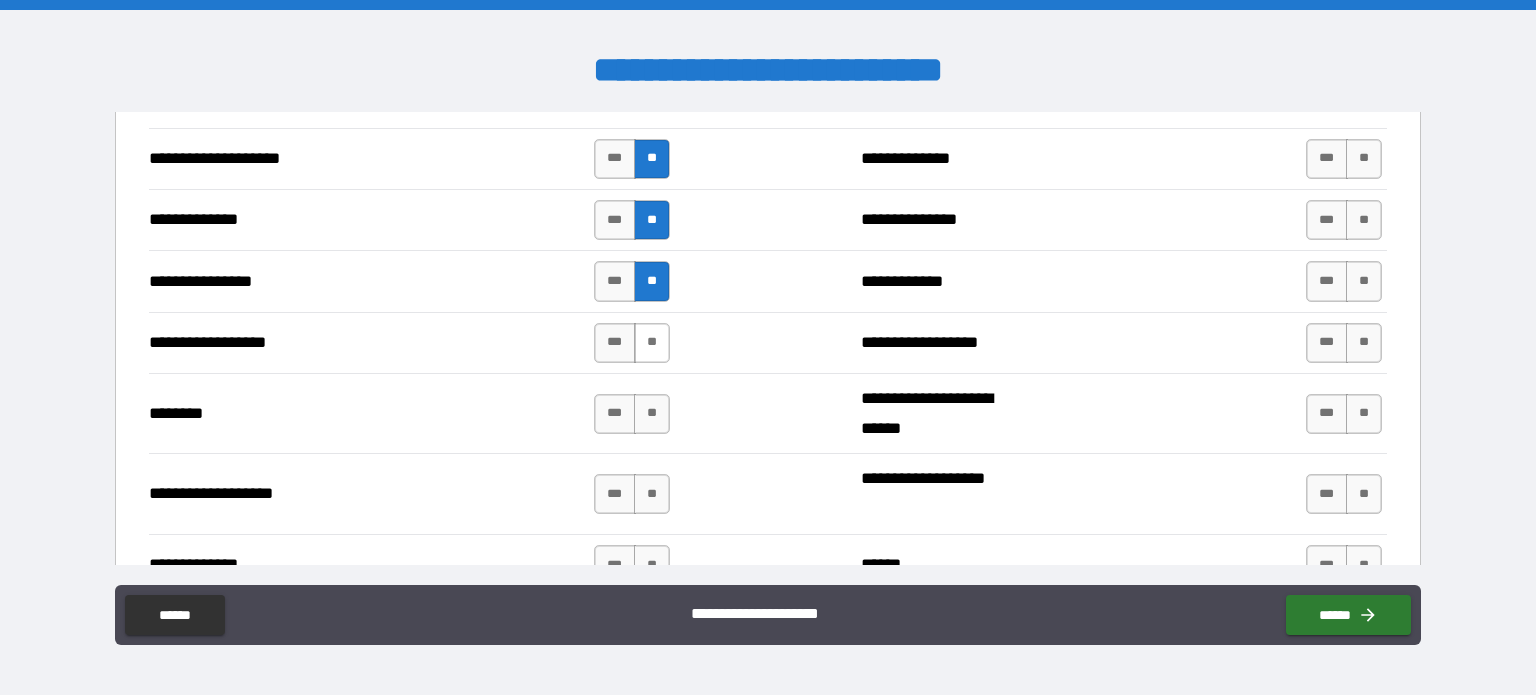 click on "**" at bounding box center (652, 343) 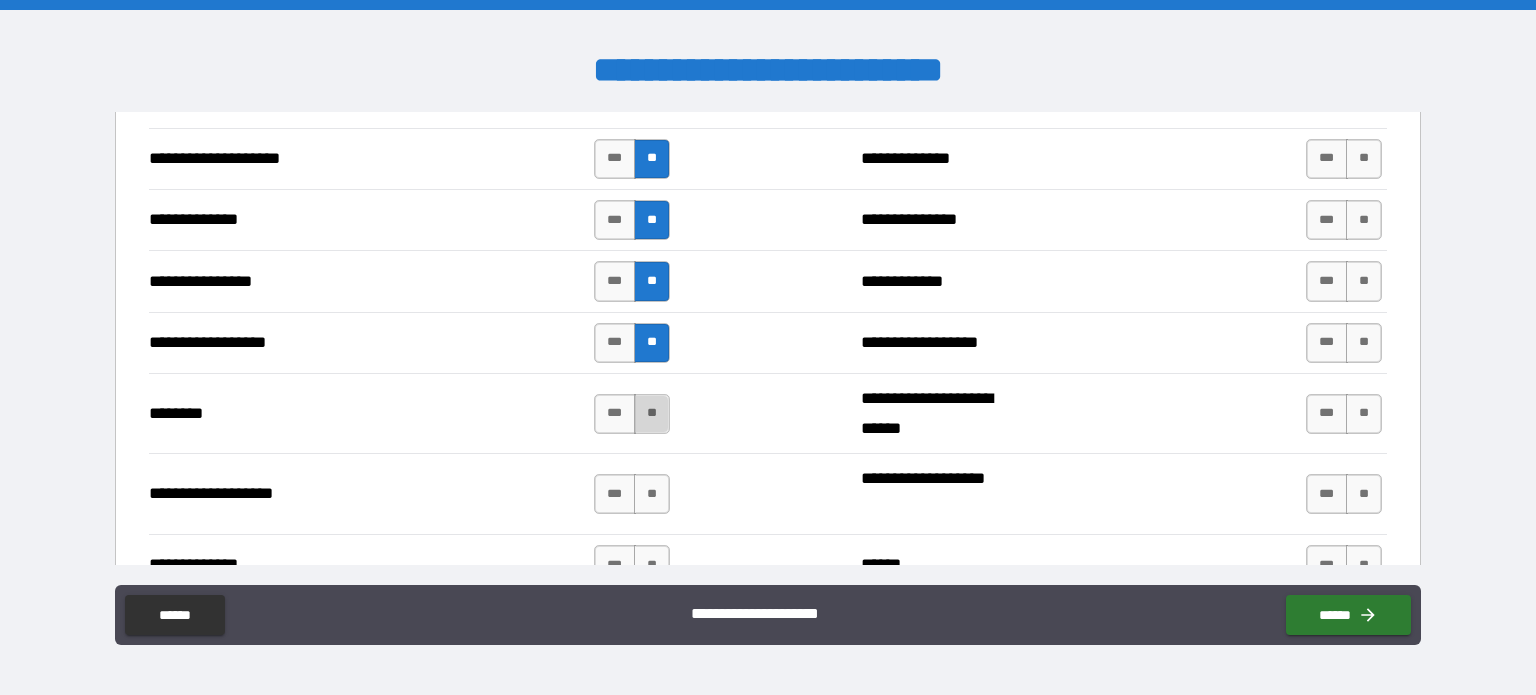 click on "**" at bounding box center (652, 414) 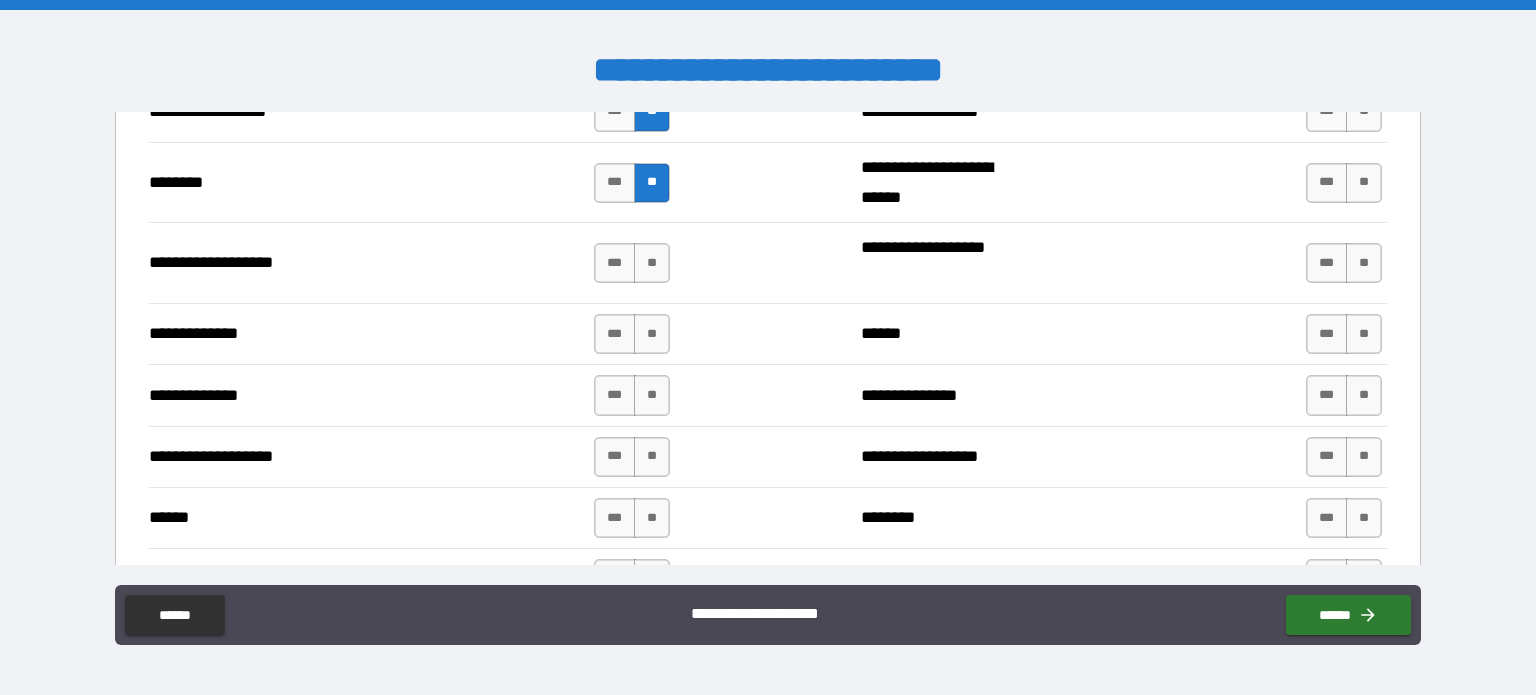 scroll, scrollTop: 3276, scrollLeft: 0, axis: vertical 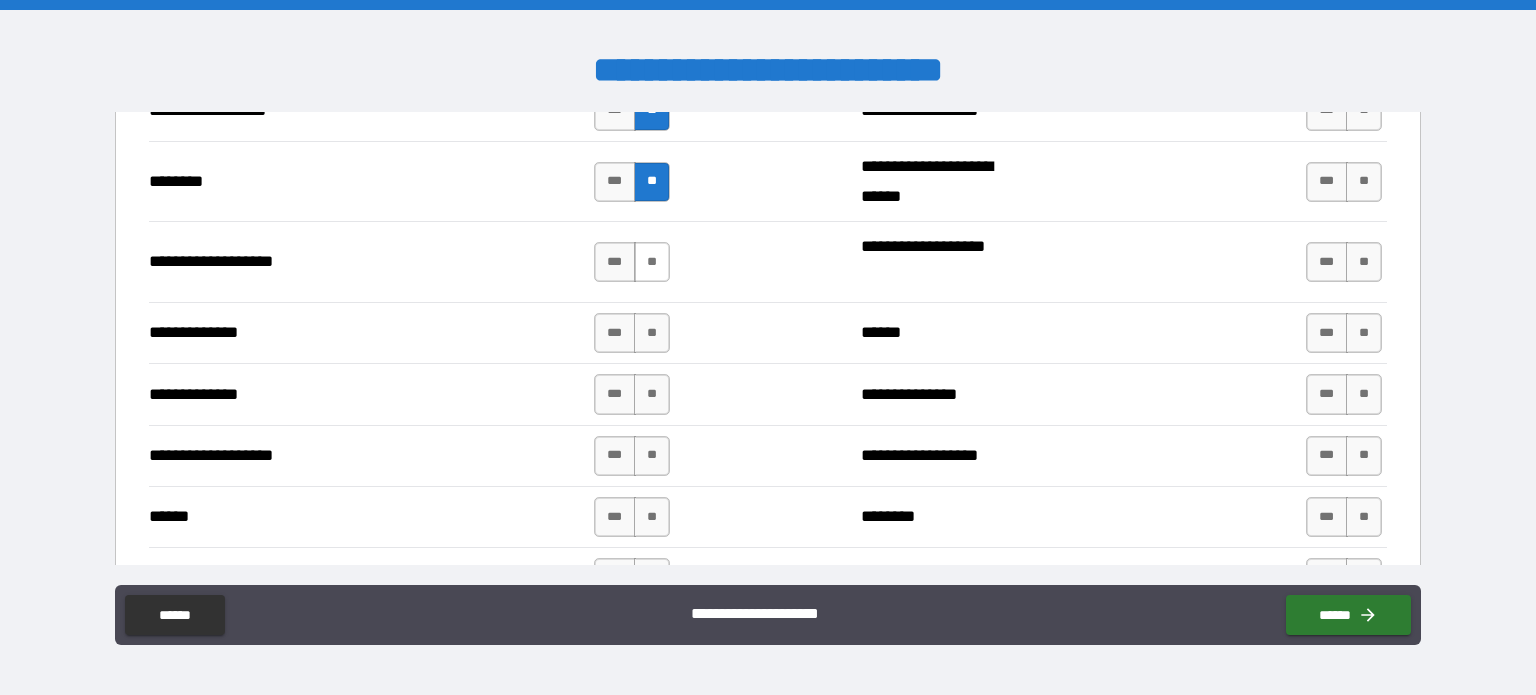click on "**" at bounding box center (652, 262) 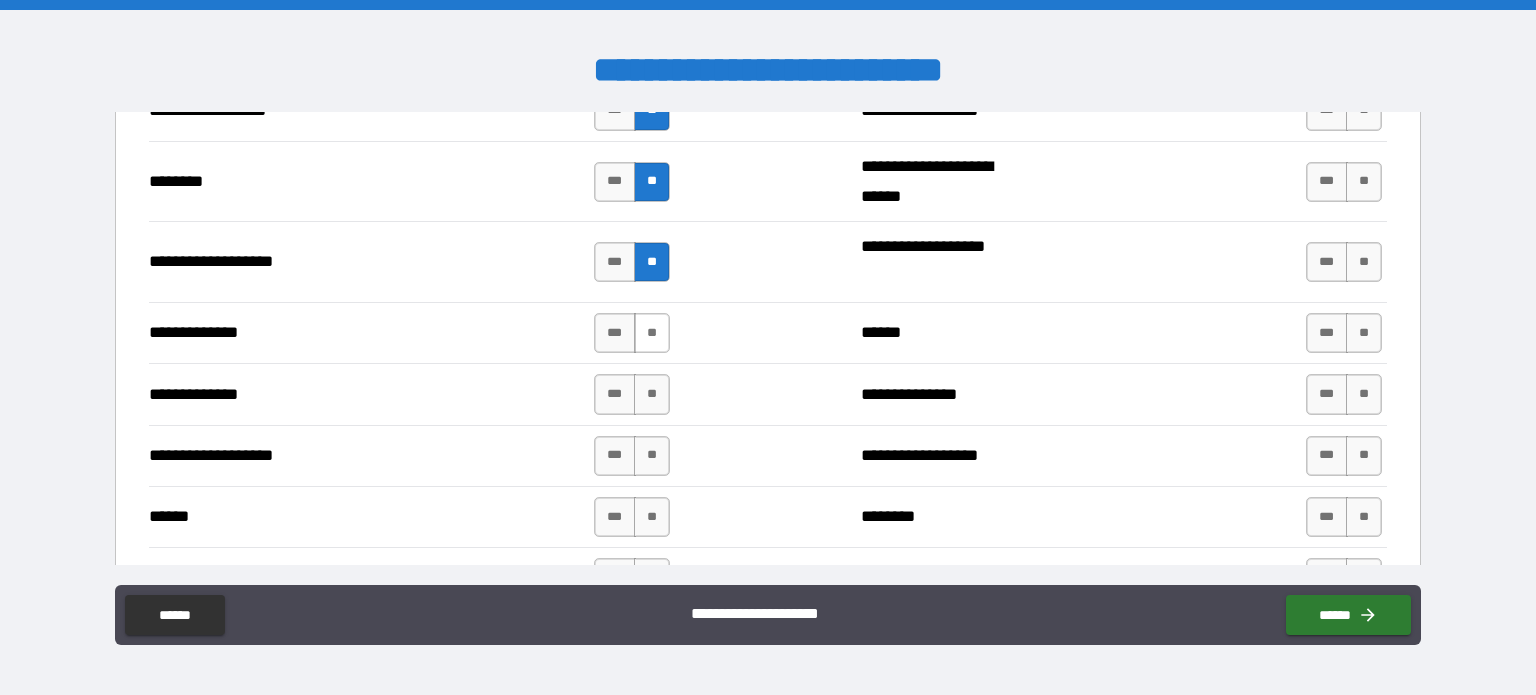 click on "**" at bounding box center [652, 333] 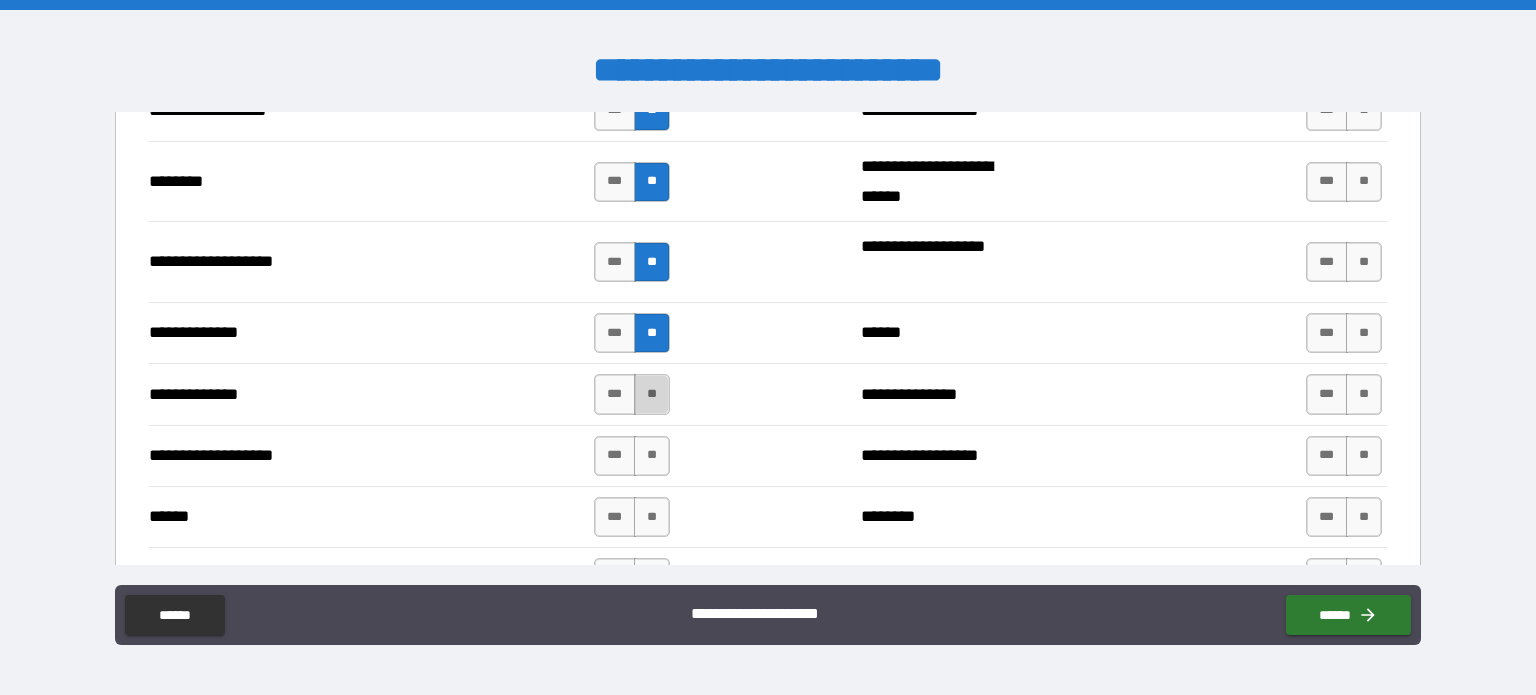click on "**" at bounding box center [652, 394] 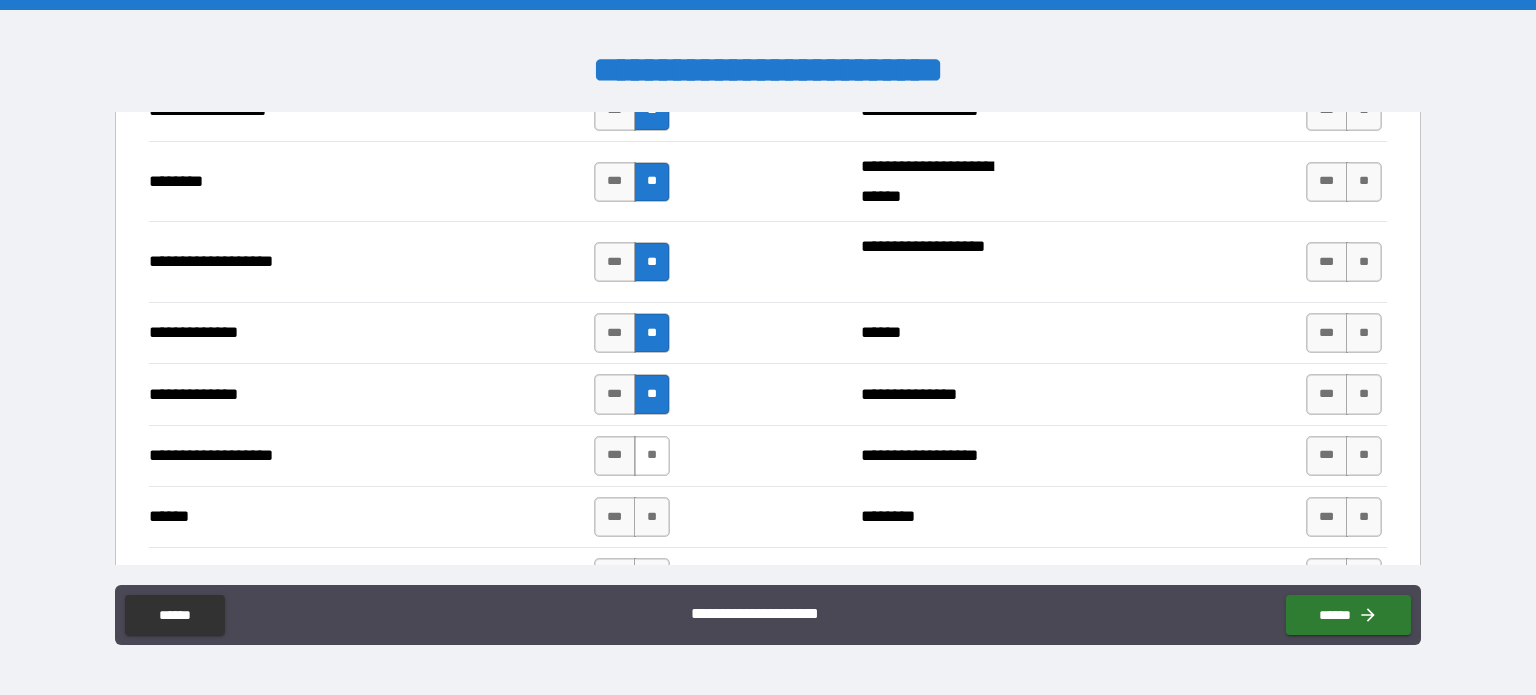 click on "**" at bounding box center (652, 456) 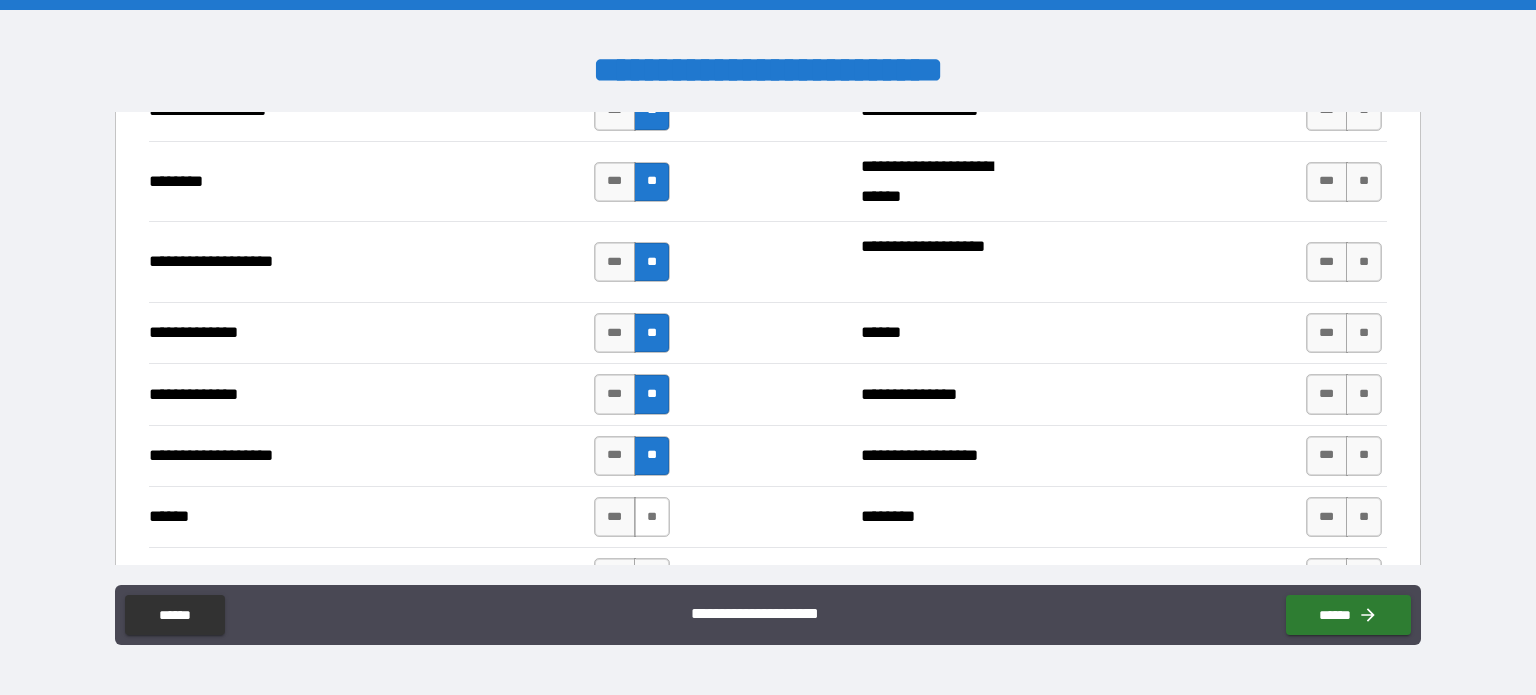 click on "**" at bounding box center [652, 517] 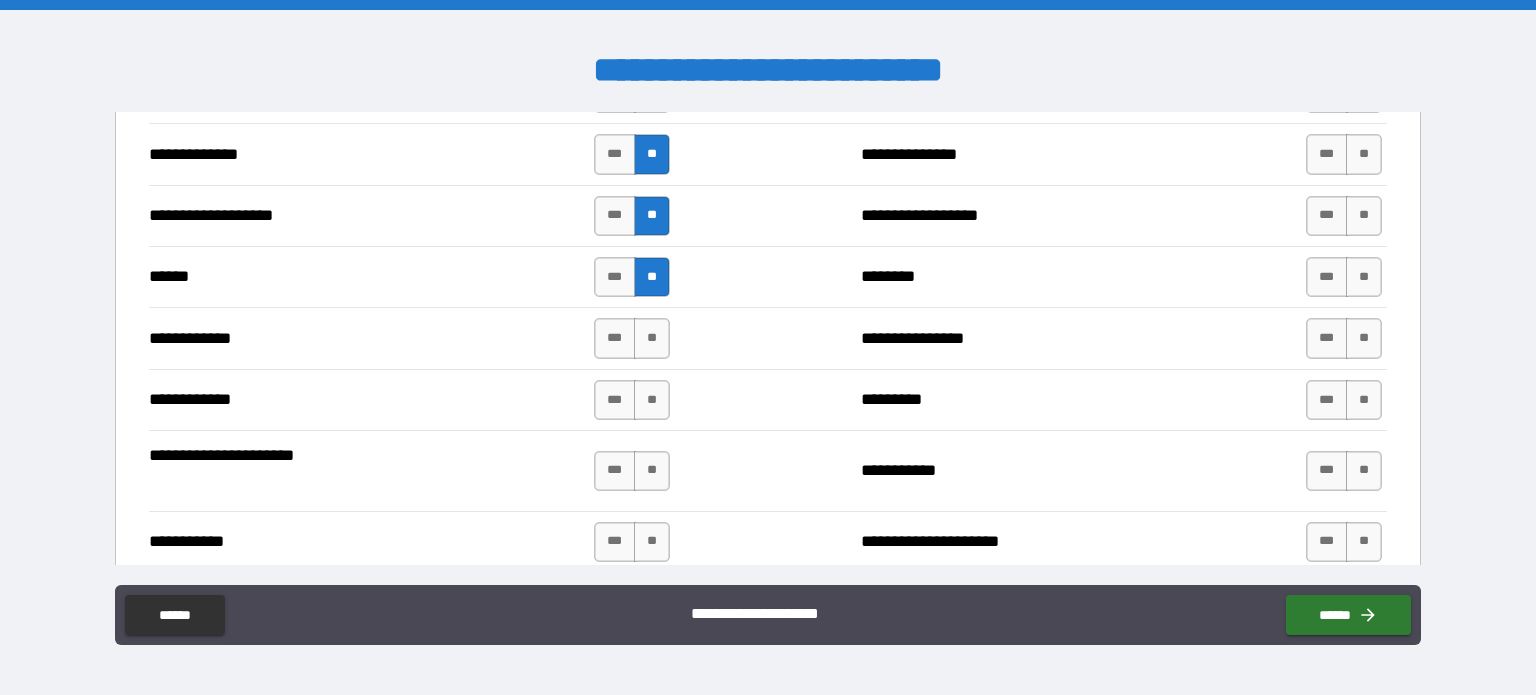 scroll, scrollTop: 3517, scrollLeft: 0, axis: vertical 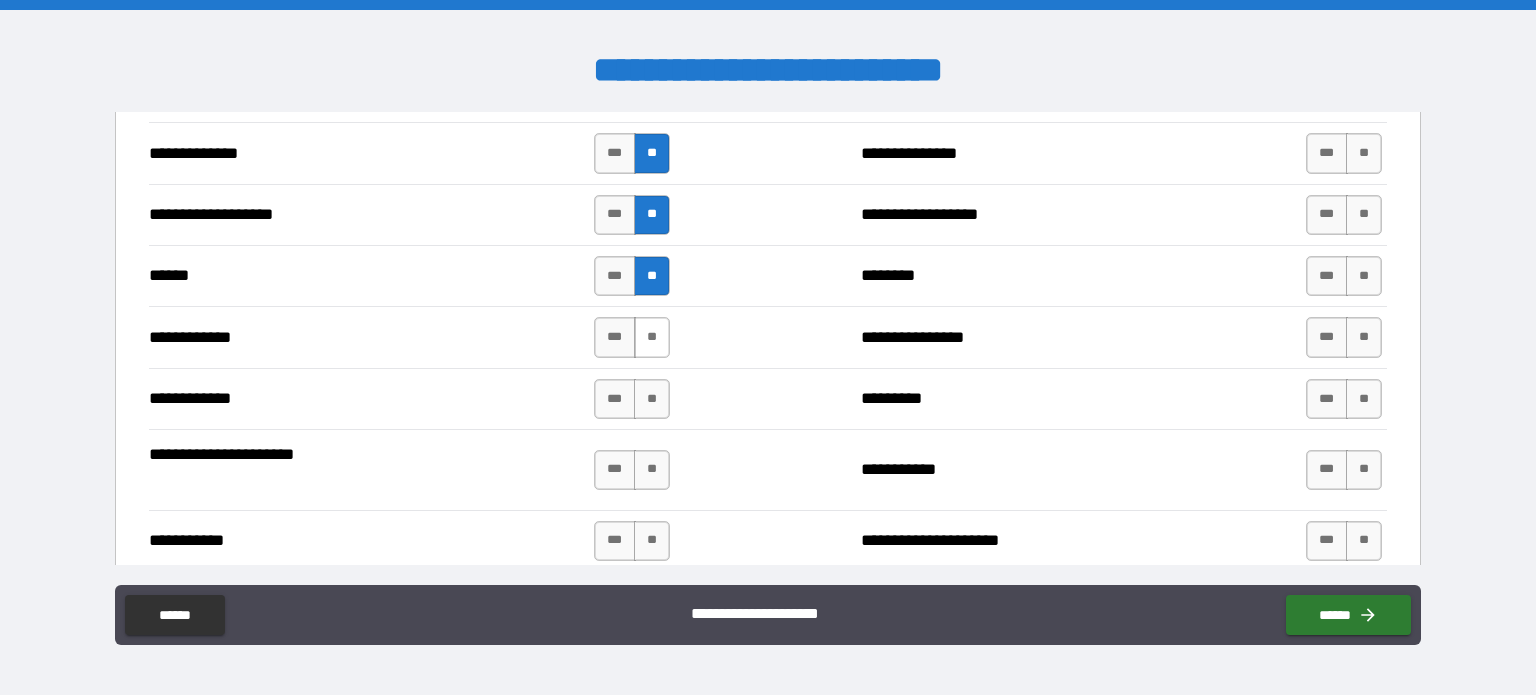 click on "**" at bounding box center [652, 337] 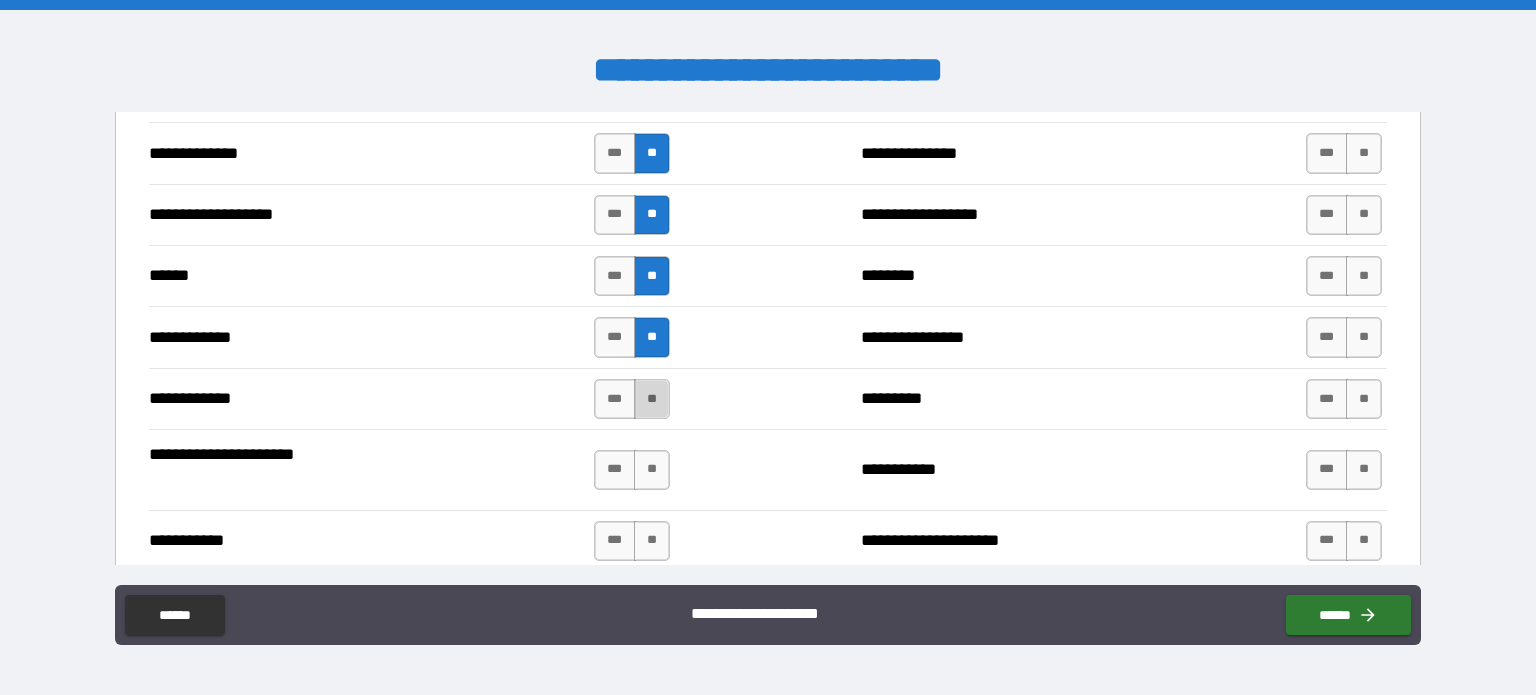 click on "**" at bounding box center (652, 399) 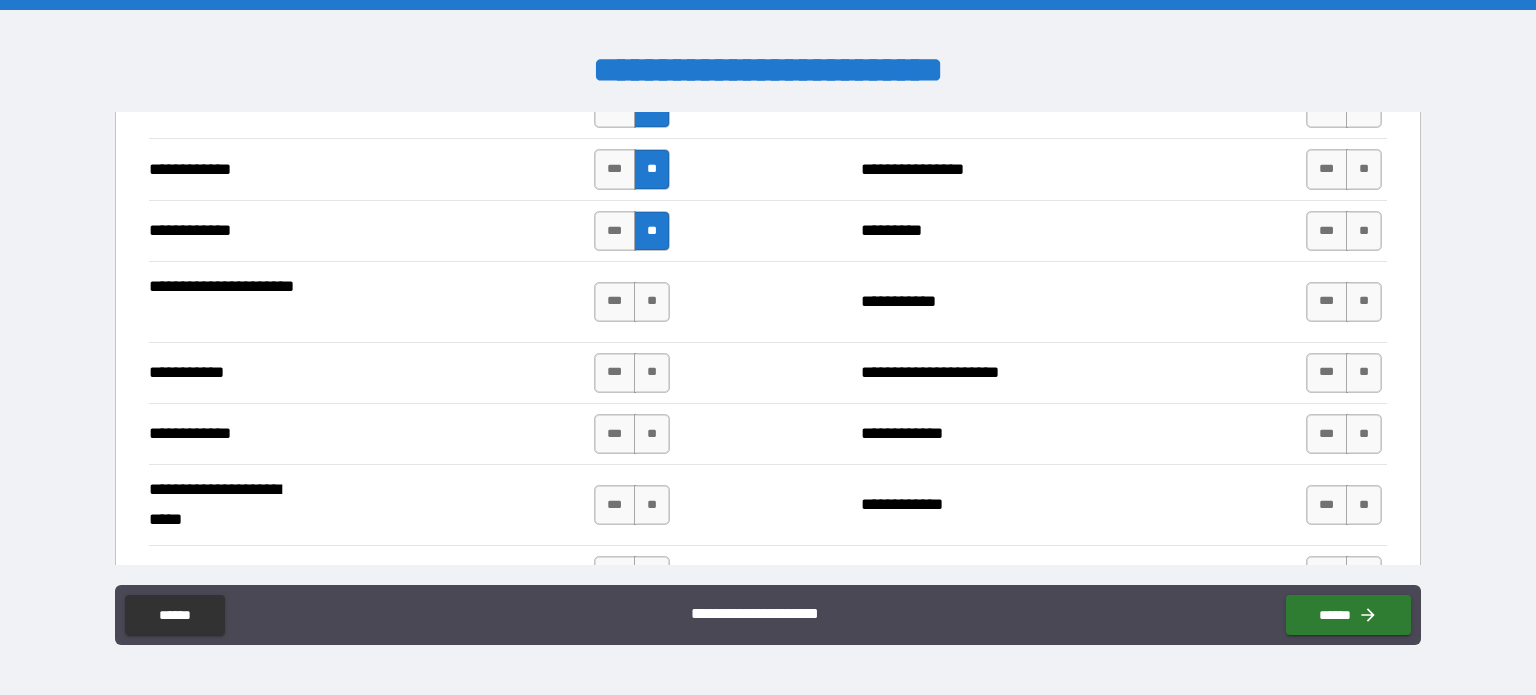scroll, scrollTop: 3693, scrollLeft: 0, axis: vertical 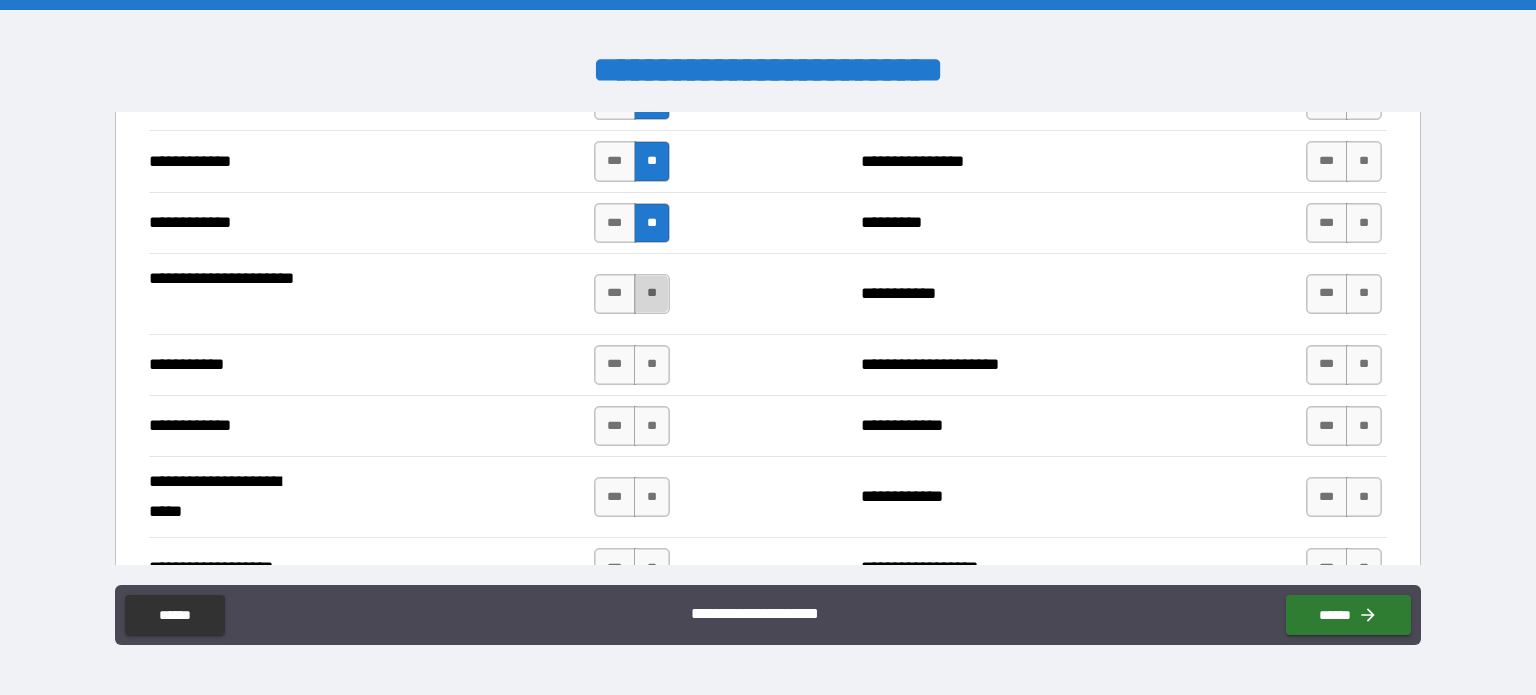 click on "**" at bounding box center (652, 294) 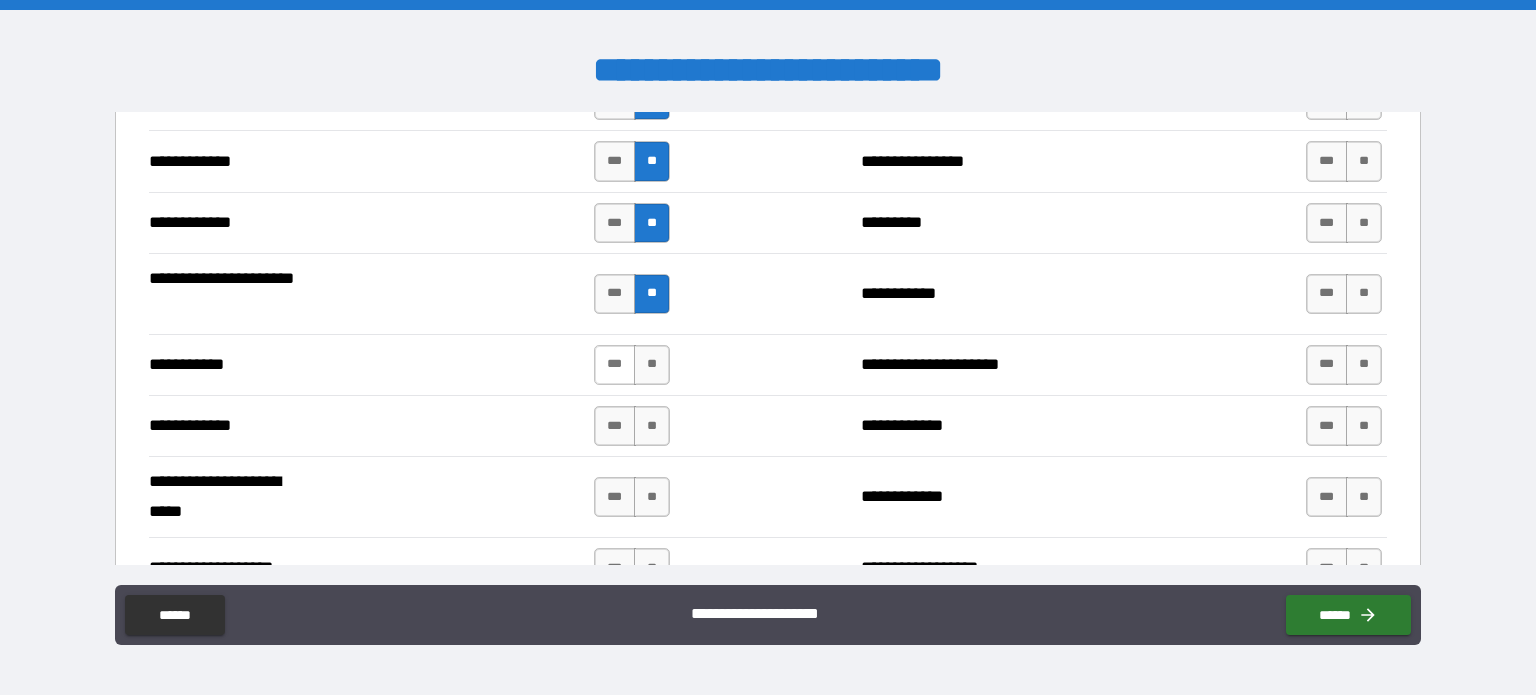 click on "***" at bounding box center [615, 365] 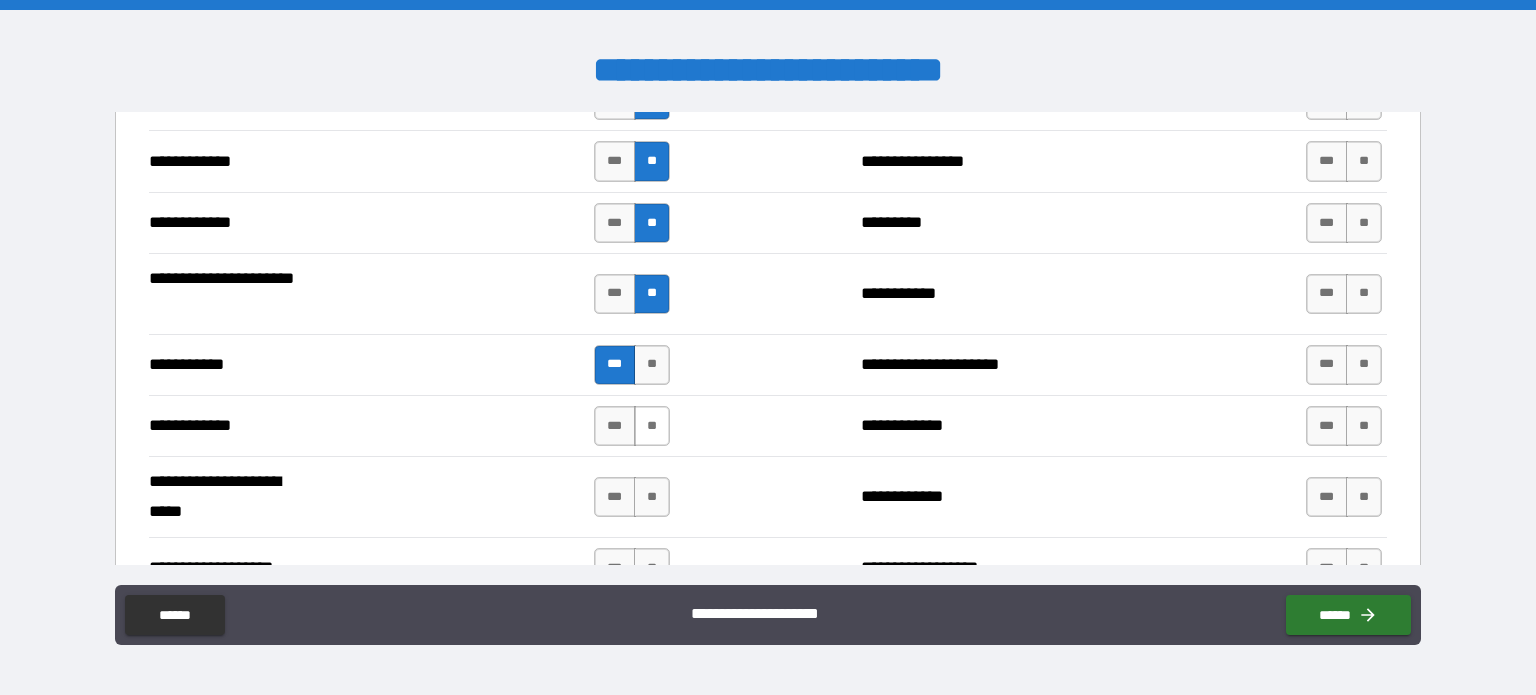 click on "**" at bounding box center (652, 426) 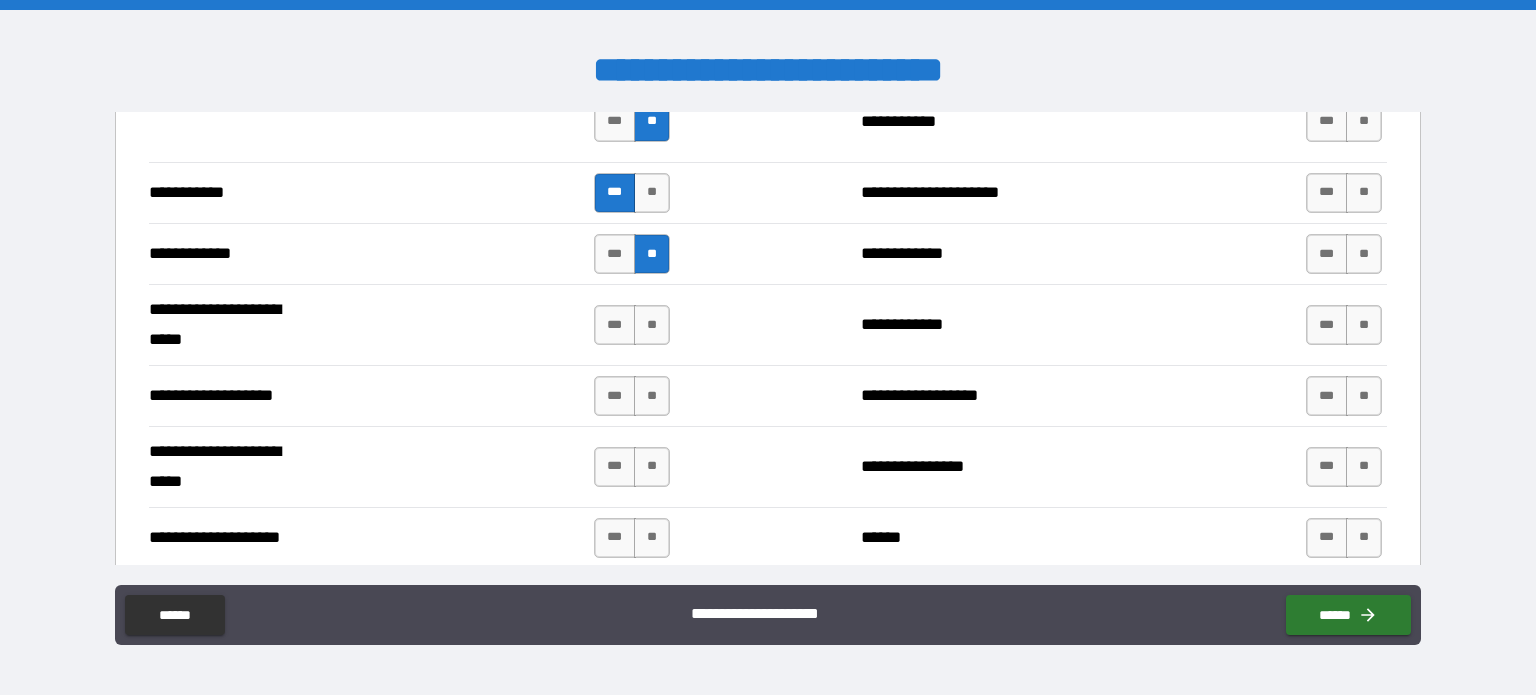 scroll, scrollTop: 3866, scrollLeft: 0, axis: vertical 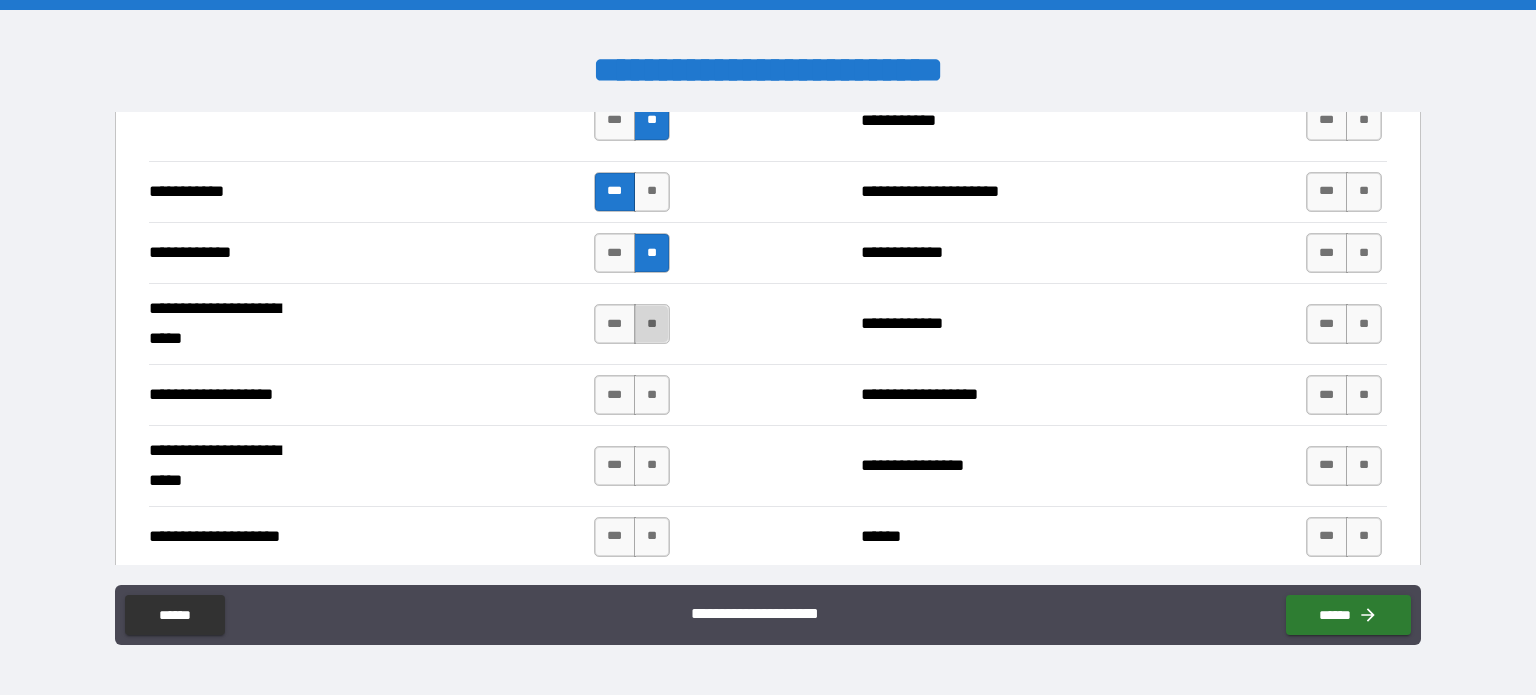 click on "**" at bounding box center (652, 324) 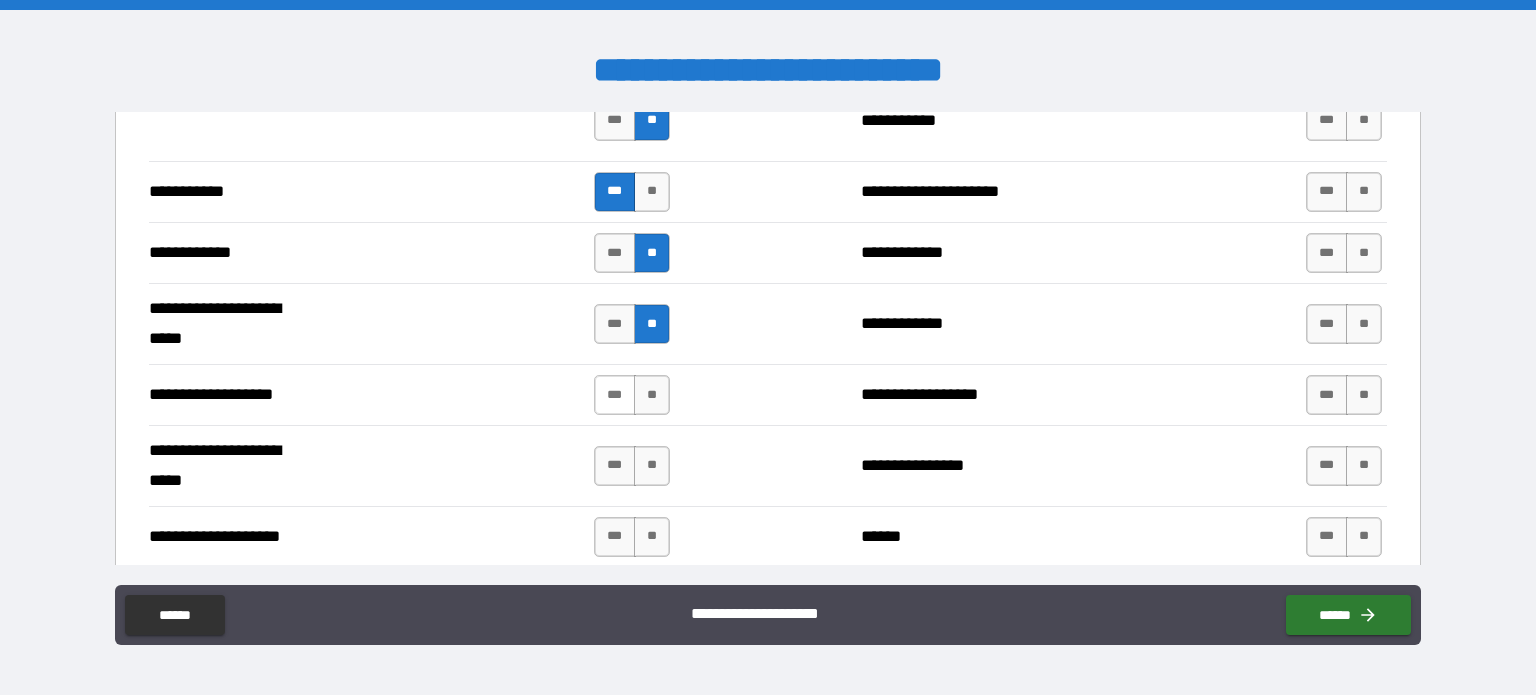 click on "***" at bounding box center (615, 395) 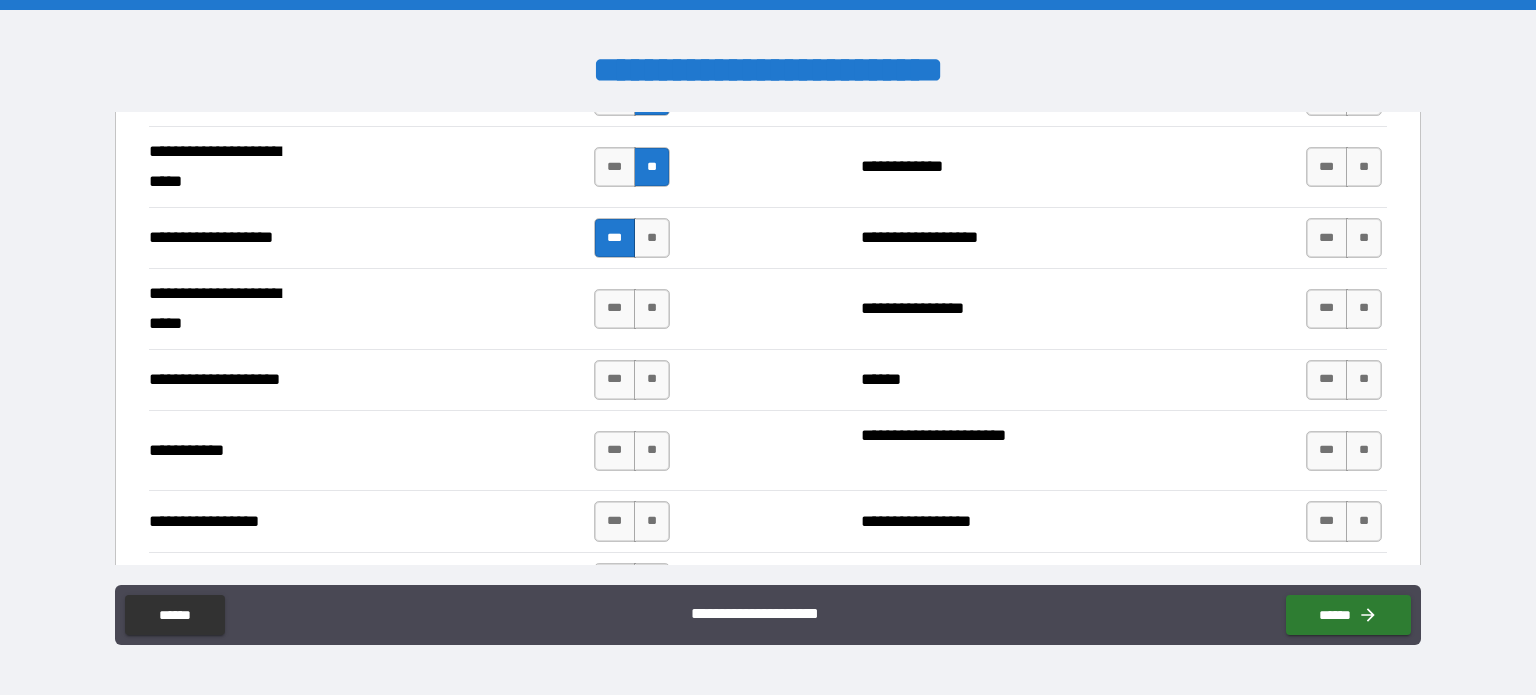 scroll, scrollTop: 4026, scrollLeft: 0, axis: vertical 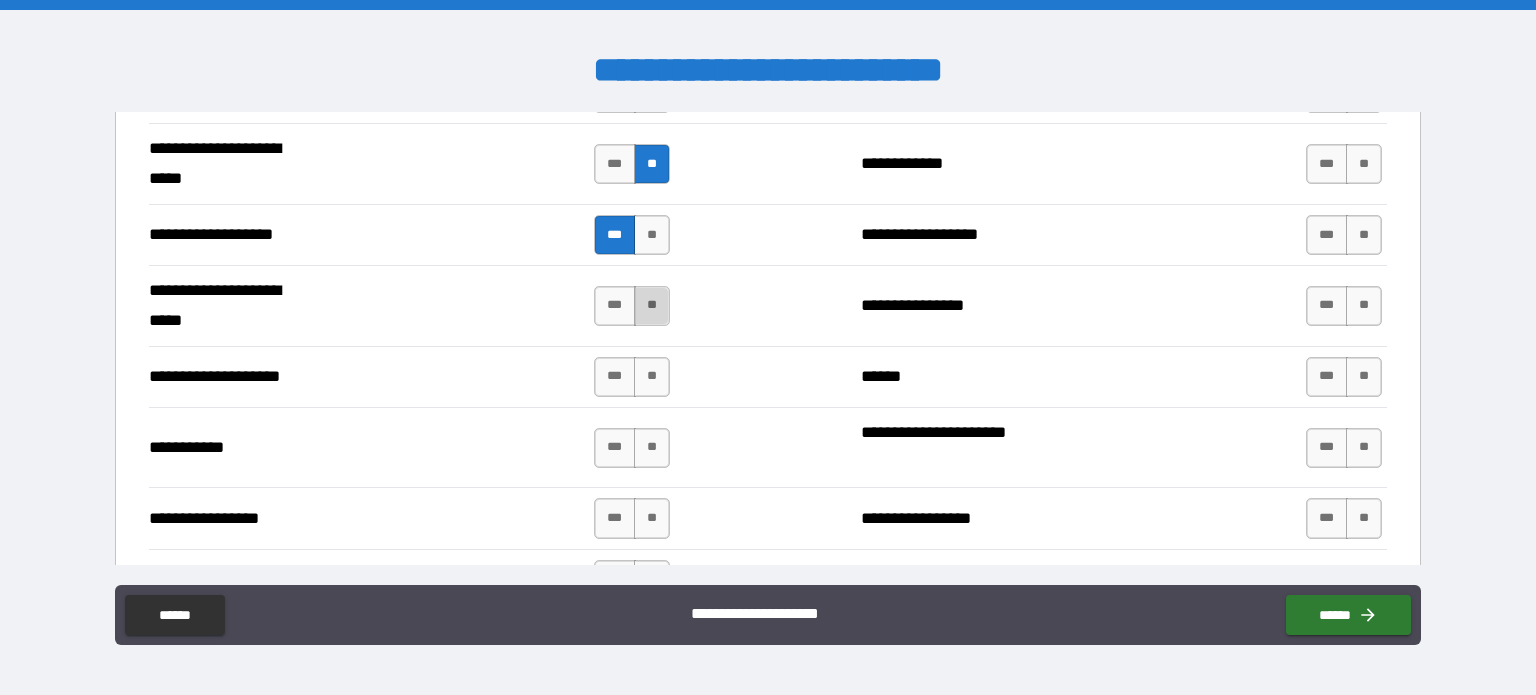 click on "**" at bounding box center (652, 306) 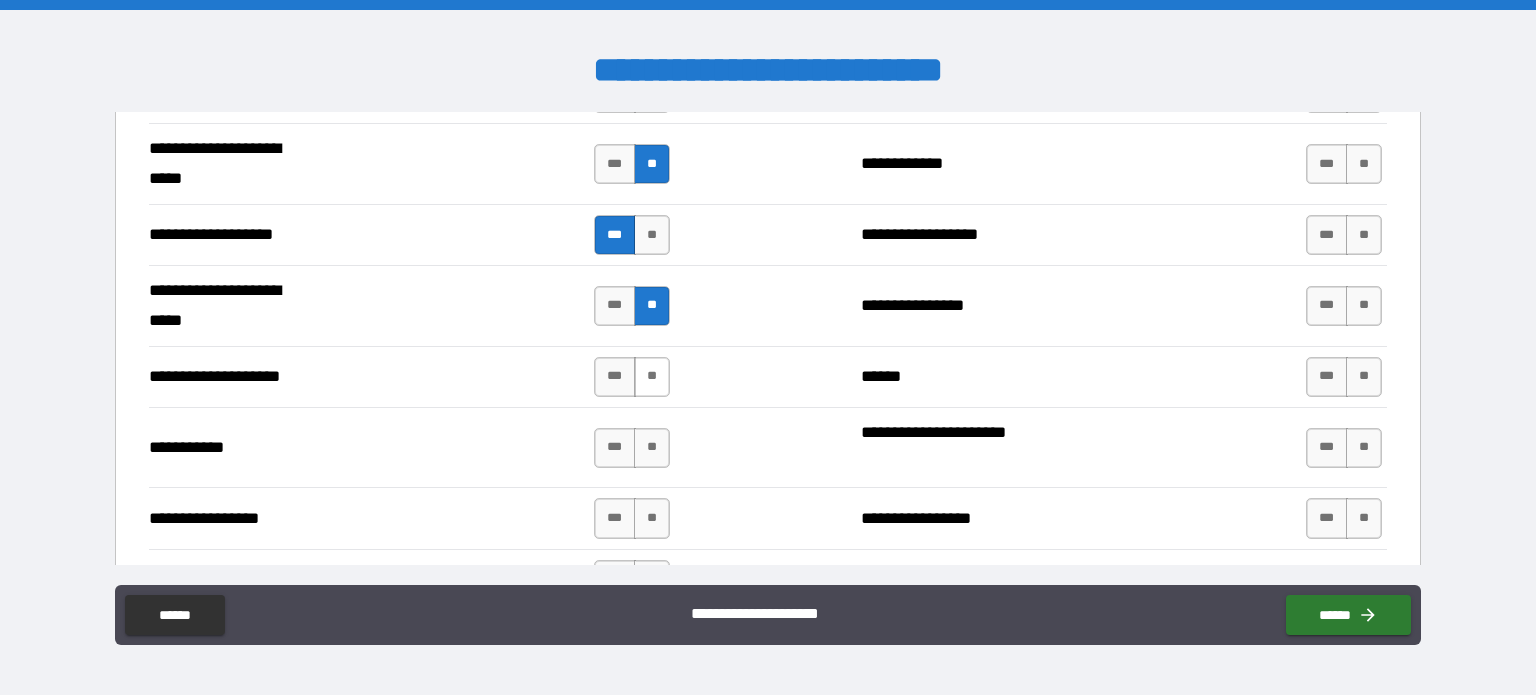 click on "**" at bounding box center [652, 377] 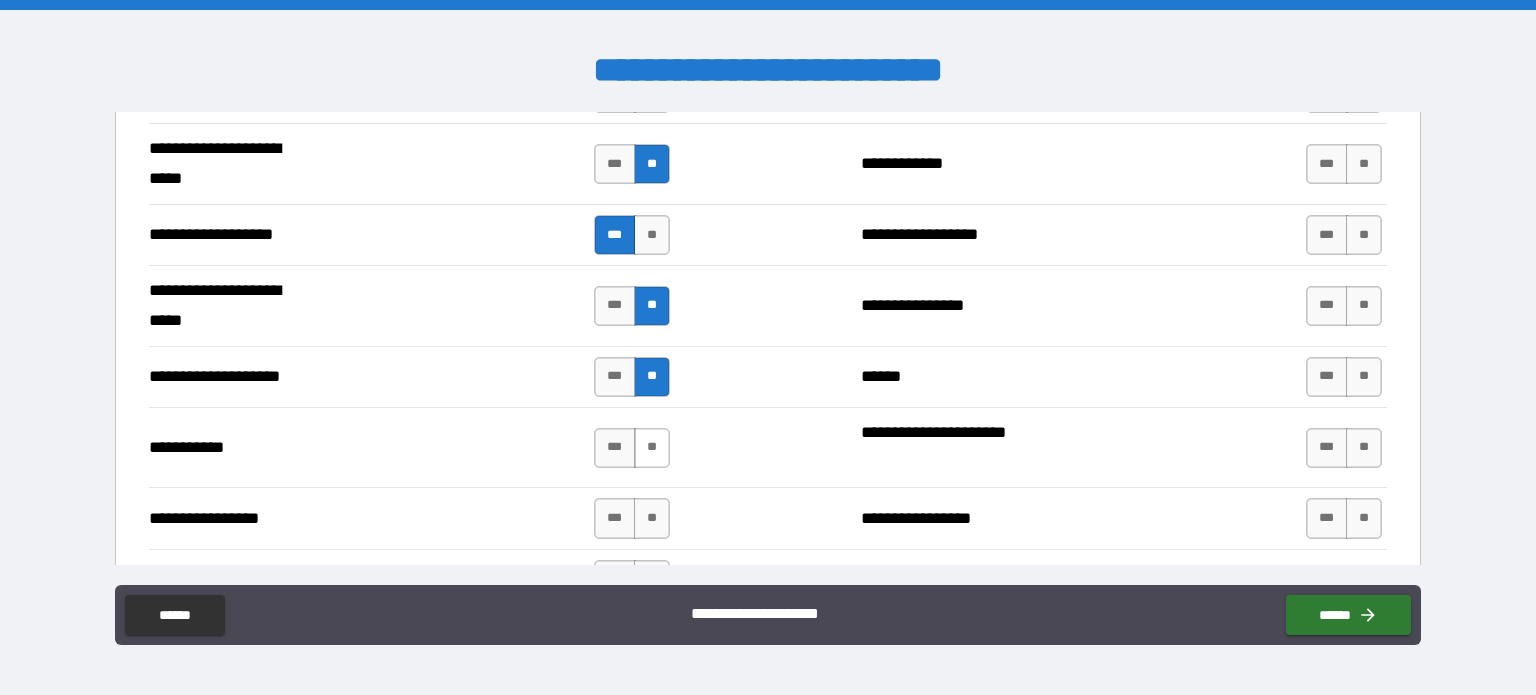 click on "**" at bounding box center [652, 448] 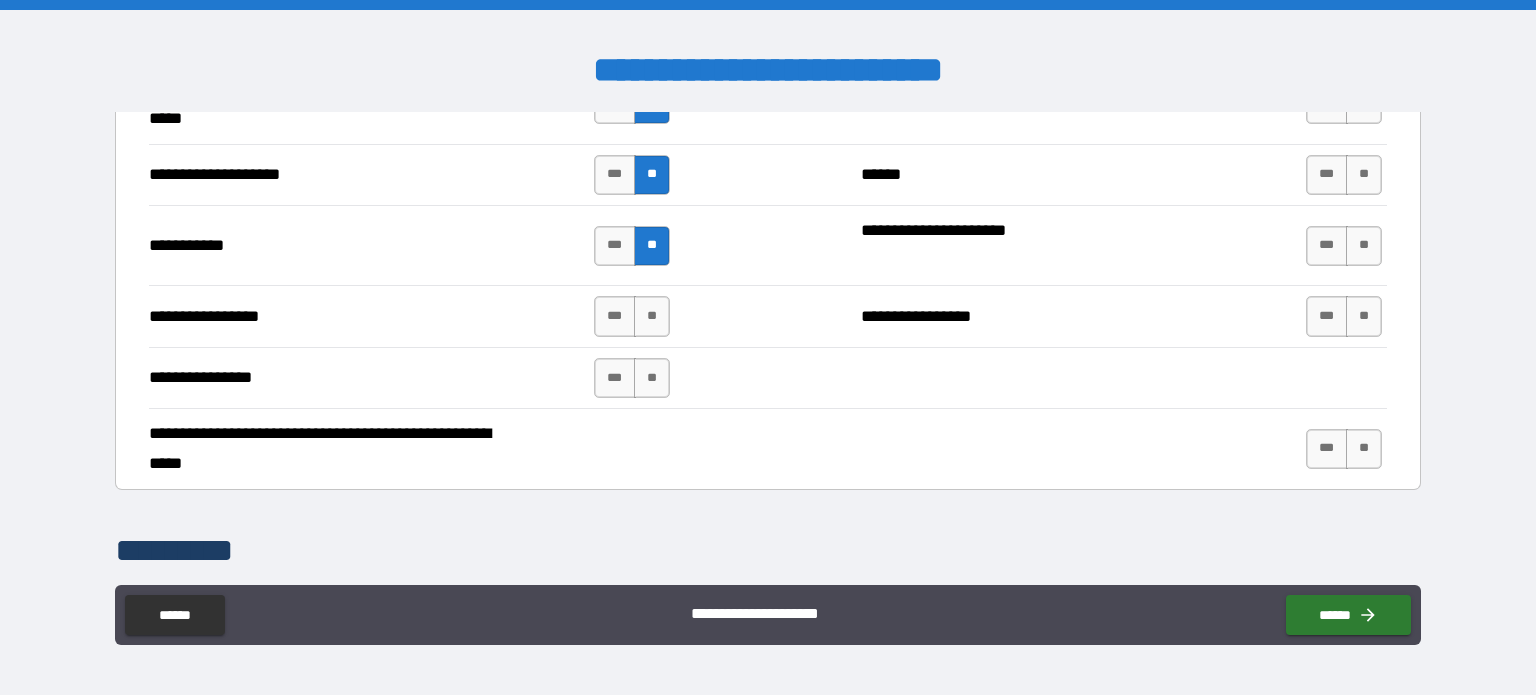 scroll, scrollTop: 4230, scrollLeft: 0, axis: vertical 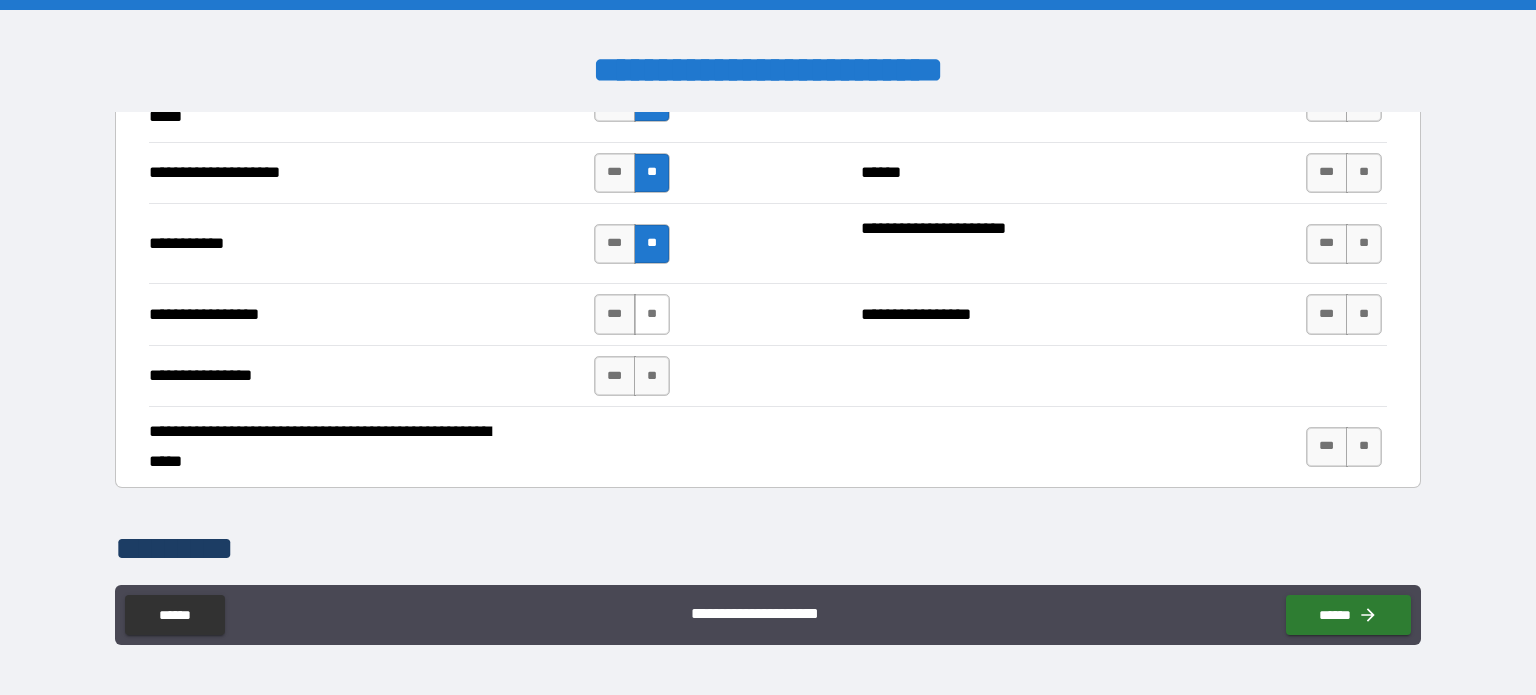 click on "**" at bounding box center [652, 314] 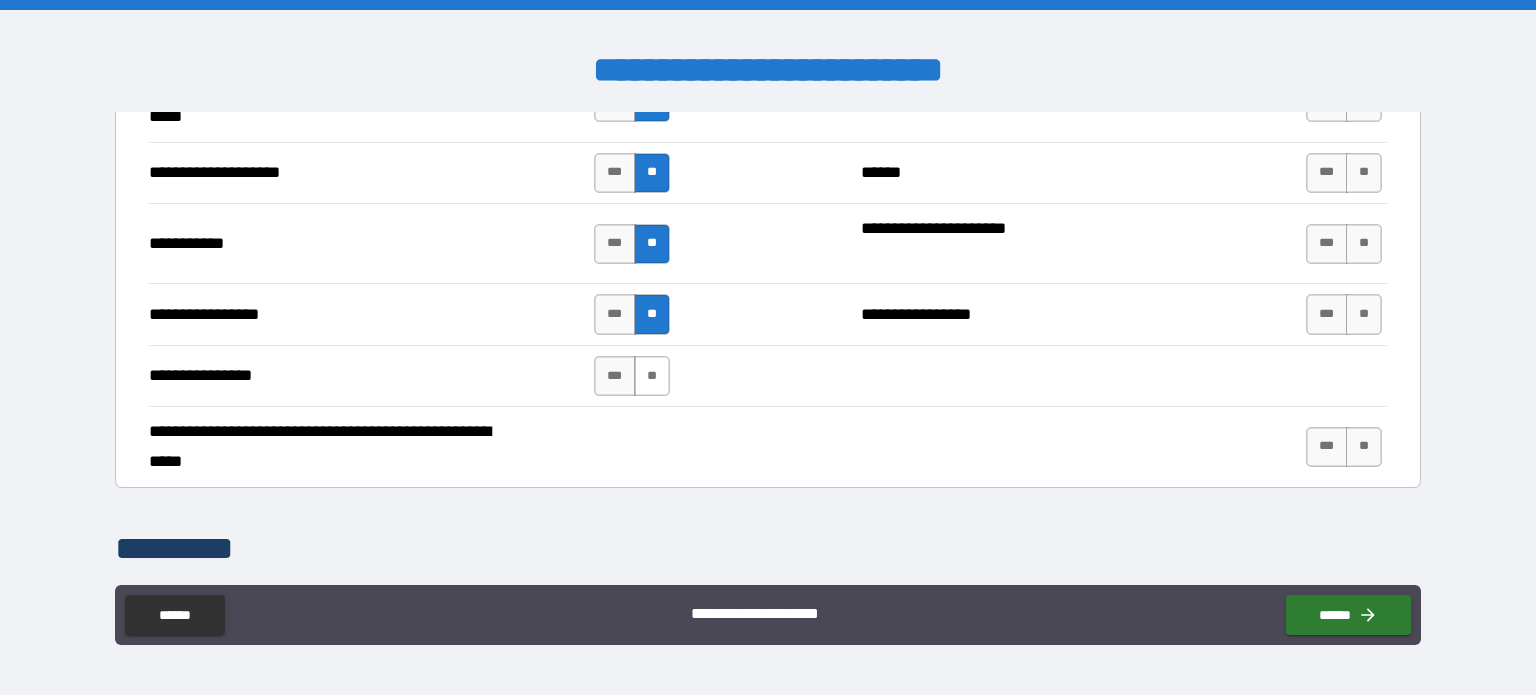 click on "**" at bounding box center [652, 376] 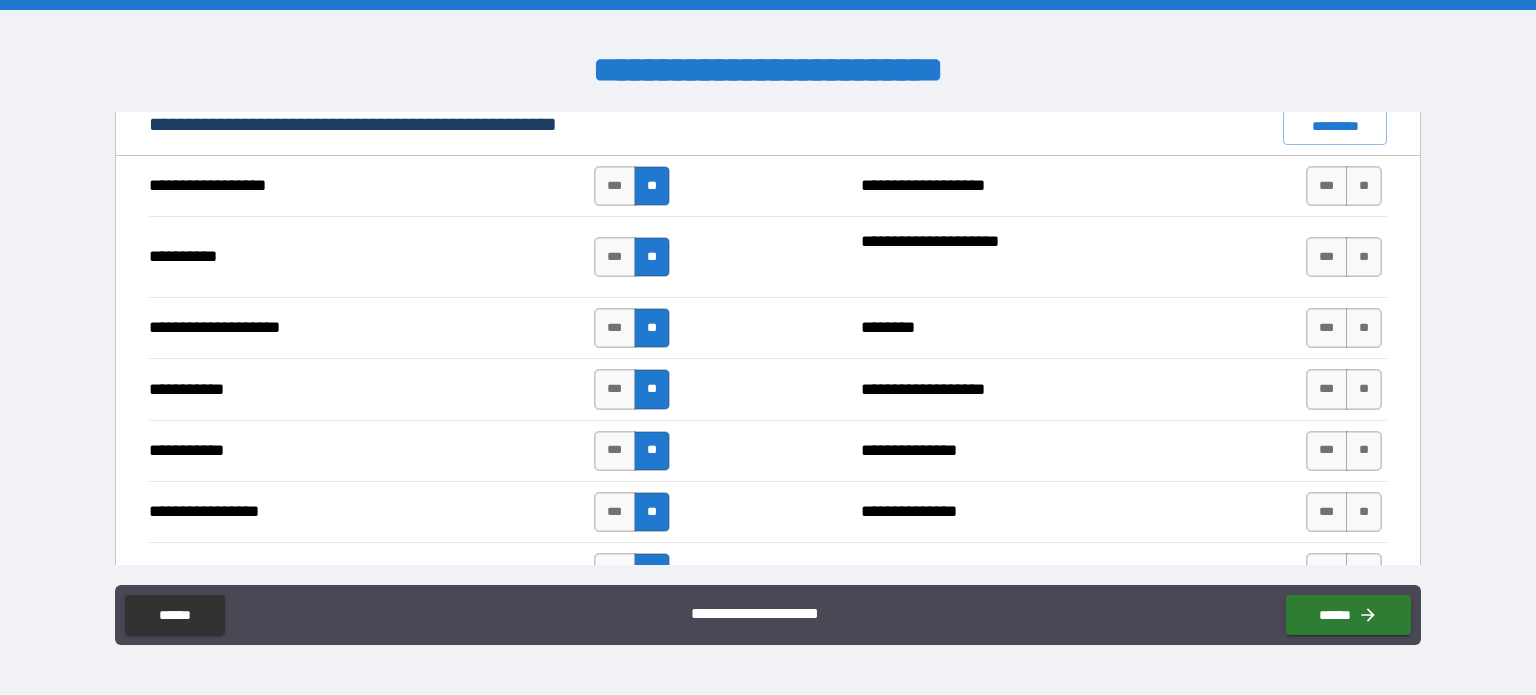 scroll, scrollTop: 1900, scrollLeft: 0, axis: vertical 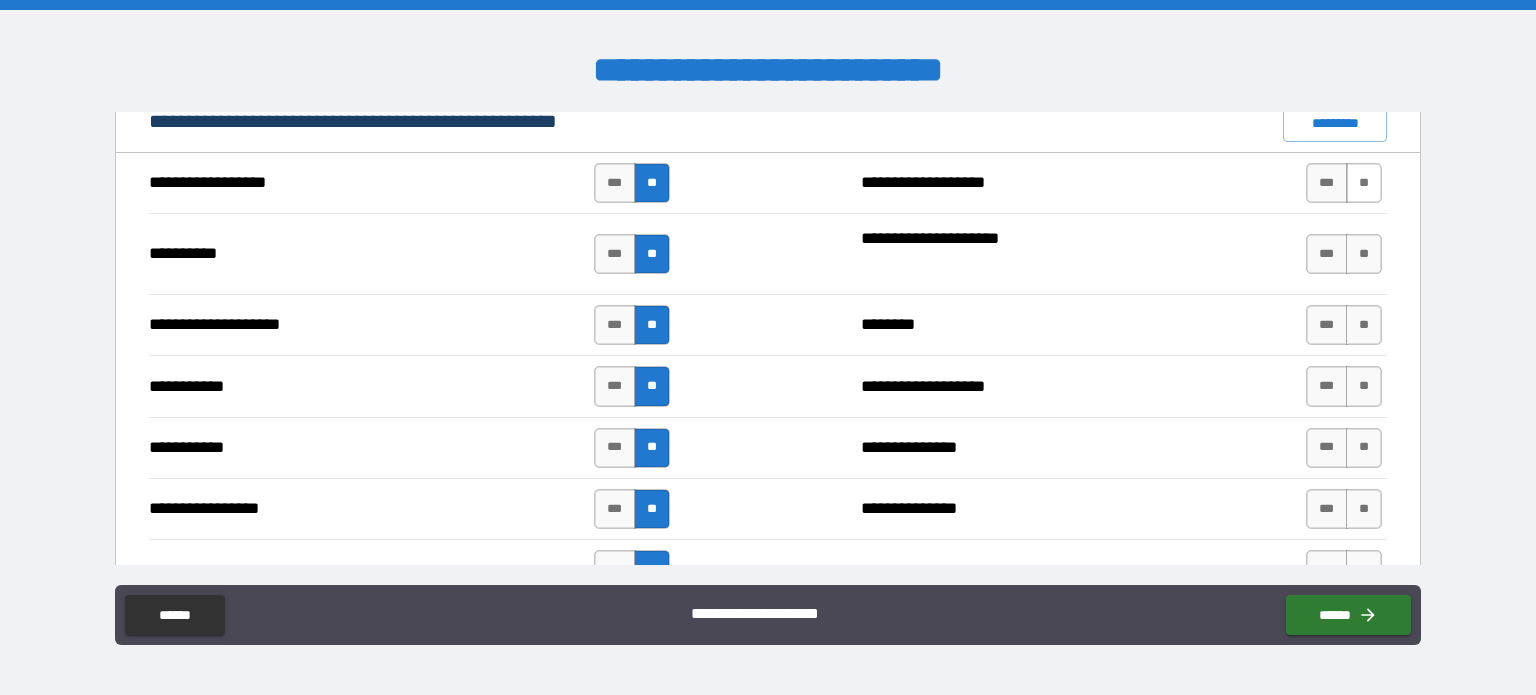 click on "**" at bounding box center [1364, 183] 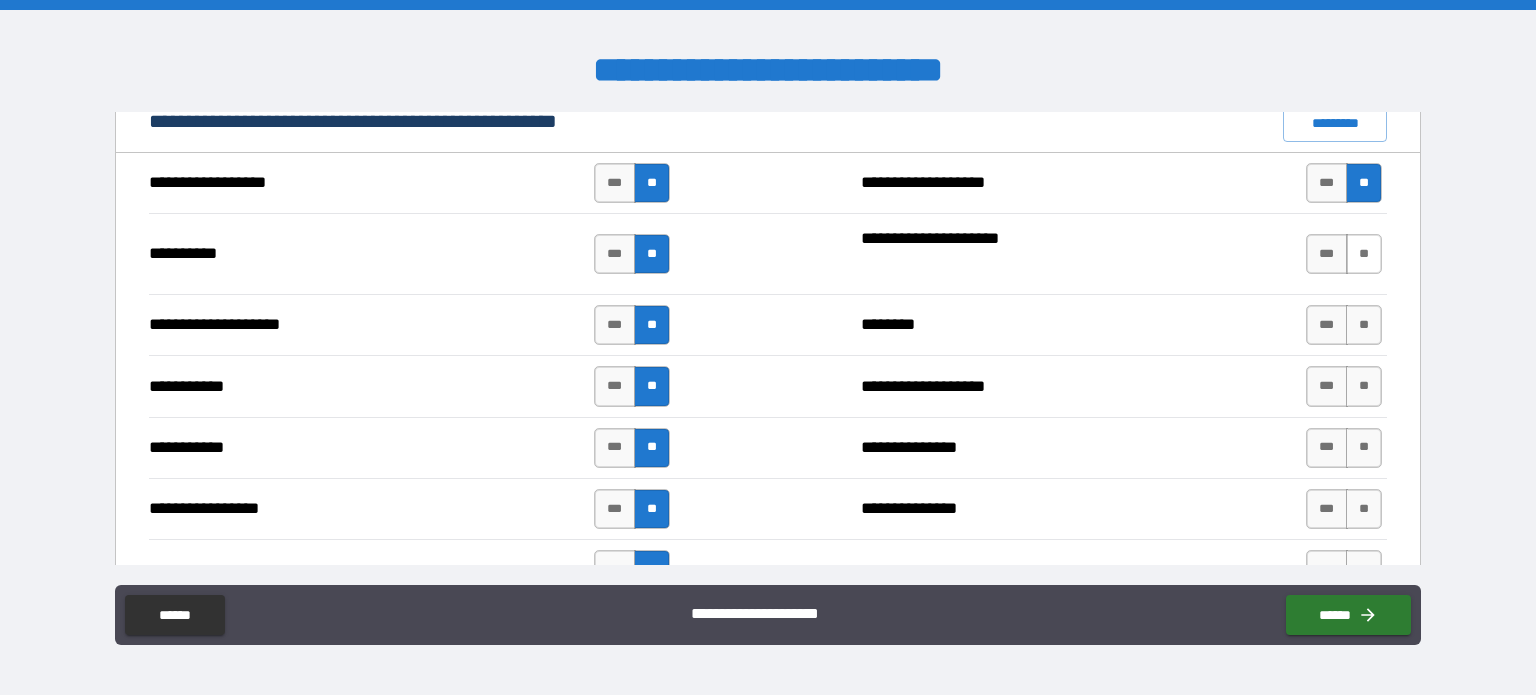 click on "**" at bounding box center [1364, 254] 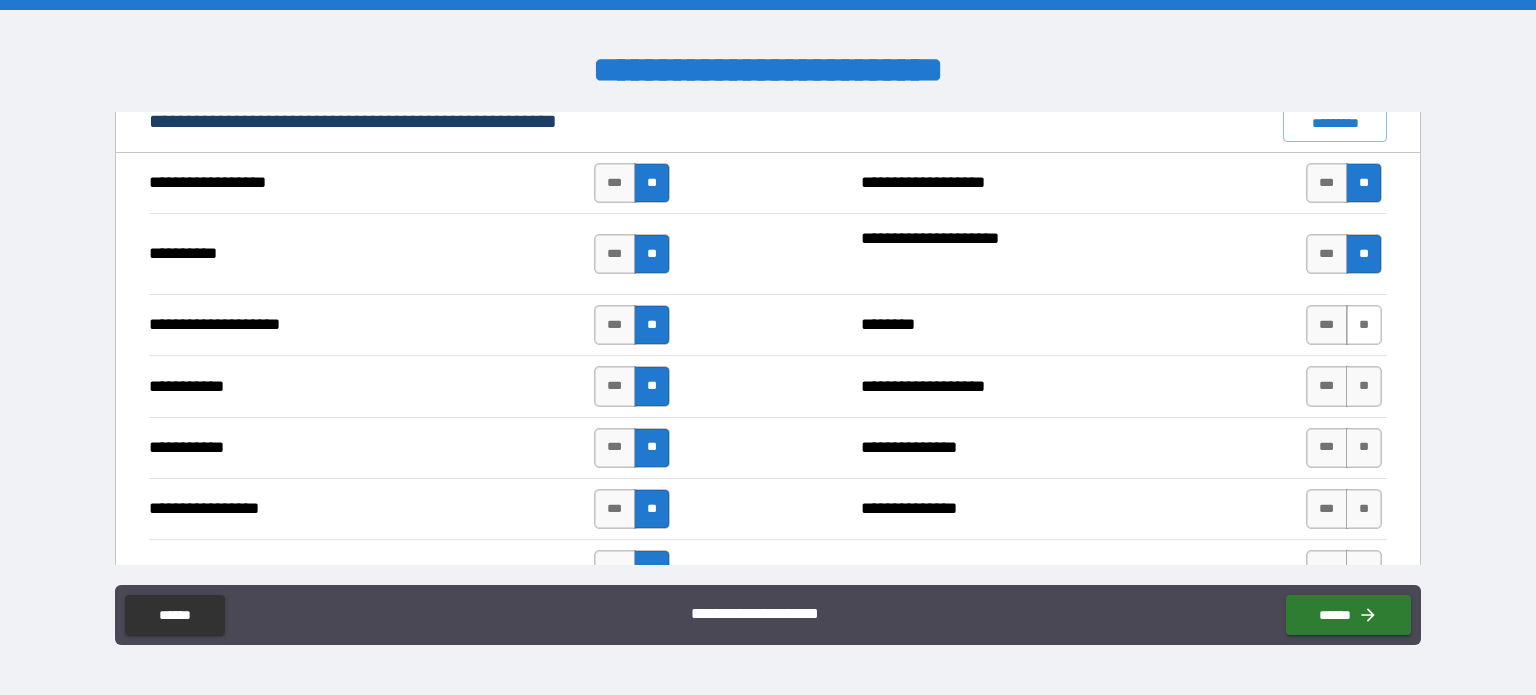 click on "**" at bounding box center [1364, 325] 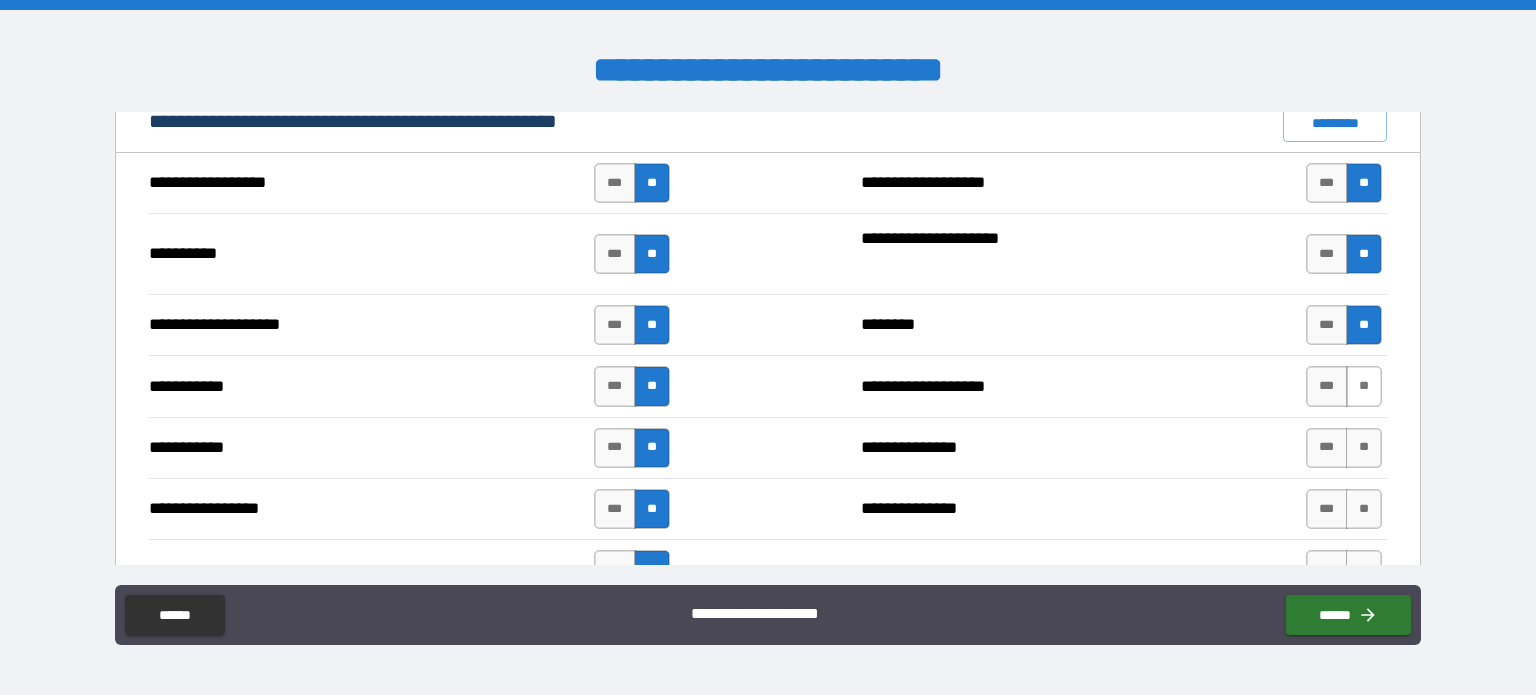 click on "**" at bounding box center (1364, 386) 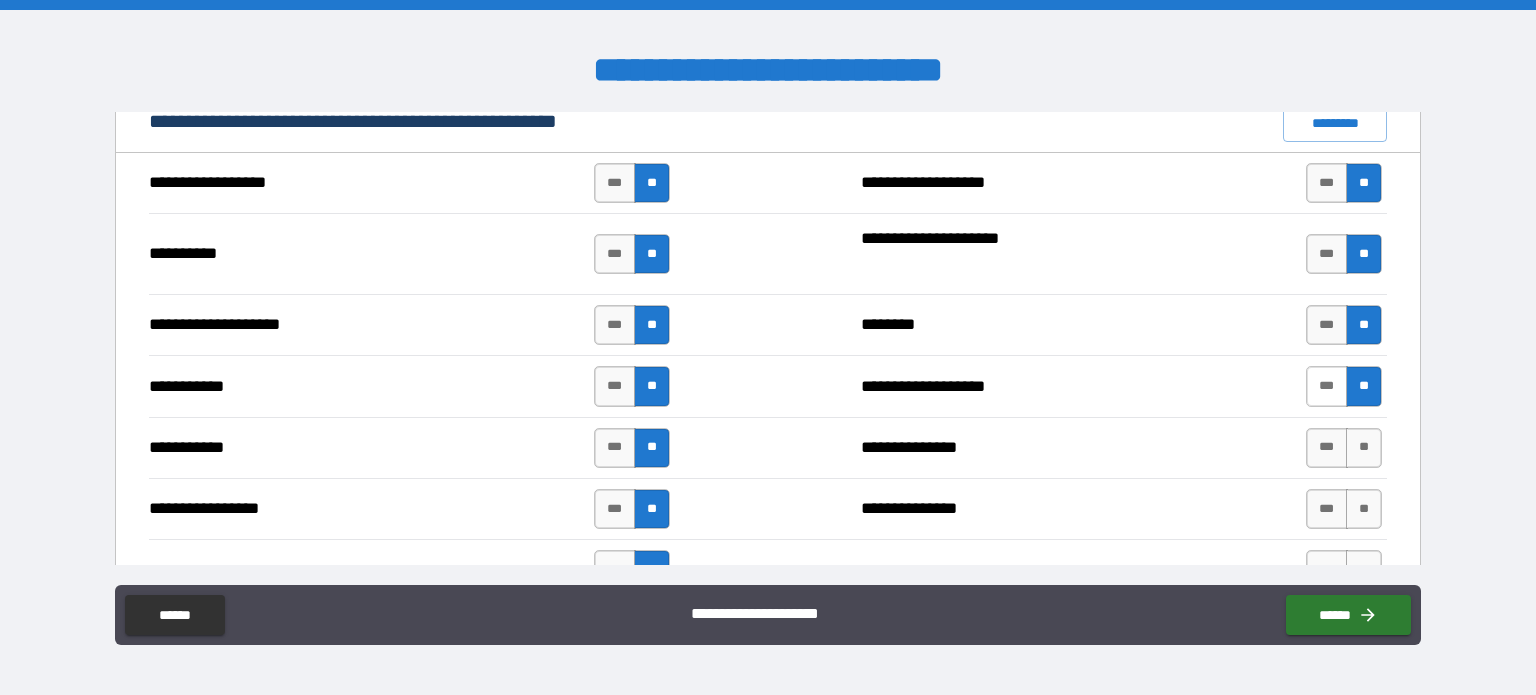 click on "***" at bounding box center [1327, 386] 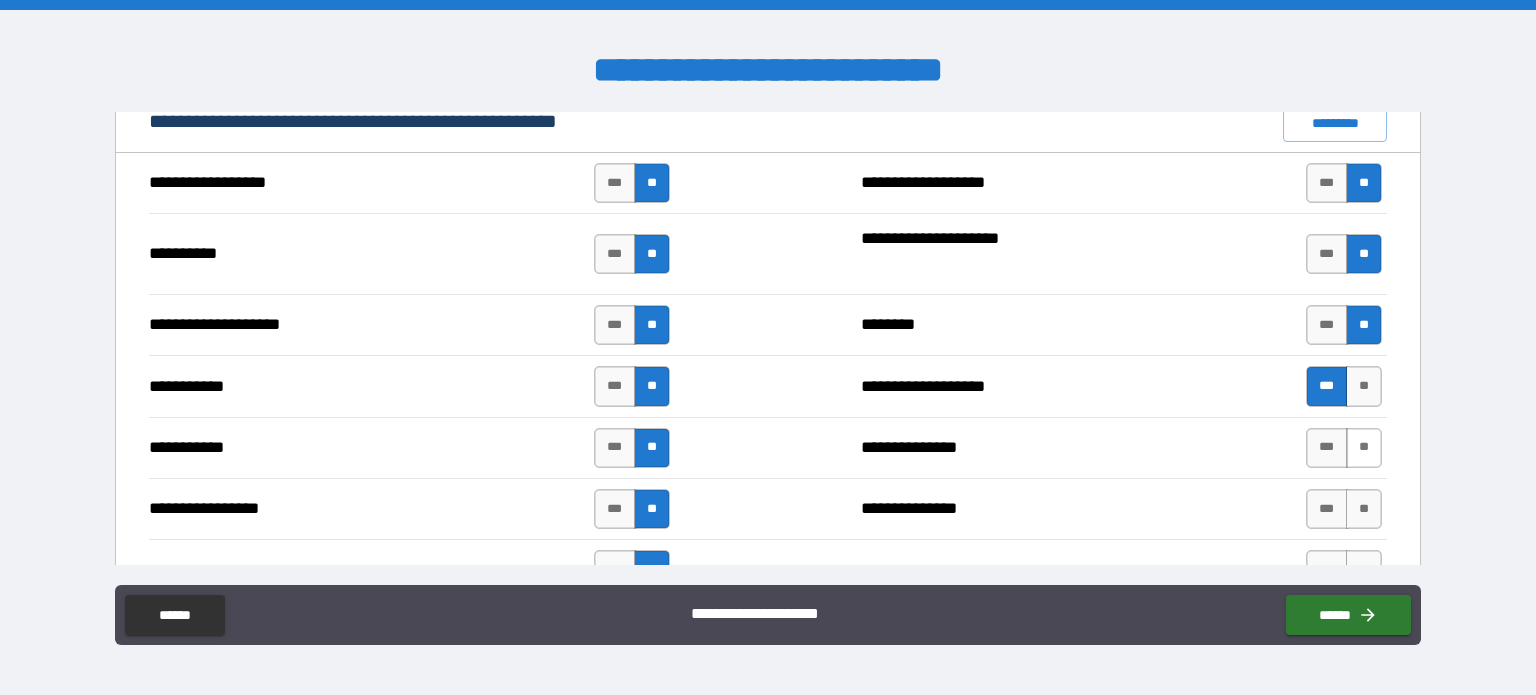 click on "**" at bounding box center [1364, 448] 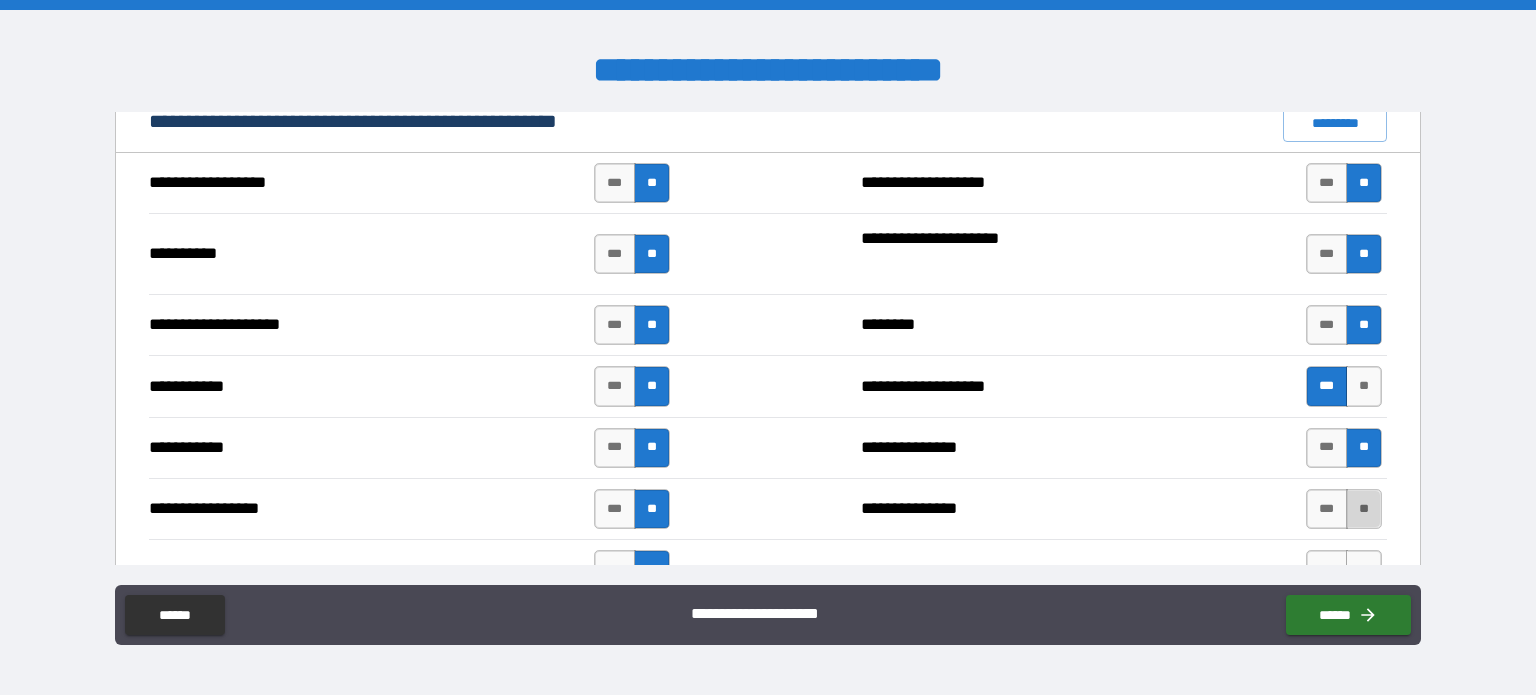 click on "**" at bounding box center [1364, 509] 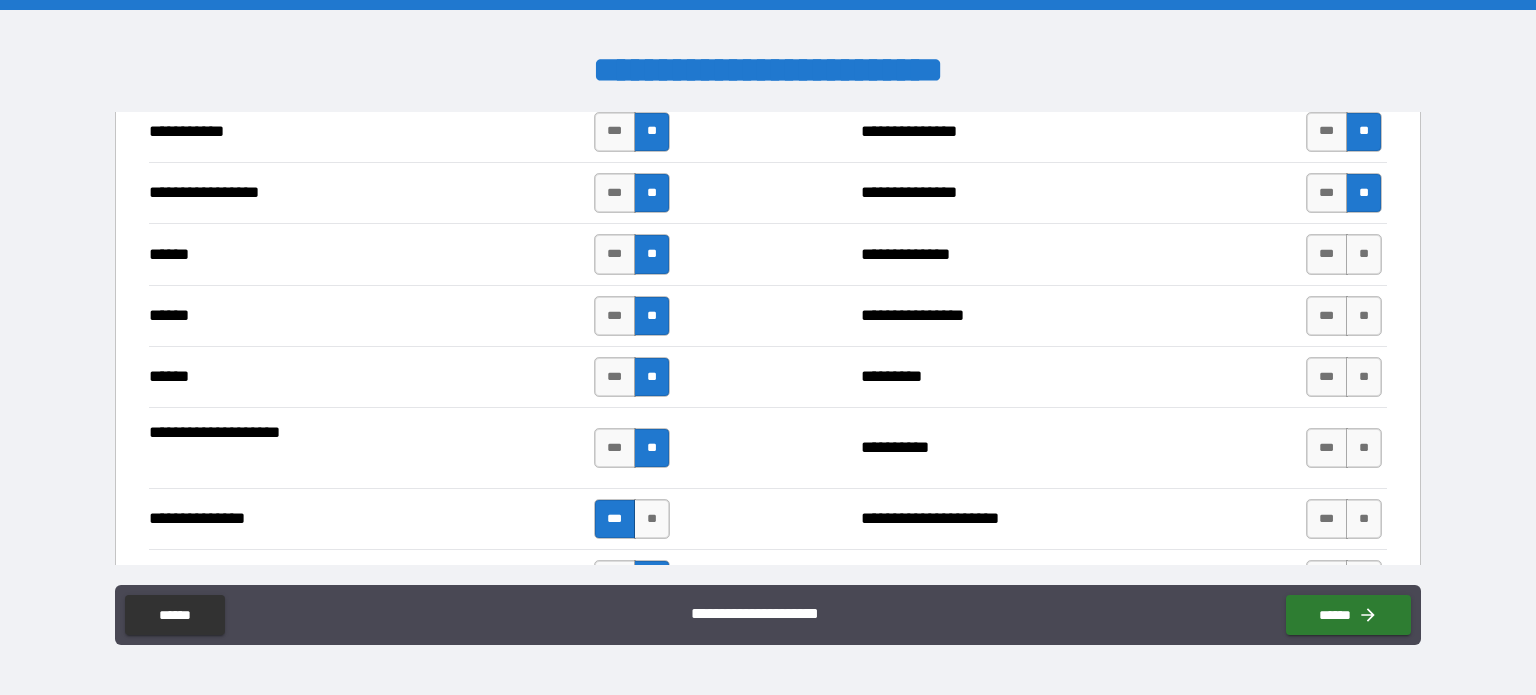 scroll, scrollTop: 2228, scrollLeft: 0, axis: vertical 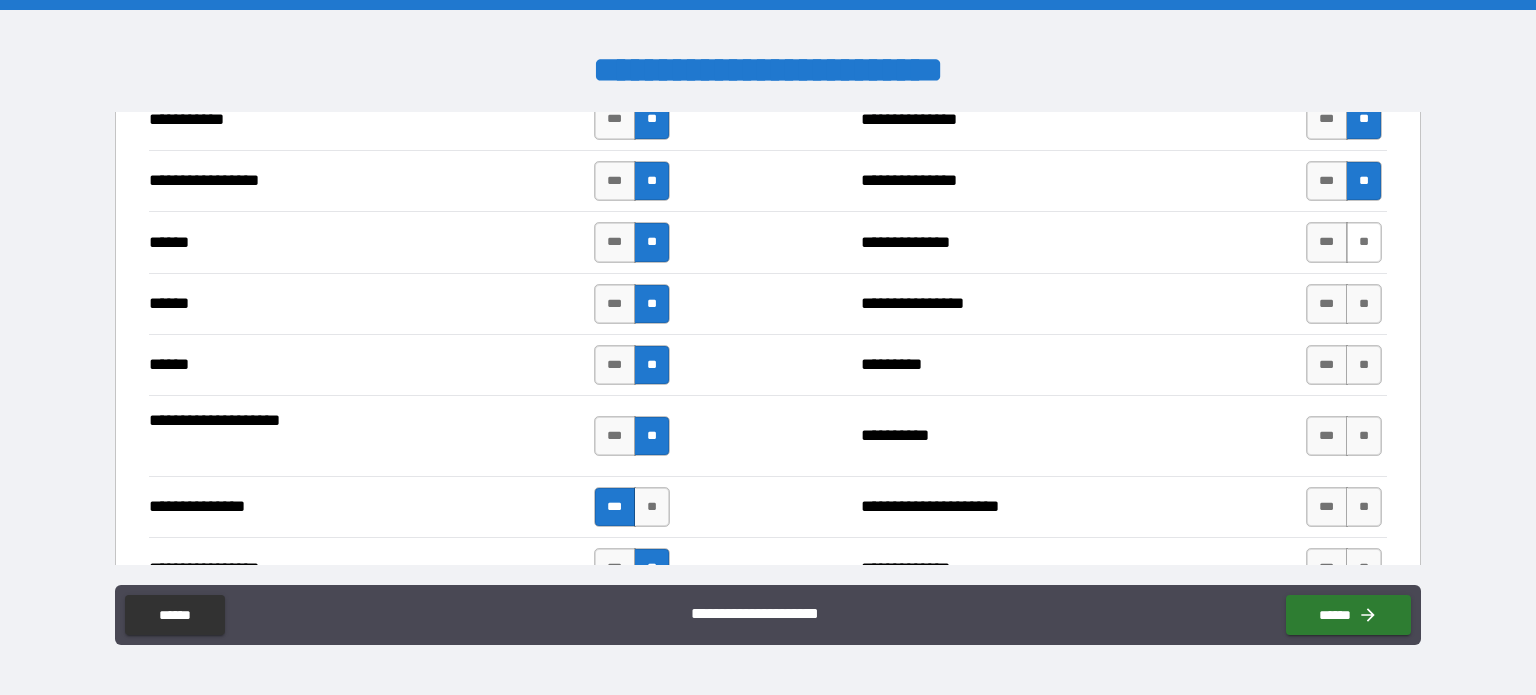 click on "**" at bounding box center (1364, 242) 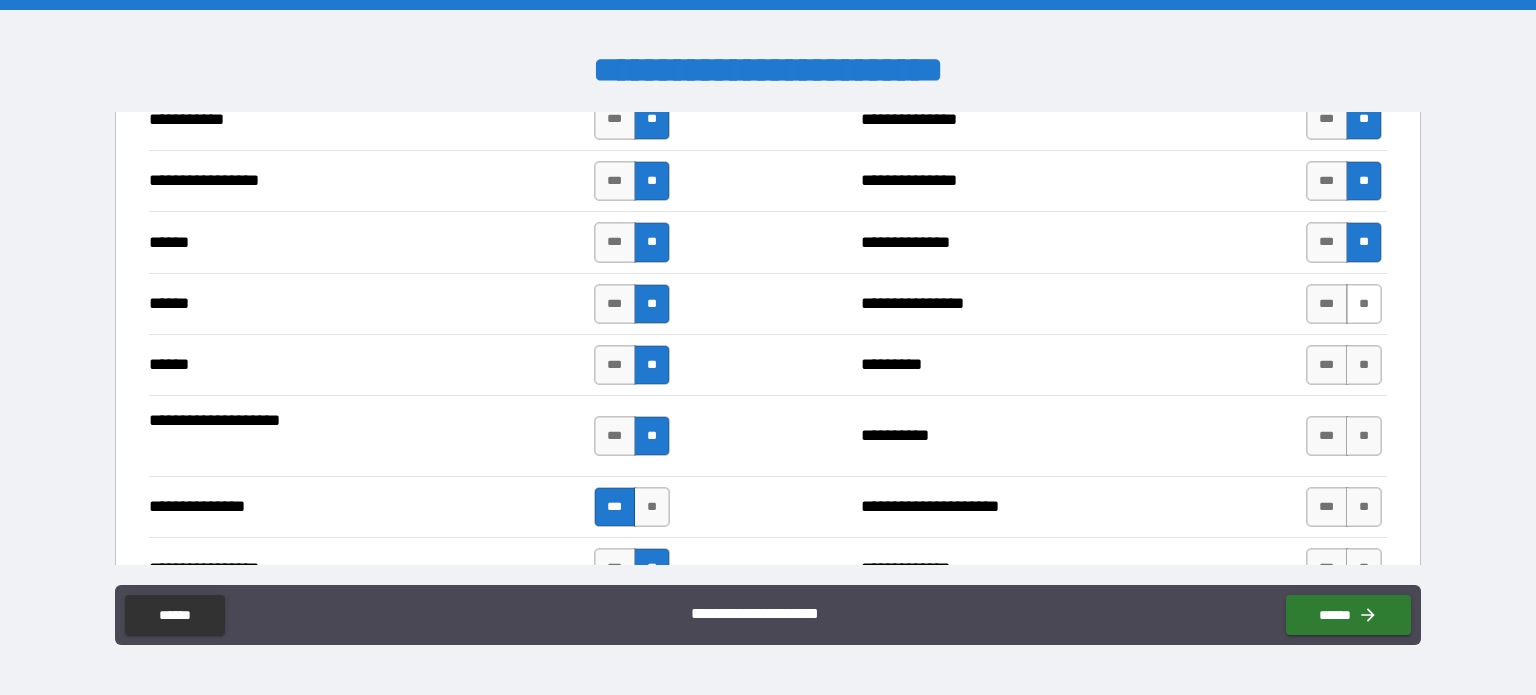 click on "**" at bounding box center (1364, 304) 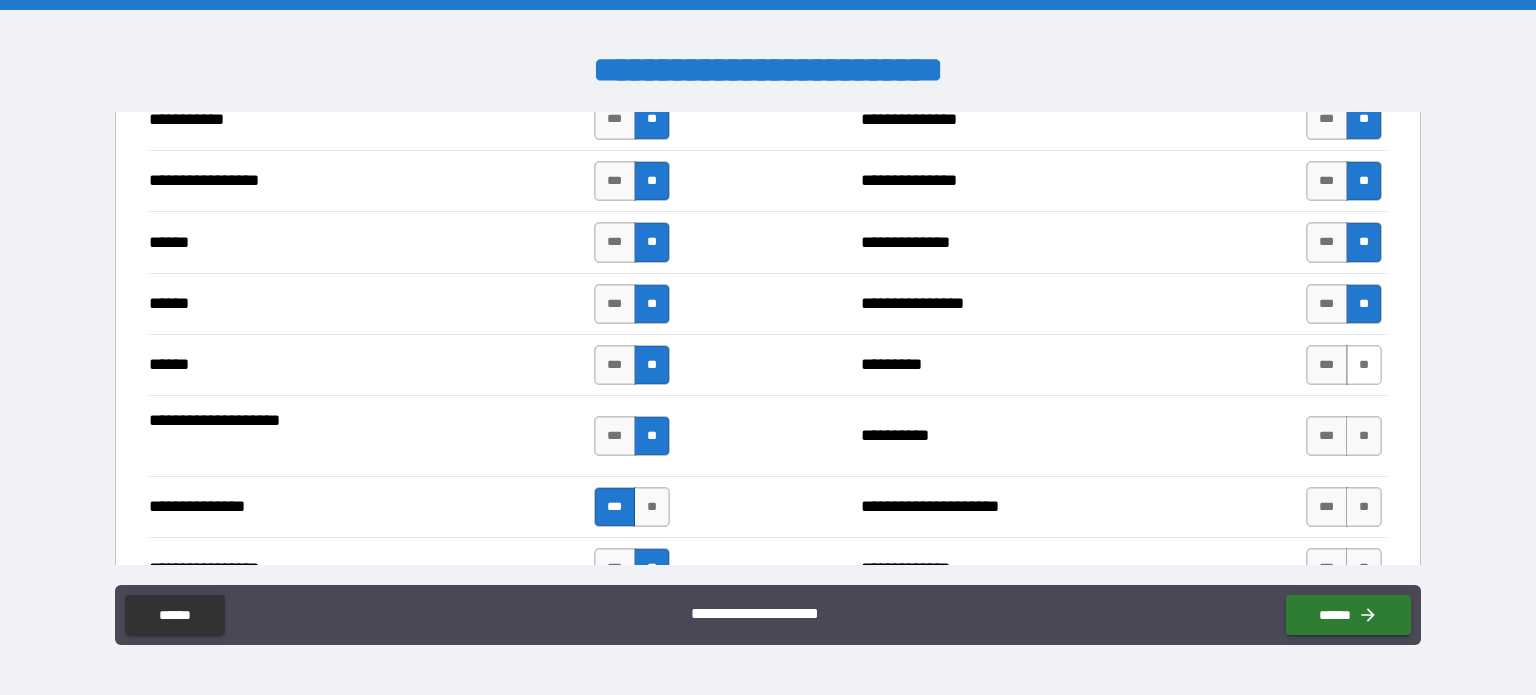 click on "**" at bounding box center [1364, 365] 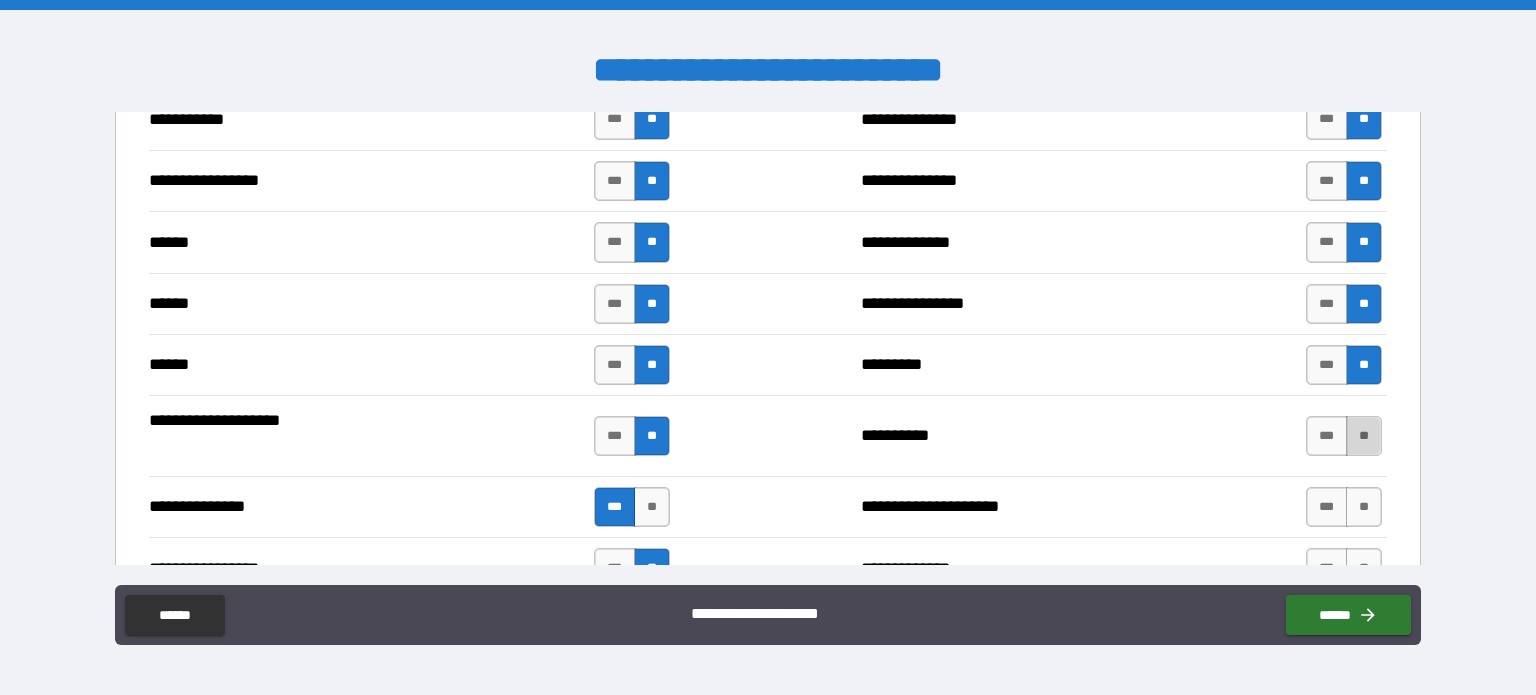 click on "**" at bounding box center [1364, 436] 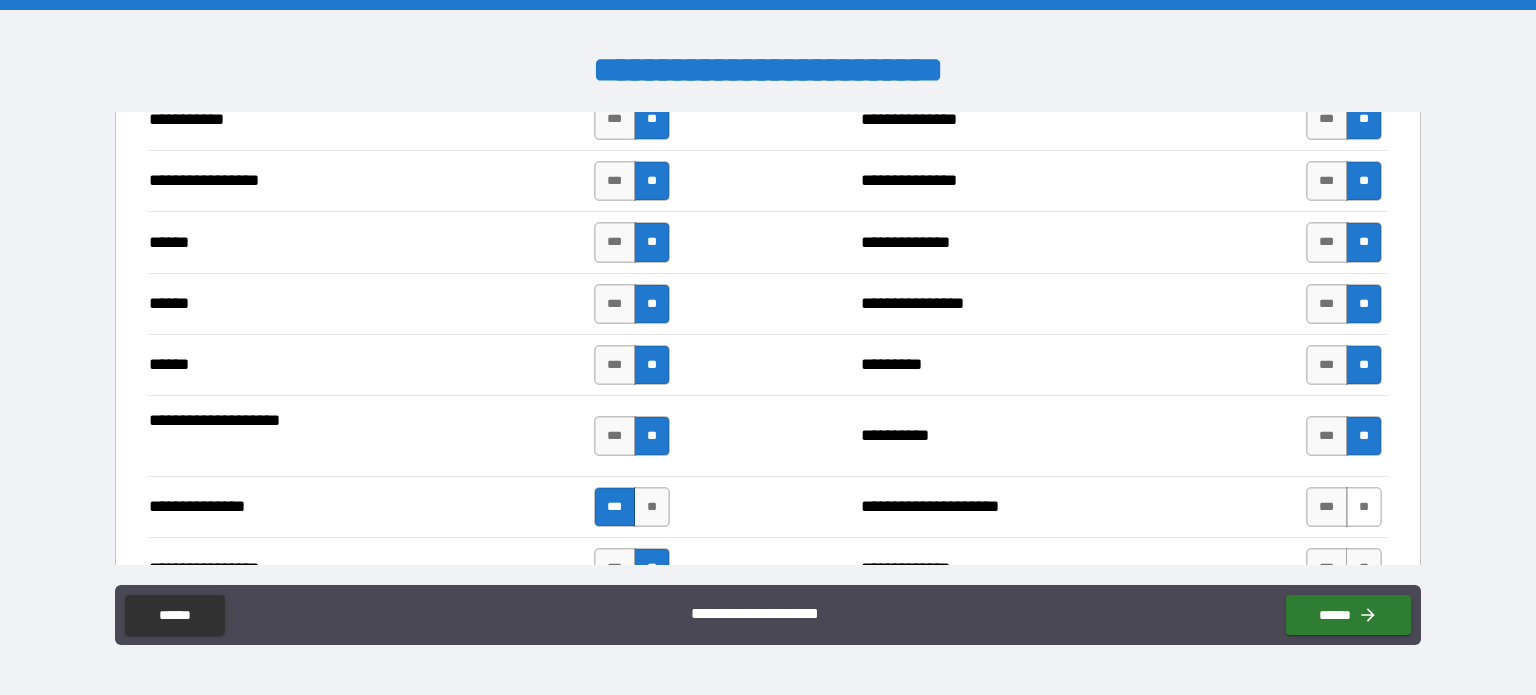 click on "**" at bounding box center [1364, 507] 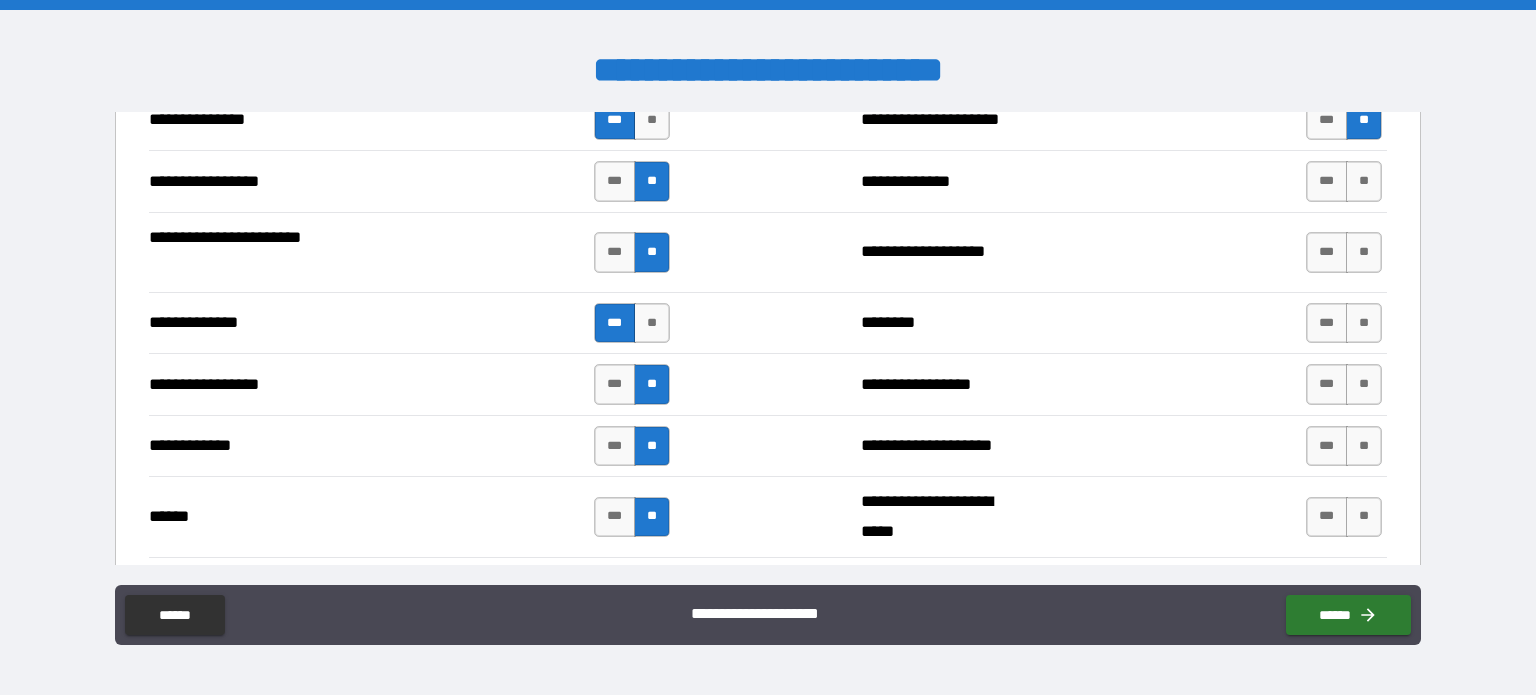 scroll, scrollTop: 2628, scrollLeft: 0, axis: vertical 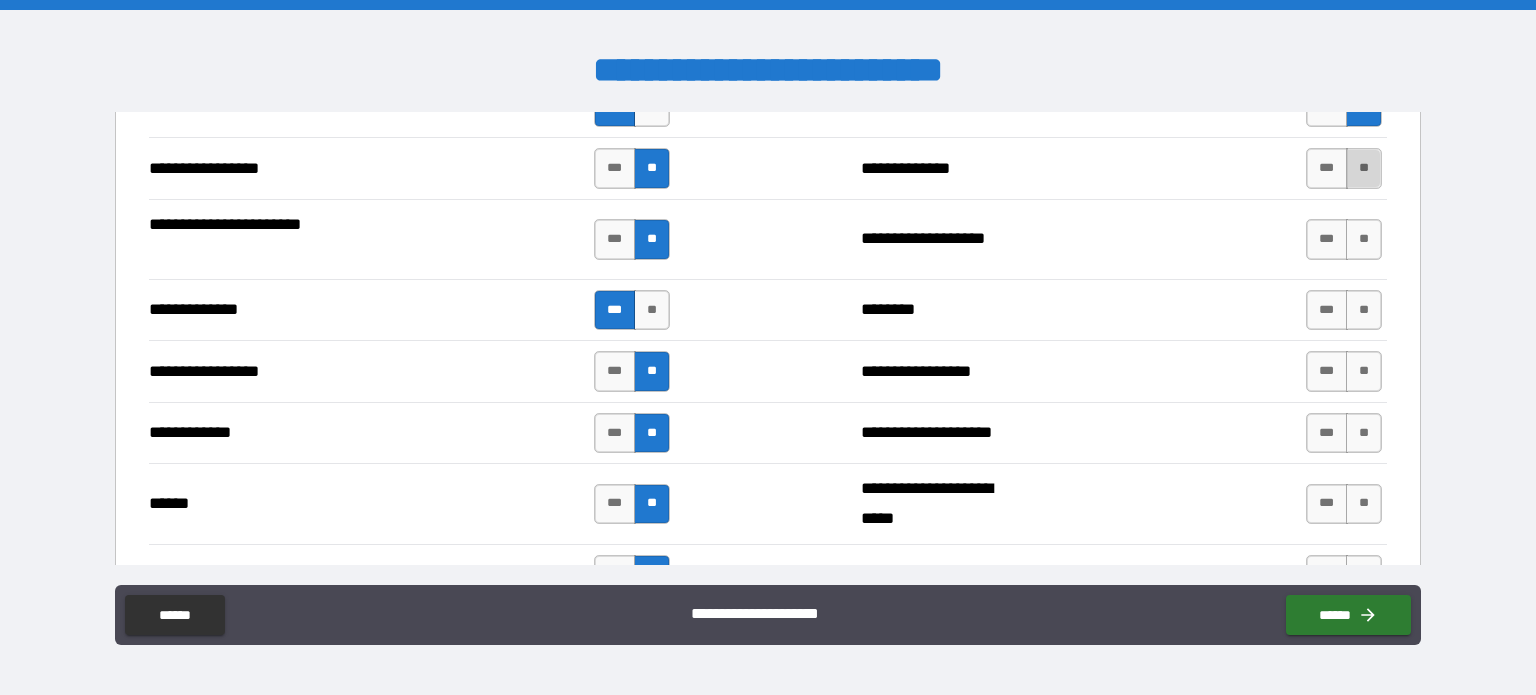 click on "**" at bounding box center [1364, 168] 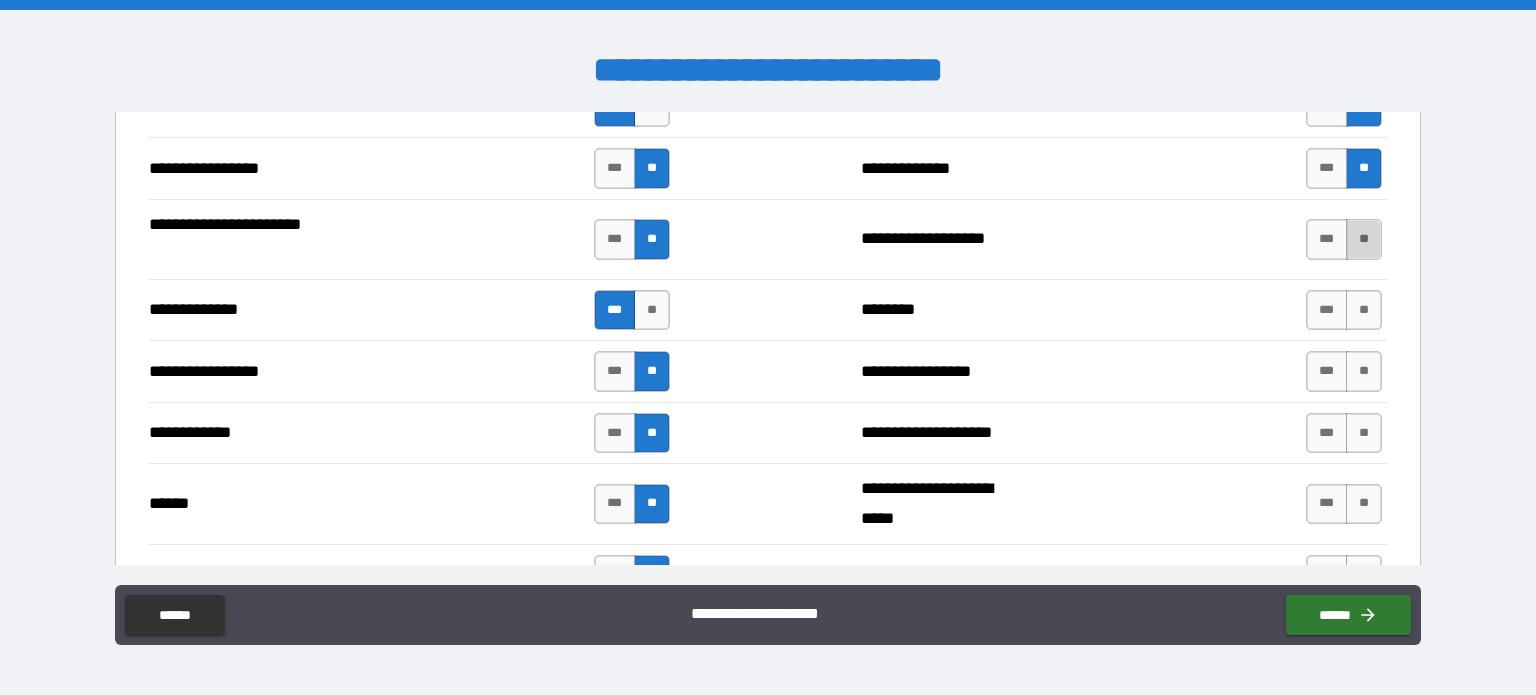click on "**" at bounding box center [1364, 239] 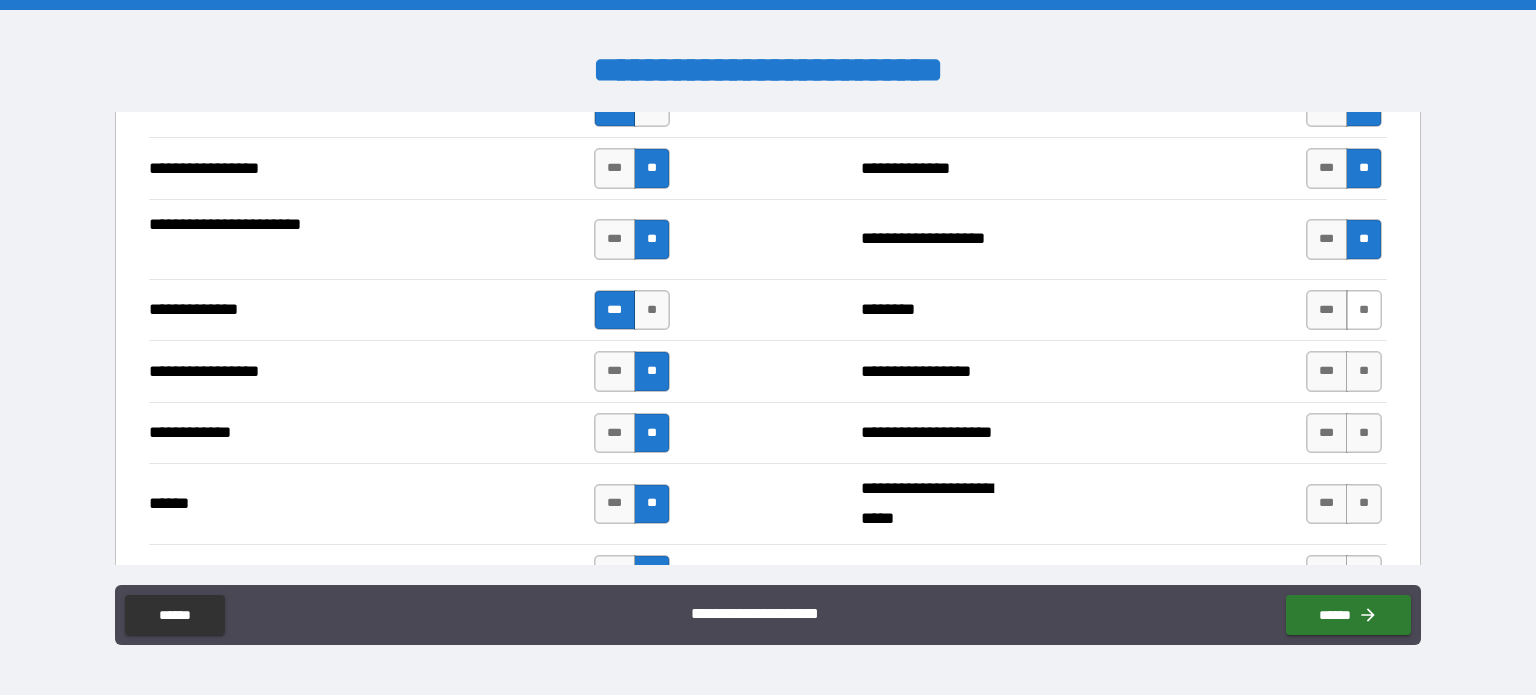 click on "**" at bounding box center (1364, 310) 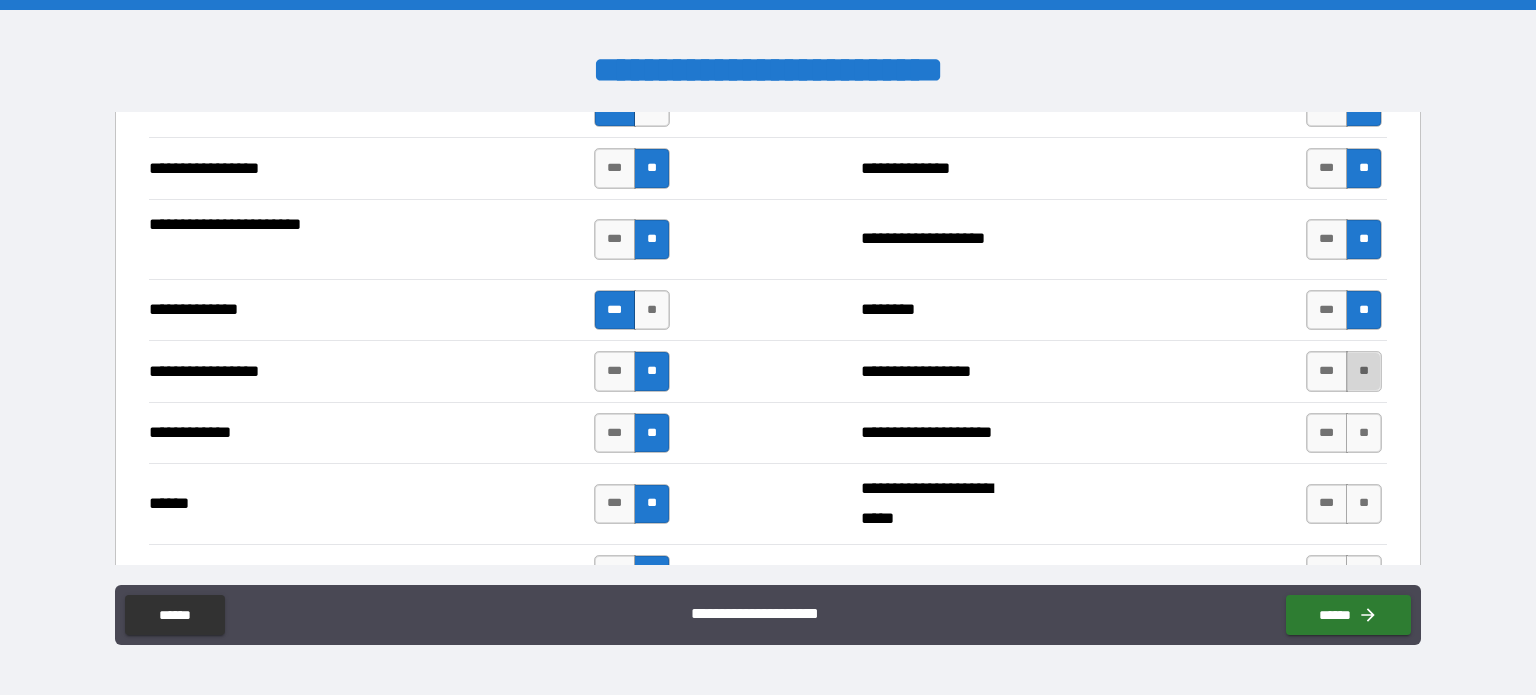 click on "**" at bounding box center [1364, 371] 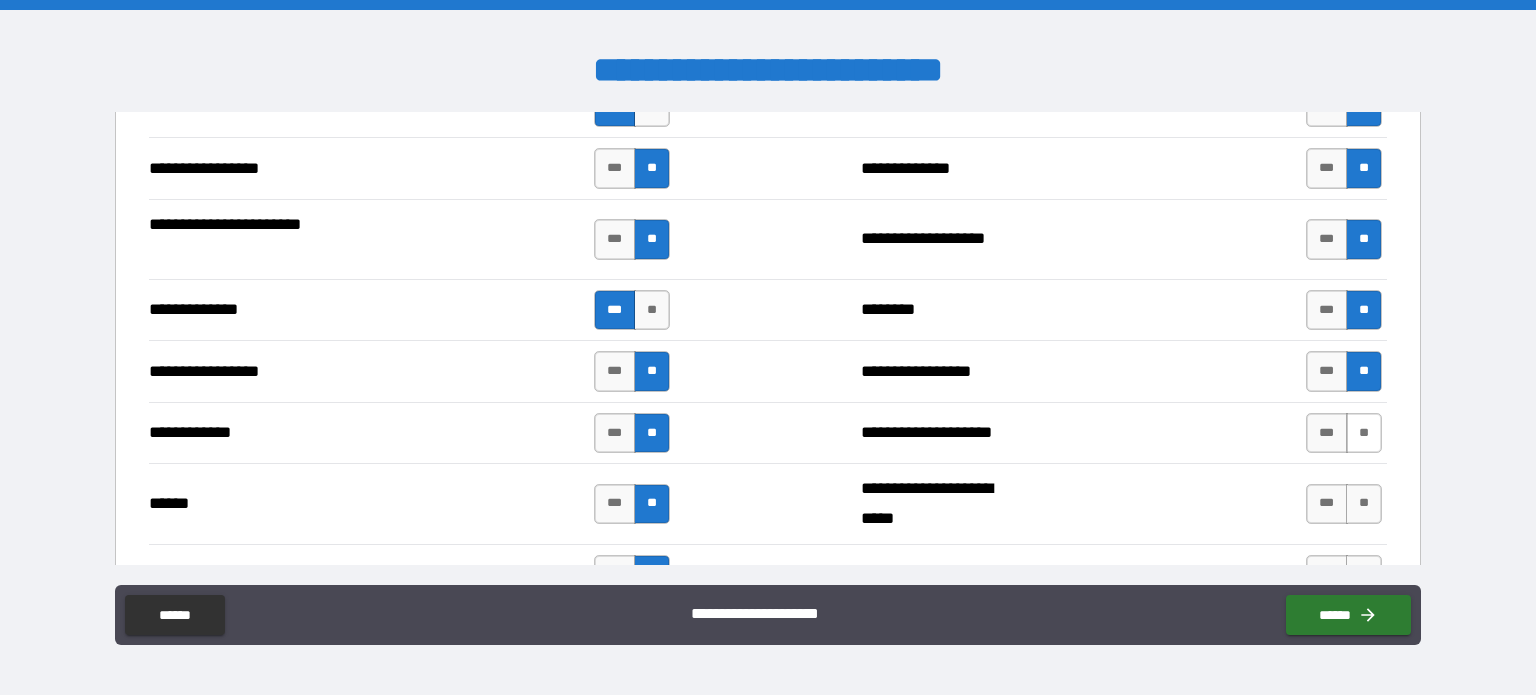 click on "**" at bounding box center [1364, 433] 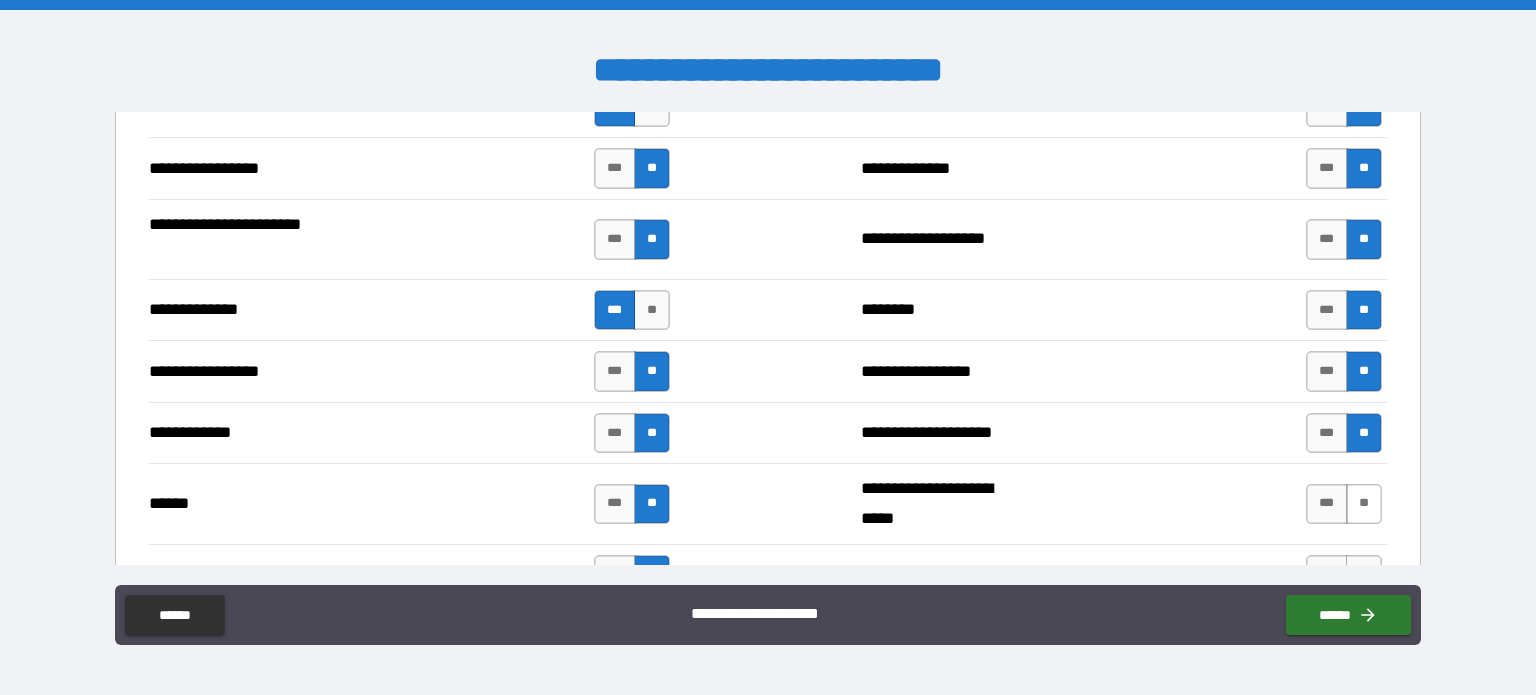 click on "**" at bounding box center (1364, 504) 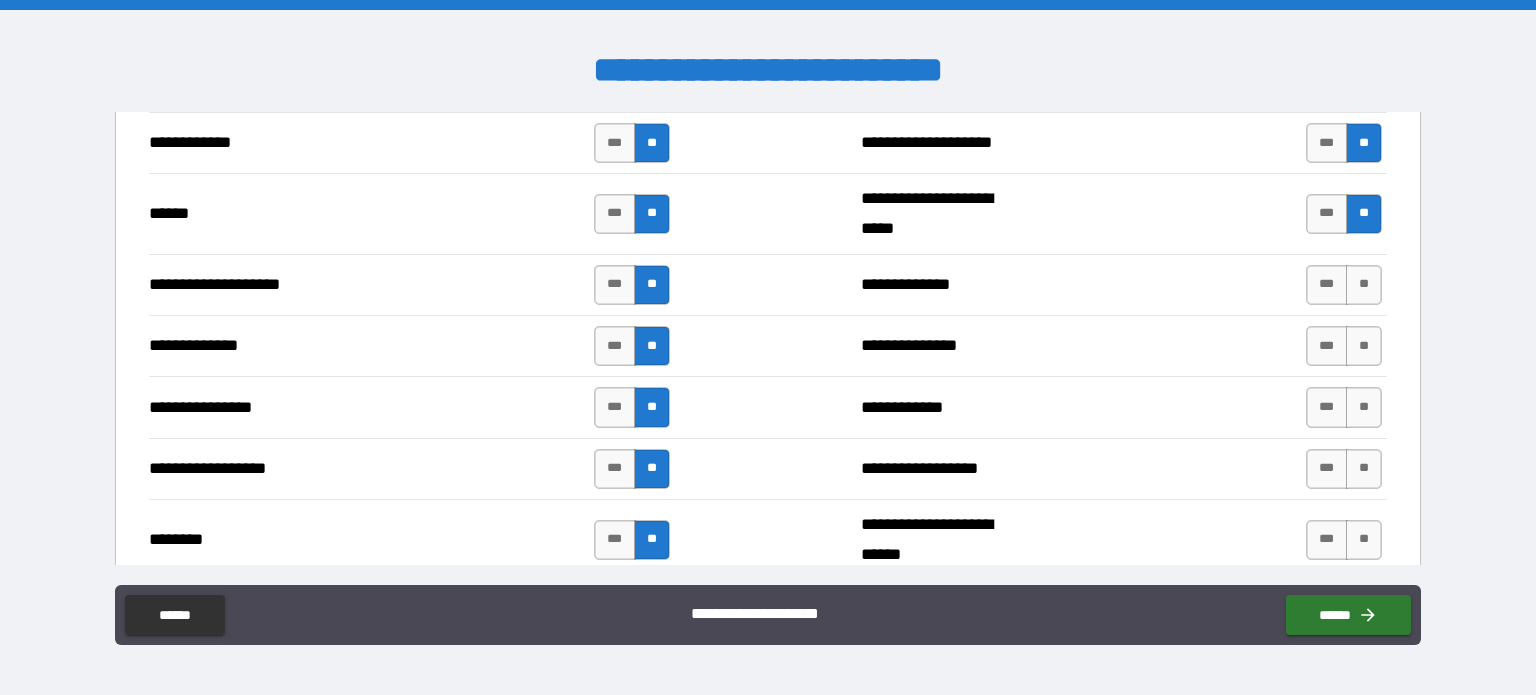 scroll, scrollTop: 2922, scrollLeft: 0, axis: vertical 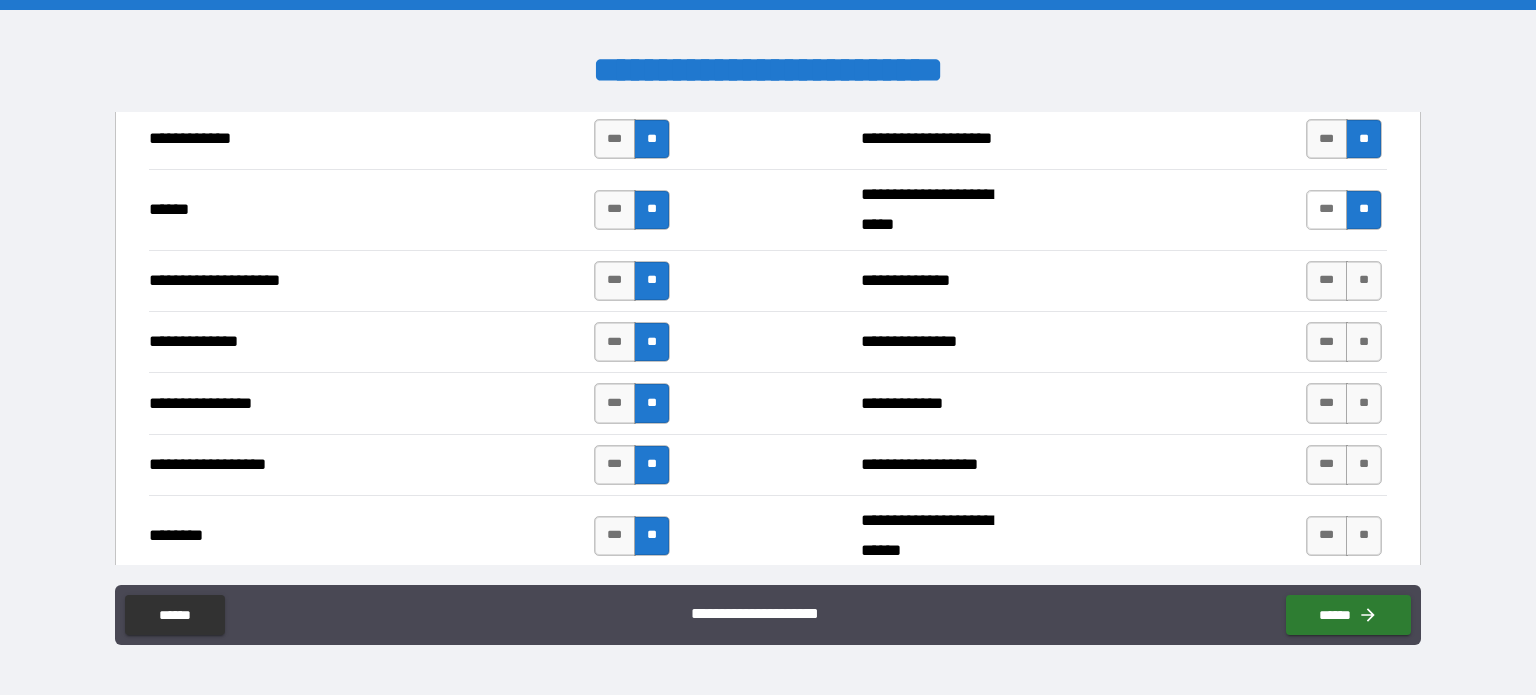 click on "***" at bounding box center [1327, 210] 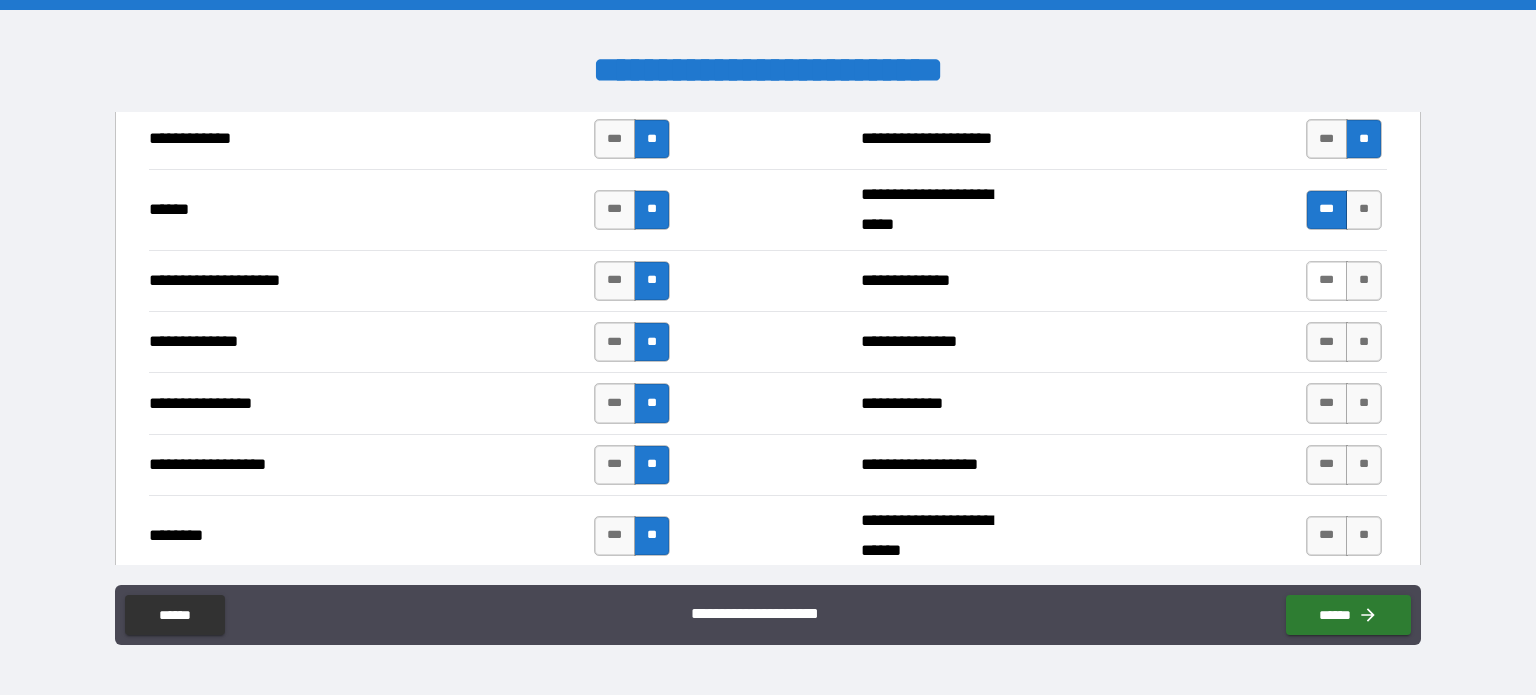 click on "***" at bounding box center (1327, 281) 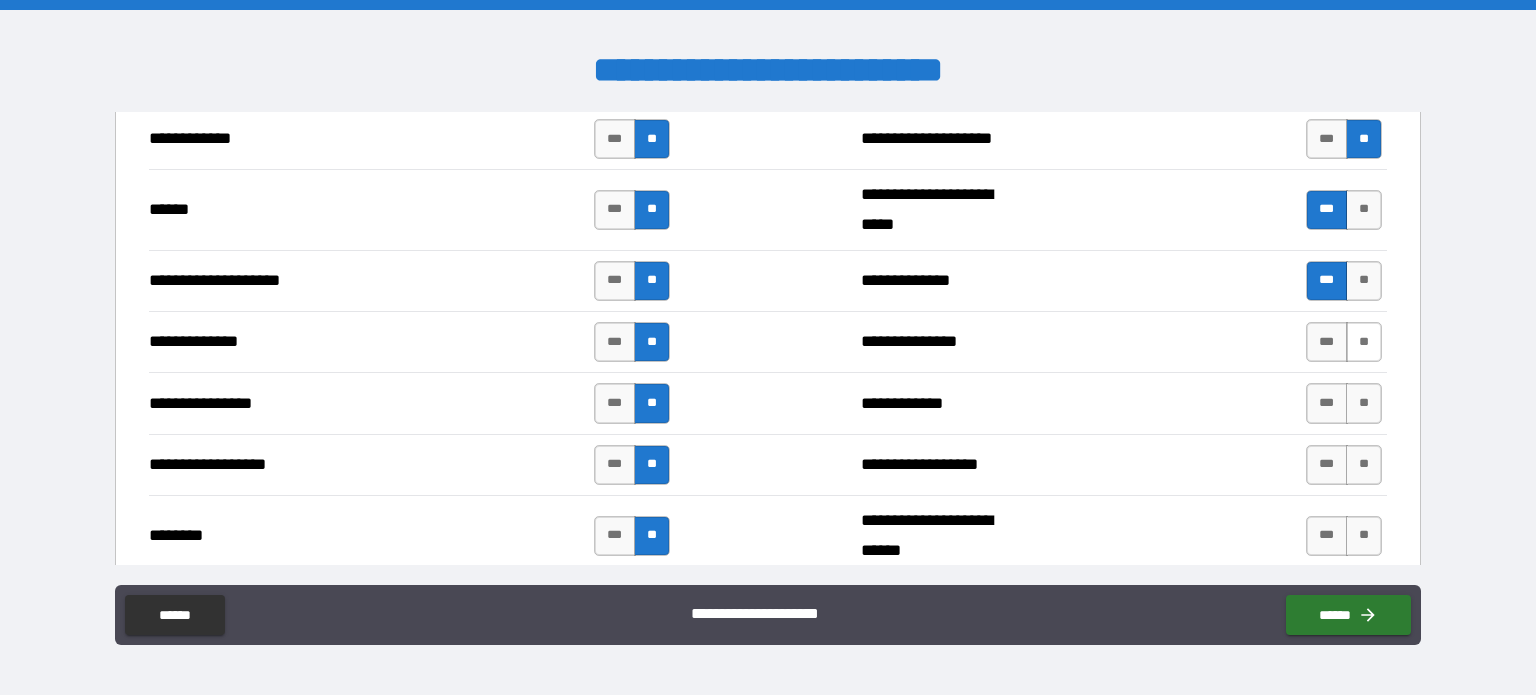 click on "**" at bounding box center [1364, 342] 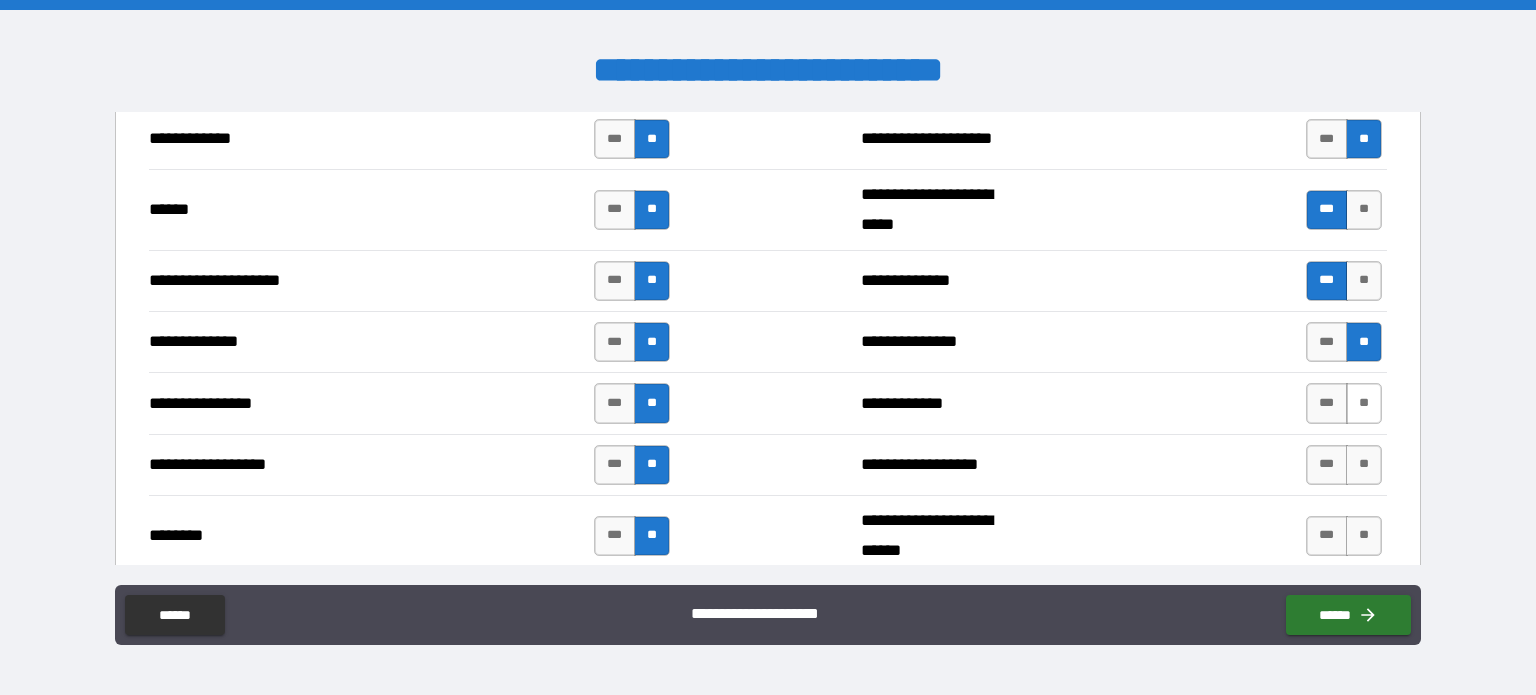 click on "**" at bounding box center [1364, 403] 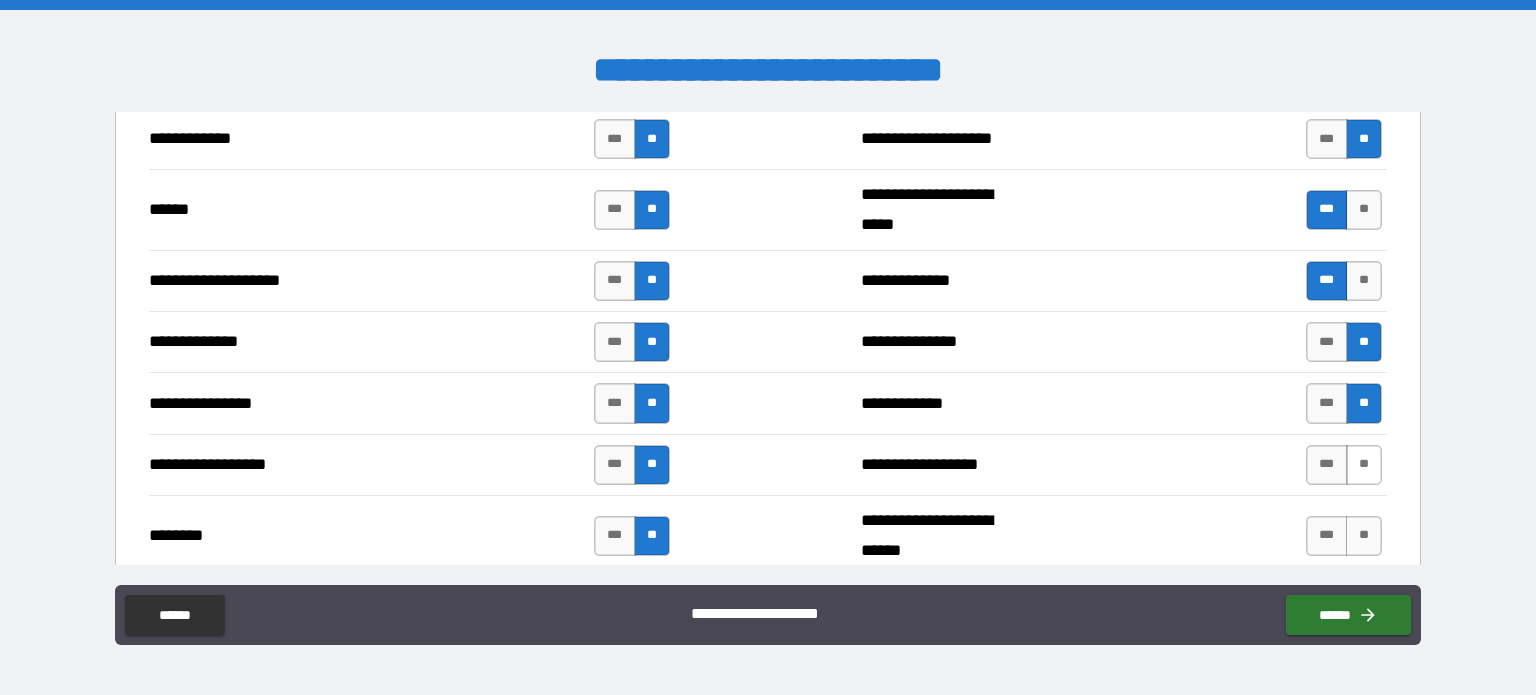 click on "**" at bounding box center [1364, 465] 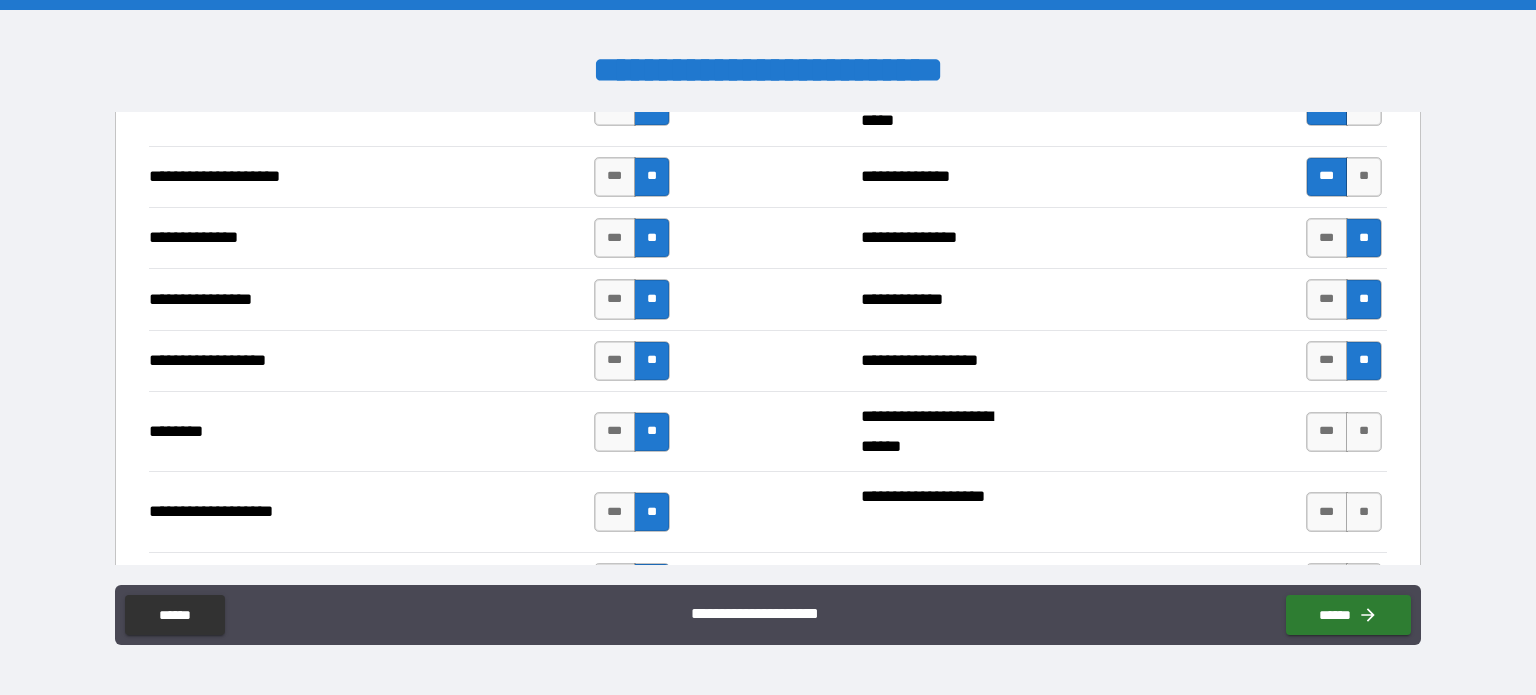 scroll, scrollTop: 3108, scrollLeft: 0, axis: vertical 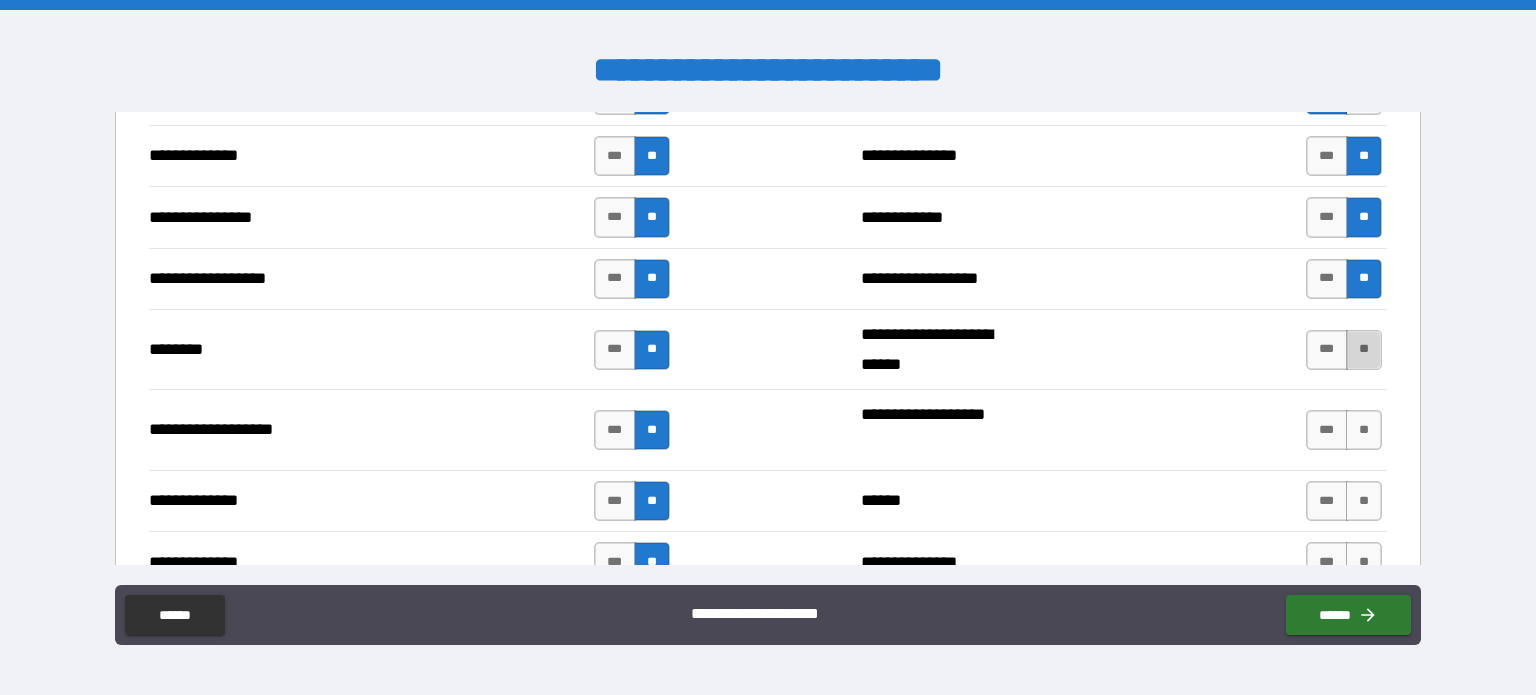 click on "**" at bounding box center (1364, 350) 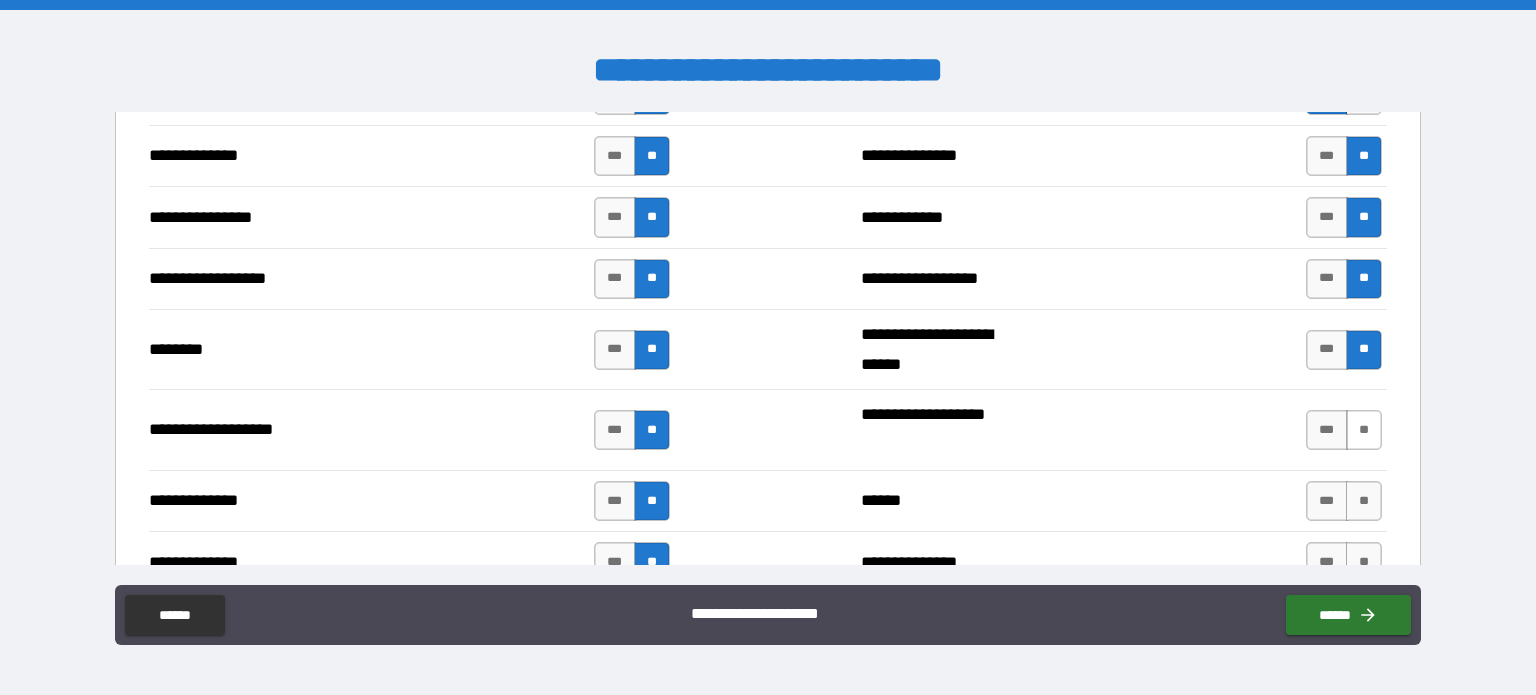 click on "**" at bounding box center (1364, 430) 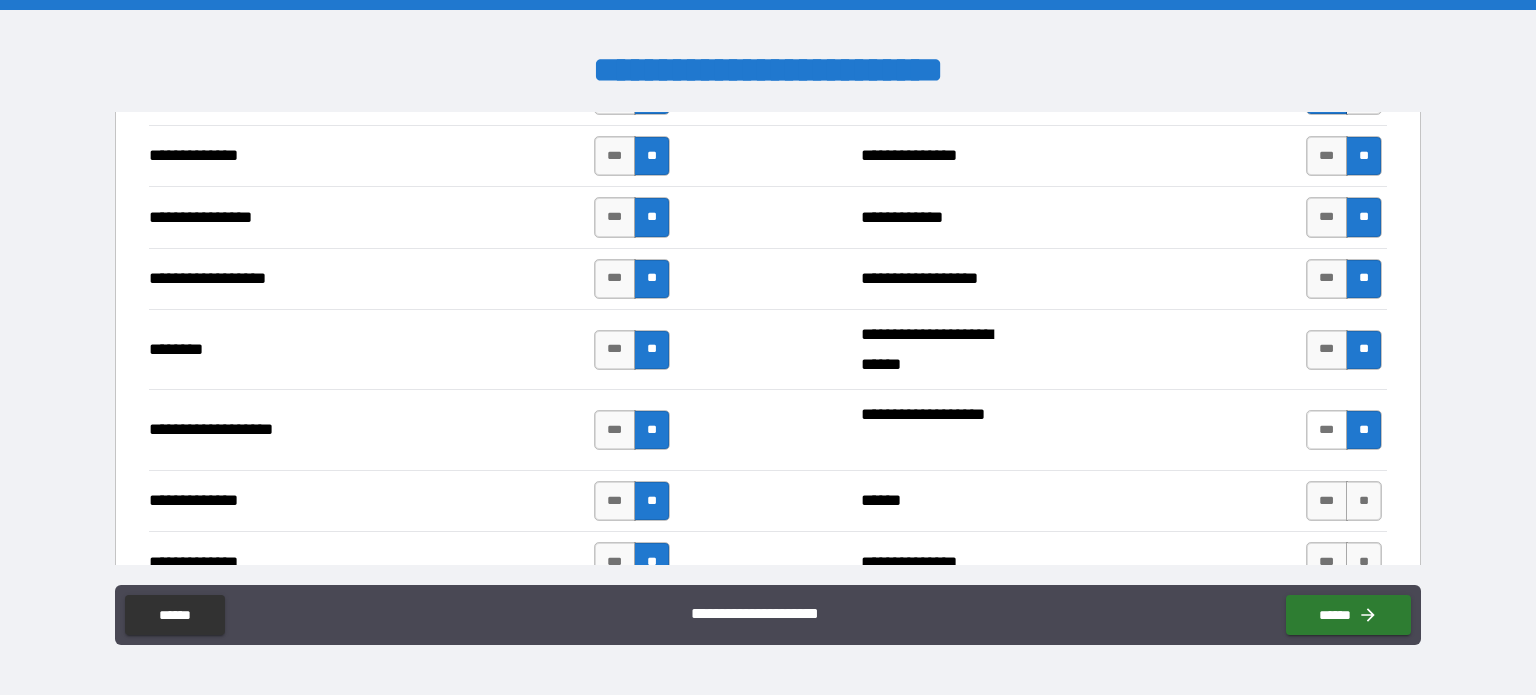 click on "***" at bounding box center [1327, 430] 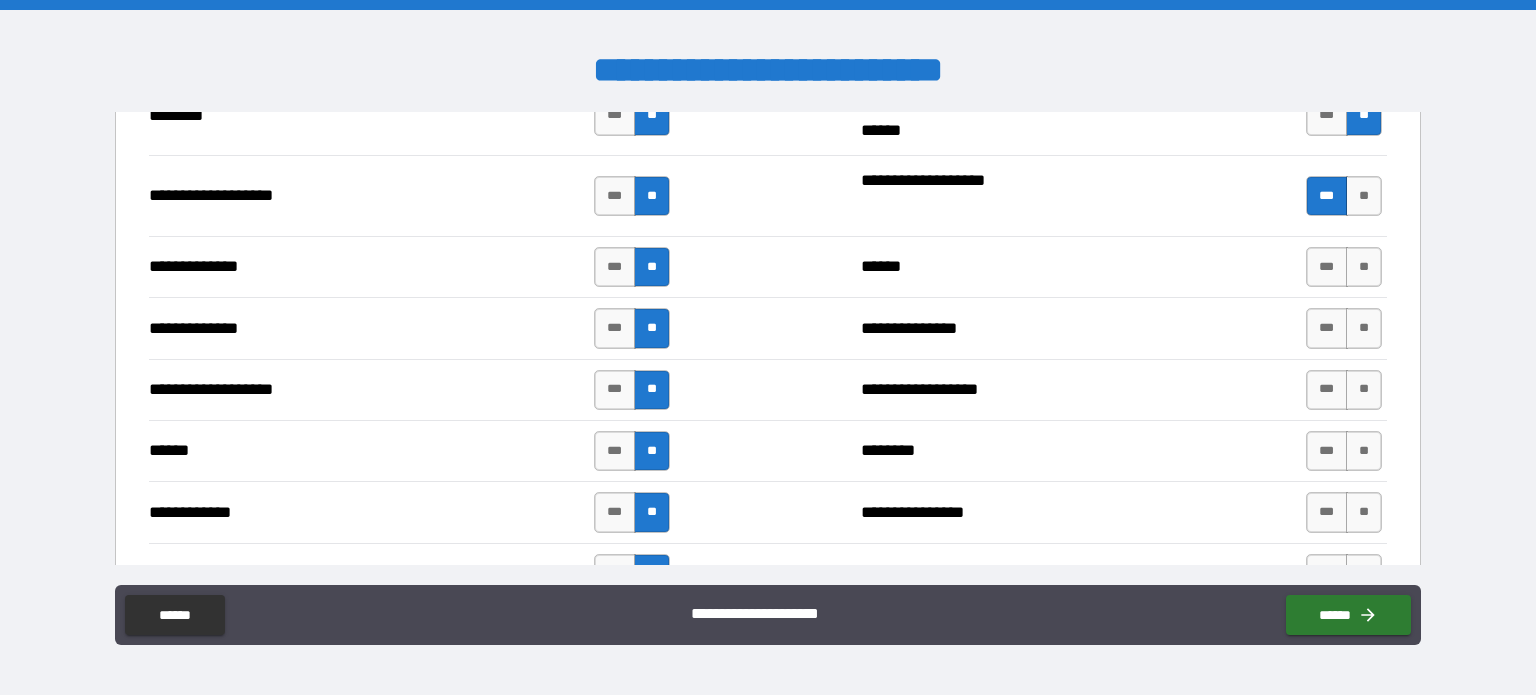 scroll, scrollTop: 3372, scrollLeft: 0, axis: vertical 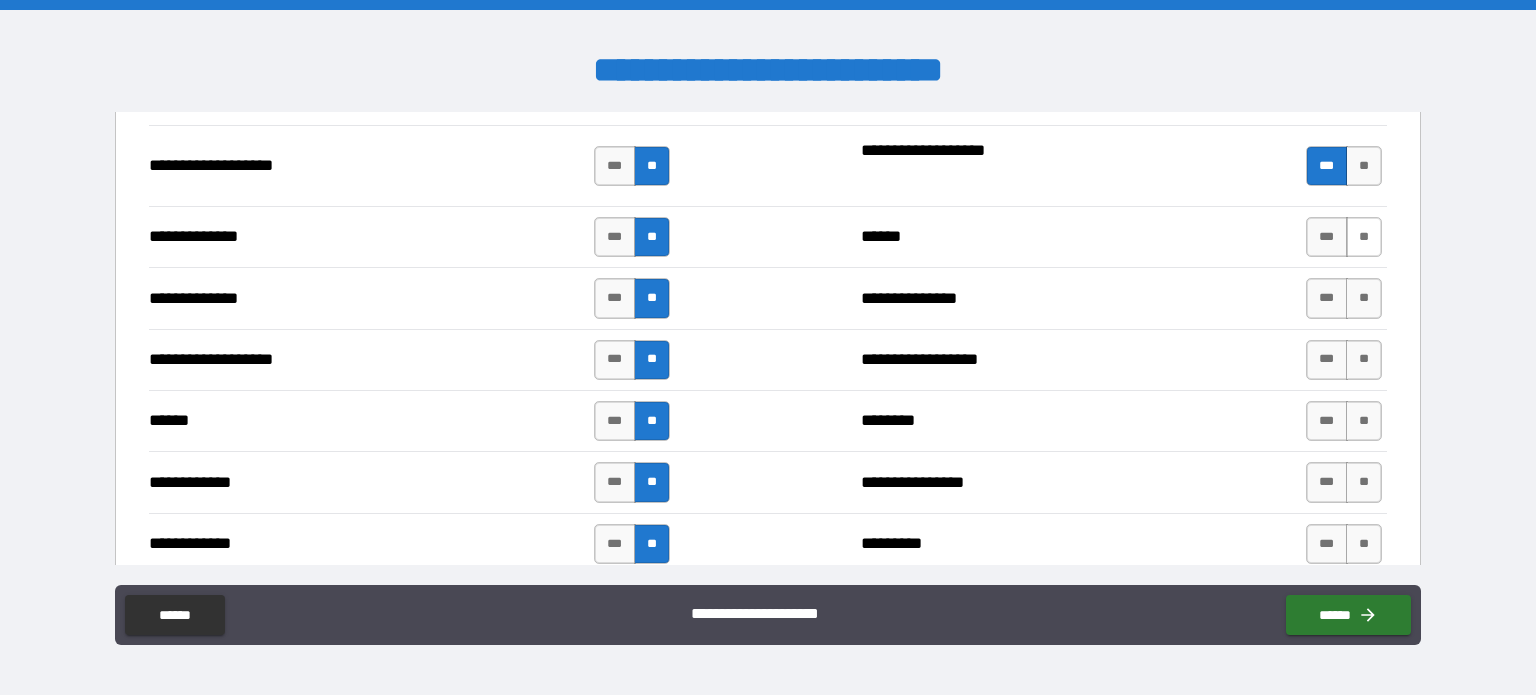 click on "**" at bounding box center [1364, 237] 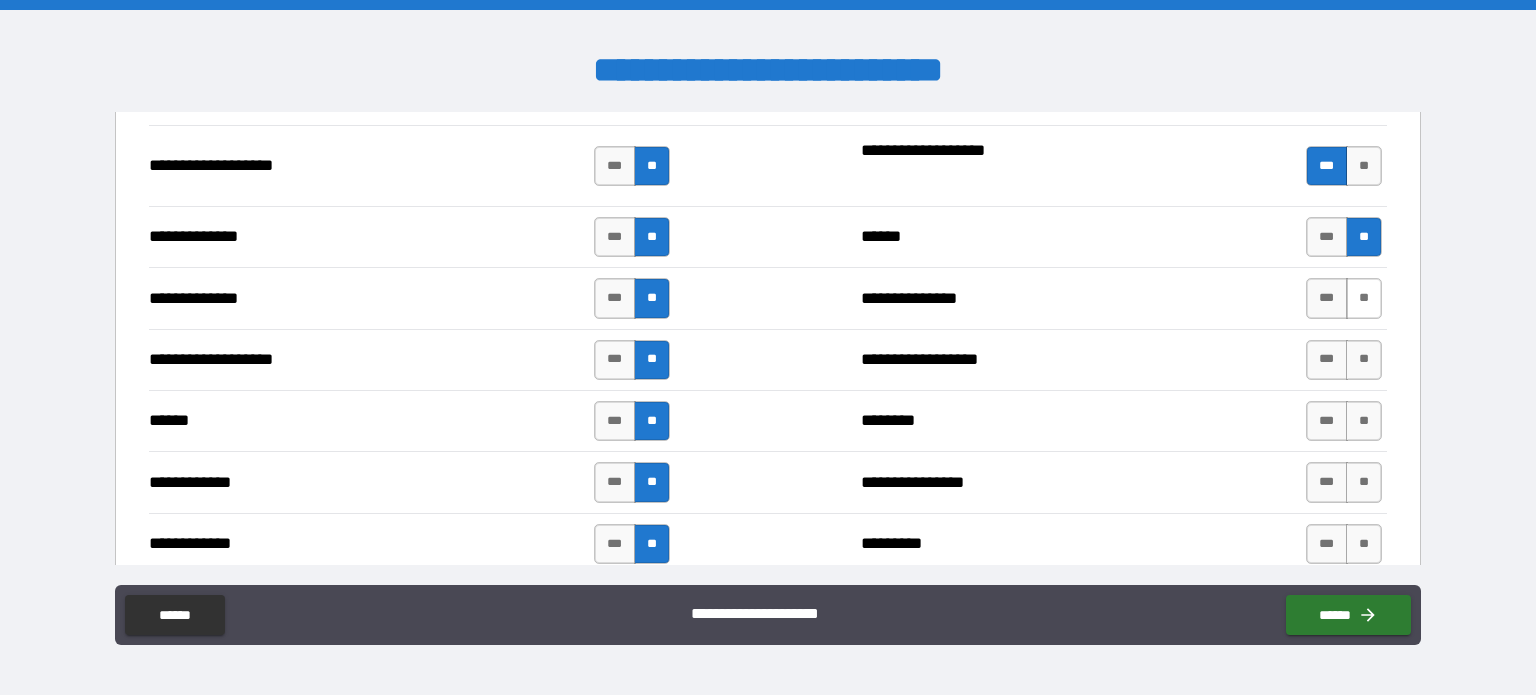 click on "**" at bounding box center [1364, 298] 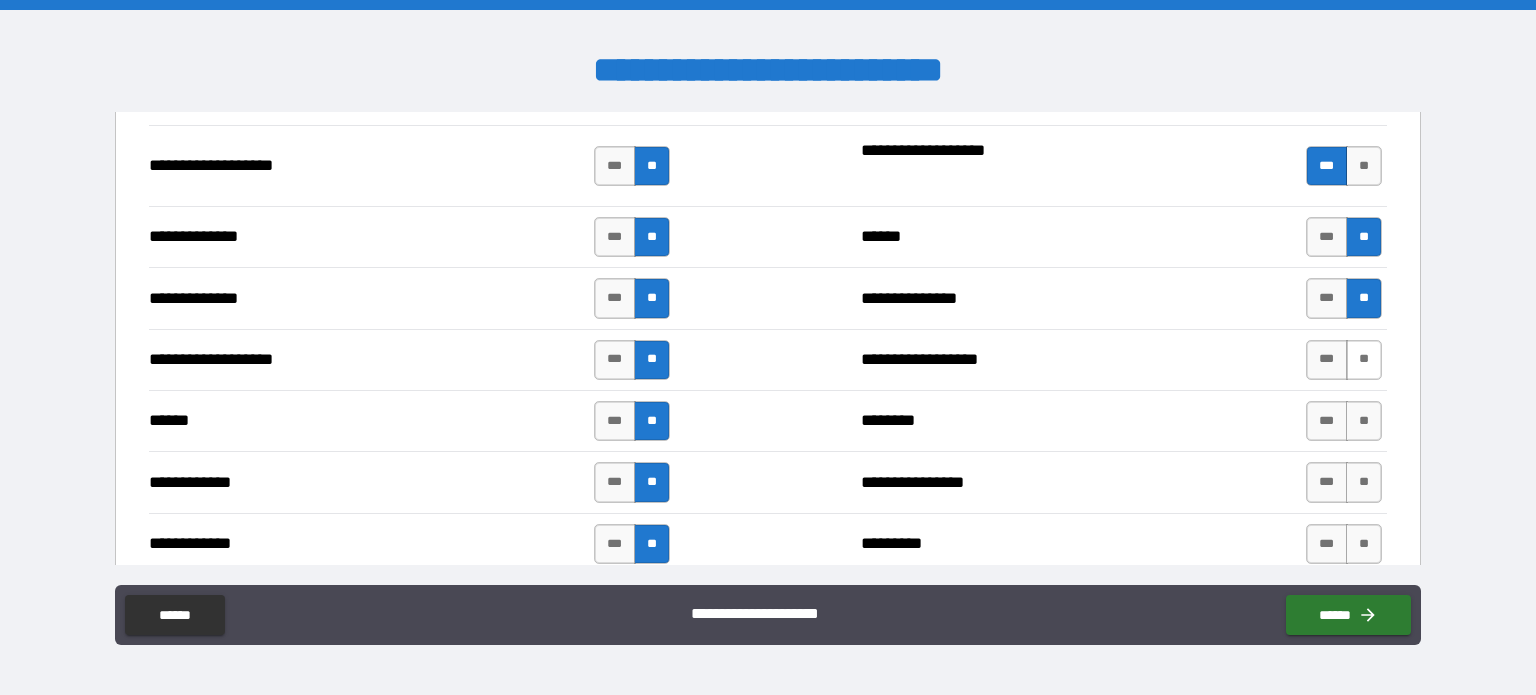 click on "**" at bounding box center [1364, 360] 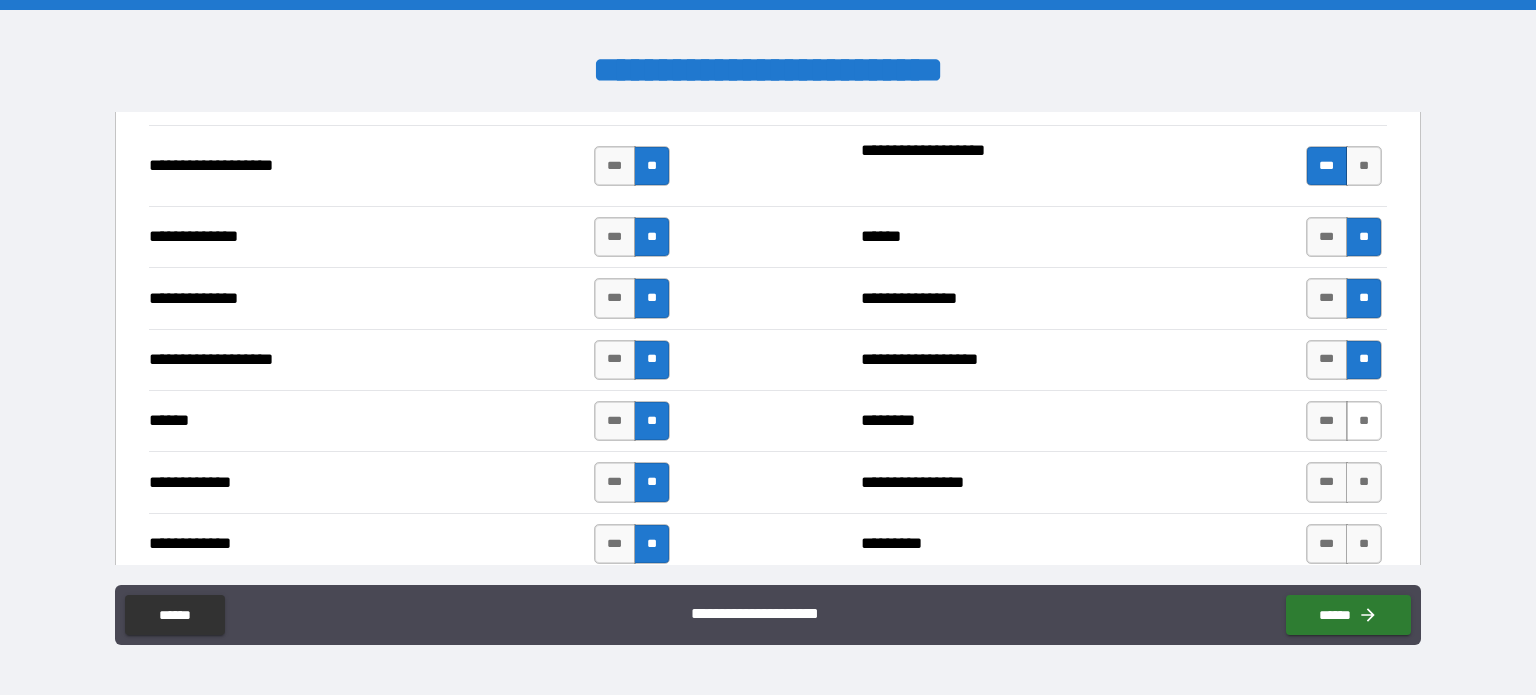 click on "**" at bounding box center [1364, 421] 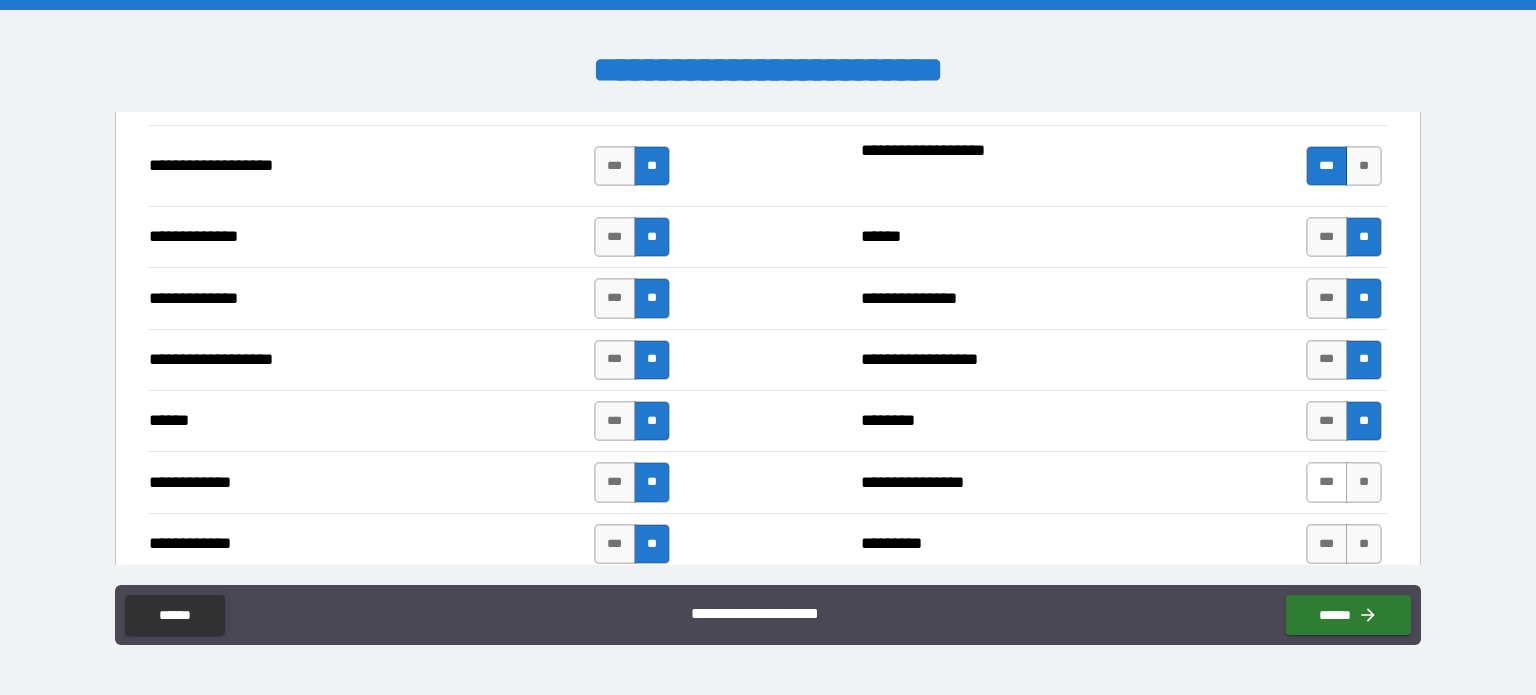 click on "***" at bounding box center [1327, 482] 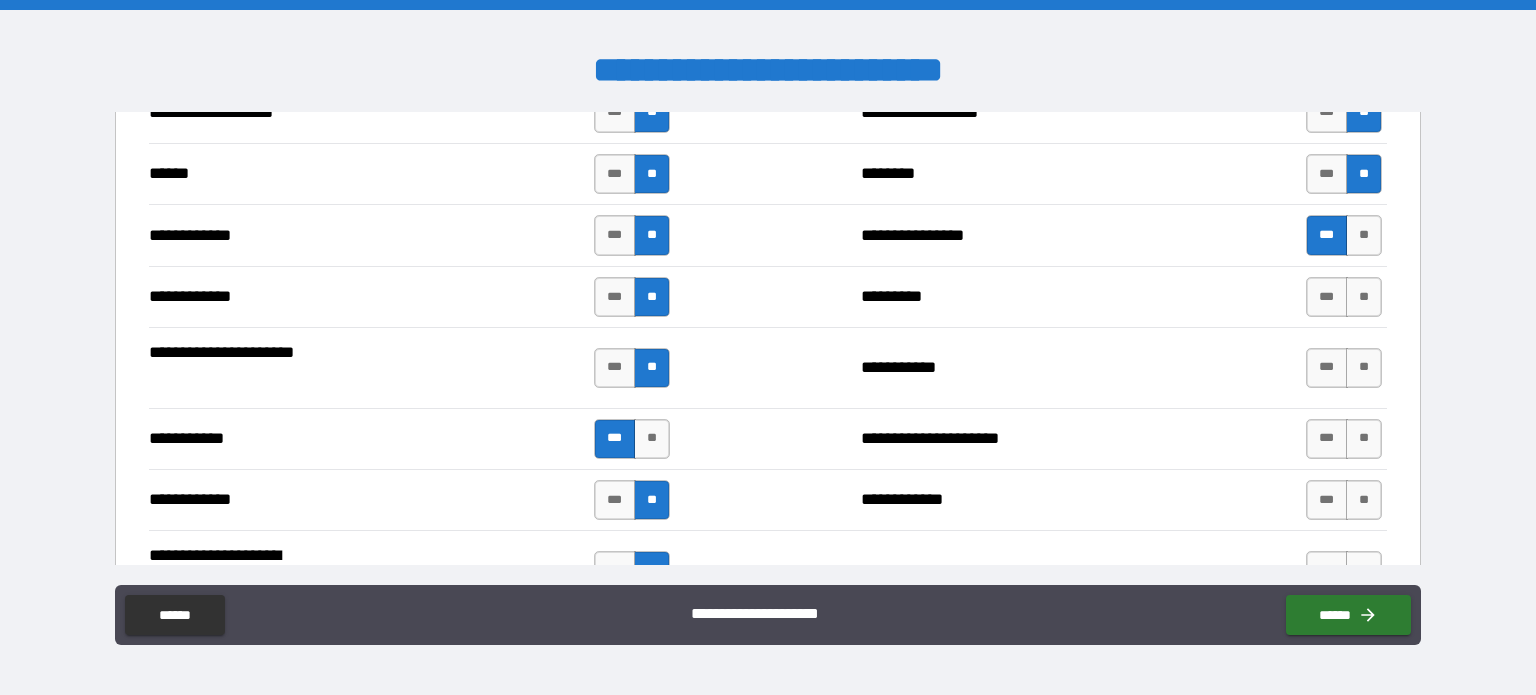 scroll, scrollTop: 3626, scrollLeft: 0, axis: vertical 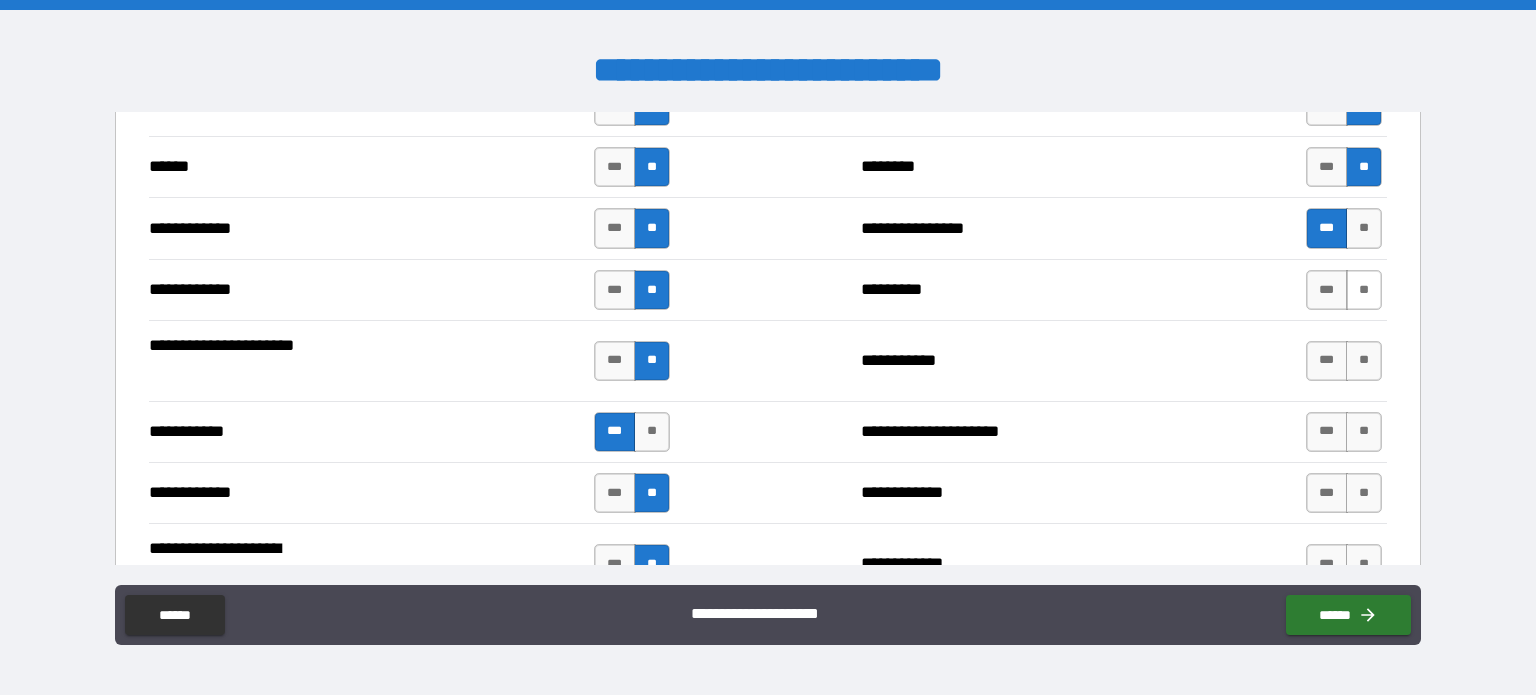 click on "**" at bounding box center [1364, 290] 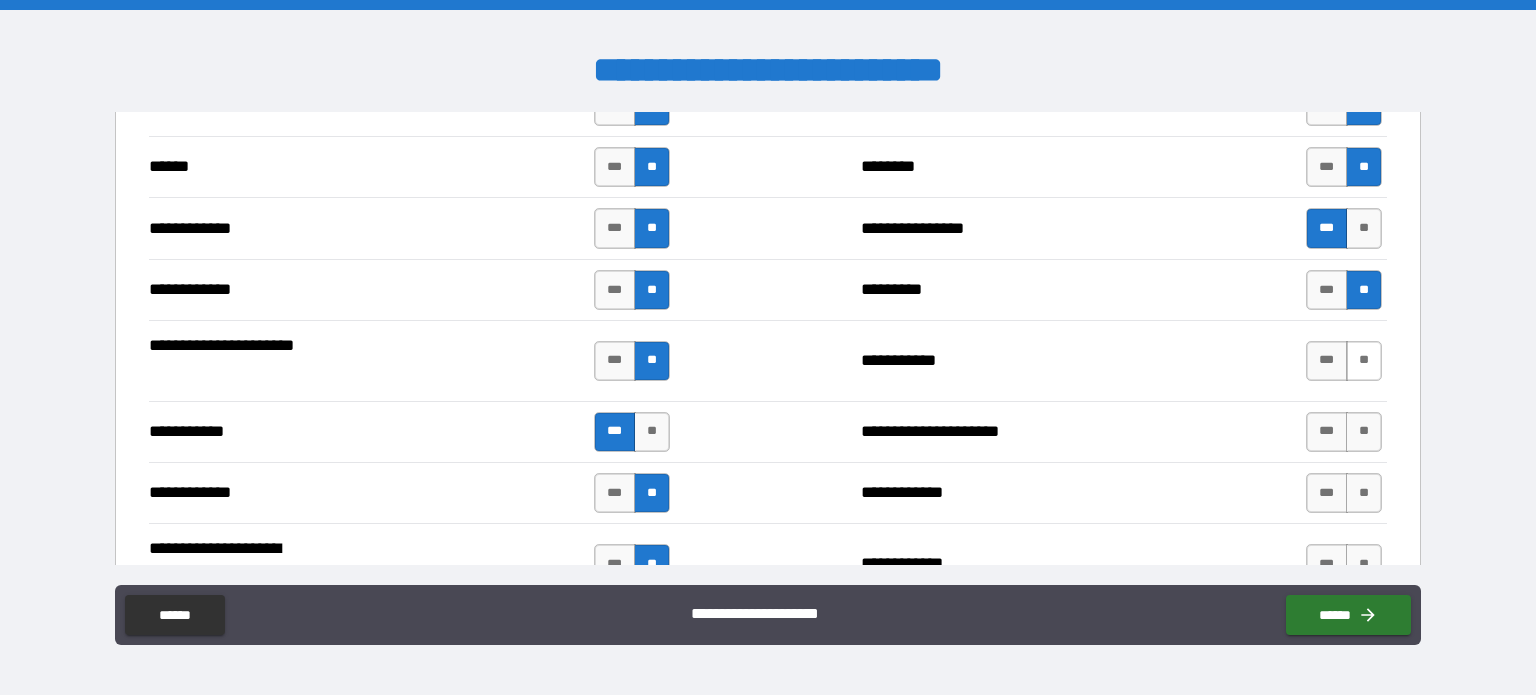 click on "**" at bounding box center [1364, 361] 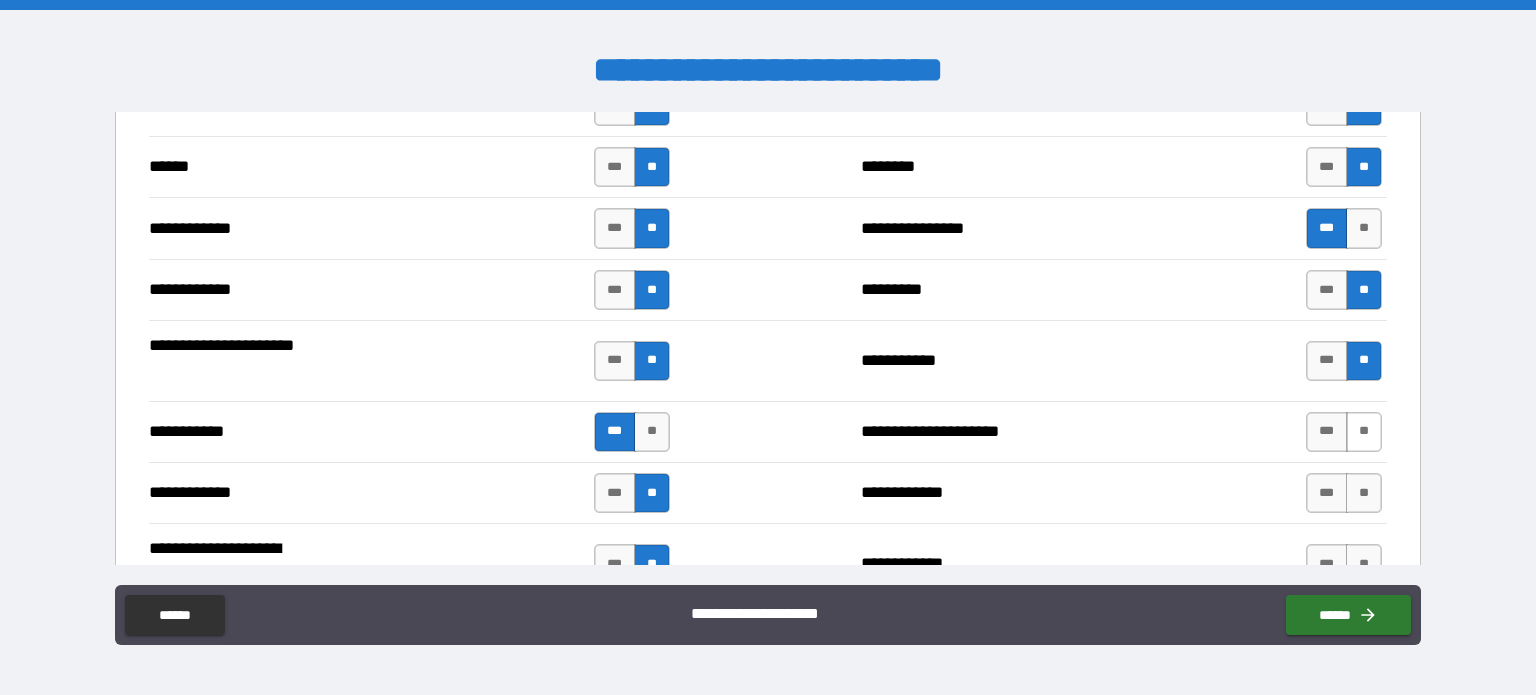click on "**" at bounding box center (1364, 432) 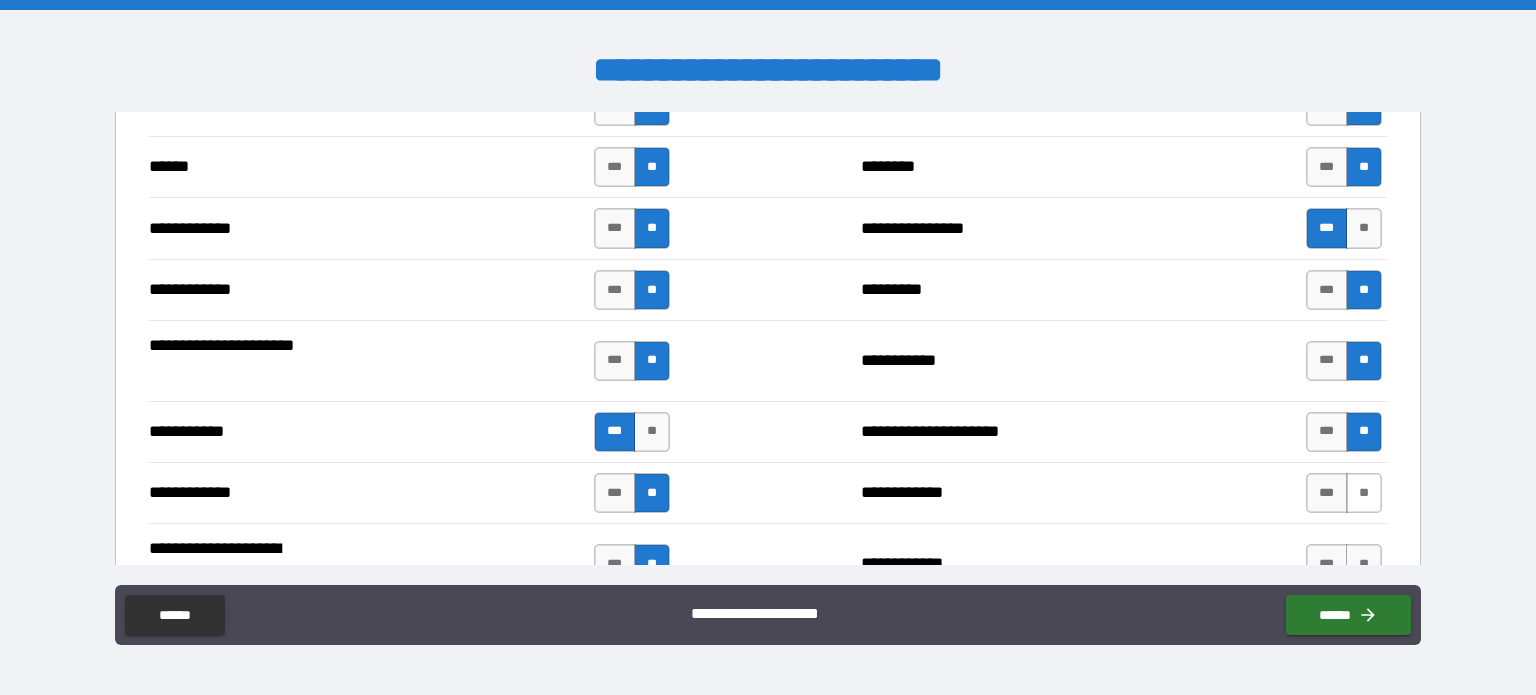 click on "**" at bounding box center [1364, 493] 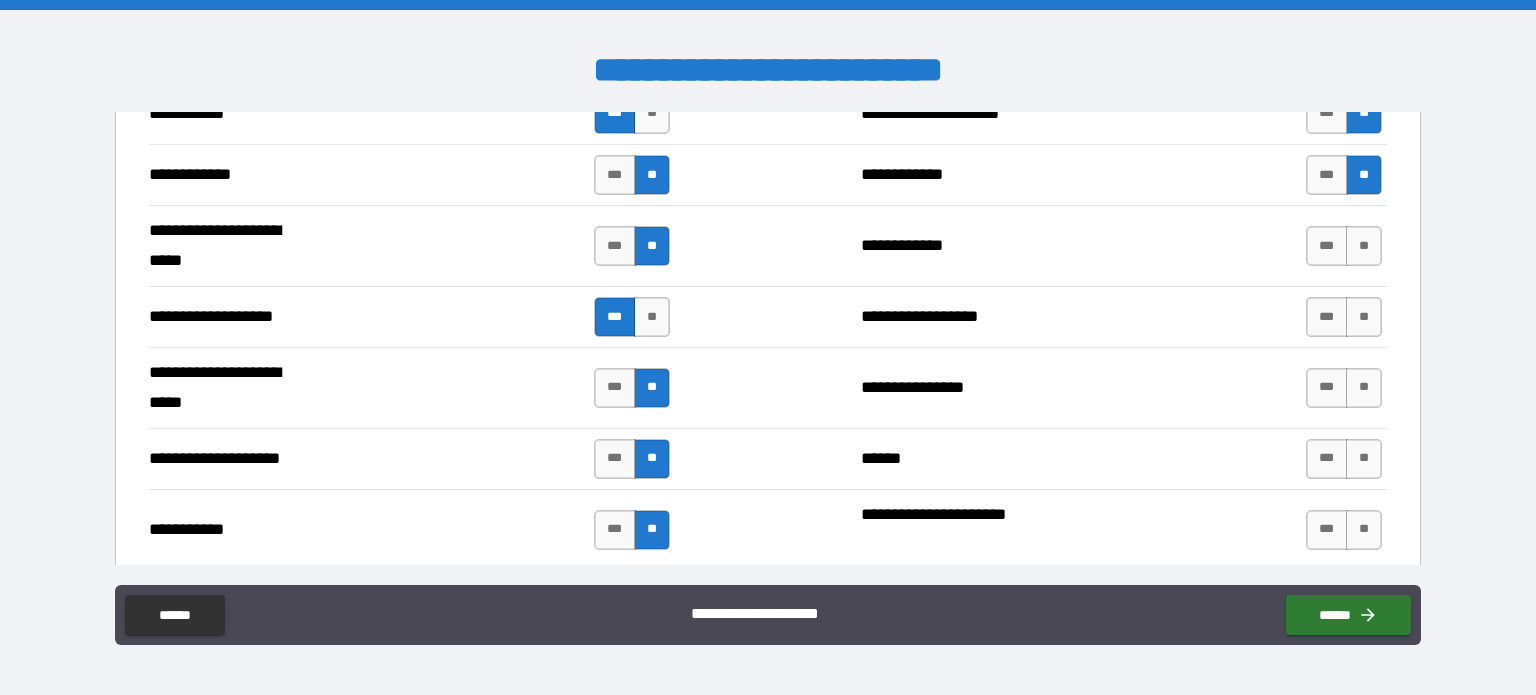 scroll, scrollTop: 3945, scrollLeft: 0, axis: vertical 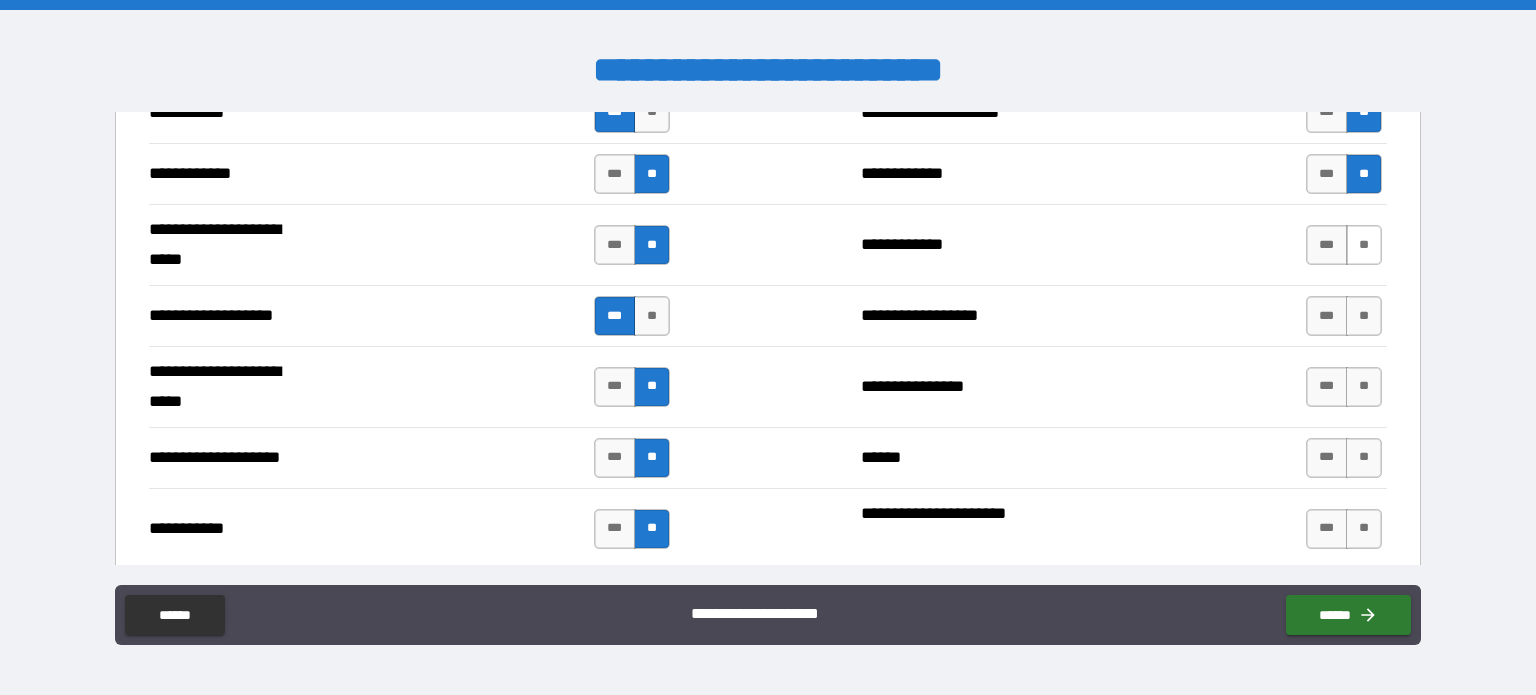 click on "**" at bounding box center [1364, 245] 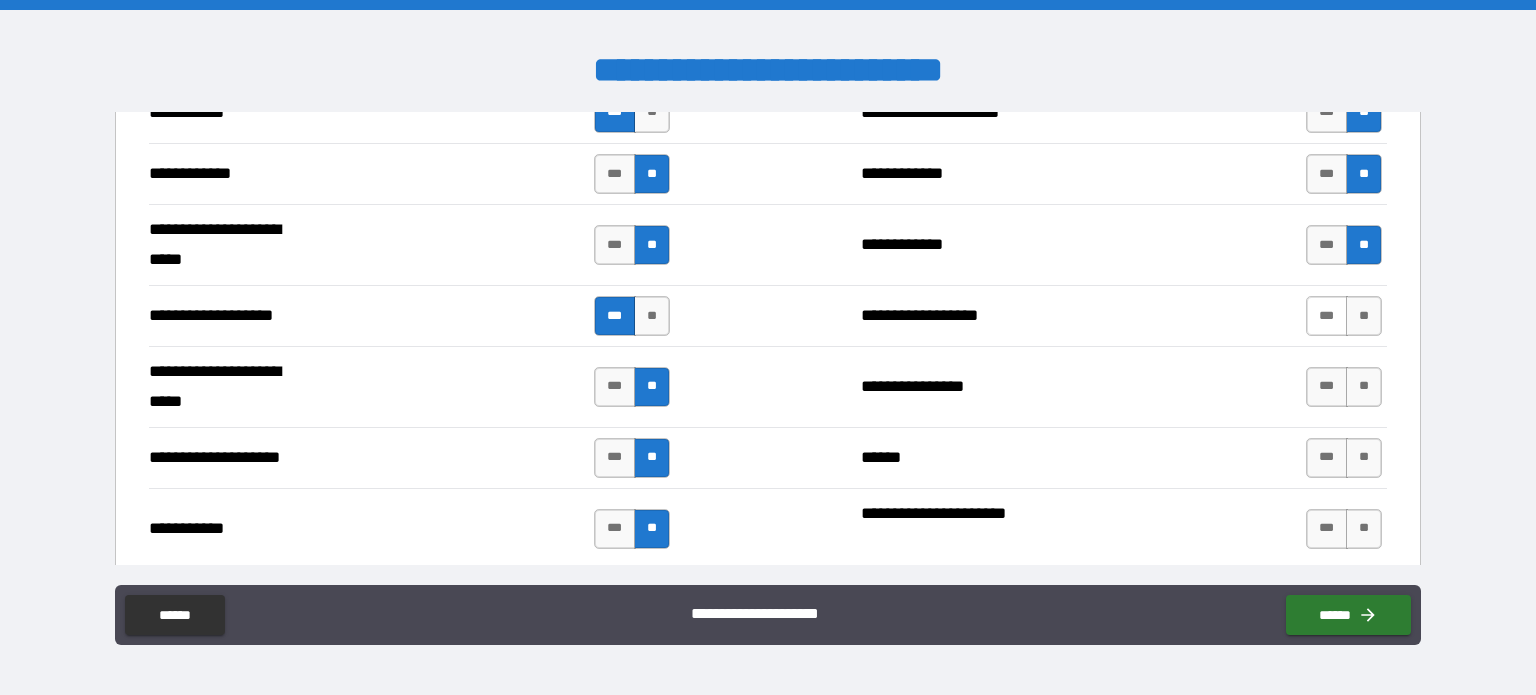 click on "***" at bounding box center [1327, 316] 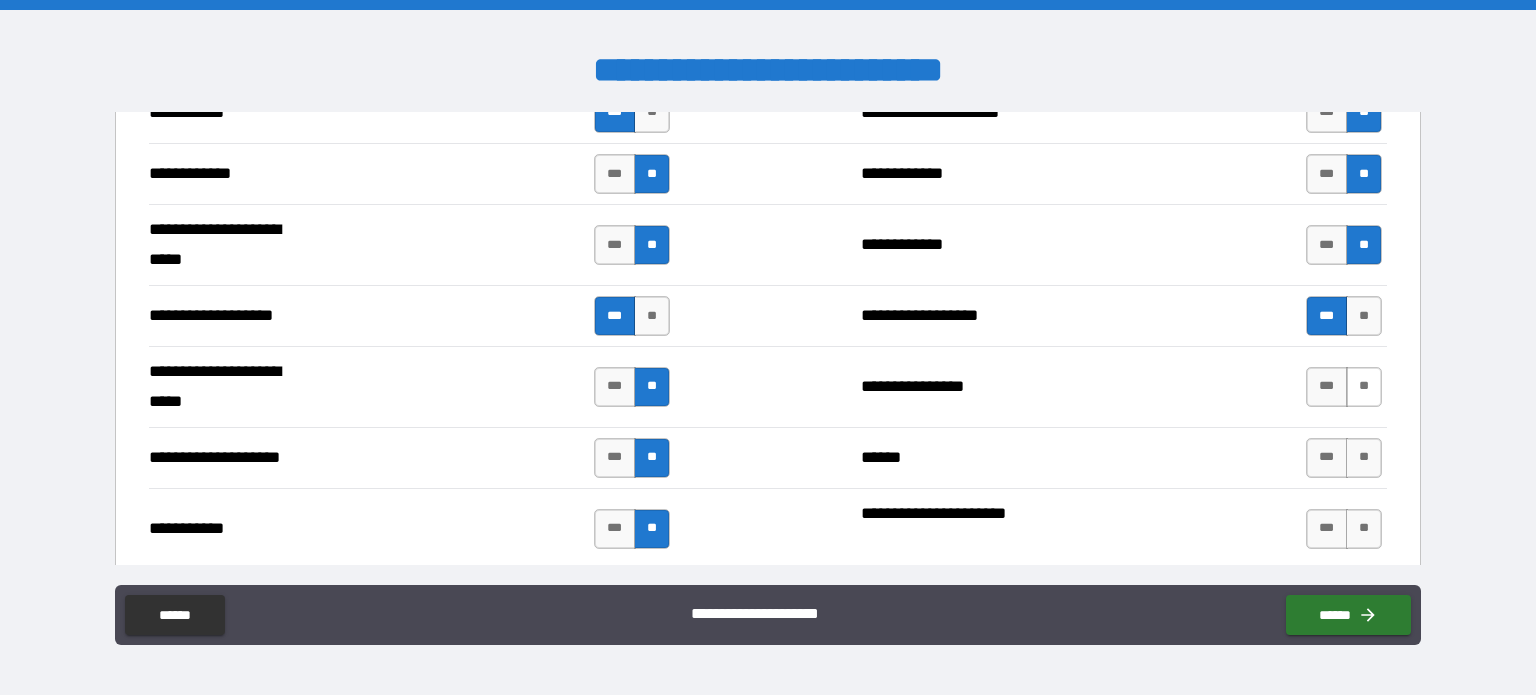 click on "**" at bounding box center [1364, 387] 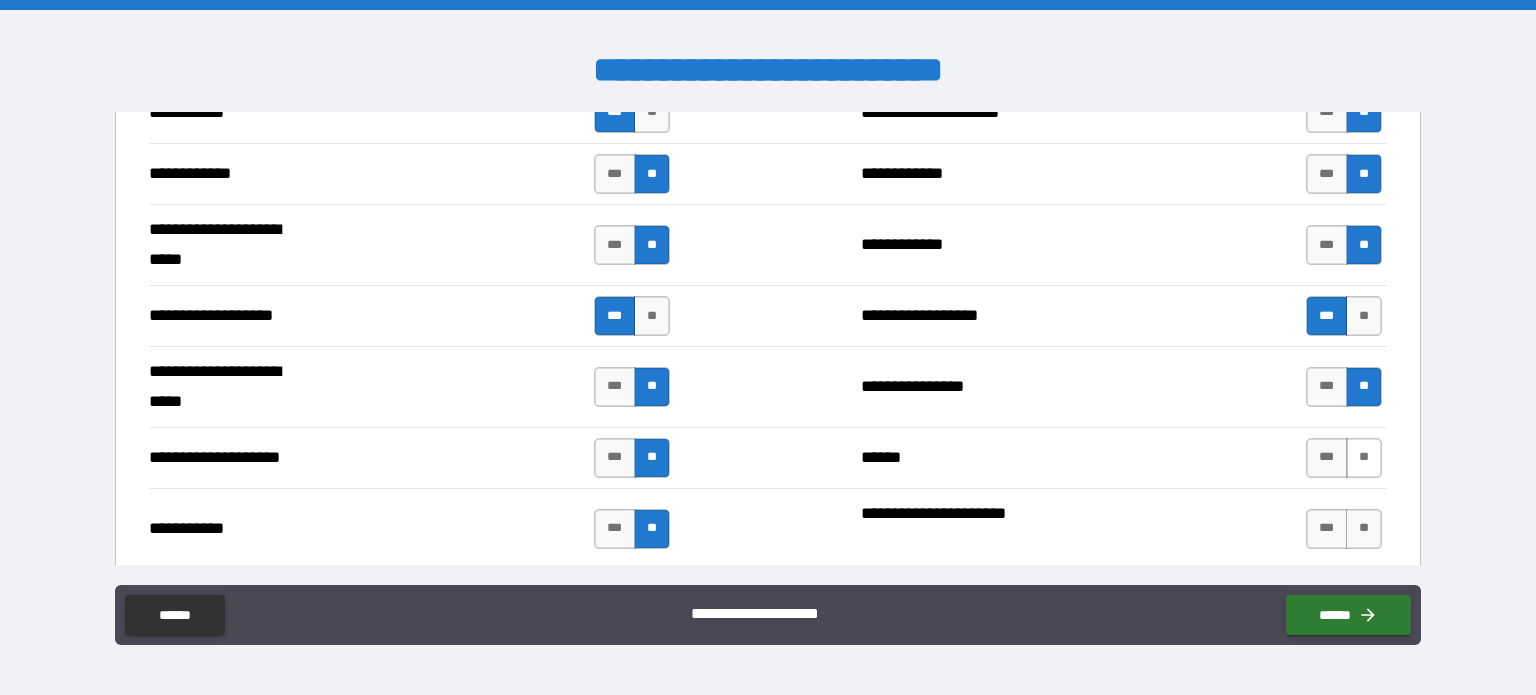 click on "**" at bounding box center (1364, 458) 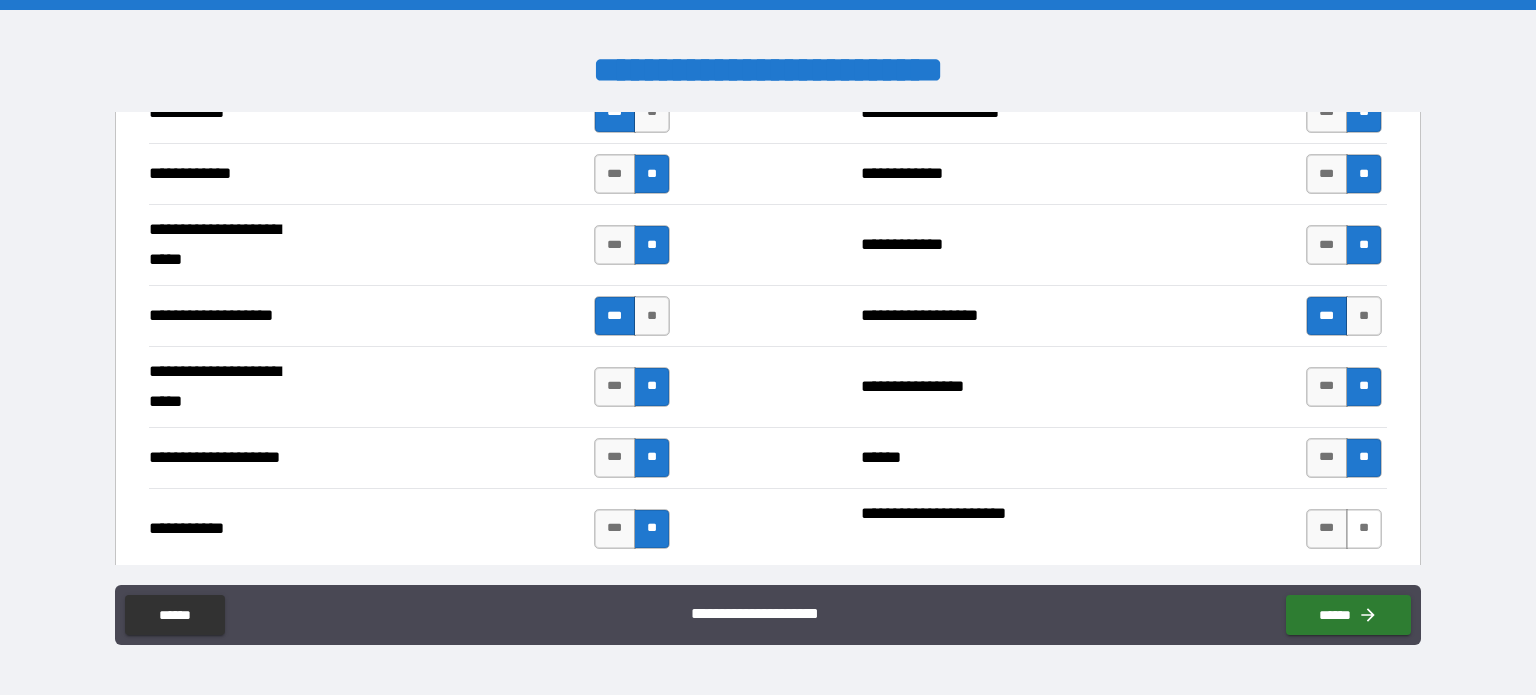click on "**" at bounding box center (1364, 529) 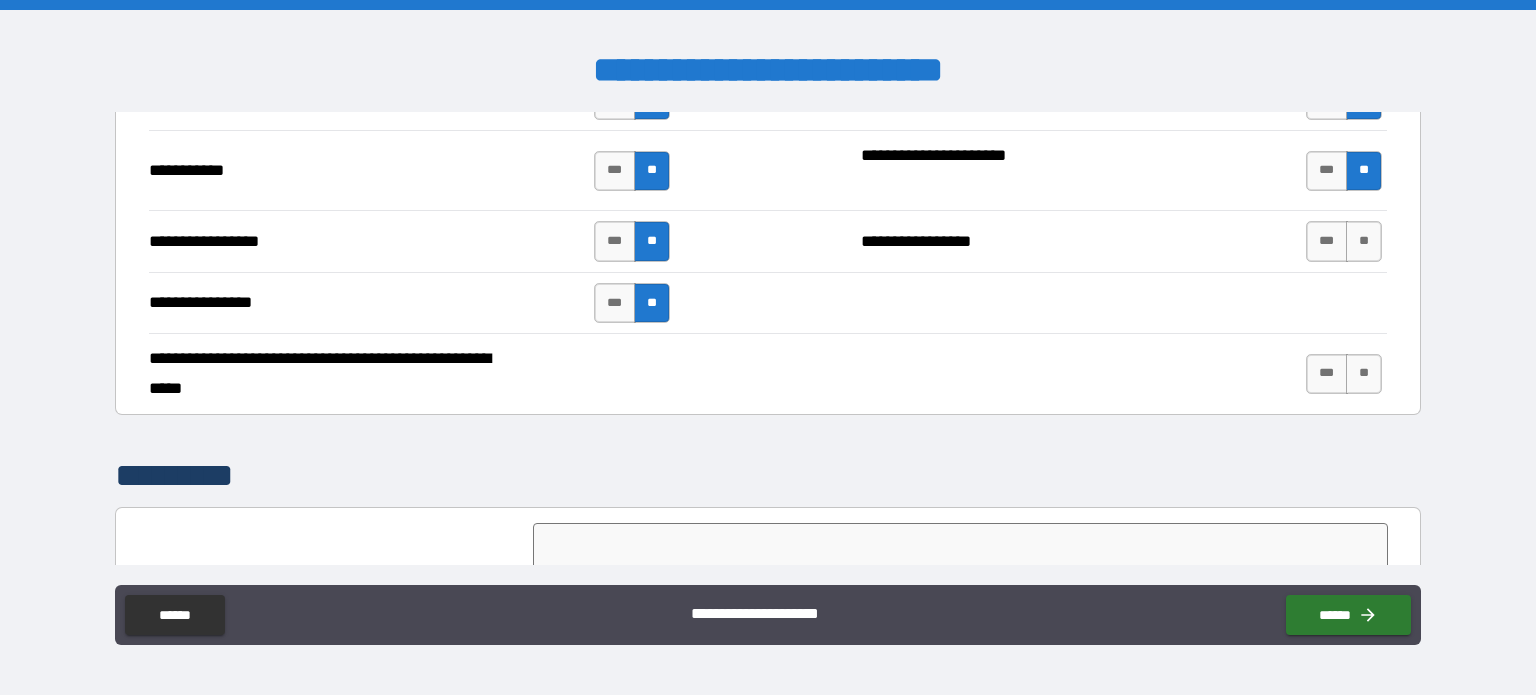 scroll, scrollTop: 4305, scrollLeft: 0, axis: vertical 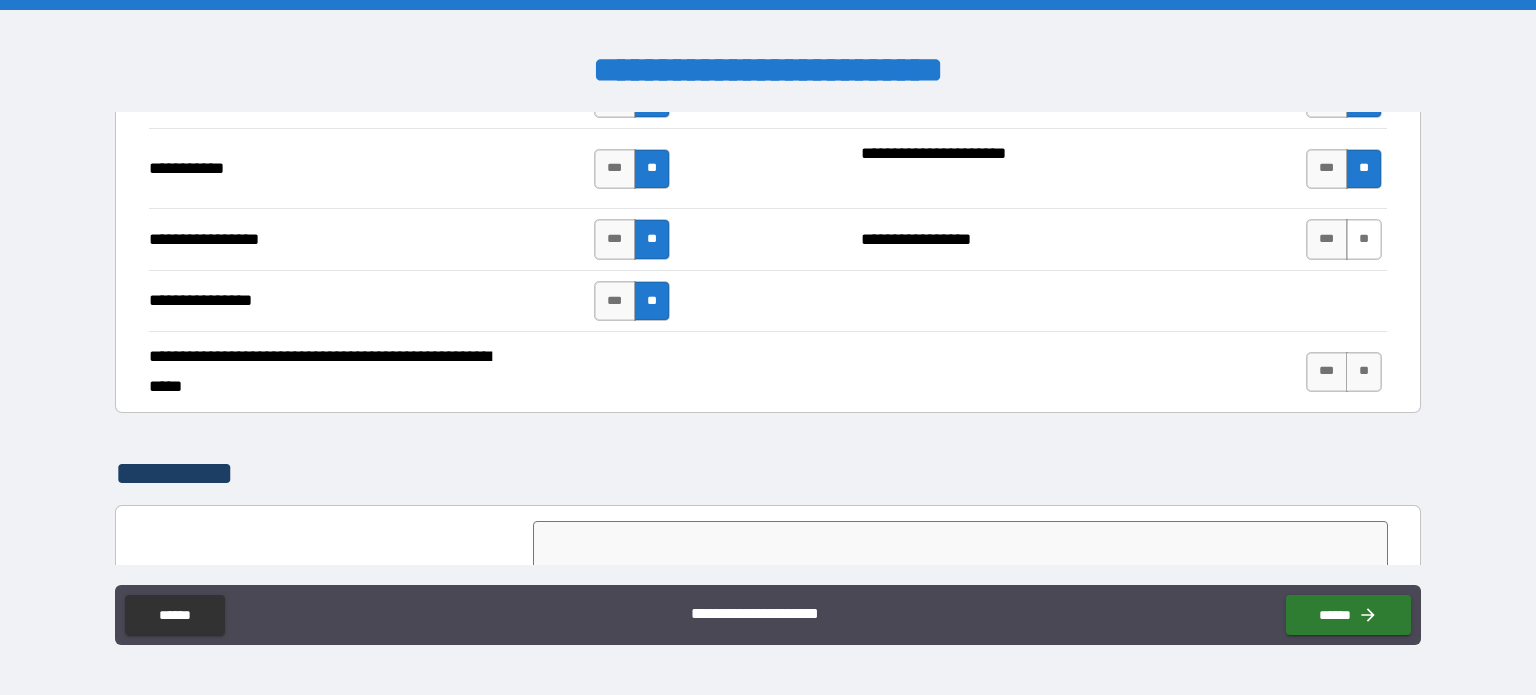 click on "**" at bounding box center (1364, 239) 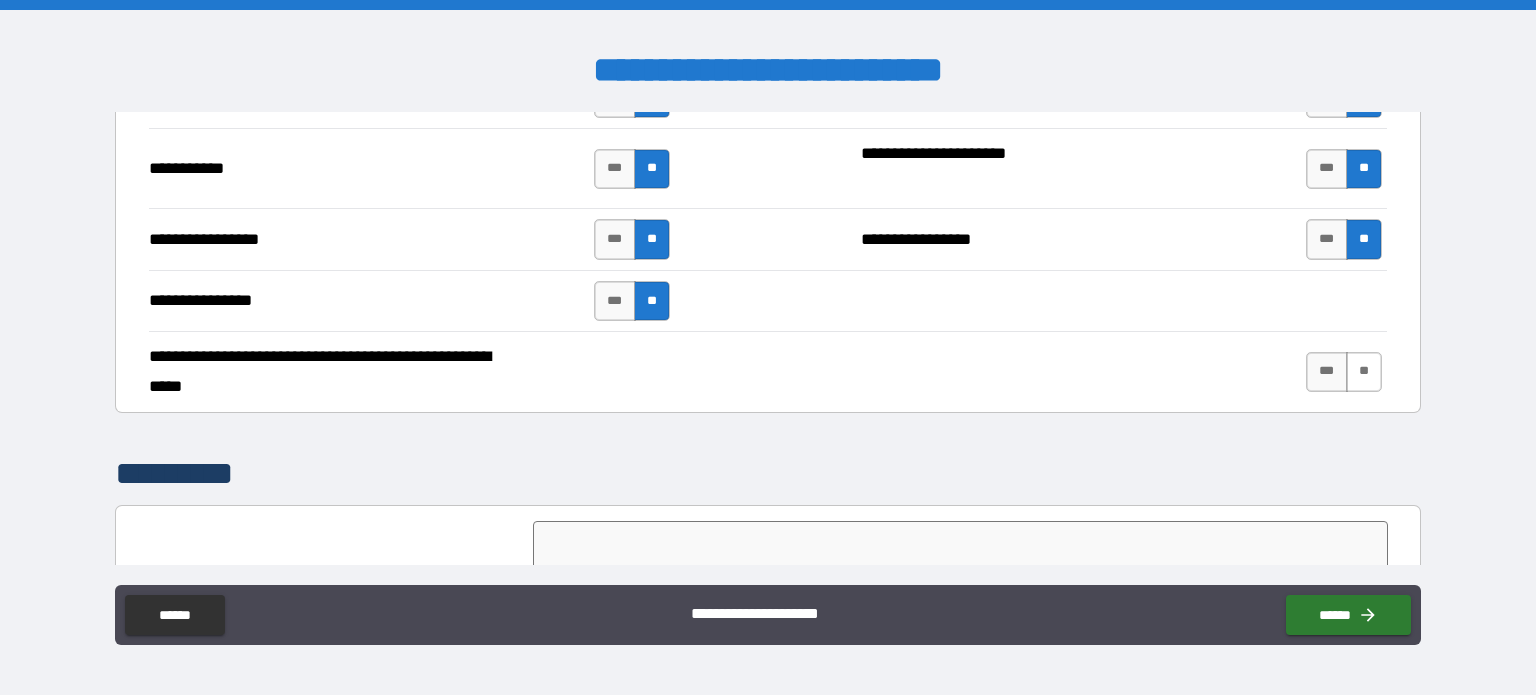 click on "**" at bounding box center (1364, 372) 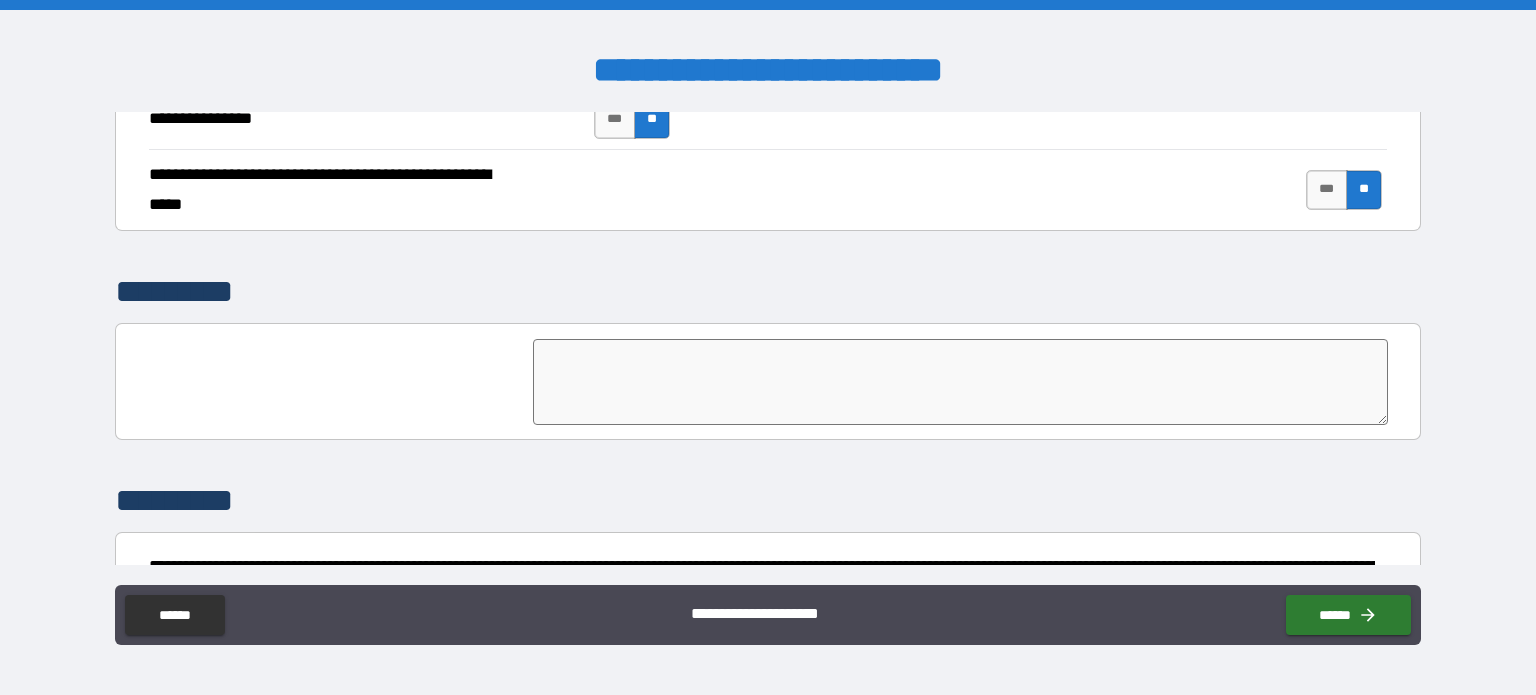 scroll, scrollTop: 4598, scrollLeft: 0, axis: vertical 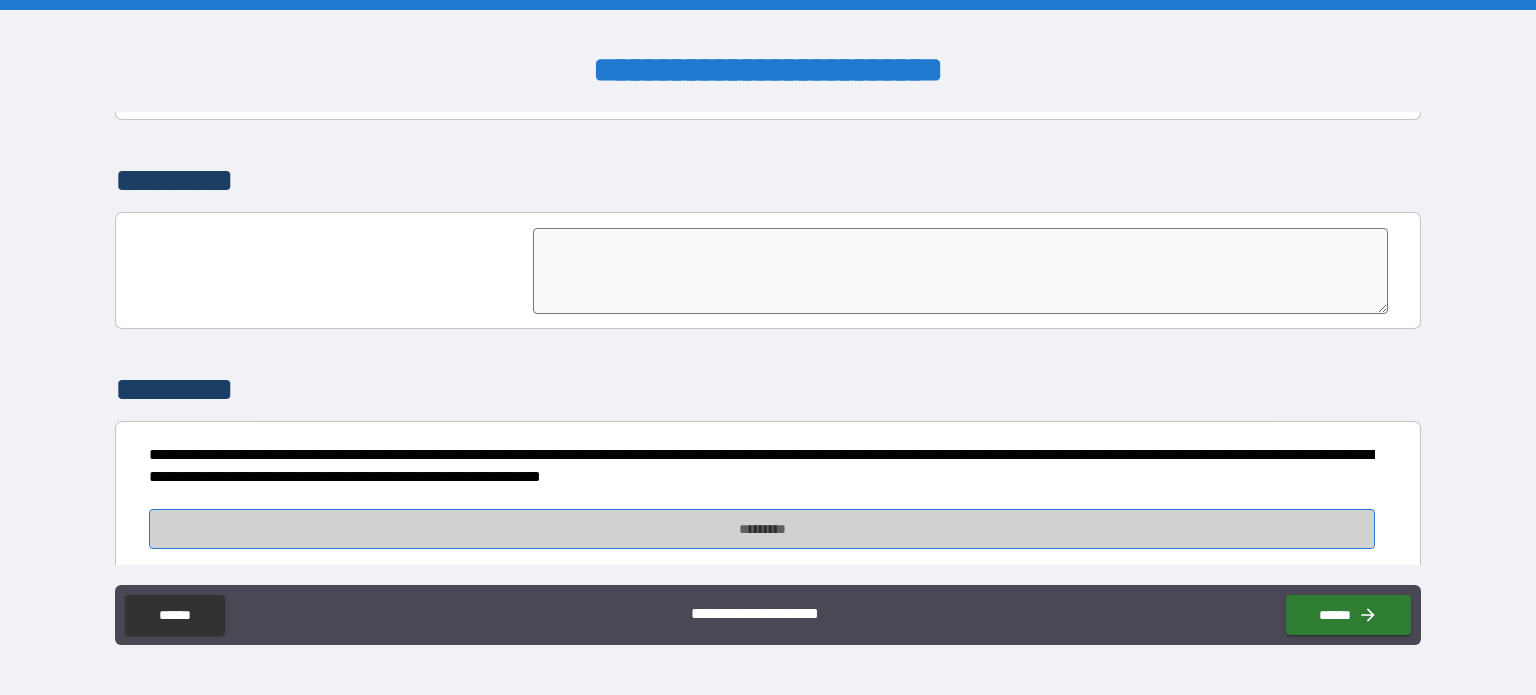 click on "*********" at bounding box center (762, 529) 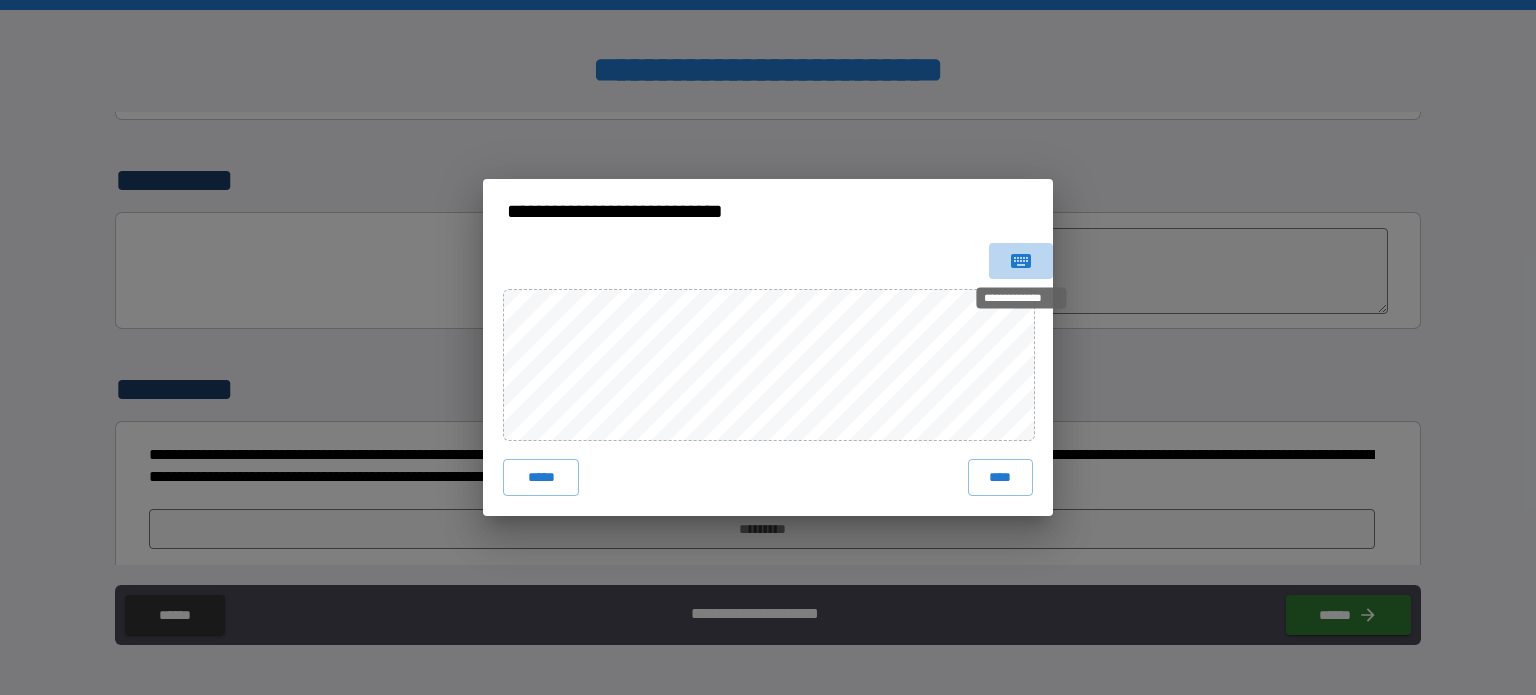 click 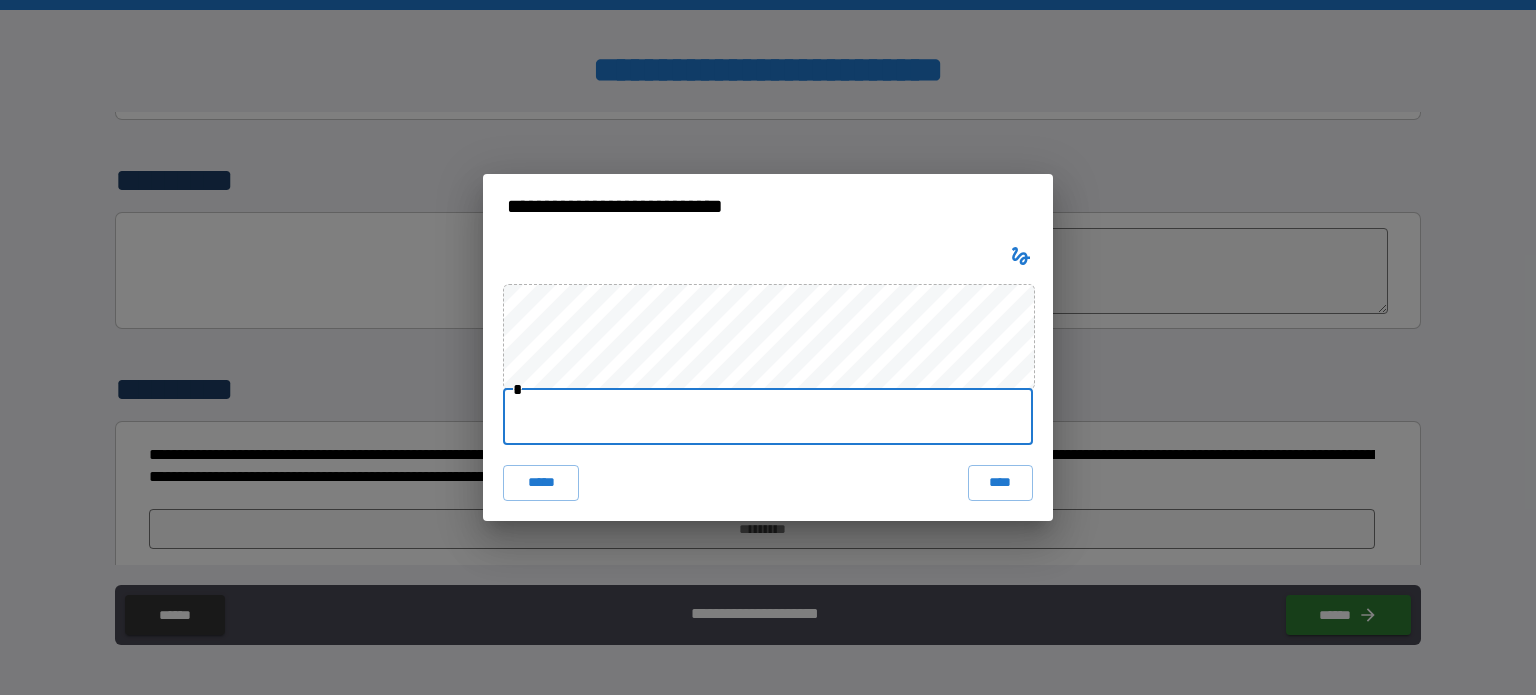 click at bounding box center [768, 417] 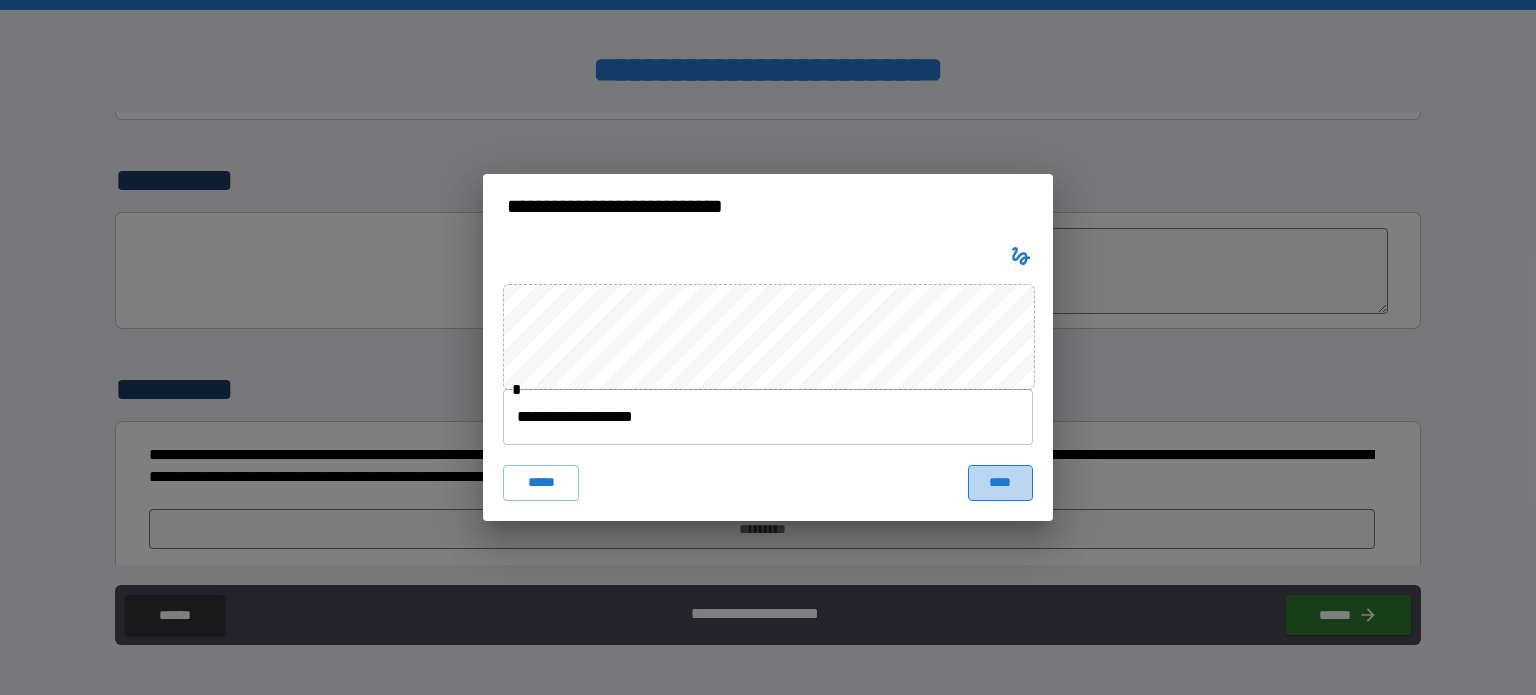 click on "****" at bounding box center [1000, 483] 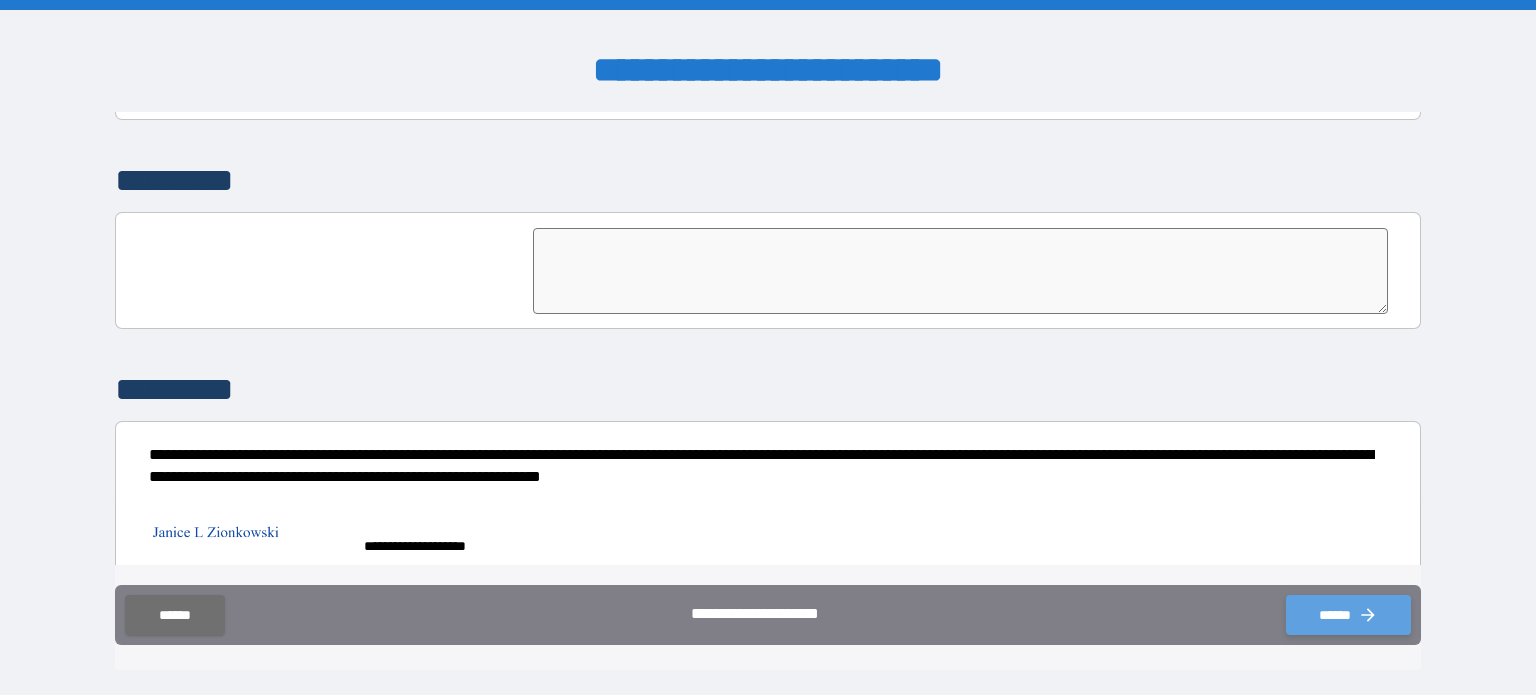 click on "******" at bounding box center (1348, 615) 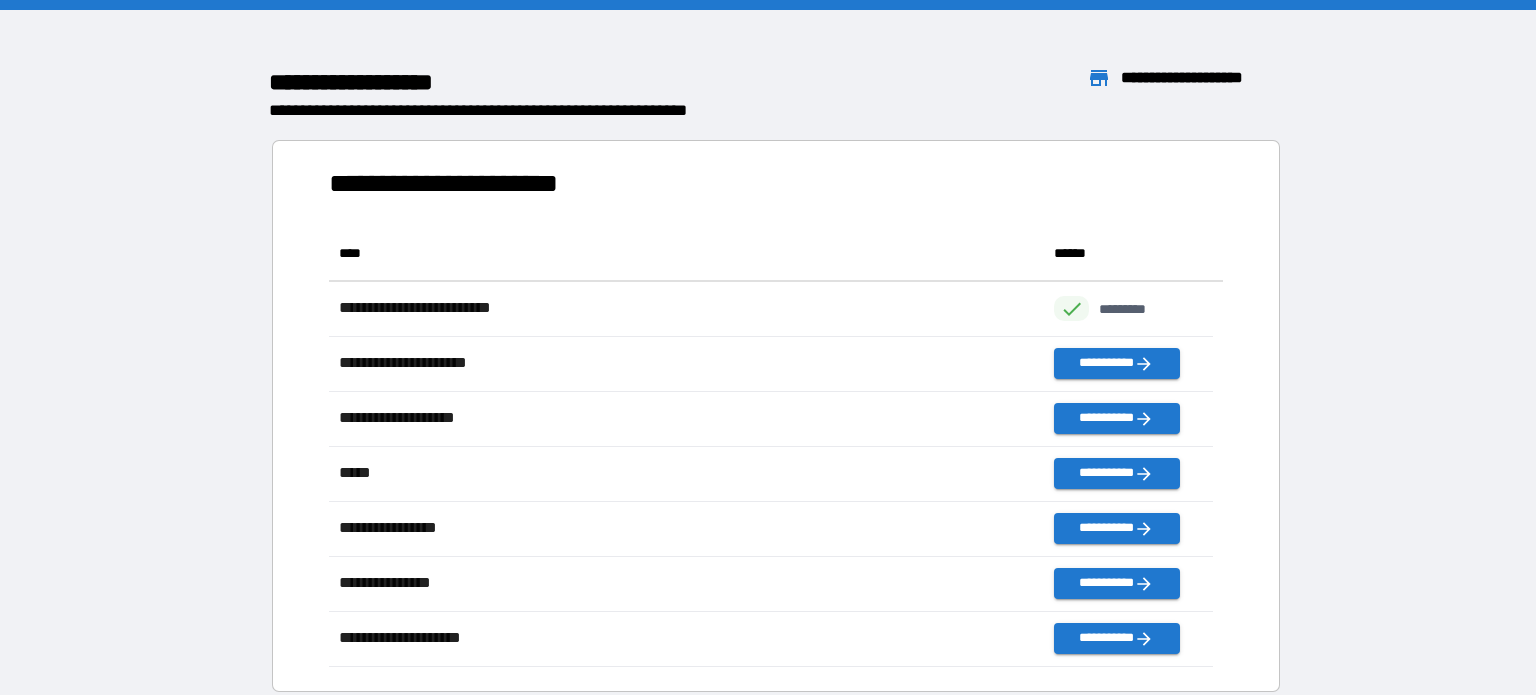 scroll, scrollTop: 16, scrollLeft: 16, axis: both 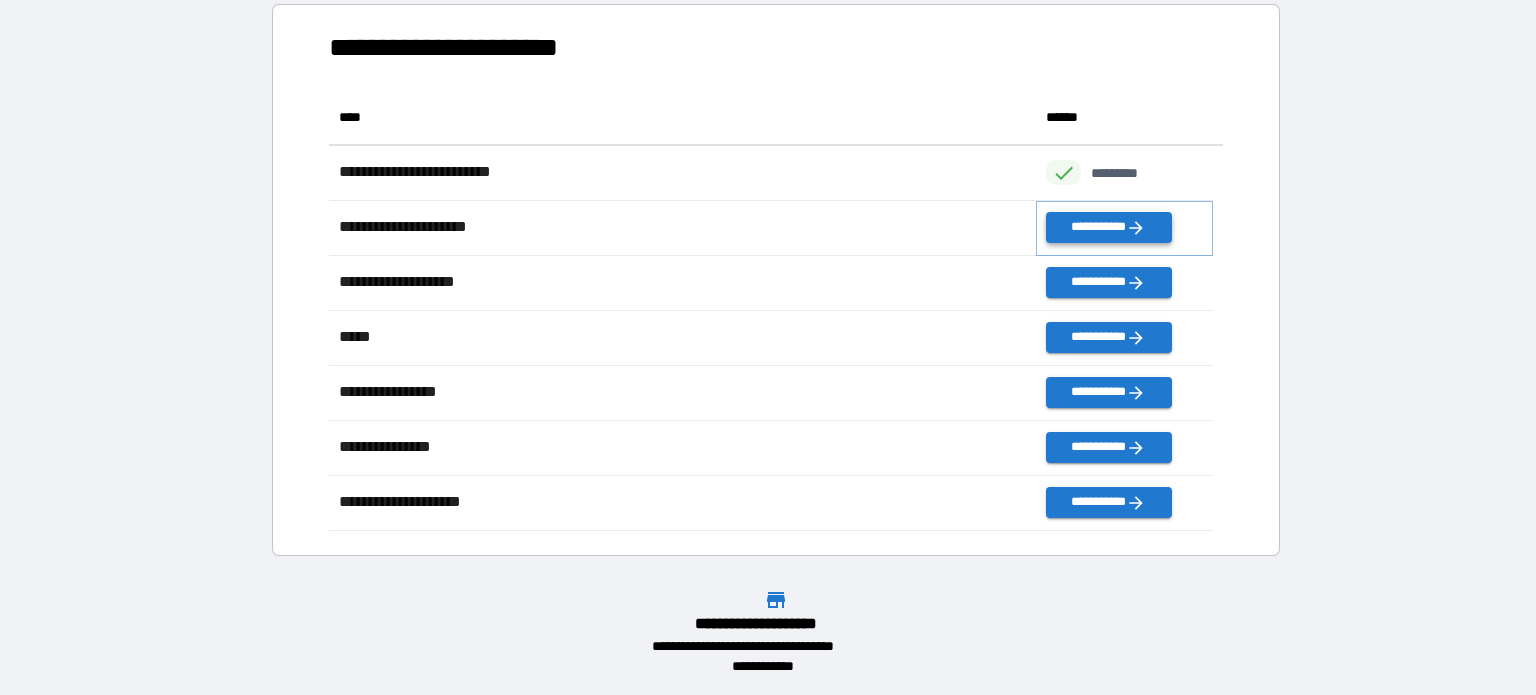 click on "**********" at bounding box center (1108, 227) 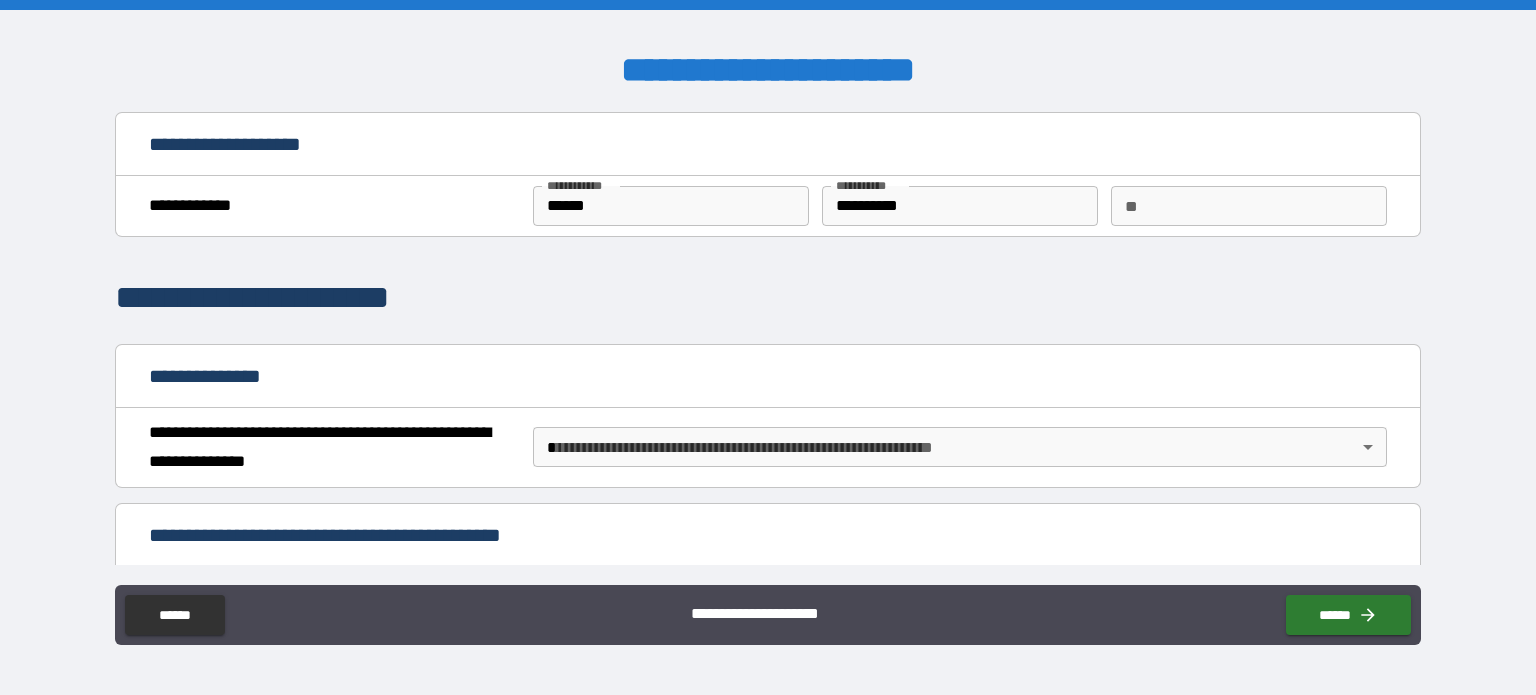 click on "**********" at bounding box center [768, 347] 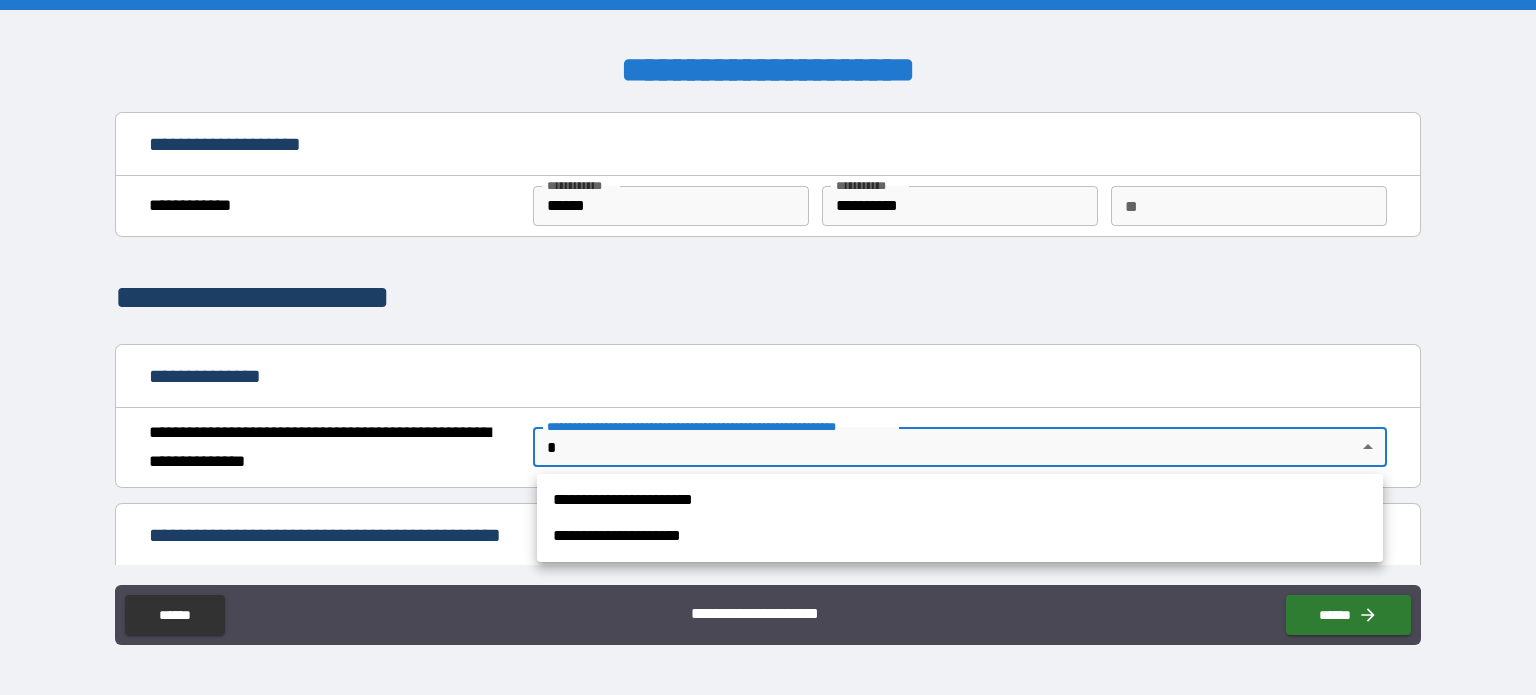 click on "**********" at bounding box center [960, 500] 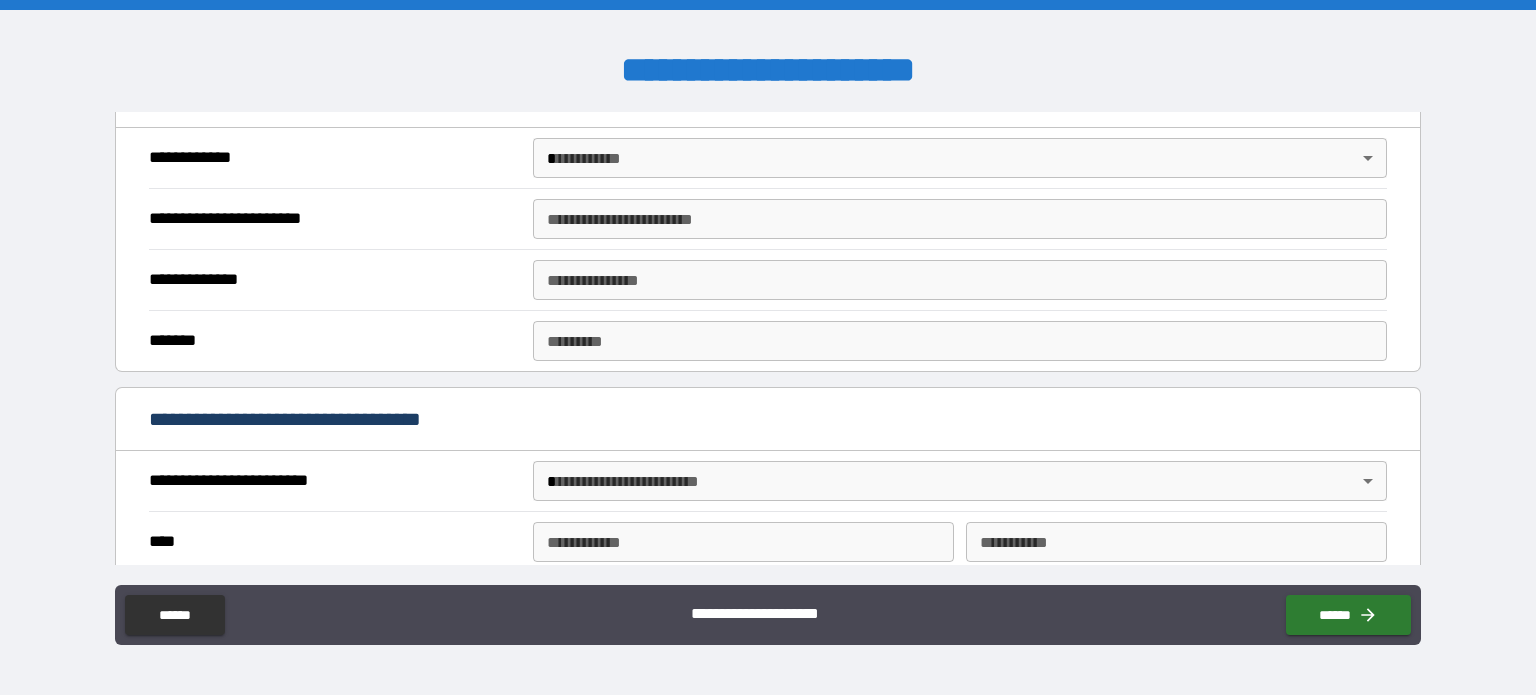 scroll, scrollTop: 444, scrollLeft: 0, axis: vertical 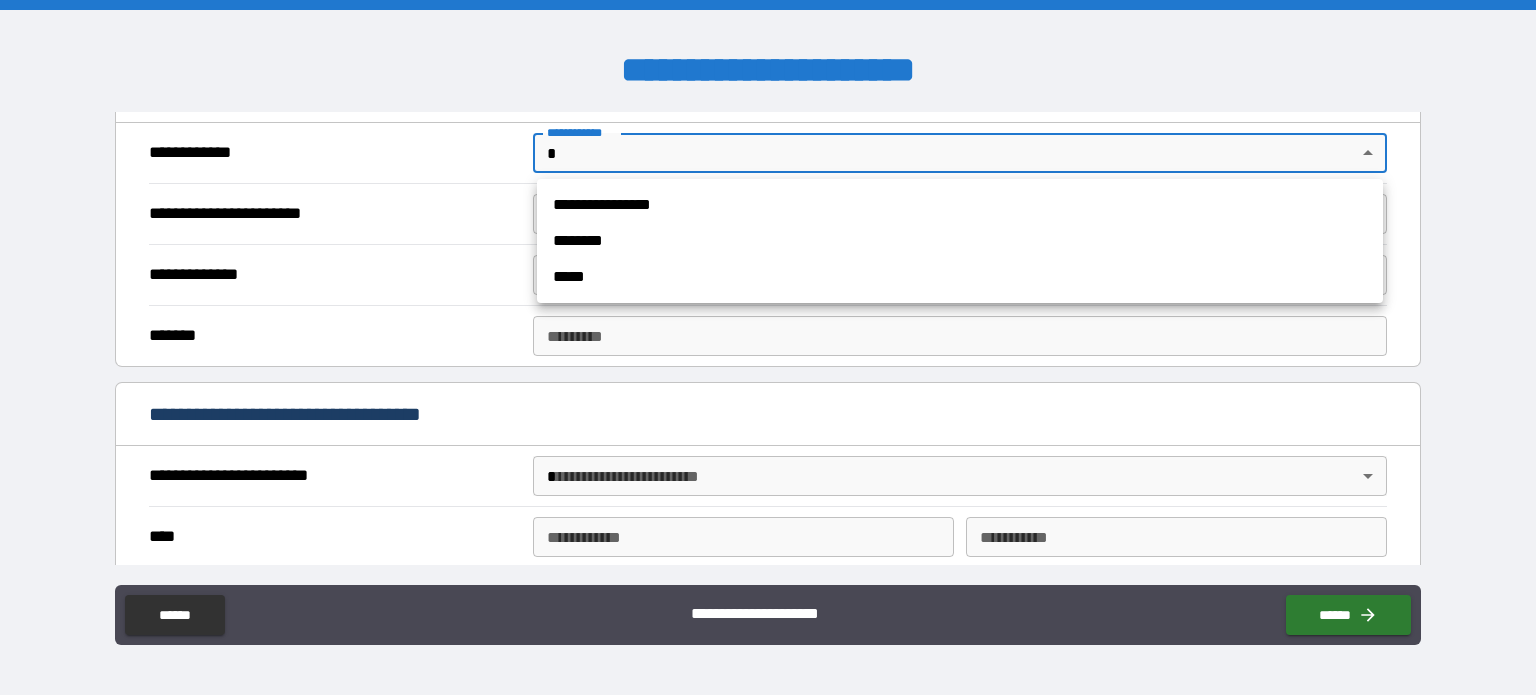 click on "**********" at bounding box center [768, 347] 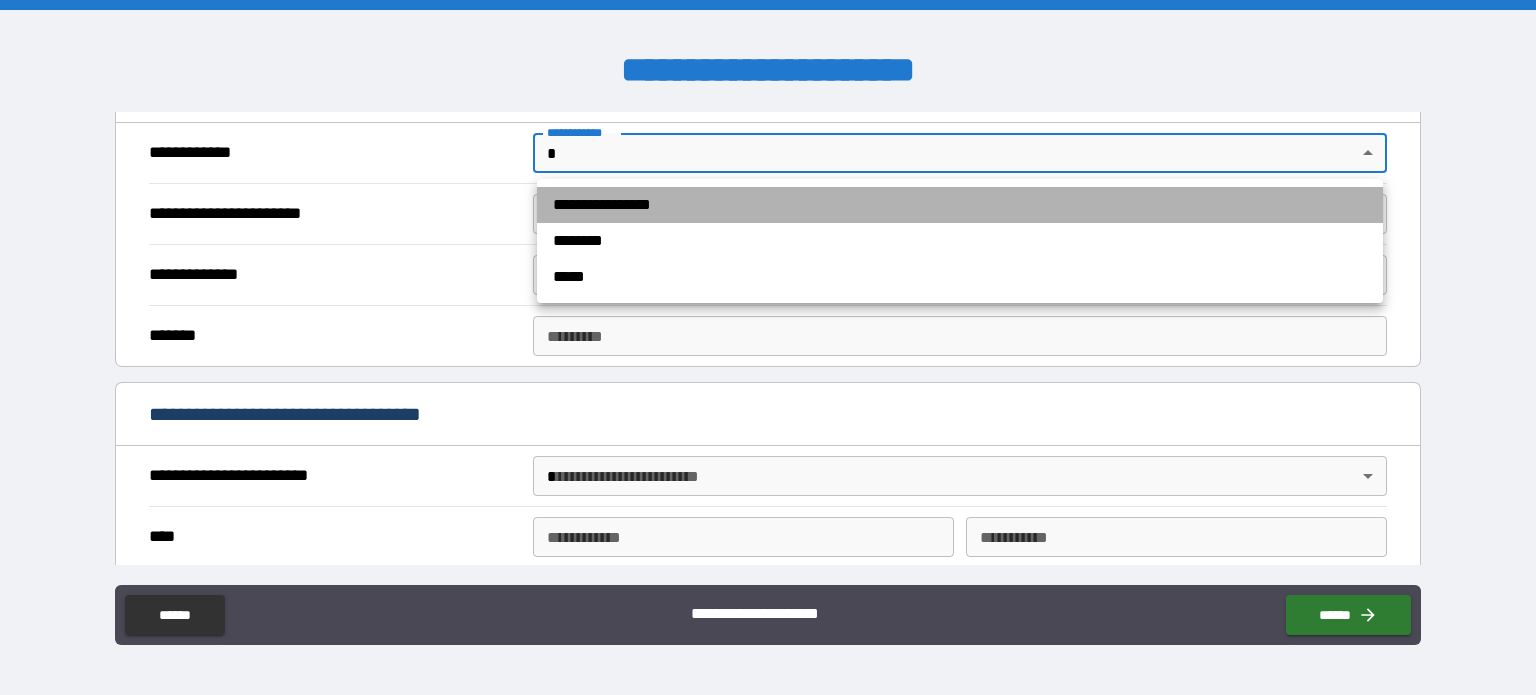 click on "**********" at bounding box center [960, 205] 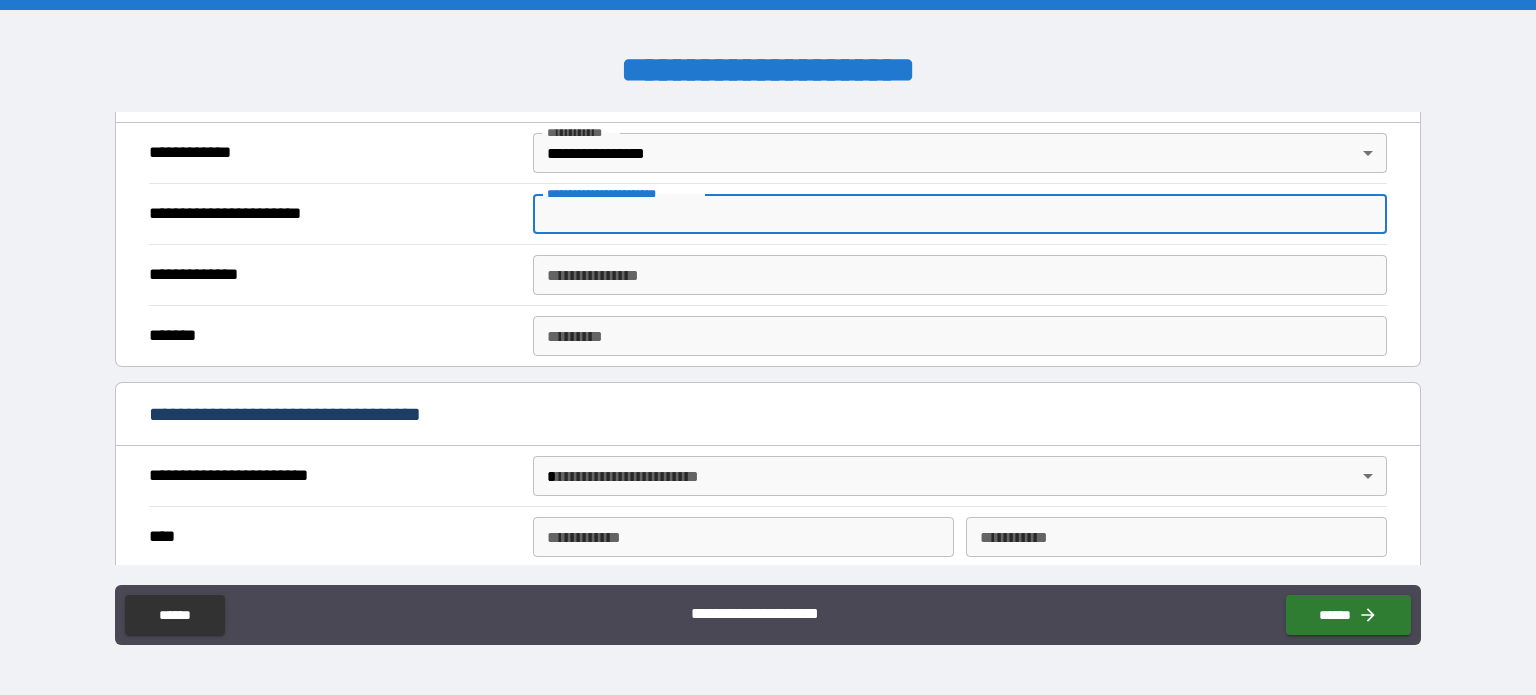click on "**********" at bounding box center (960, 214) 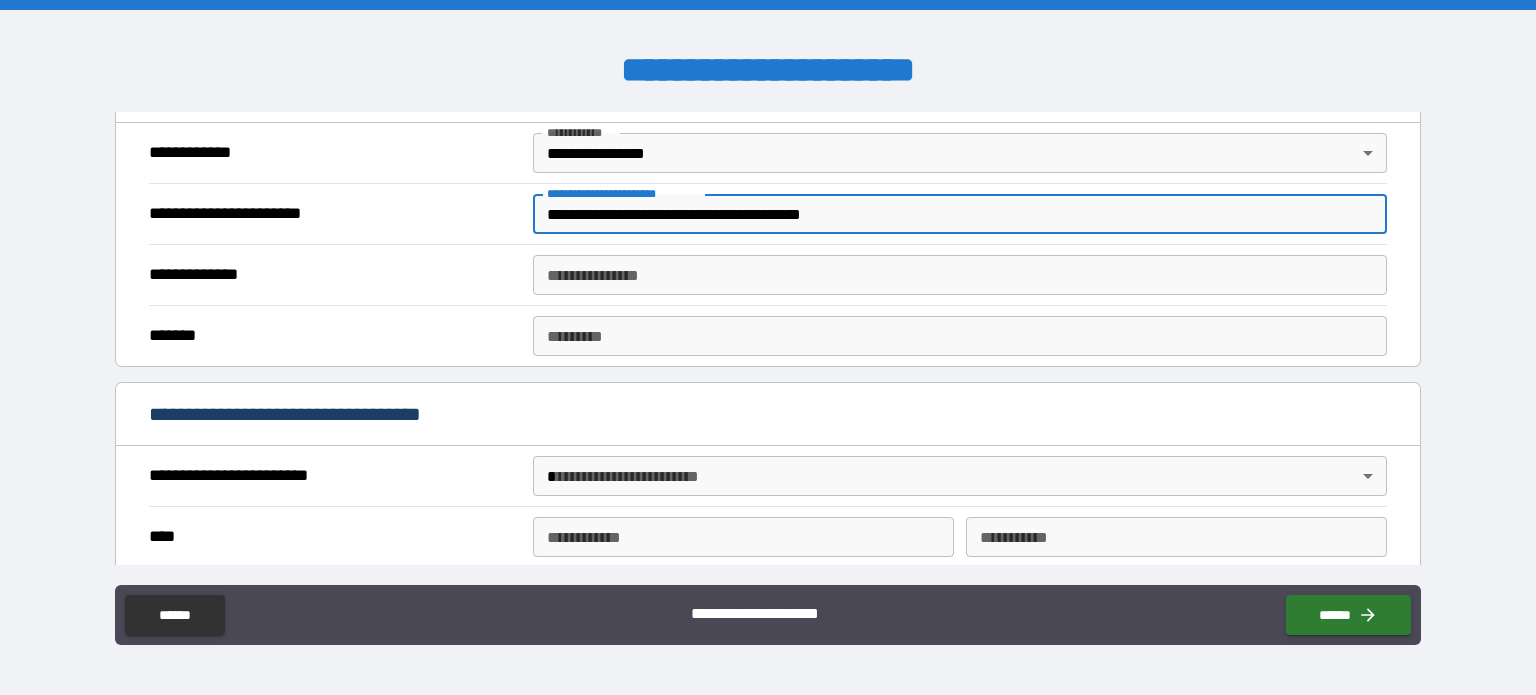 type on "**********" 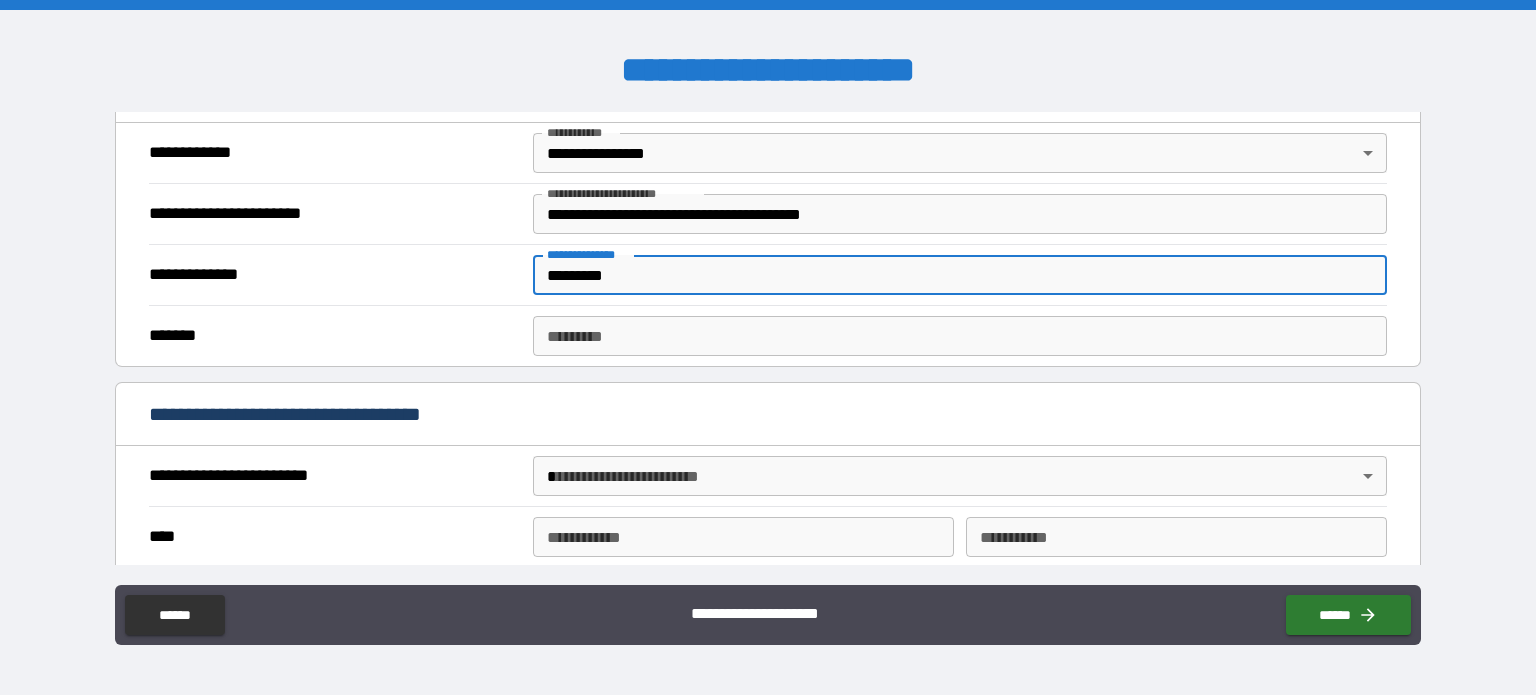 type on "*********" 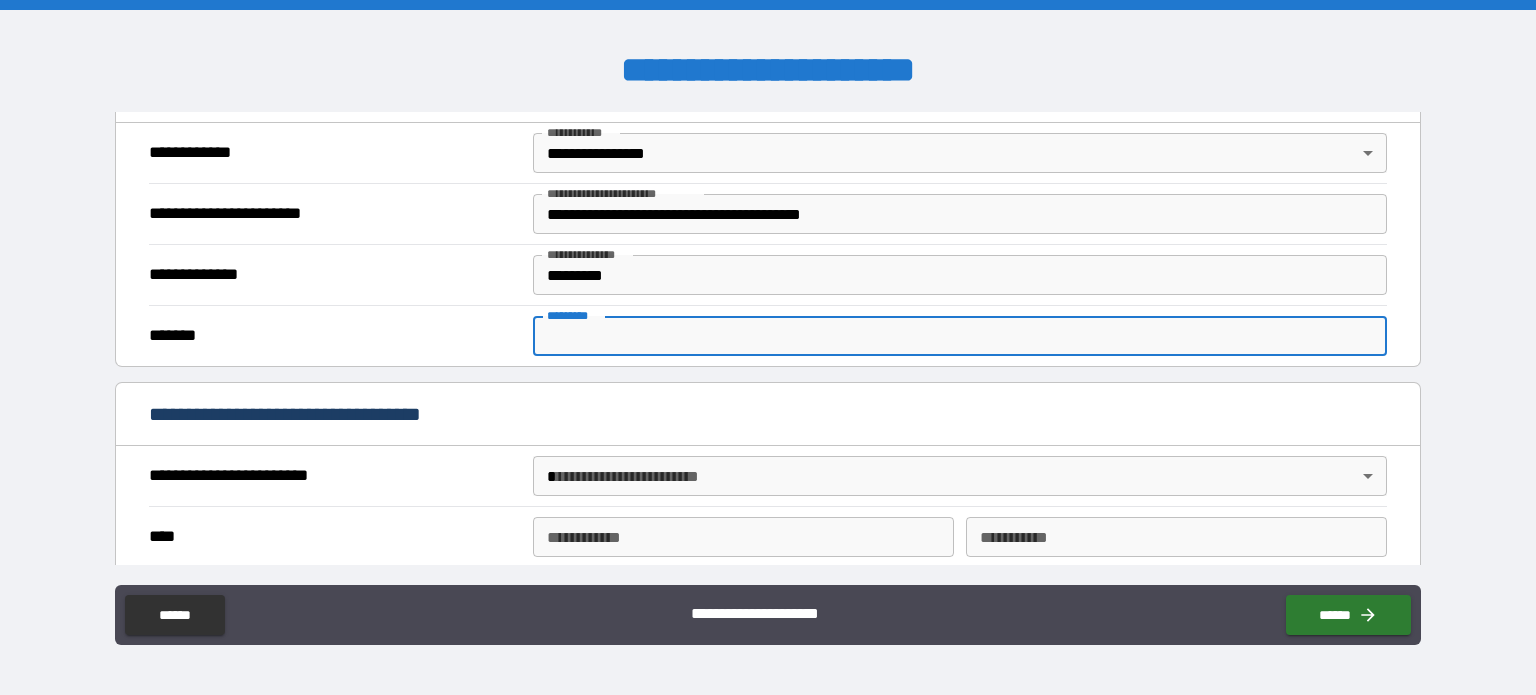 click on "*******   *" at bounding box center [960, 336] 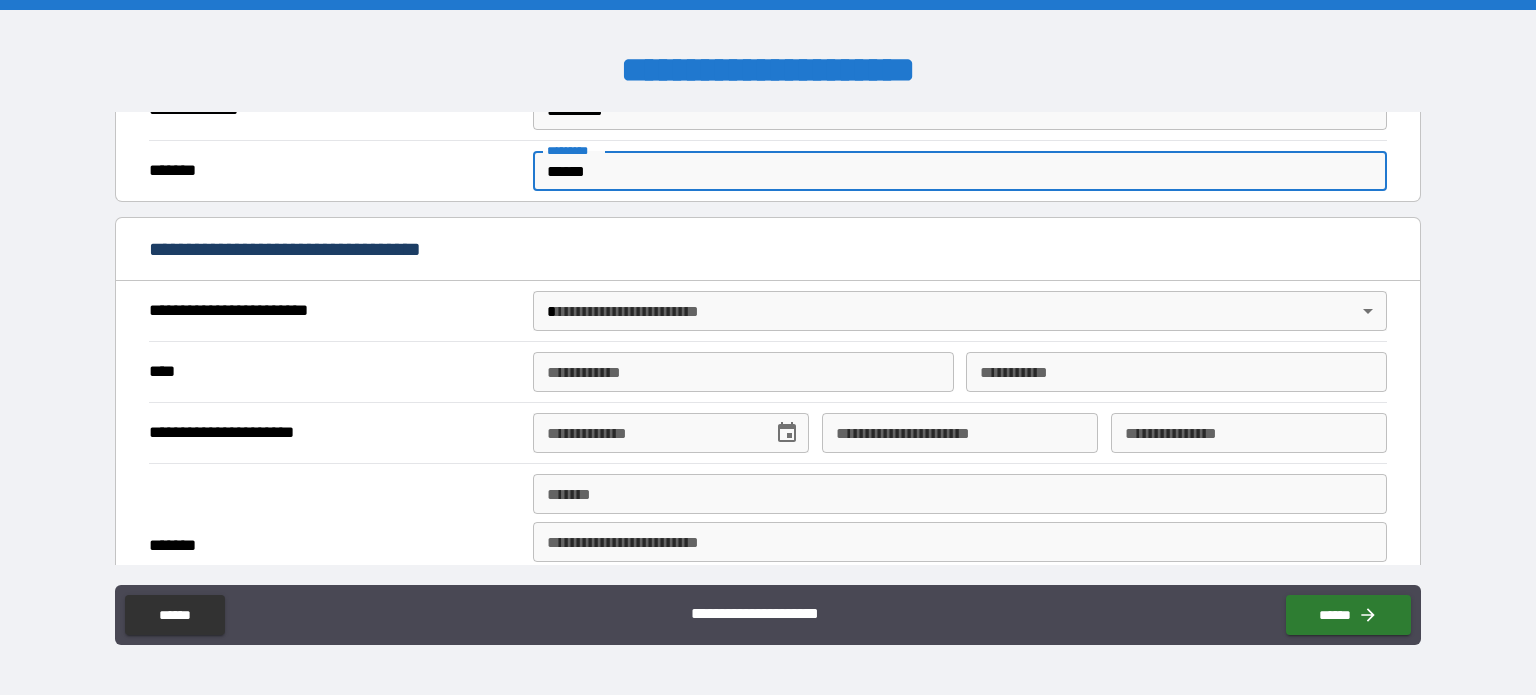 scroll, scrollTop: 625, scrollLeft: 0, axis: vertical 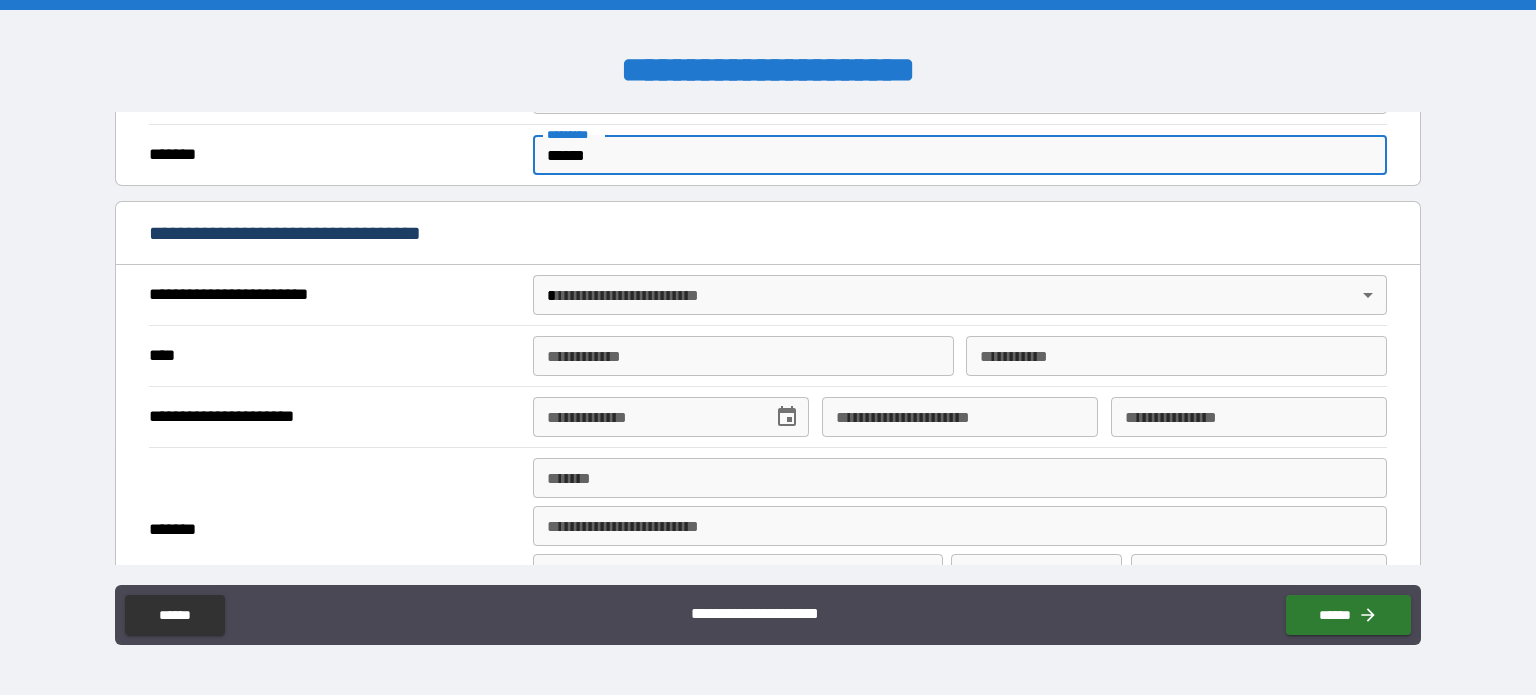 type on "******" 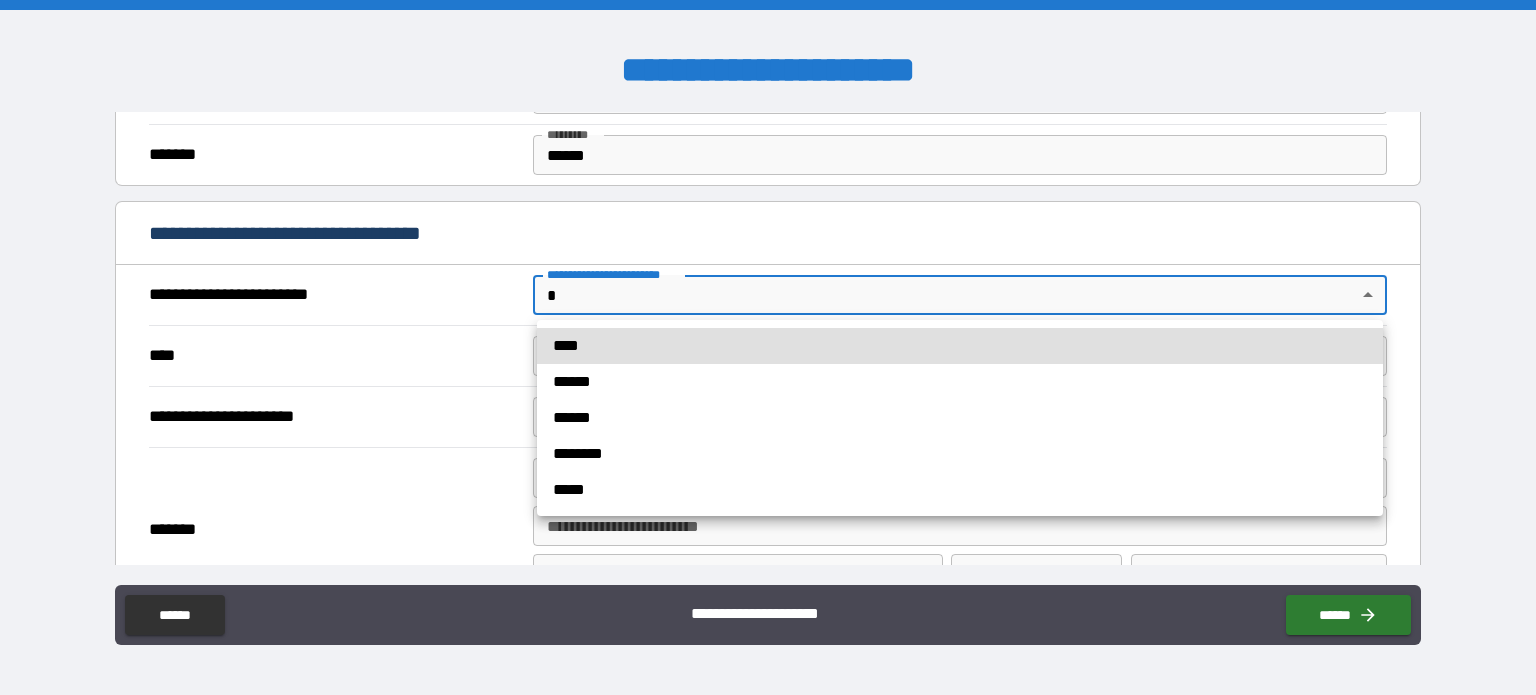 click on "**********" at bounding box center [768, 347] 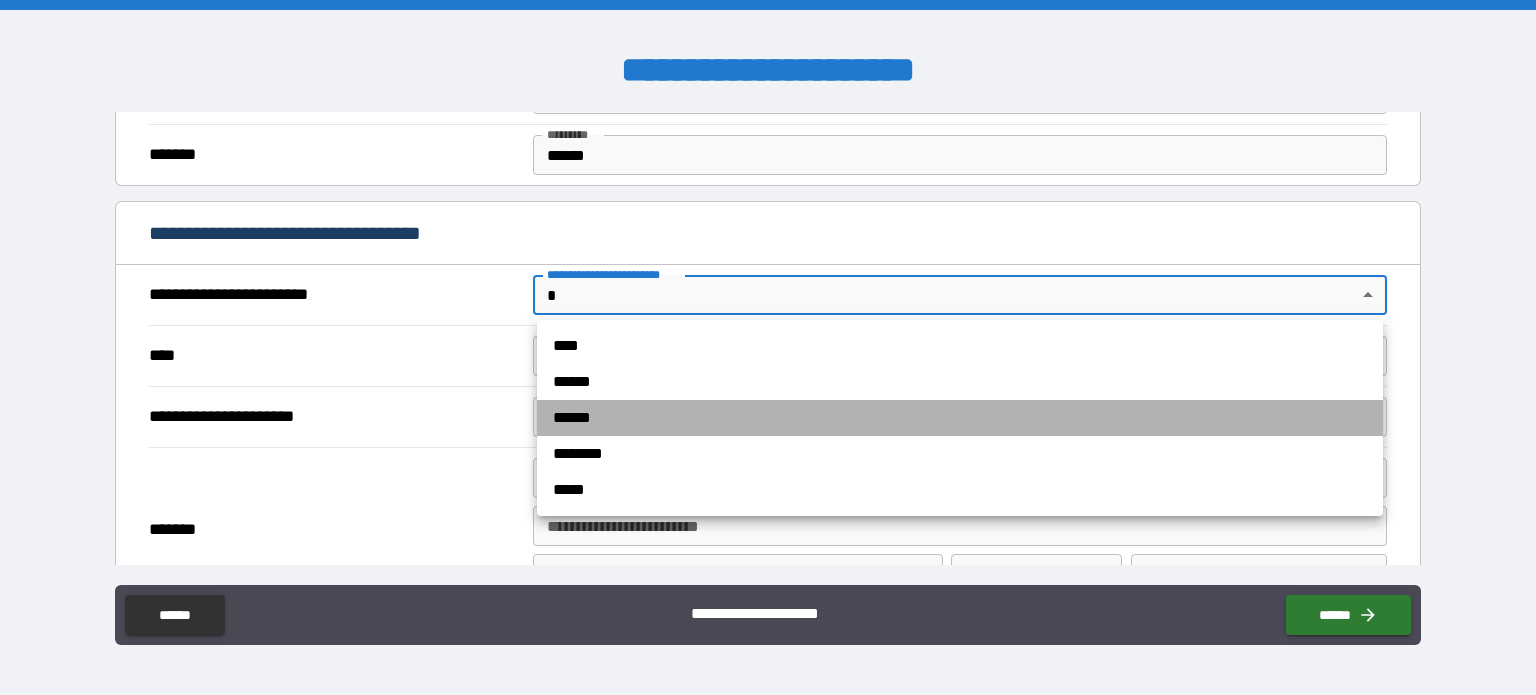 click on "******" at bounding box center [960, 418] 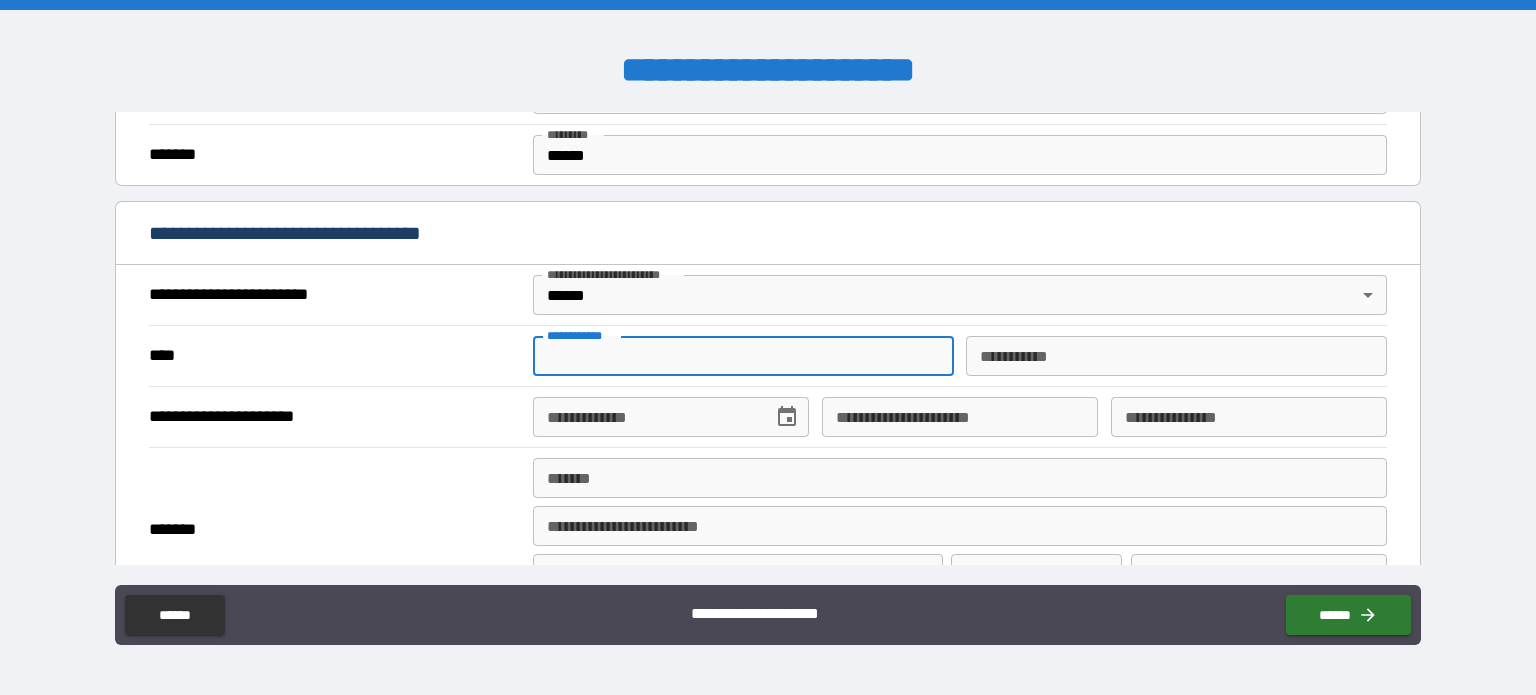 click on "**********" at bounding box center (743, 356) 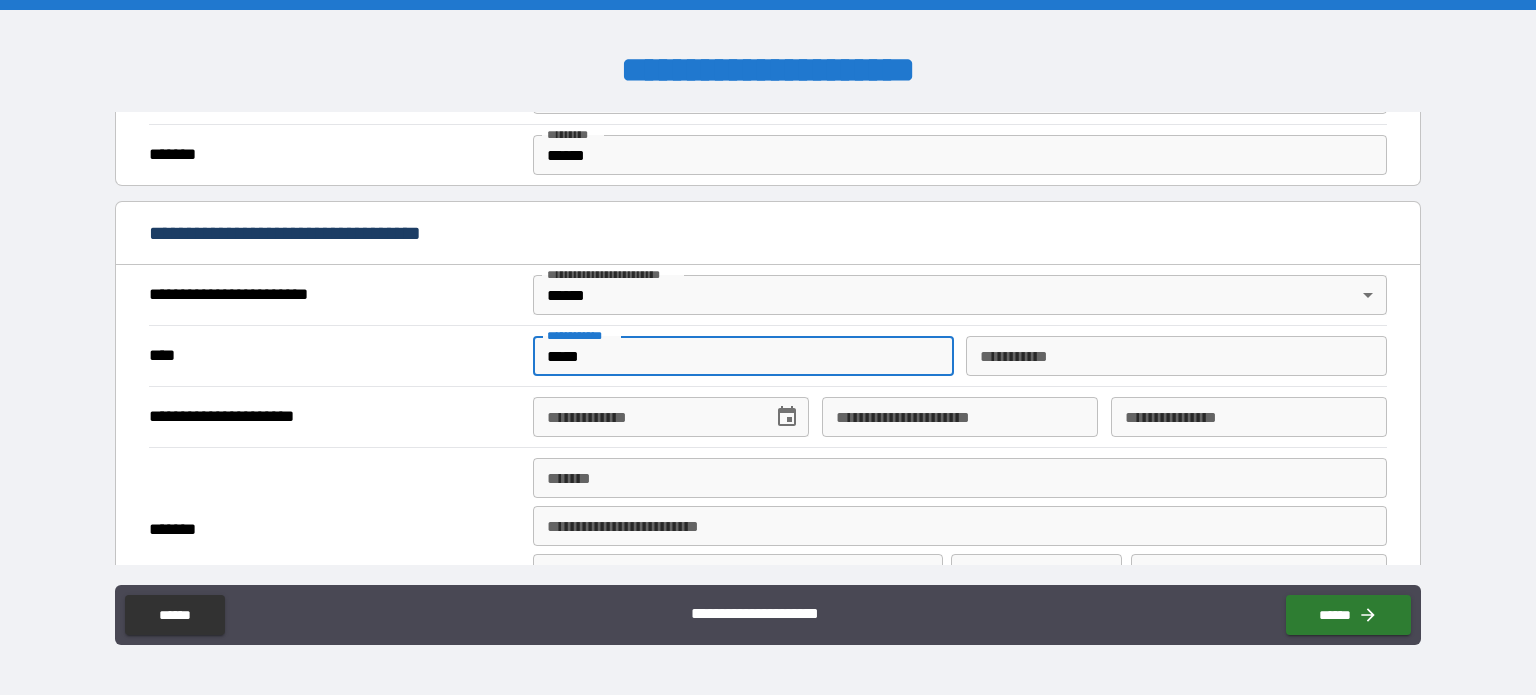 type on "****" 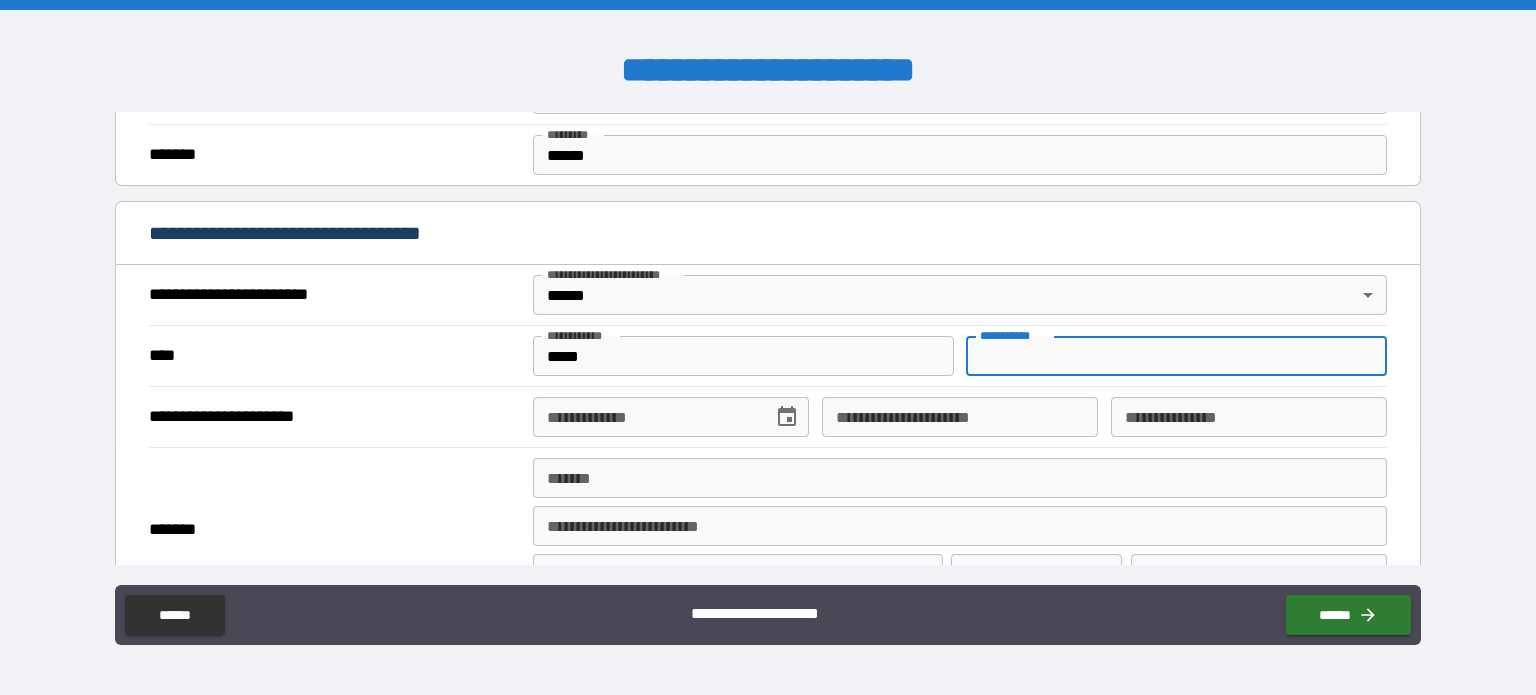 click on "*********   *" at bounding box center (1176, 356) 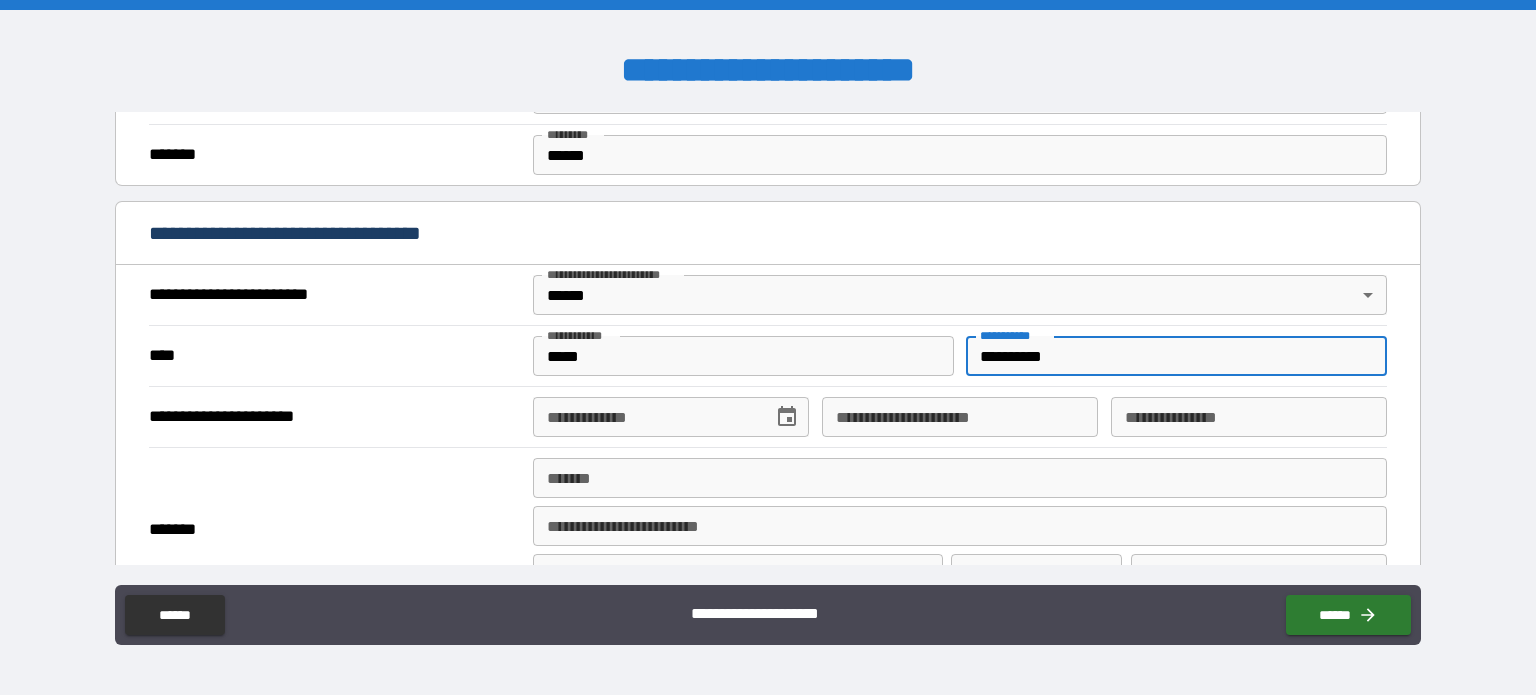type on "**********" 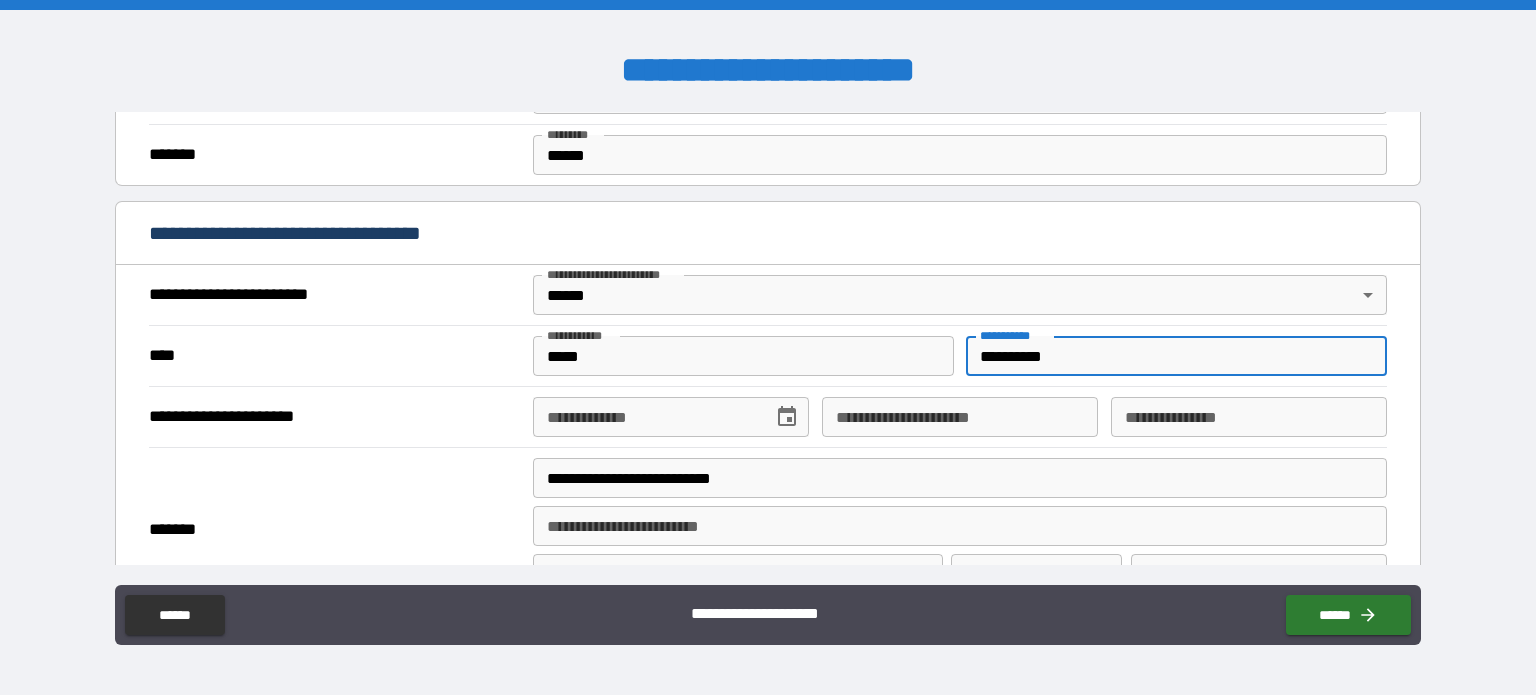 type on "**********" 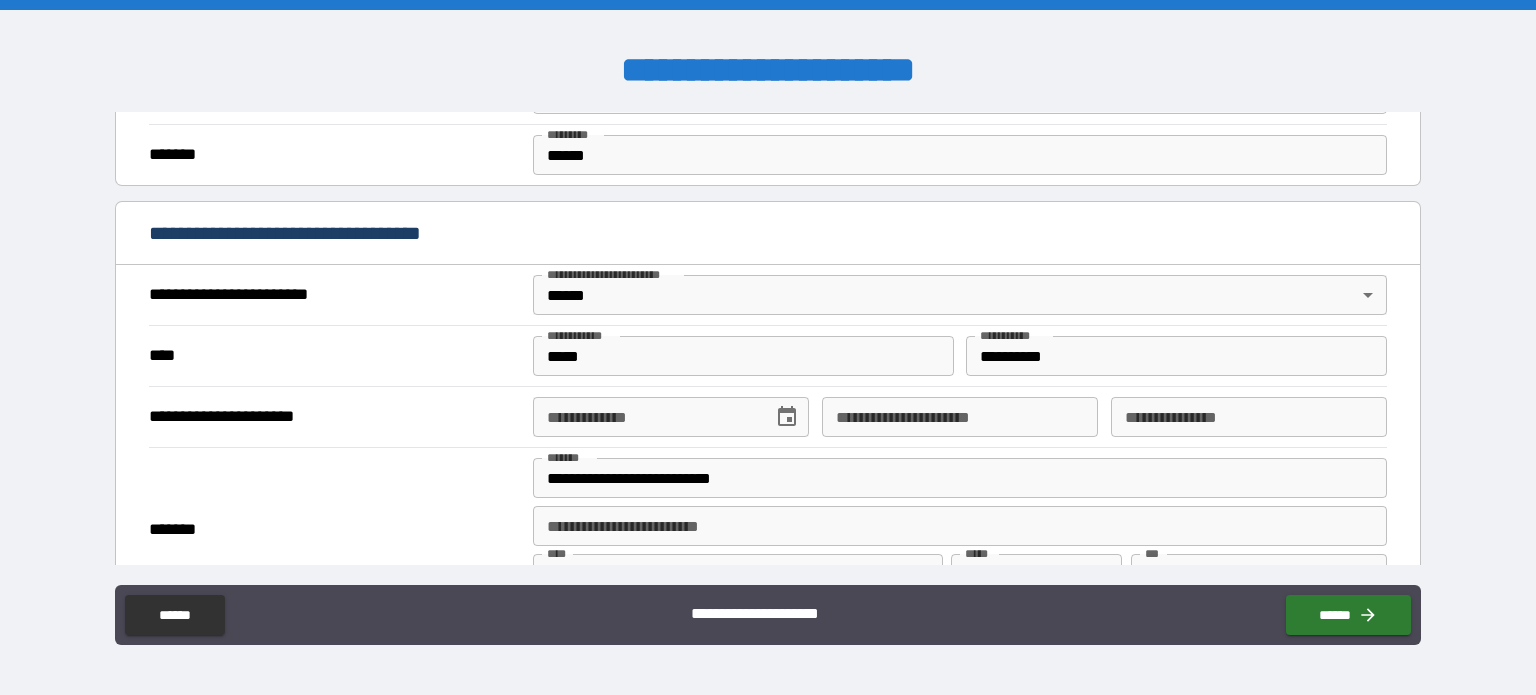 click on "**********" at bounding box center (671, 417) 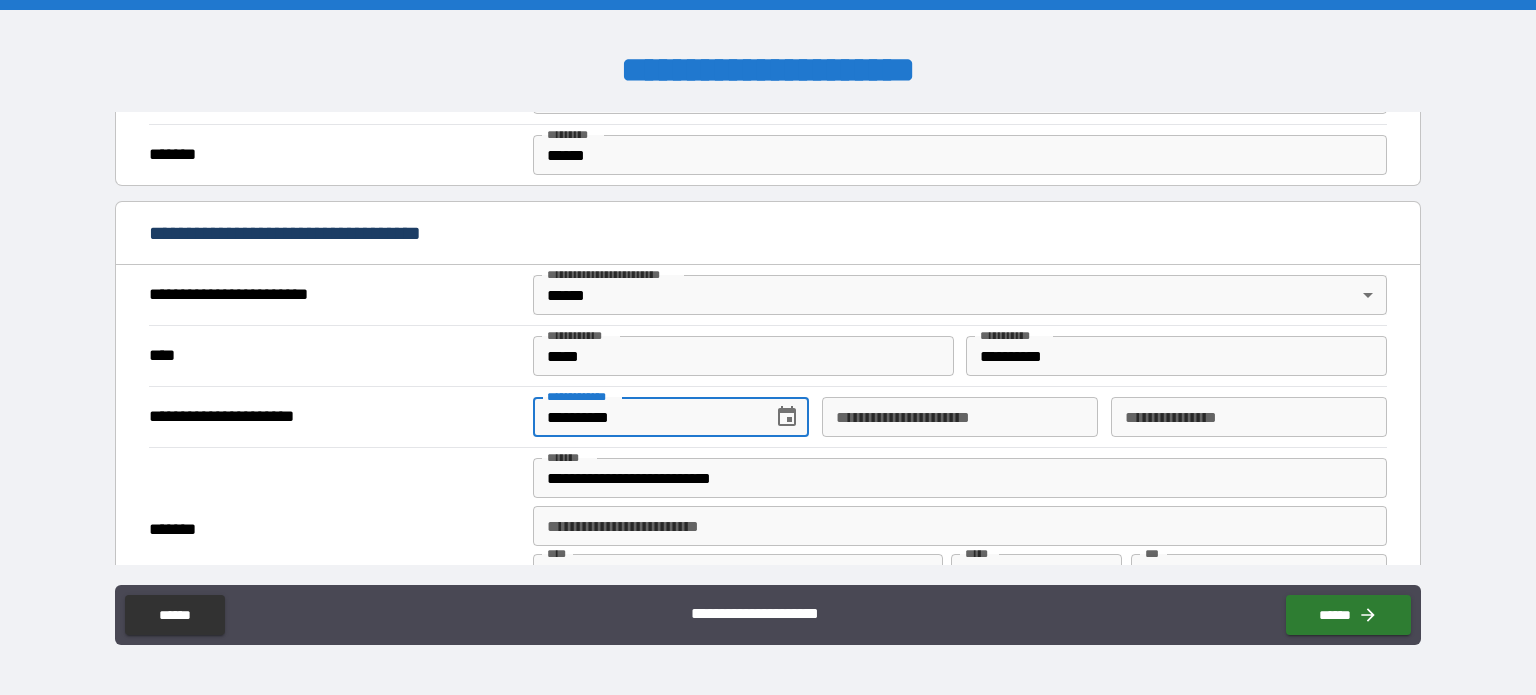 type on "**********" 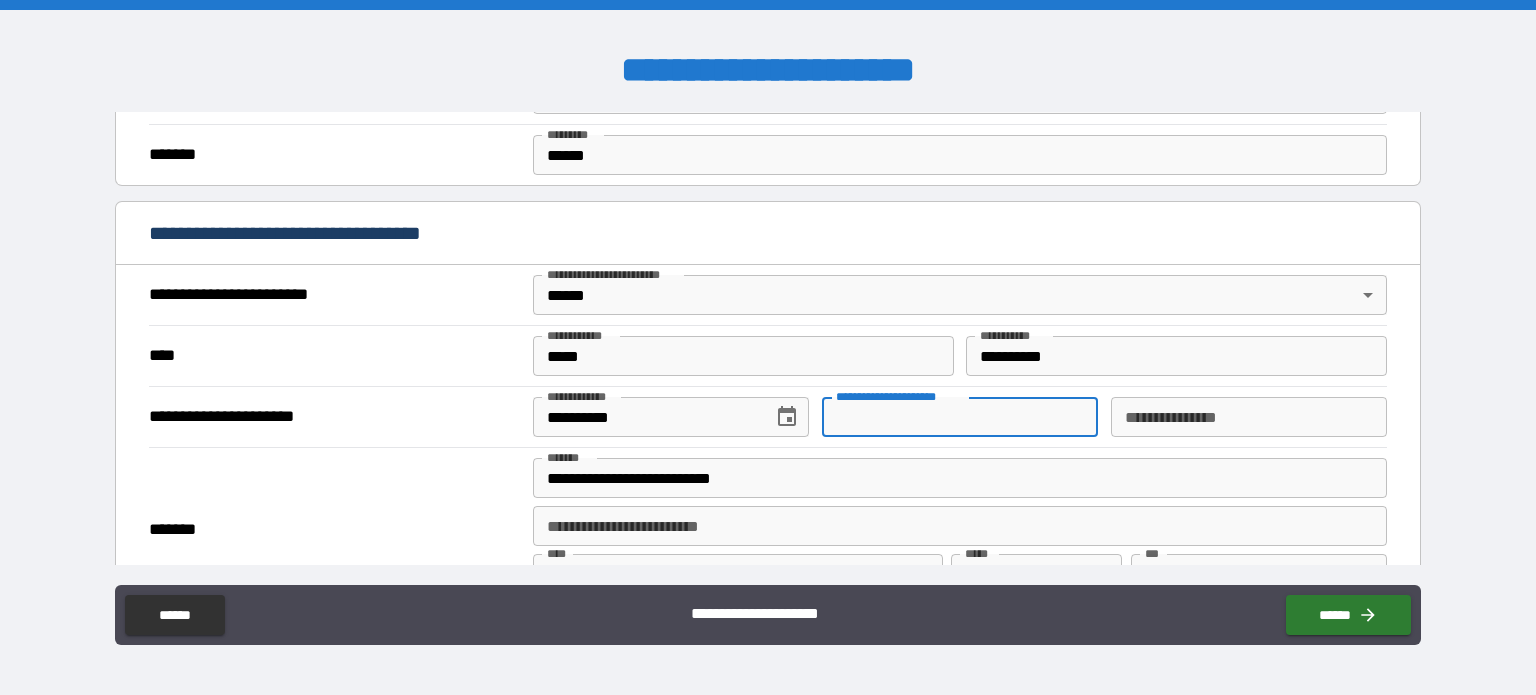 click on "**********" at bounding box center [960, 417] 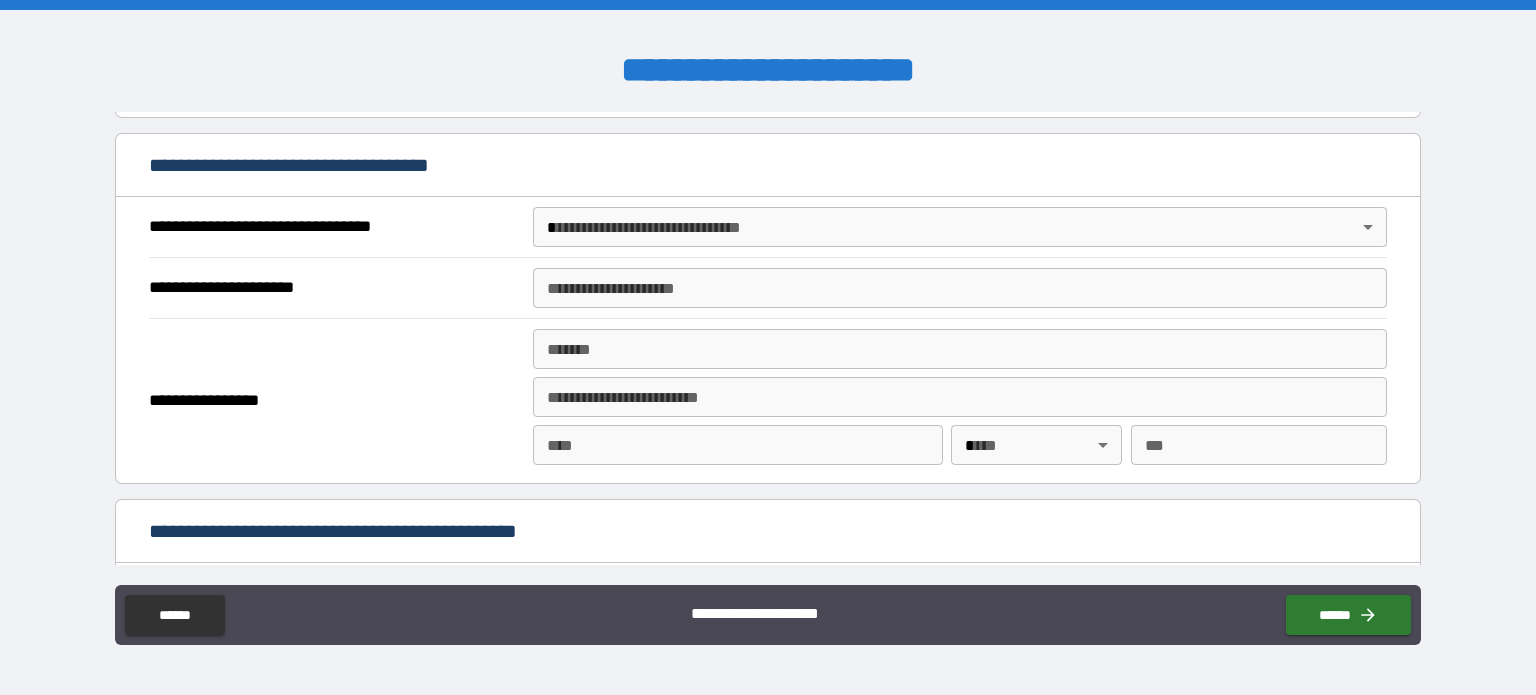 scroll, scrollTop: 1133, scrollLeft: 0, axis: vertical 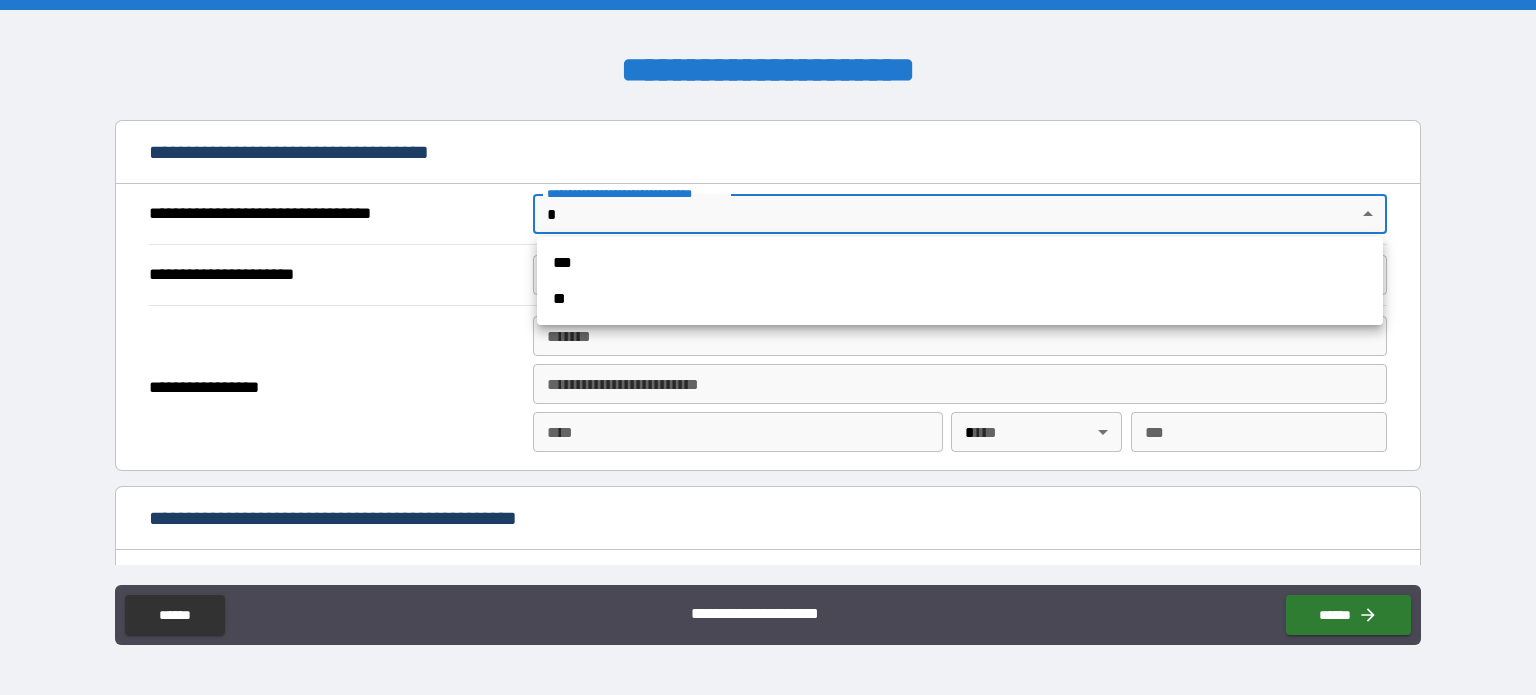 click on "**********" at bounding box center [768, 347] 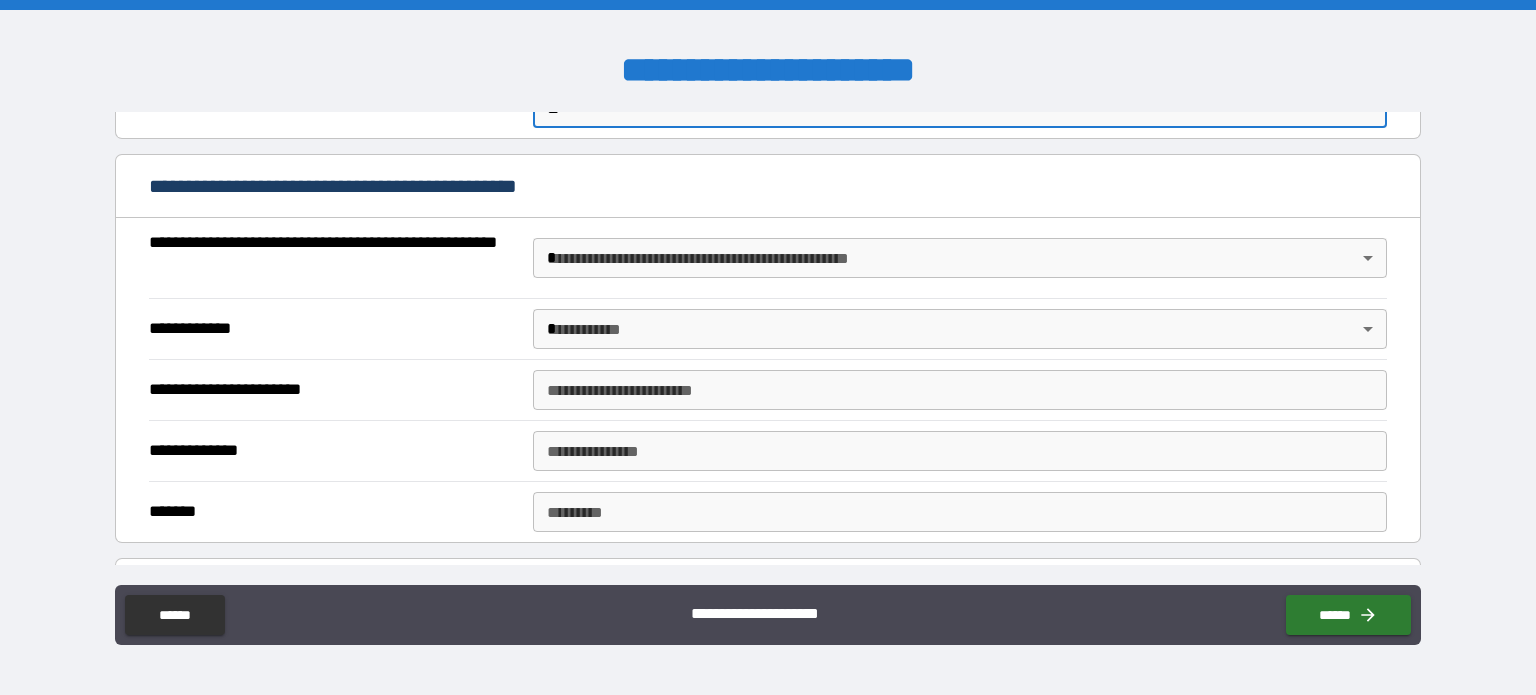 scroll, scrollTop: 1236, scrollLeft: 0, axis: vertical 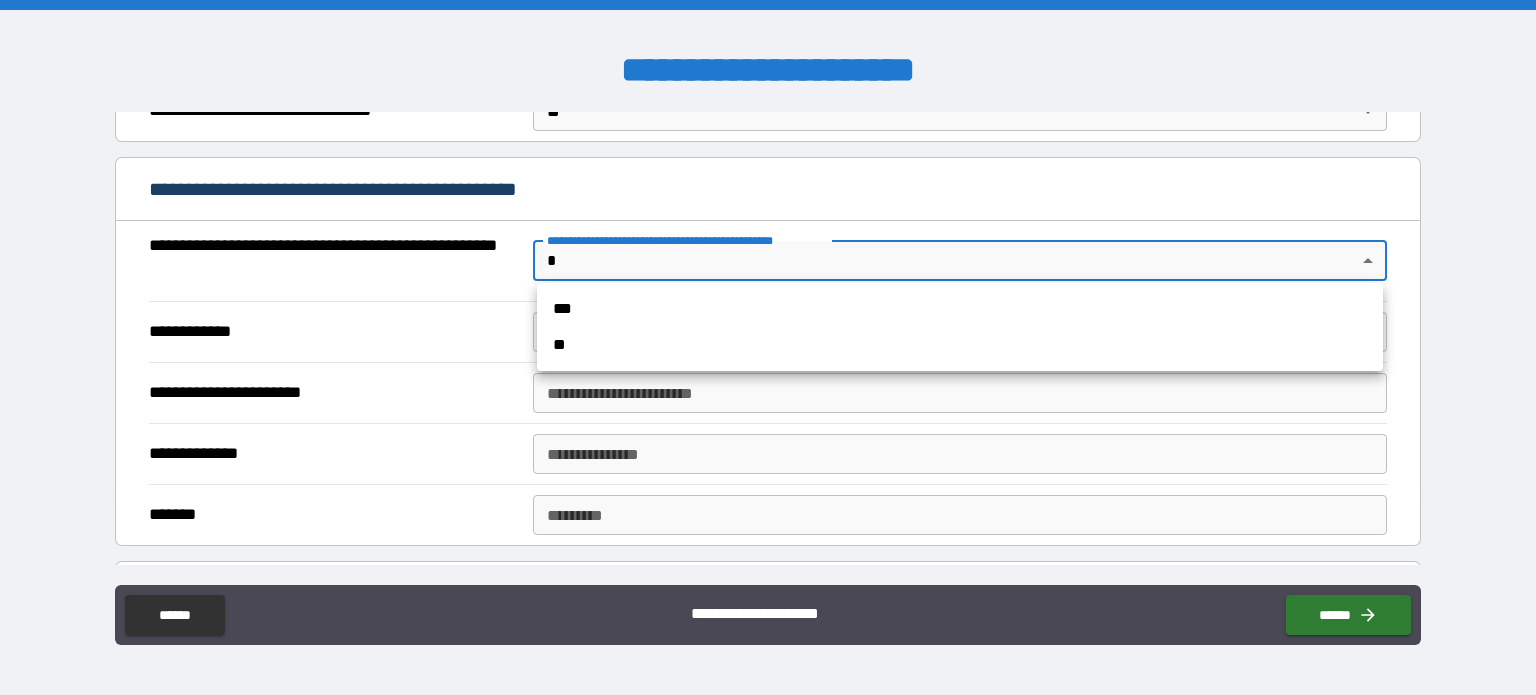 click on "**********" at bounding box center [768, 347] 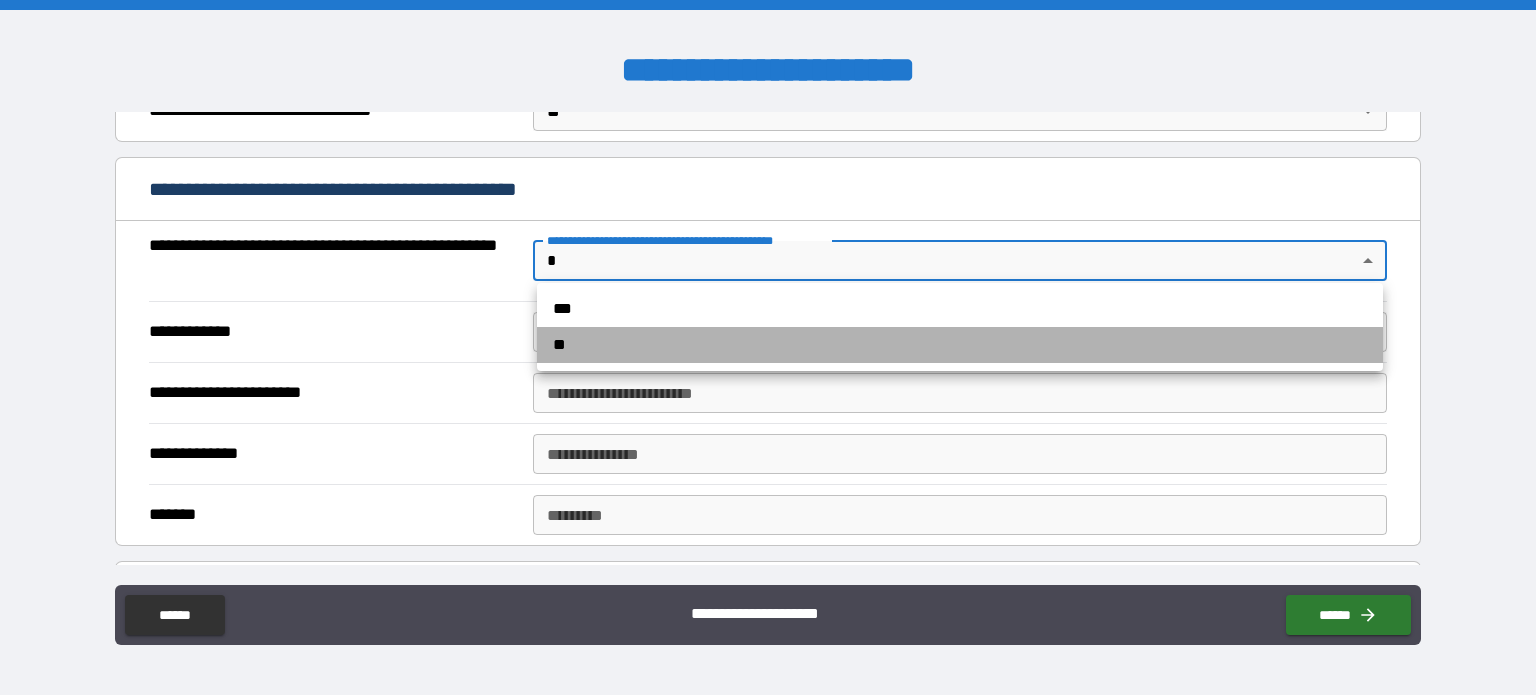 click on "**" at bounding box center [960, 345] 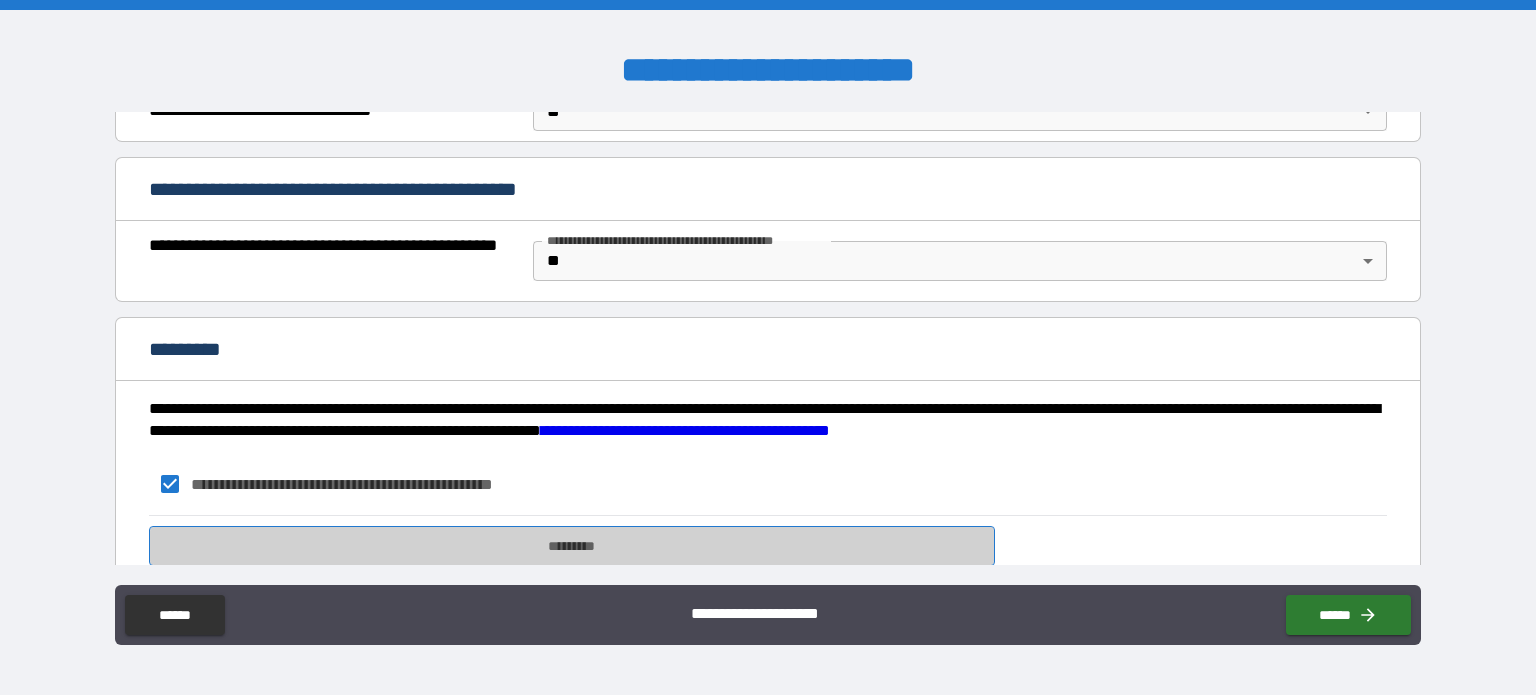 click on "*********" at bounding box center [572, 546] 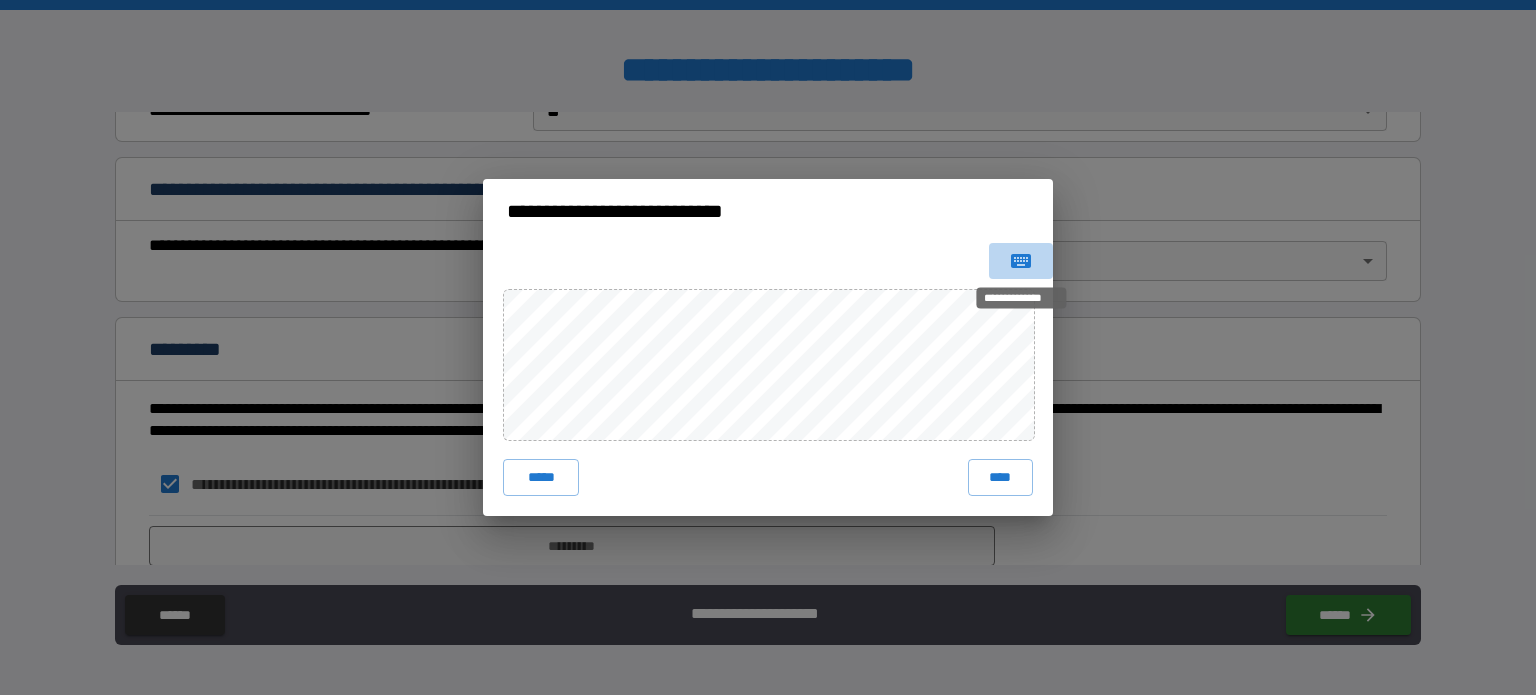 click 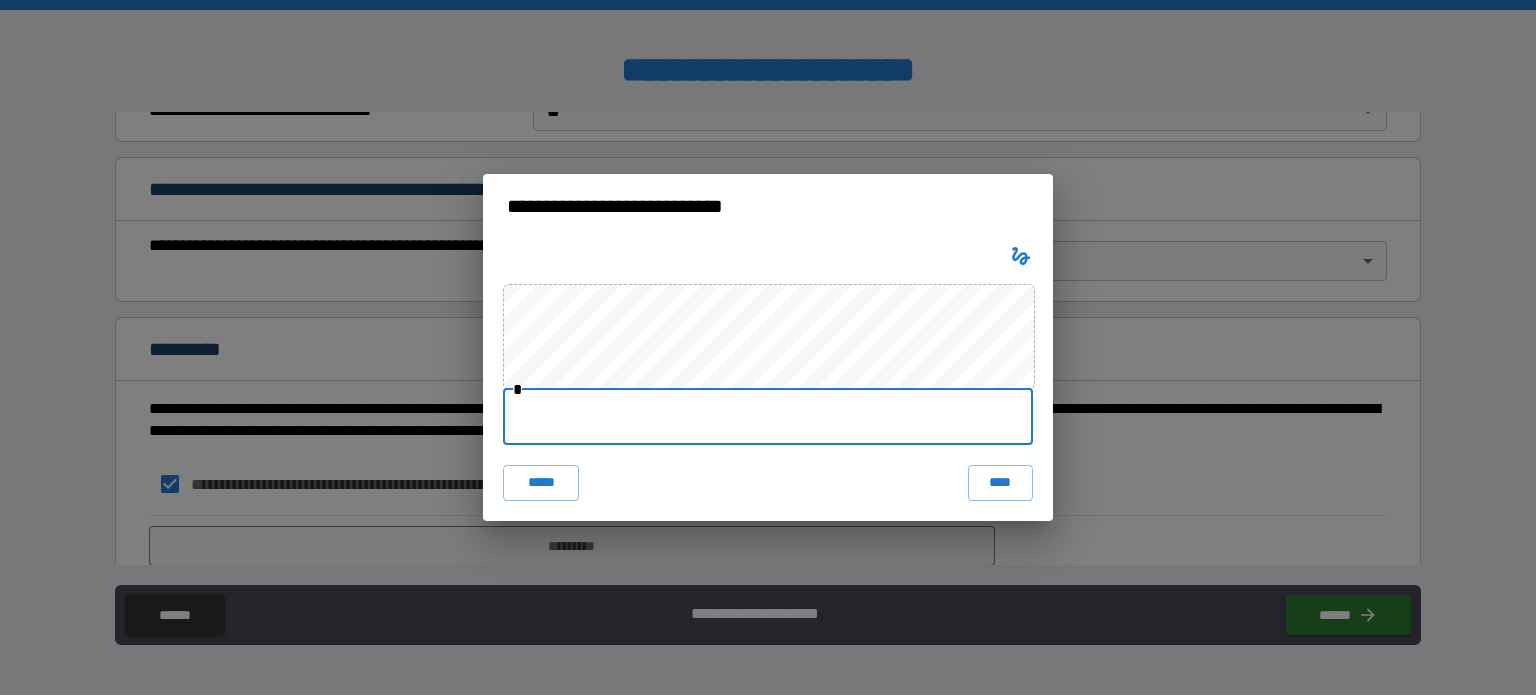 click at bounding box center (768, 417) 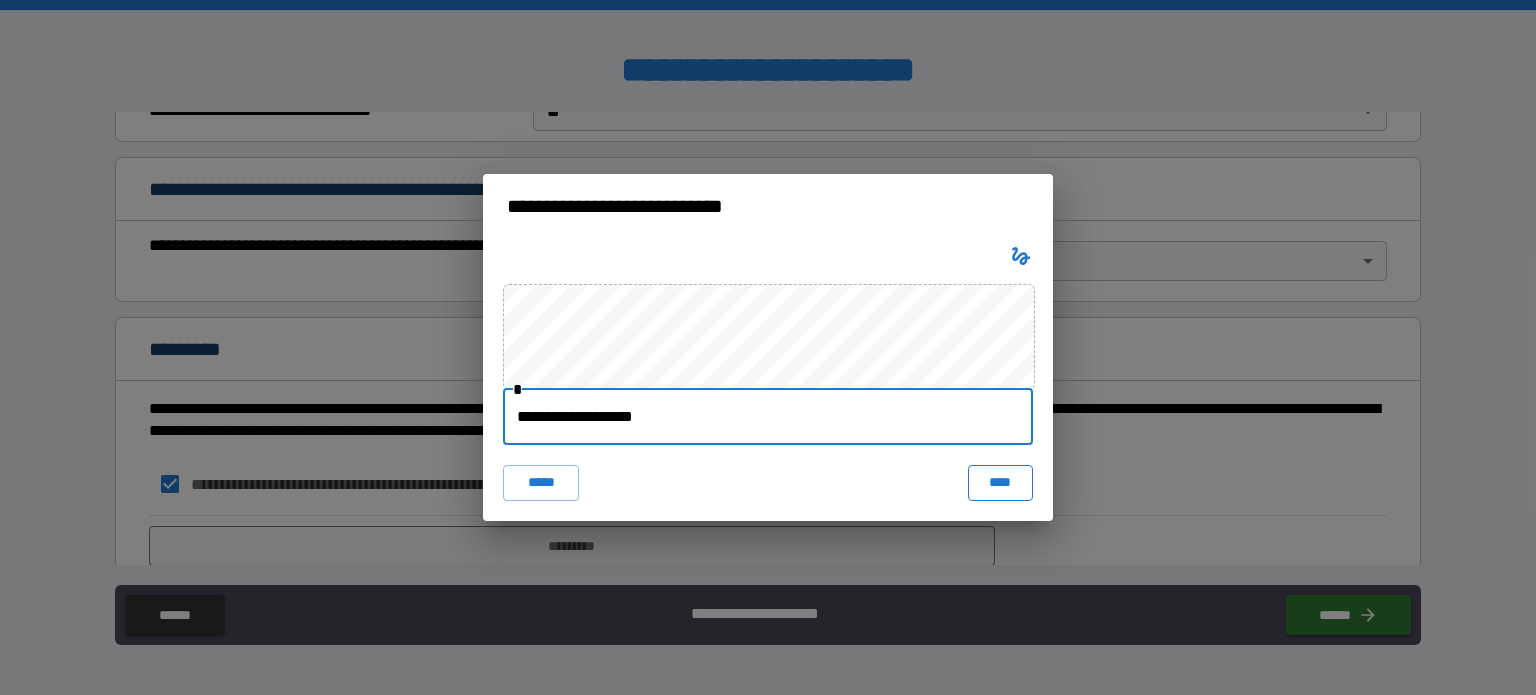 type on "**********" 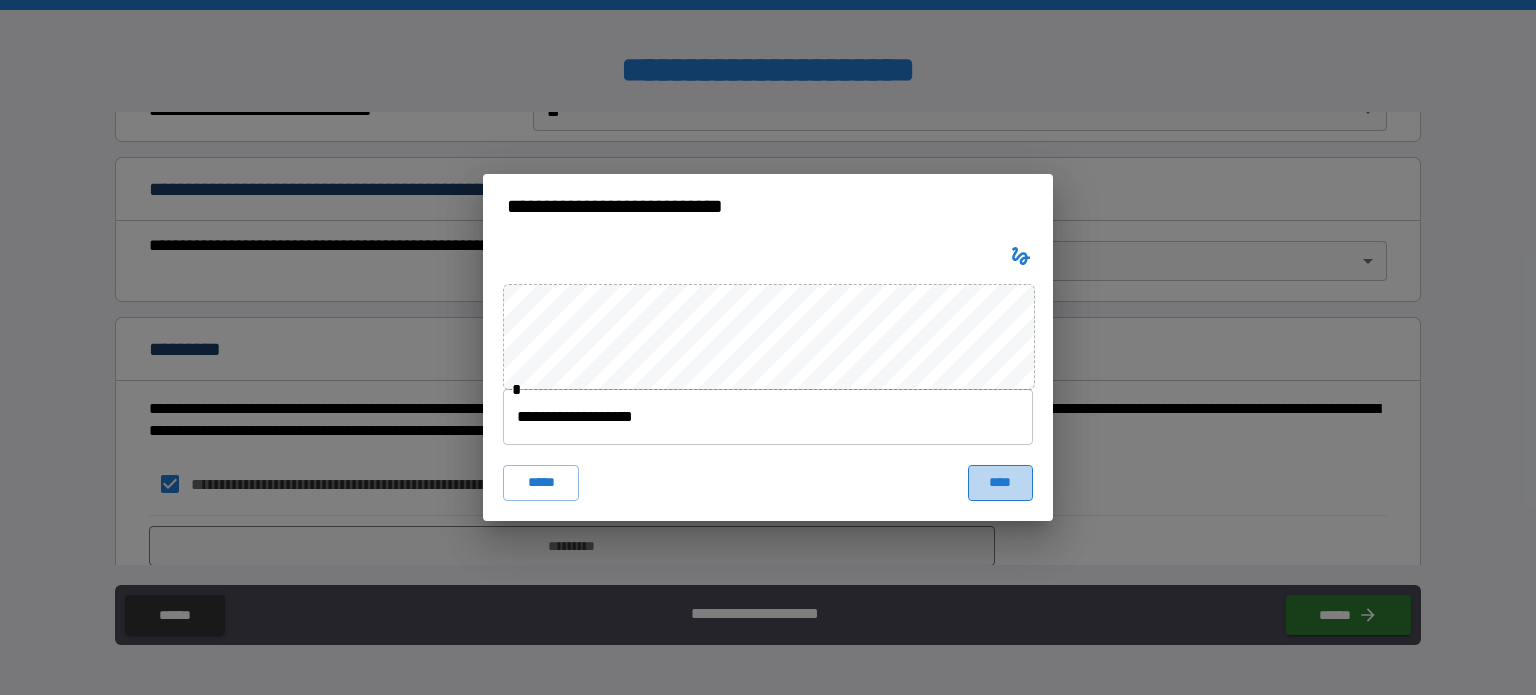 click on "****" at bounding box center (1000, 483) 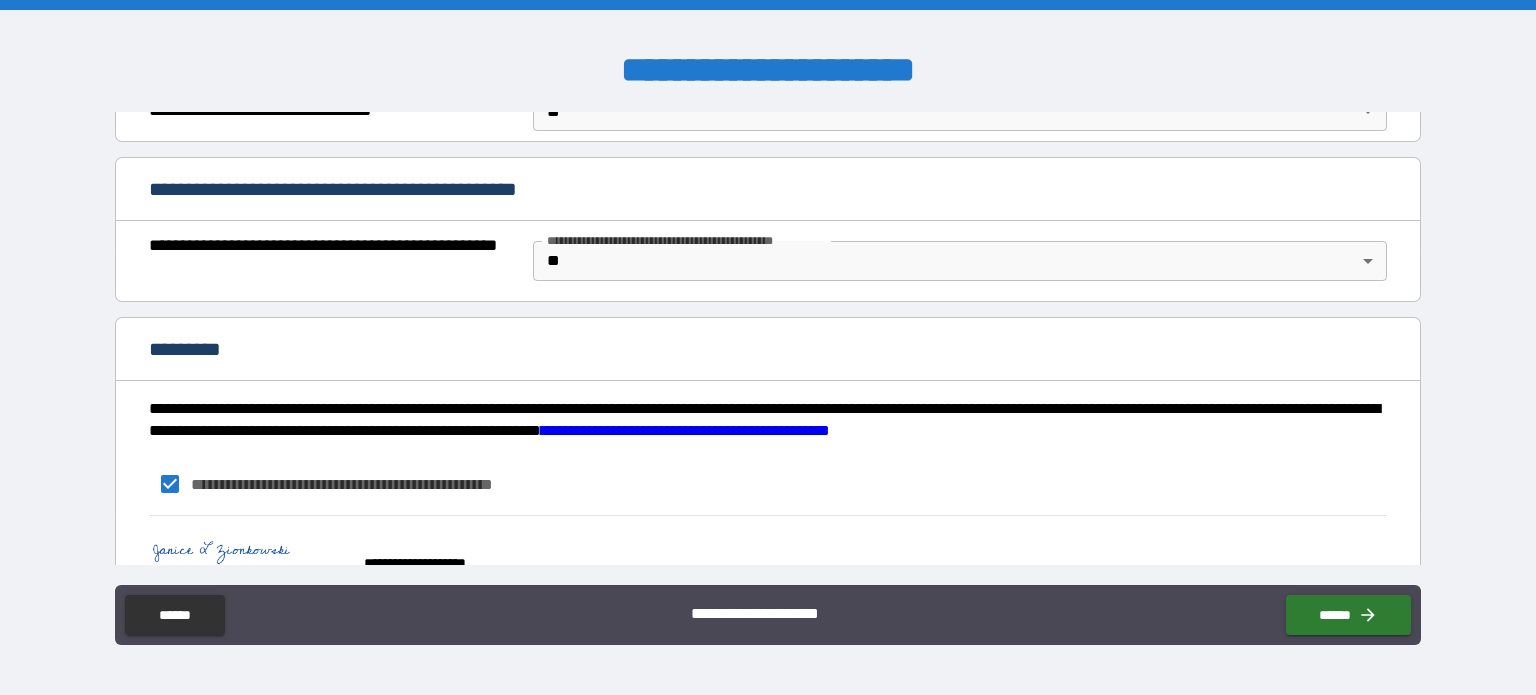 scroll, scrollTop: 1320, scrollLeft: 0, axis: vertical 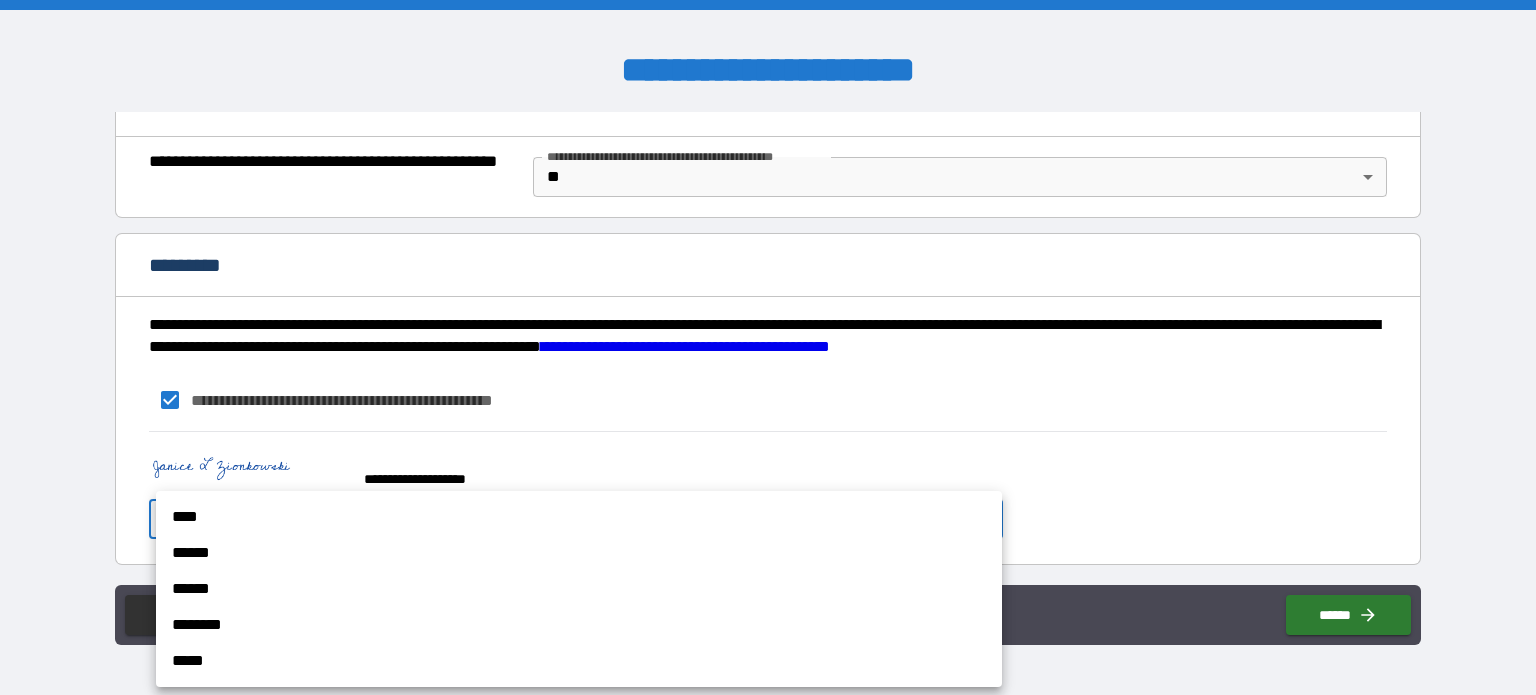 click on "**********" at bounding box center (768, 347) 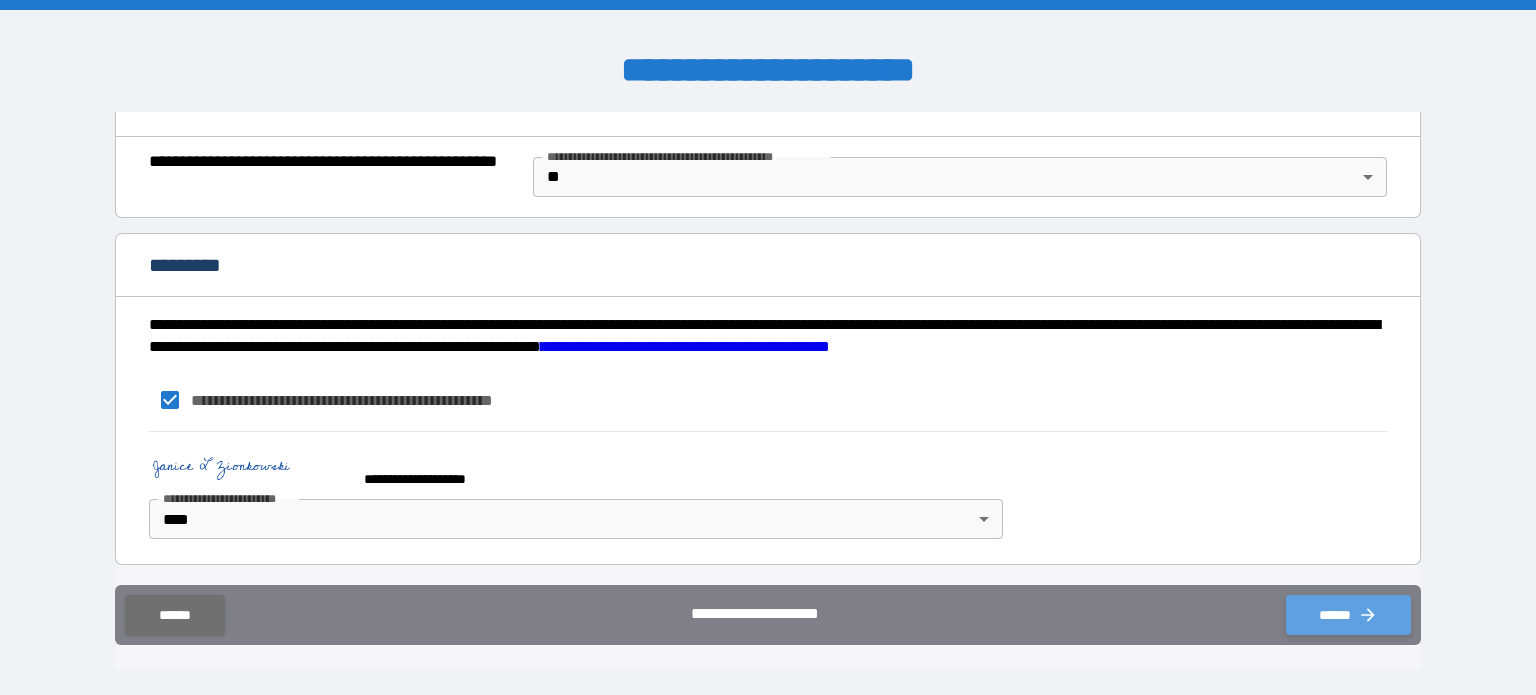 click on "******" at bounding box center (1348, 615) 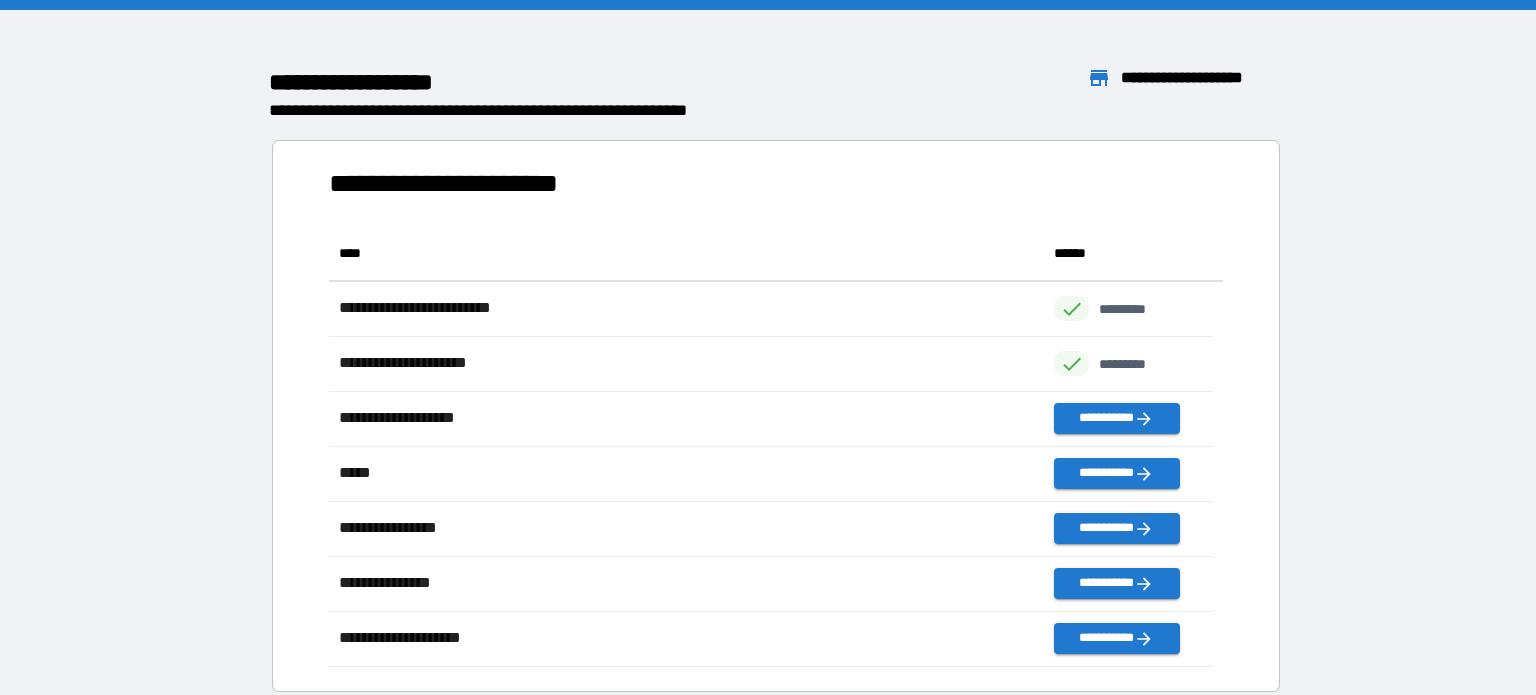 scroll, scrollTop: 426, scrollLeft: 869, axis: both 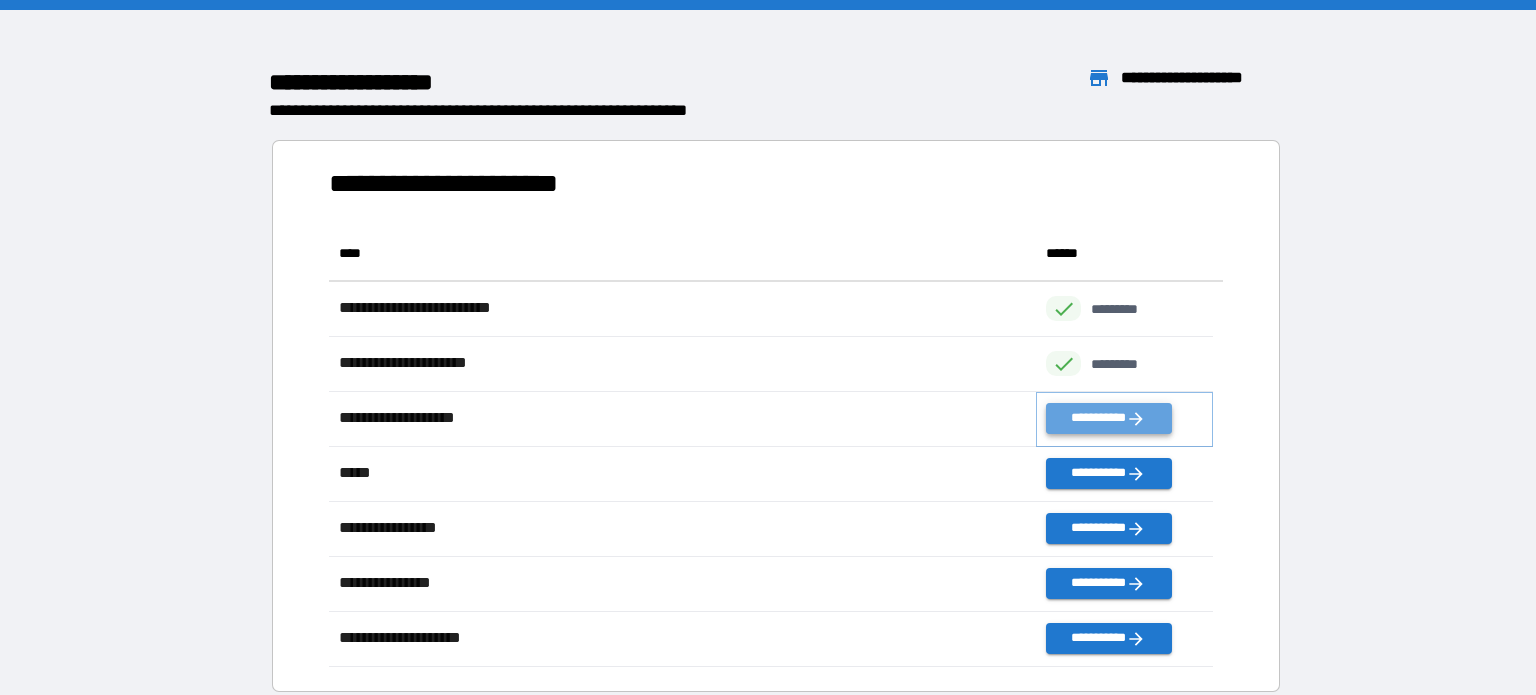 click on "**********" at bounding box center (1108, 418) 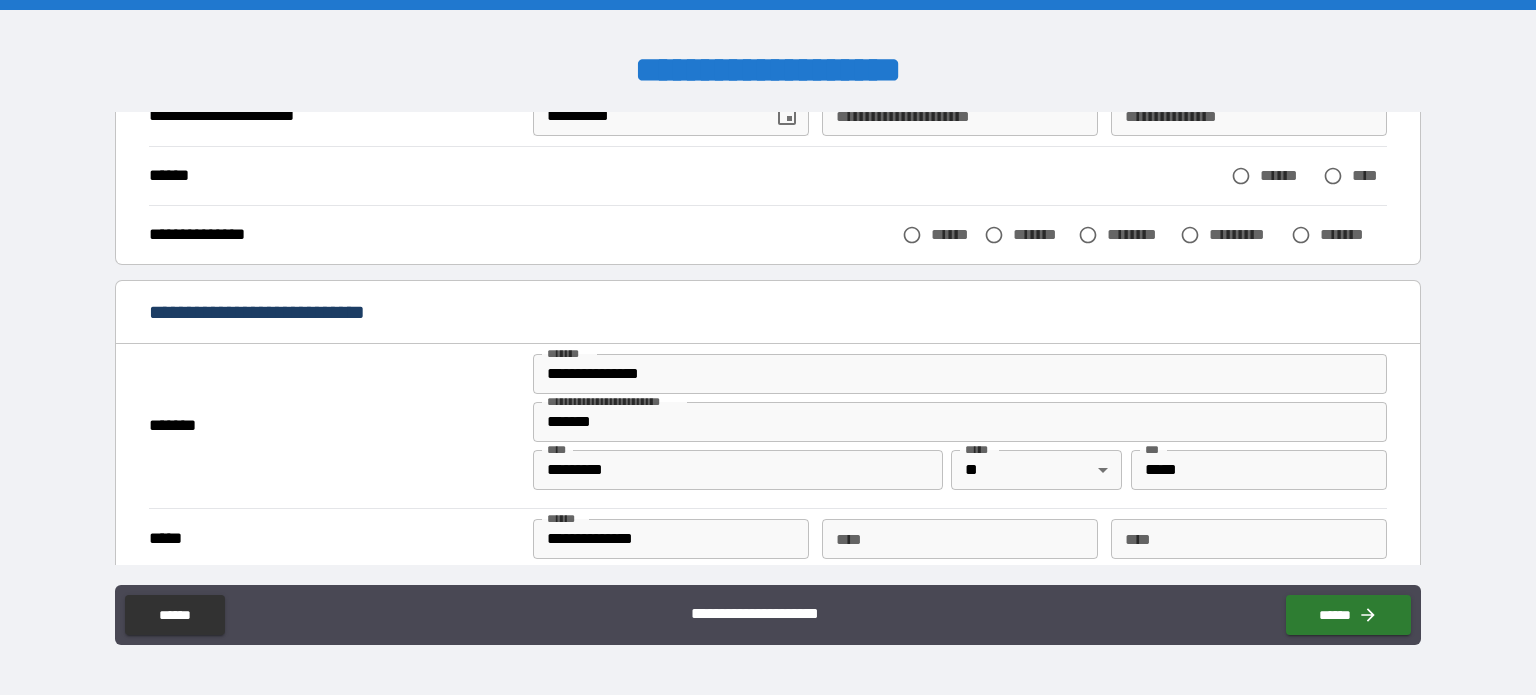 scroll, scrollTop: 240, scrollLeft: 0, axis: vertical 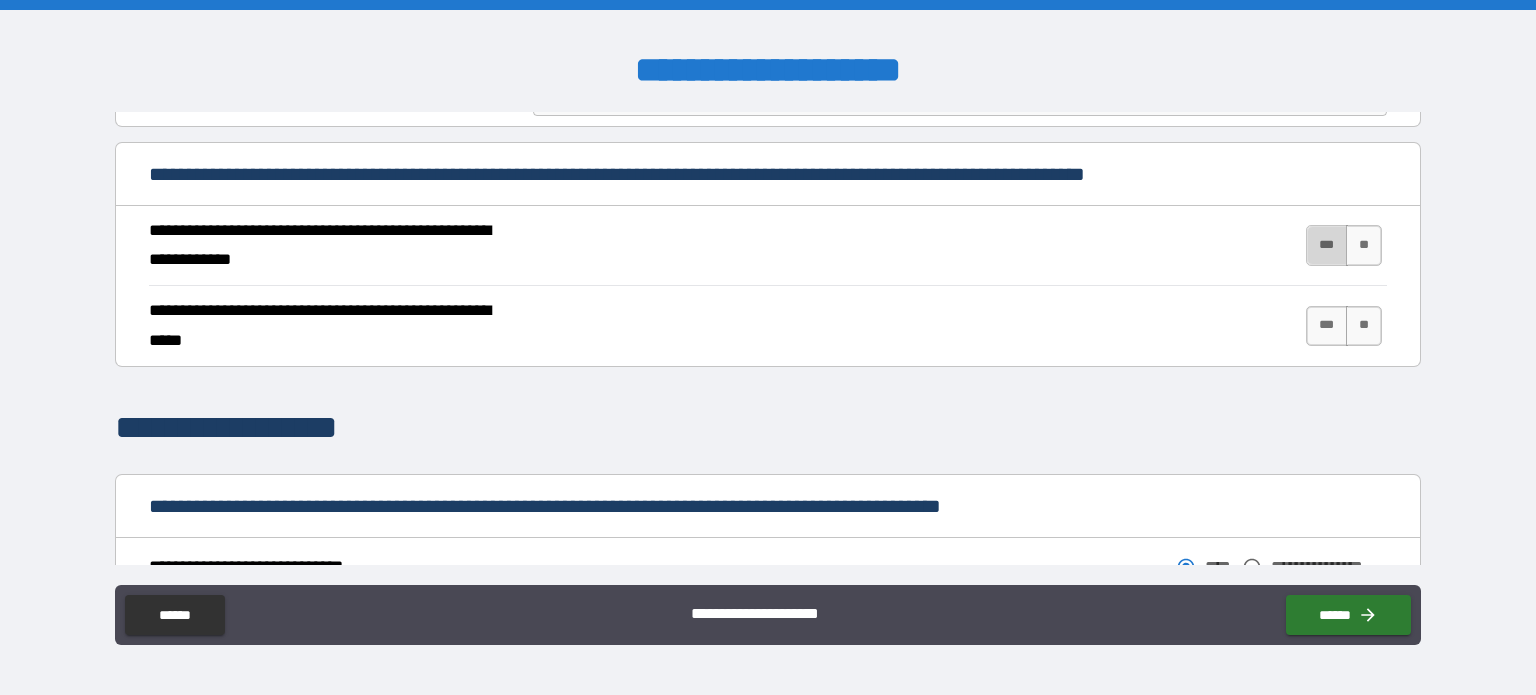 click on "***" at bounding box center (1327, 245) 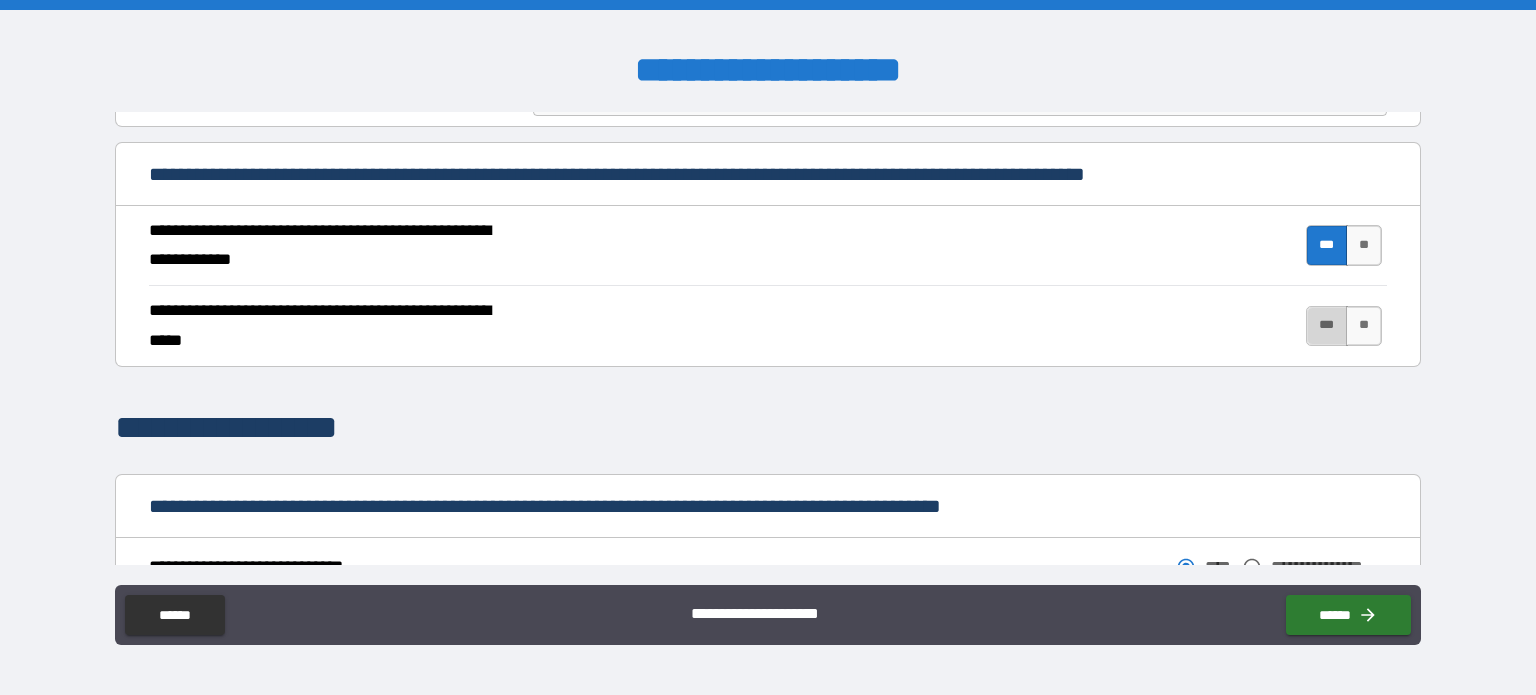 click on "***" at bounding box center [1327, 326] 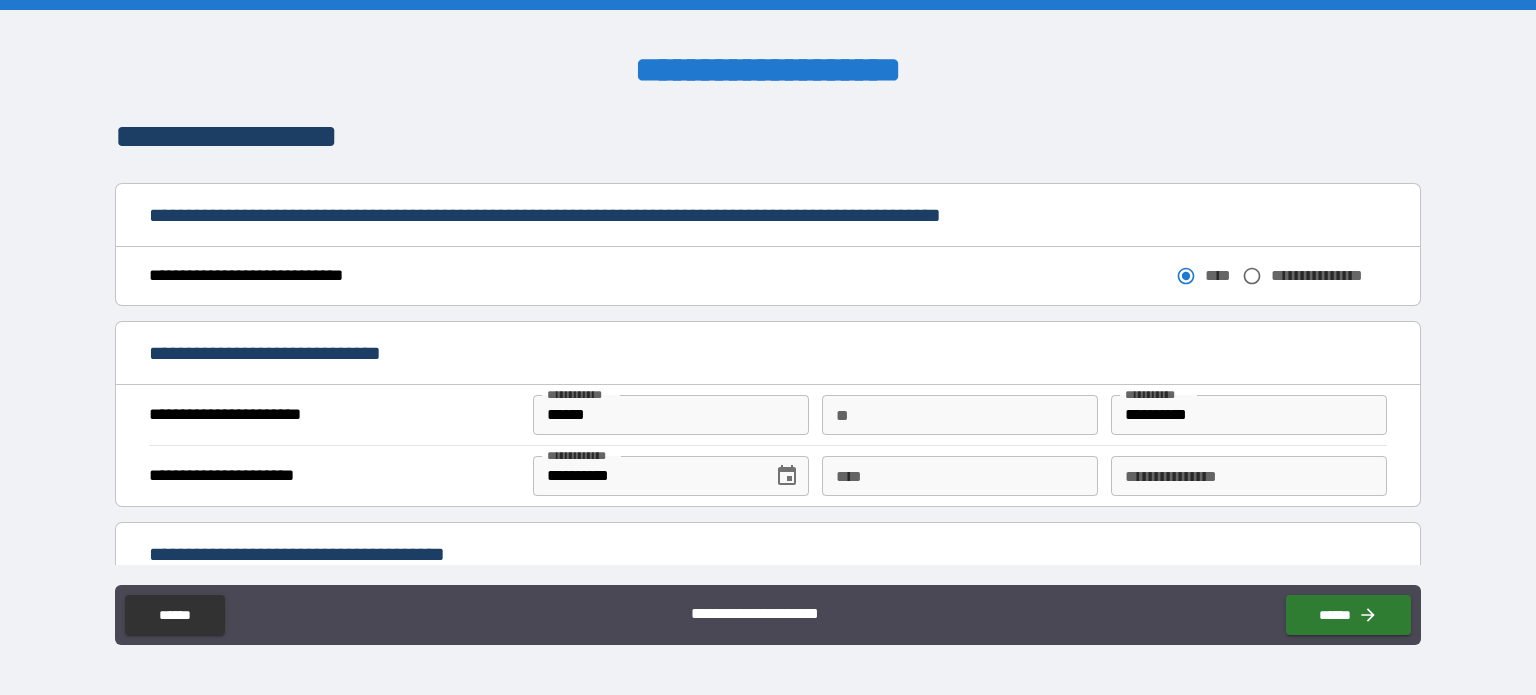scroll, scrollTop: 1044, scrollLeft: 0, axis: vertical 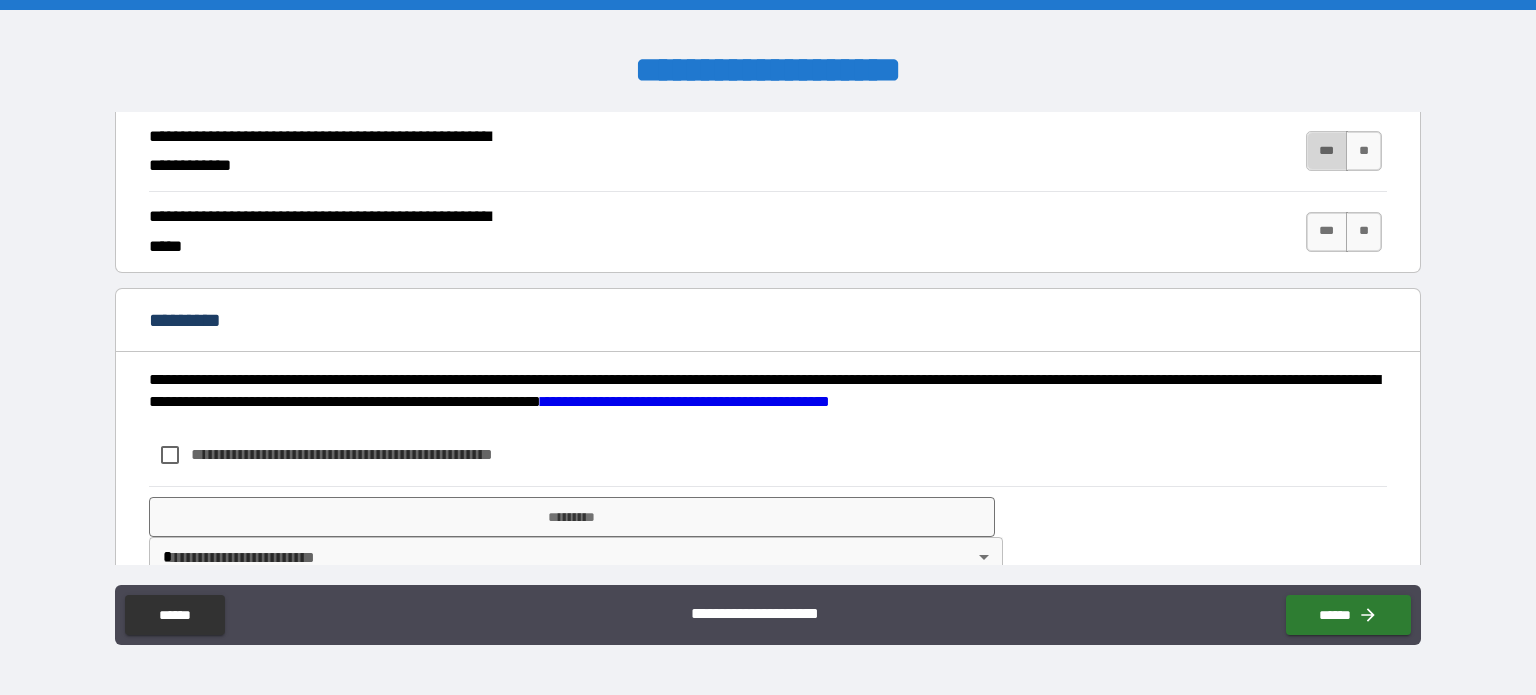 click on "***" at bounding box center (1327, 151) 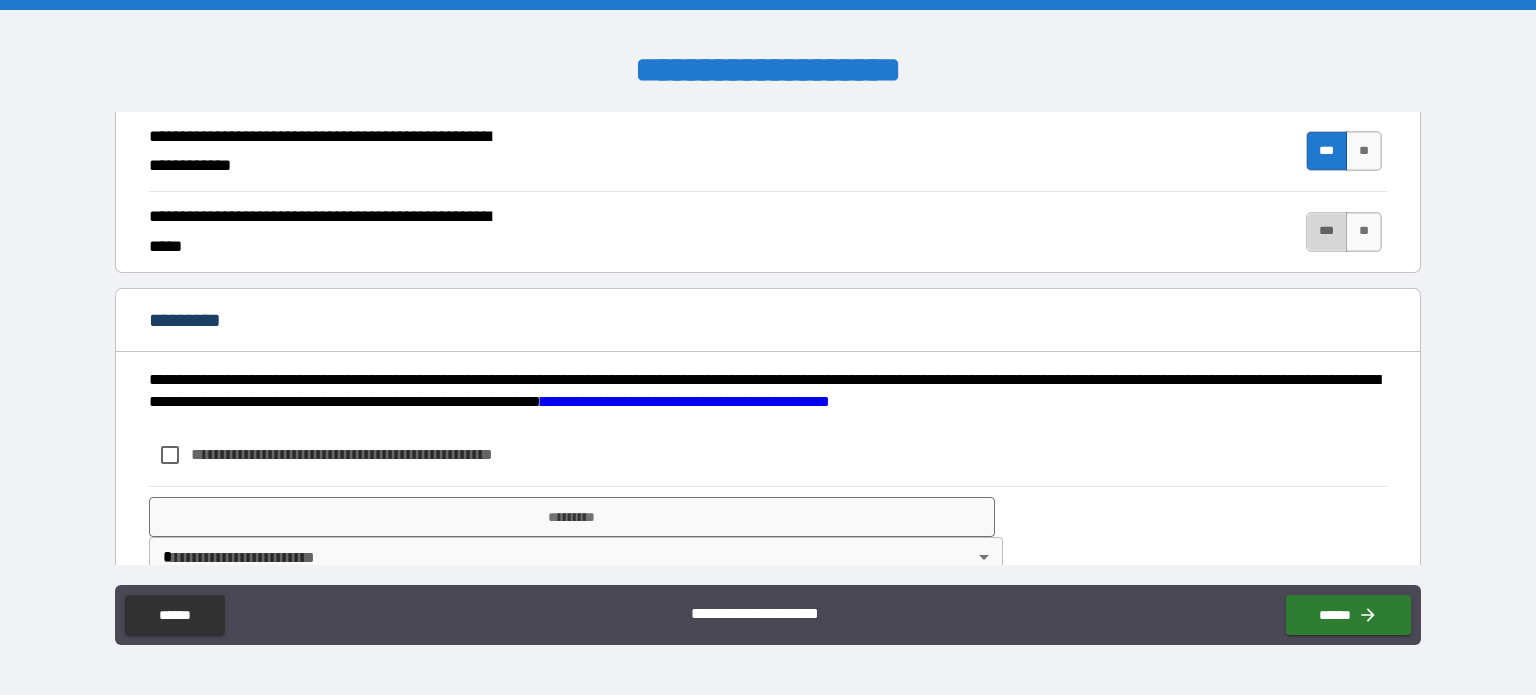 click on "***" at bounding box center [1327, 232] 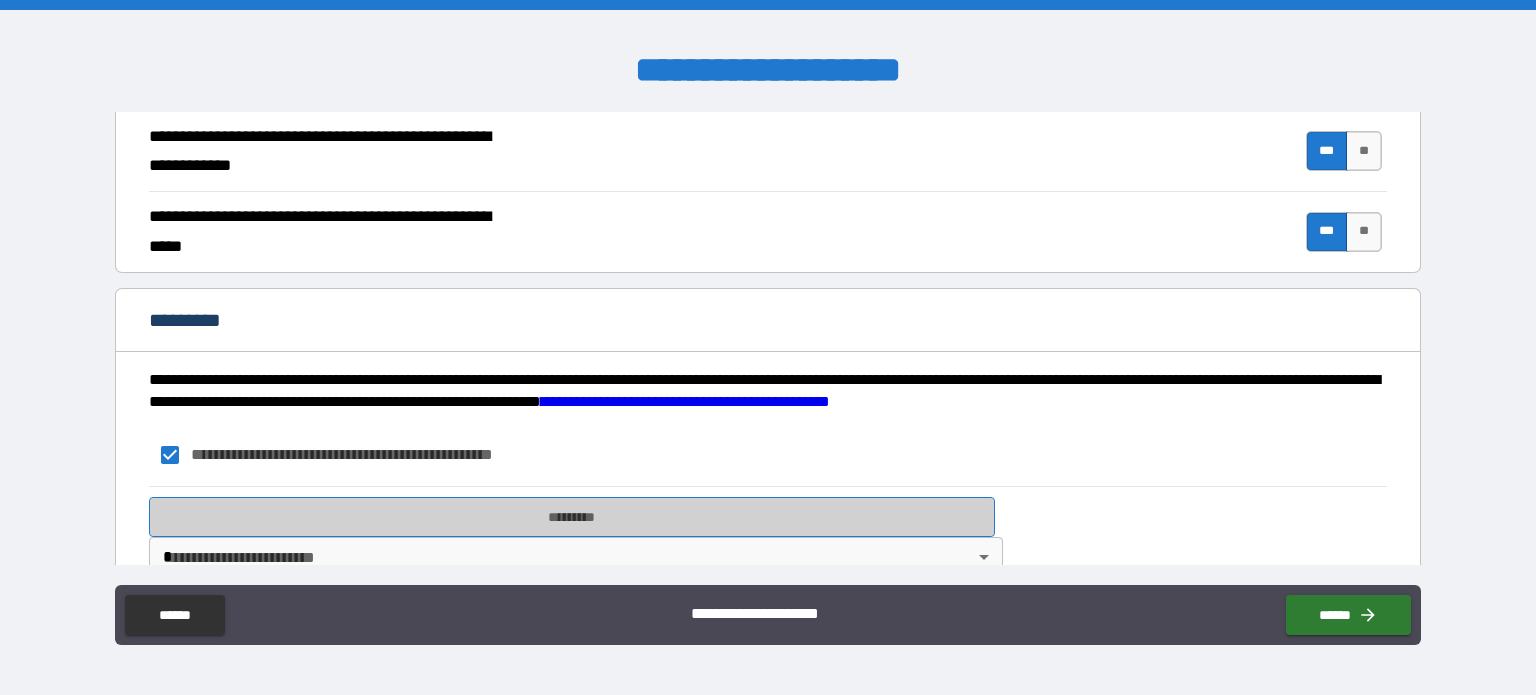 click on "*********" at bounding box center (572, 517) 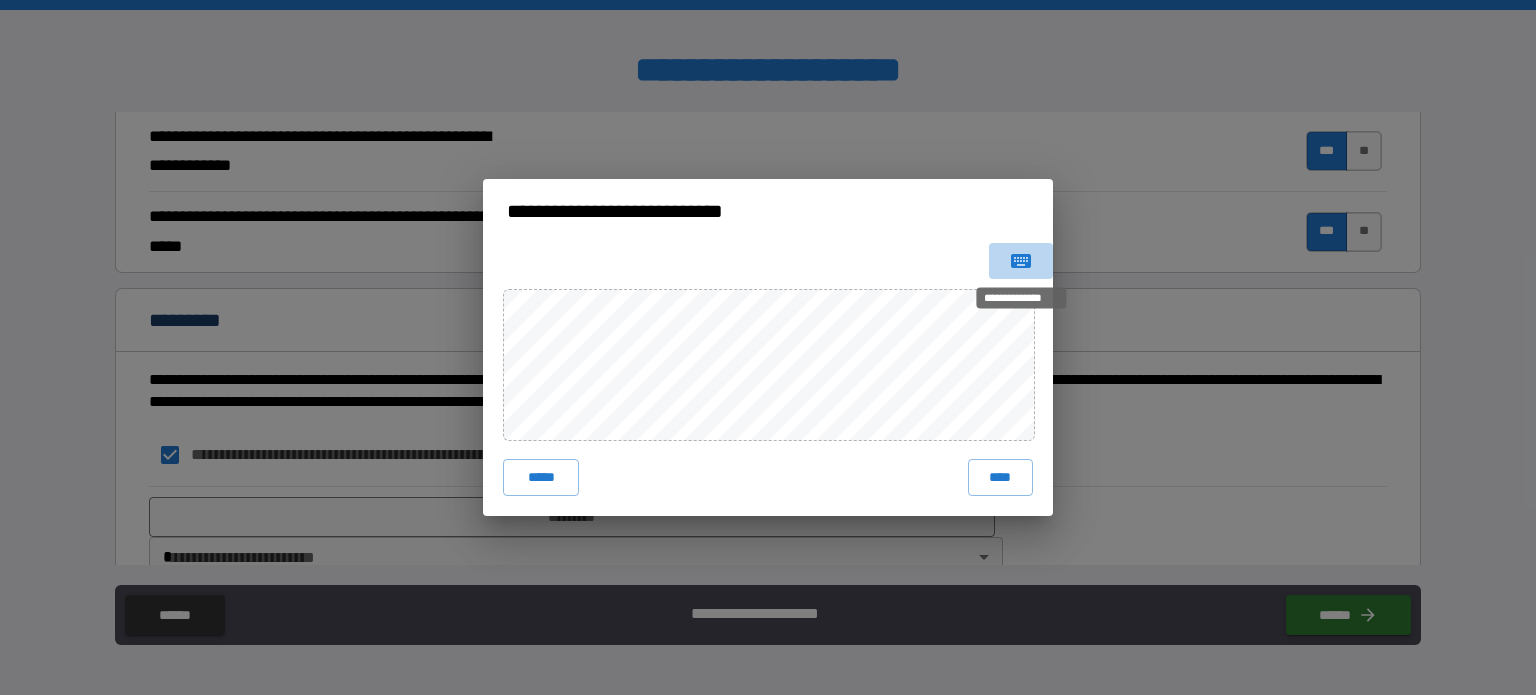 click 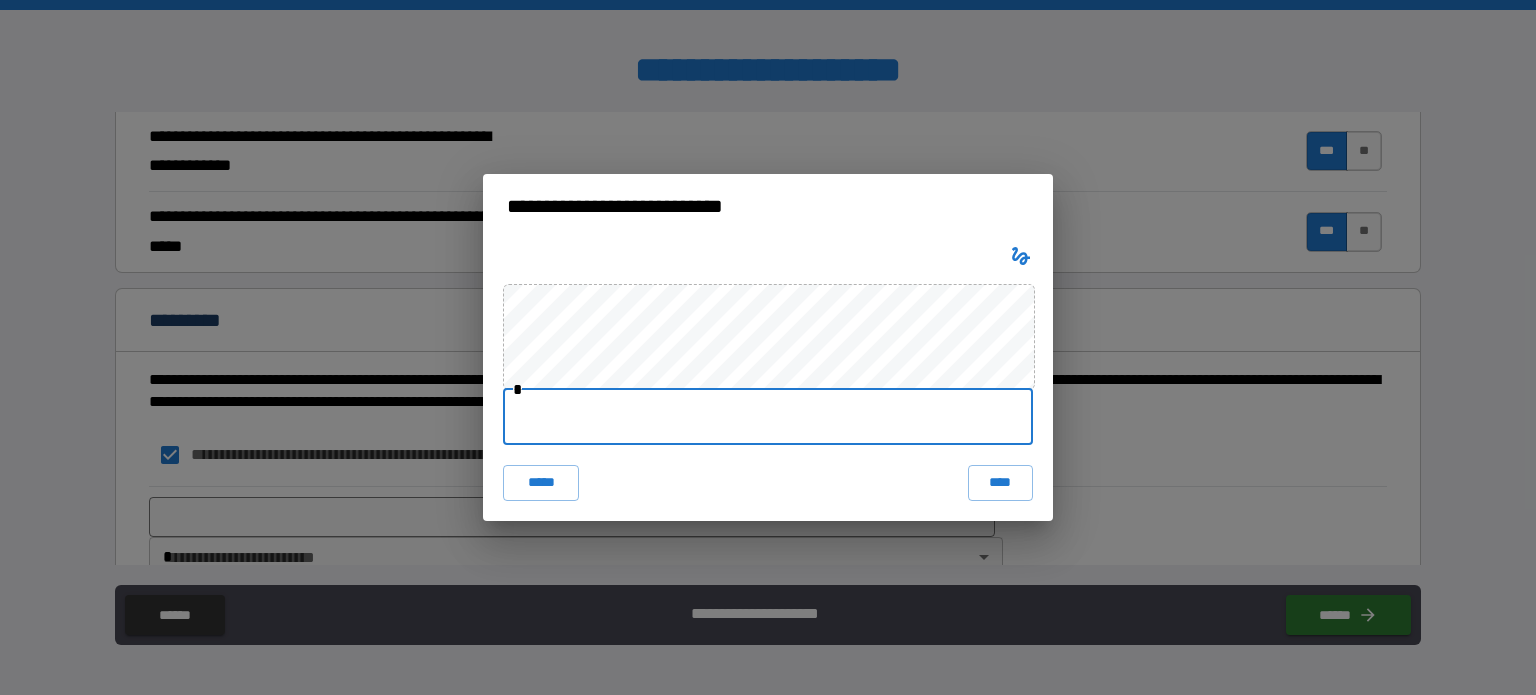 click at bounding box center [768, 417] 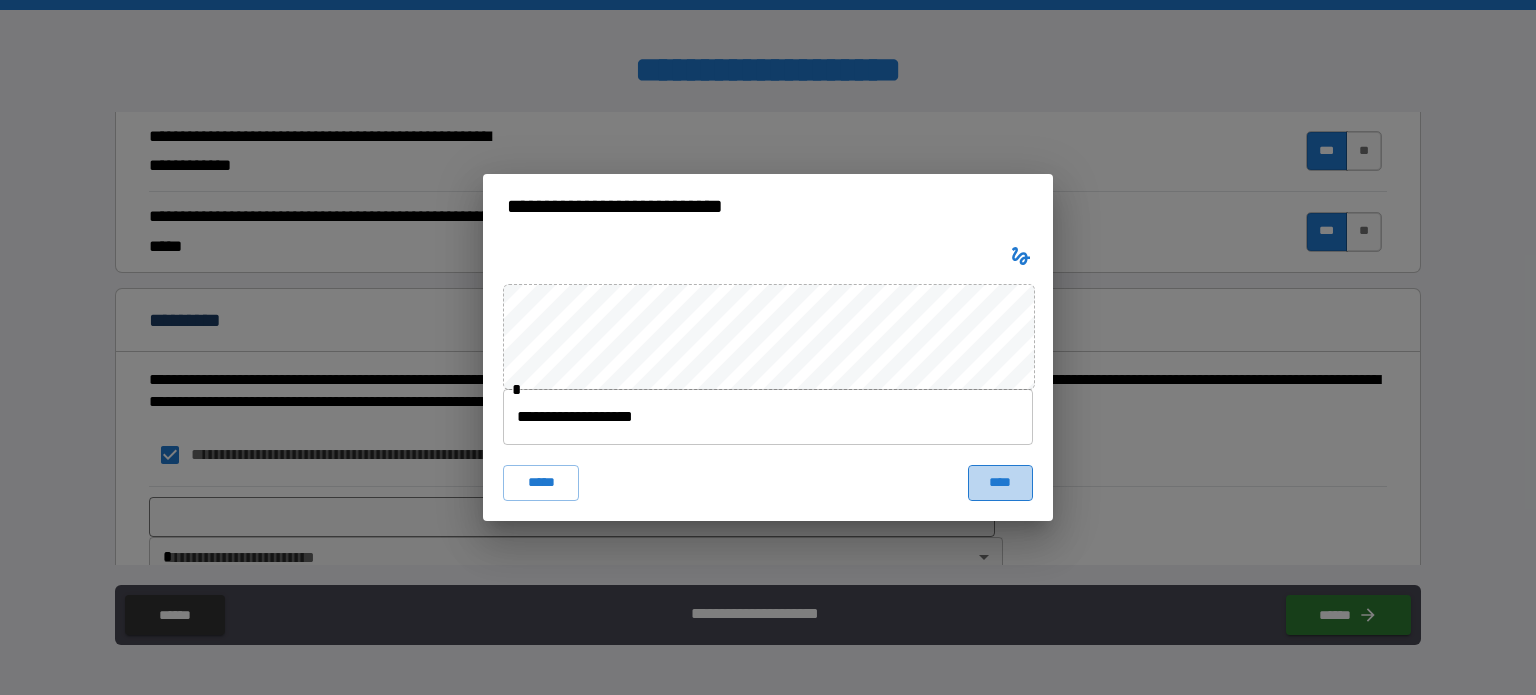 click on "****" at bounding box center (1000, 483) 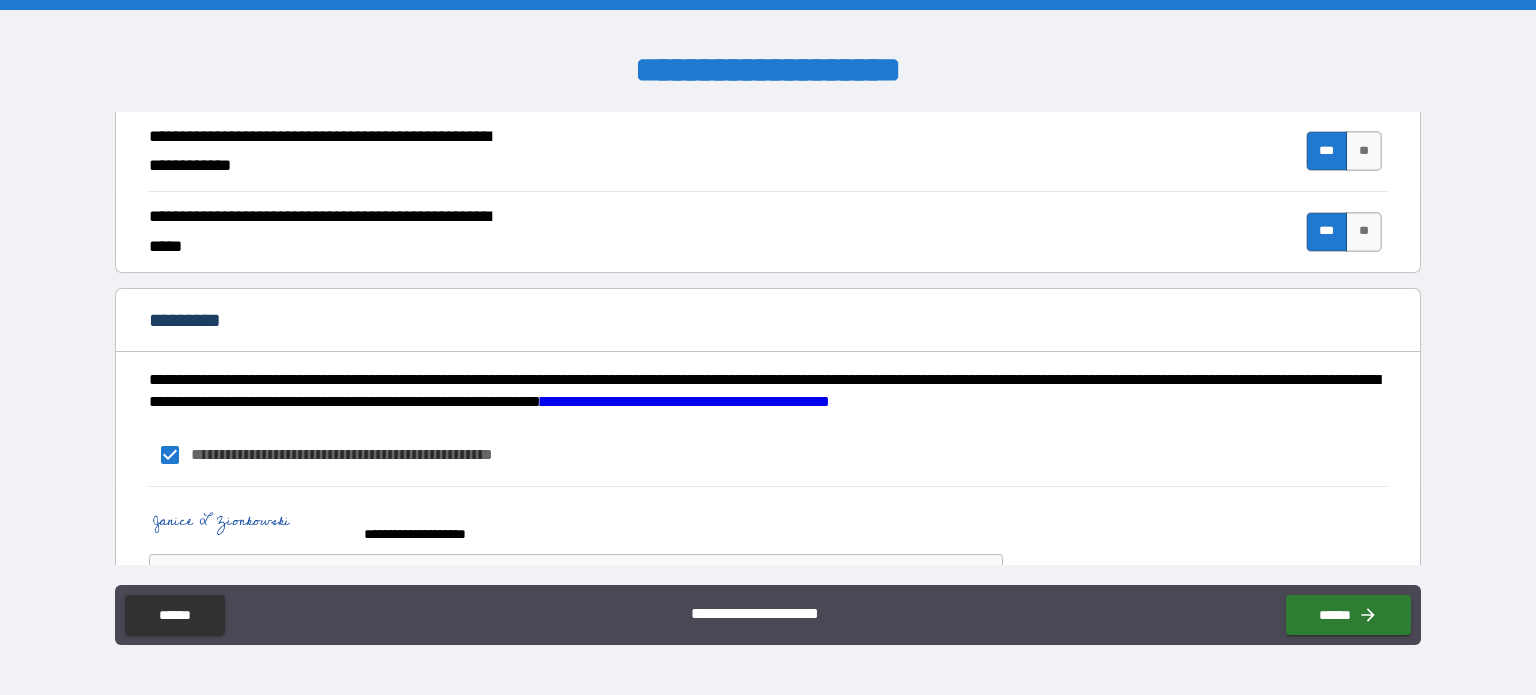 scroll, scrollTop: 1916, scrollLeft: 0, axis: vertical 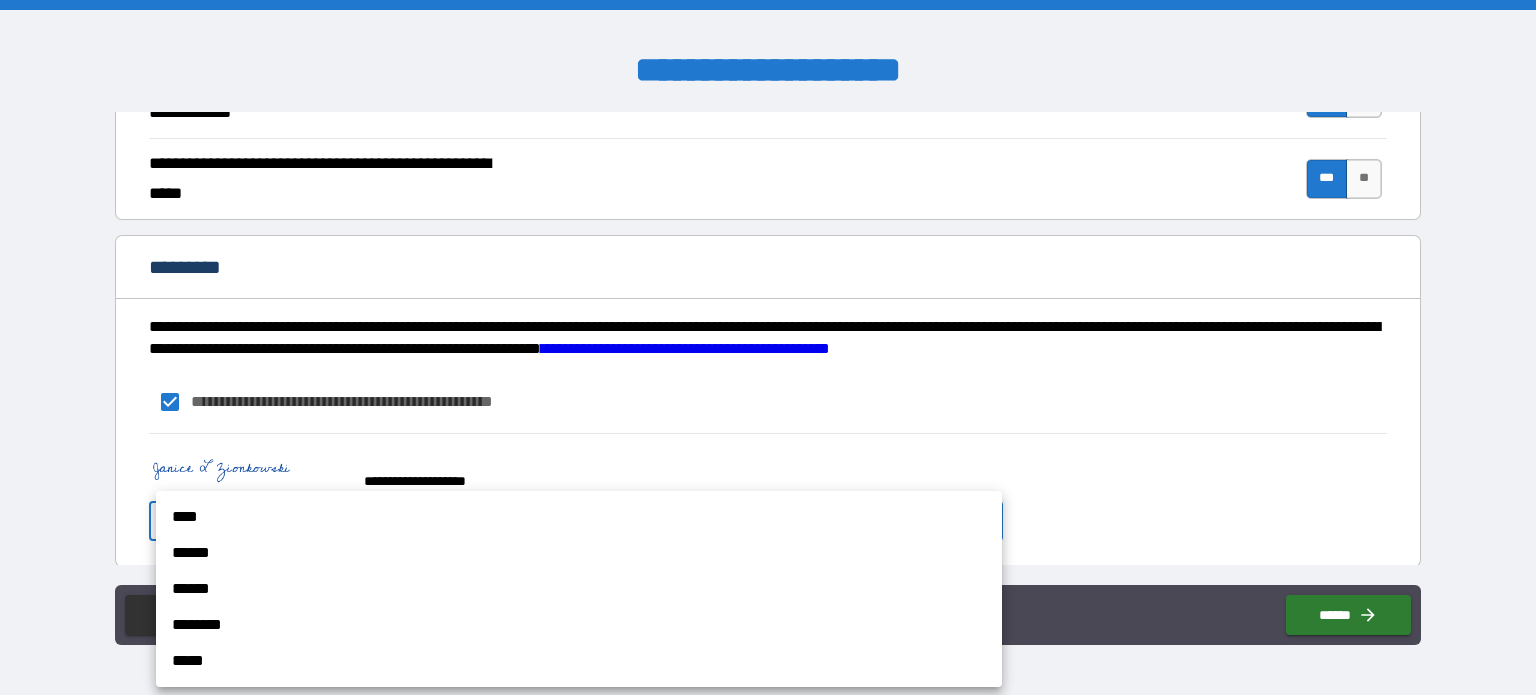 click on "**********" at bounding box center [768, 347] 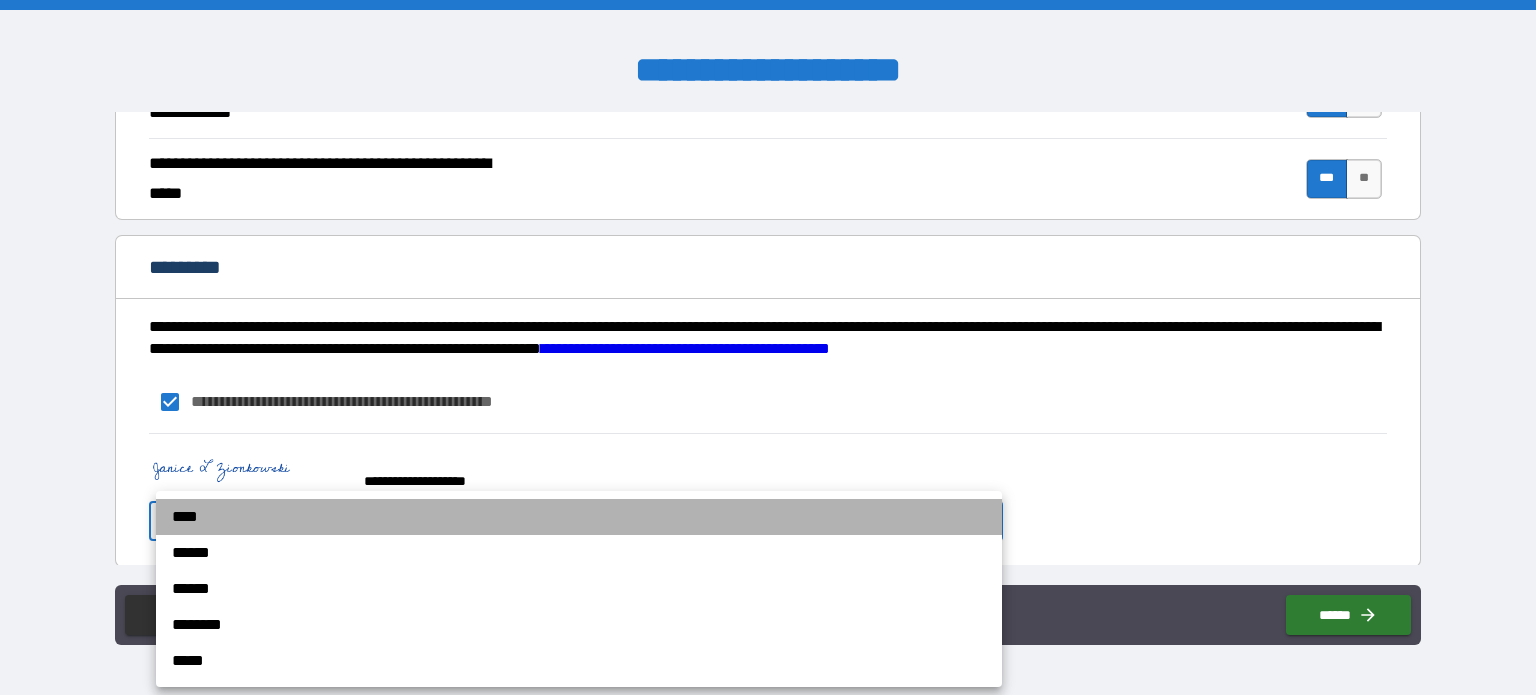 click on "****" at bounding box center (579, 517) 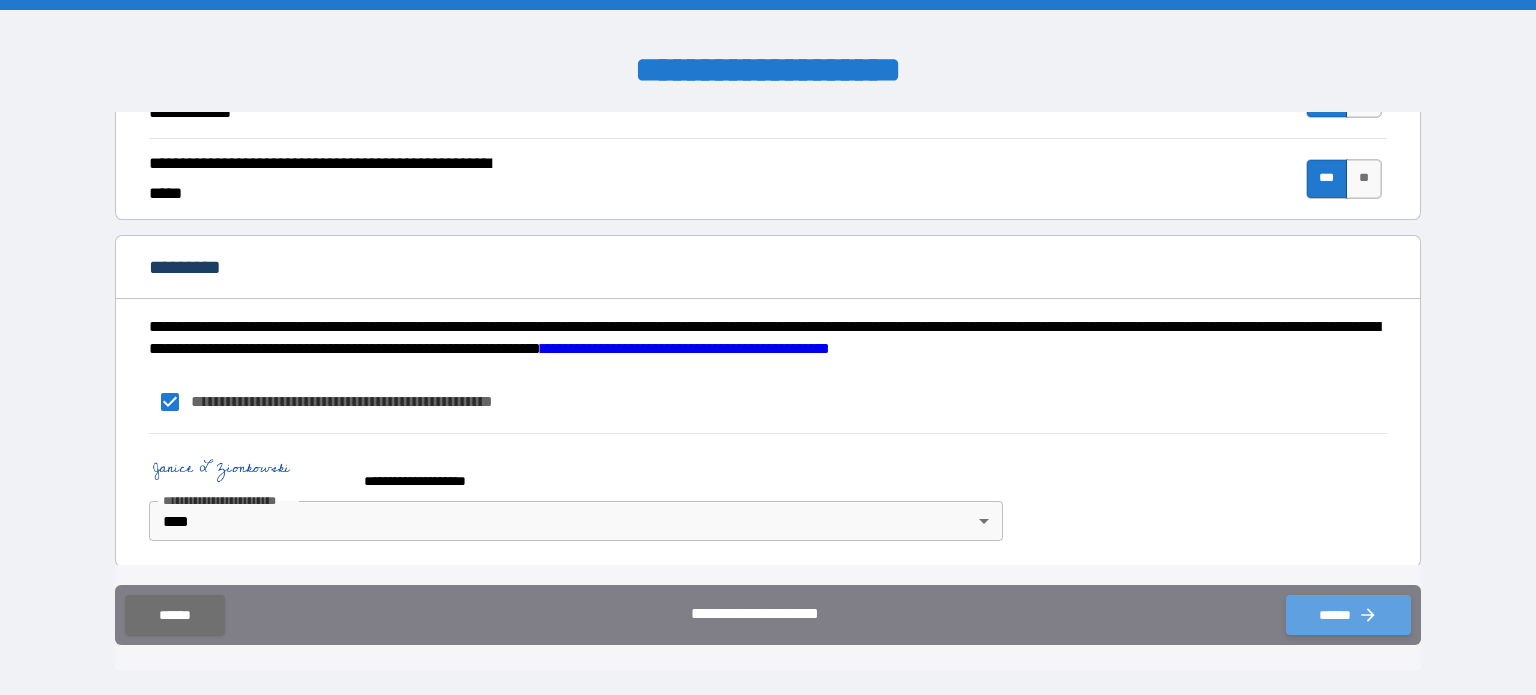 click on "******" at bounding box center (1348, 615) 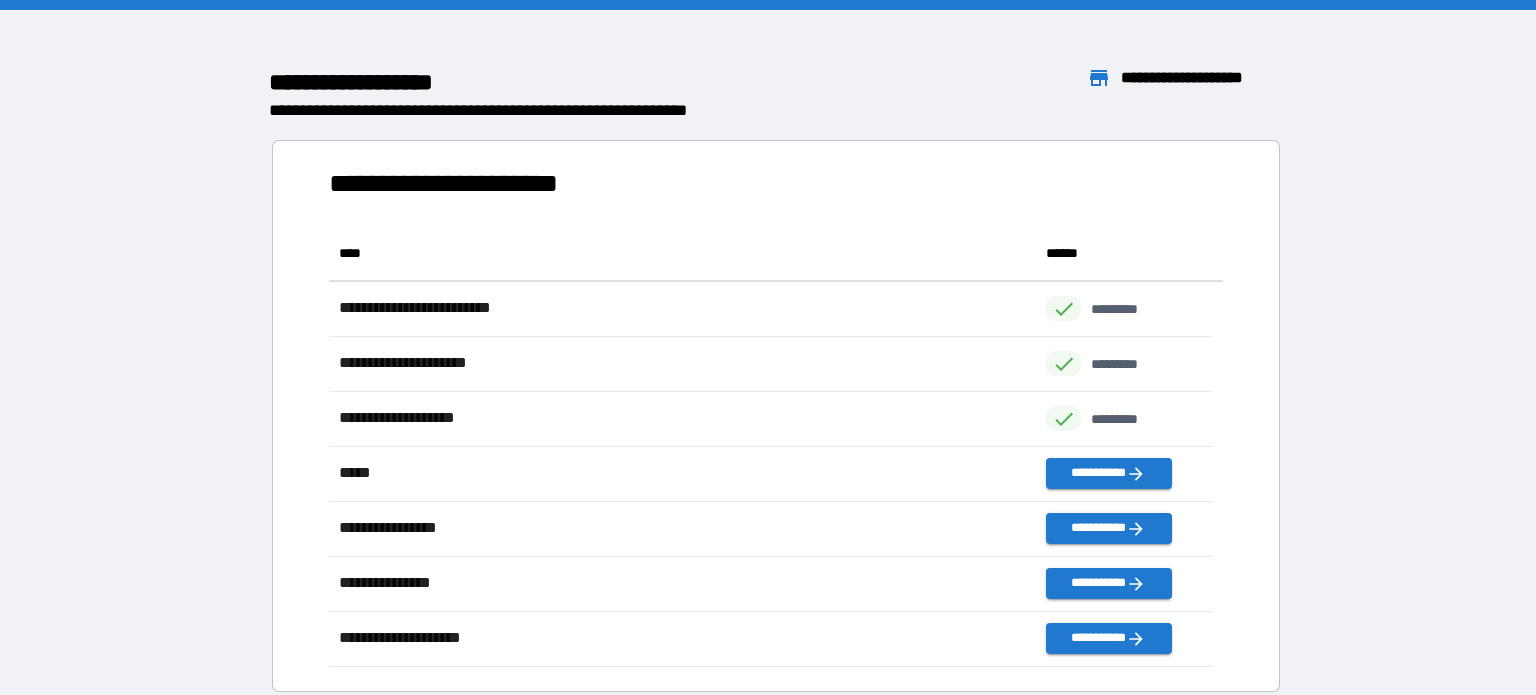 scroll, scrollTop: 426, scrollLeft: 869, axis: both 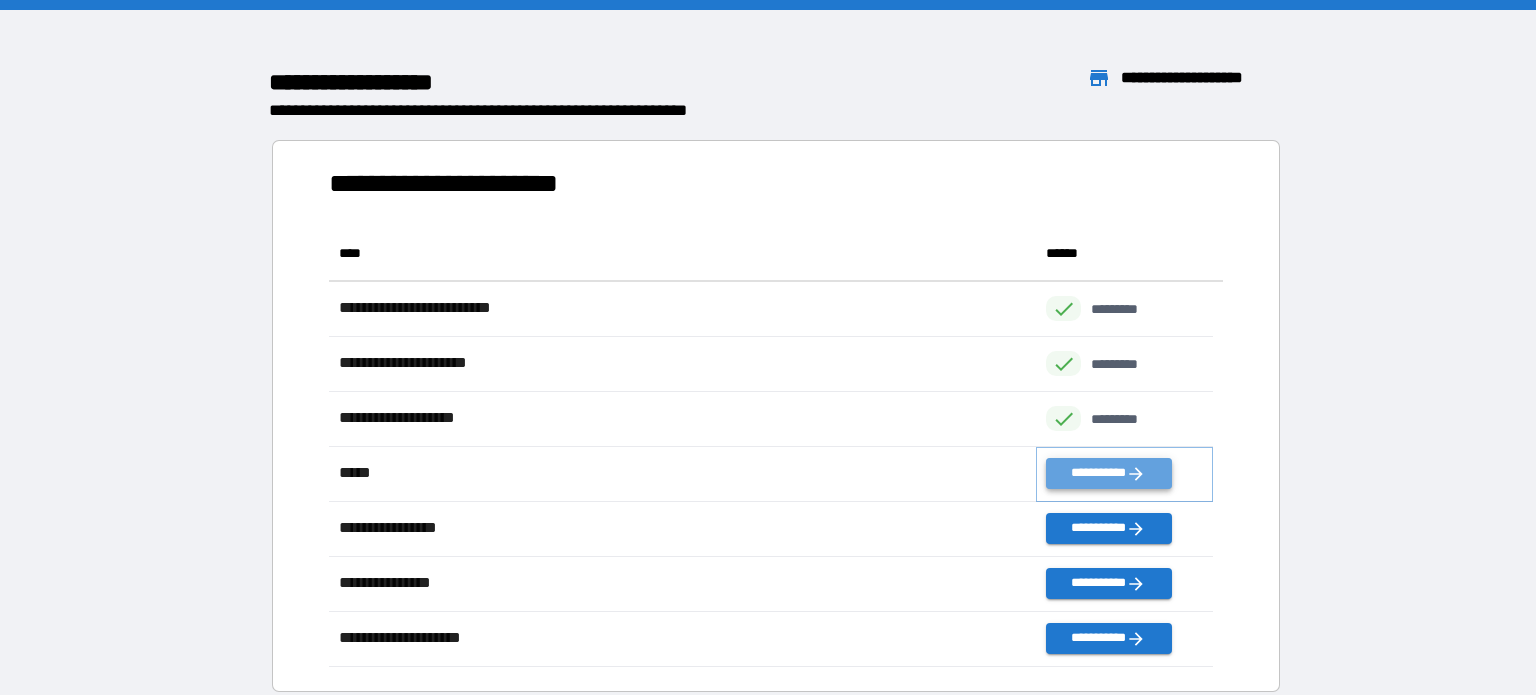 click on "**********" at bounding box center [1108, 473] 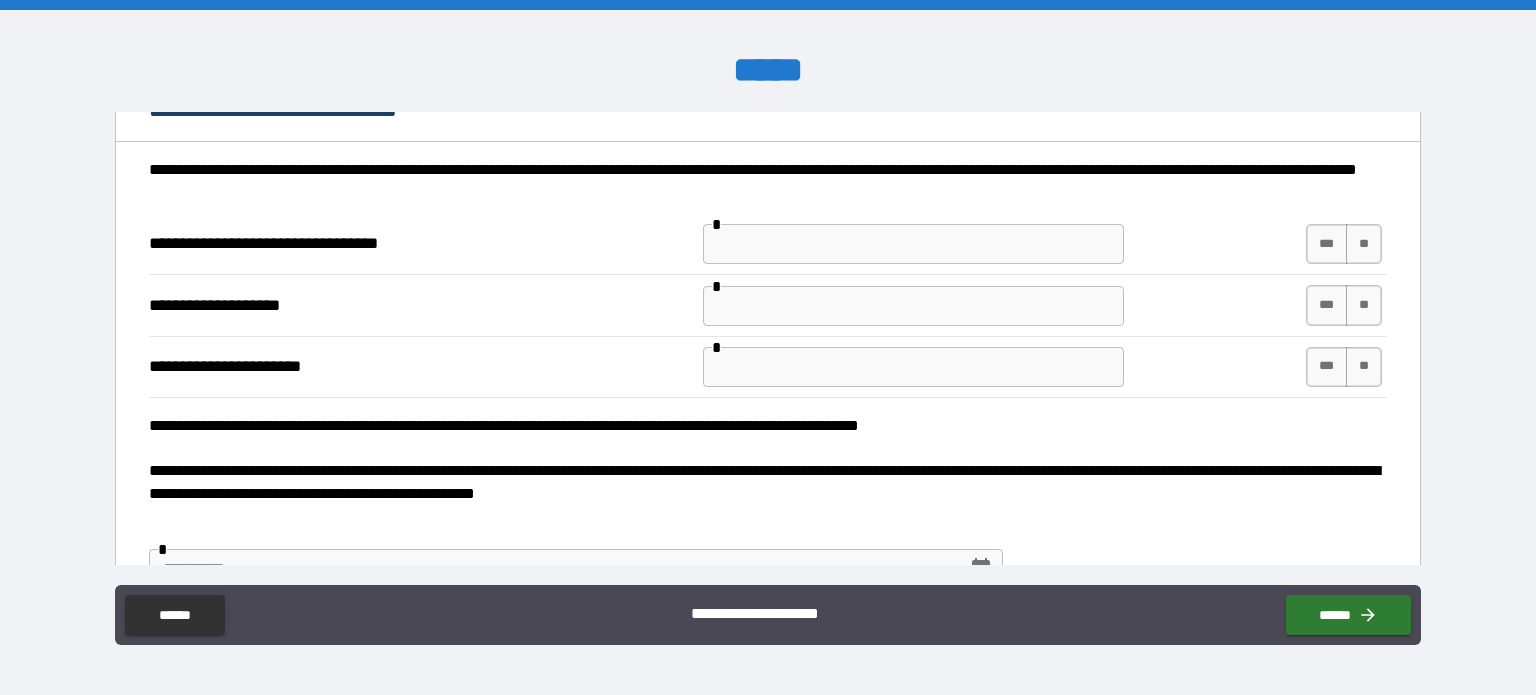 scroll, scrollTop: 310, scrollLeft: 0, axis: vertical 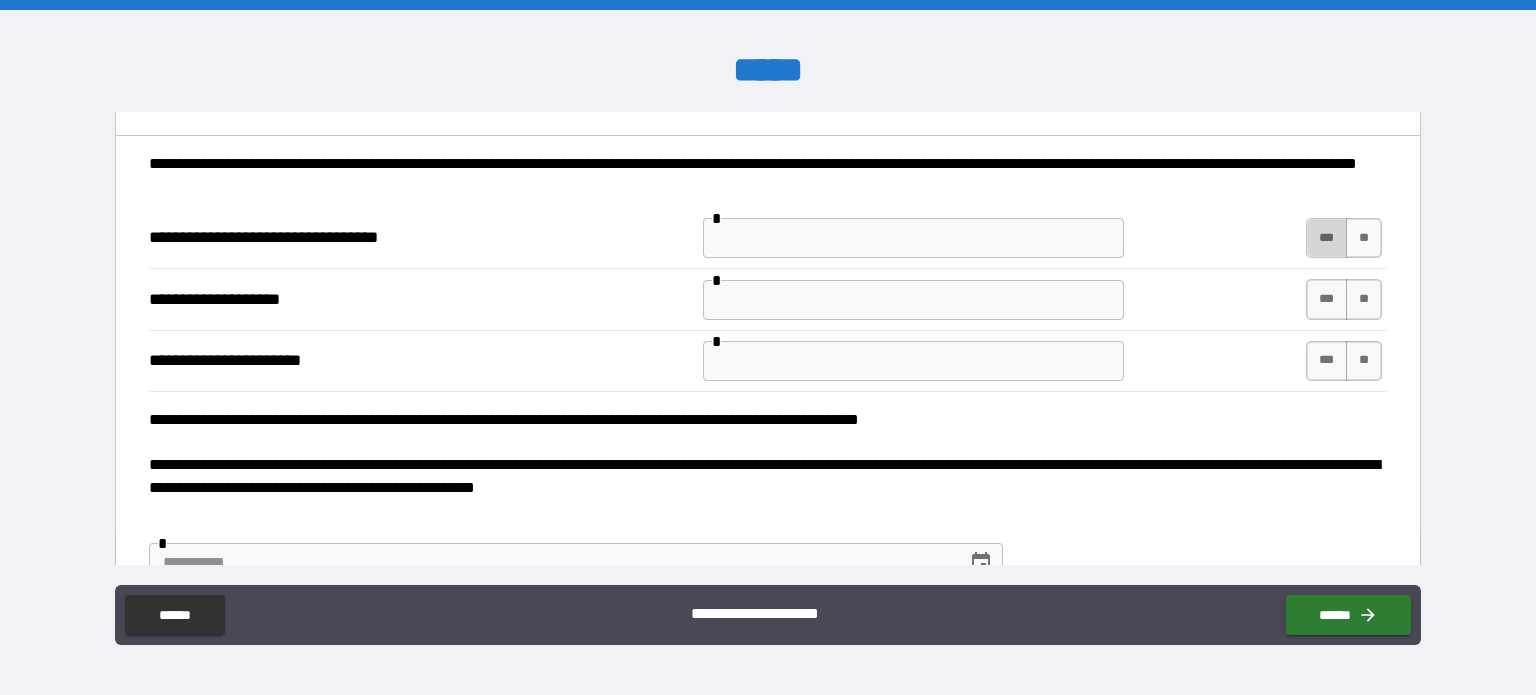click on "***" at bounding box center [1327, 238] 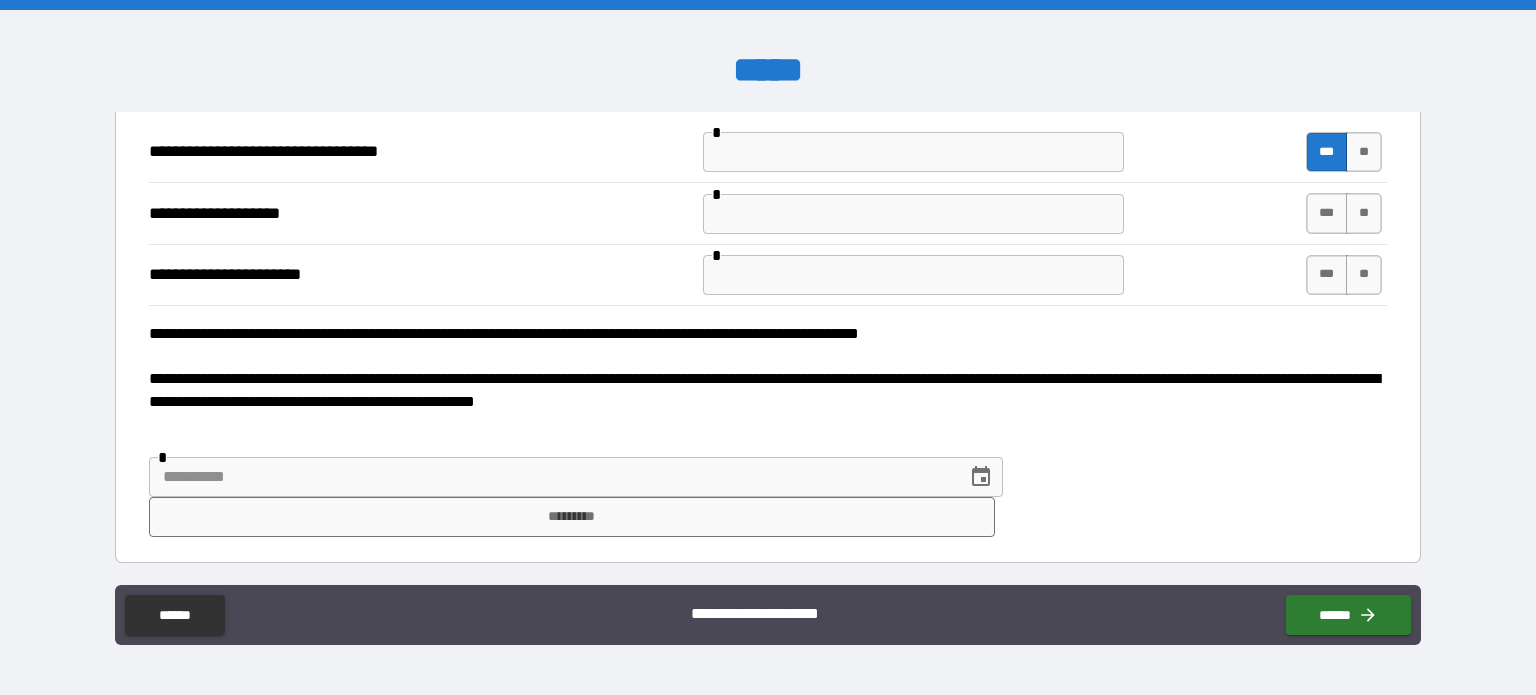 scroll, scrollTop: 397, scrollLeft: 0, axis: vertical 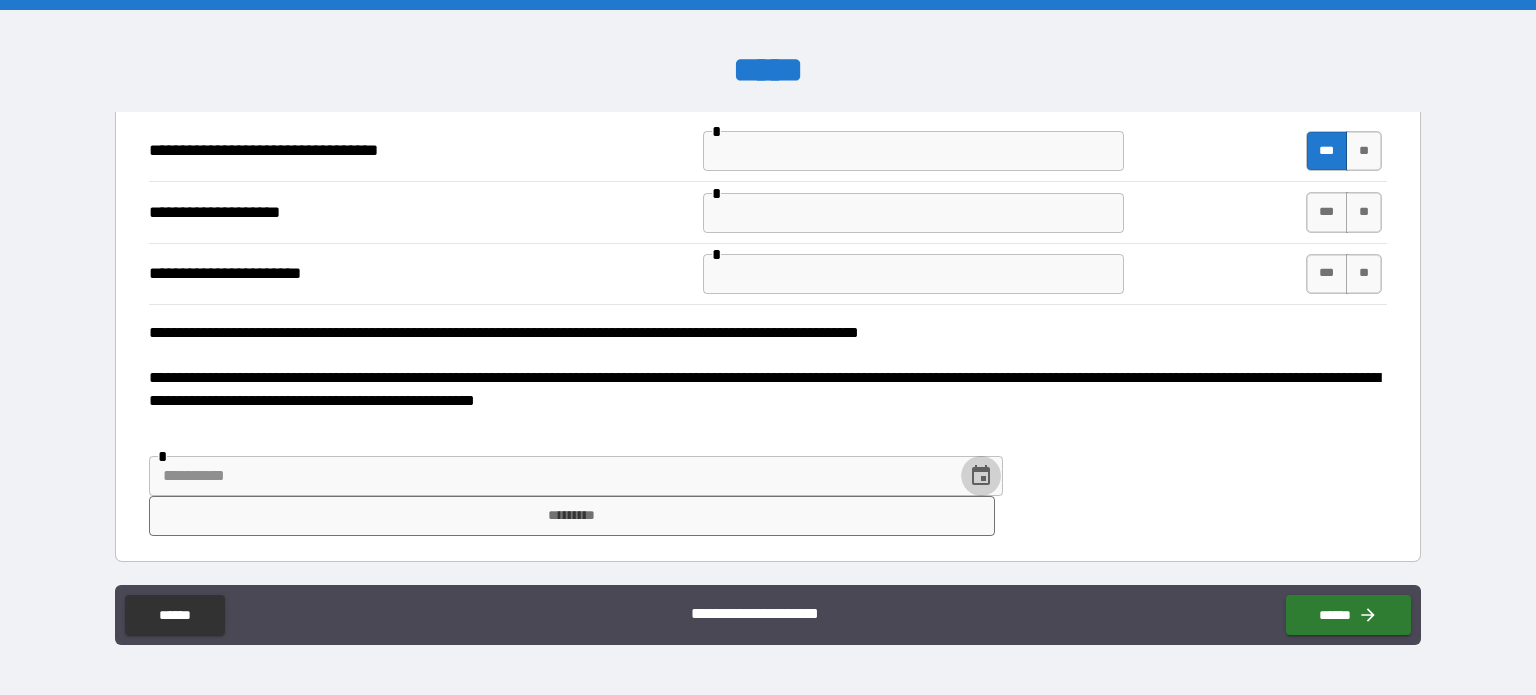 click 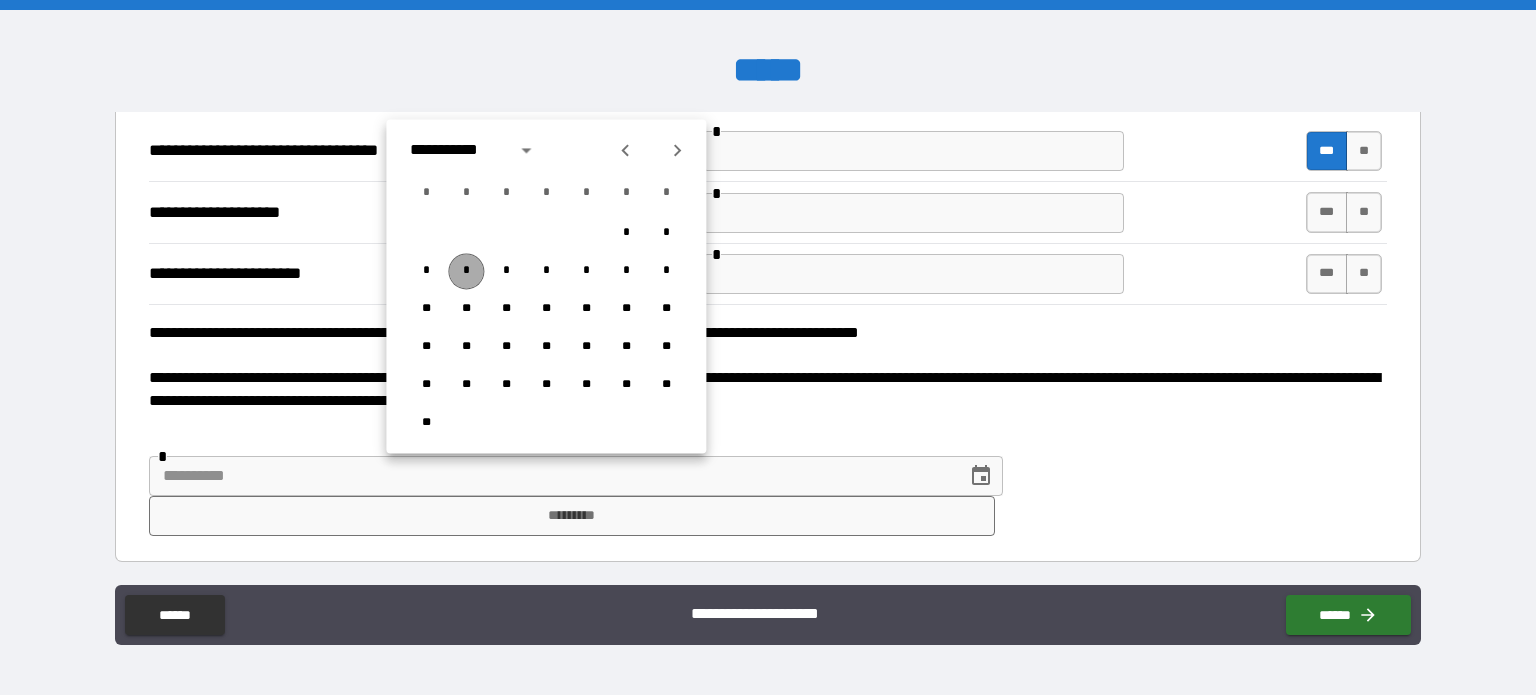 click on "*" at bounding box center [466, 271] 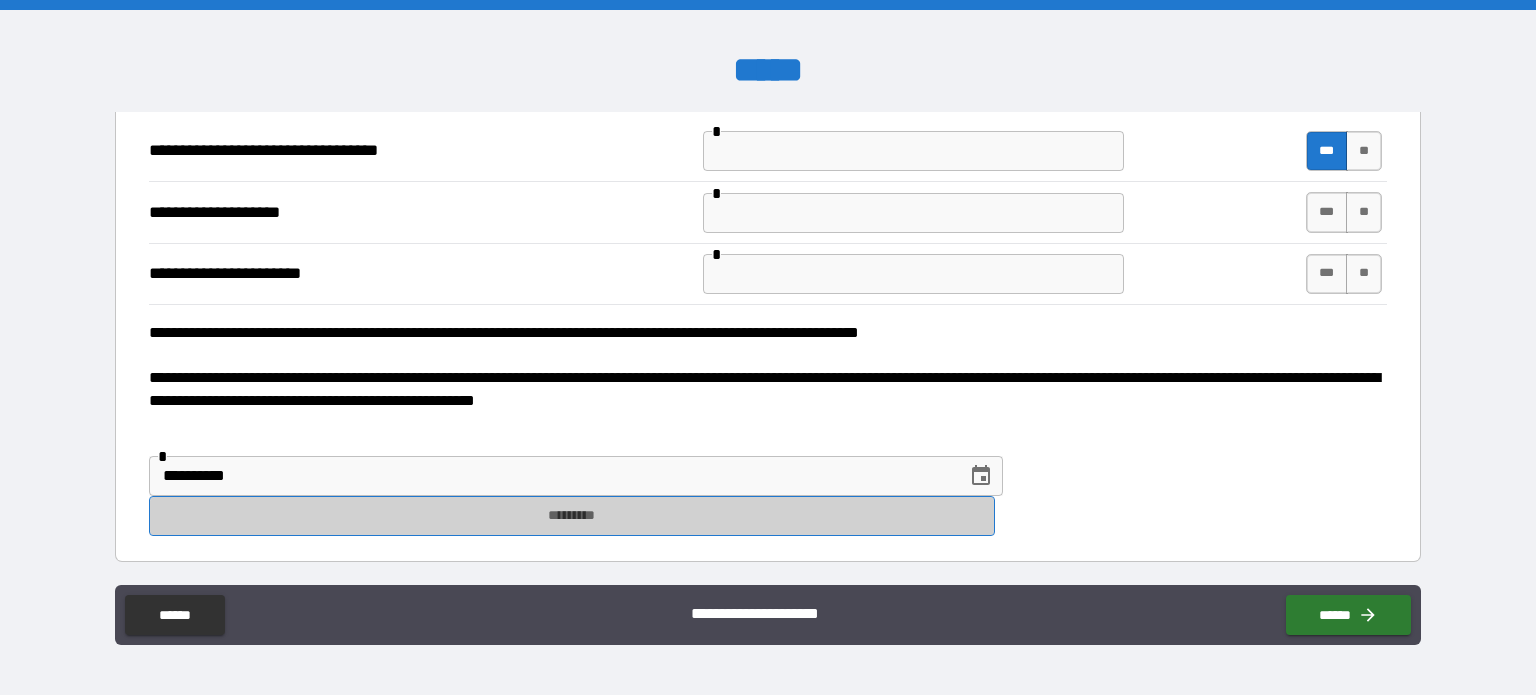 click on "*********" at bounding box center [572, 516] 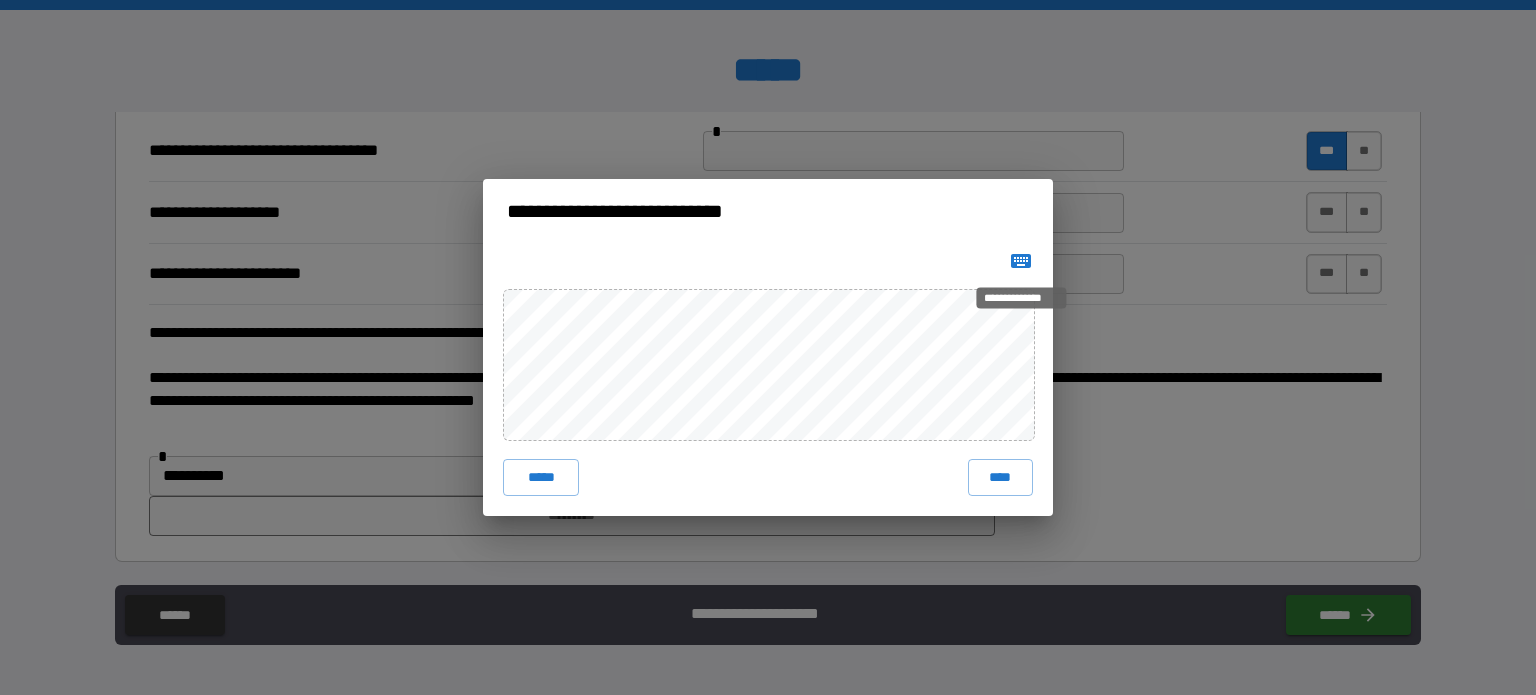 click 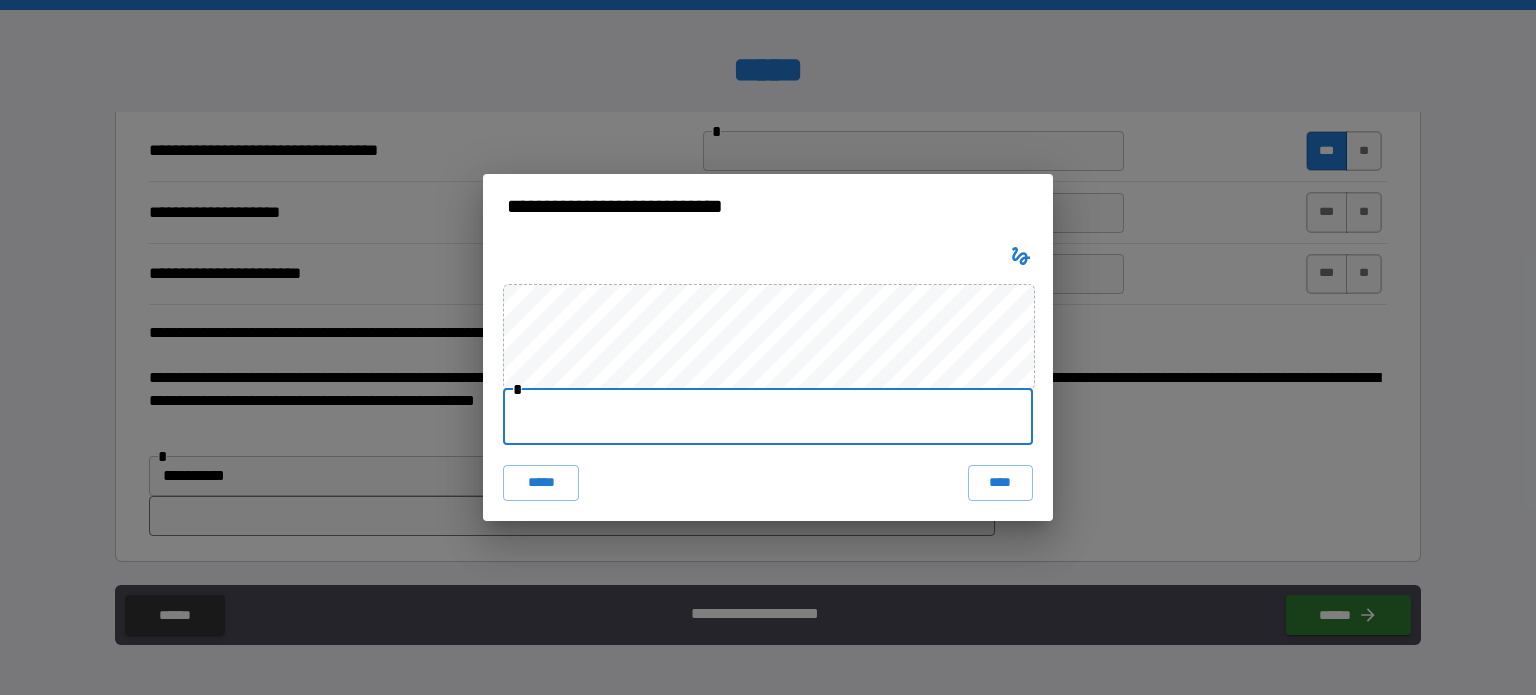 click at bounding box center [768, 417] 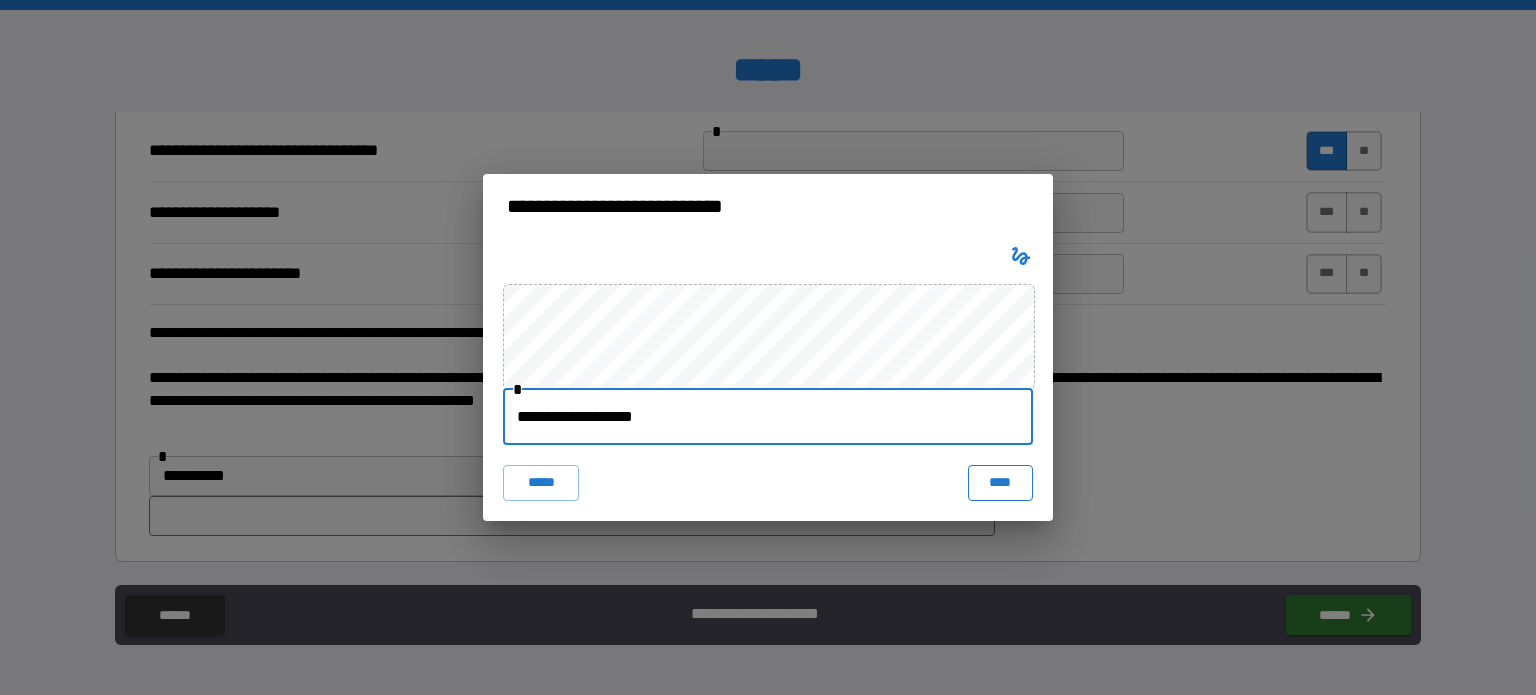 type on "**********" 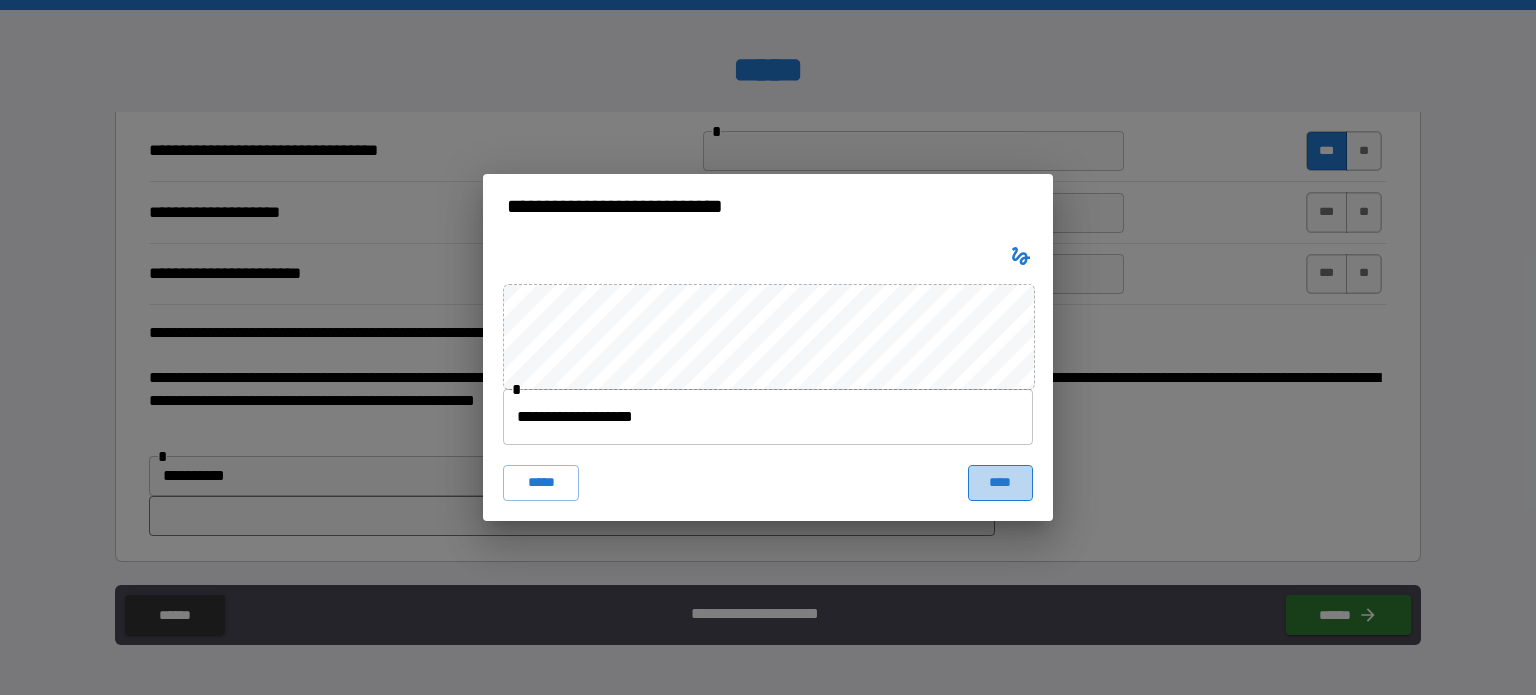 click on "****" at bounding box center [1000, 483] 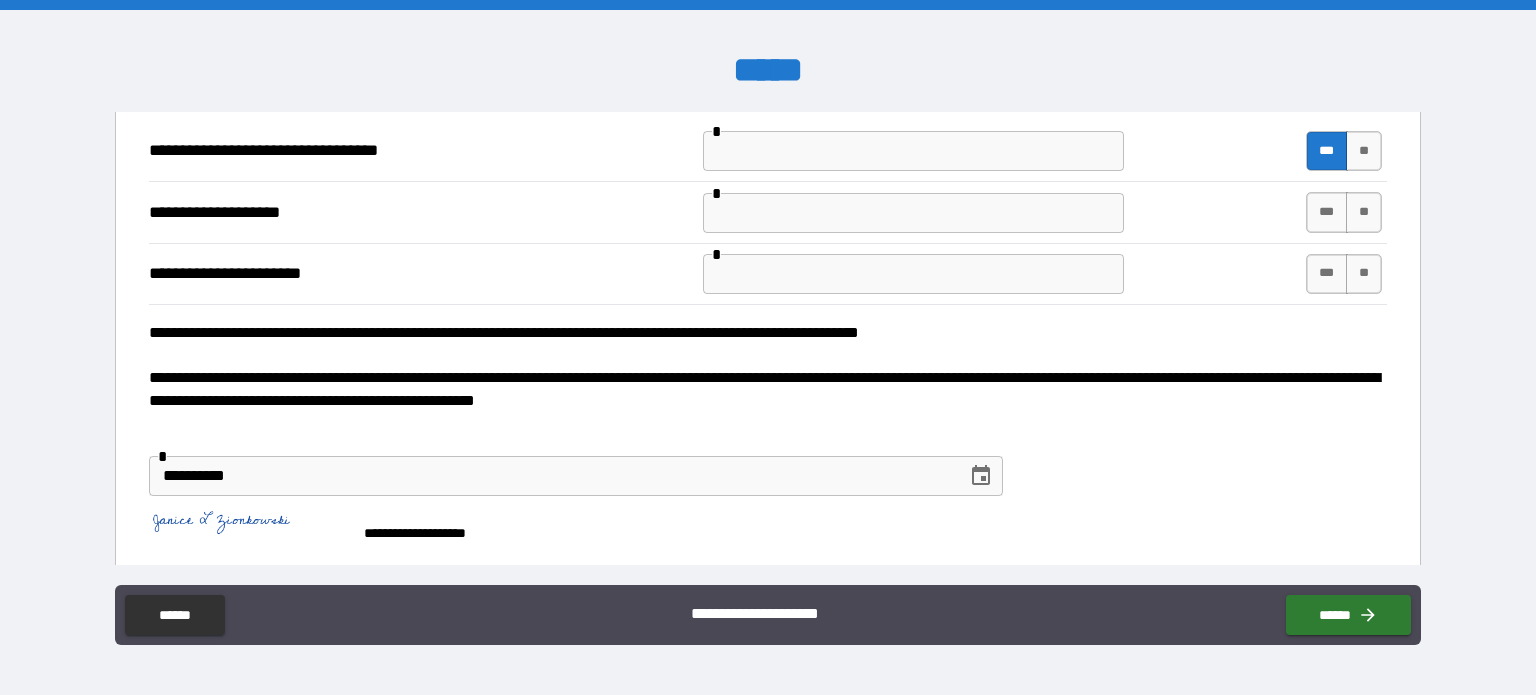 scroll, scrollTop: 414, scrollLeft: 0, axis: vertical 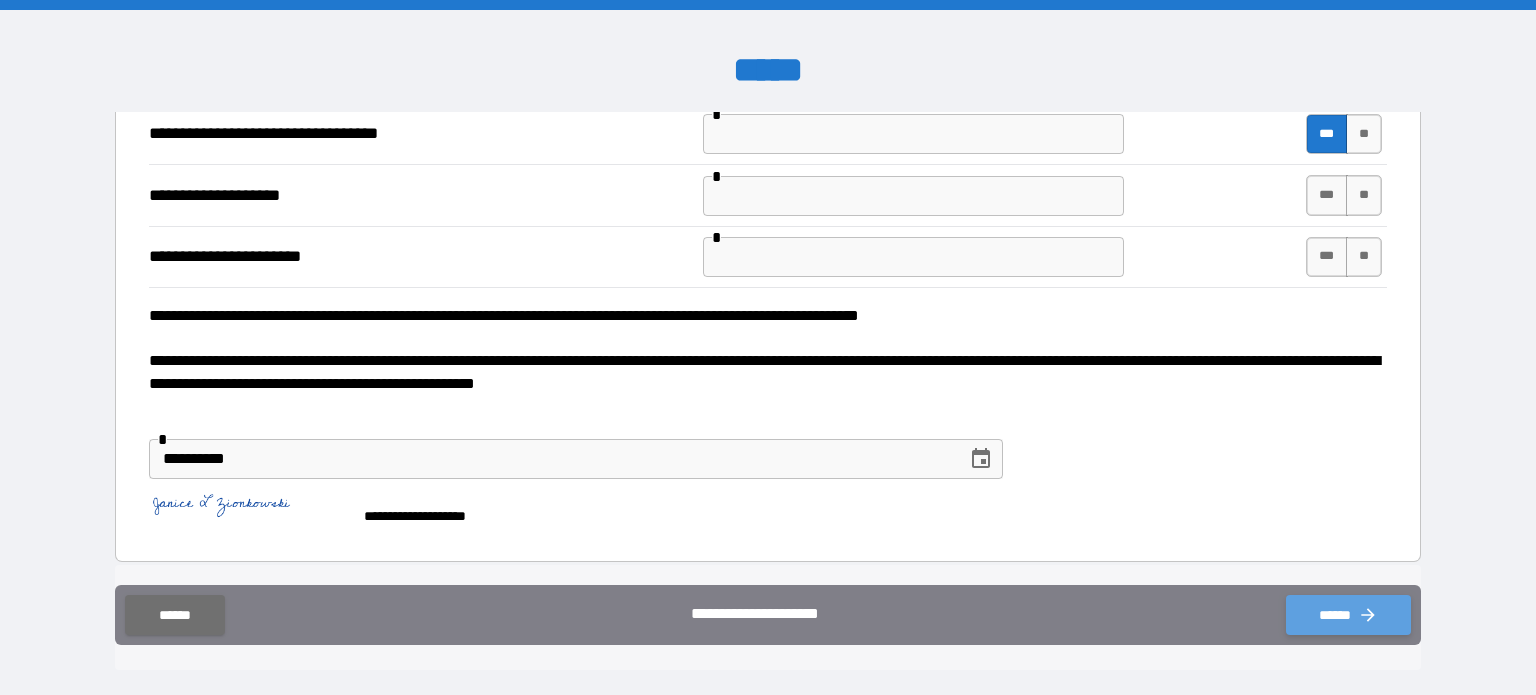 click on "******" at bounding box center (1348, 615) 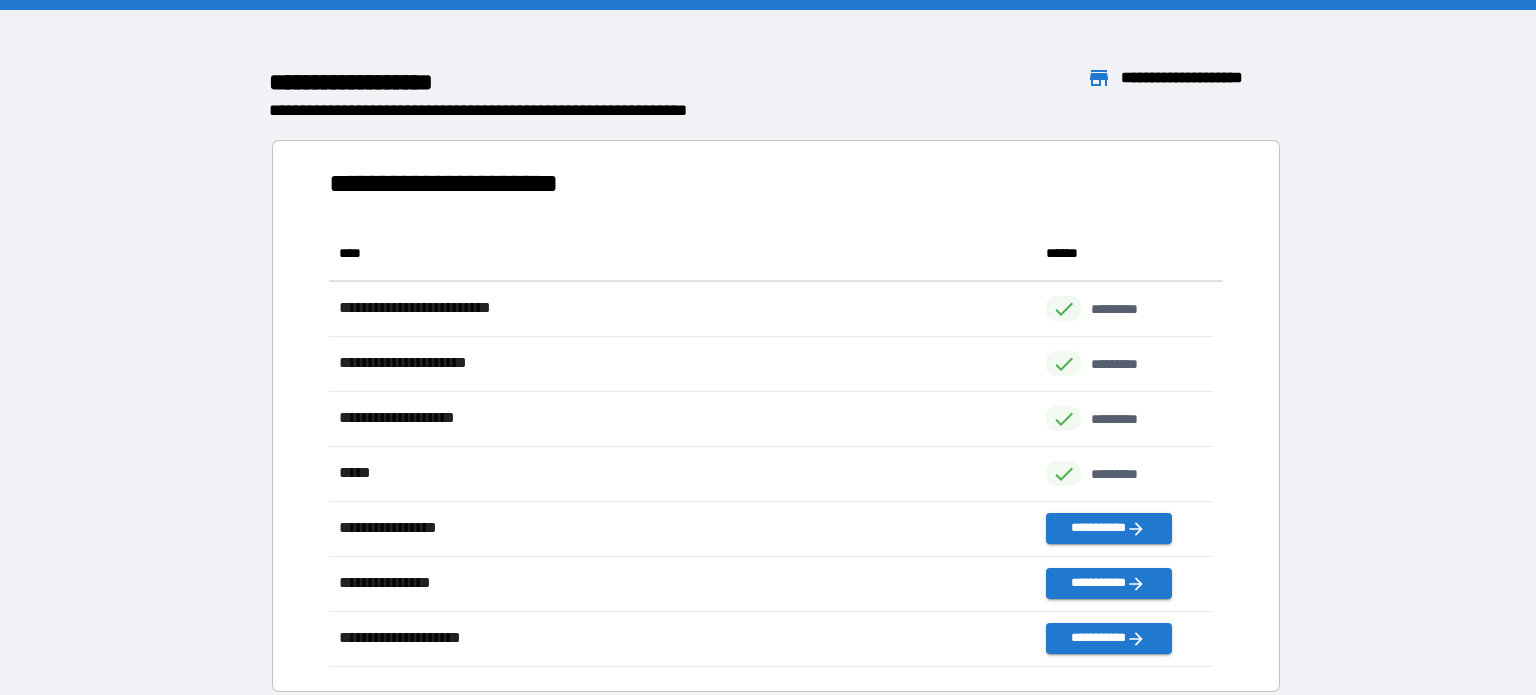 scroll, scrollTop: 426, scrollLeft: 869, axis: both 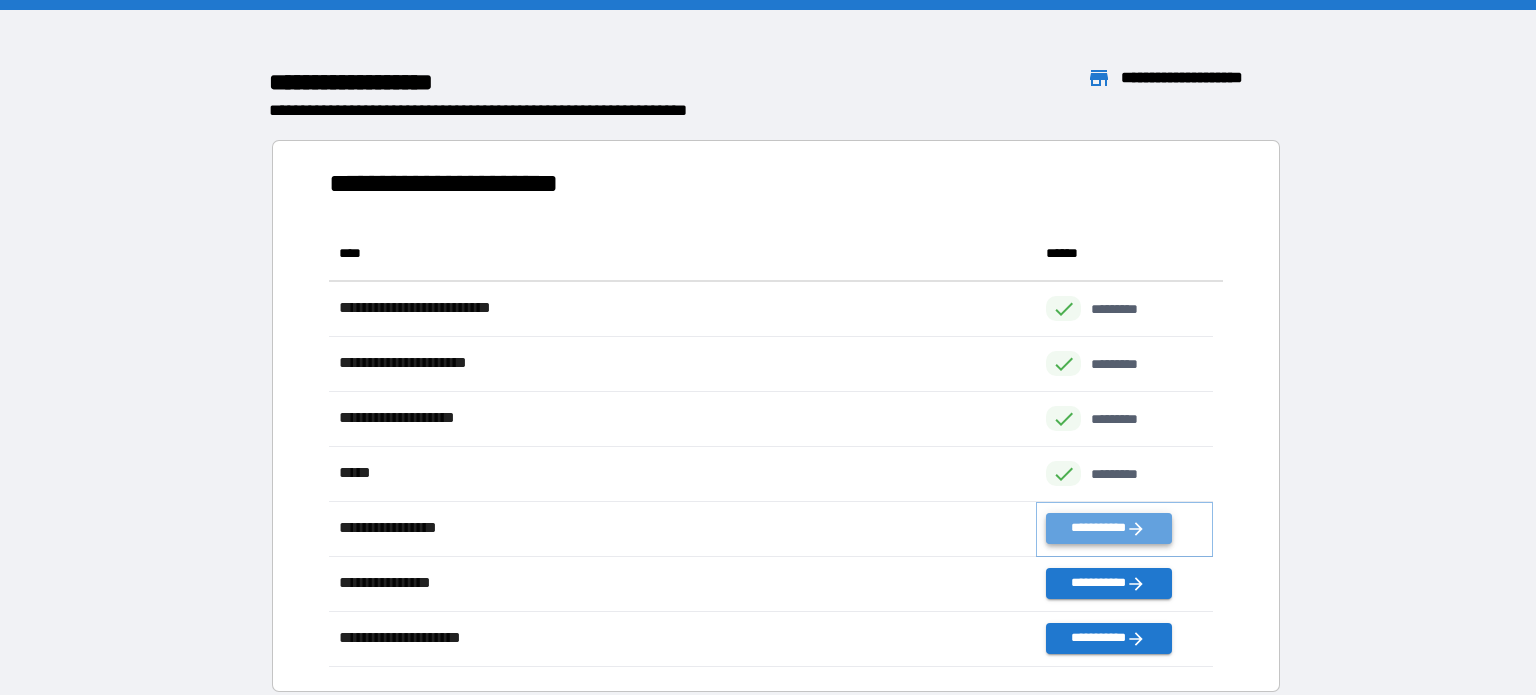 click on "**********" at bounding box center (1108, 528) 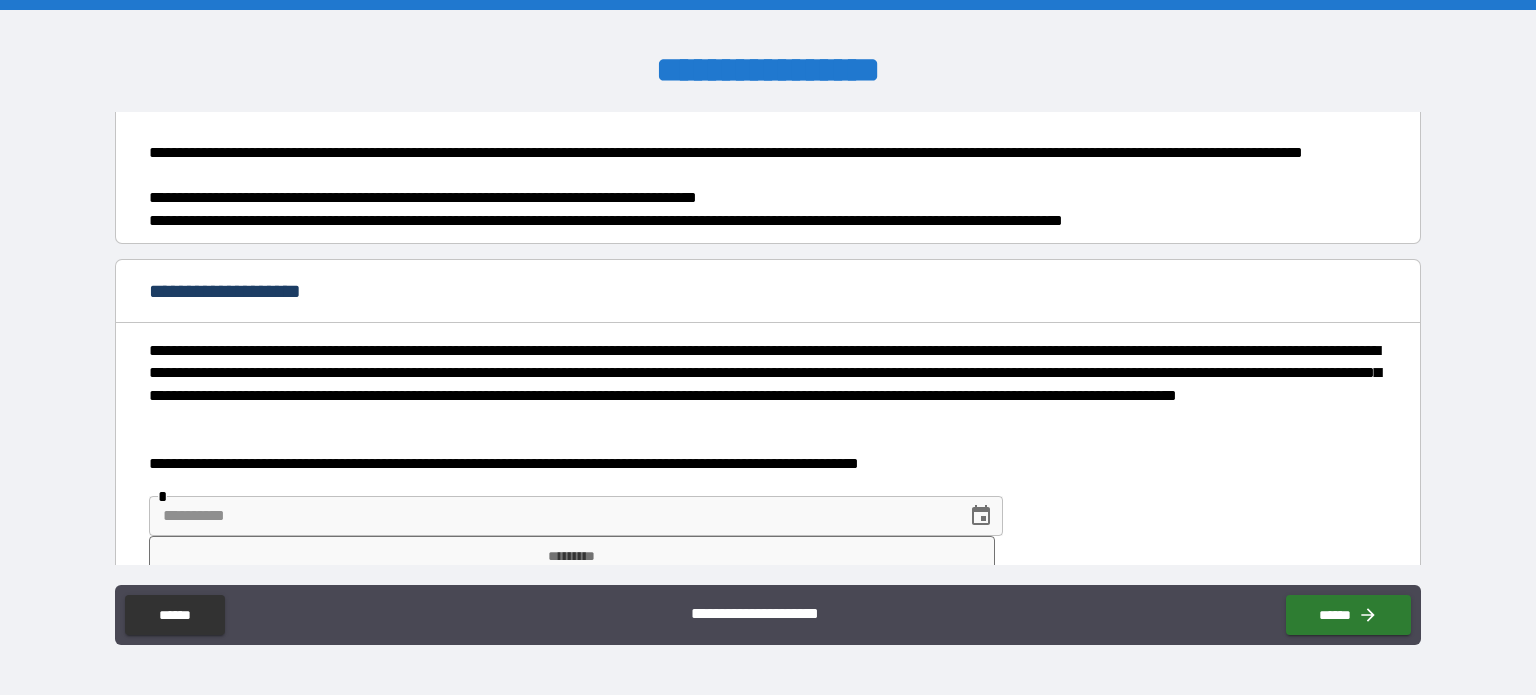 scroll, scrollTop: 283, scrollLeft: 0, axis: vertical 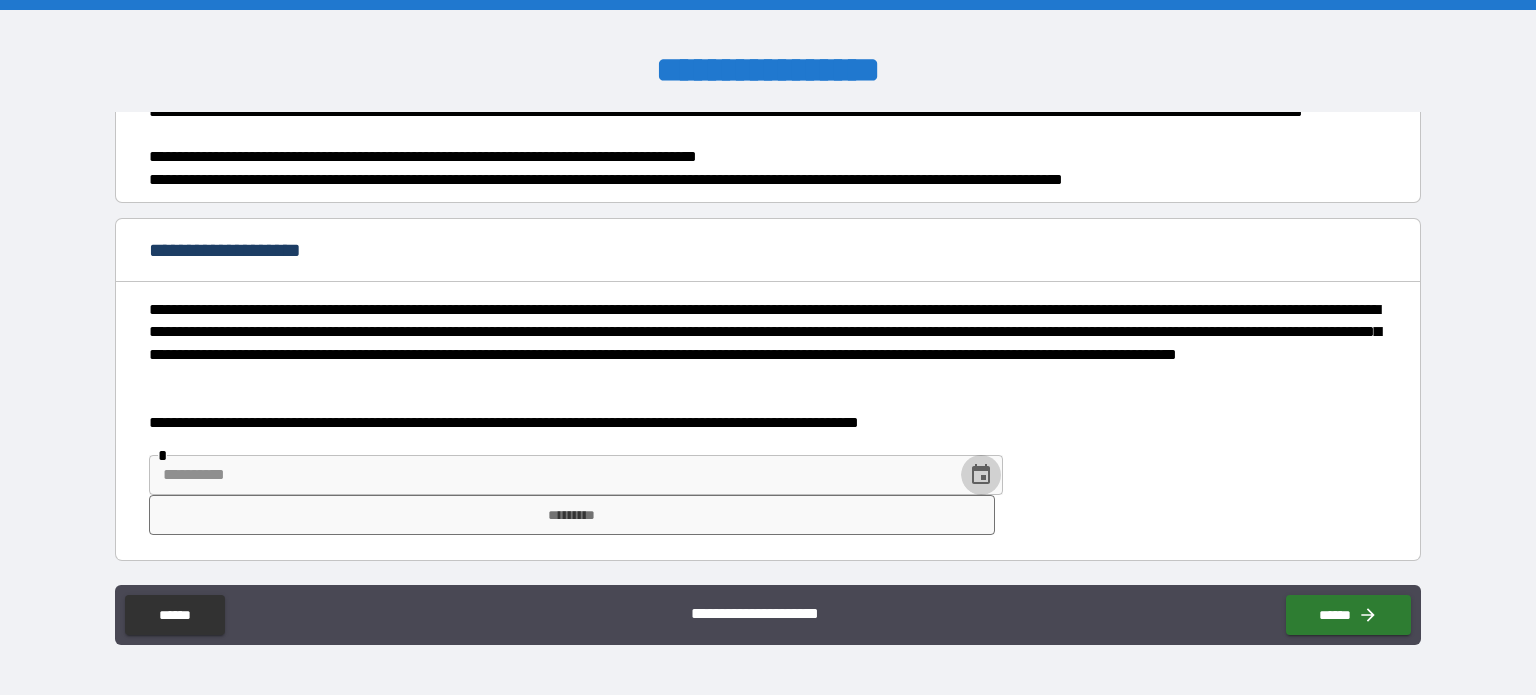 click at bounding box center [981, 475] 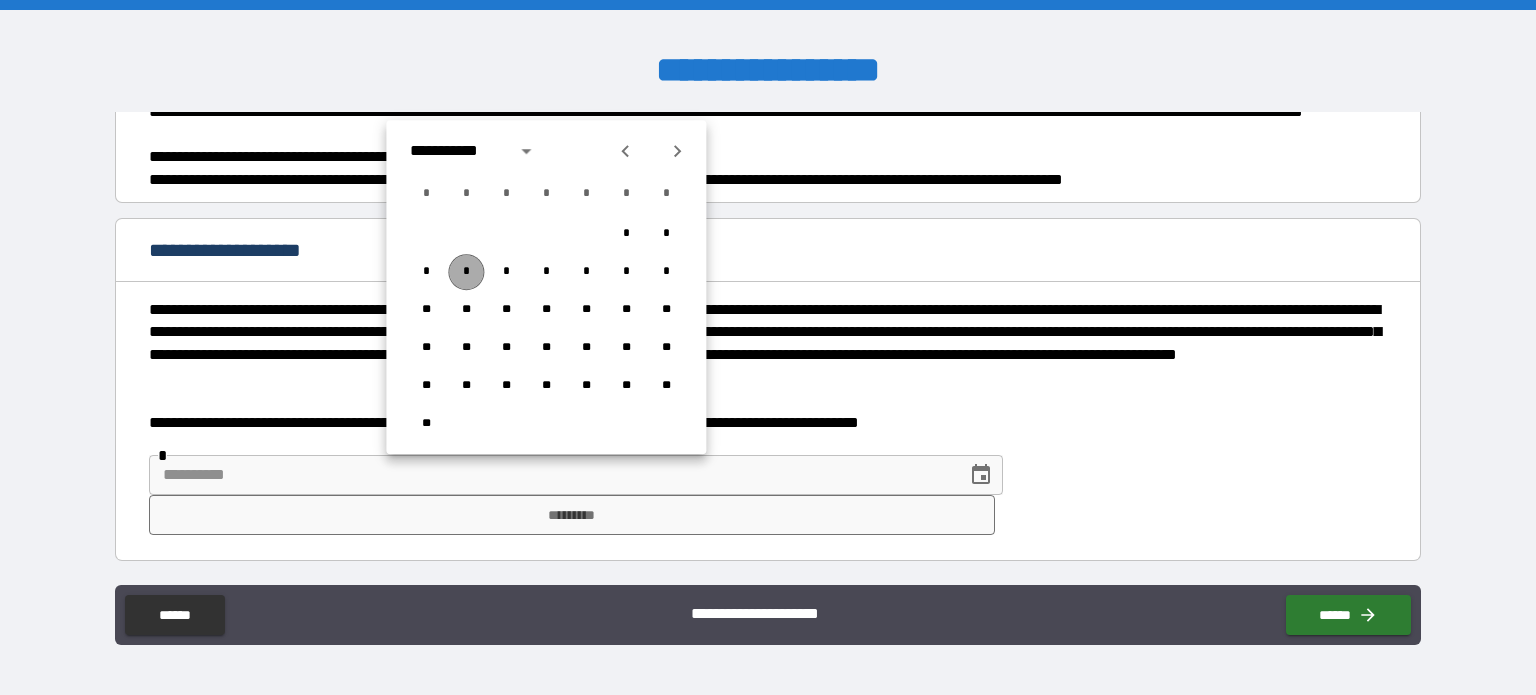 click on "*" at bounding box center (466, 272) 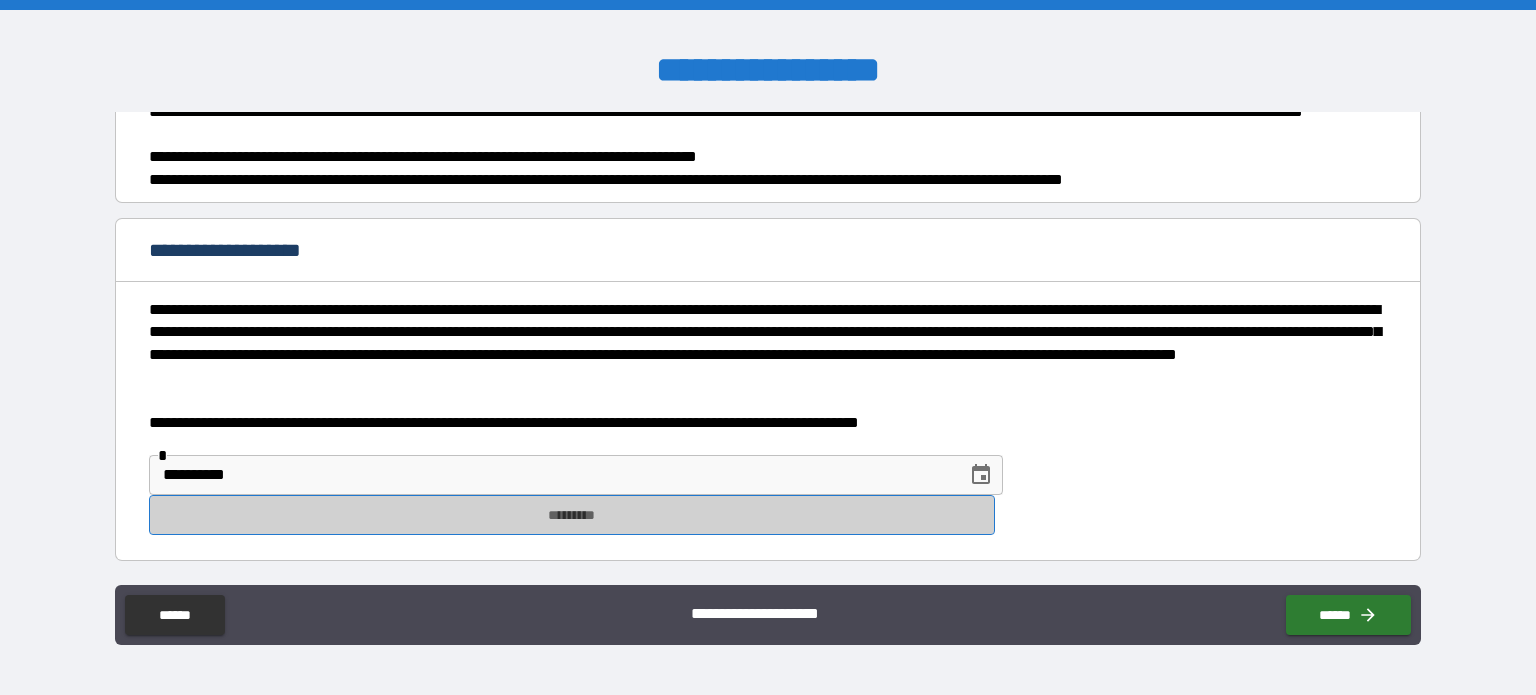 click on "*********" at bounding box center [572, 515] 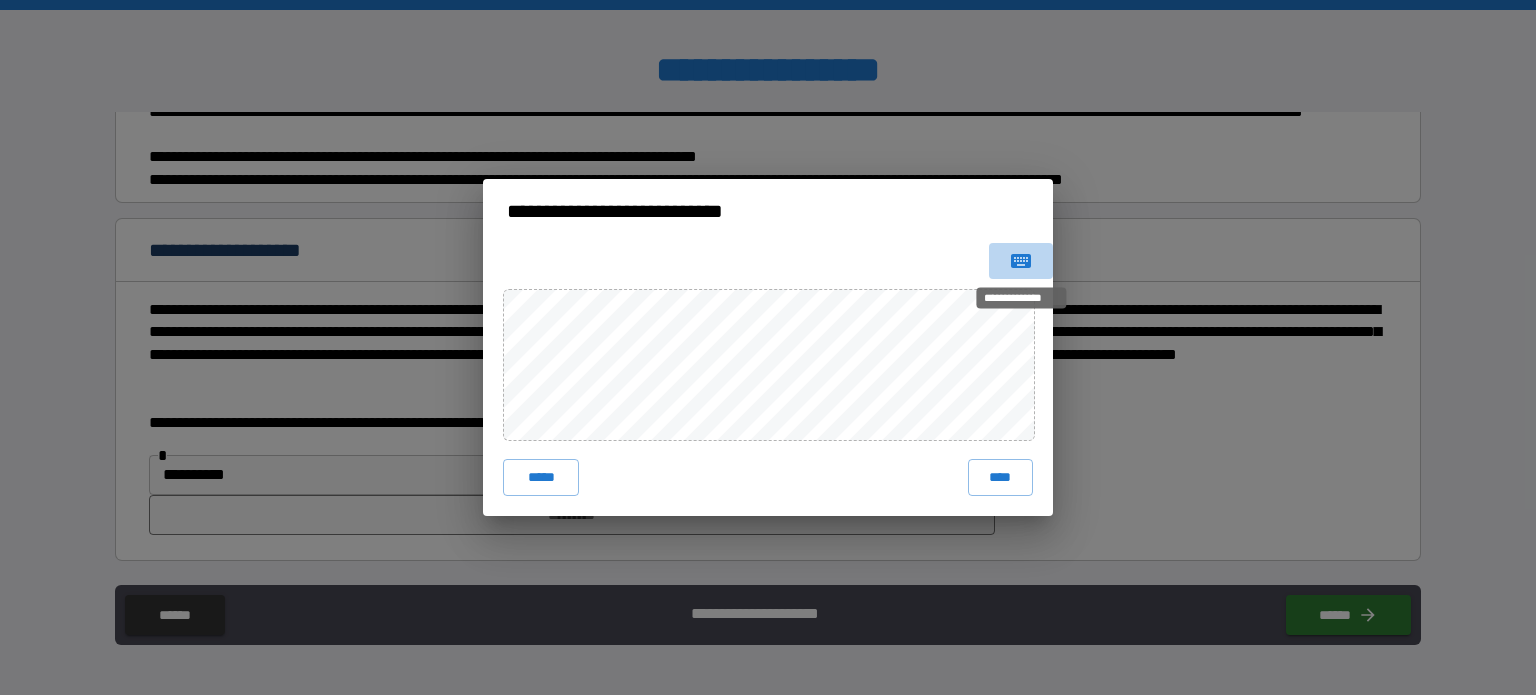 click 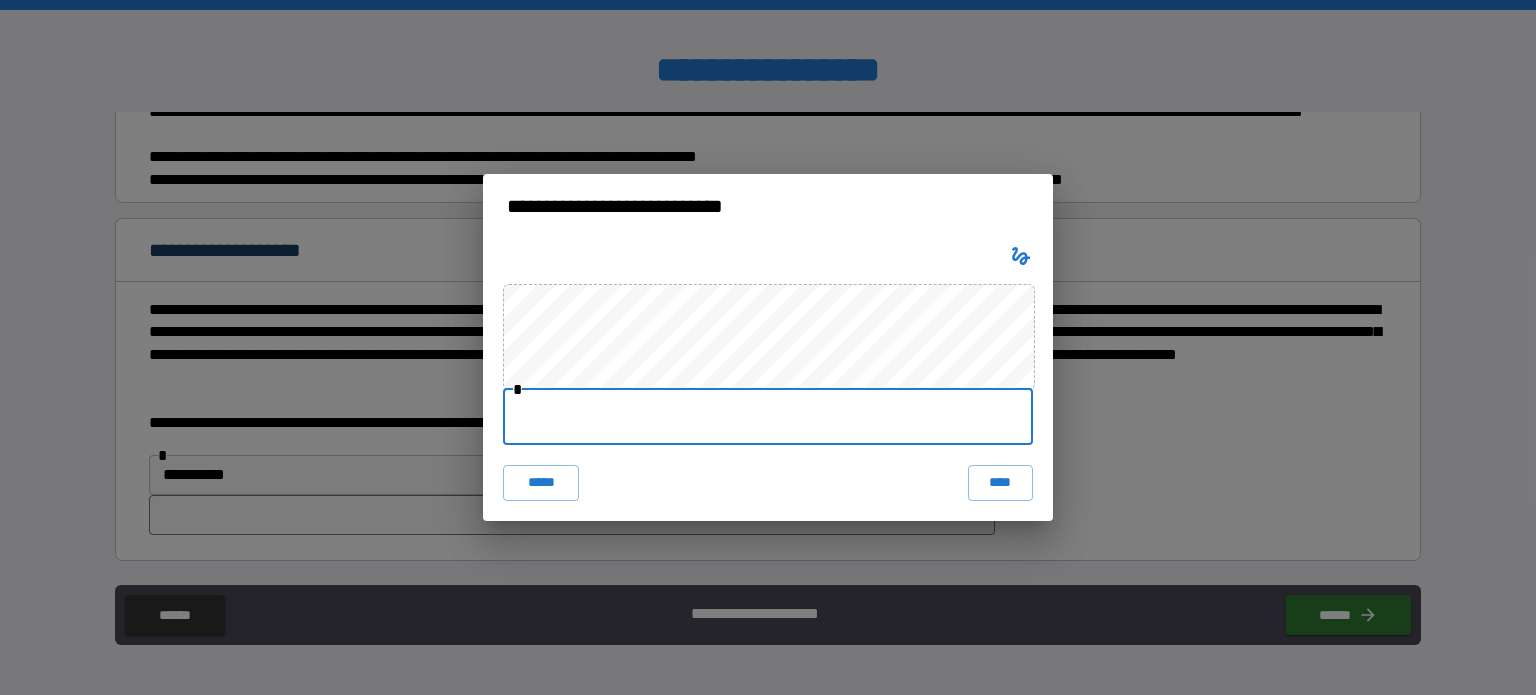 click at bounding box center [768, 417] 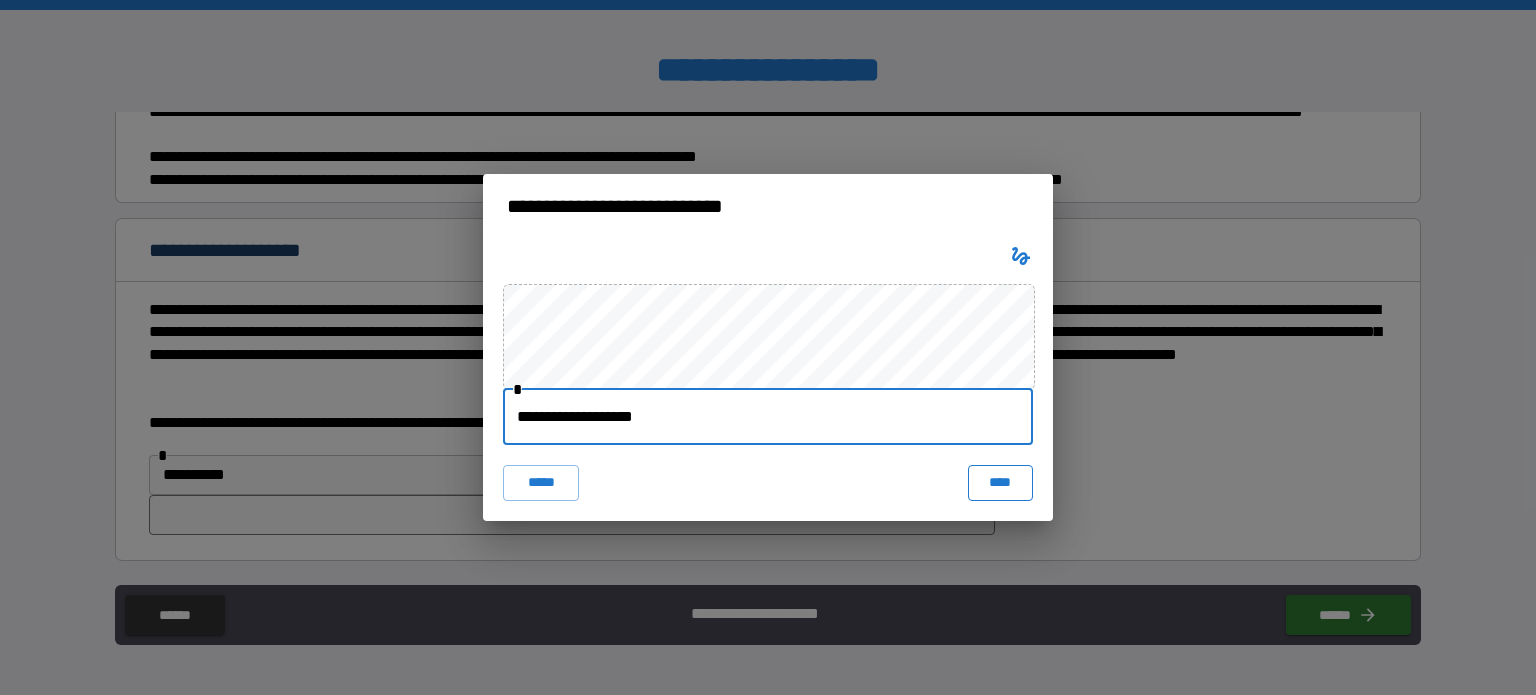 type on "**********" 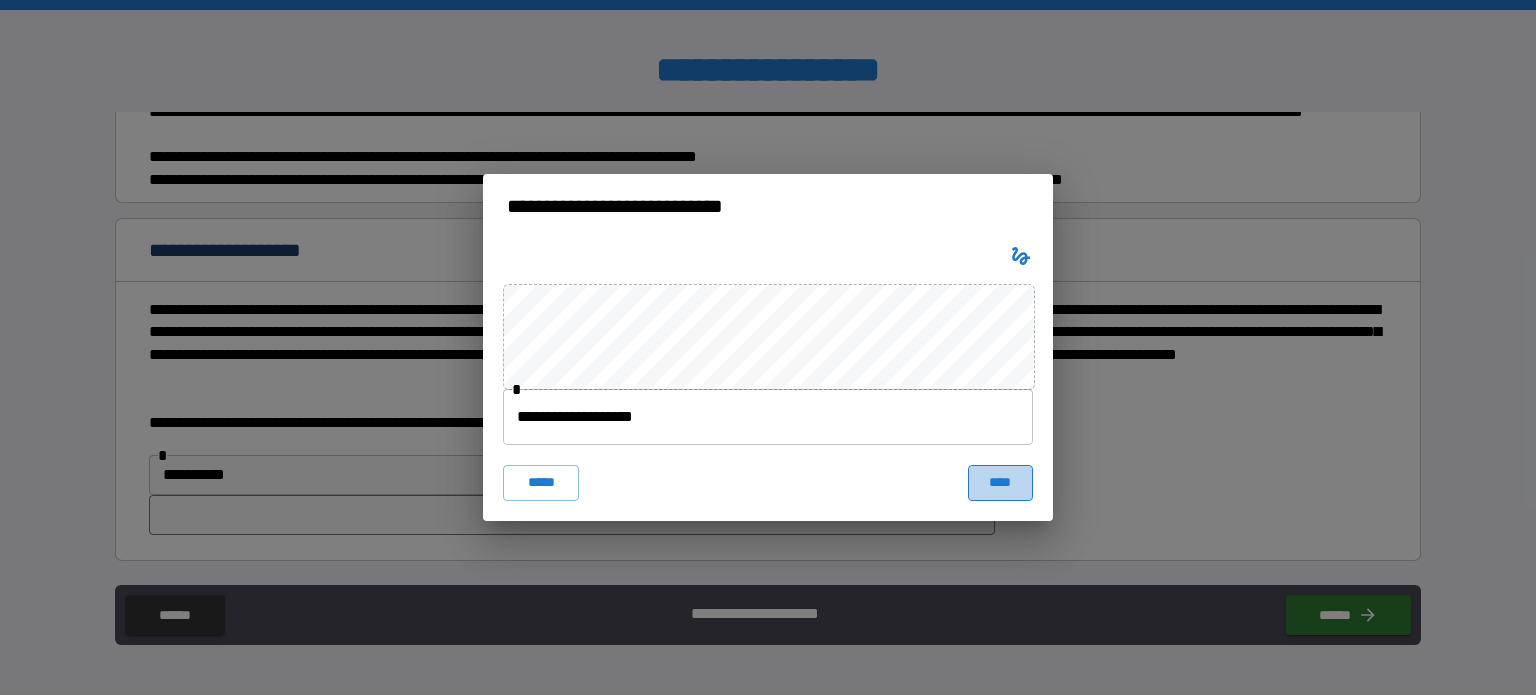 click on "****" at bounding box center [1000, 483] 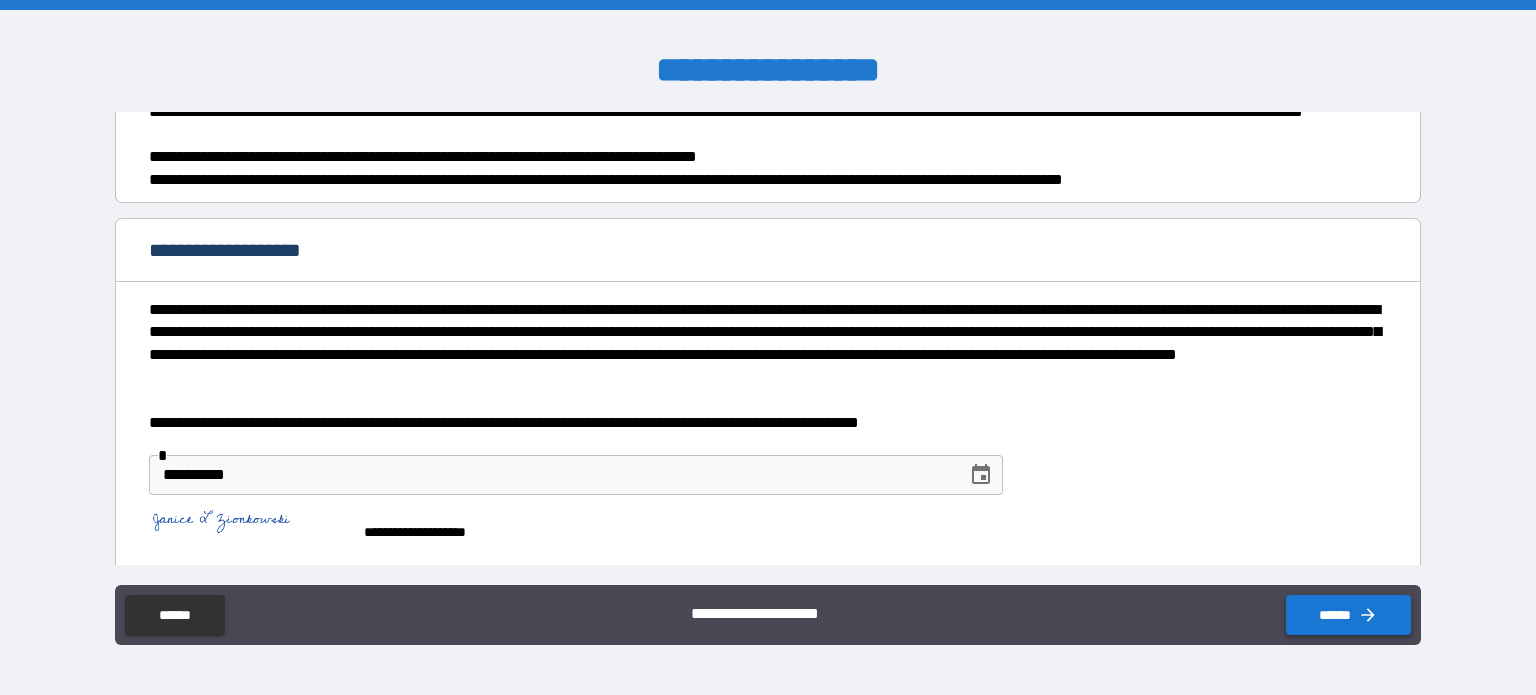 click on "******" at bounding box center [1348, 615] 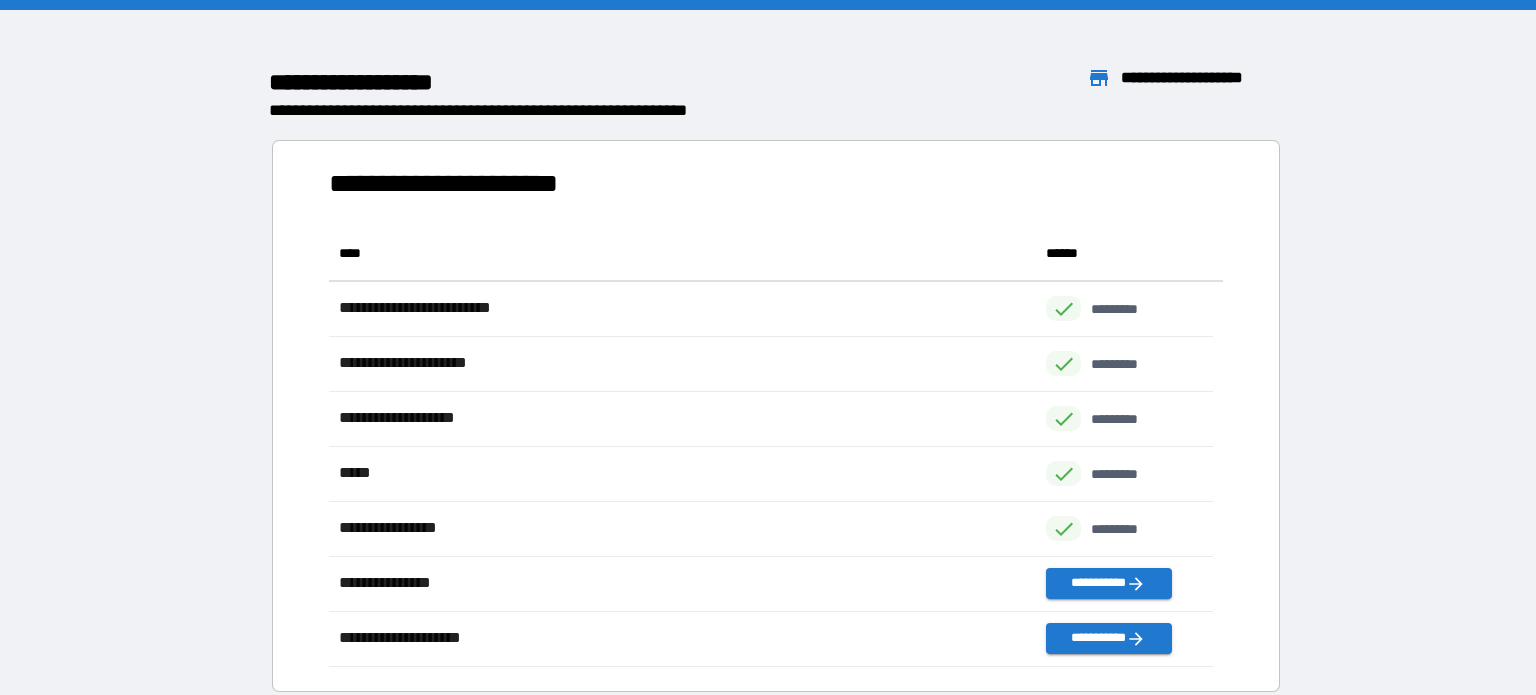 scroll, scrollTop: 16, scrollLeft: 16, axis: both 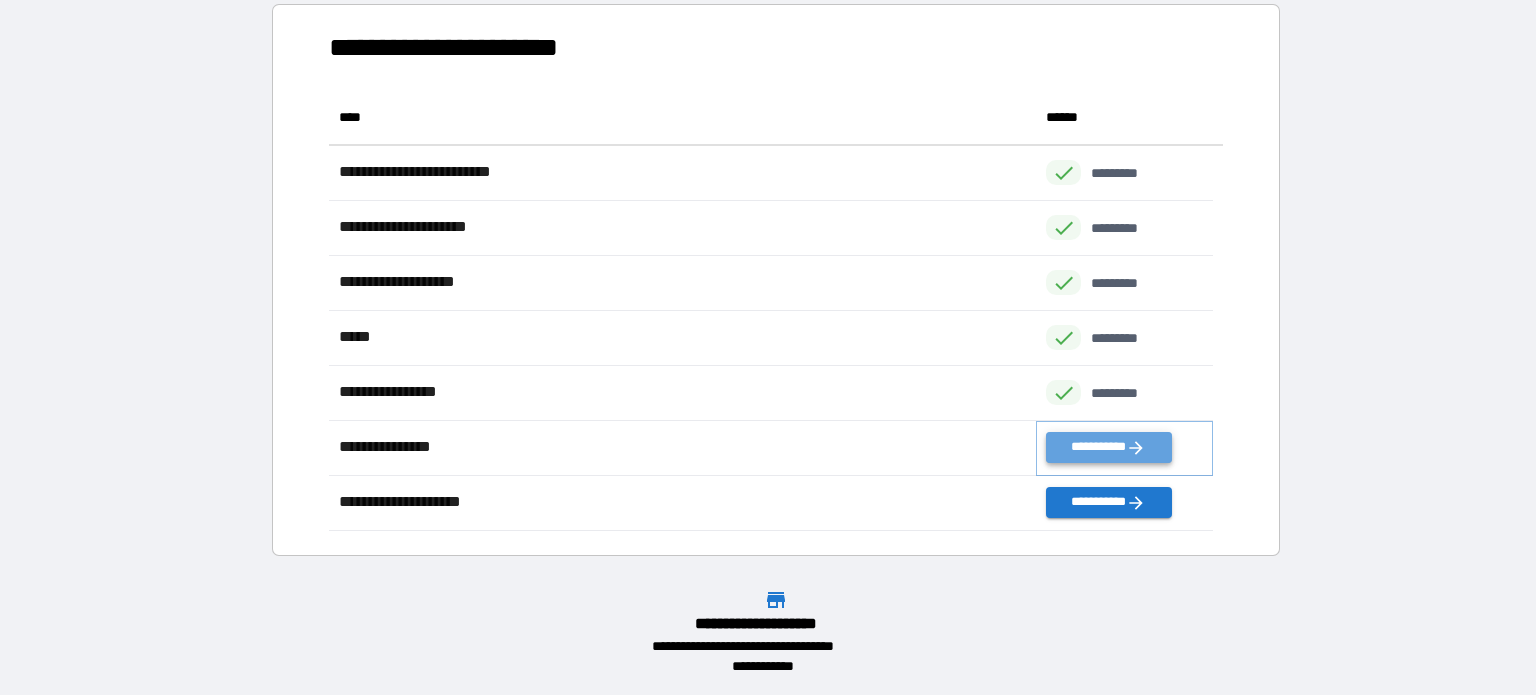 click on "**********" at bounding box center [1108, 447] 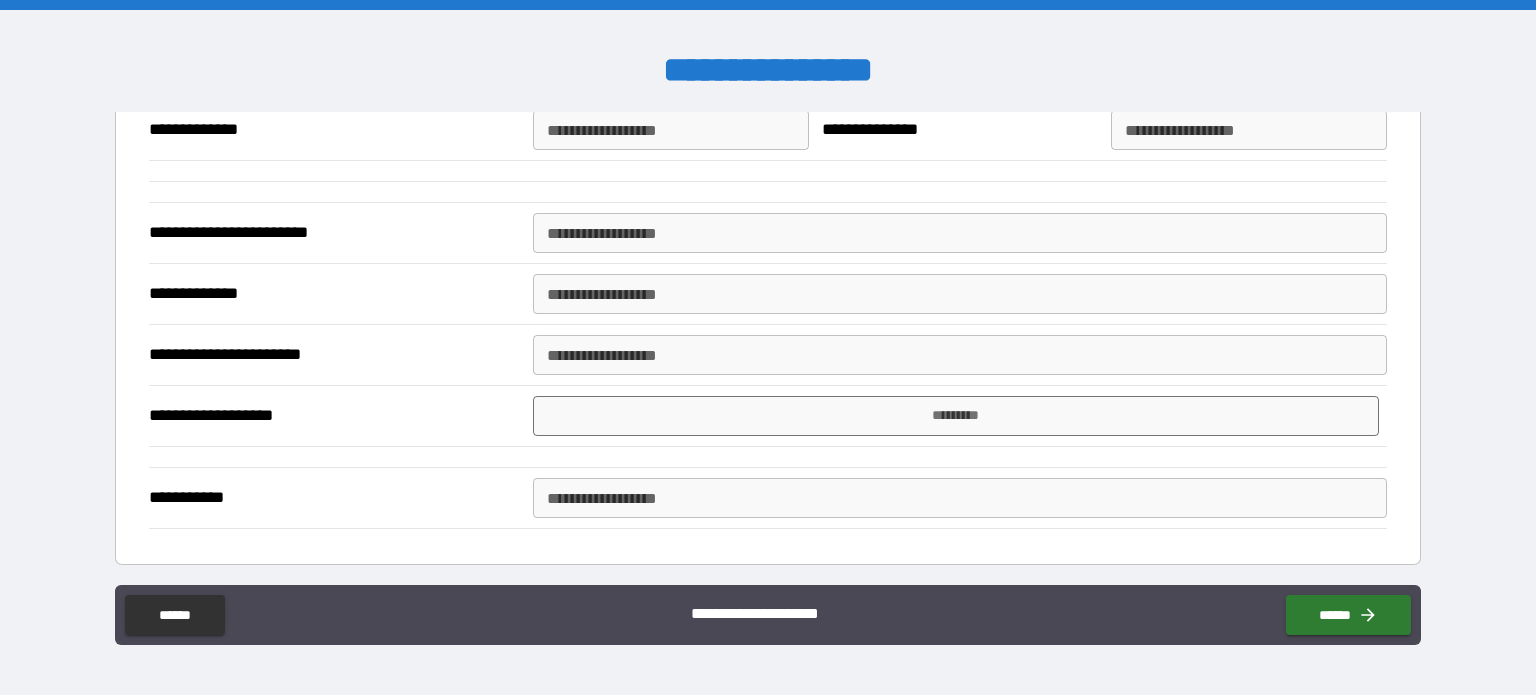 scroll, scrollTop: 219, scrollLeft: 0, axis: vertical 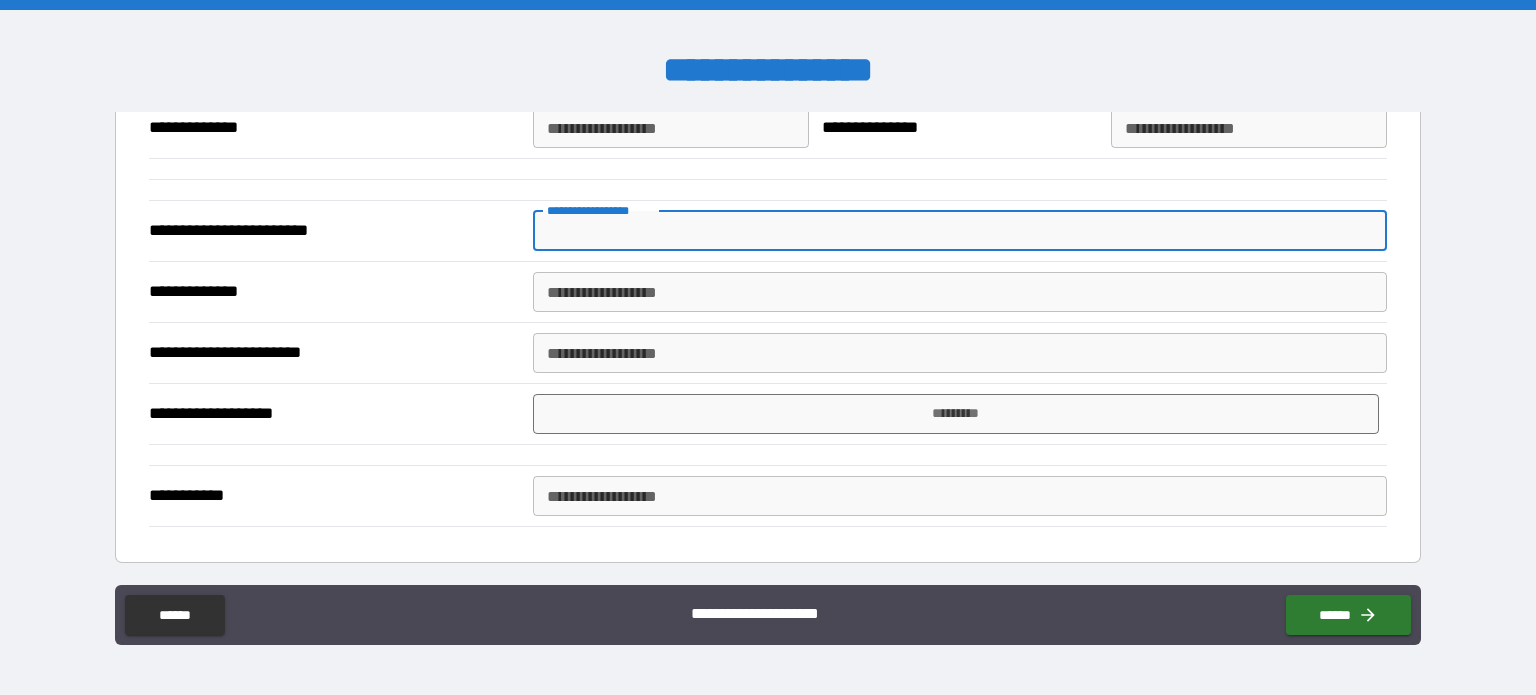 click on "**********" at bounding box center [960, 231] 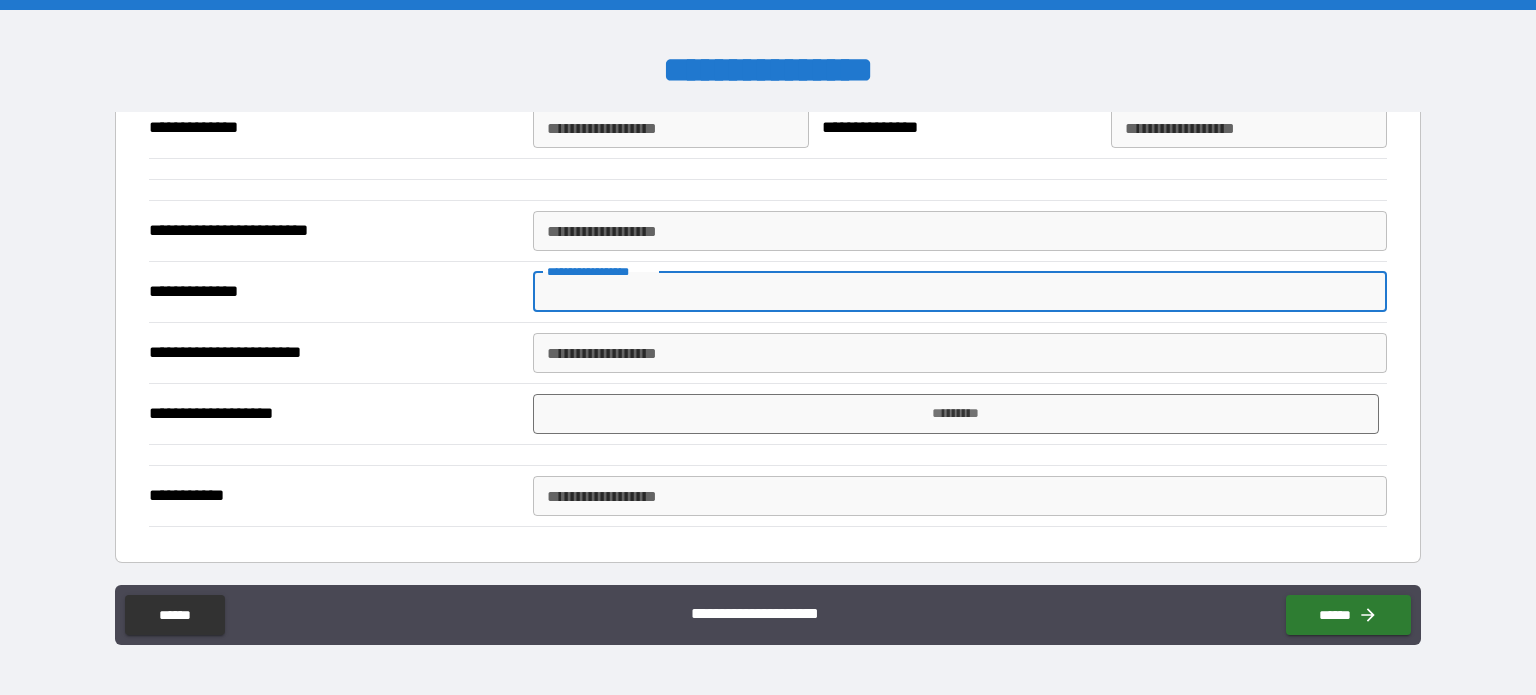 click on "**********" at bounding box center (960, 292) 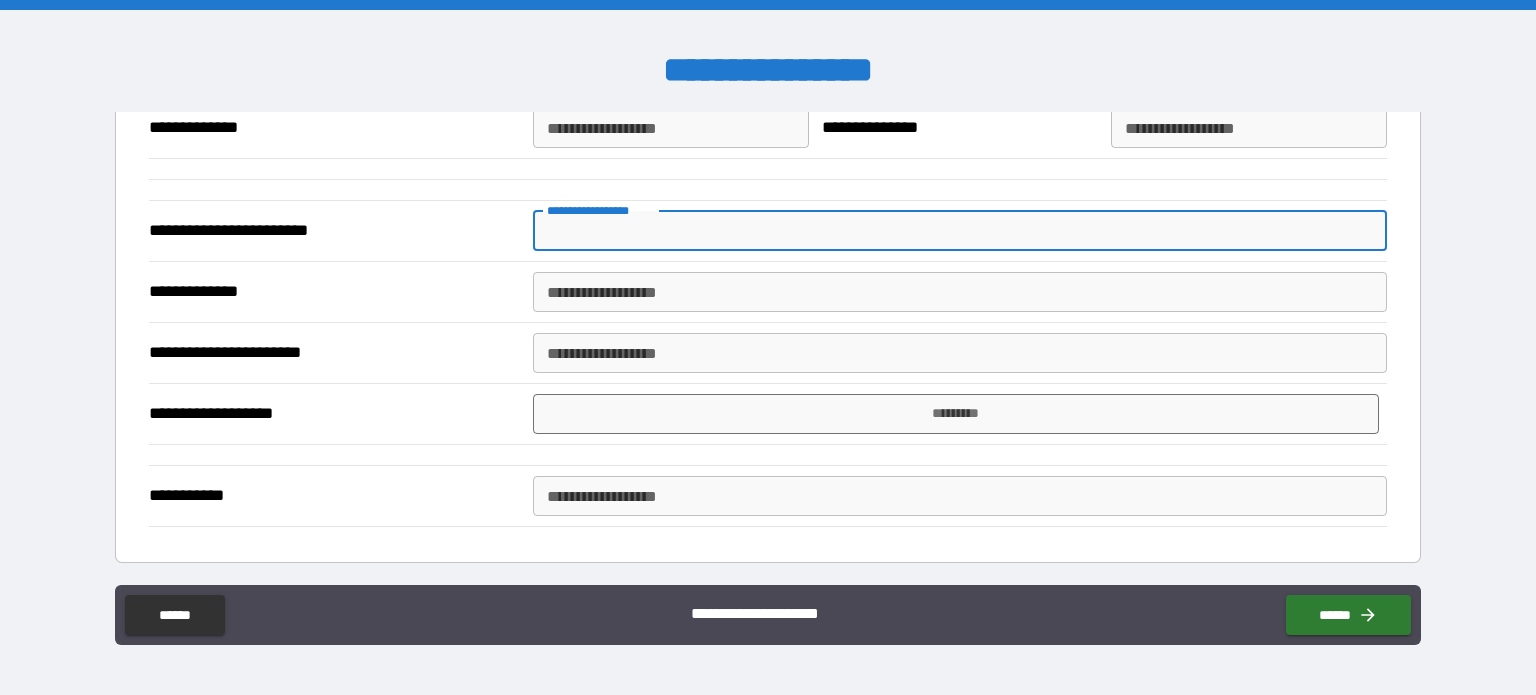 click on "**********" at bounding box center (960, 231) 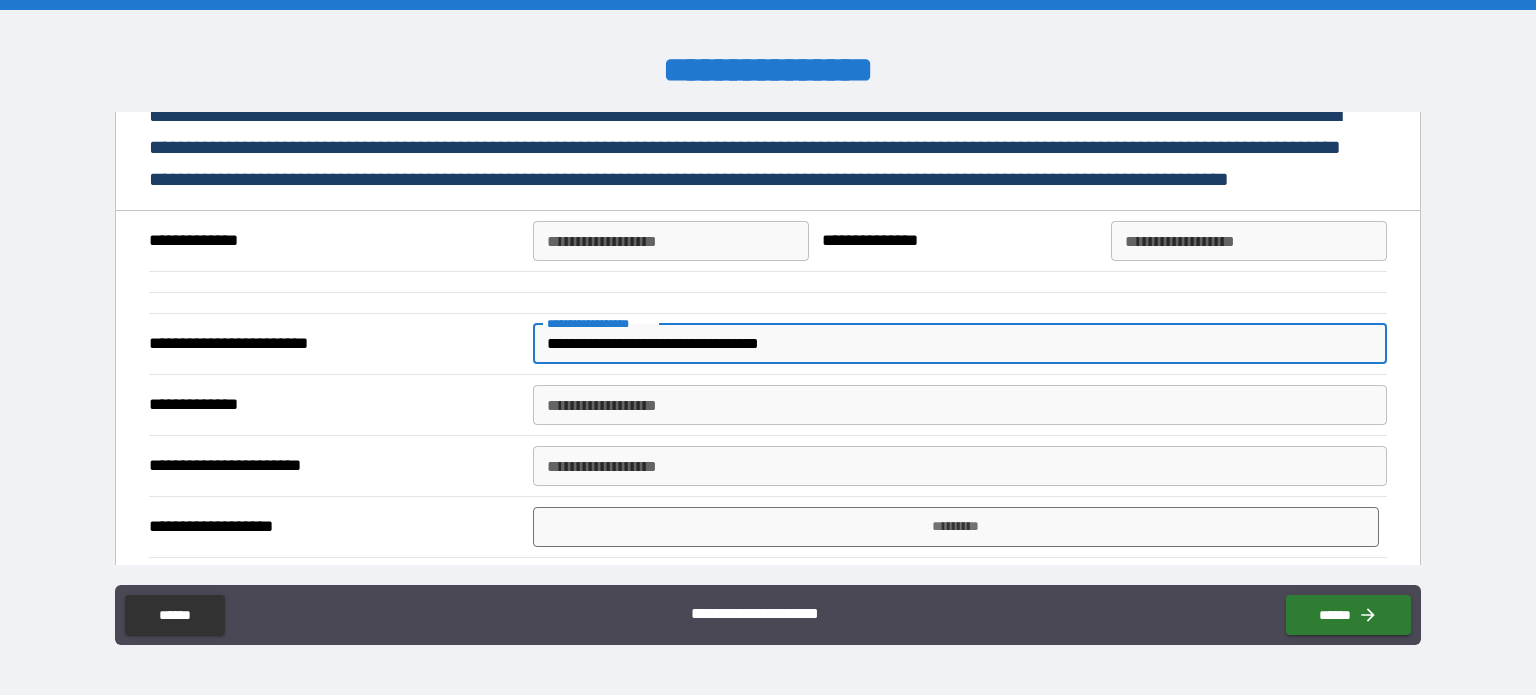 scroll, scrollTop: 0, scrollLeft: 0, axis: both 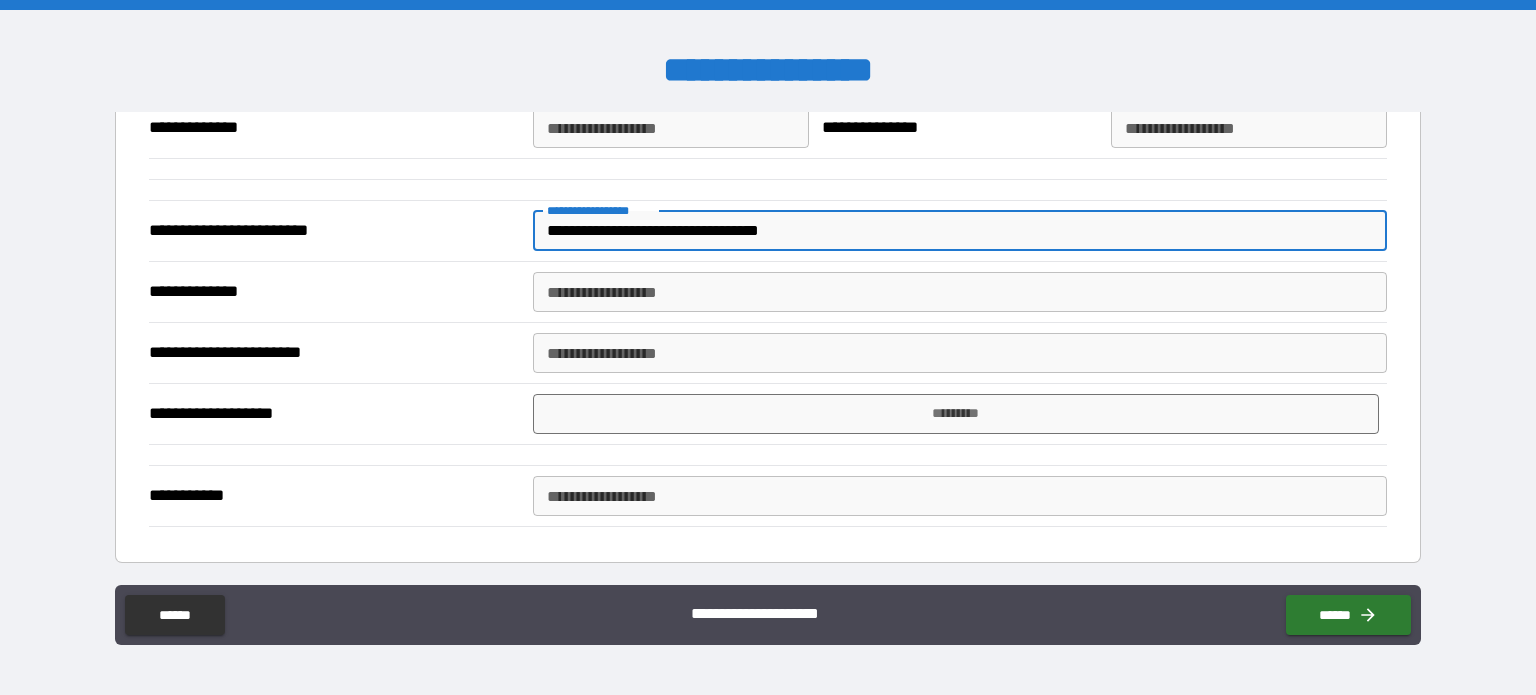 type on "**********" 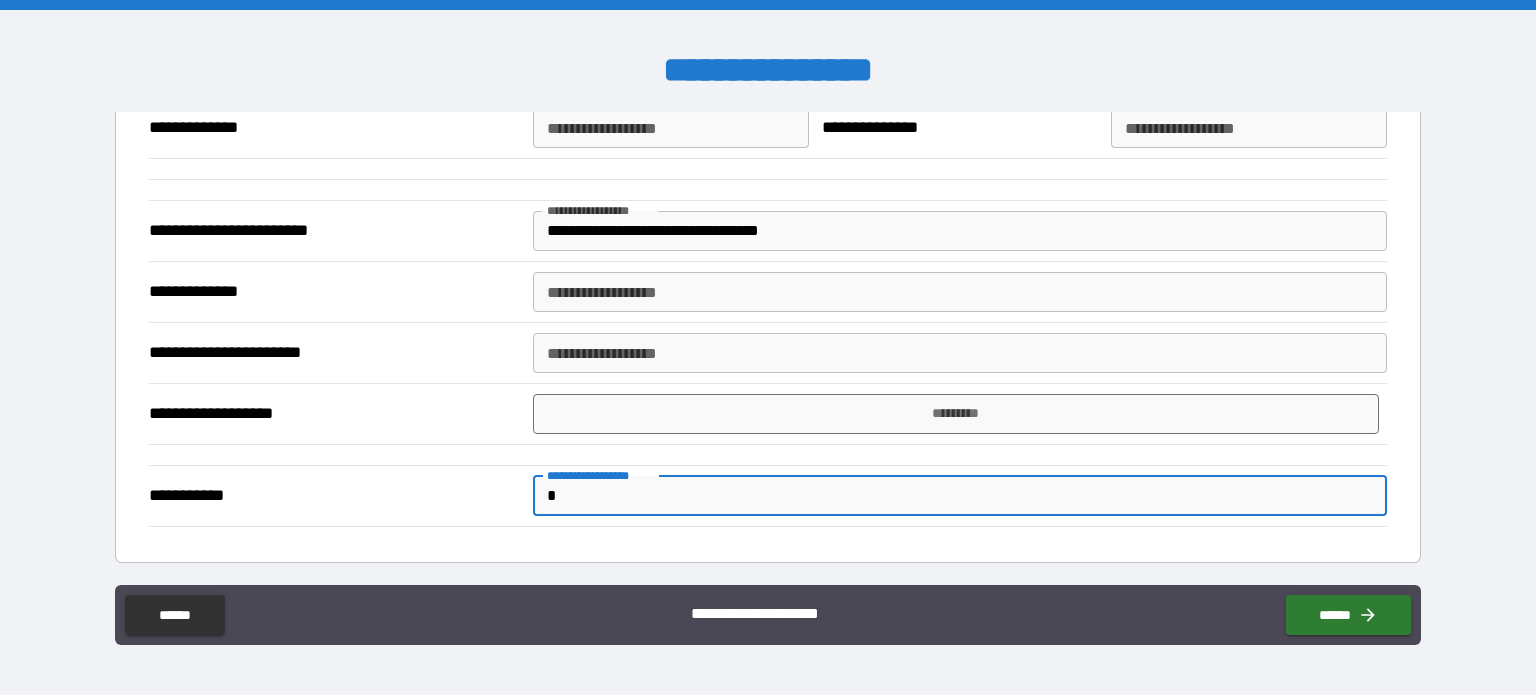 click on "**********" at bounding box center (960, 496) 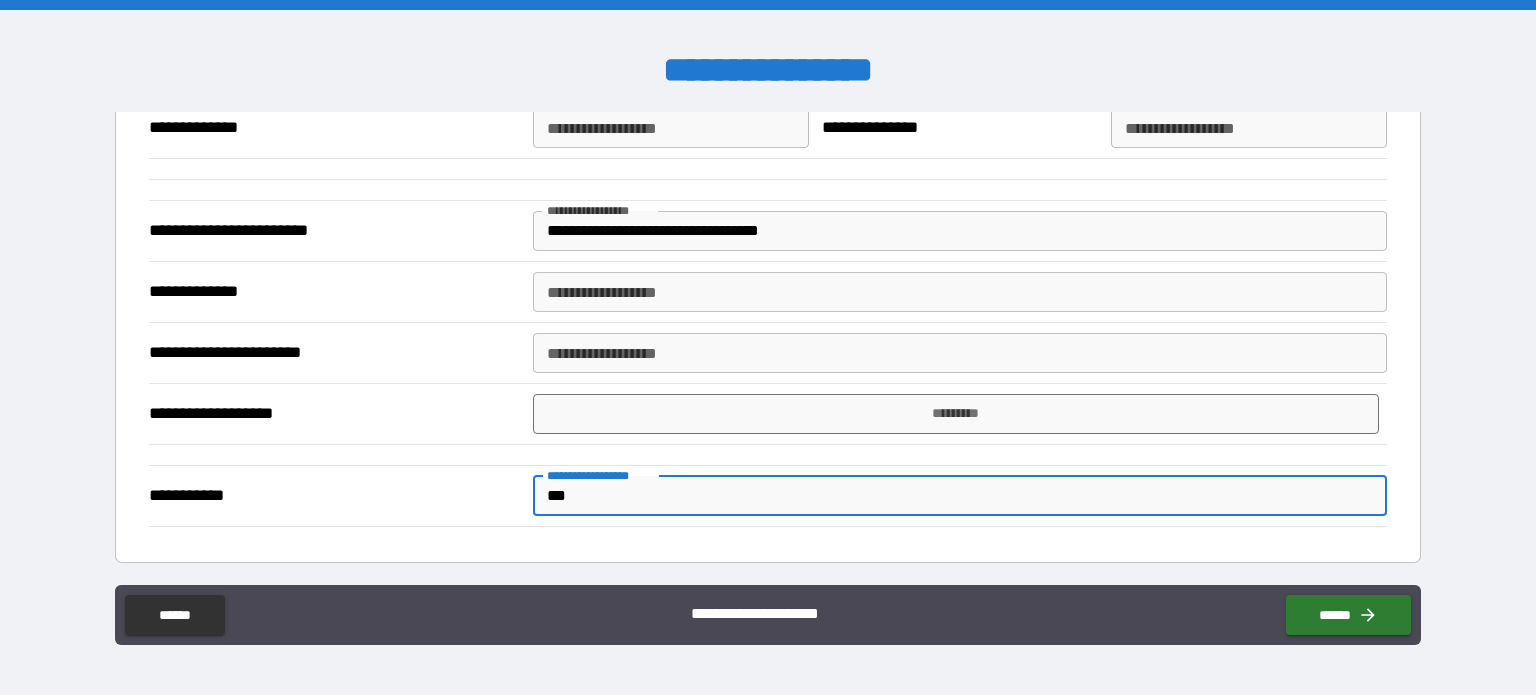type on "**" 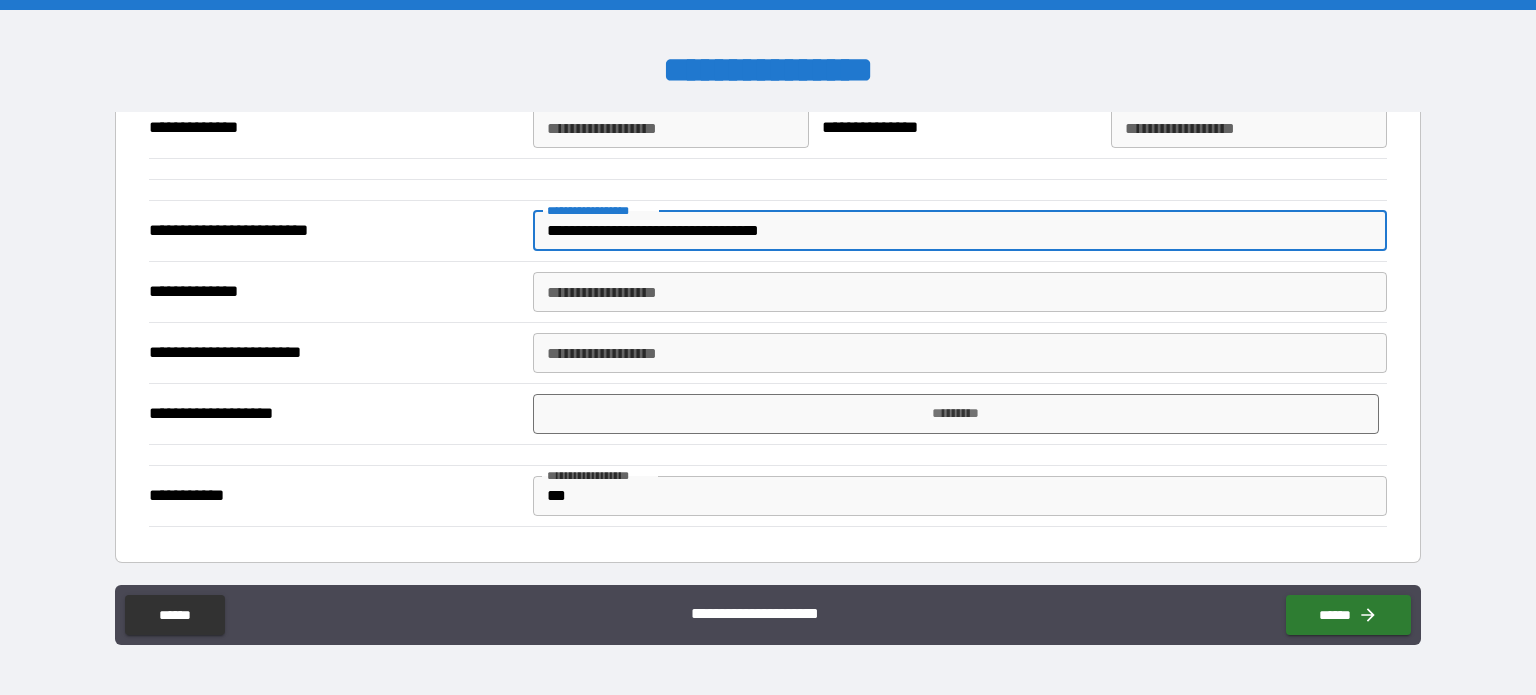 click on "**********" at bounding box center [960, 231] 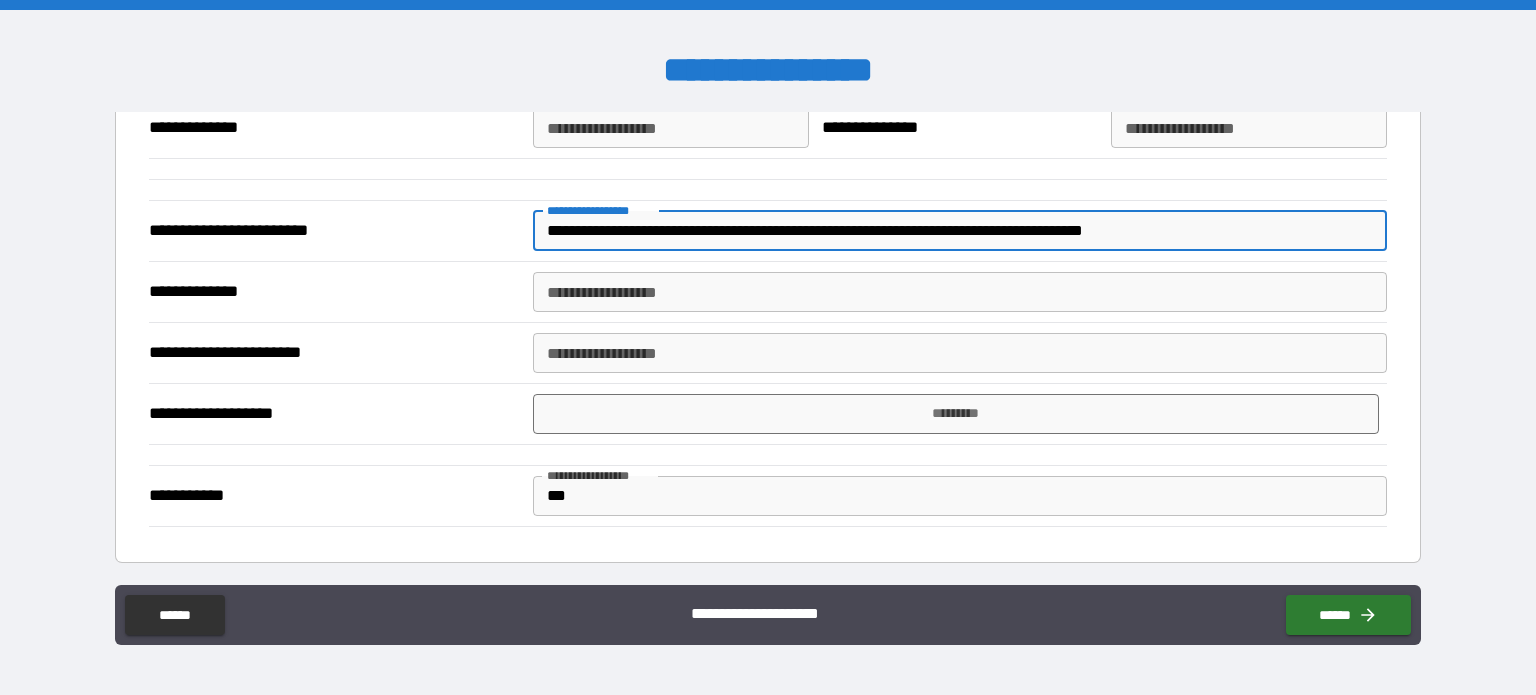 type on "**********" 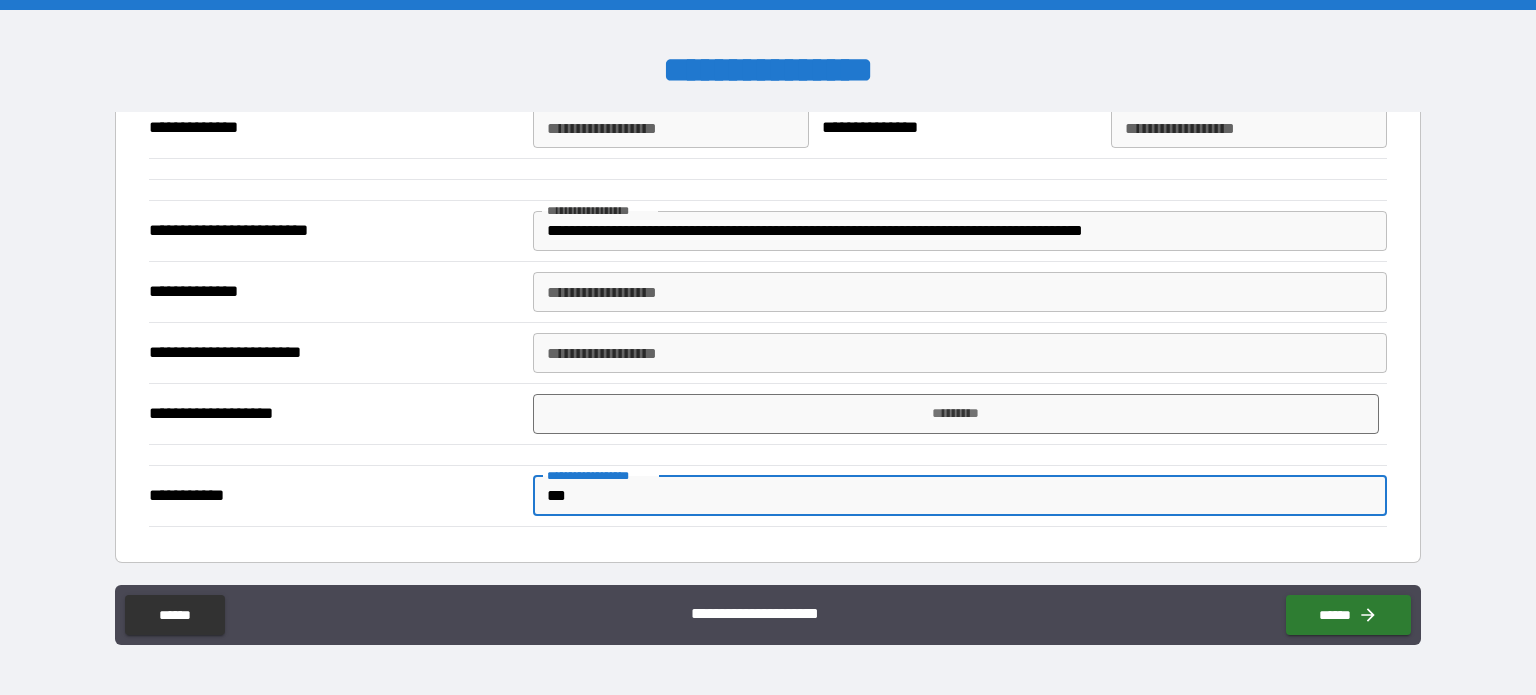 click on "**" at bounding box center [960, 496] 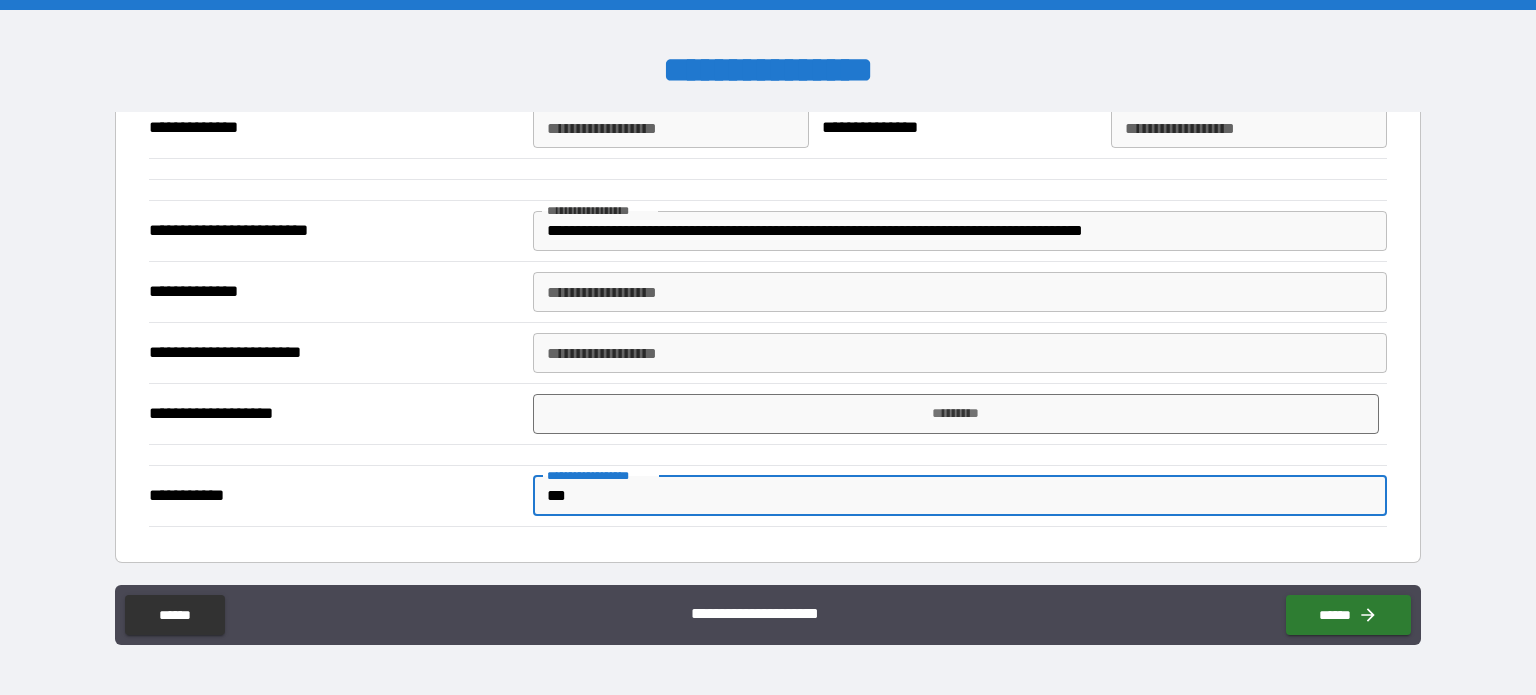 type on "*" 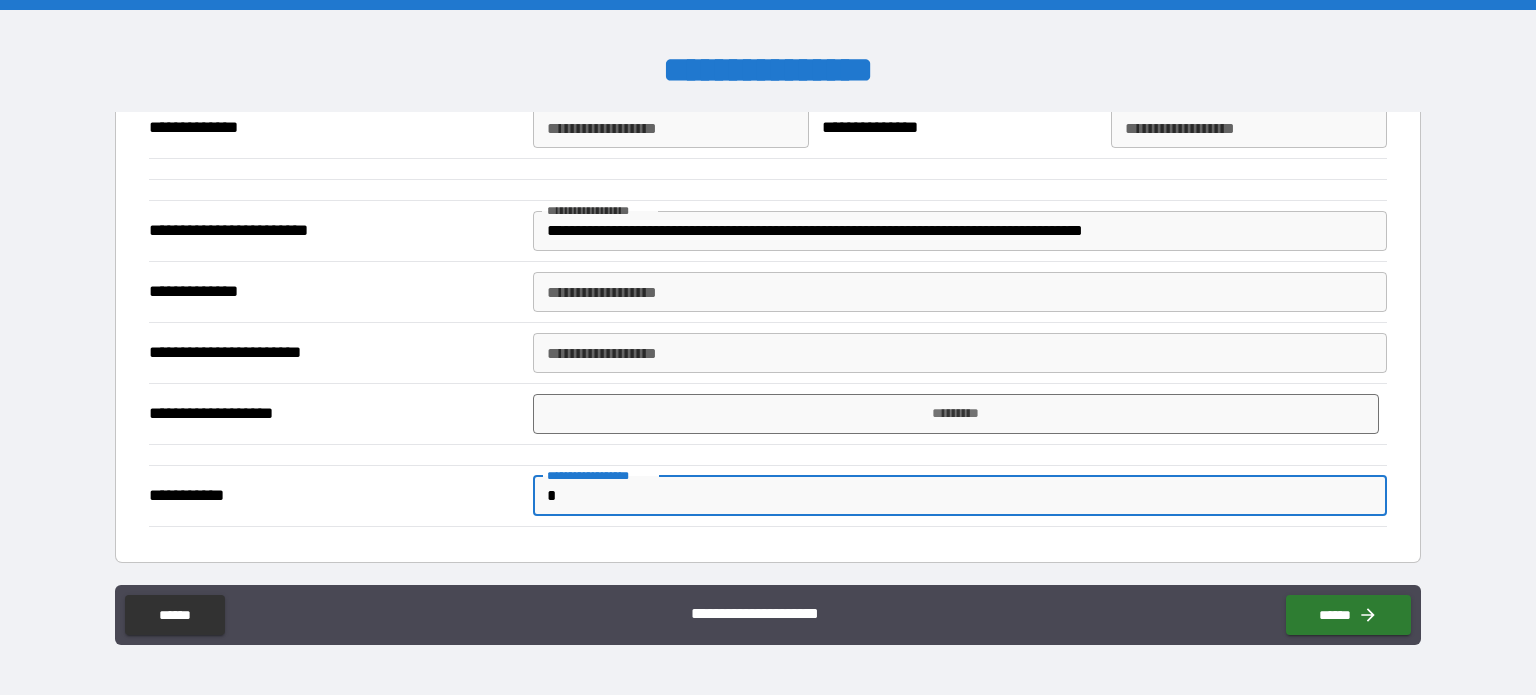 type 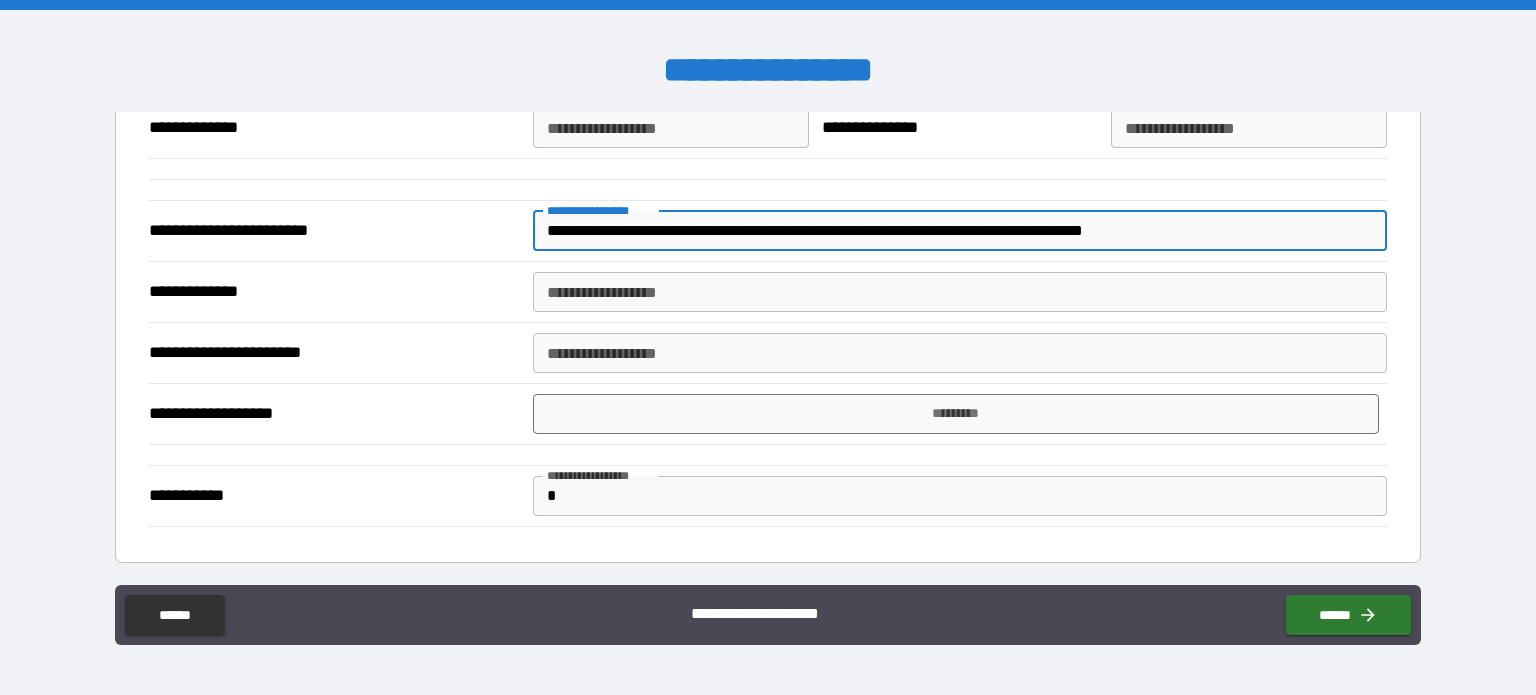 click on "**********" at bounding box center (960, 231) 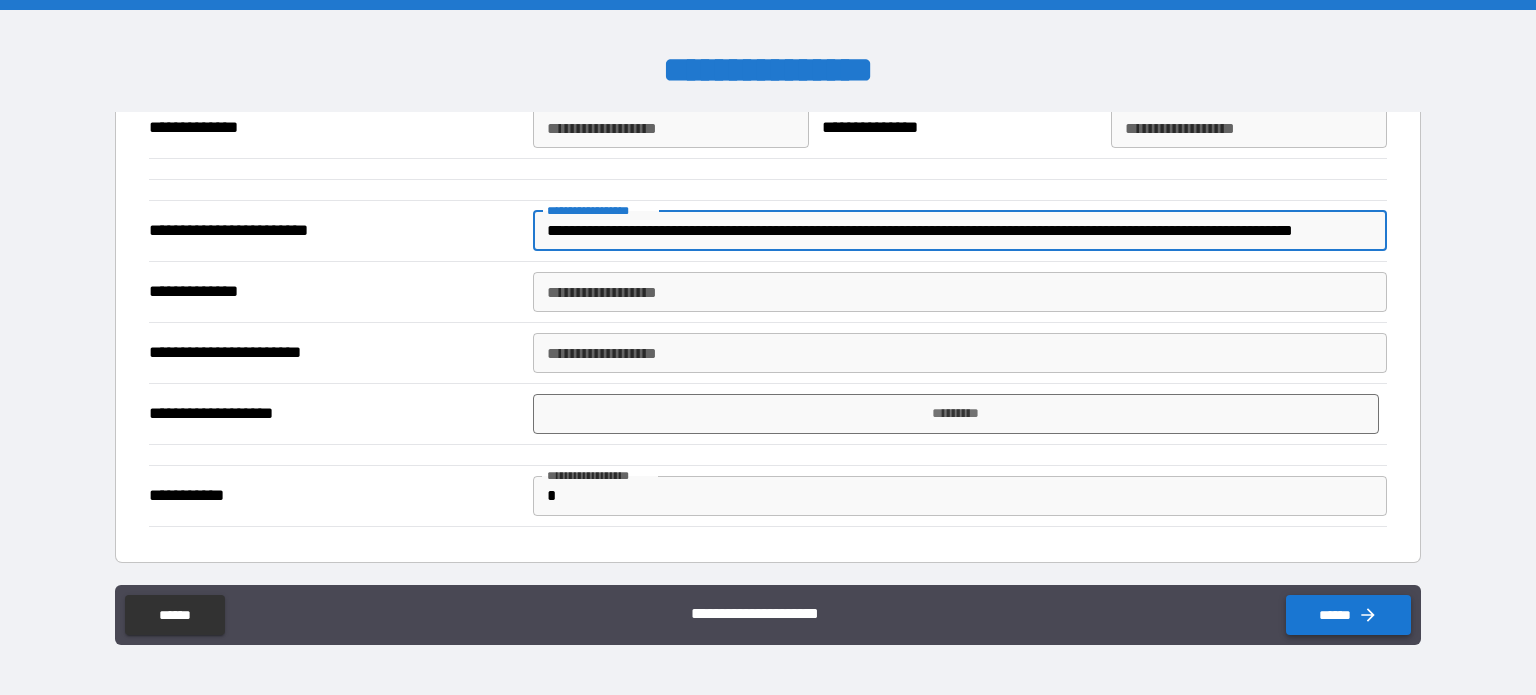 type on "**********" 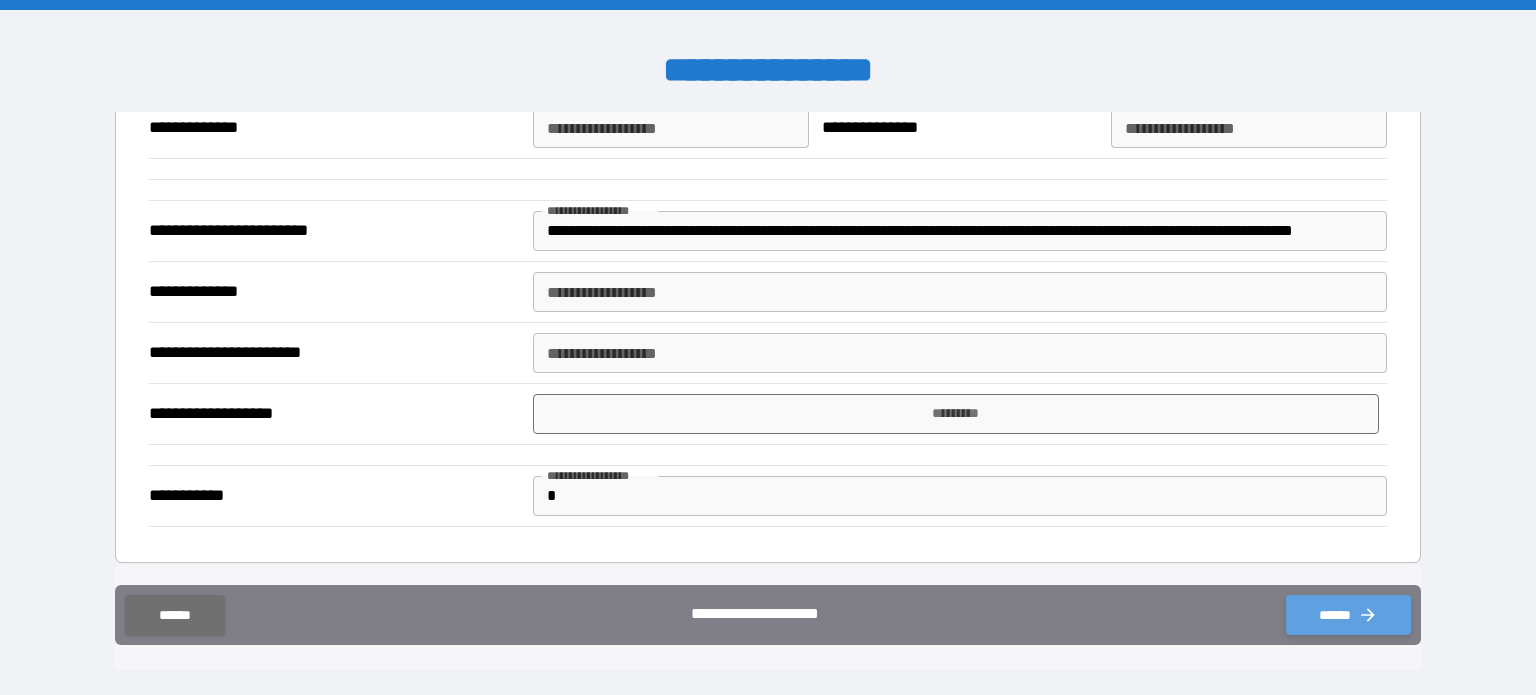 click on "******" at bounding box center (1348, 615) 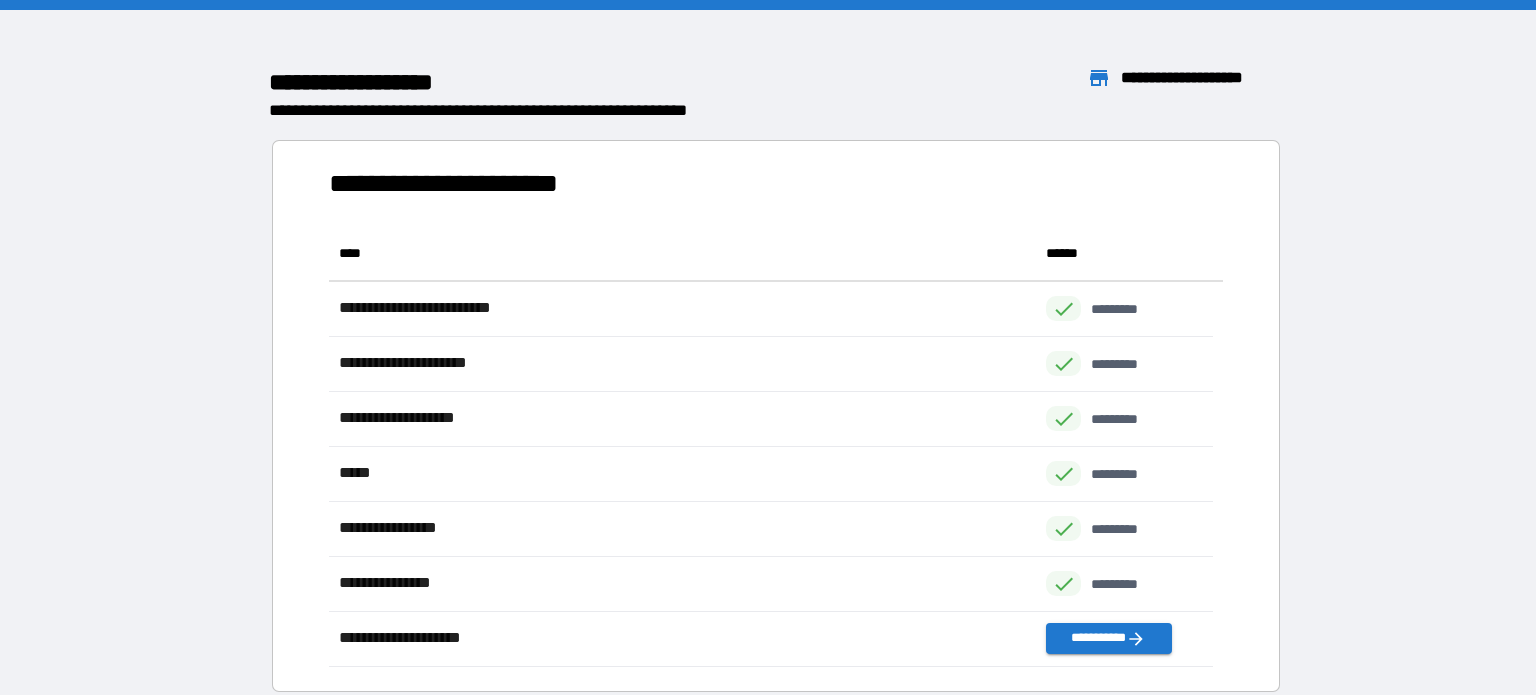 scroll, scrollTop: 16, scrollLeft: 16, axis: both 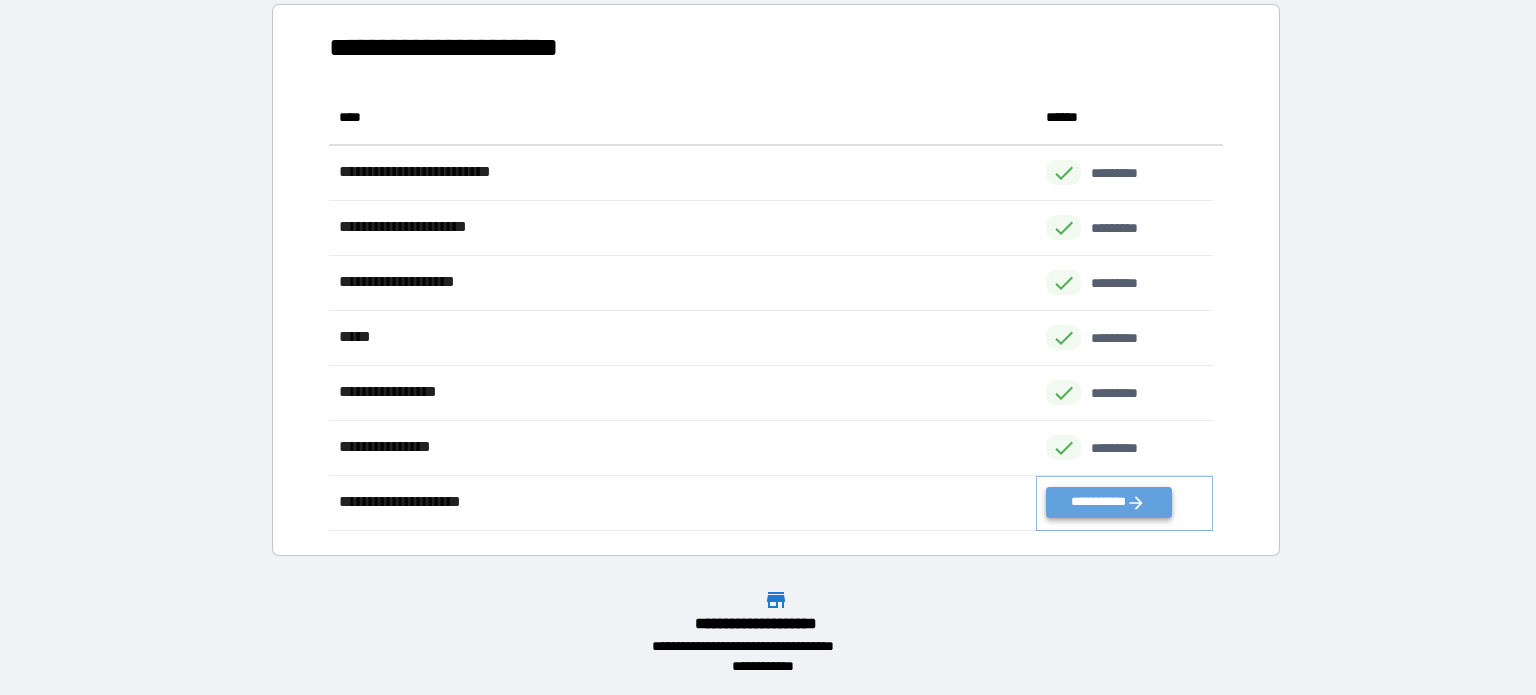 click on "**********" at bounding box center (1108, 502) 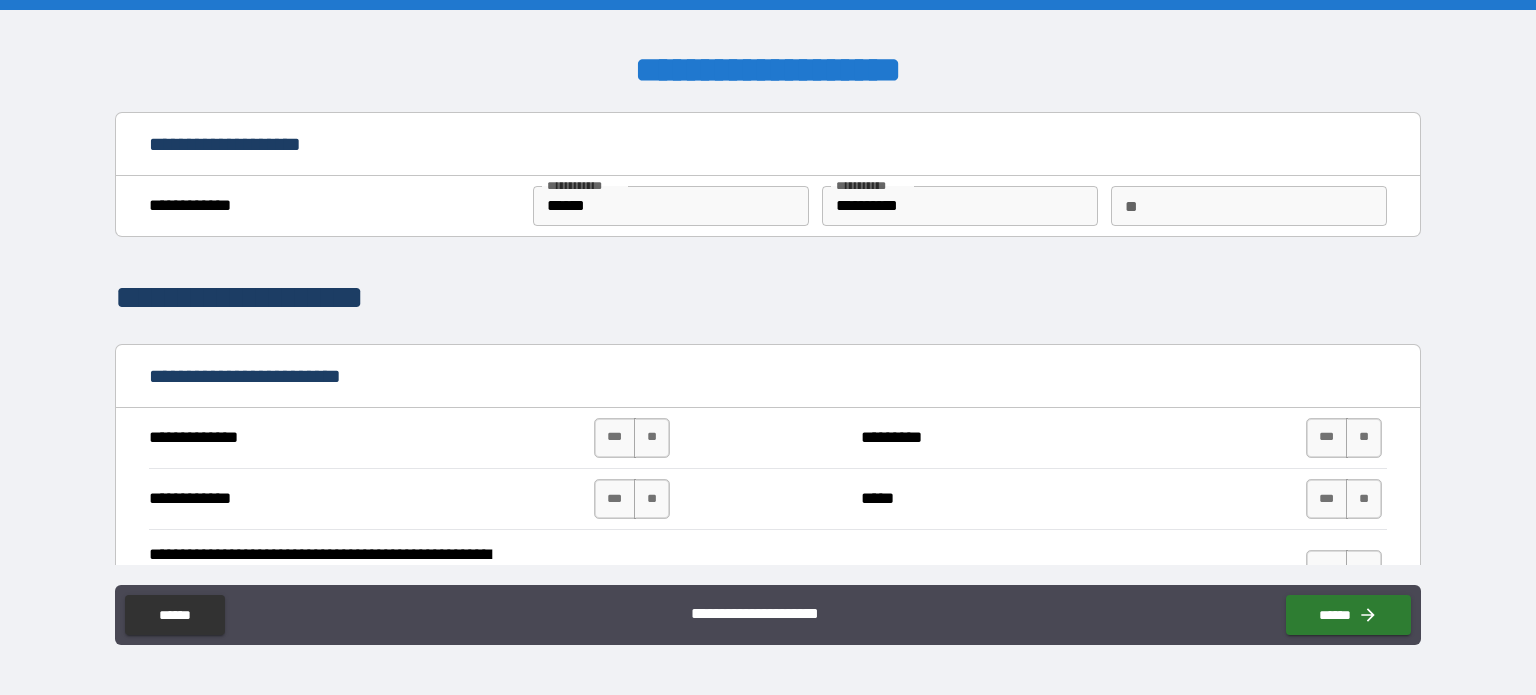 click on "**********" at bounding box center (768, 350) 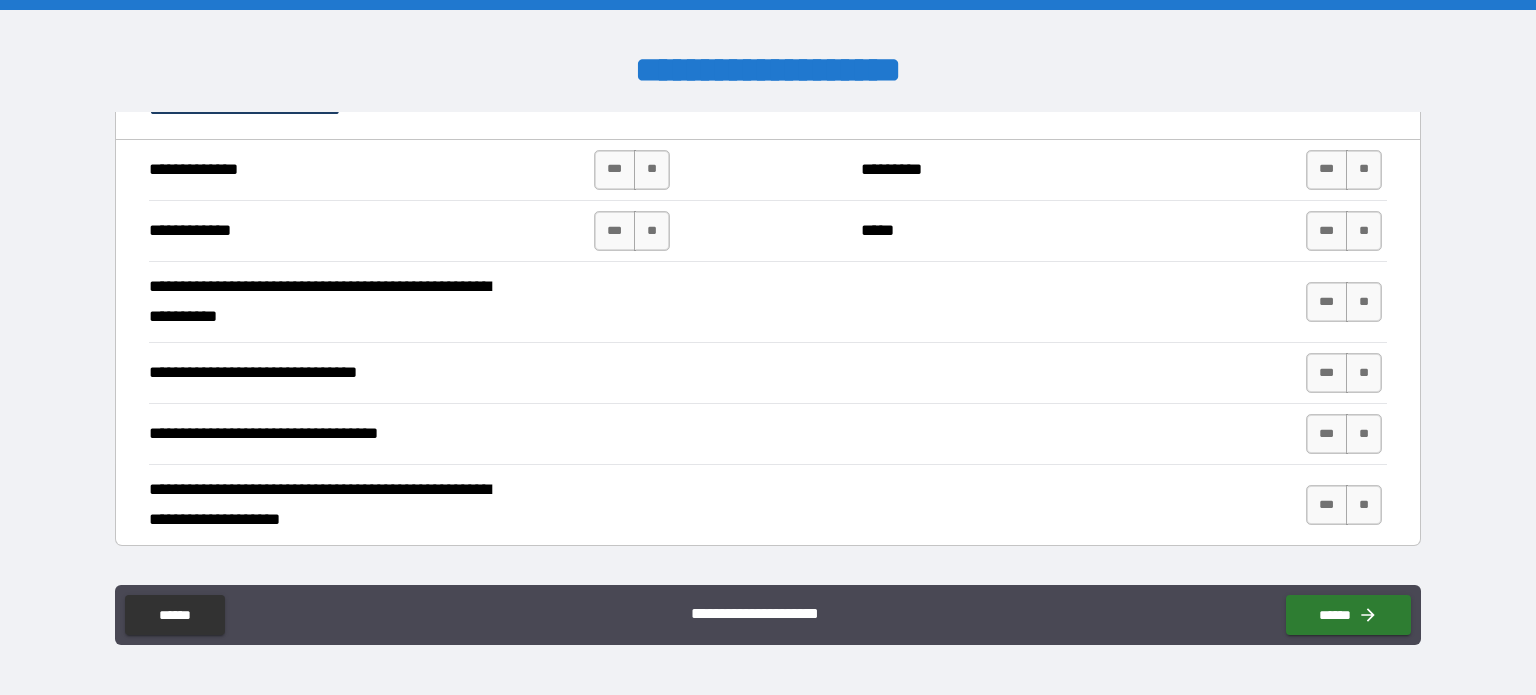 scroll, scrollTop: 276, scrollLeft: 0, axis: vertical 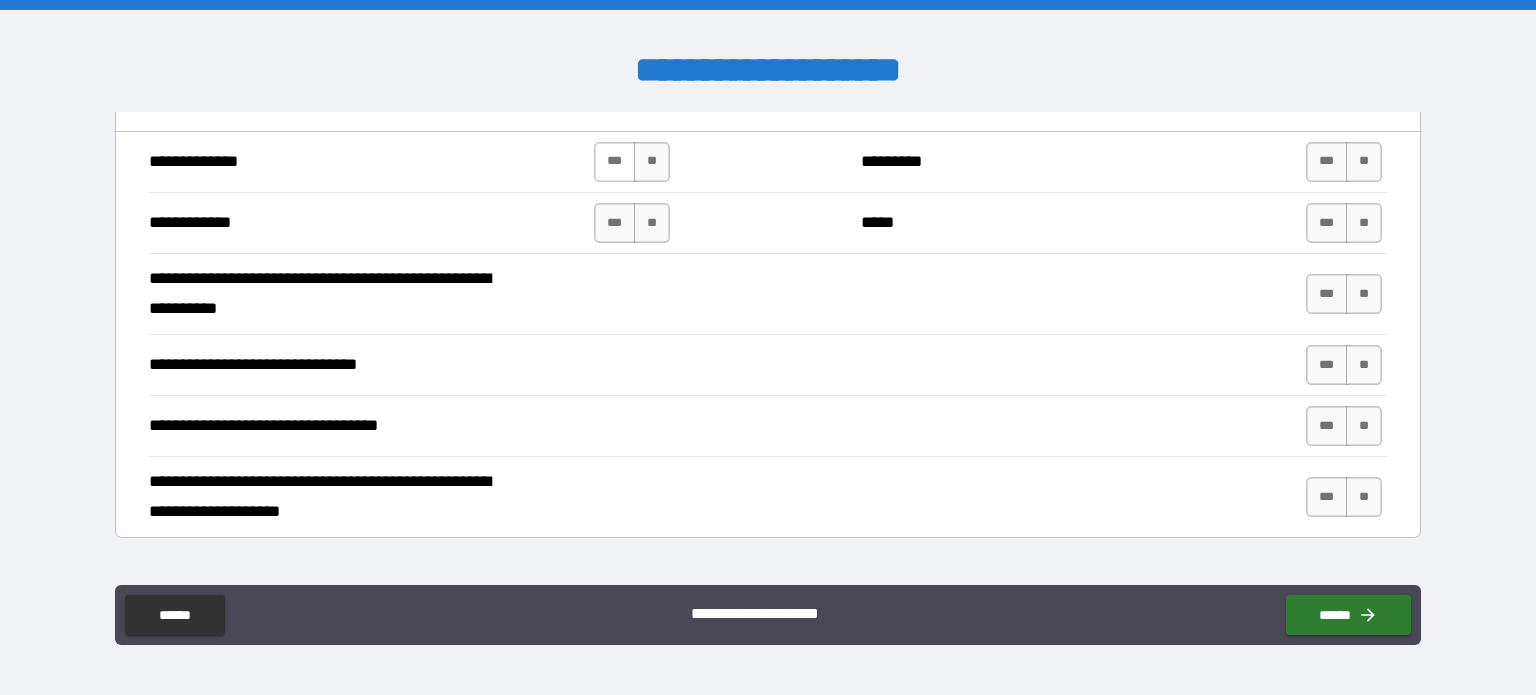 click on "***" at bounding box center (615, 162) 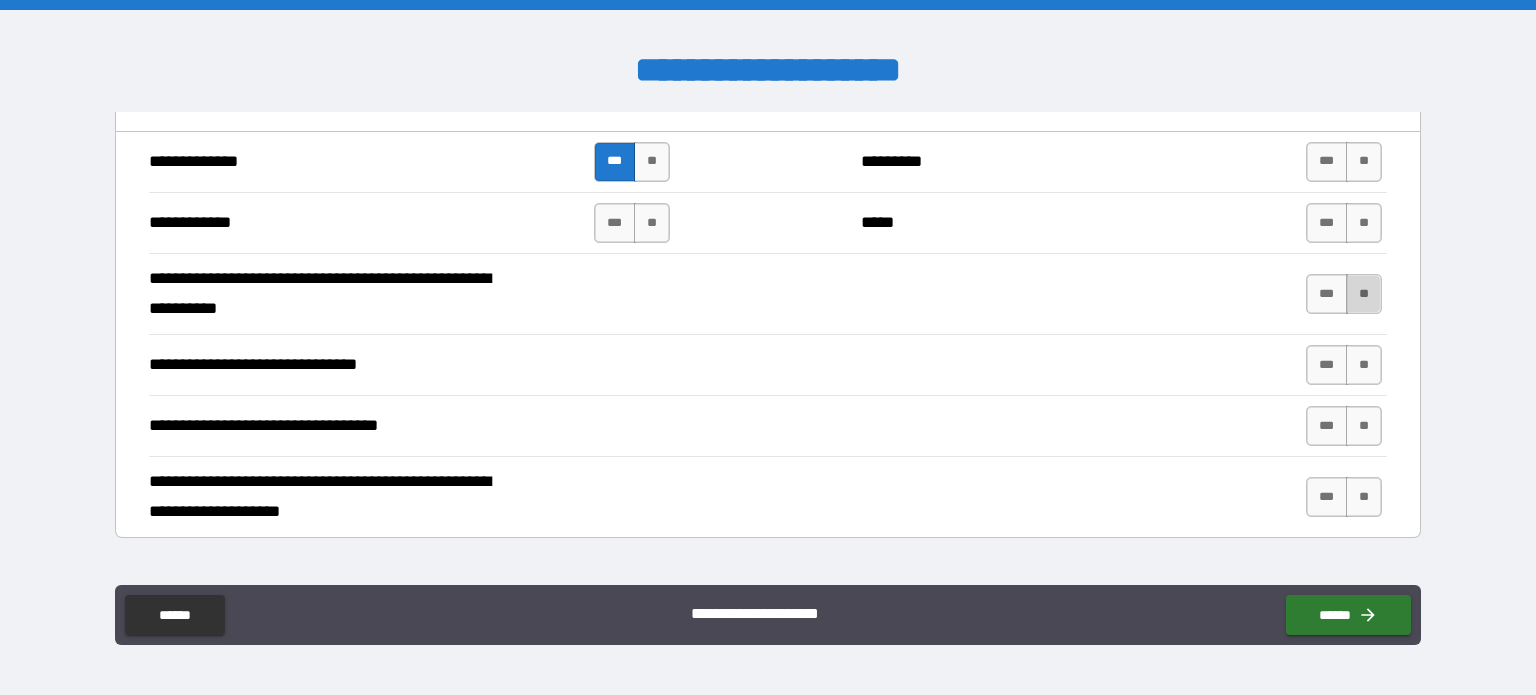 click on "**" at bounding box center [1364, 294] 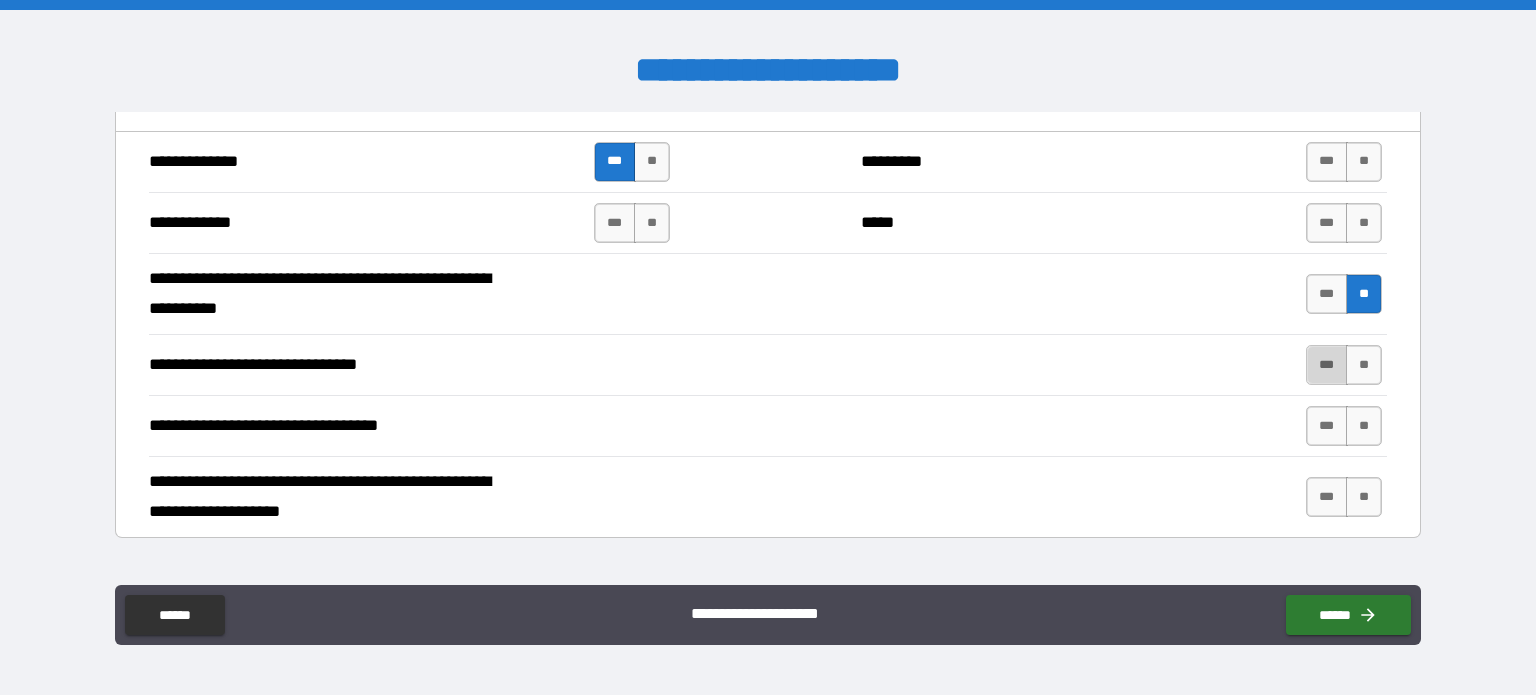 click on "***" at bounding box center [1327, 365] 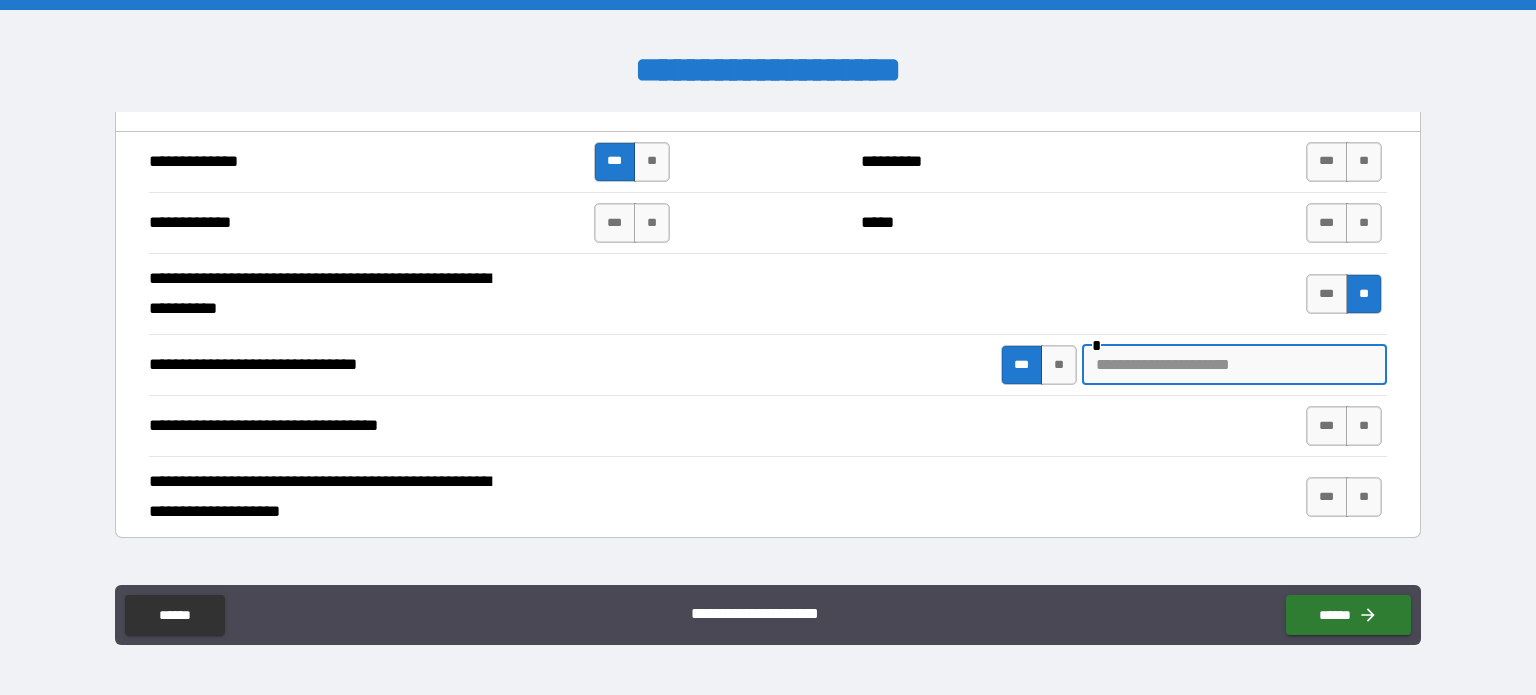click at bounding box center (1234, 365) 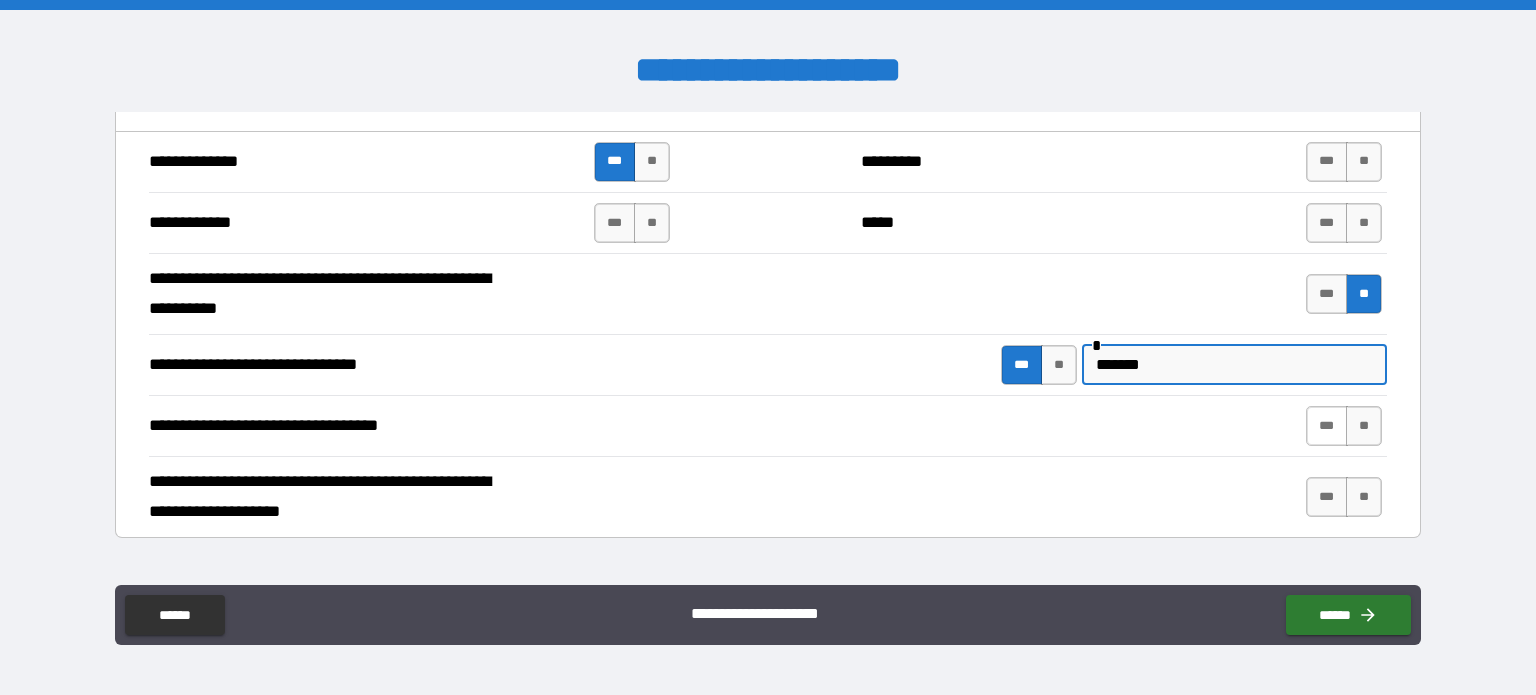 type on "*******" 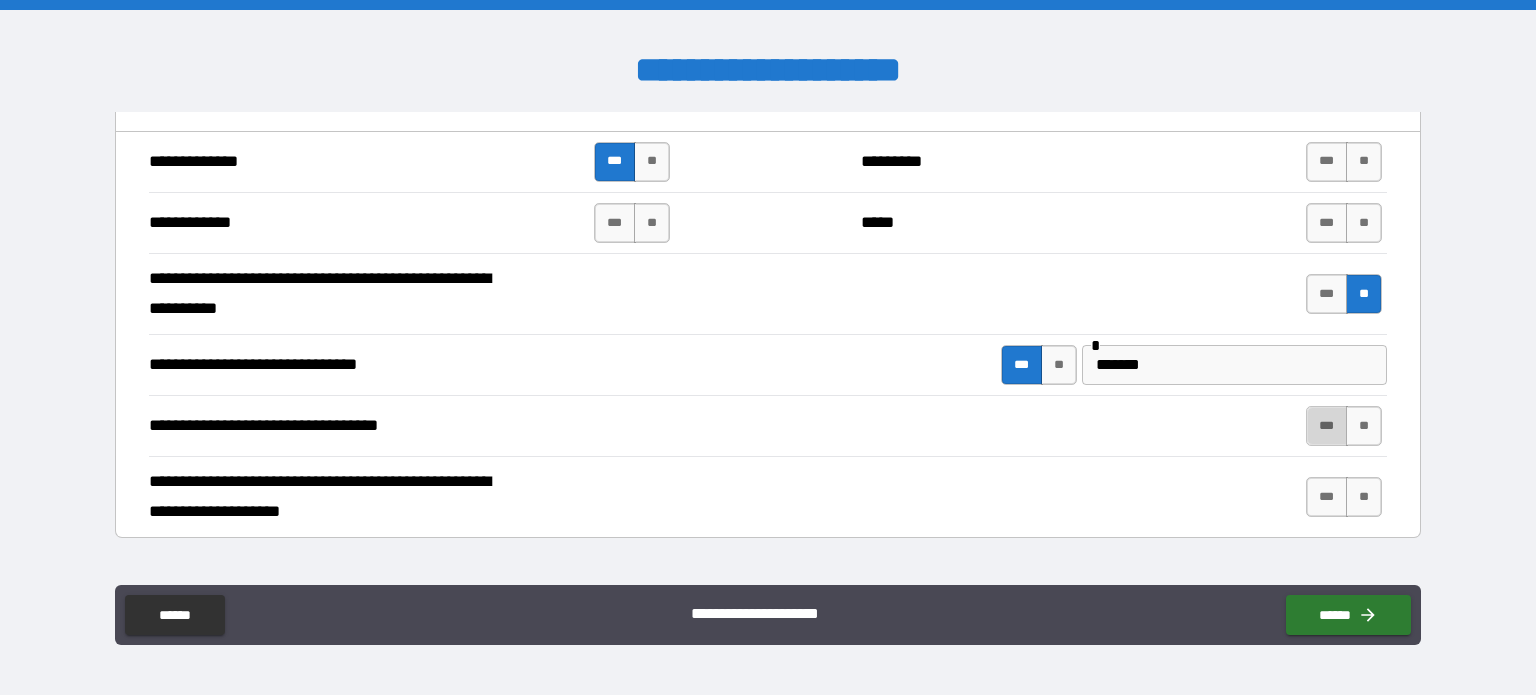 click on "***" at bounding box center [1327, 426] 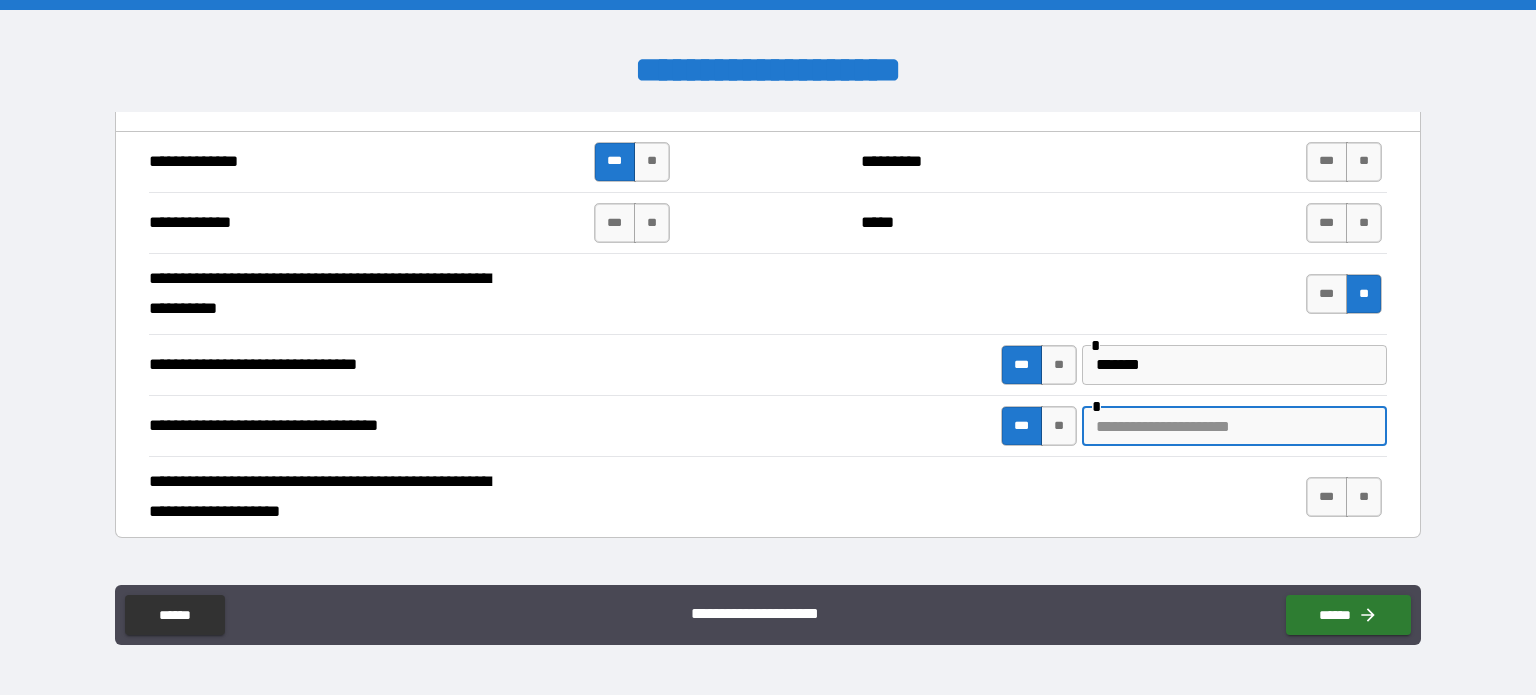 click at bounding box center [1234, 426] 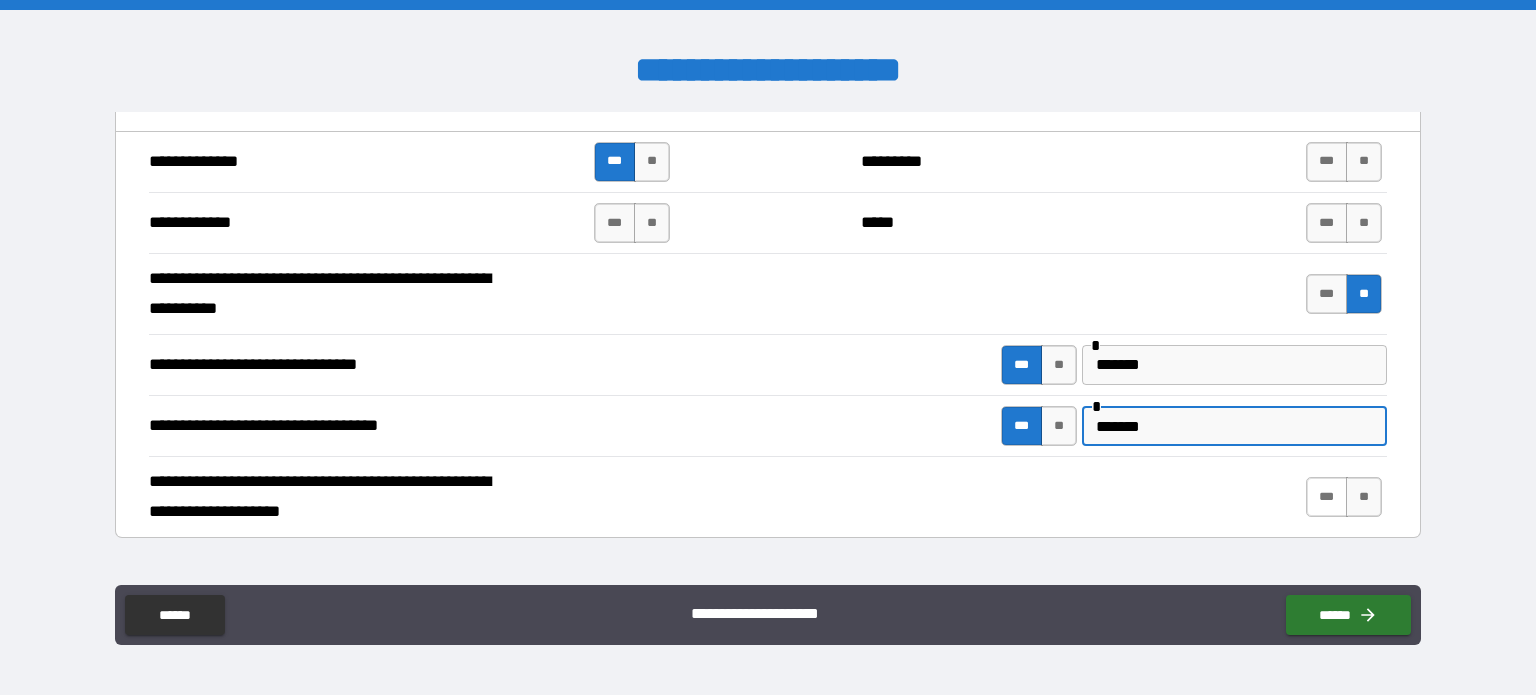 type on "*******" 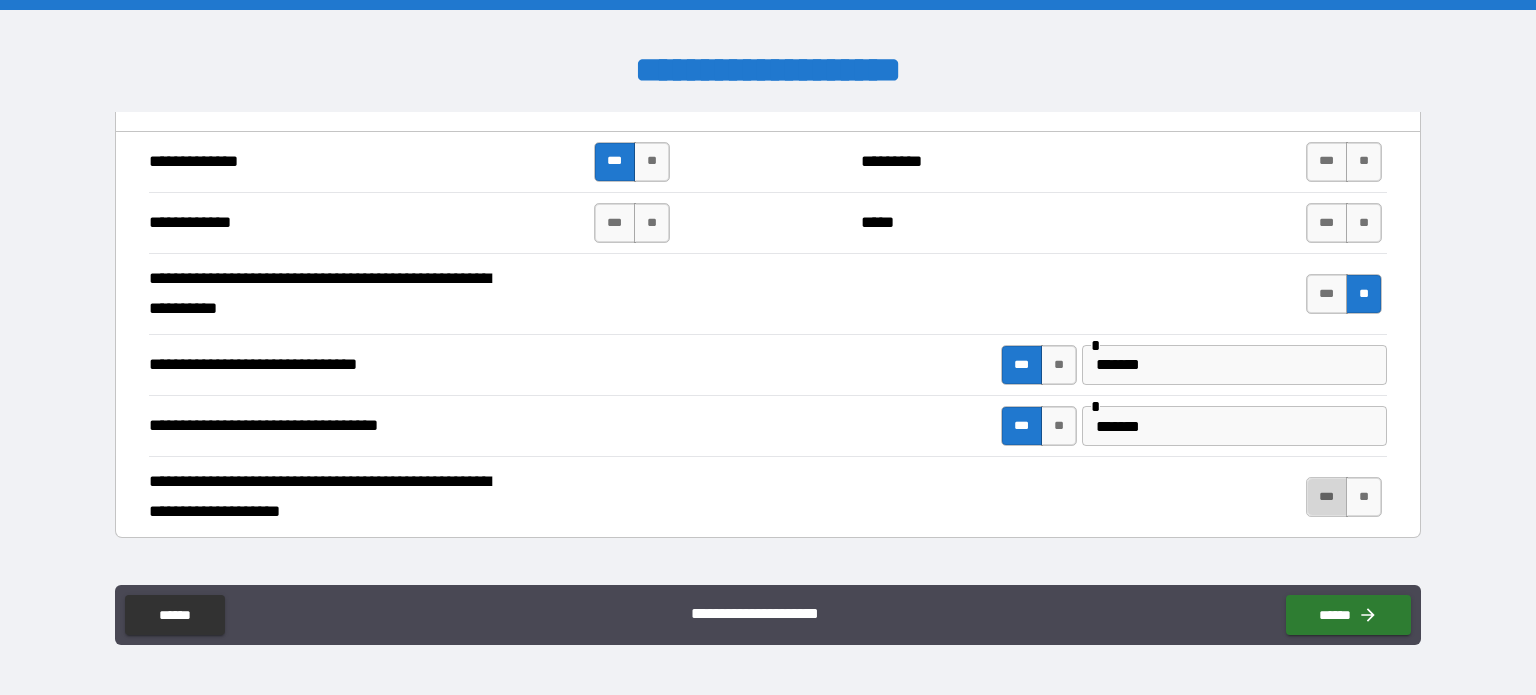 click on "***" at bounding box center [1327, 497] 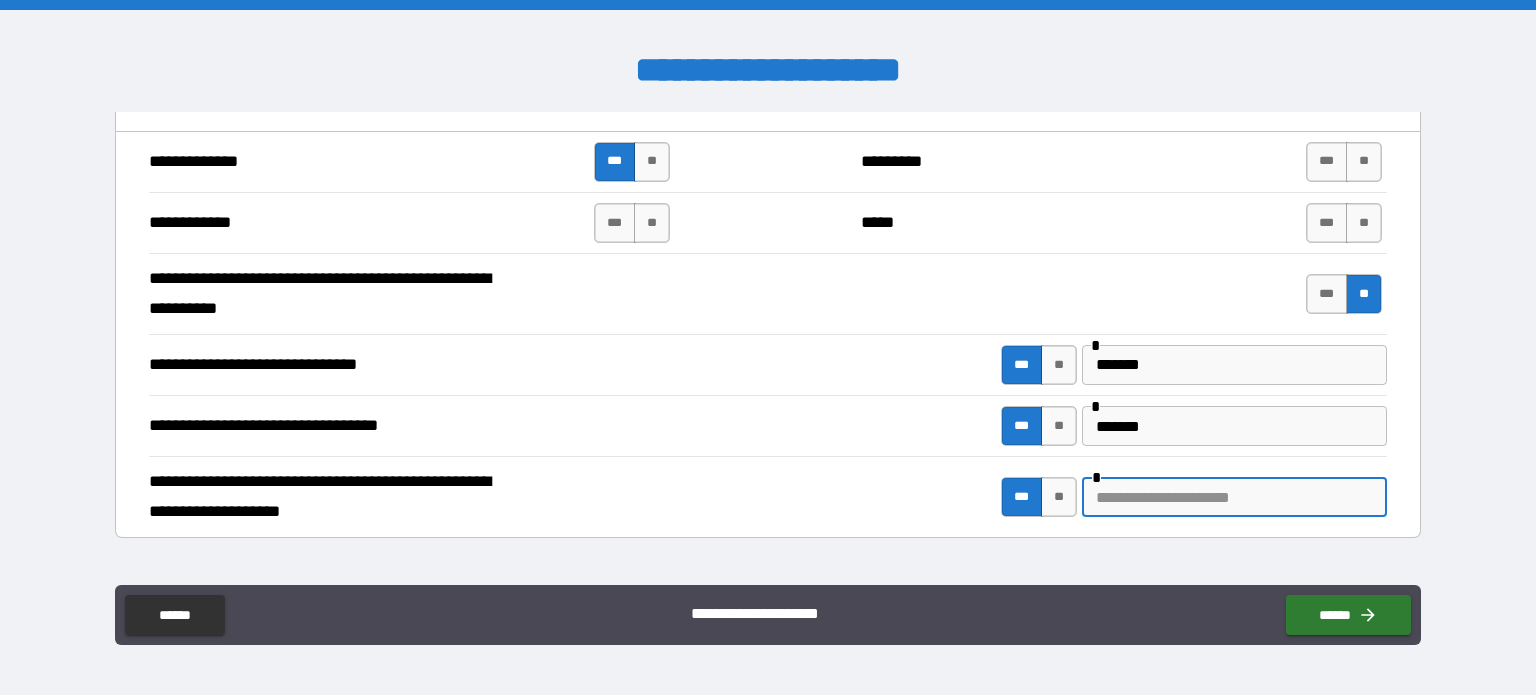 click at bounding box center (1234, 497) 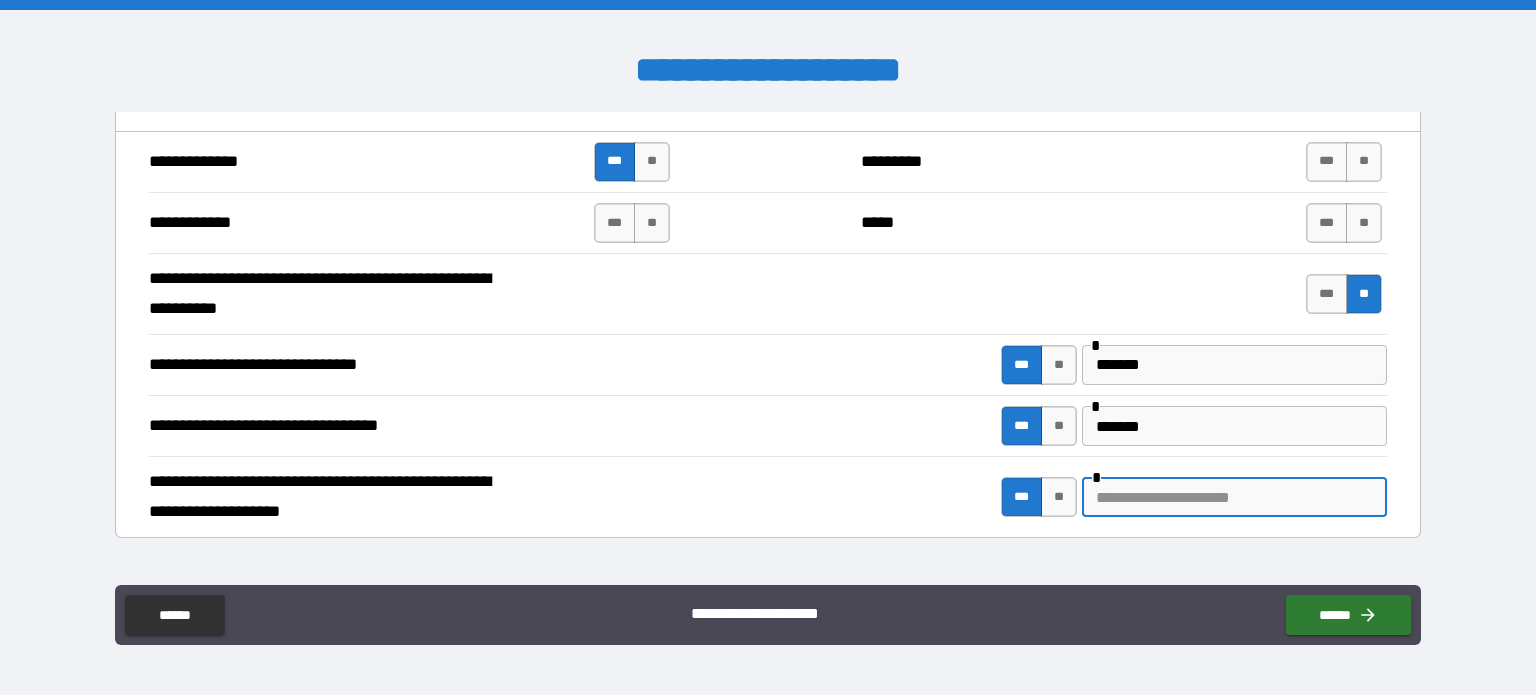 click at bounding box center (1234, 497) 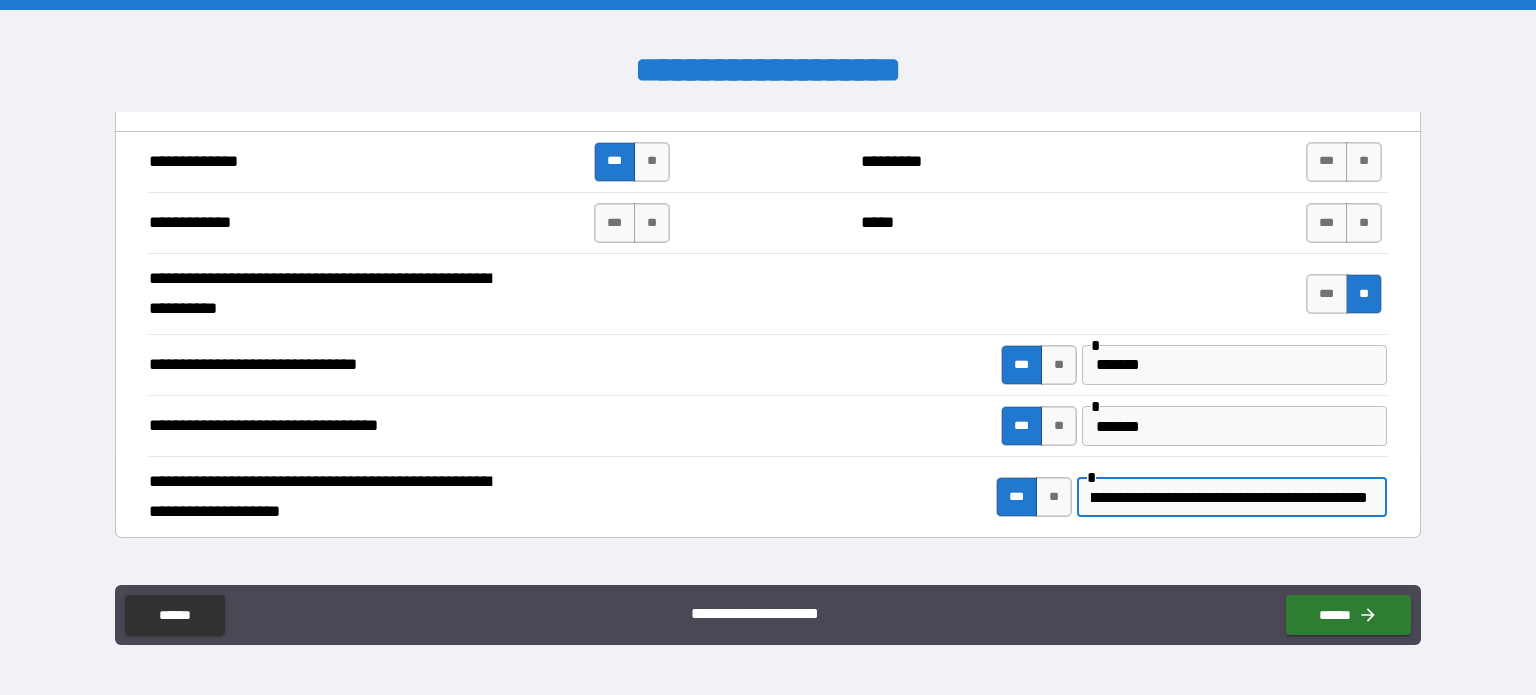 scroll, scrollTop: 0, scrollLeft: 148, axis: horizontal 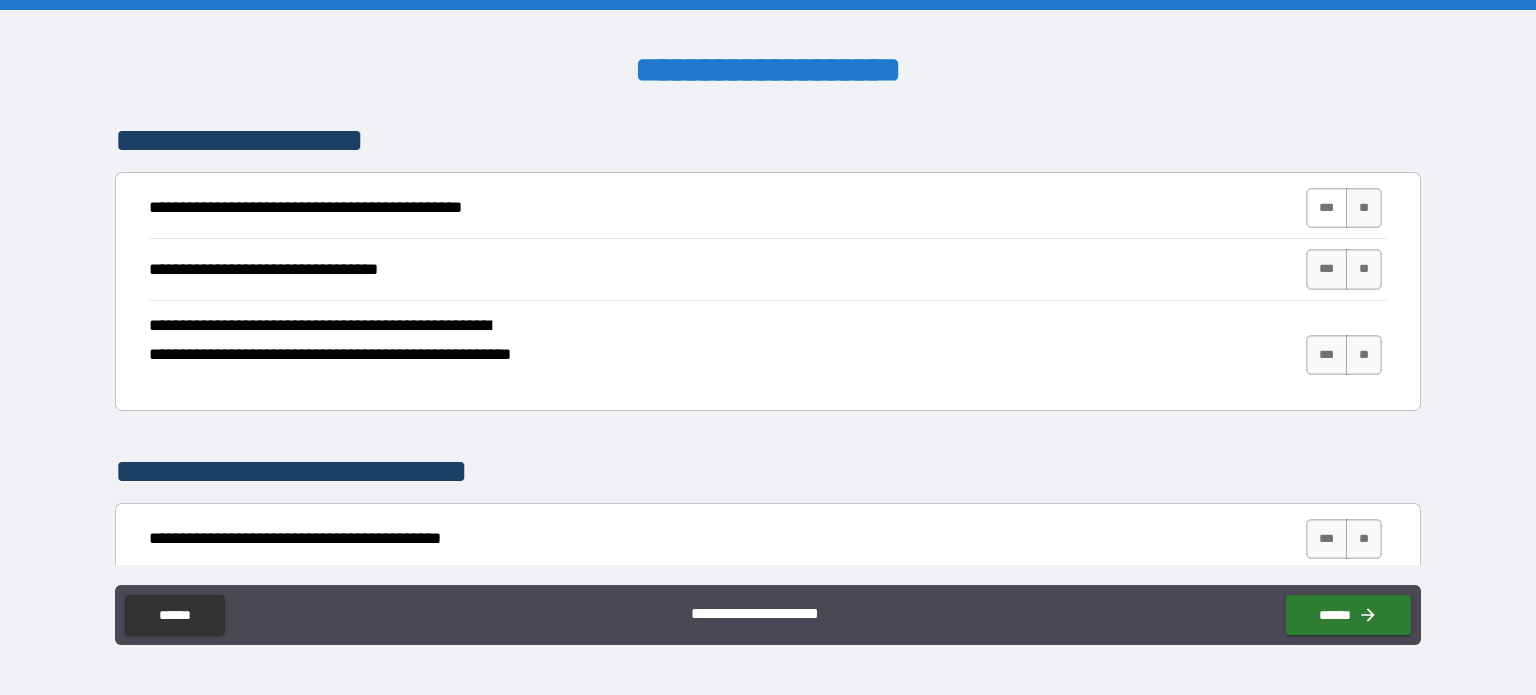 type on "**********" 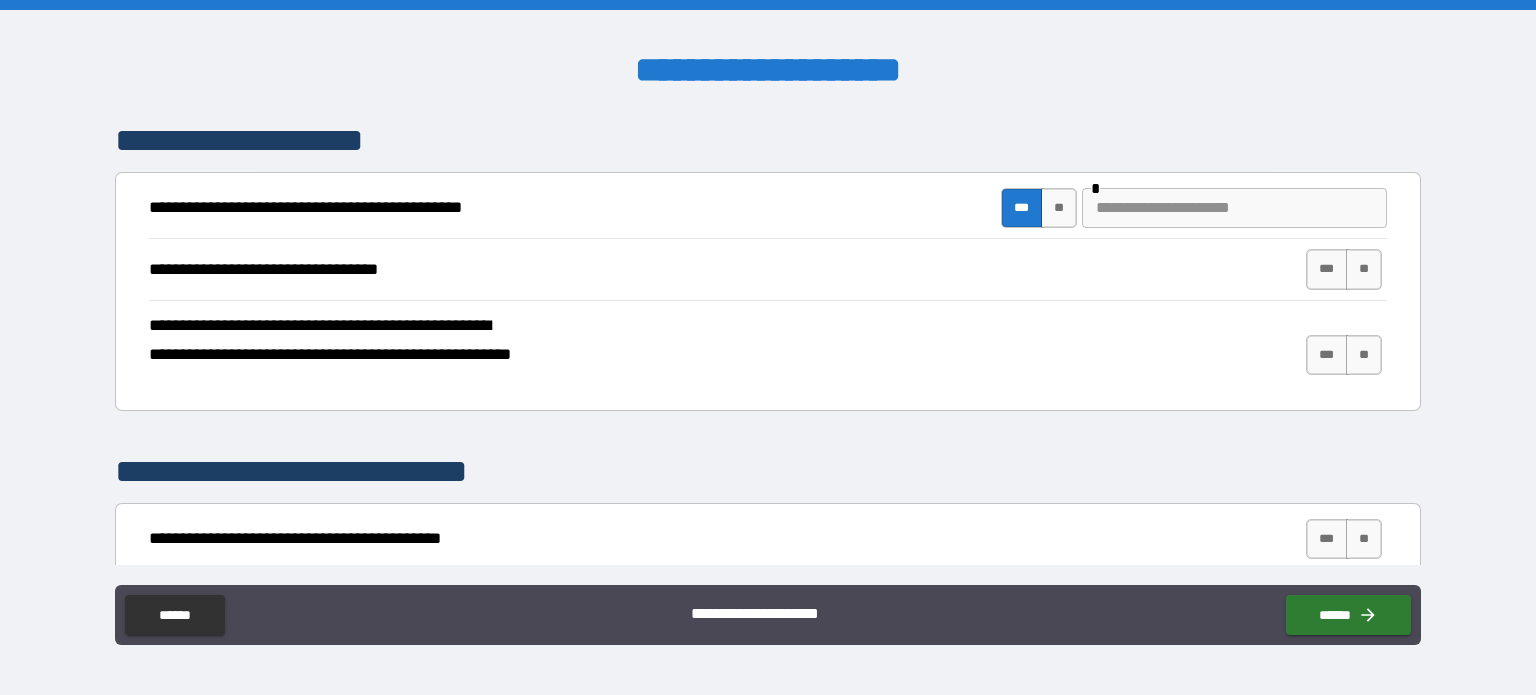 click at bounding box center [1234, 208] 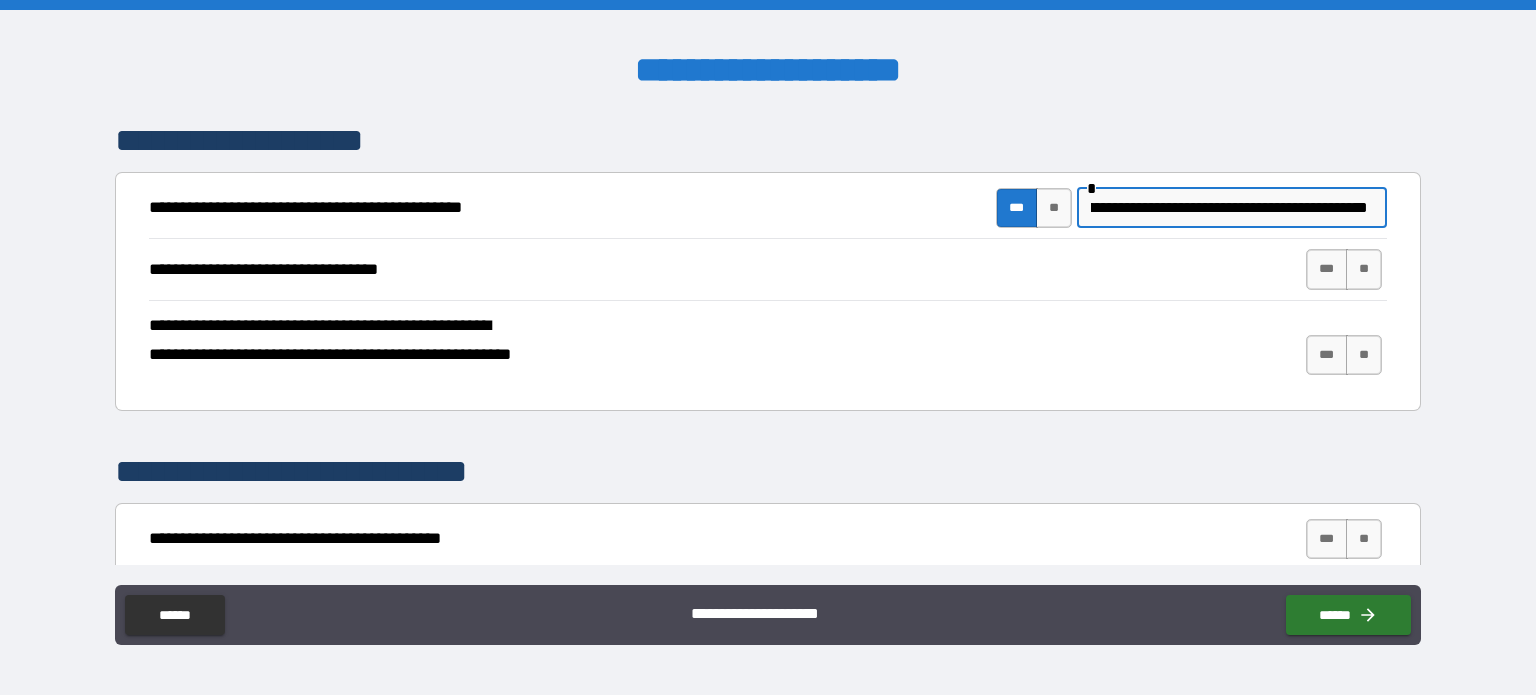 scroll, scrollTop: 0, scrollLeft: 189, axis: horizontal 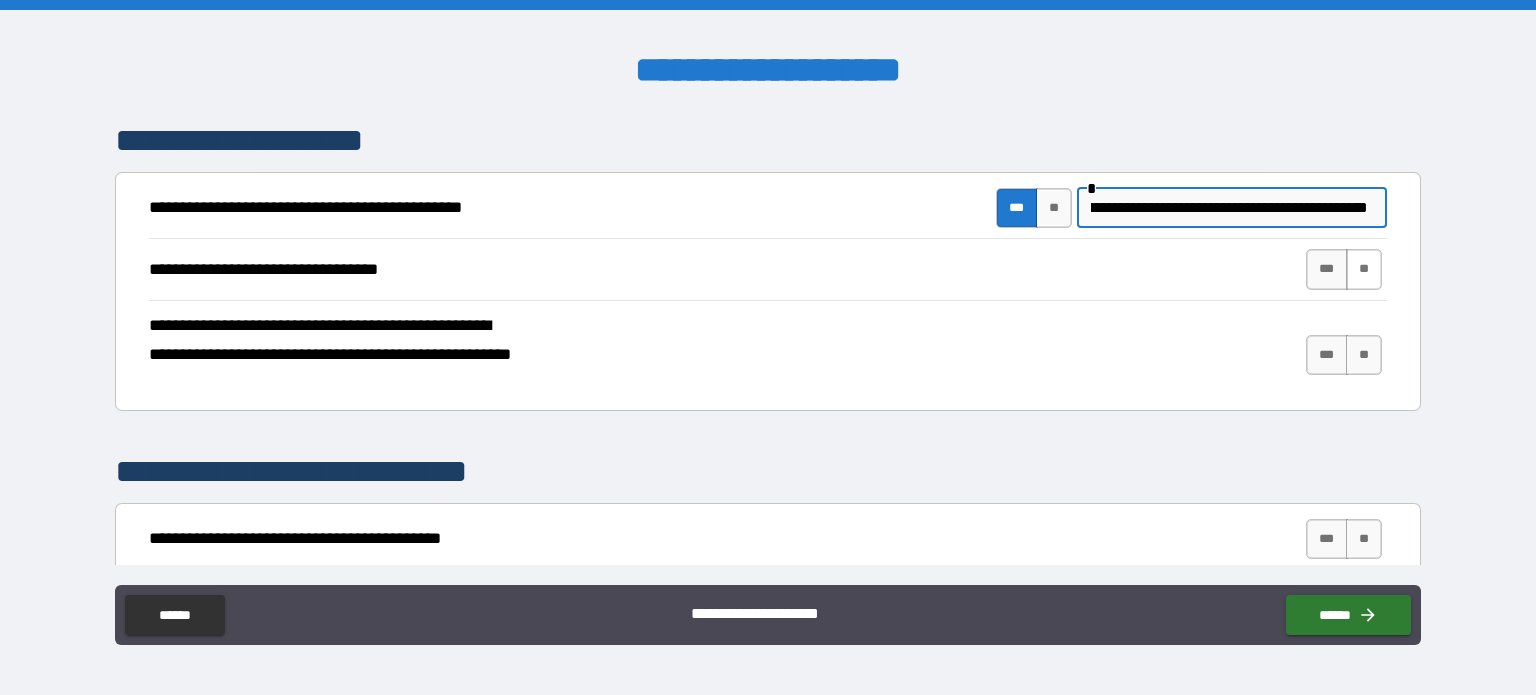 type on "**********" 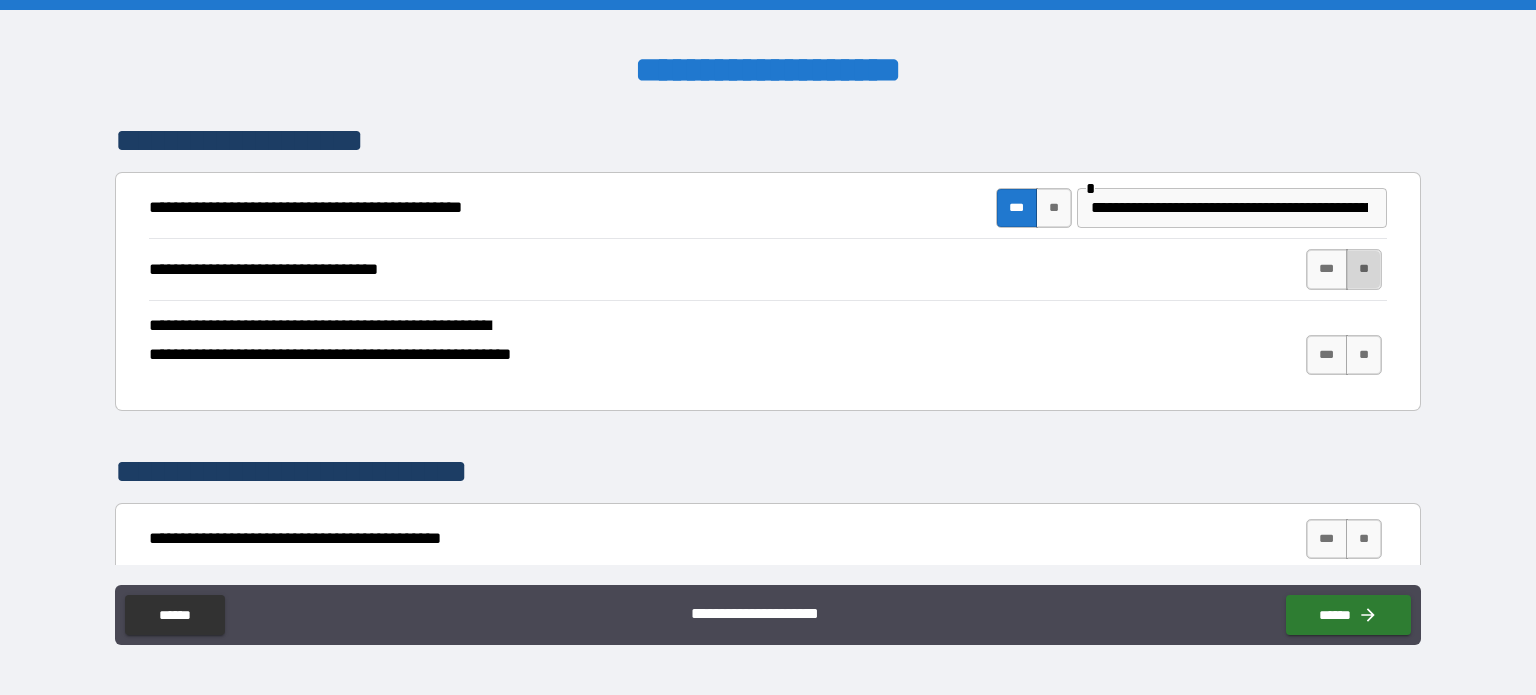 click on "**" at bounding box center (1364, 269) 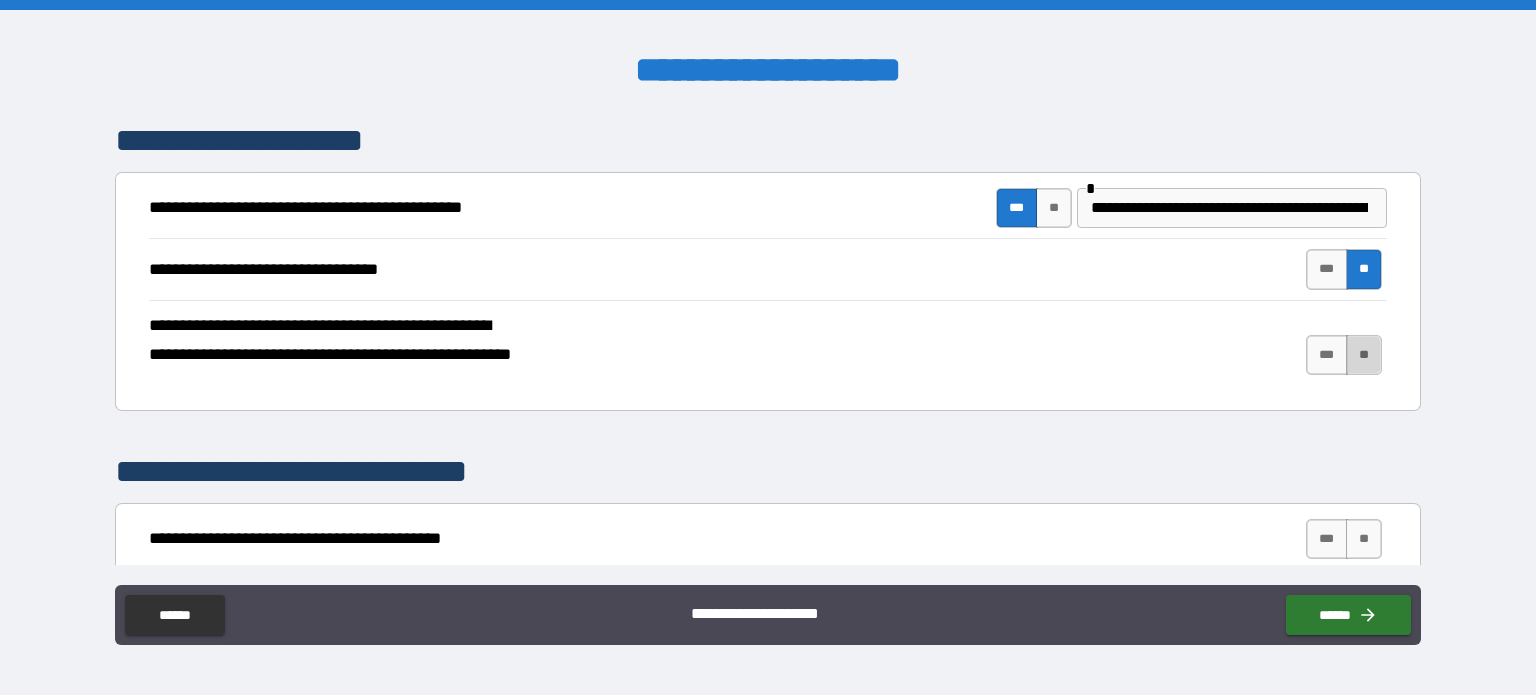 click on "**" at bounding box center (1364, 355) 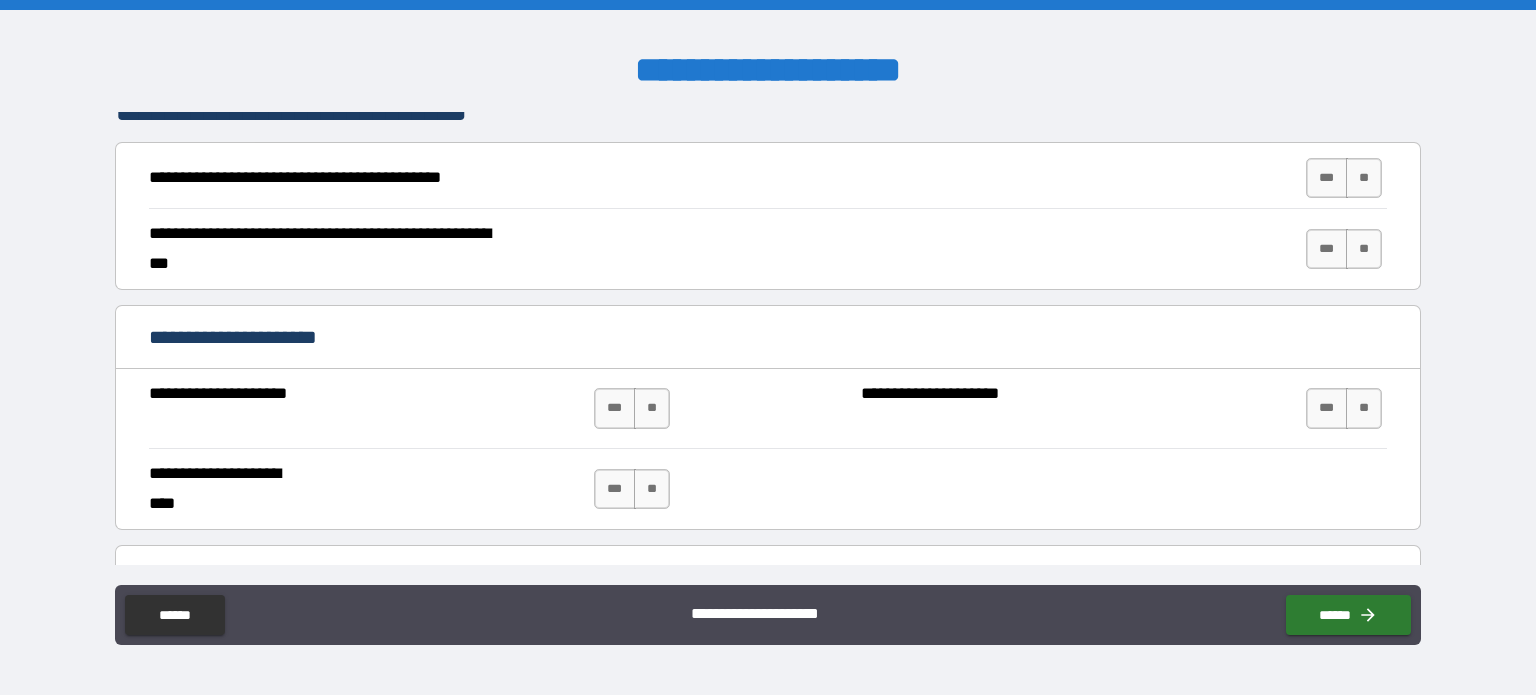 scroll, scrollTop: 1144, scrollLeft: 0, axis: vertical 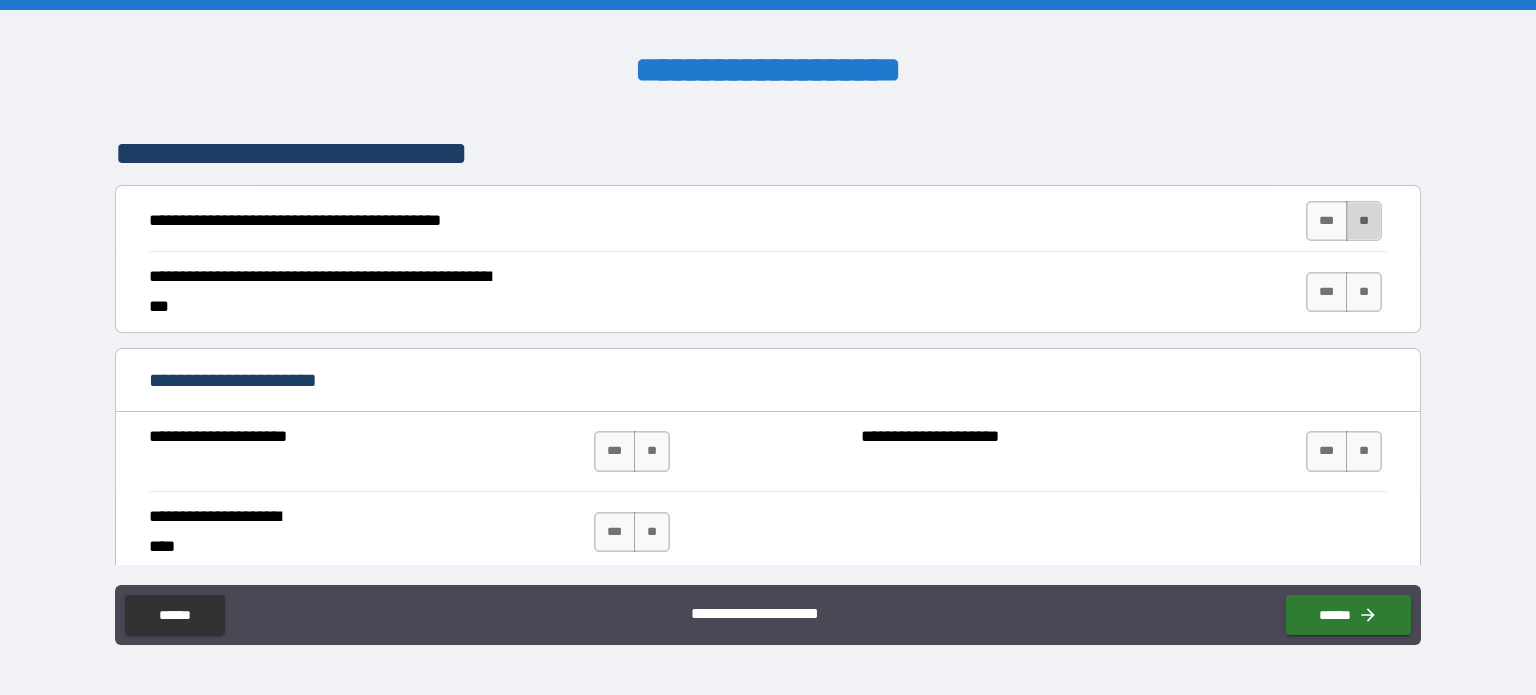 click on "**" at bounding box center (1364, 221) 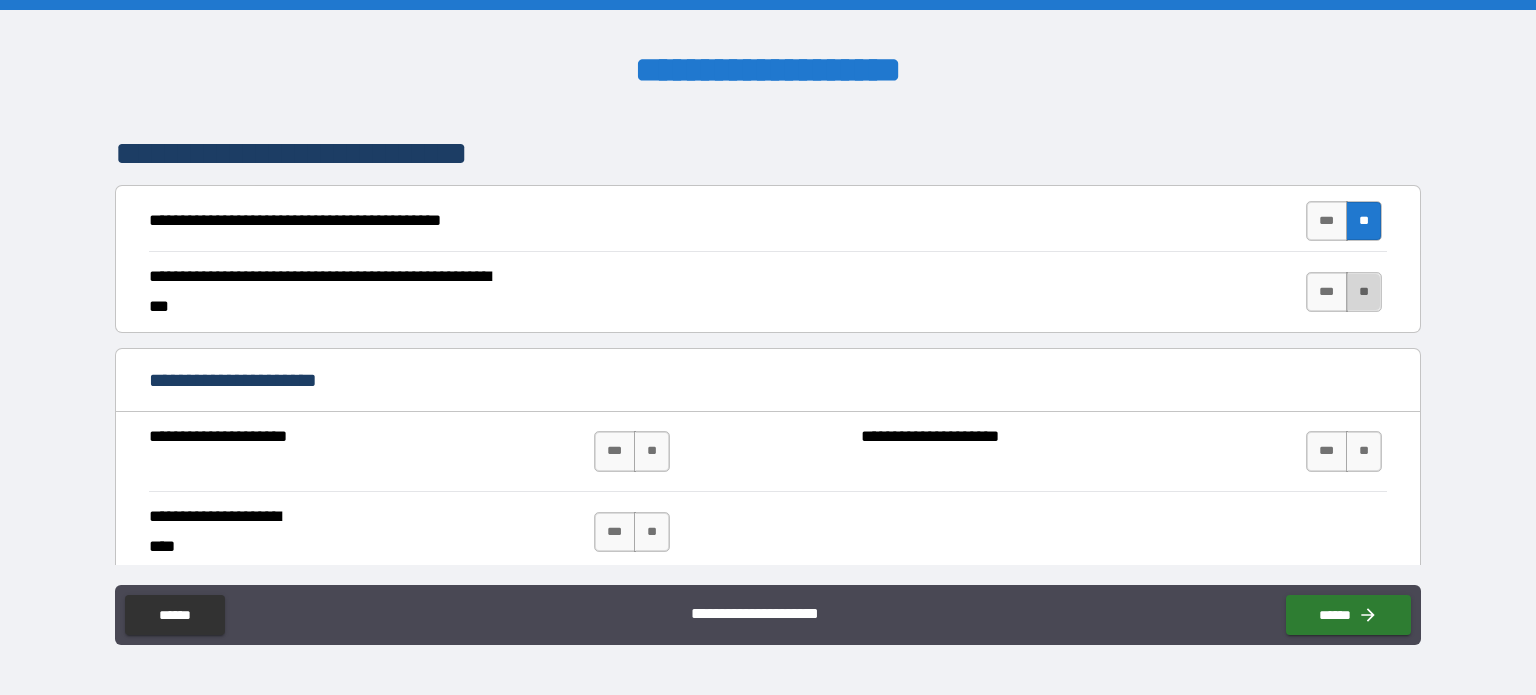 click on "**" at bounding box center (1364, 292) 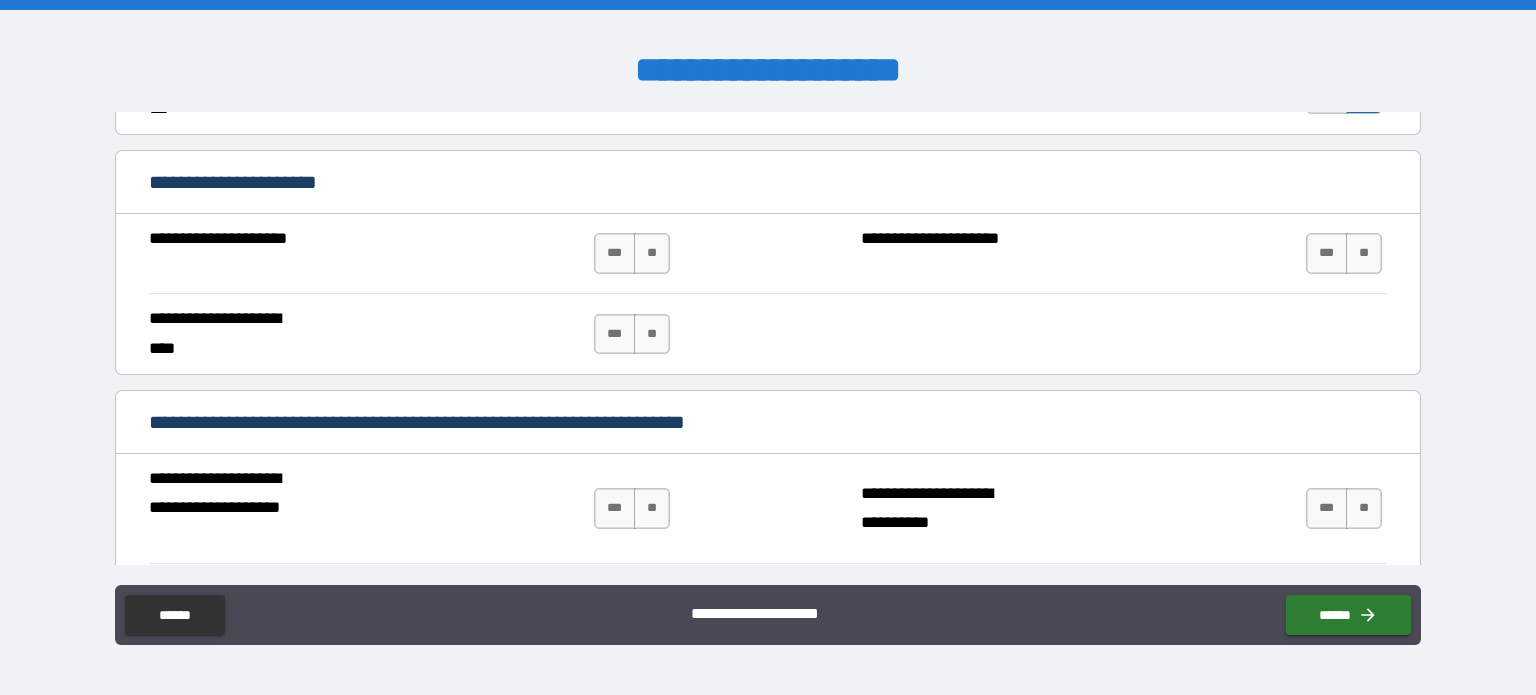 scroll, scrollTop: 1306, scrollLeft: 0, axis: vertical 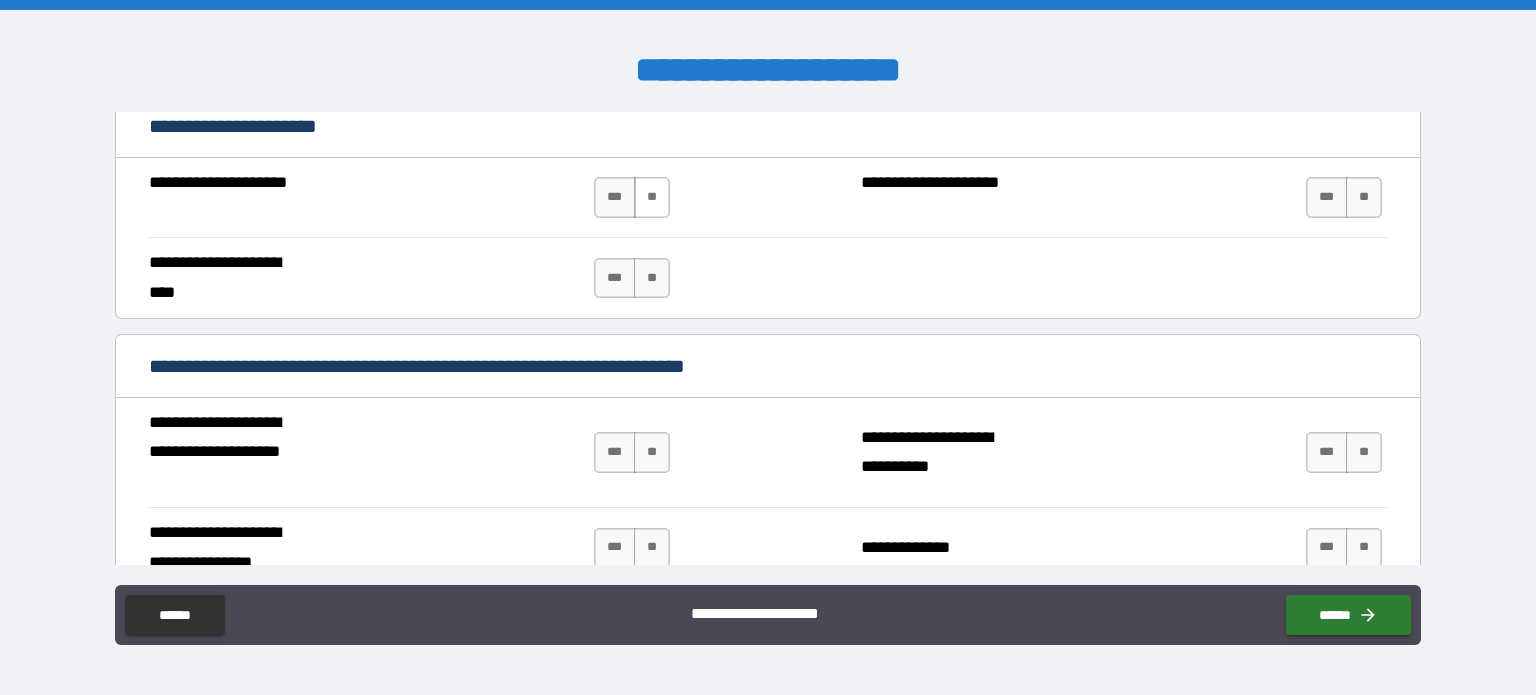 click on "**" at bounding box center (652, 197) 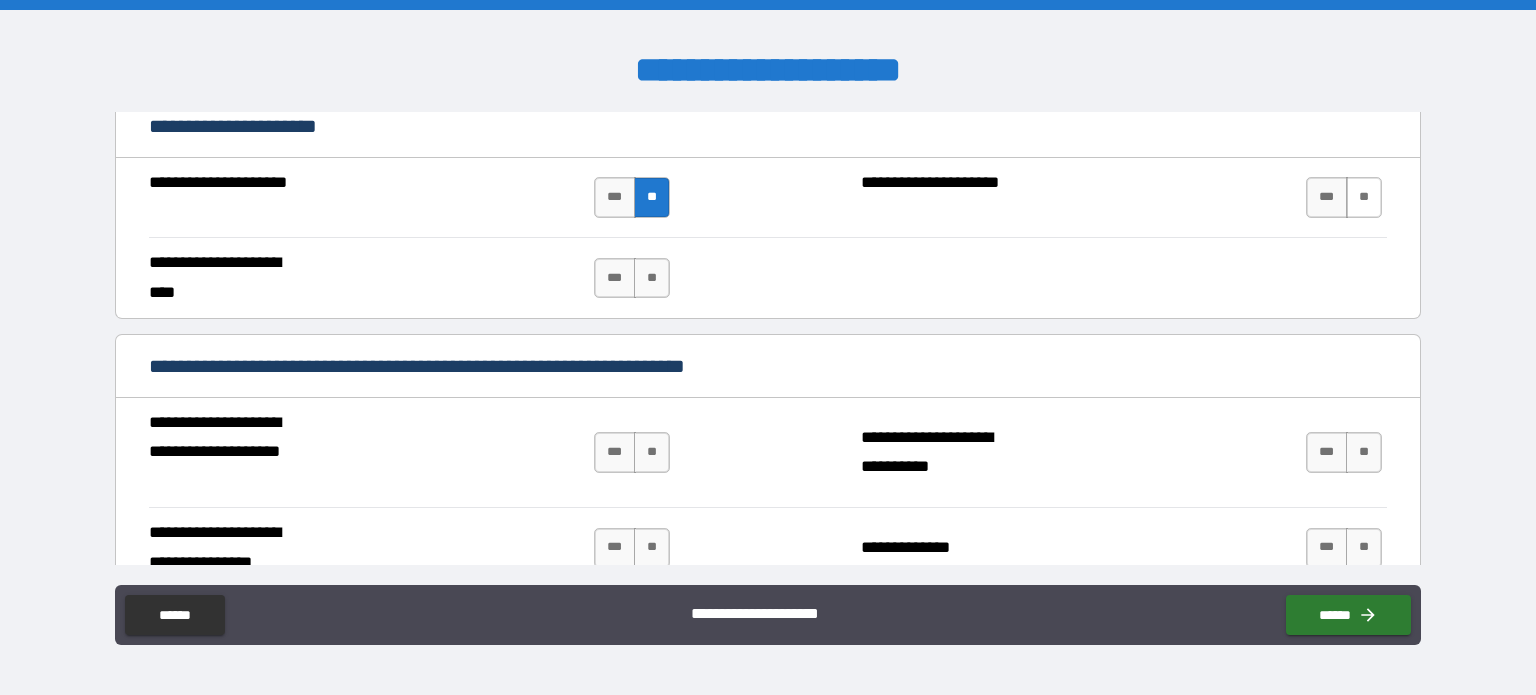 drag, startPoint x: 649, startPoint y: 267, endPoint x: 1347, endPoint y: 187, distance: 702.5696 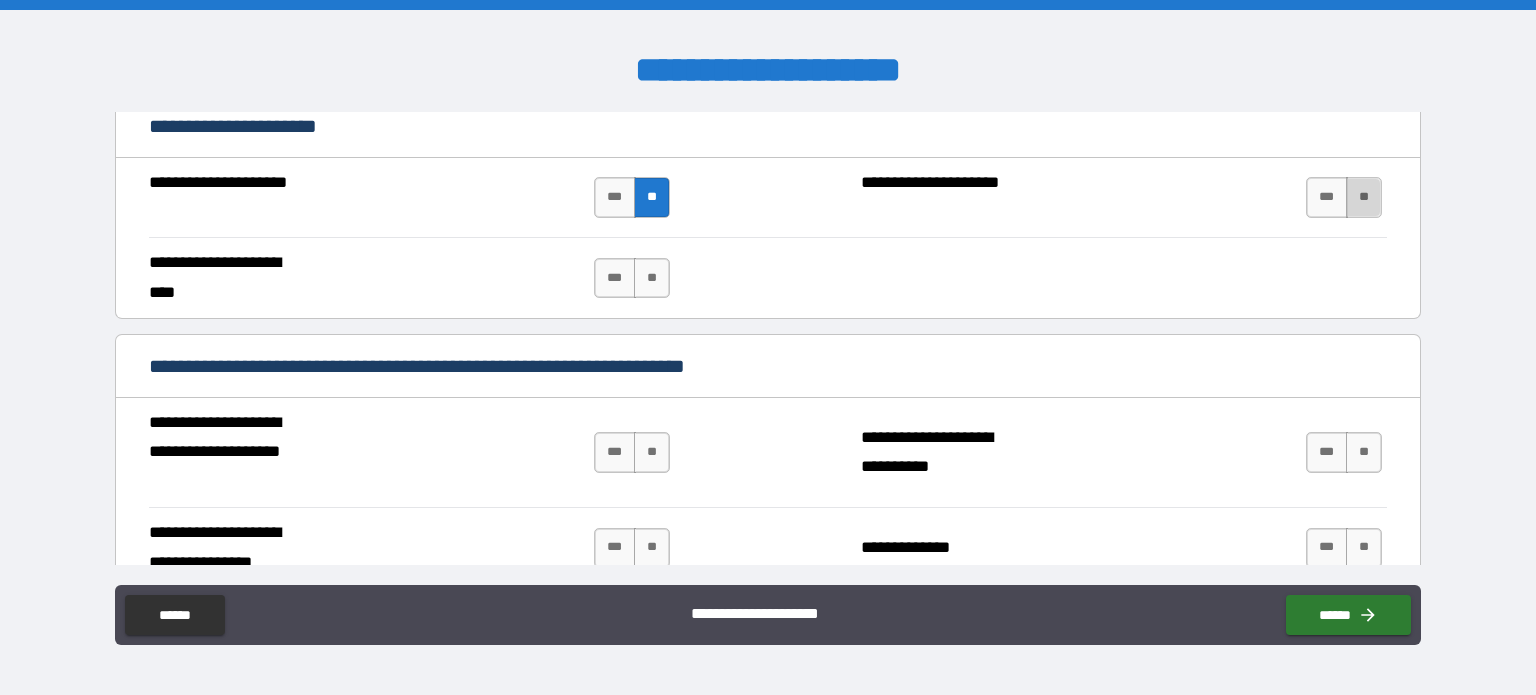 click on "**" at bounding box center [1364, 197] 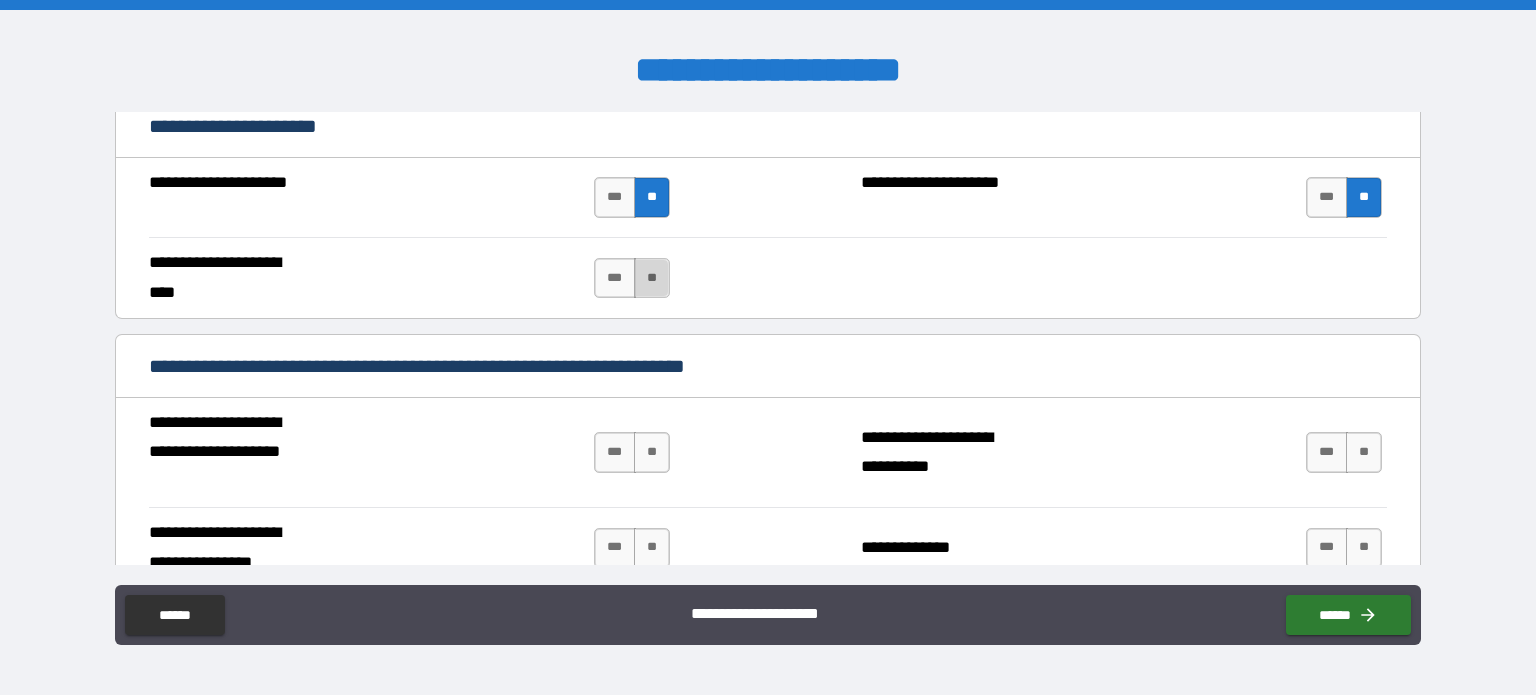 click on "**" at bounding box center [652, 278] 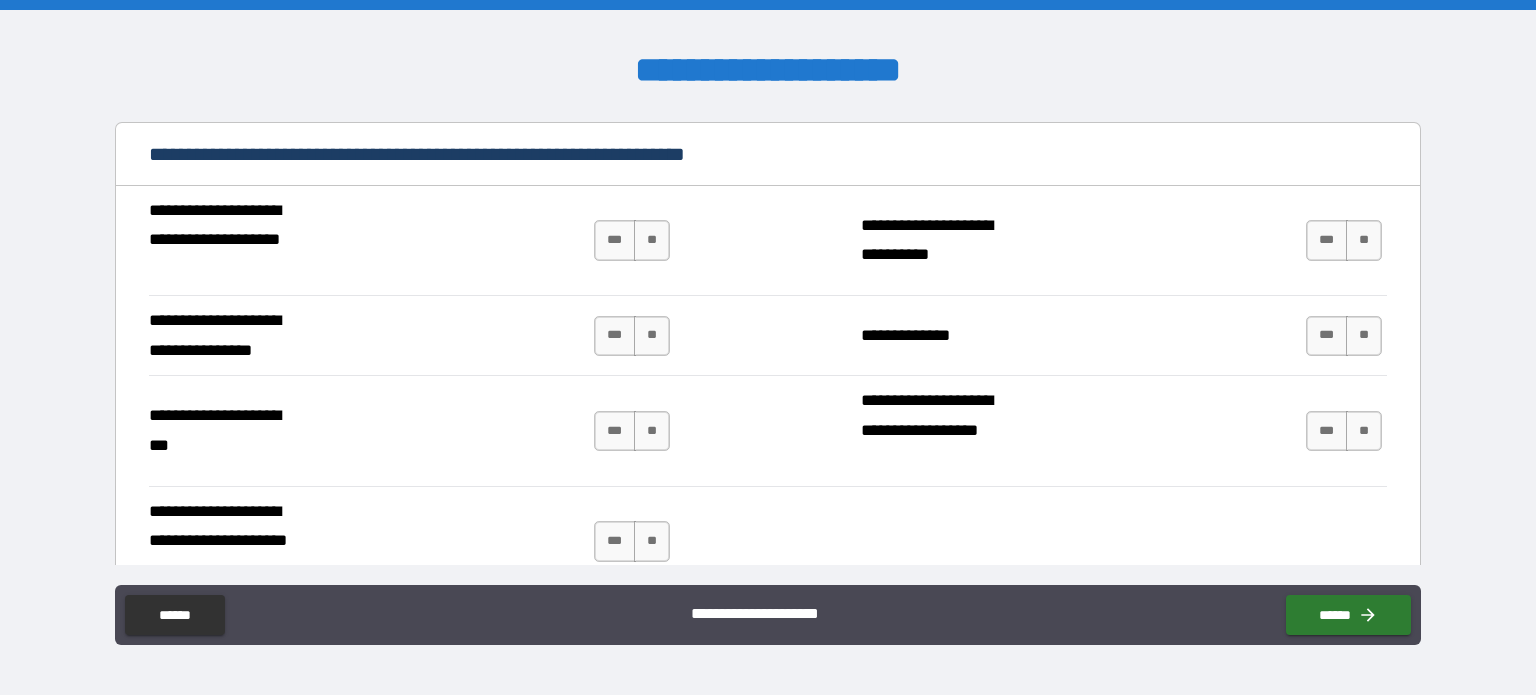 scroll, scrollTop: 1540, scrollLeft: 0, axis: vertical 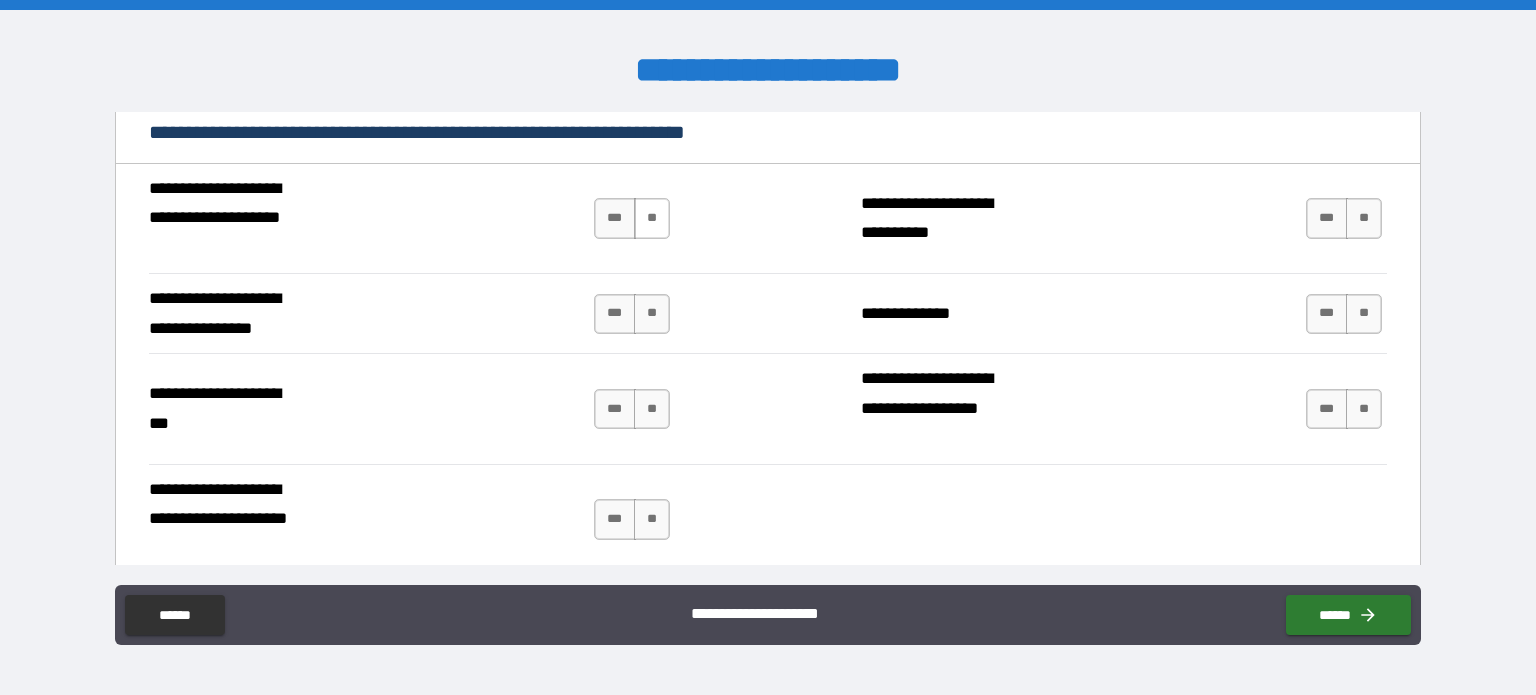 drag, startPoint x: 649, startPoint y: 307, endPoint x: 645, endPoint y: 202, distance: 105.076164 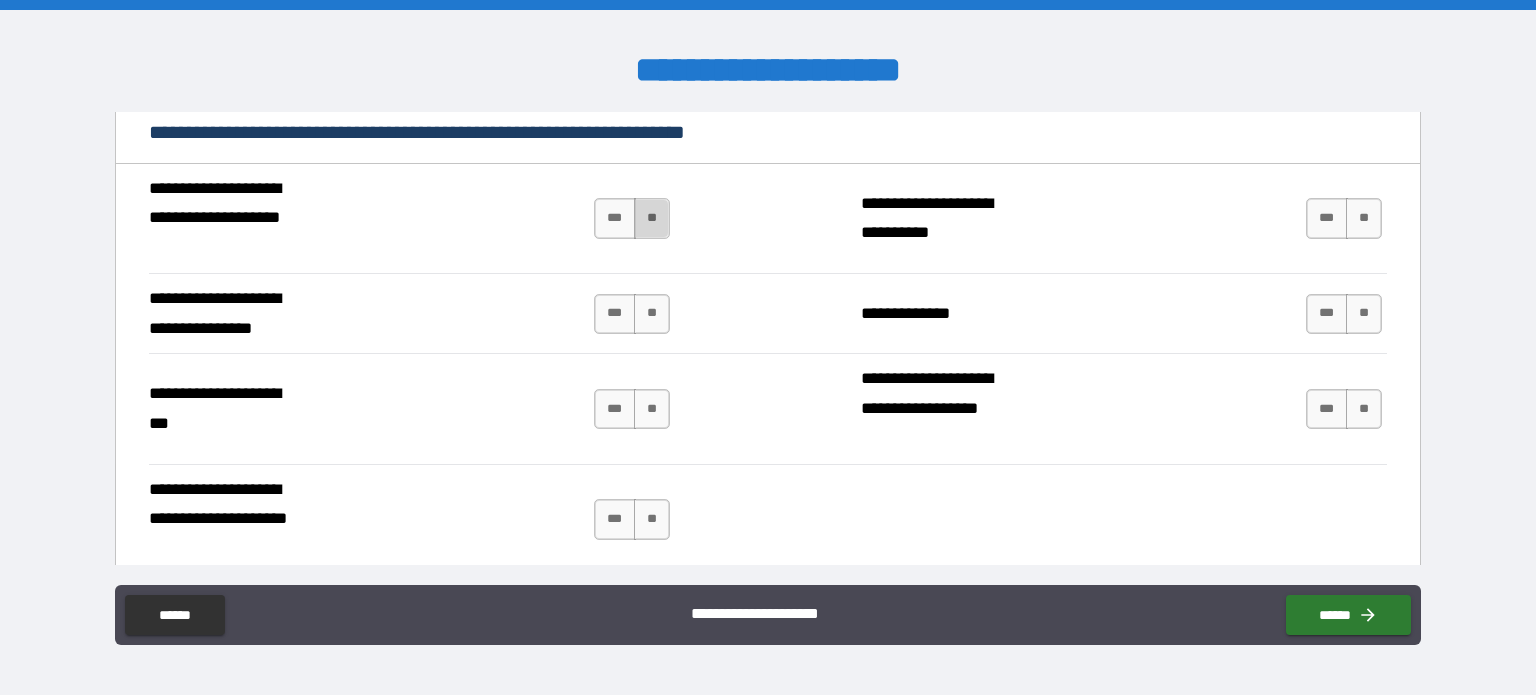 click on "**" at bounding box center [652, 218] 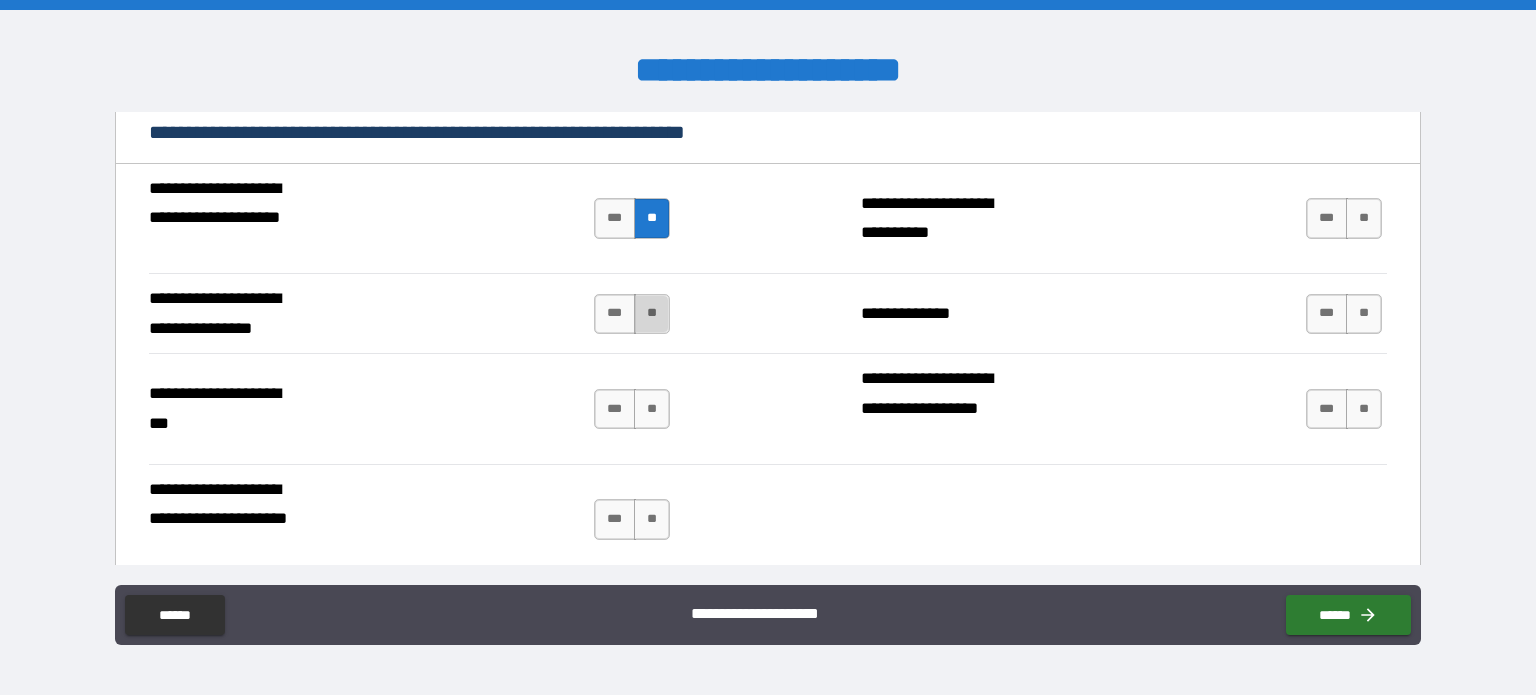 click on "**" at bounding box center [652, 314] 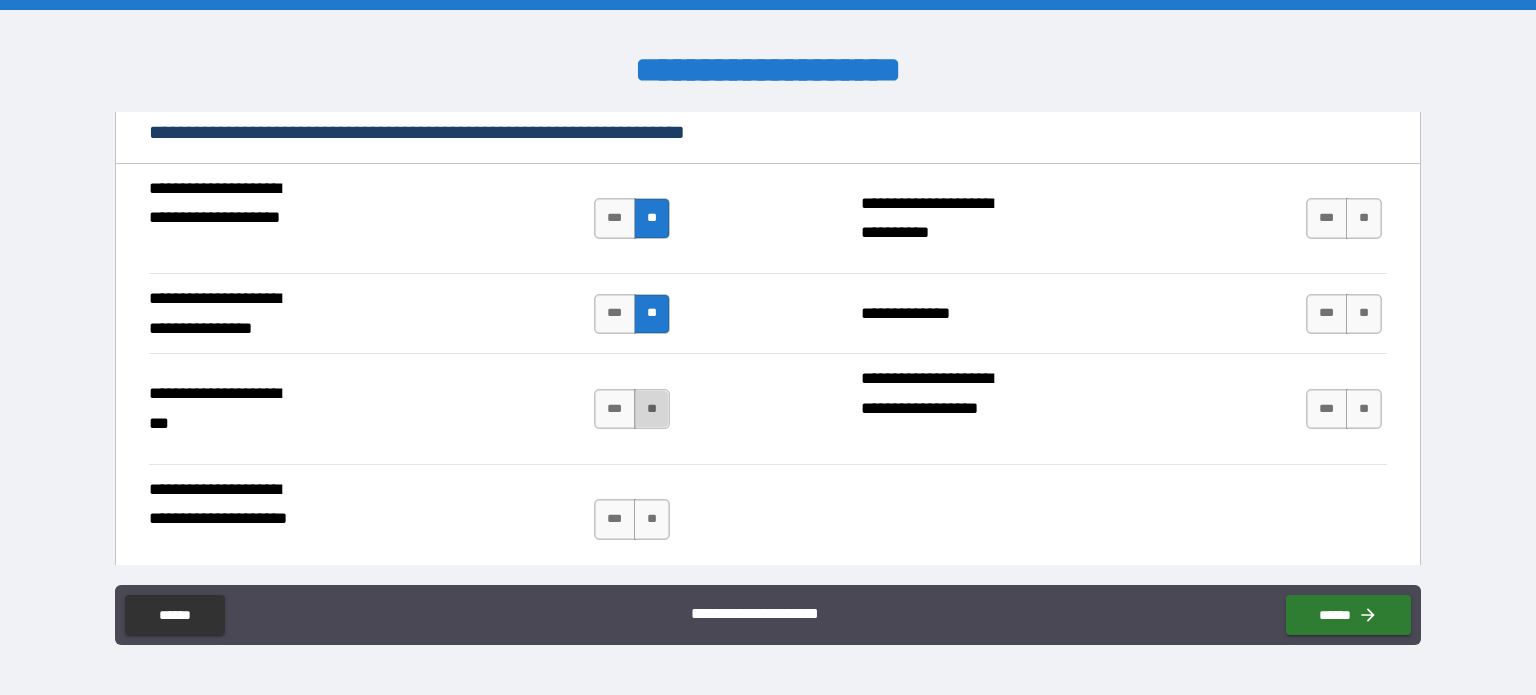 click on "**" at bounding box center [652, 409] 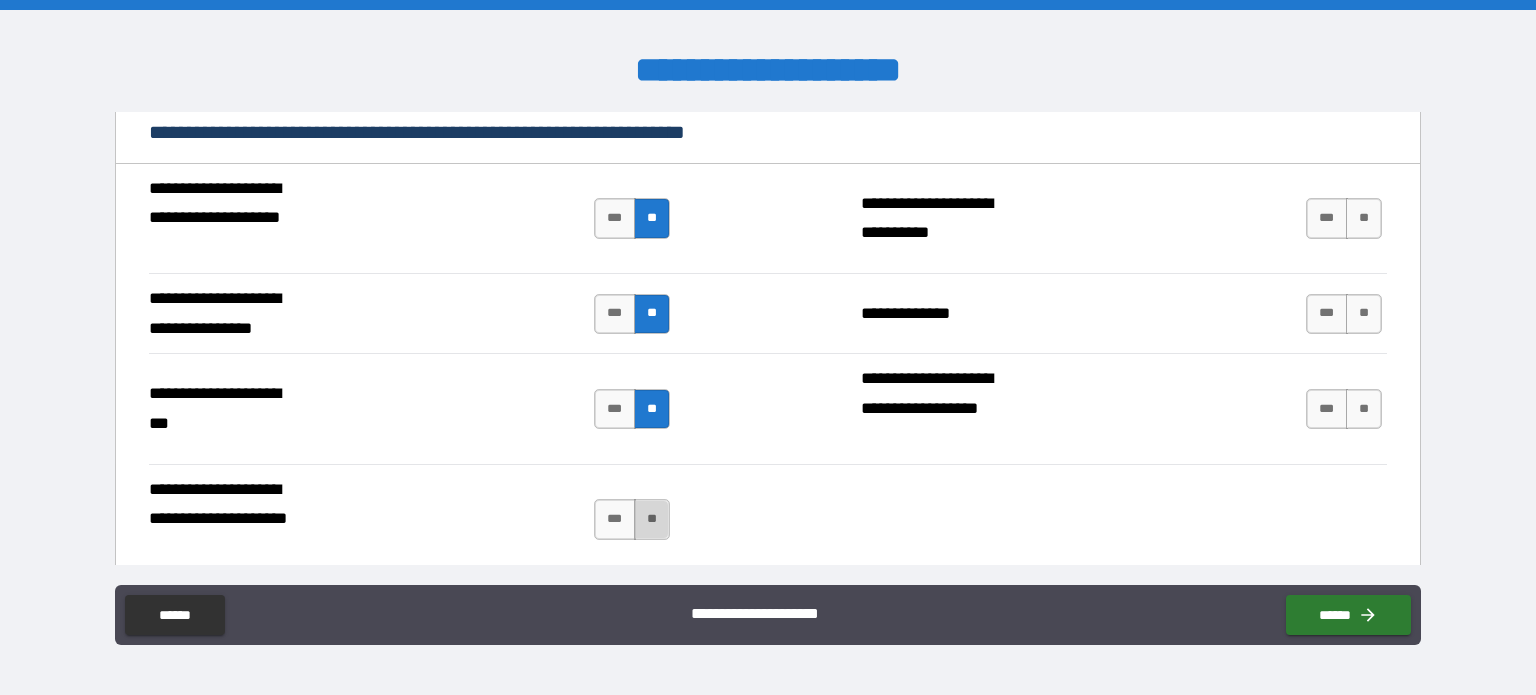 click on "**" at bounding box center [652, 519] 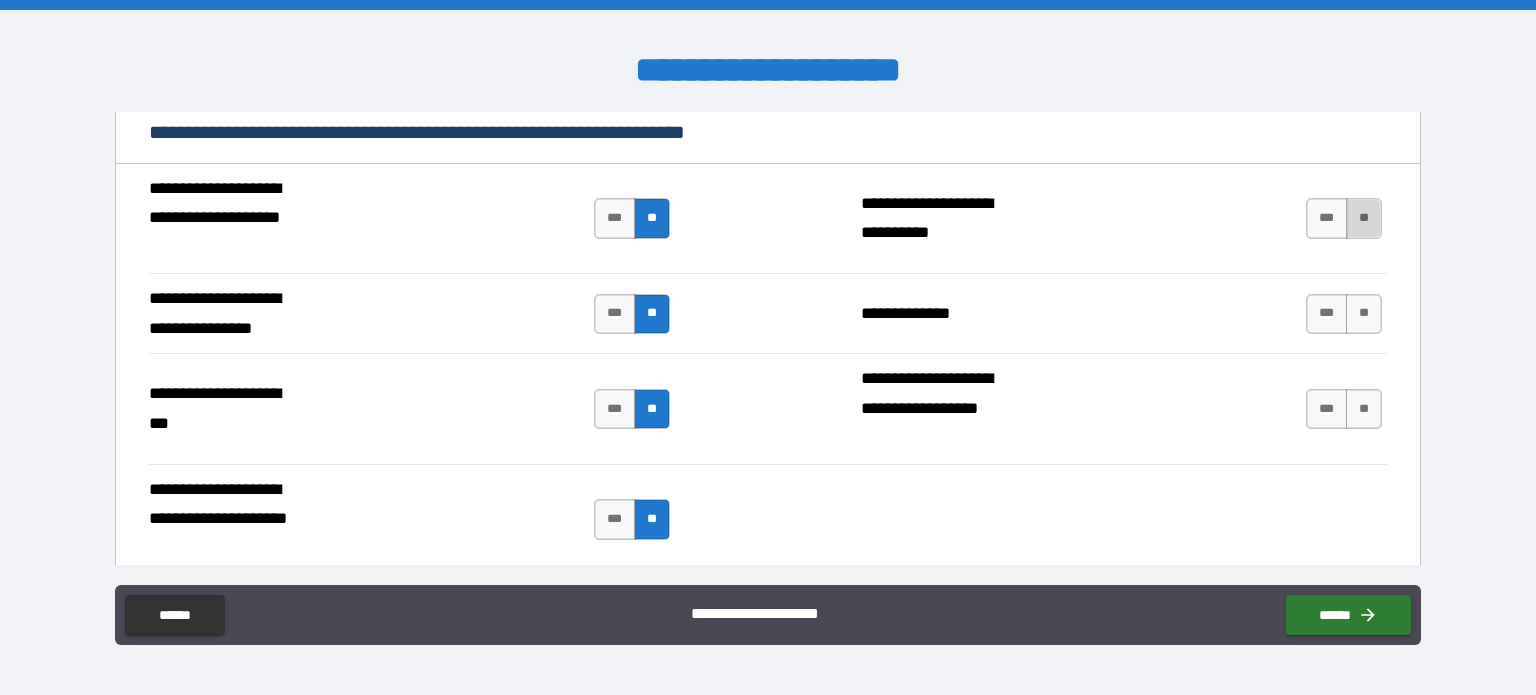 click on "**" at bounding box center [1364, 218] 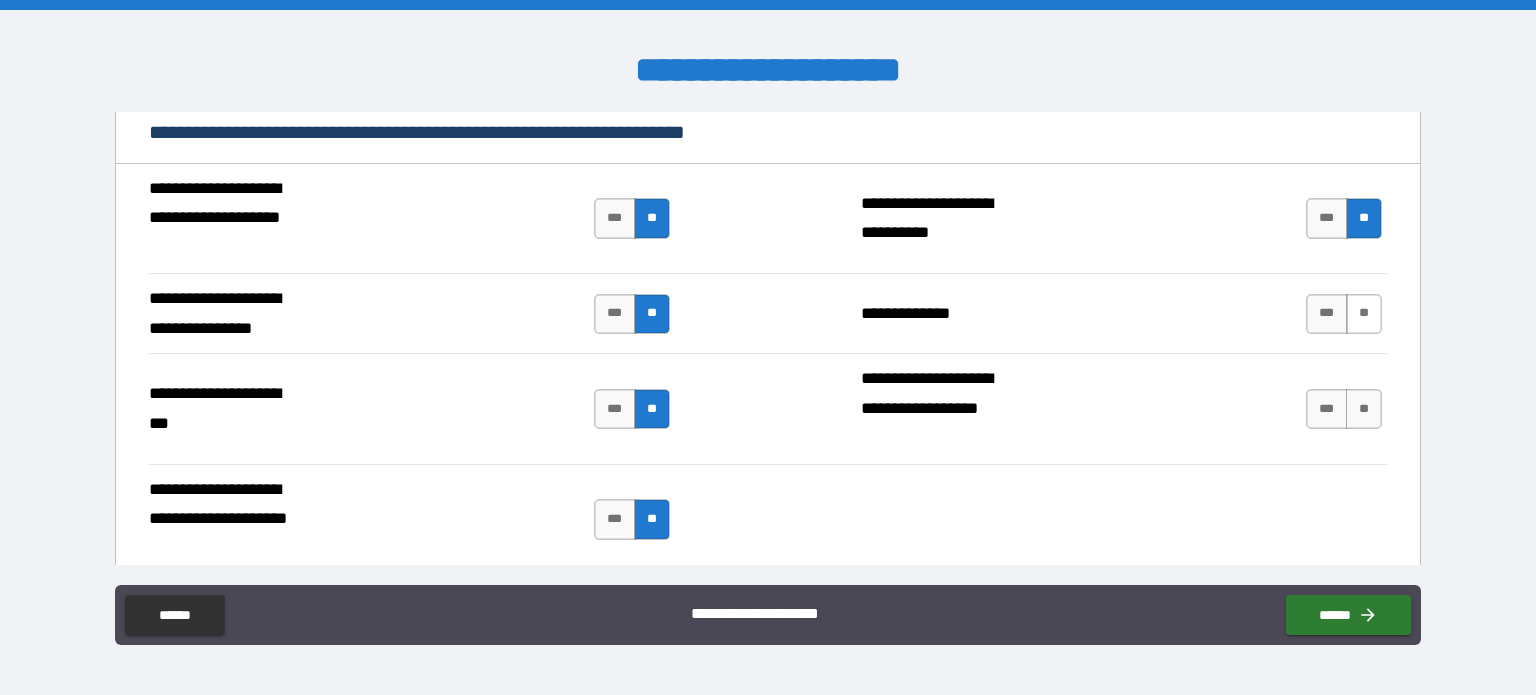 click on "**" at bounding box center (1364, 314) 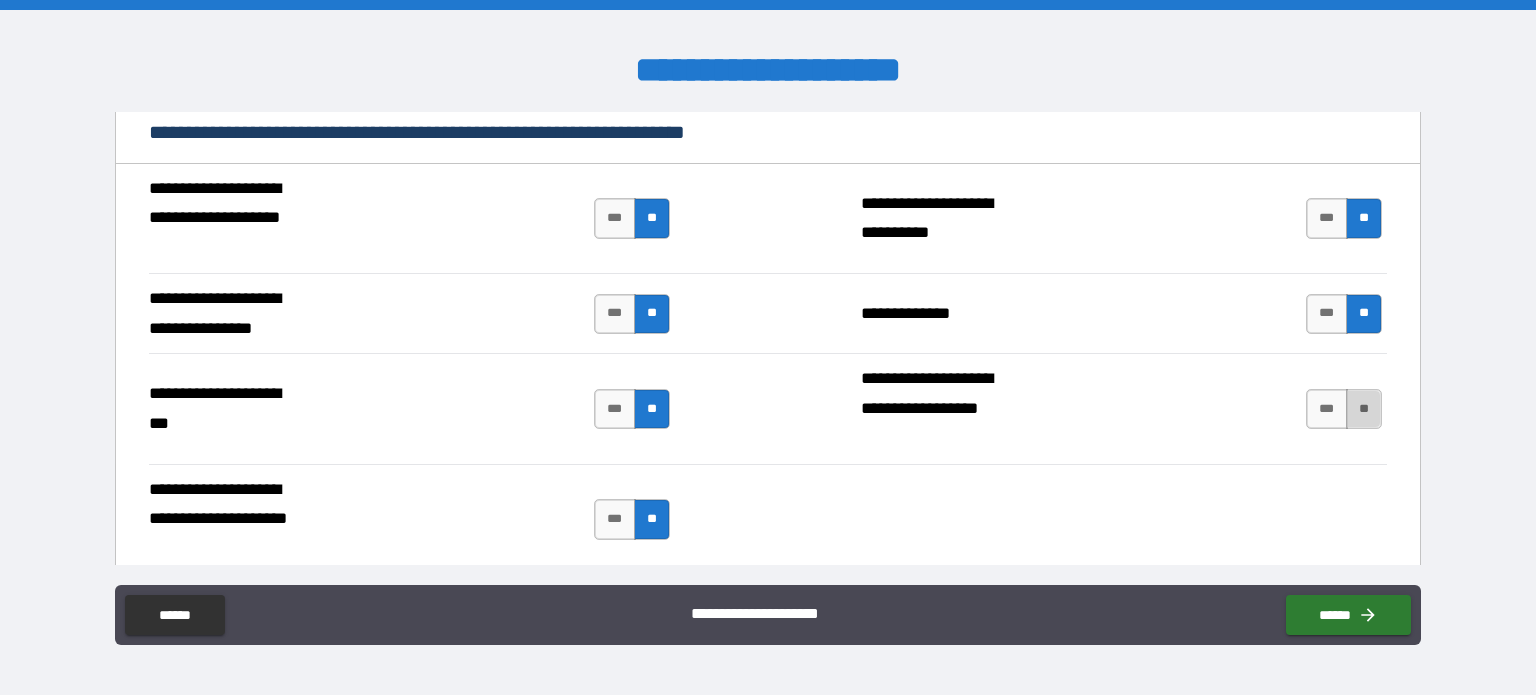 click on "**" at bounding box center [1364, 409] 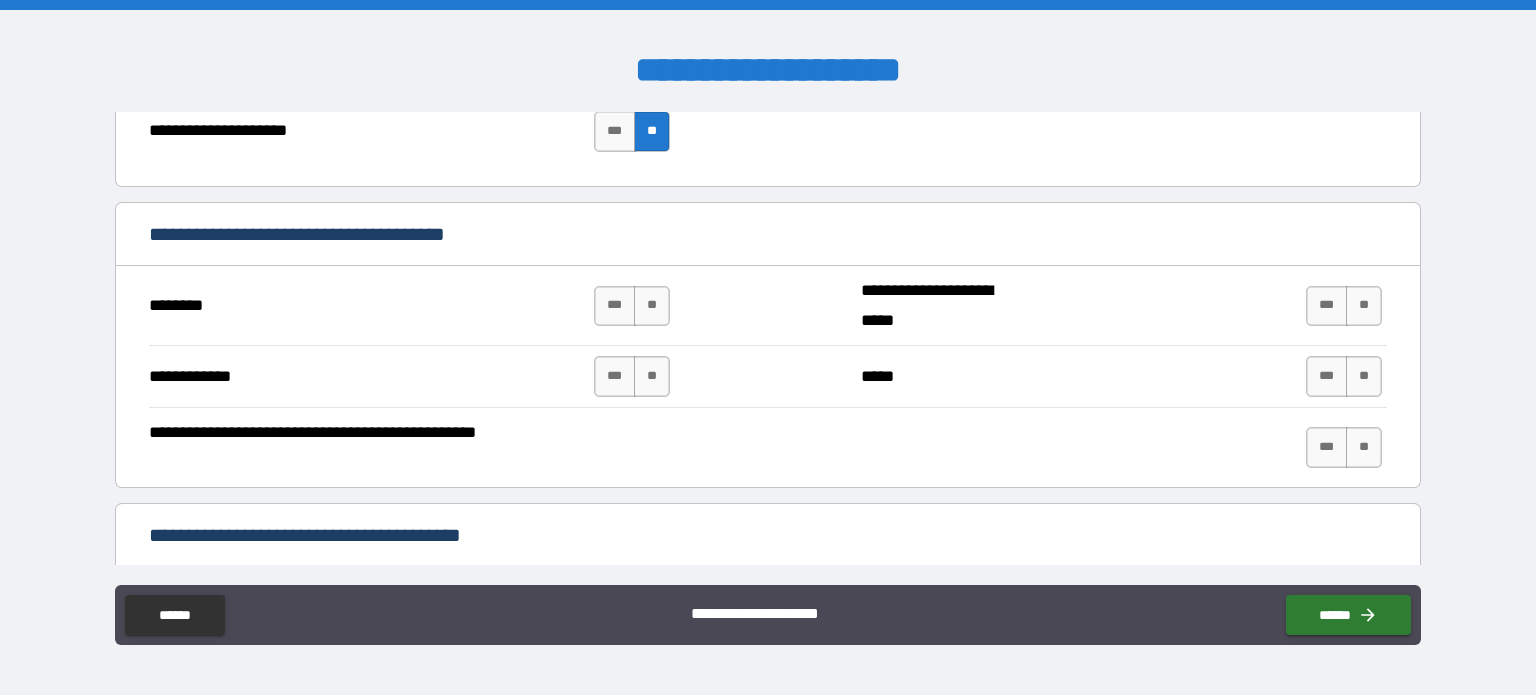 scroll, scrollTop: 1956, scrollLeft: 0, axis: vertical 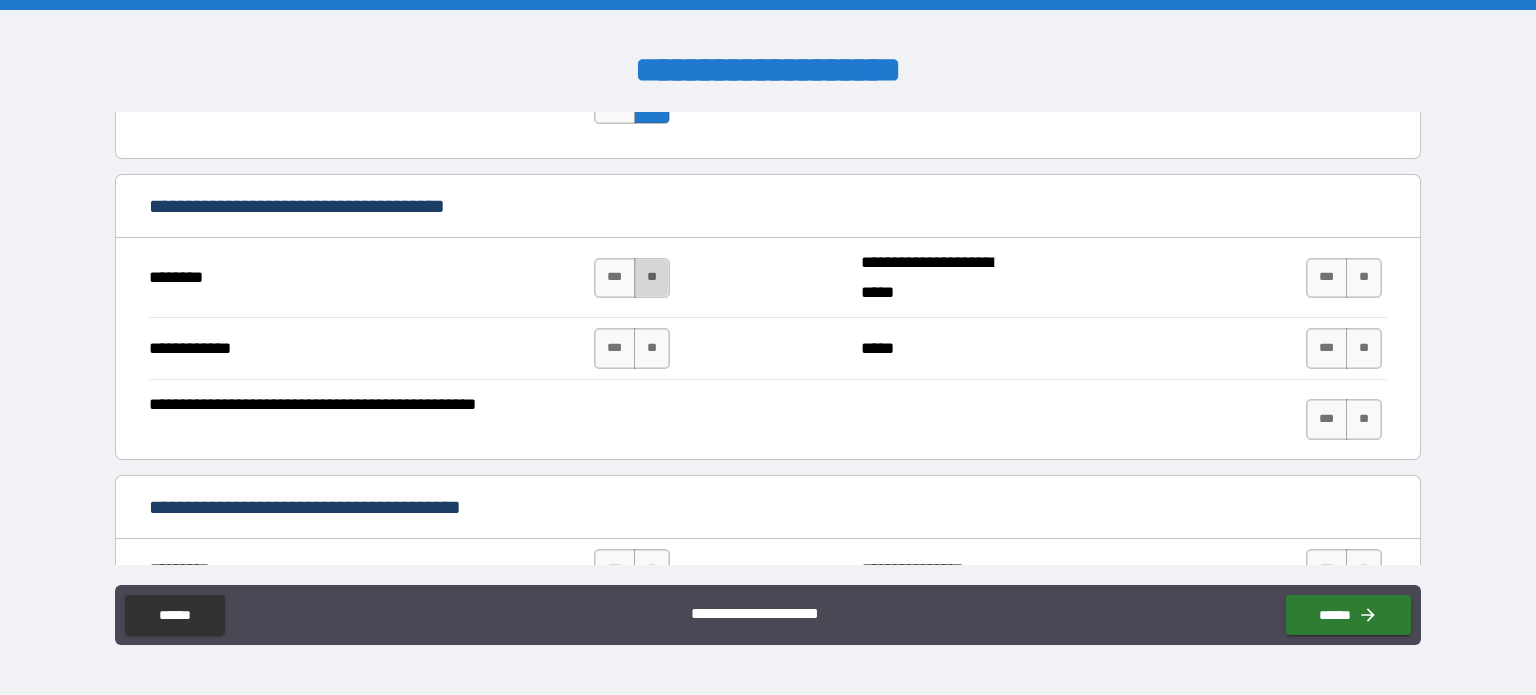 click on "**" at bounding box center [652, 278] 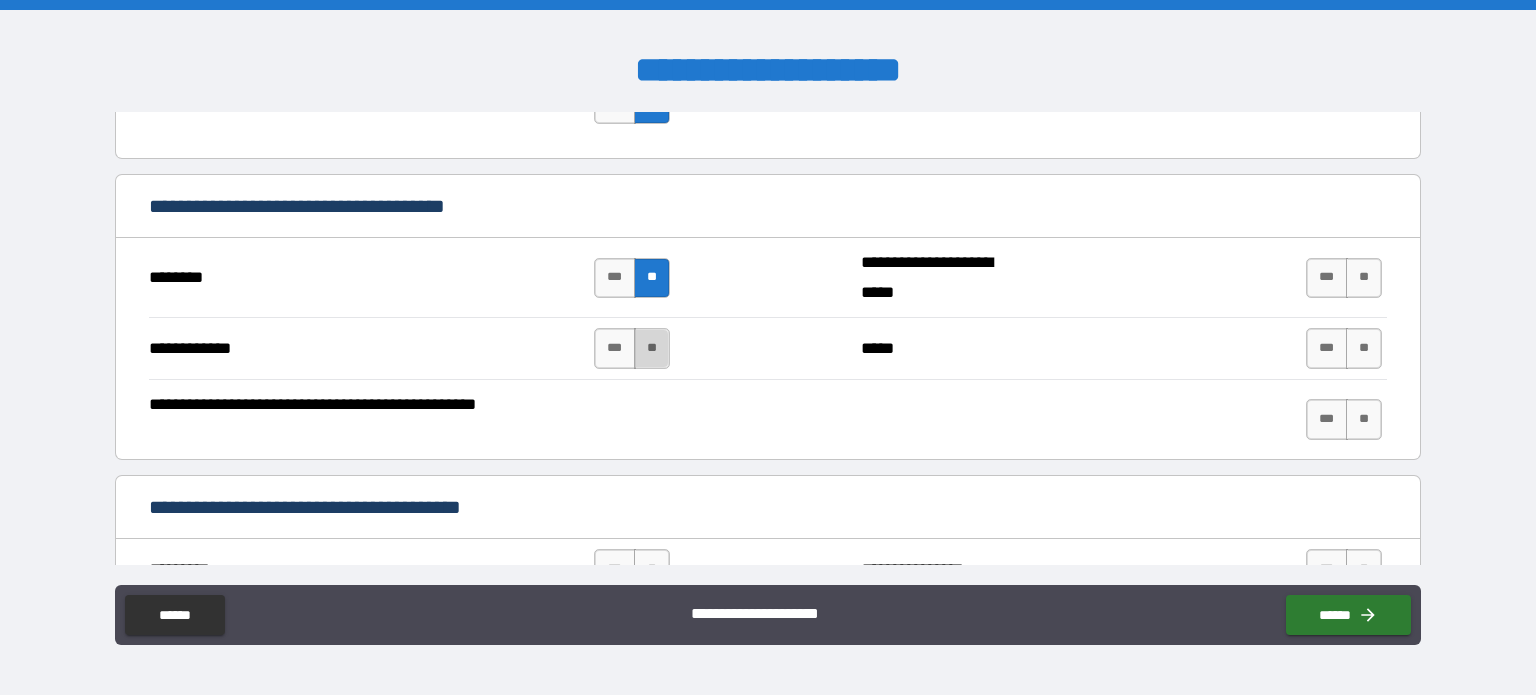 click on "**" at bounding box center (652, 348) 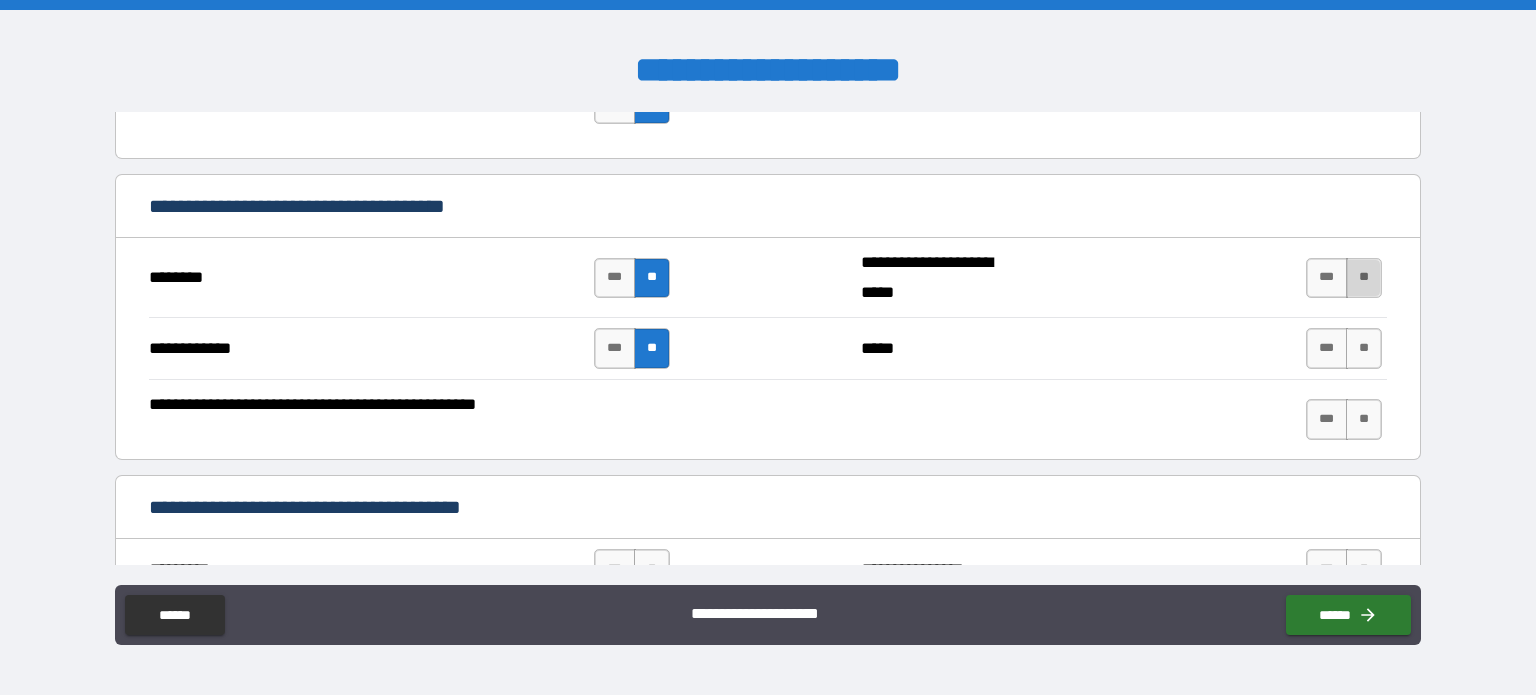 click on "**" at bounding box center [1364, 278] 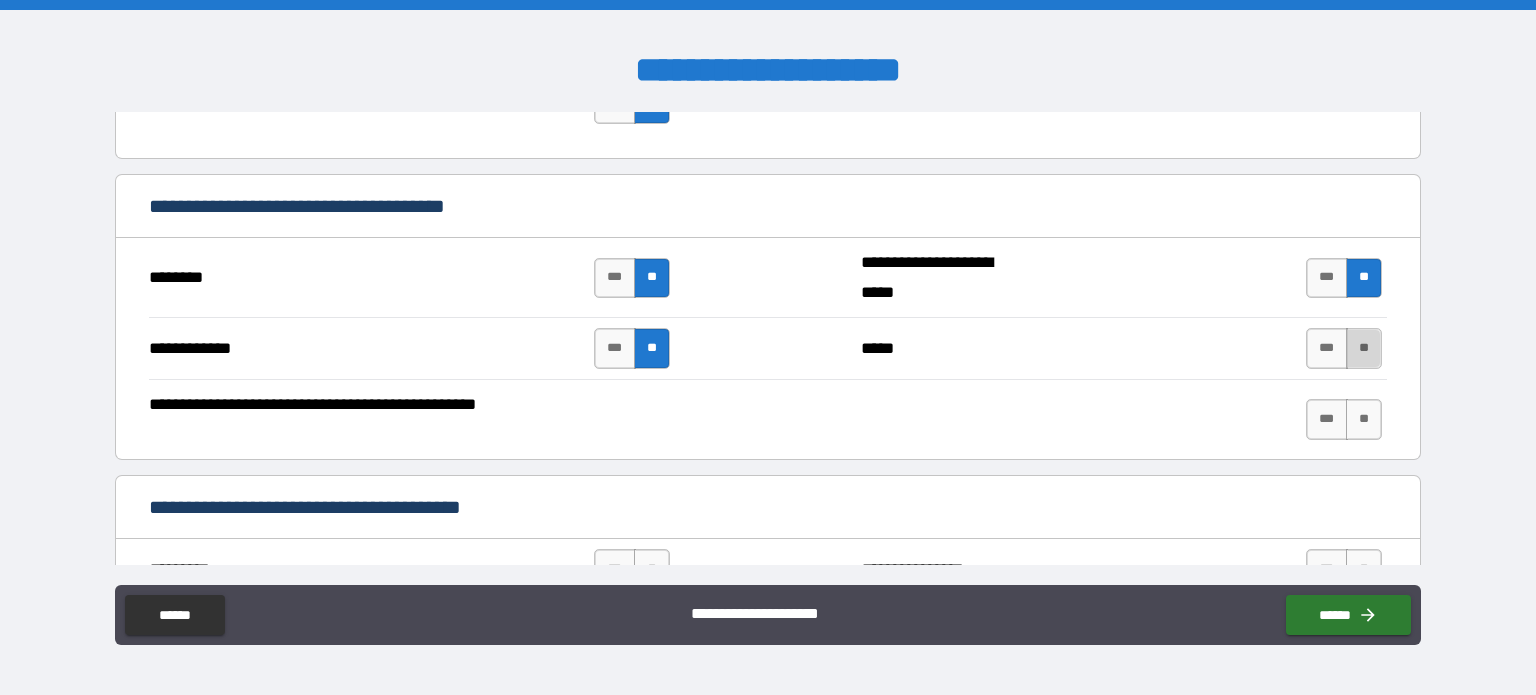 click on "**" at bounding box center (1364, 348) 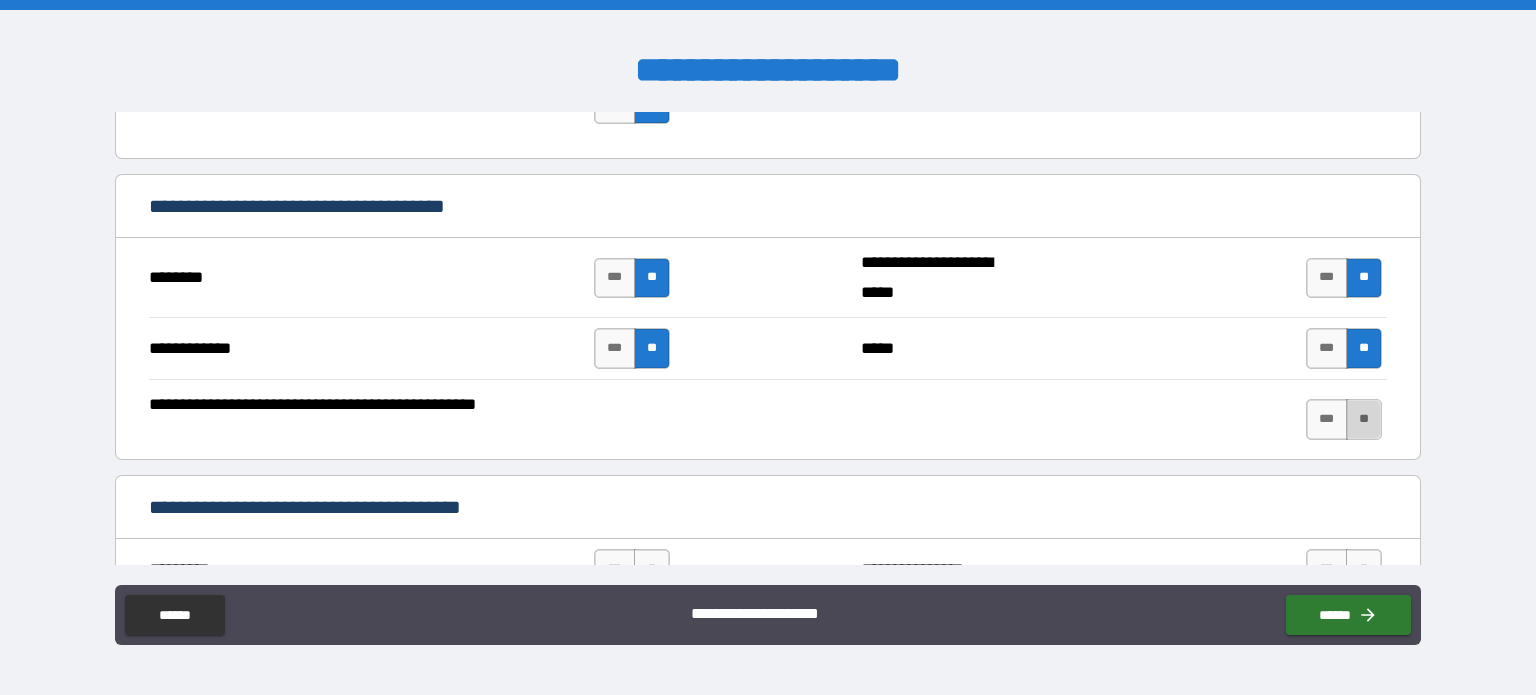 click on "**" at bounding box center [1364, 419] 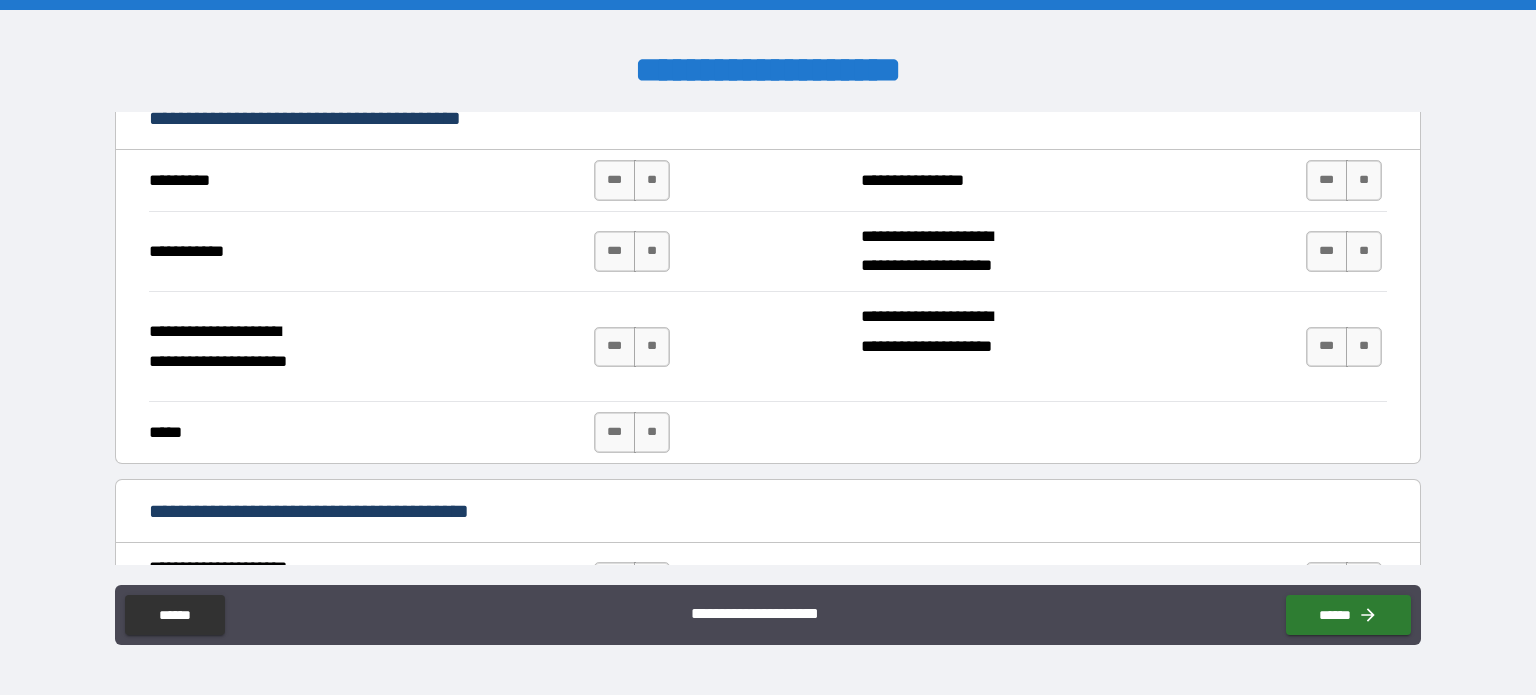 scroll, scrollTop: 2351, scrollLeft: 0, axis: vertical 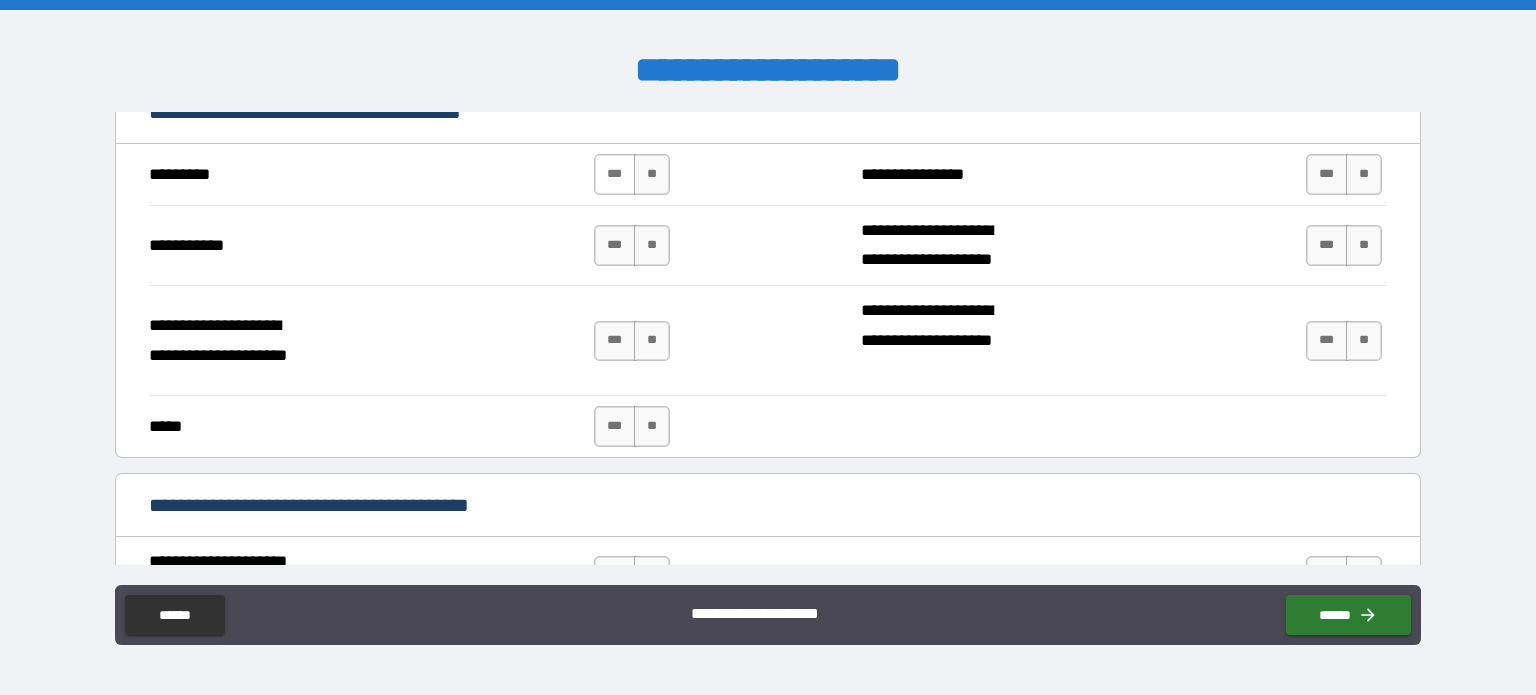 click on "***" at bounding box center (615, 174) 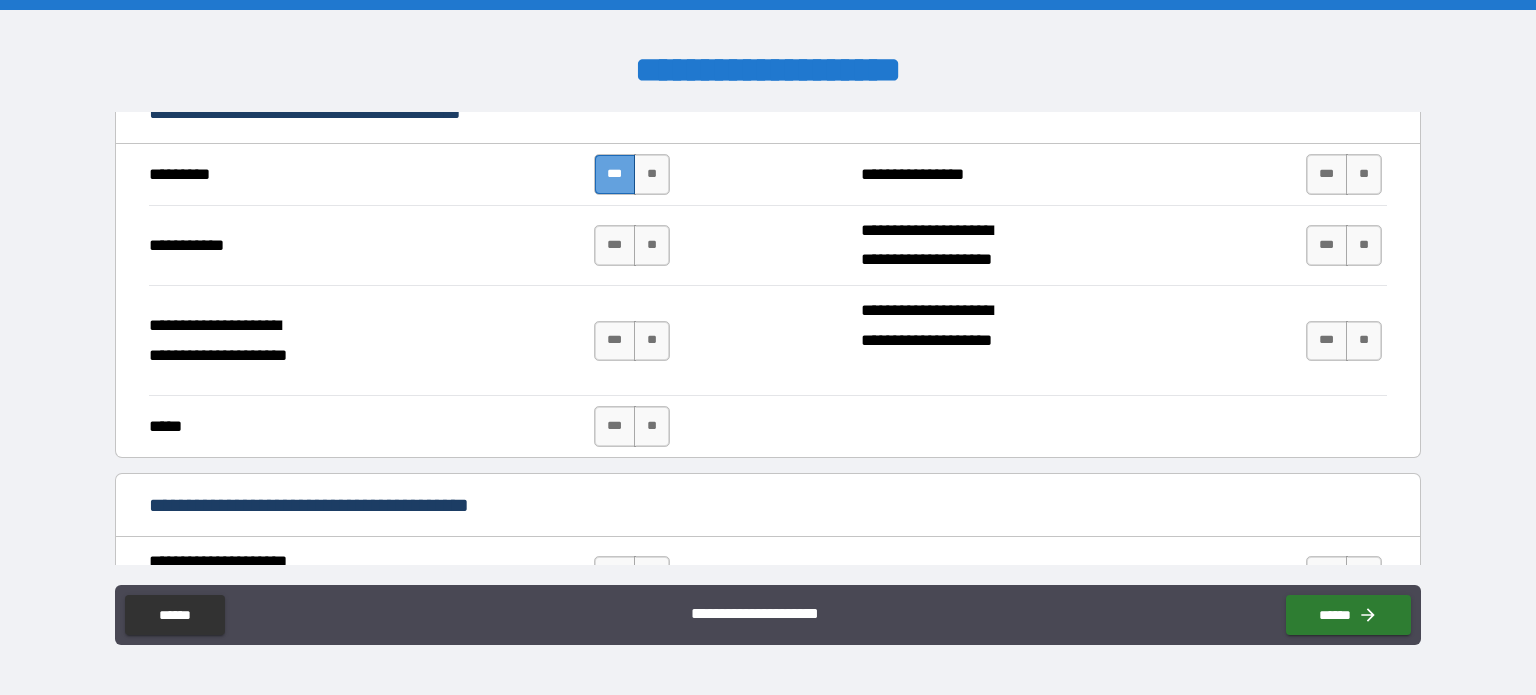 click on "***" at bounding box center [615, 174] 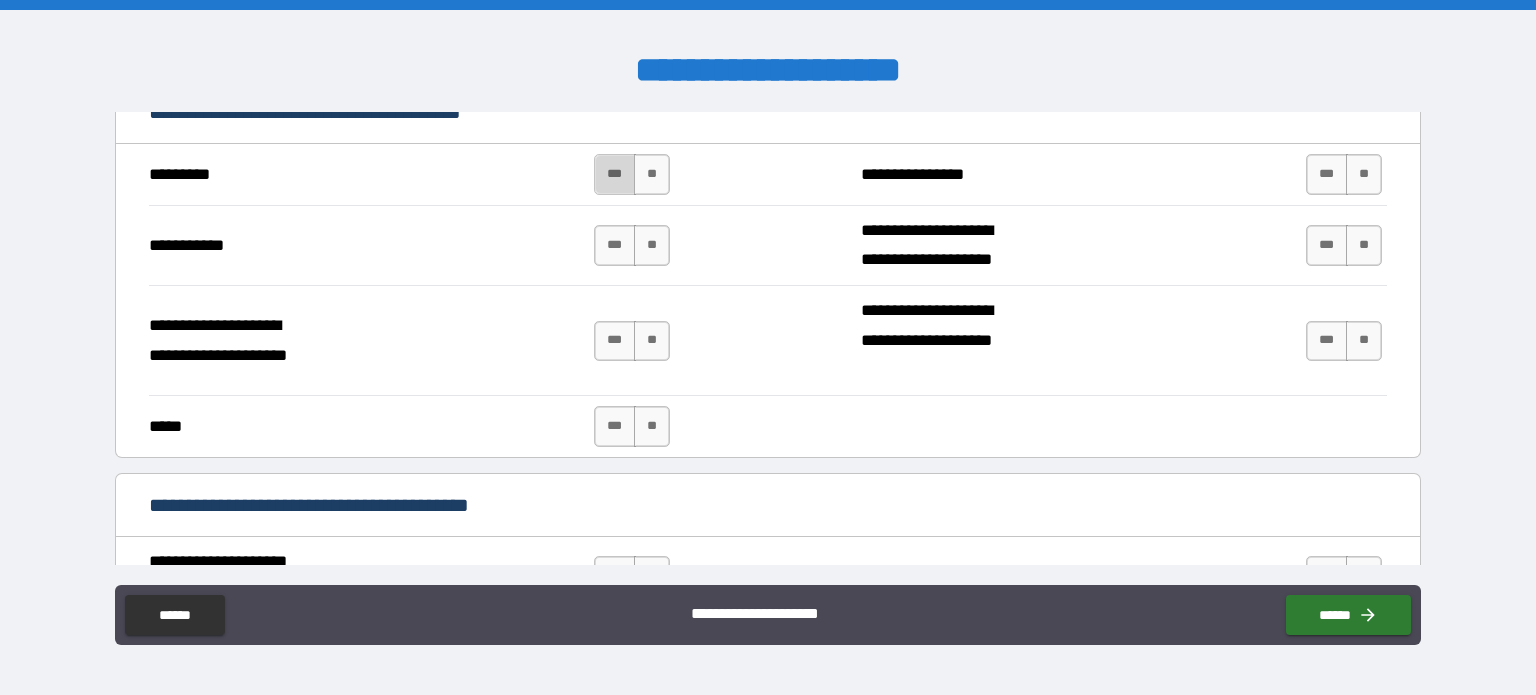 click on "***" at bounding box center (615, 174) 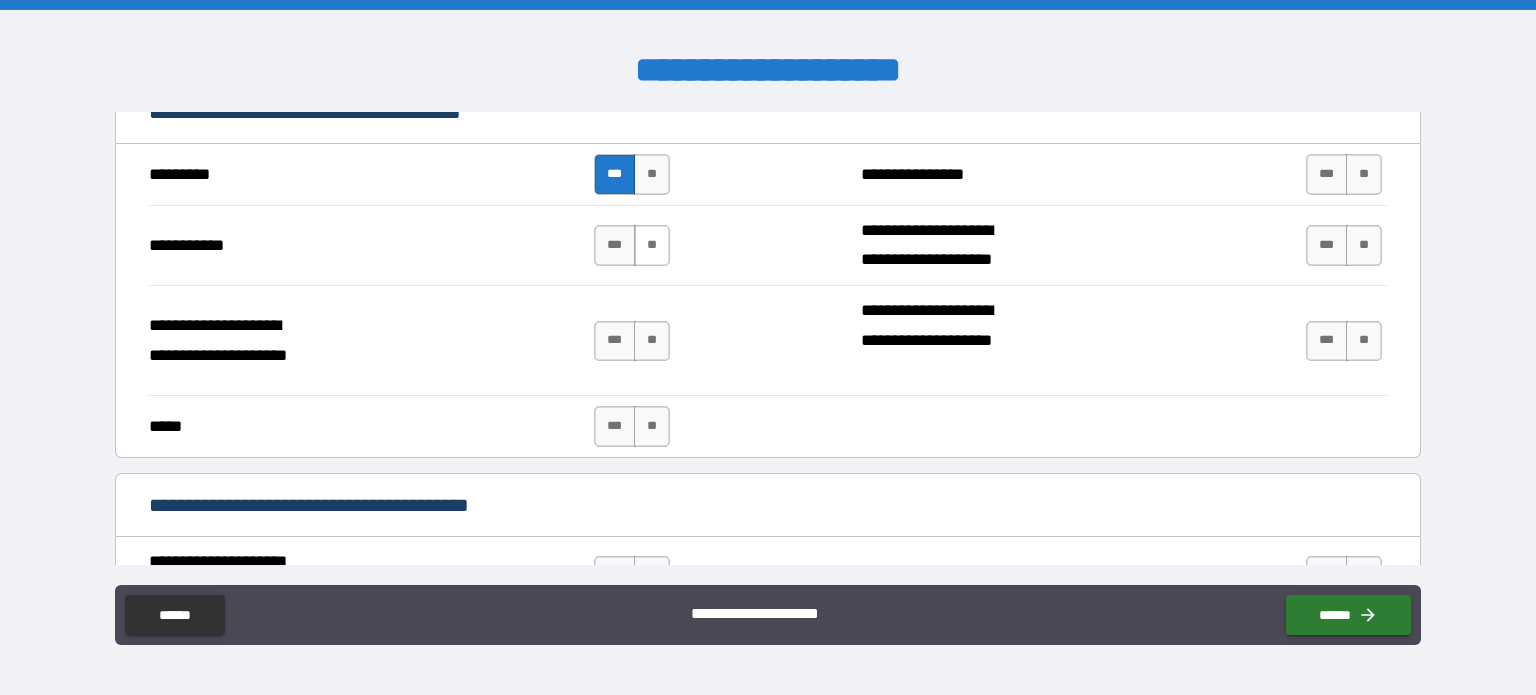 click on "**" at bounding box center (652, 245) 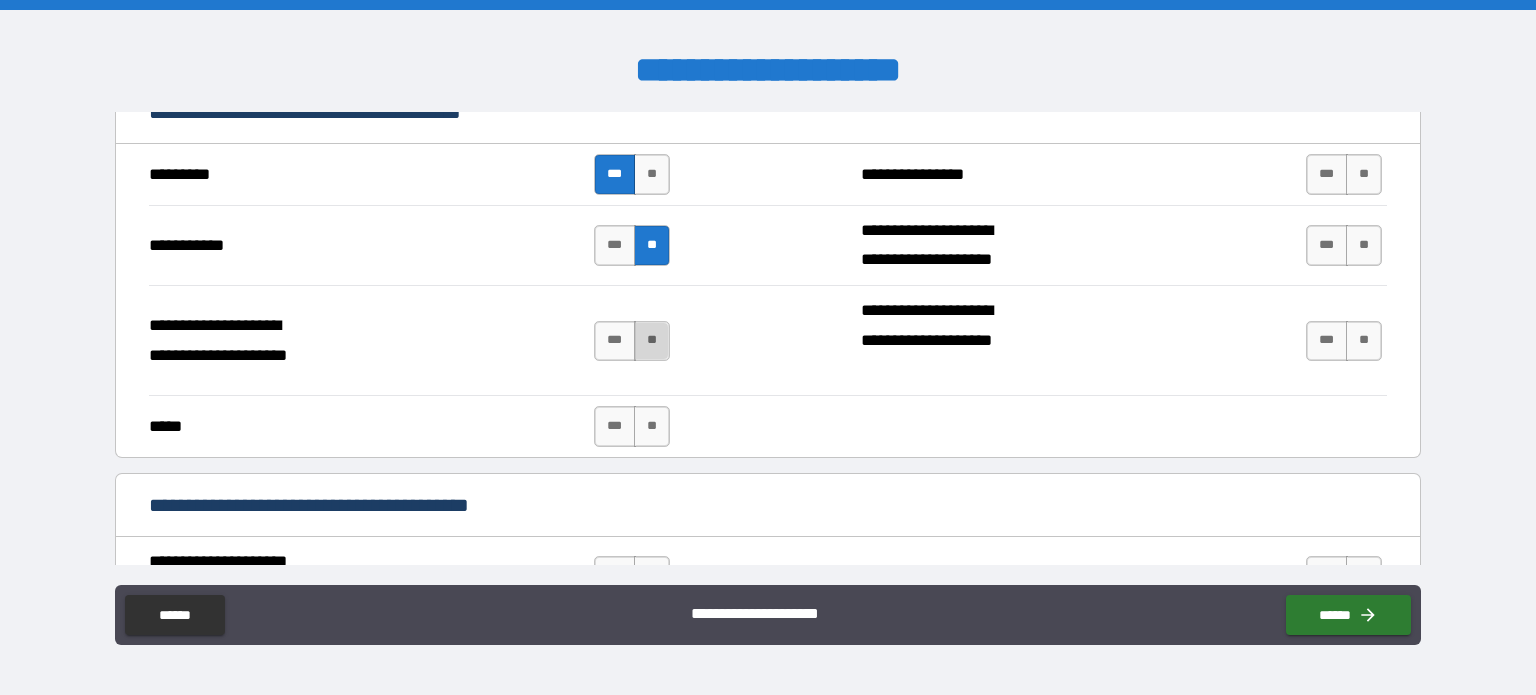 click on "**" at bounding box center (652, 341) 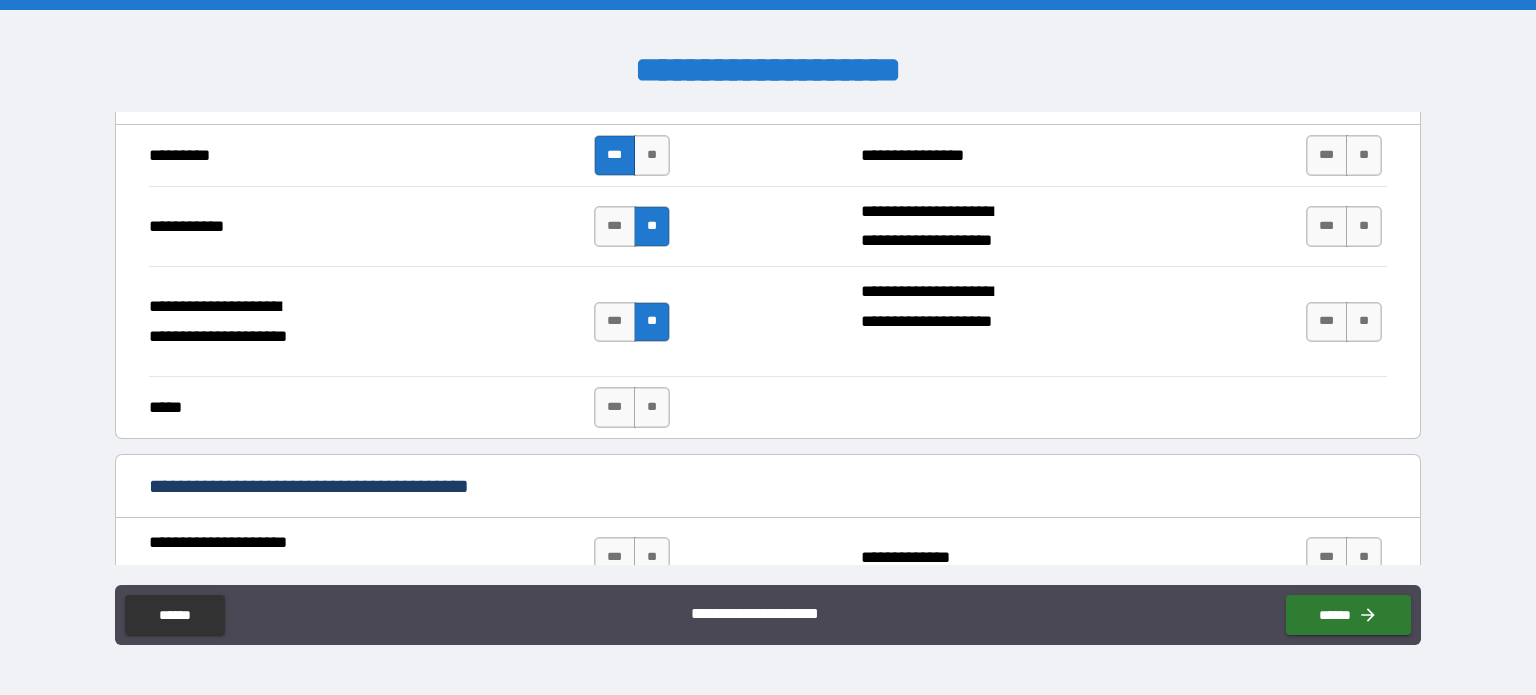scroll, scrollTop: 2375, scrollLeft: 0, axis: vertical 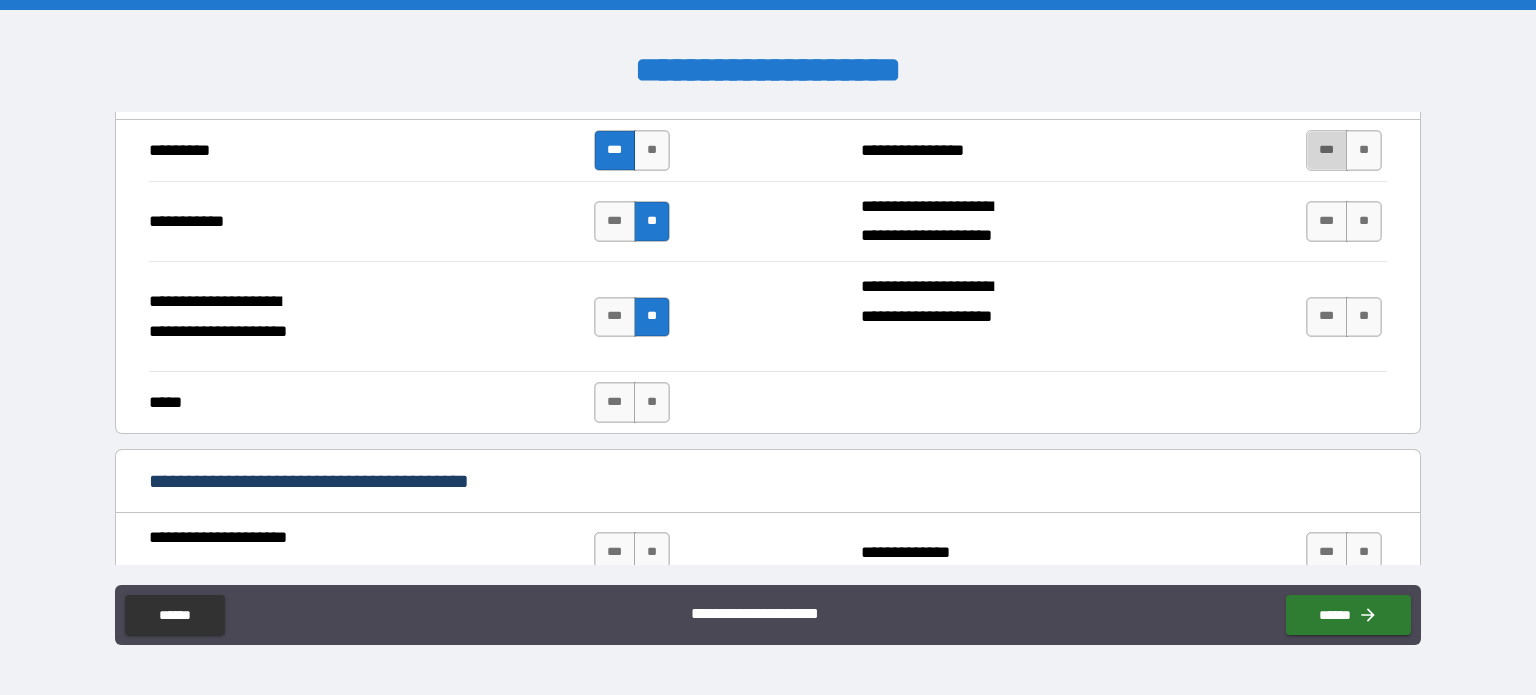 click on "***" at bounding box center (1327, 150) 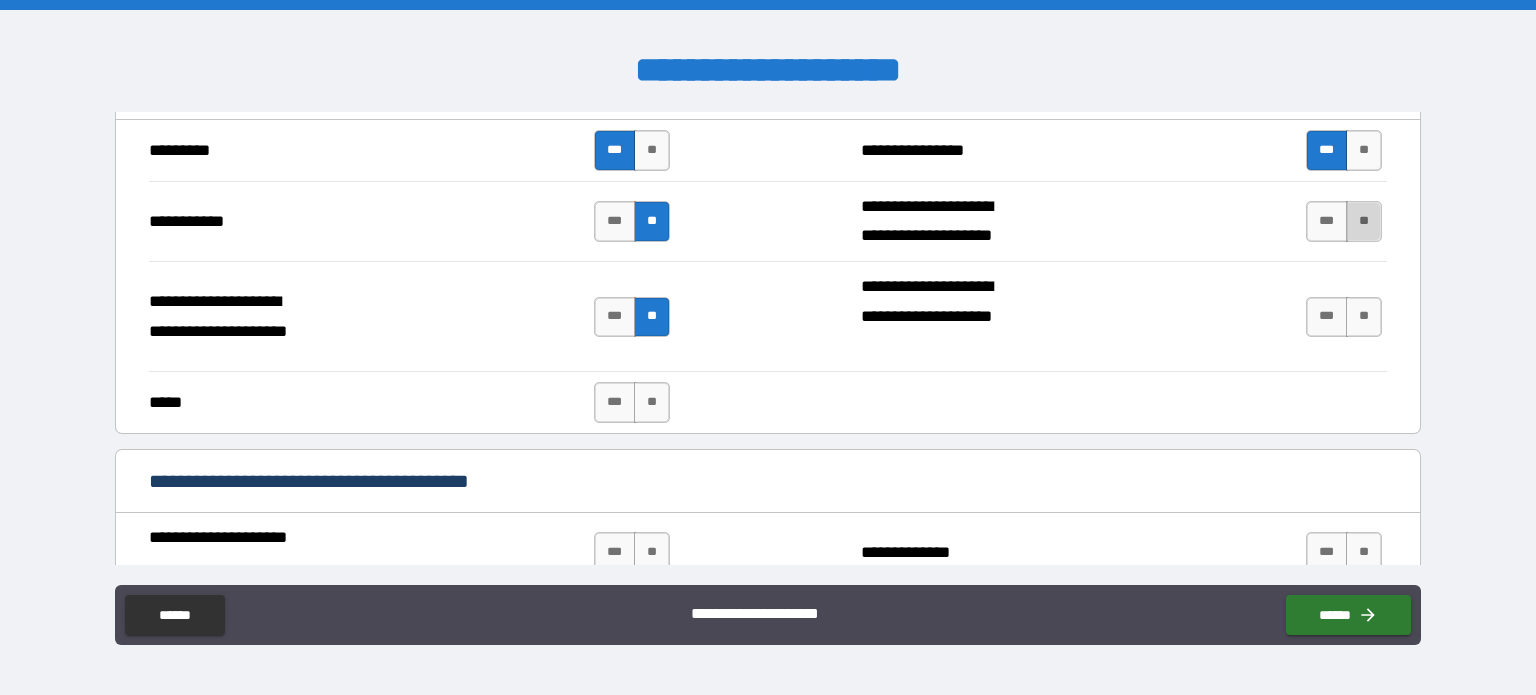 click on "**" at bounding box center [1364, 221] 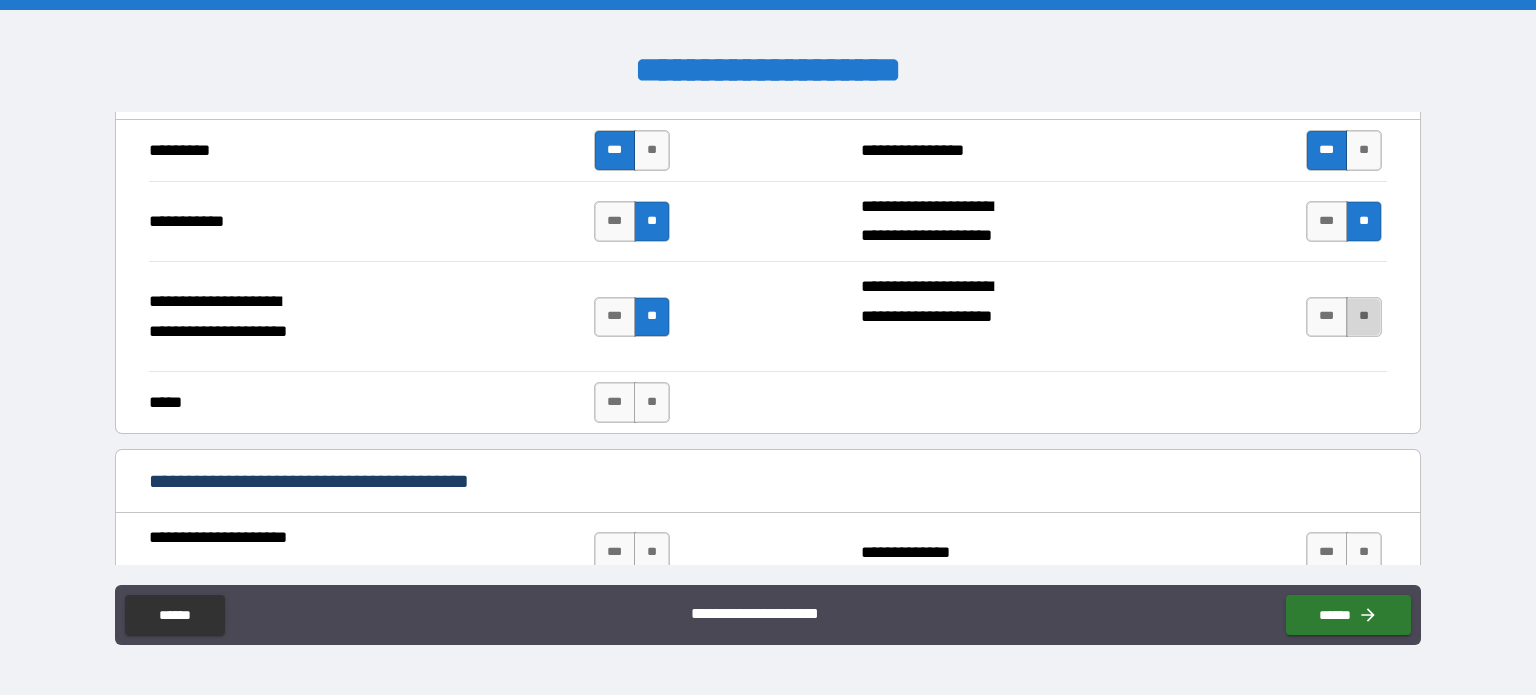 click on "**" at bounding box center [1364, 317] 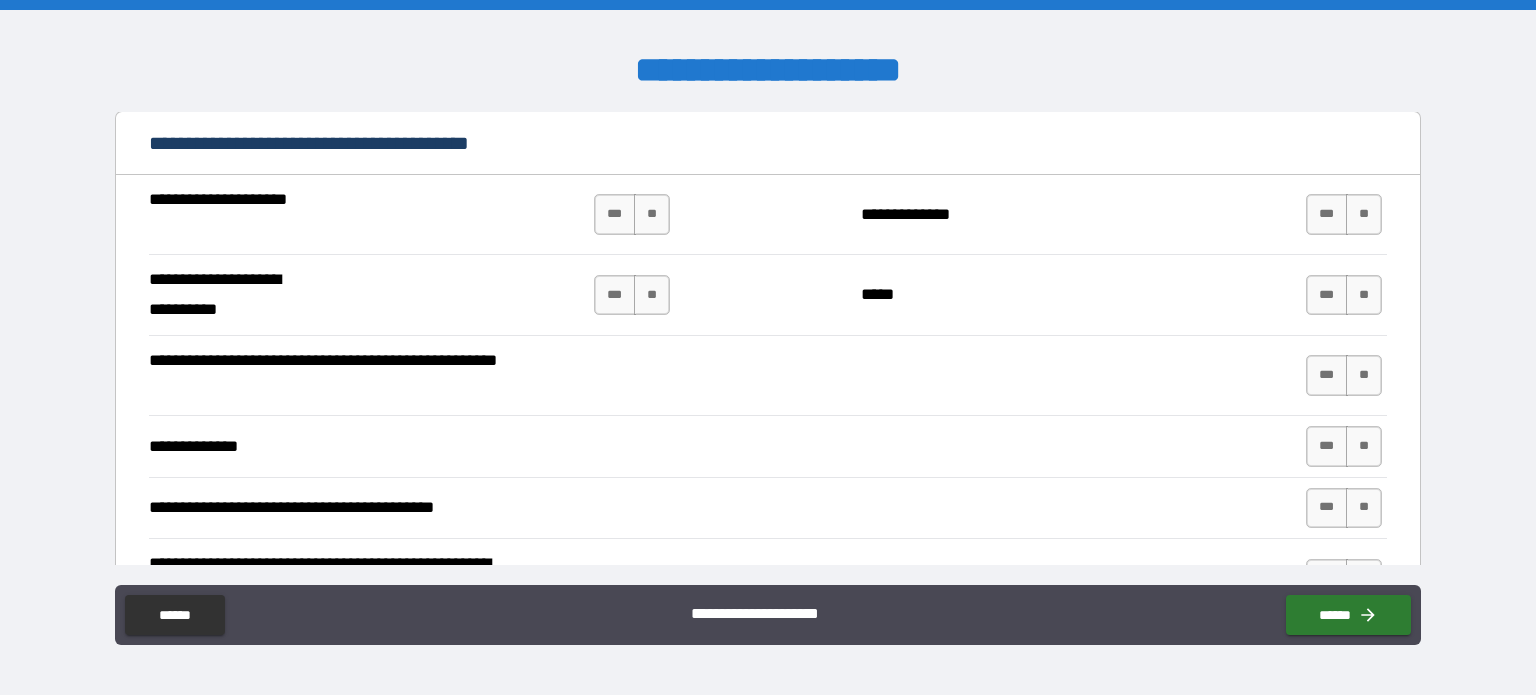 scroll, scrollTop: 2734, scrollLeft: 0, axis: vertical 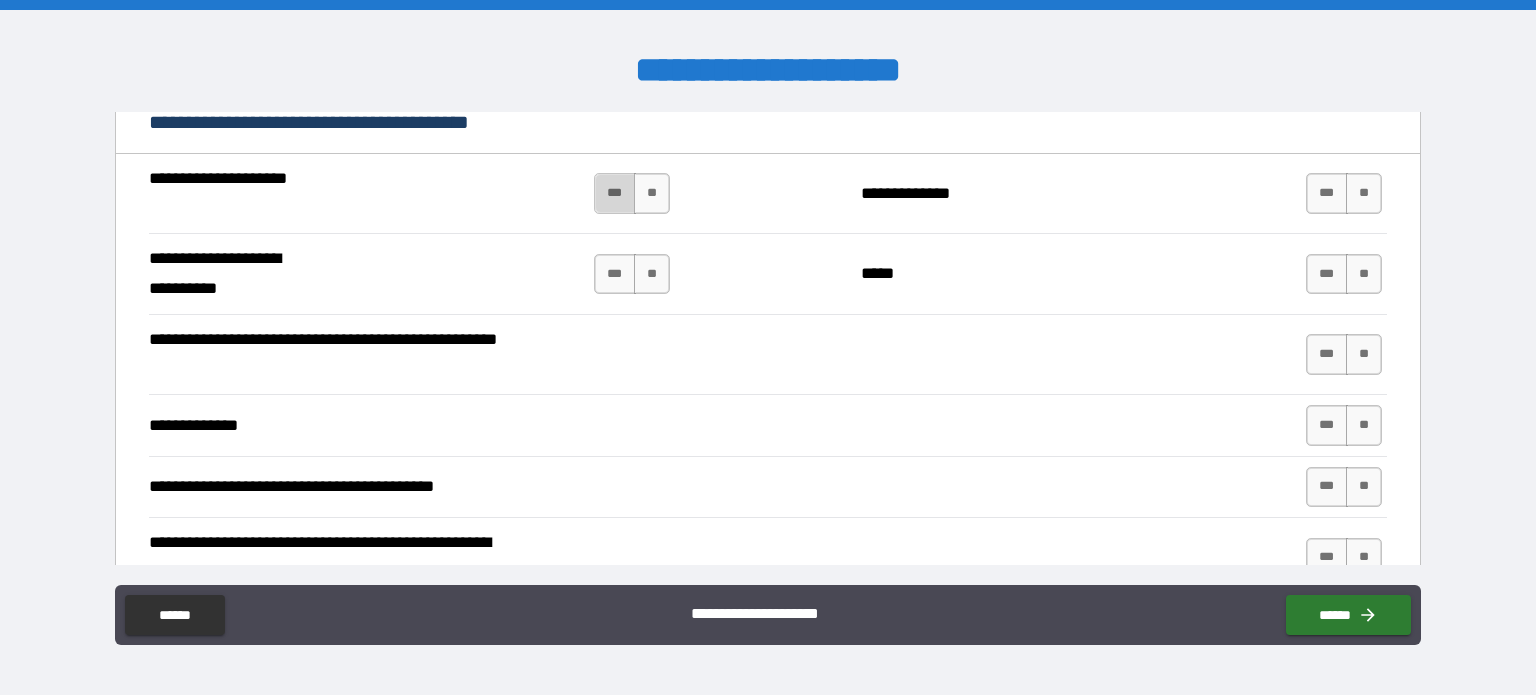 click on "***" at bounding box center [615, 193] 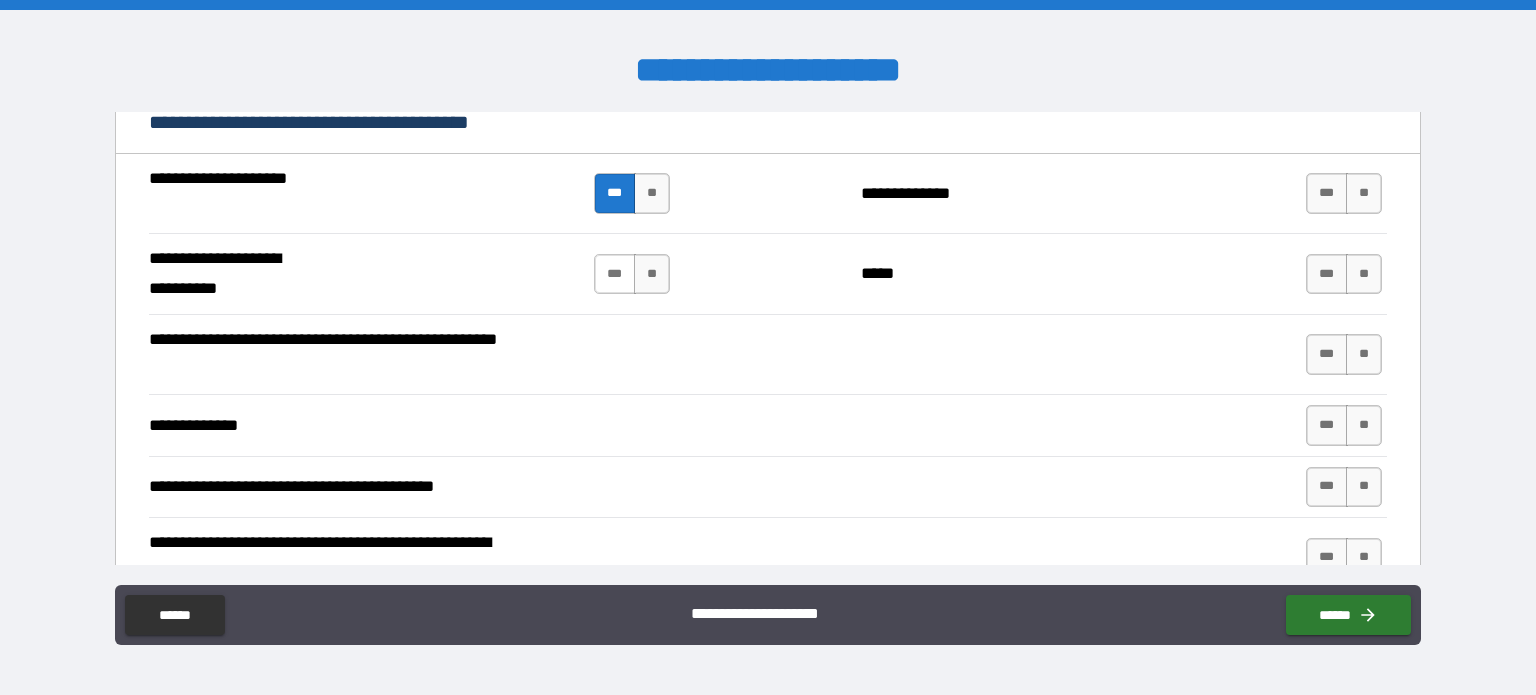 click on "***" at bounding box center (615, 274) 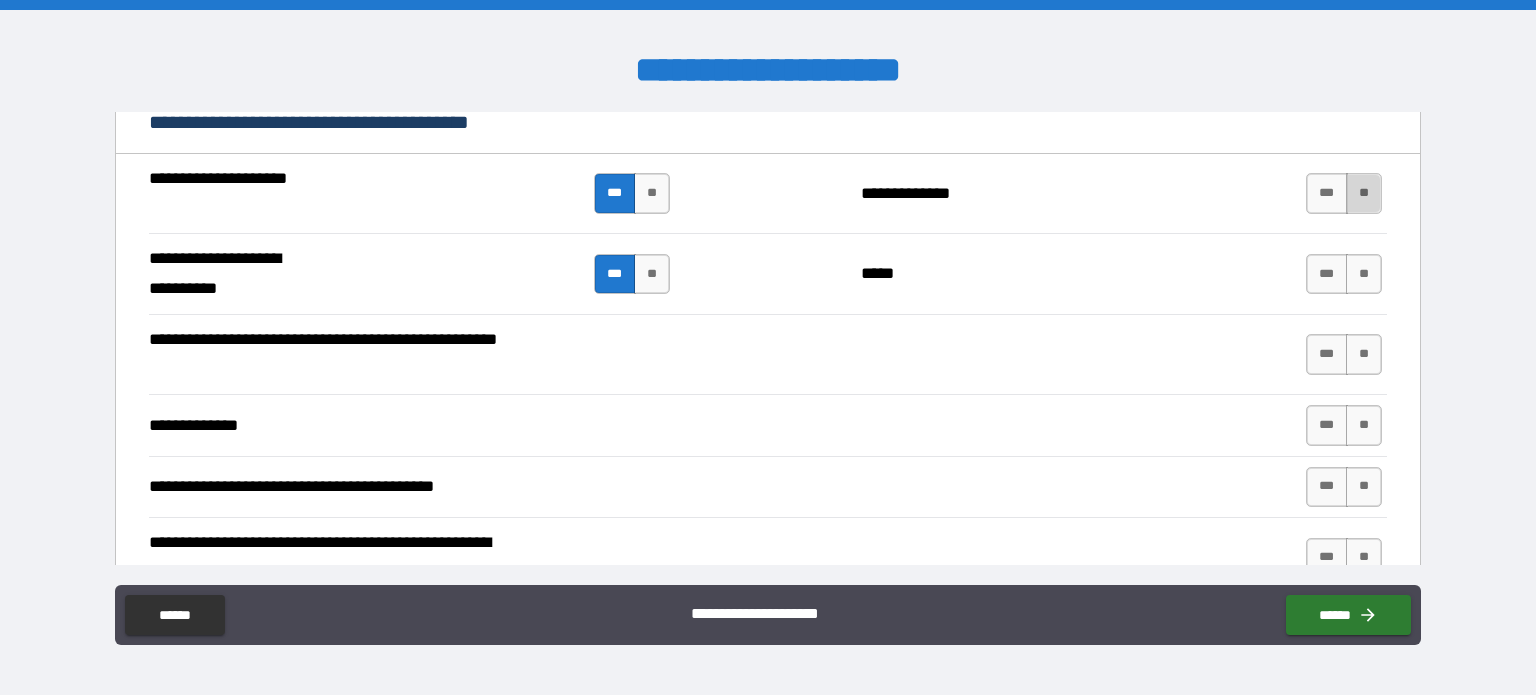 click on "**" at bounding box center (1364, 193) 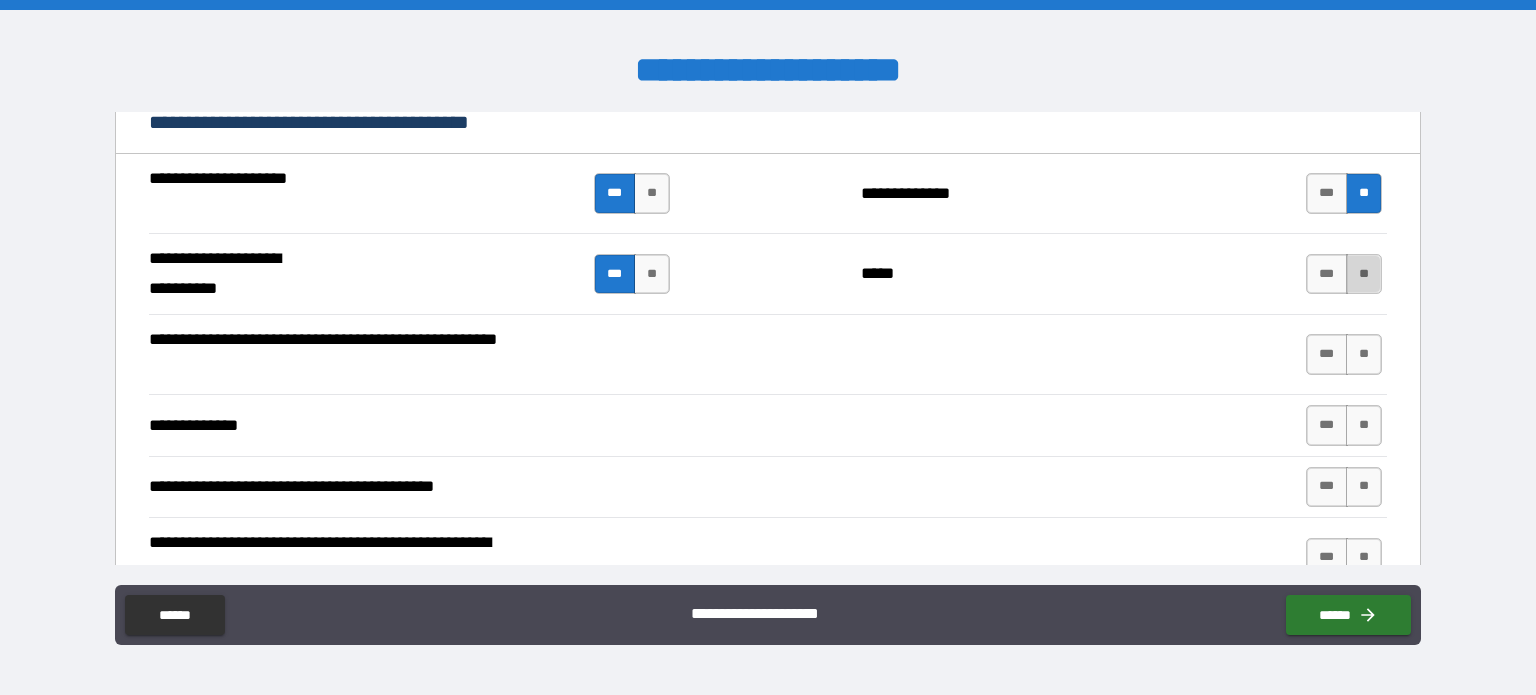 click on "**" at bounding box center (1364, 274) 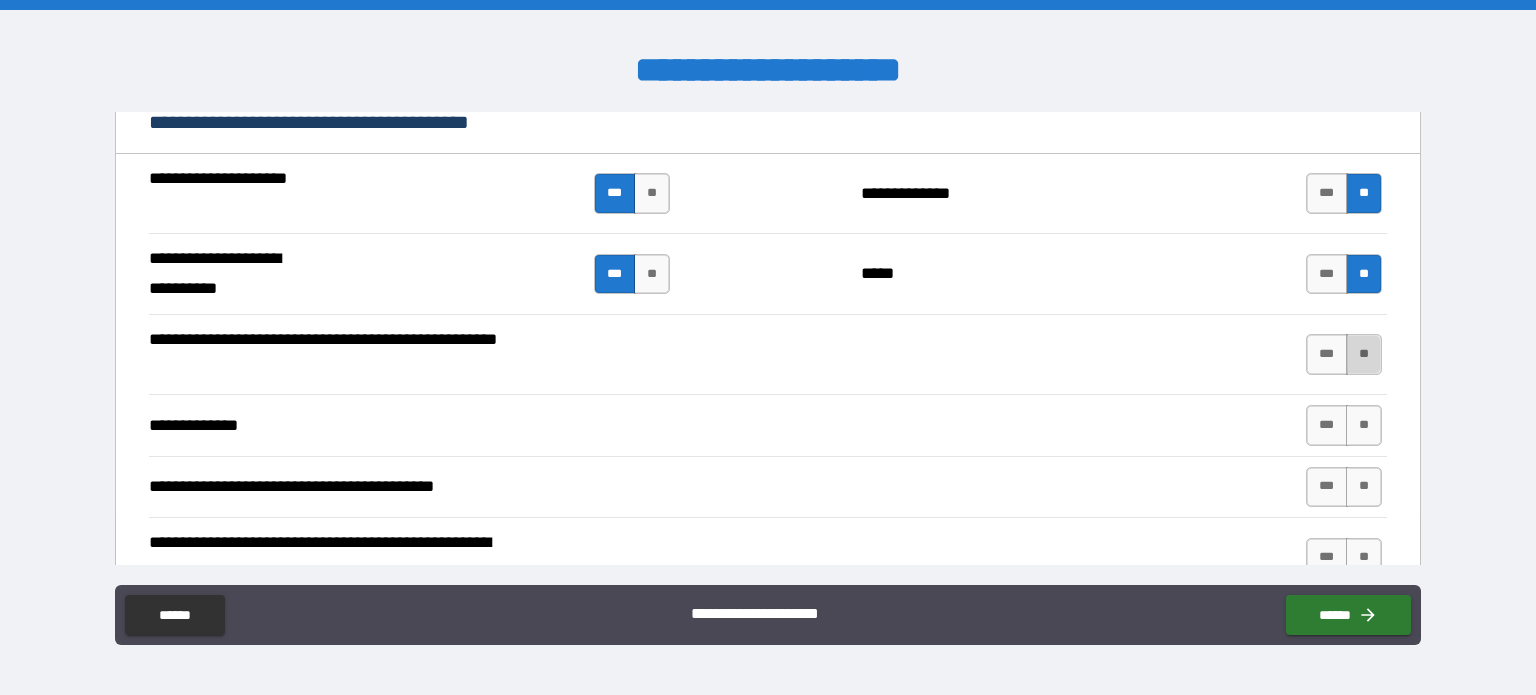 click on "**" at bounding box center (1364, 354) 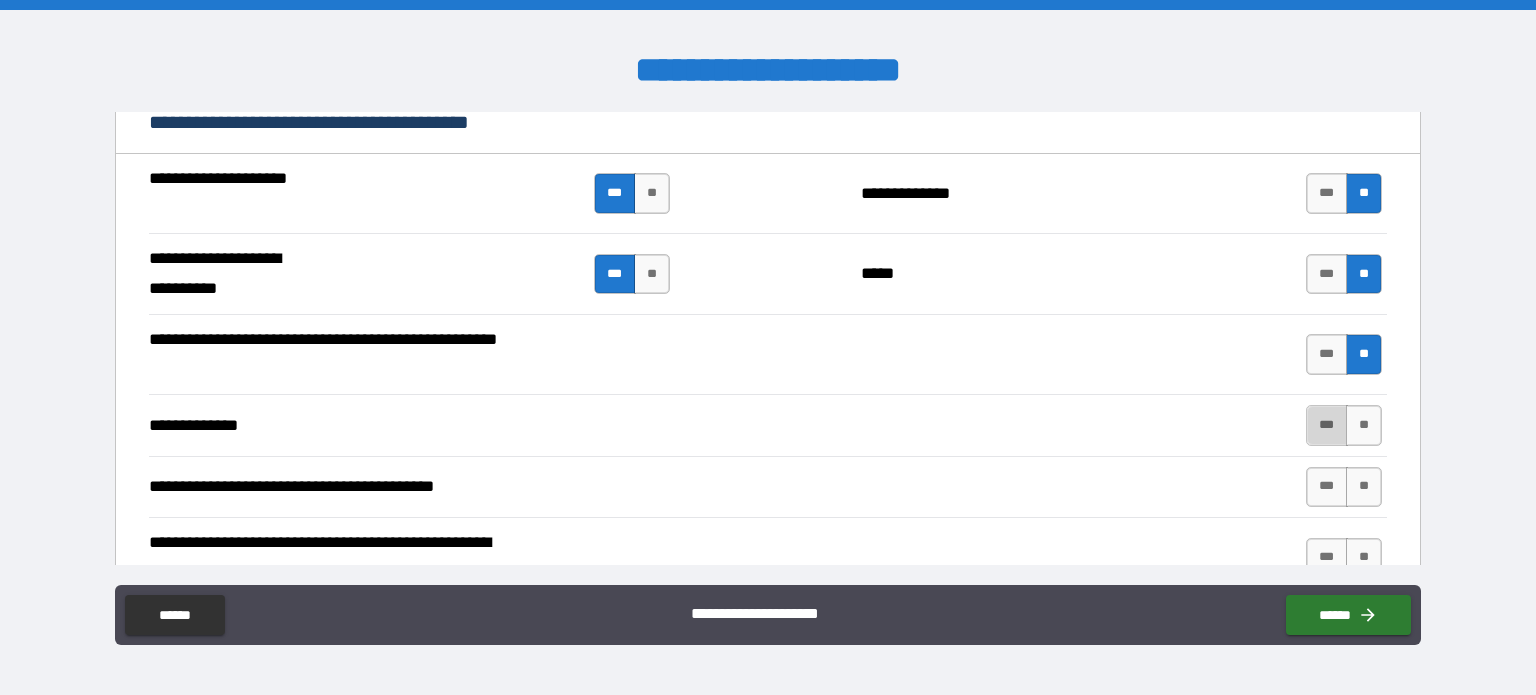 click on "***" at bounding box center (1327, 425) 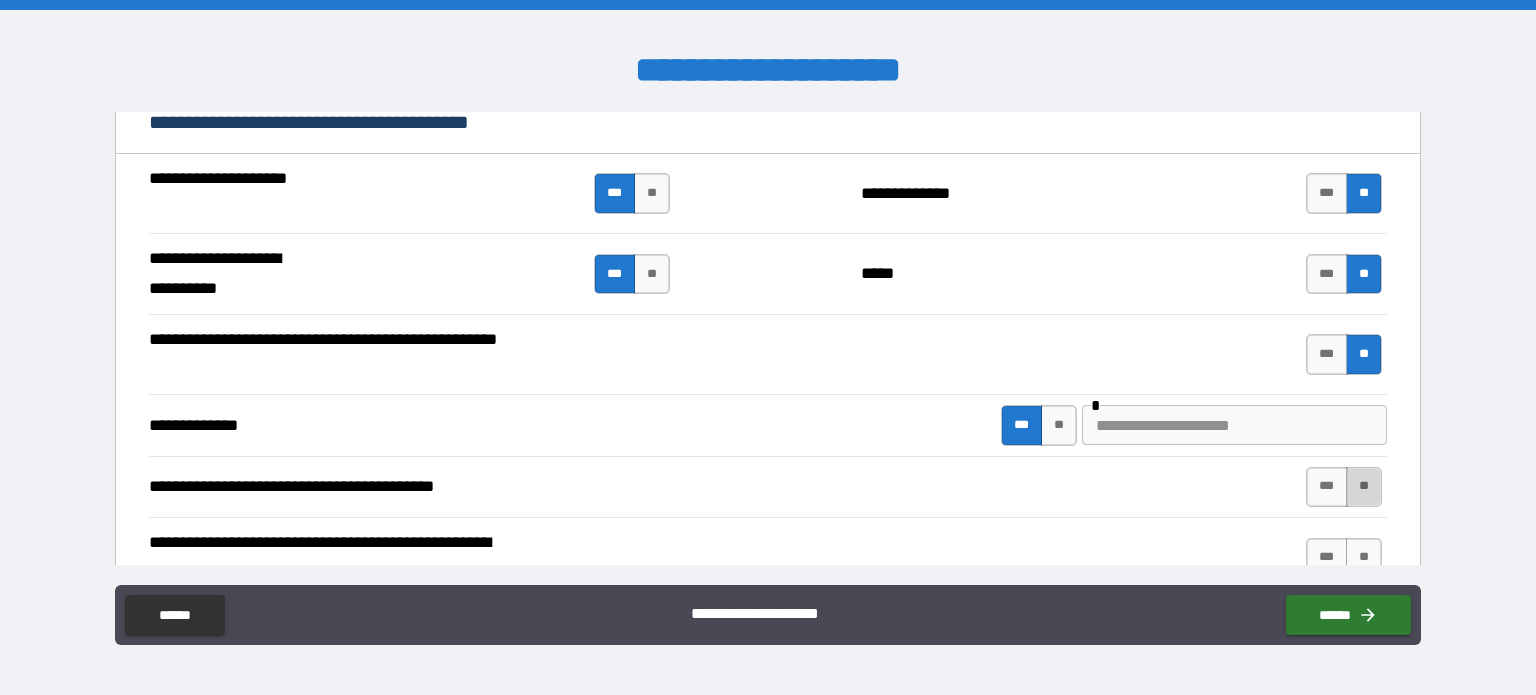 click on "**" at bounding box center [1364, 487] 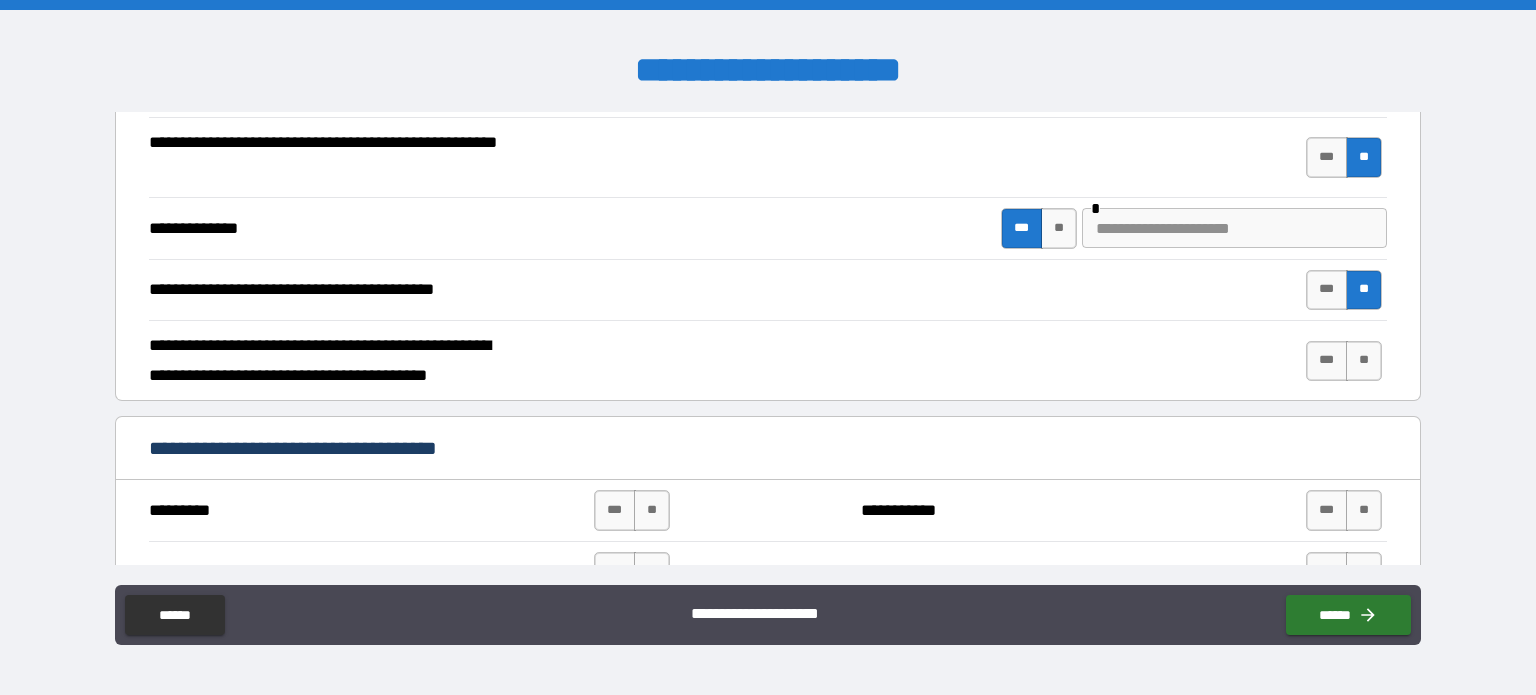 scroll, scrollTop: 2945, scrollLeft: 0, axis: vertical 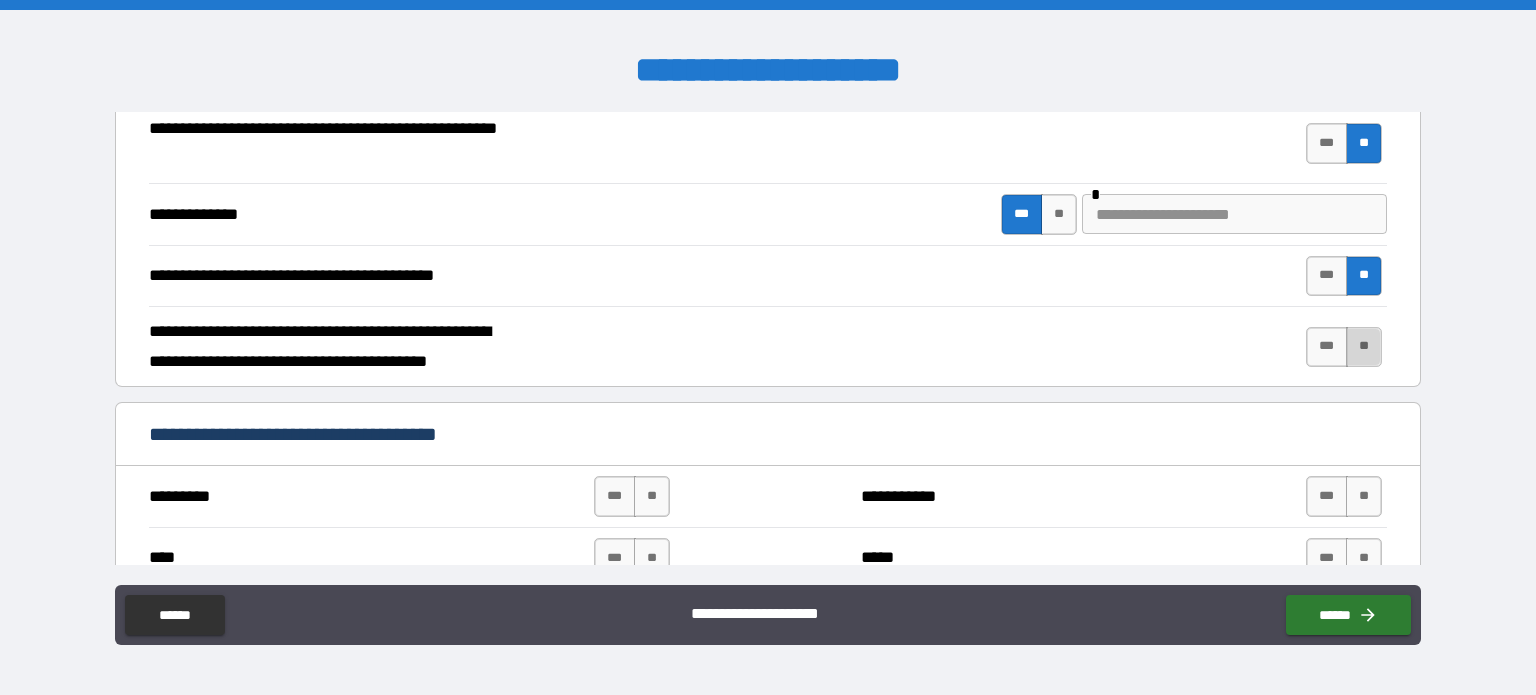 click on "**" at bounding box center [1364, 347] 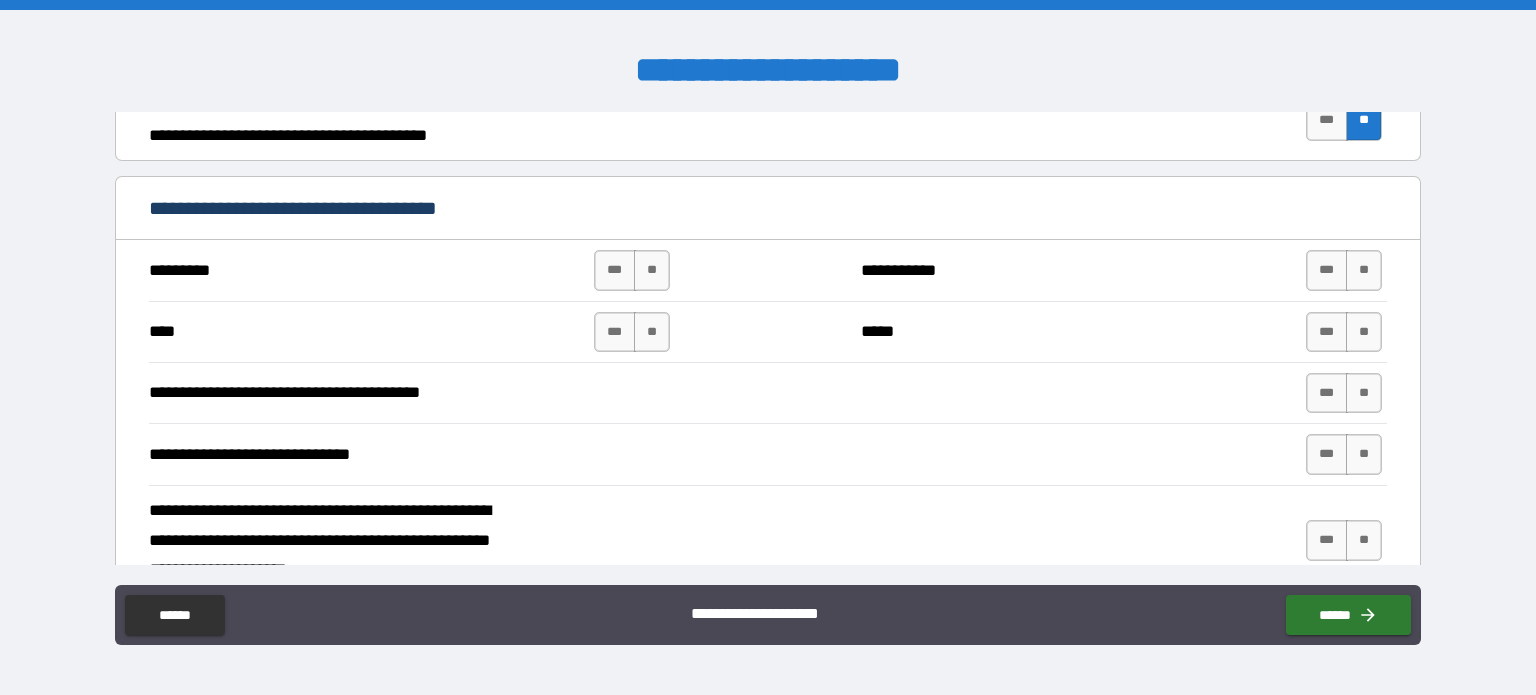 scroll, scrollTop: 3143, scrollLeft: 0, axis: vertical 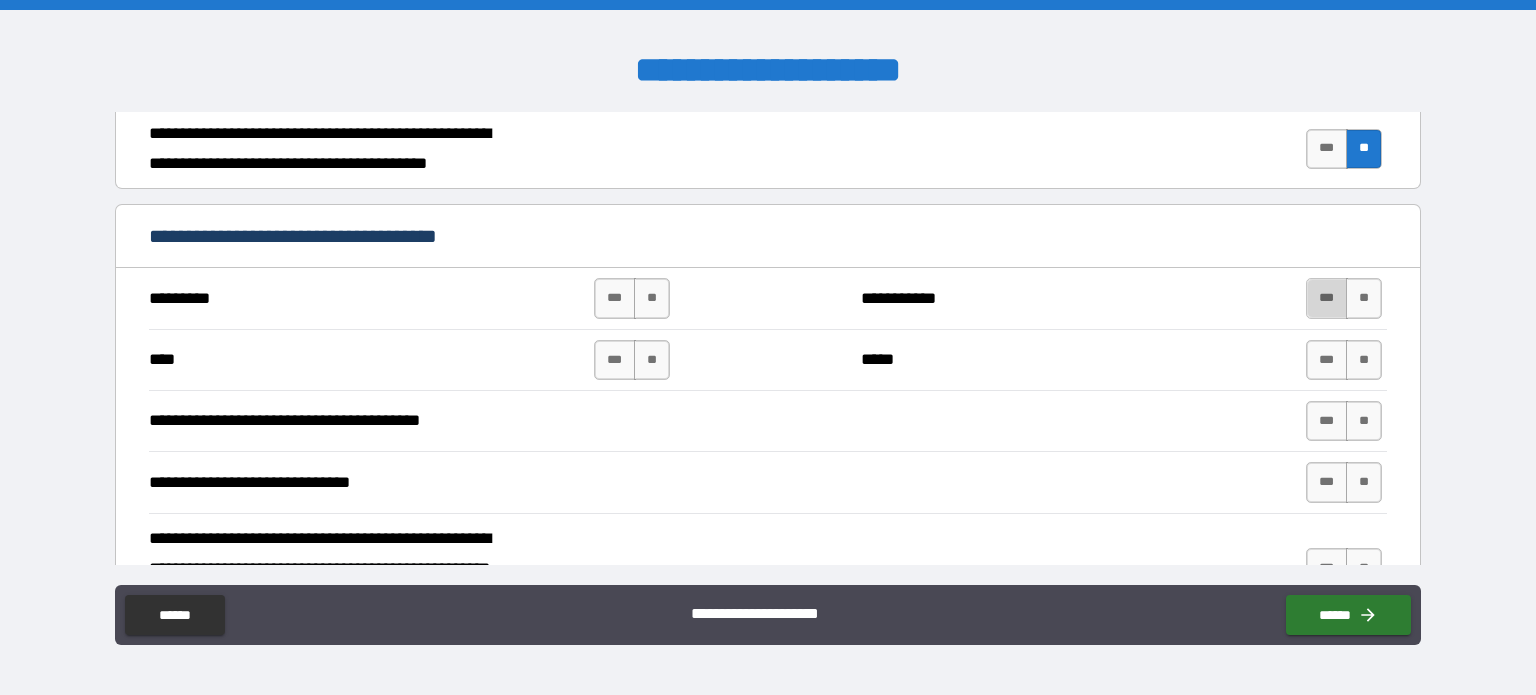 click on "***" at bounding box center (1327, 298) 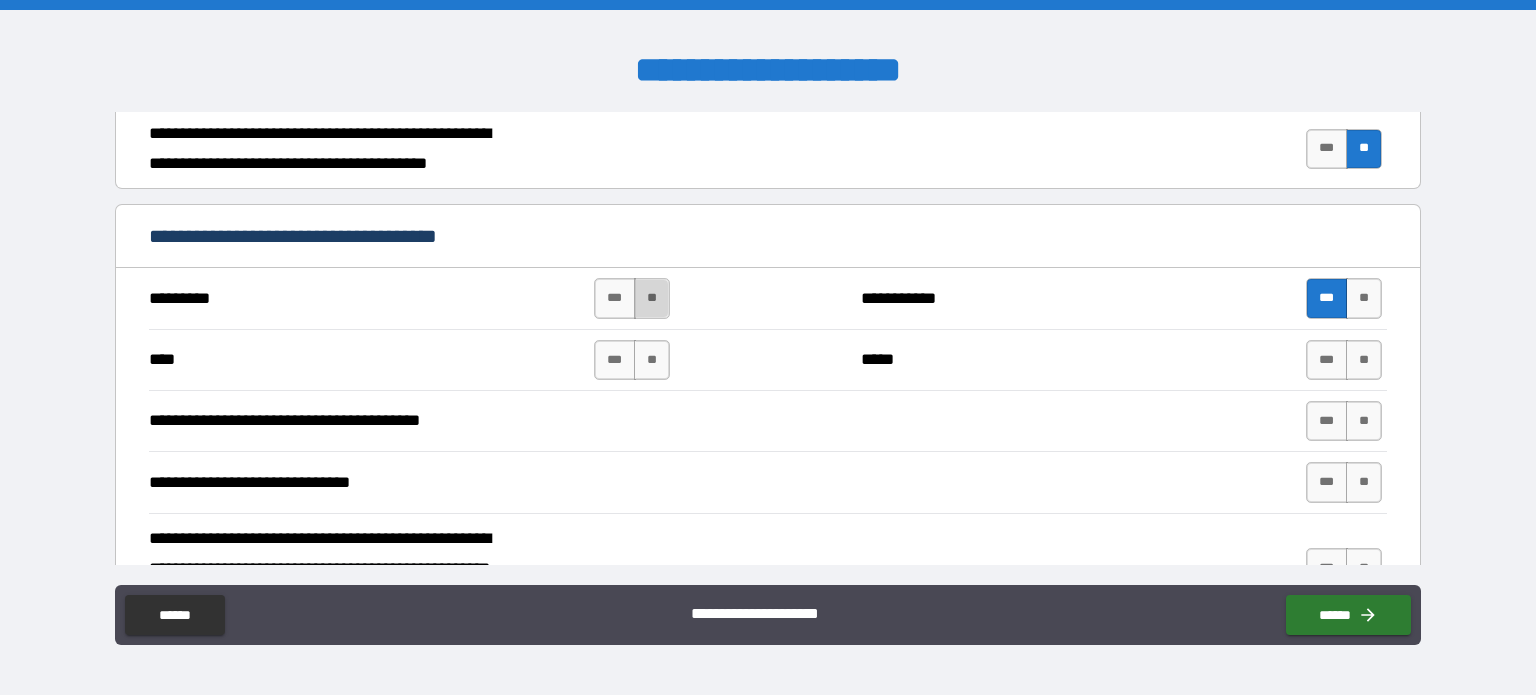 click on "**" at bounding box center (652, 298) 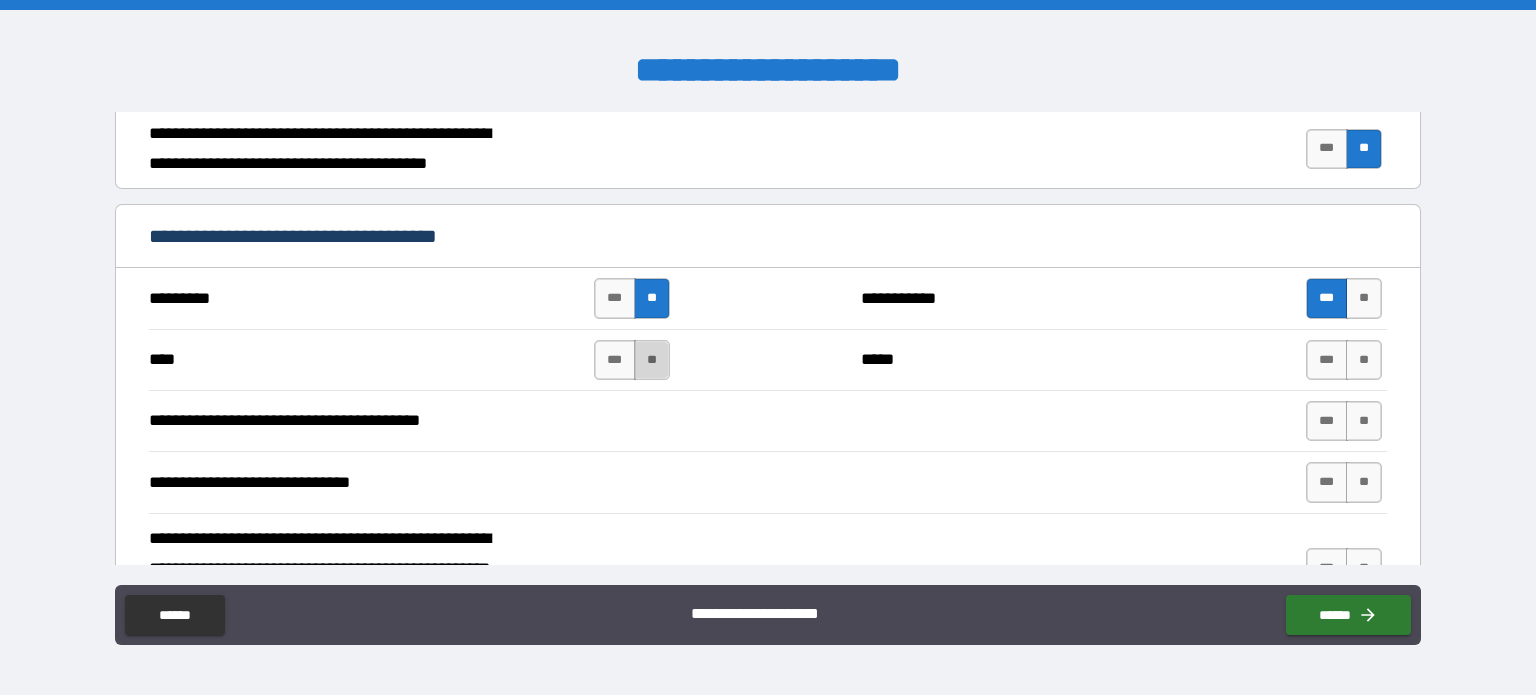 click on "**" at bounding box center (652, 360) 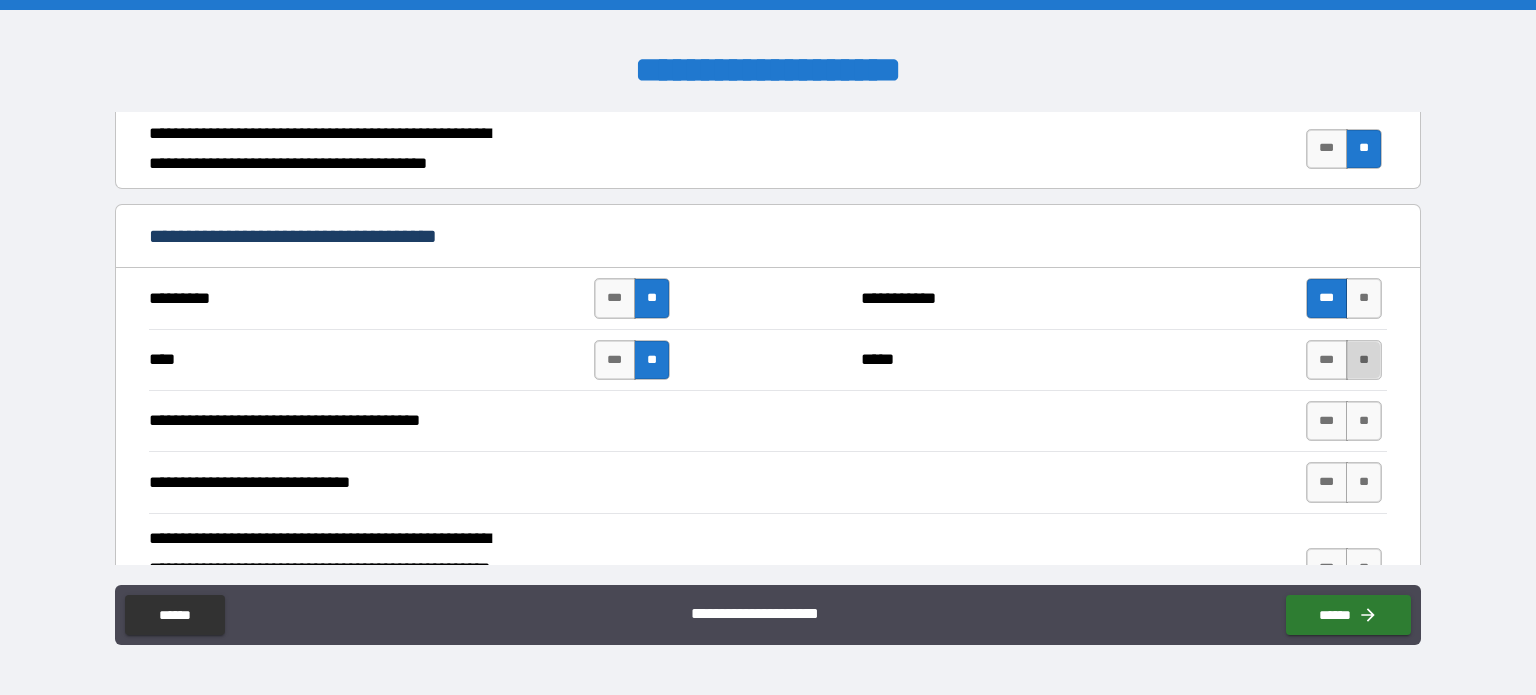 click on "**" at bounding box center (1364, 360) 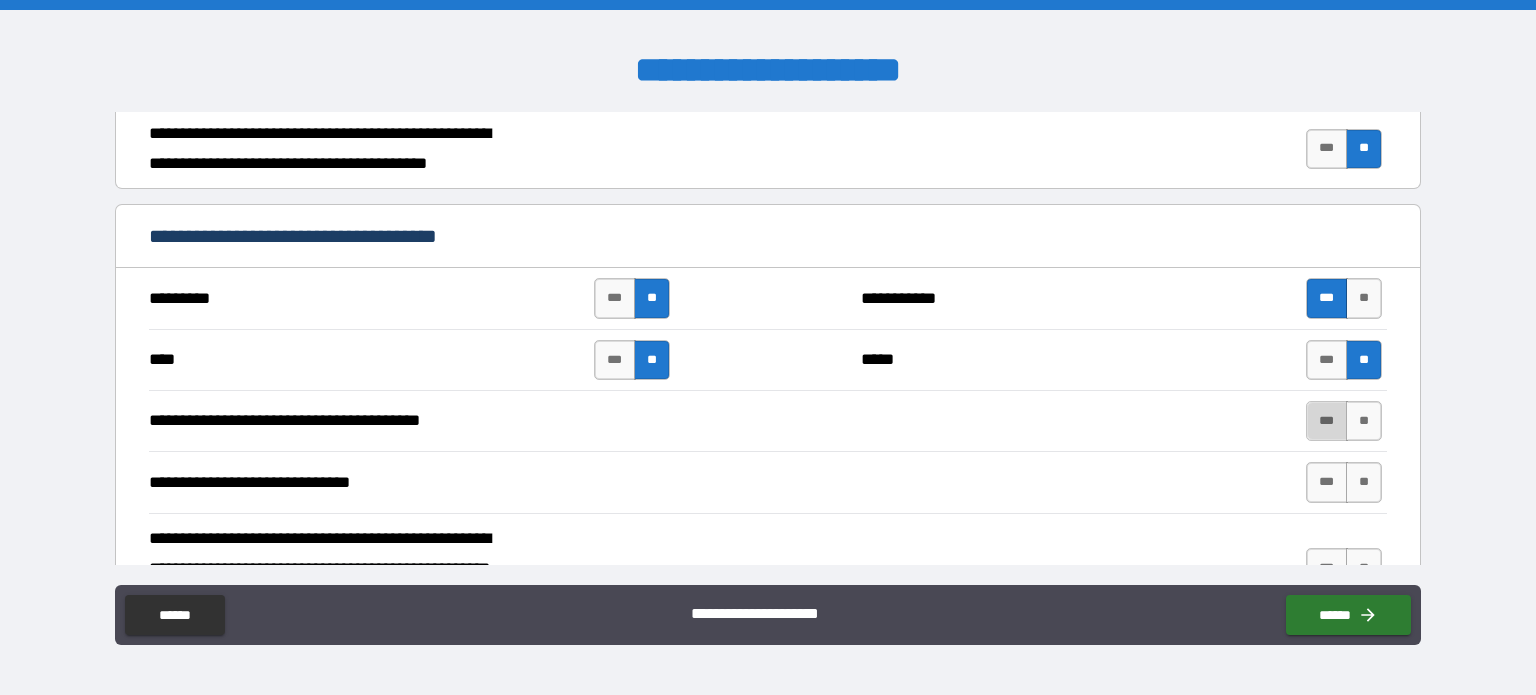 click on "***" at bounding box center (1327, 421) 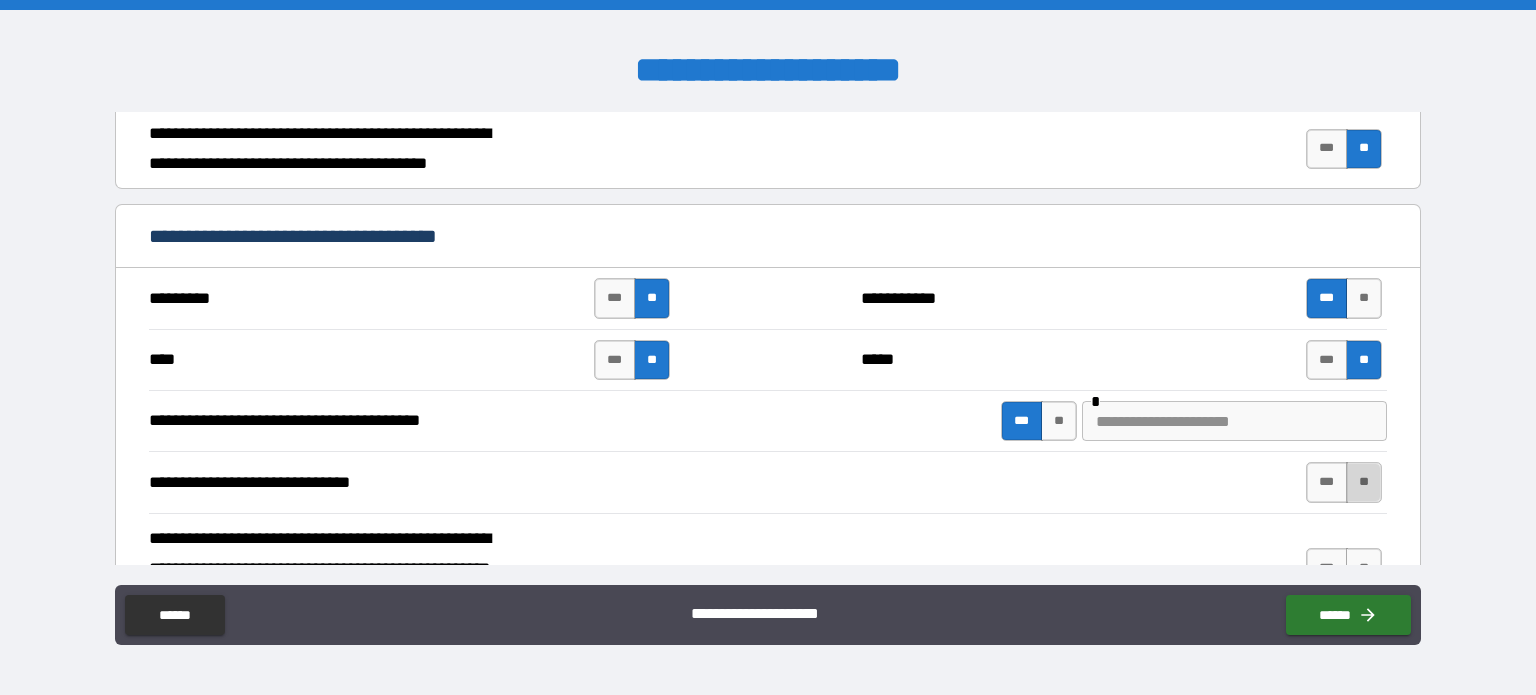 click on "**" at bounding box center (1364, 482) 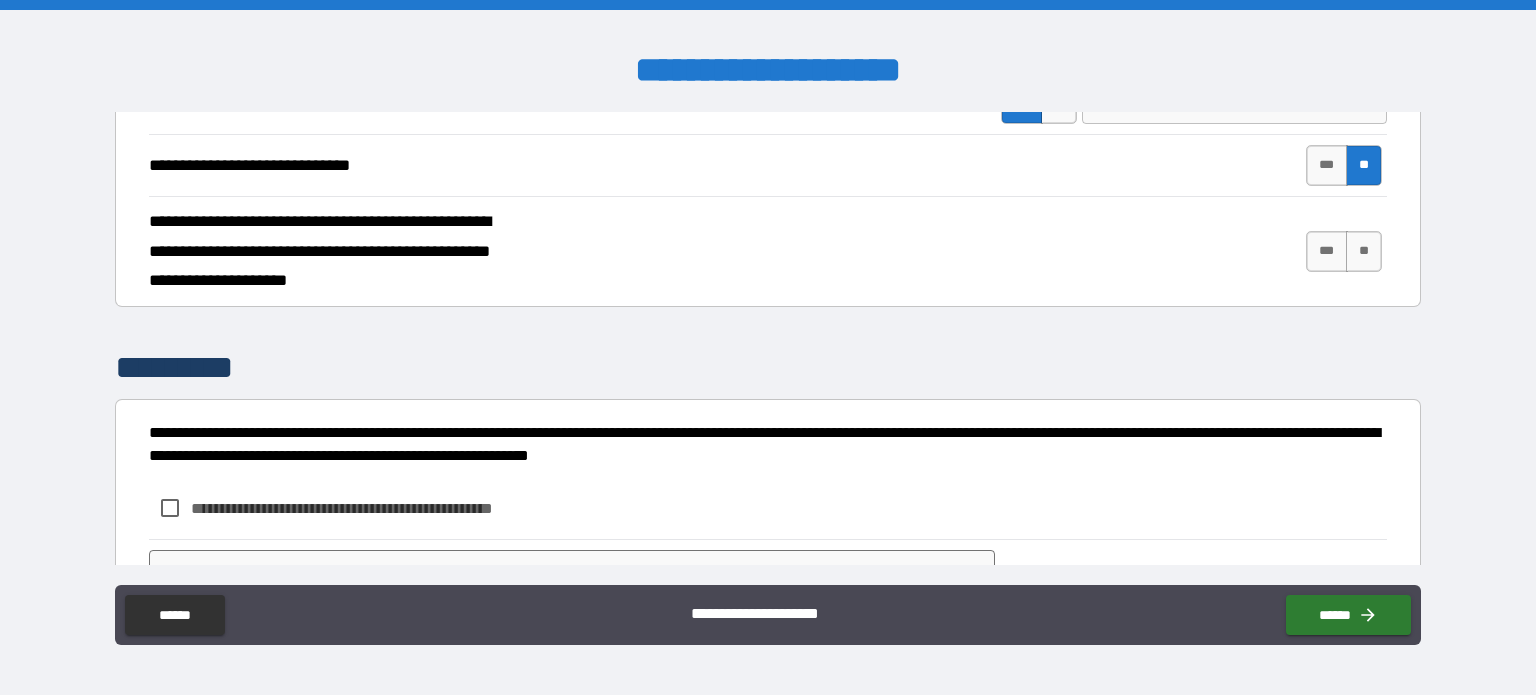 scroll, scrollTop: 3482, scrollLeft: 0, axis: vertical 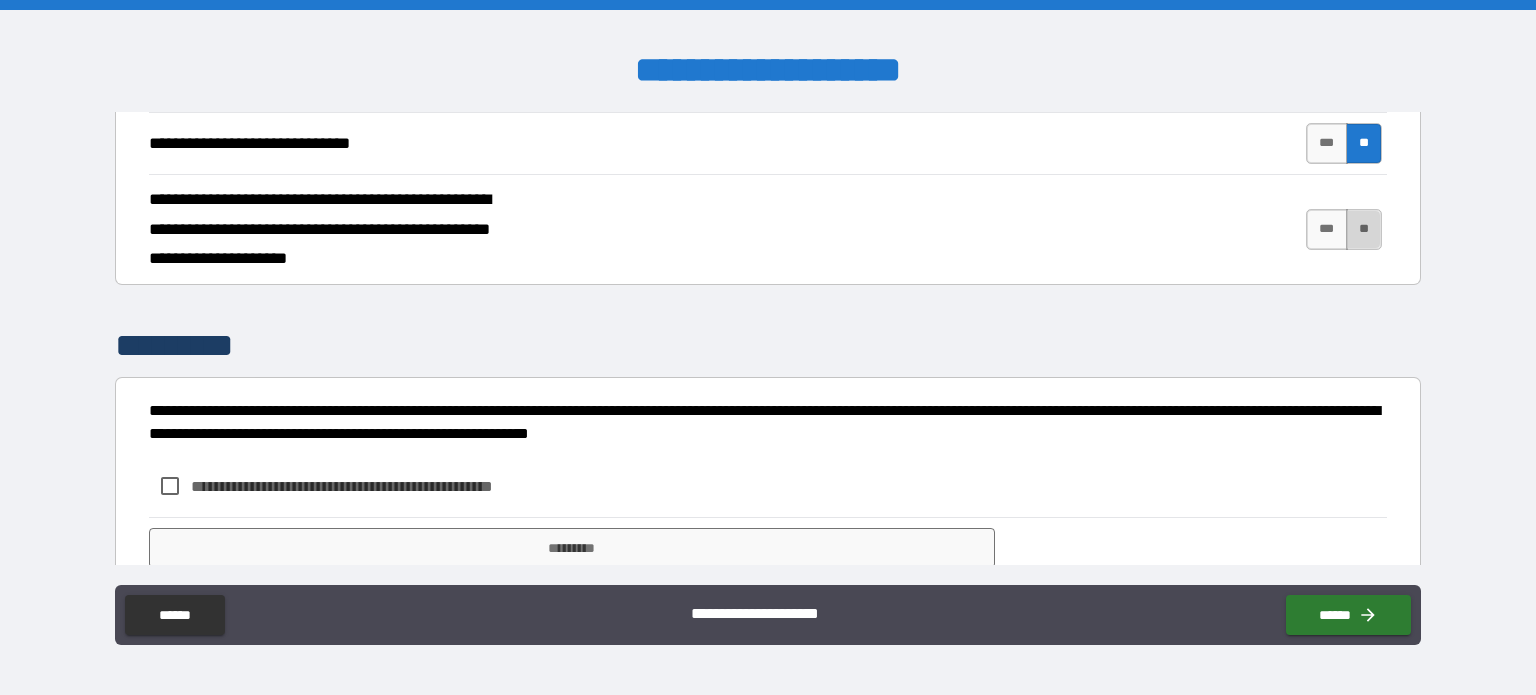 click on "**" at bounding box center [1364, 229] 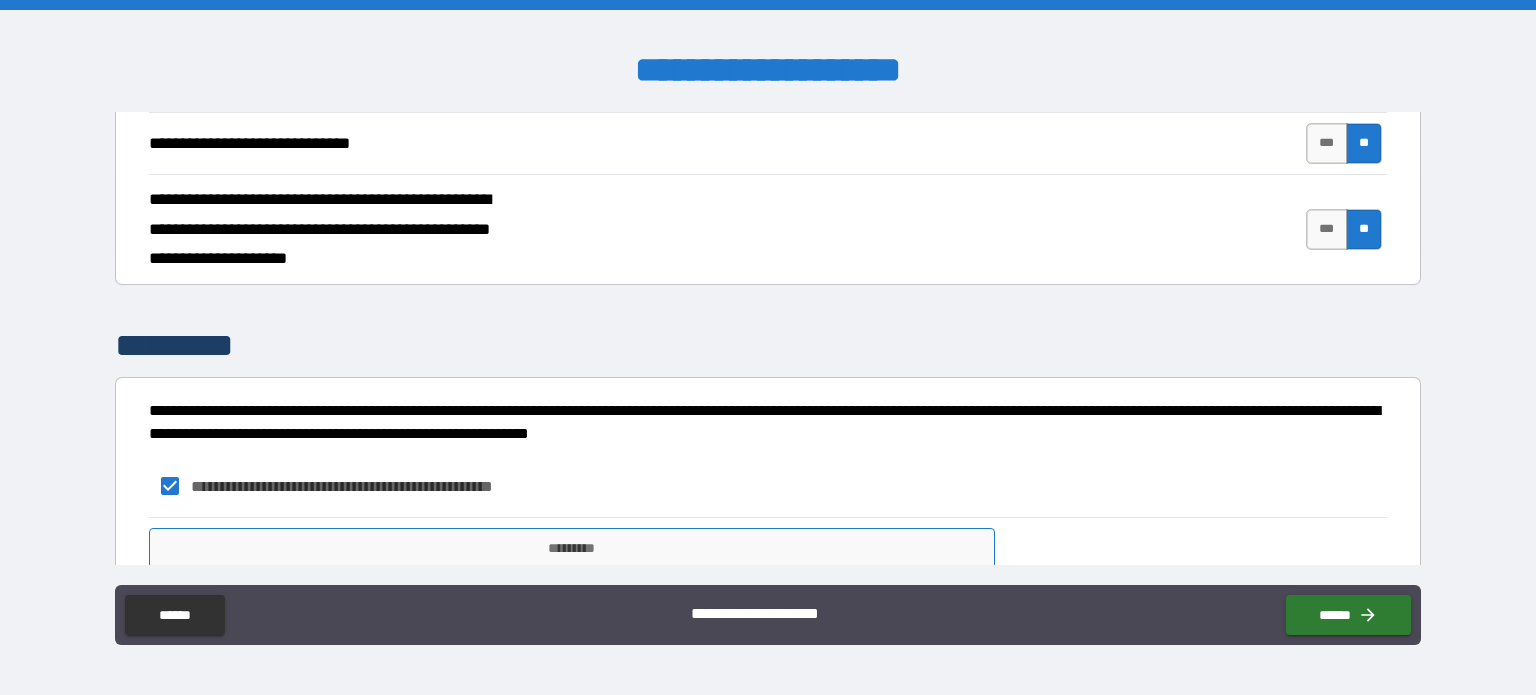 click on "*********" at bounding box center (572, 548) 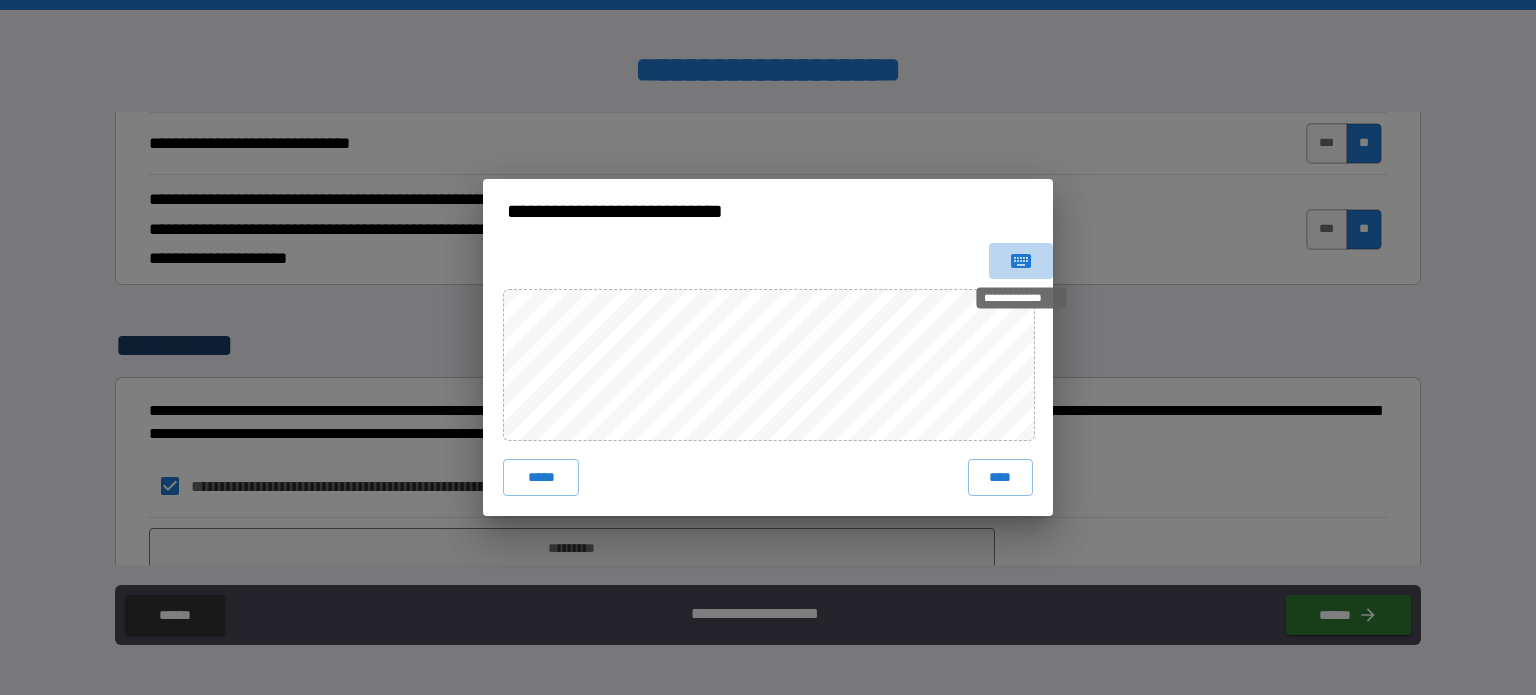 click 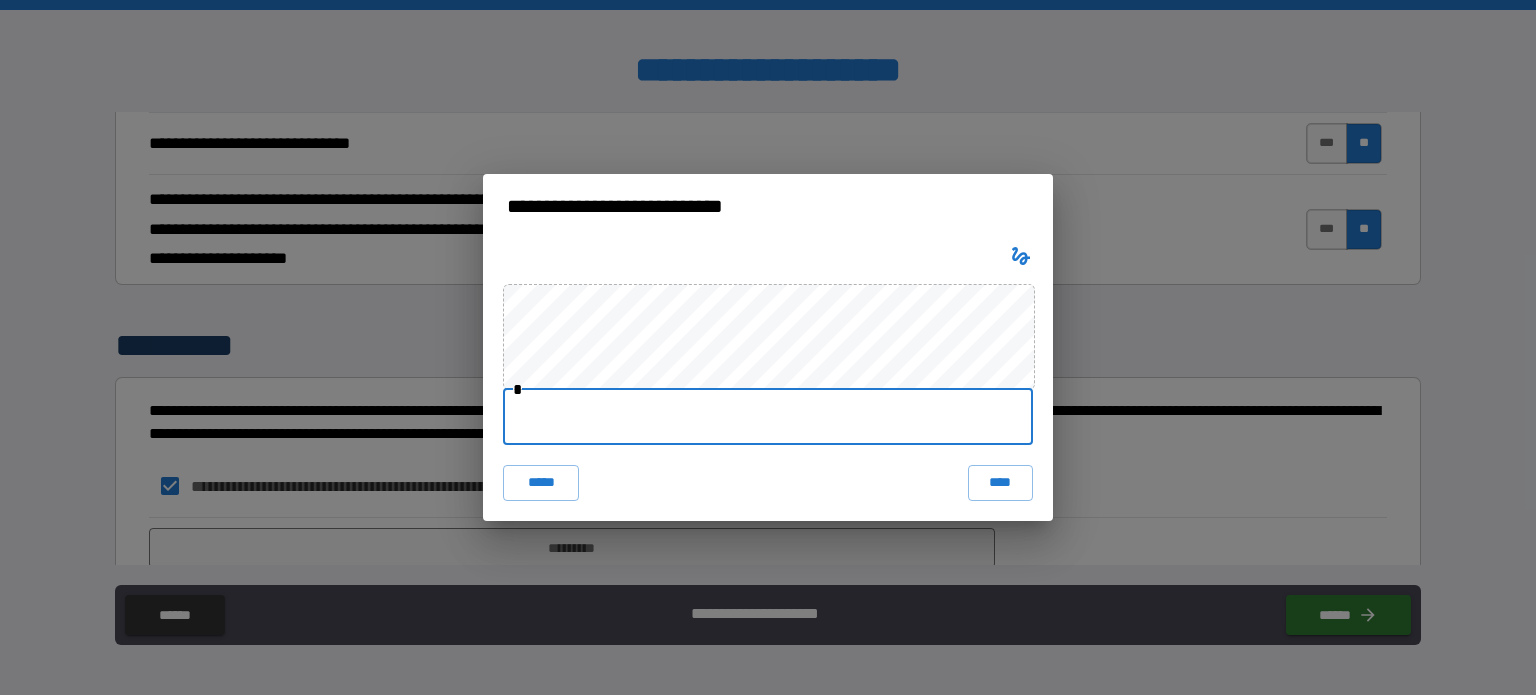 click at bounding box center (768, 417) 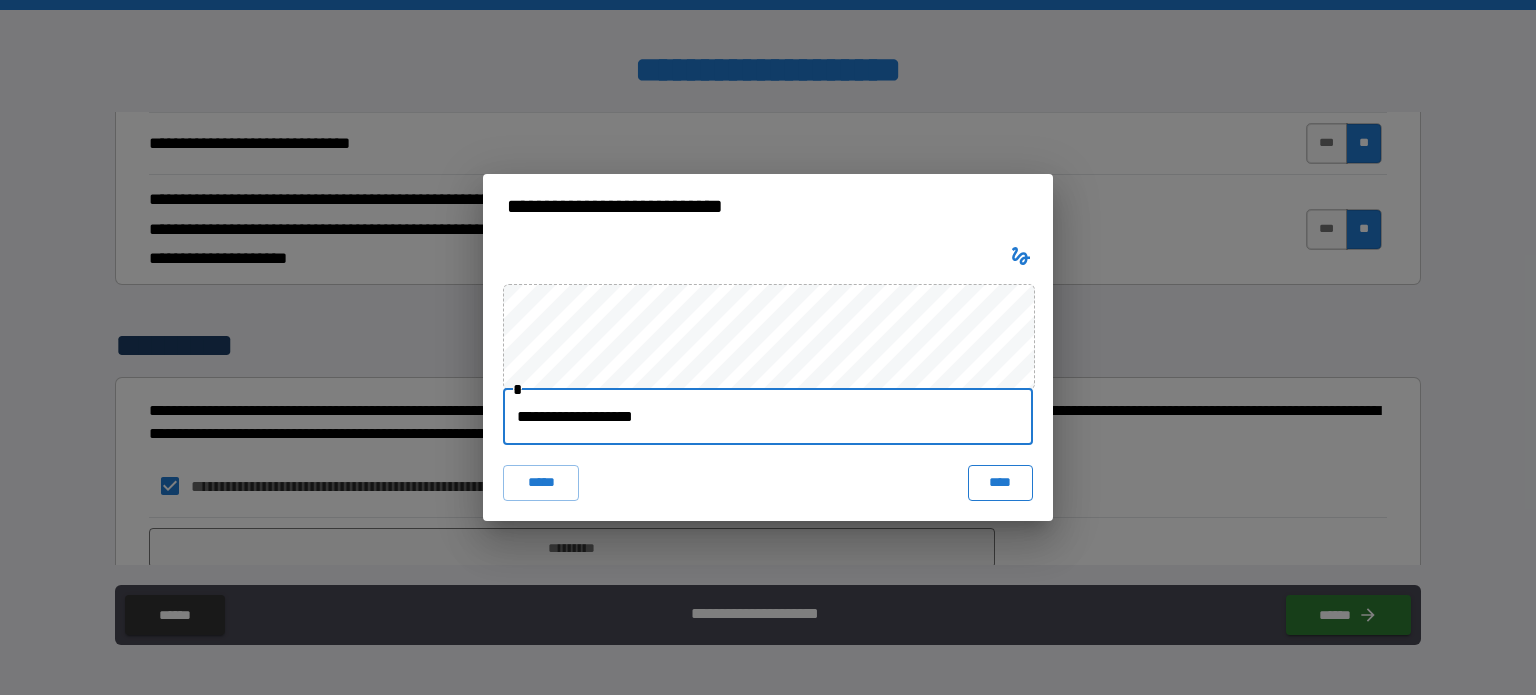 type on "**********" 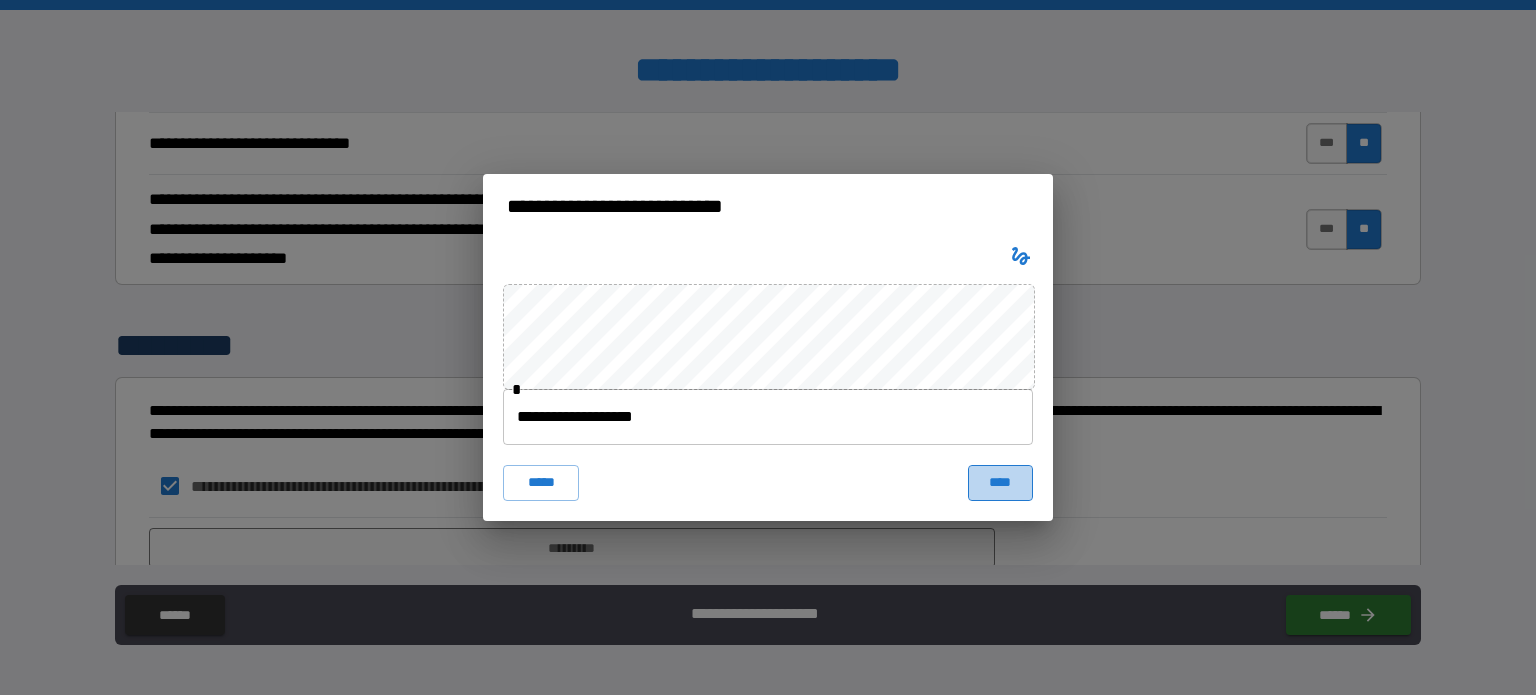 click on "****" at bounding box center (1000, 483) 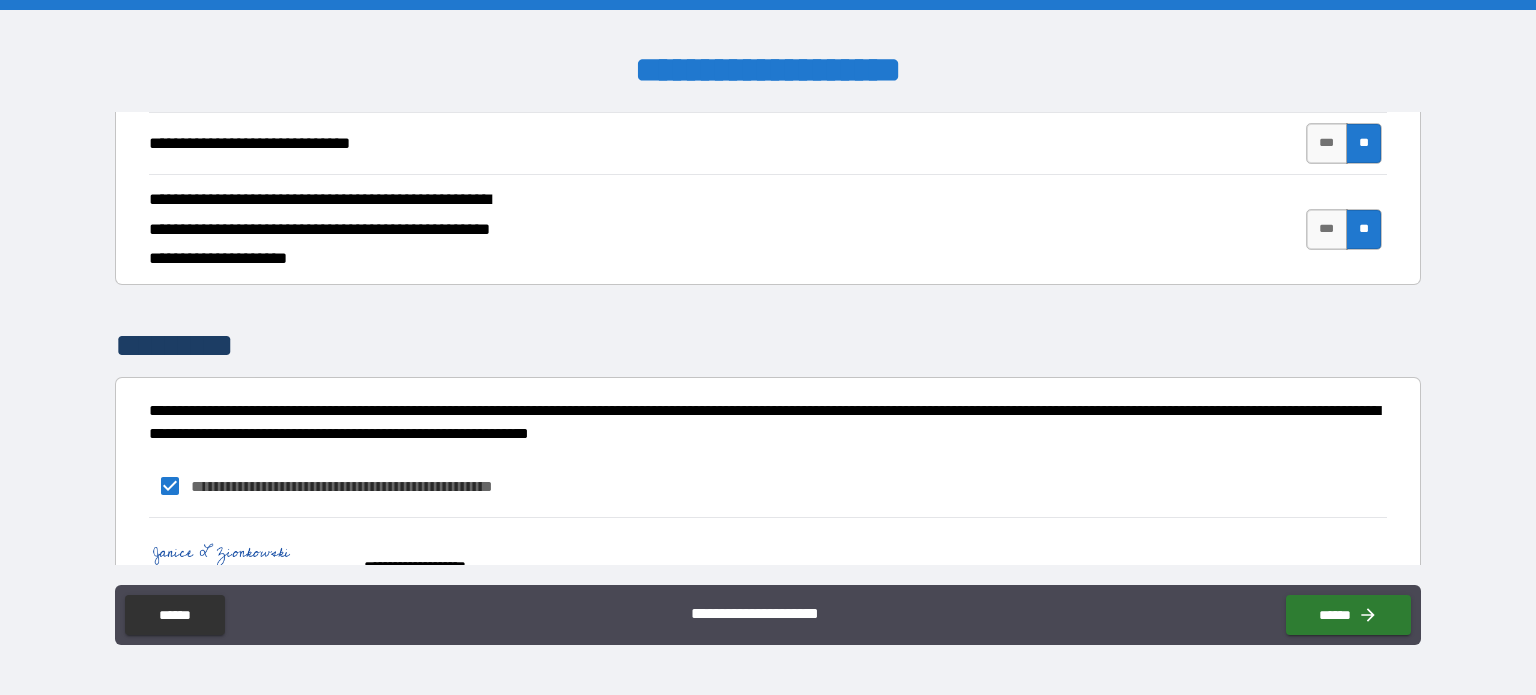 scroll, scrollTop: 3562, scrollLeft: 0, axis: vertical 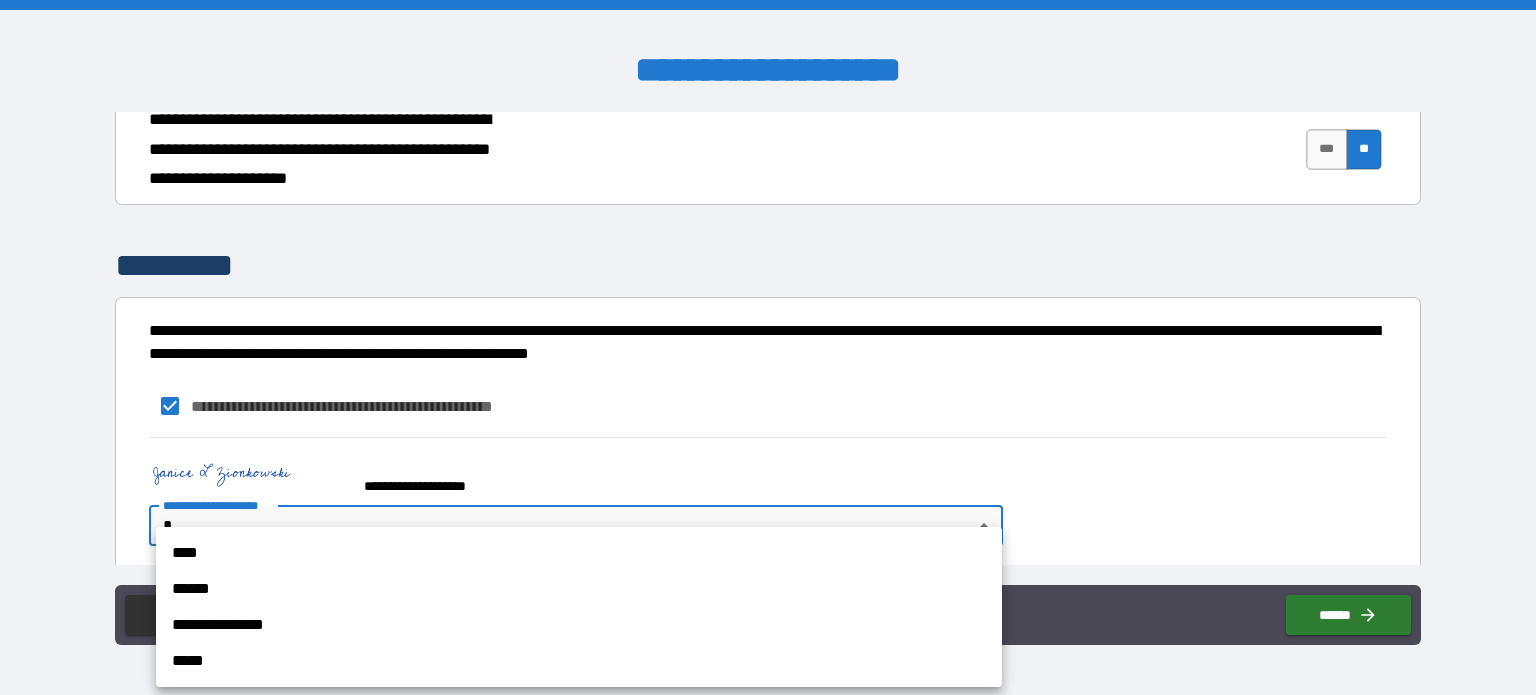 click on "**********" at bounding box center (768, 347) 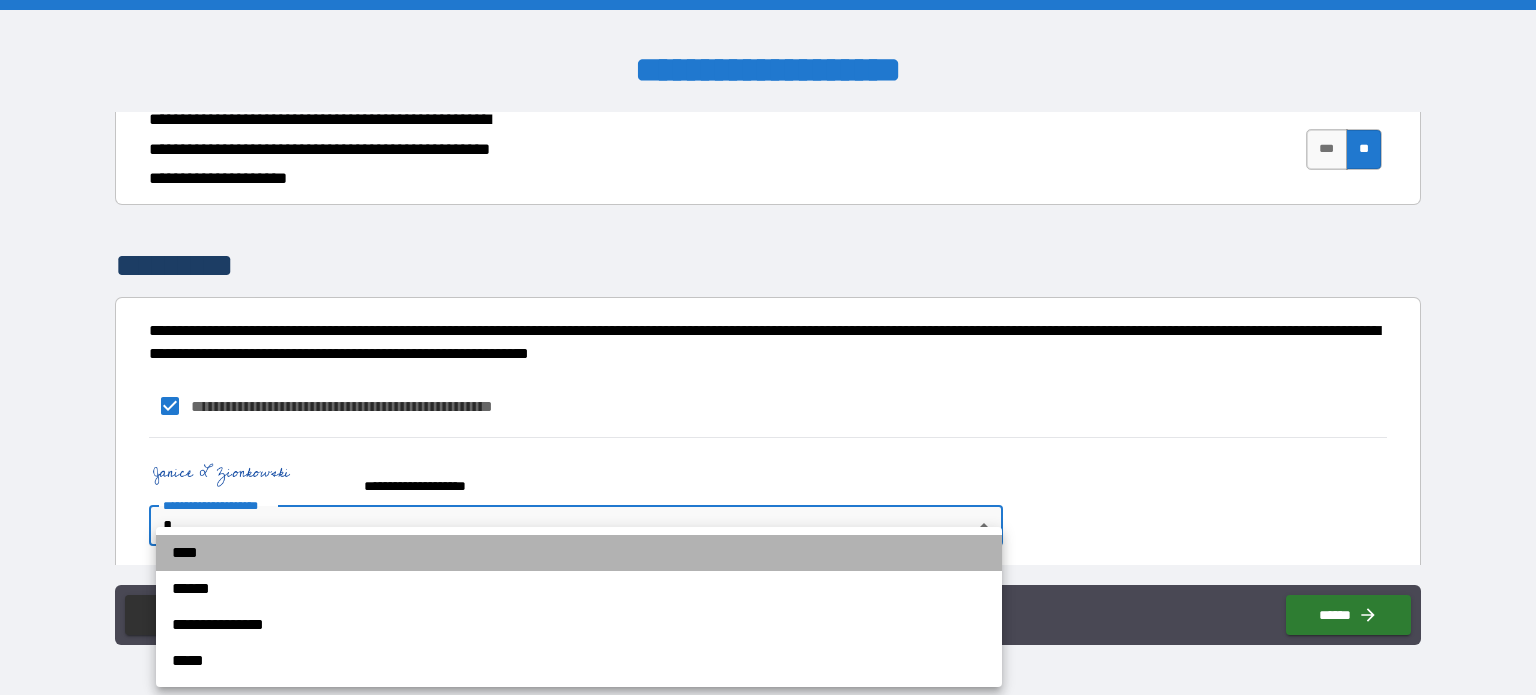 click on "****" at bounding box center [579, 553] 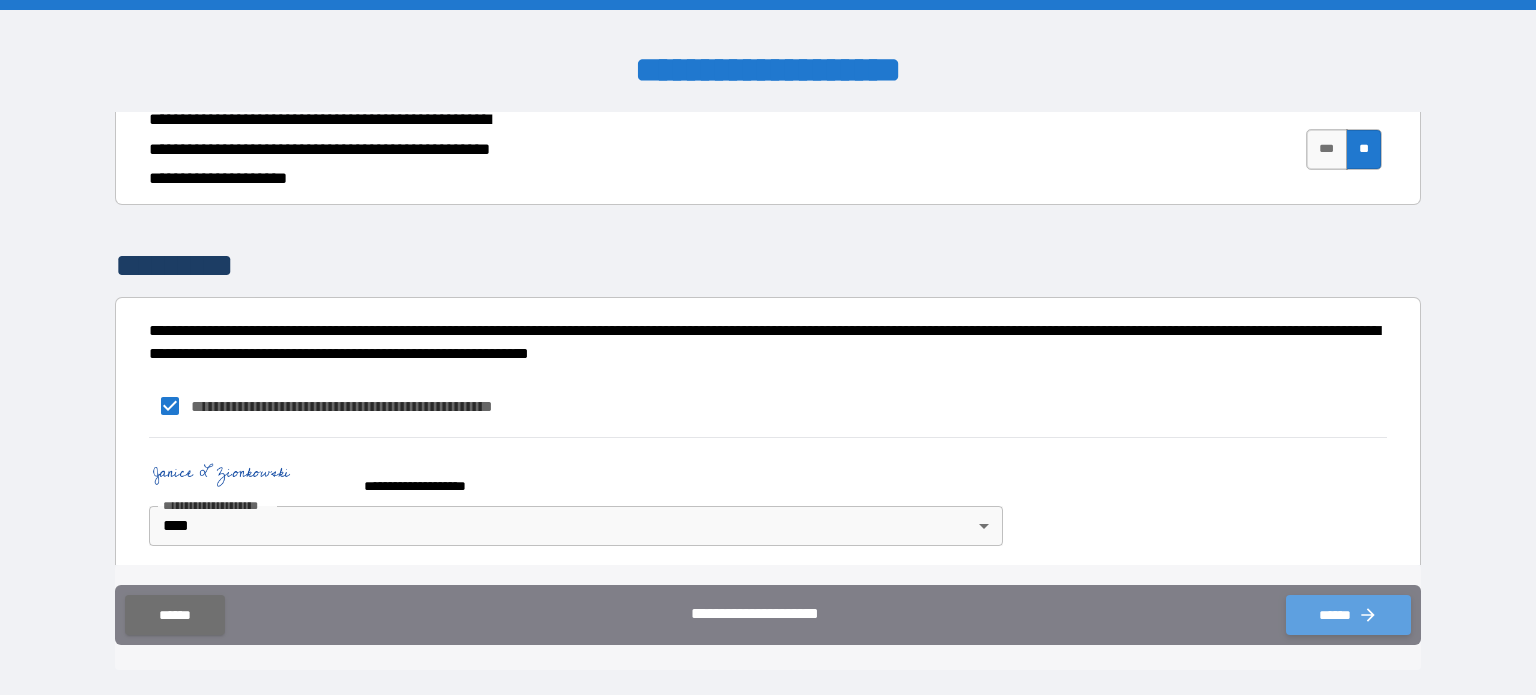 click on "******" at bounding box center (1348, 615) 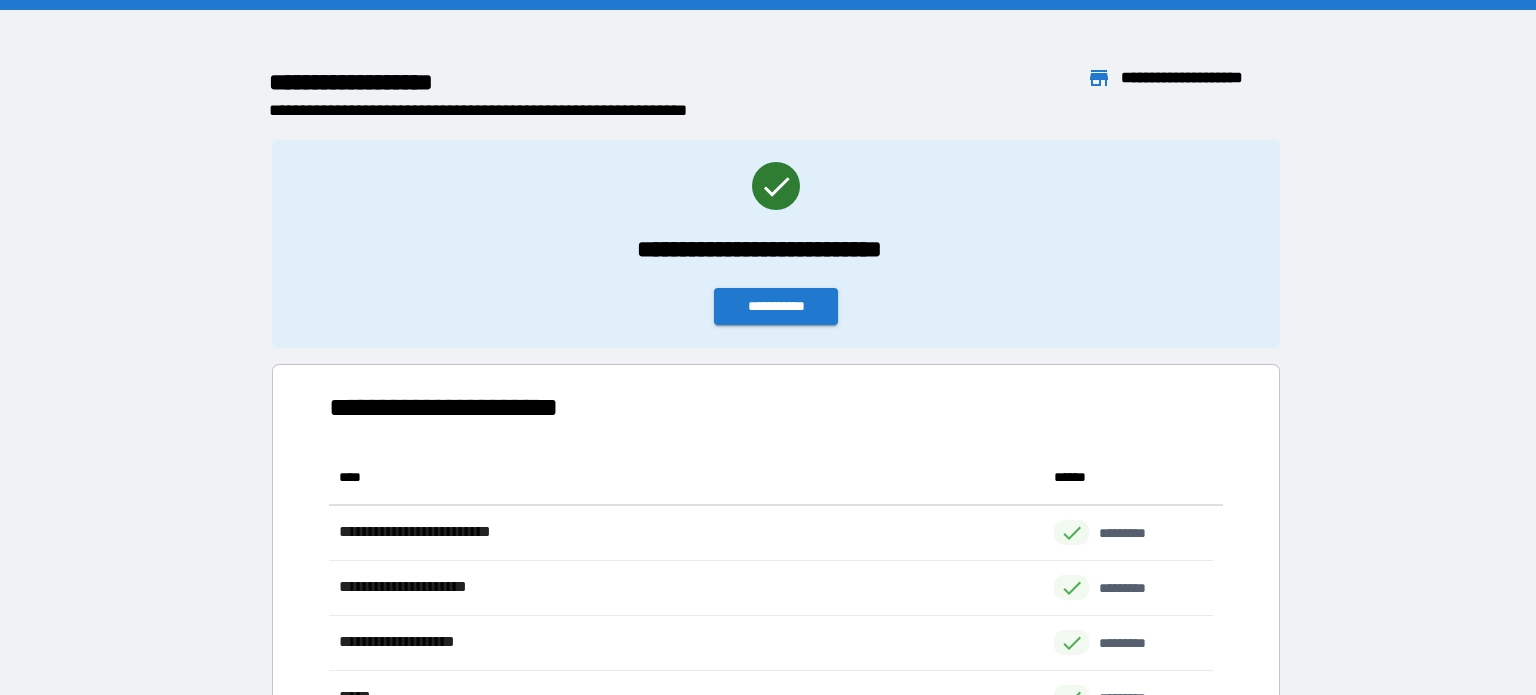 scroll, scrollTop: 16, scrollLeft: 16, axis: both 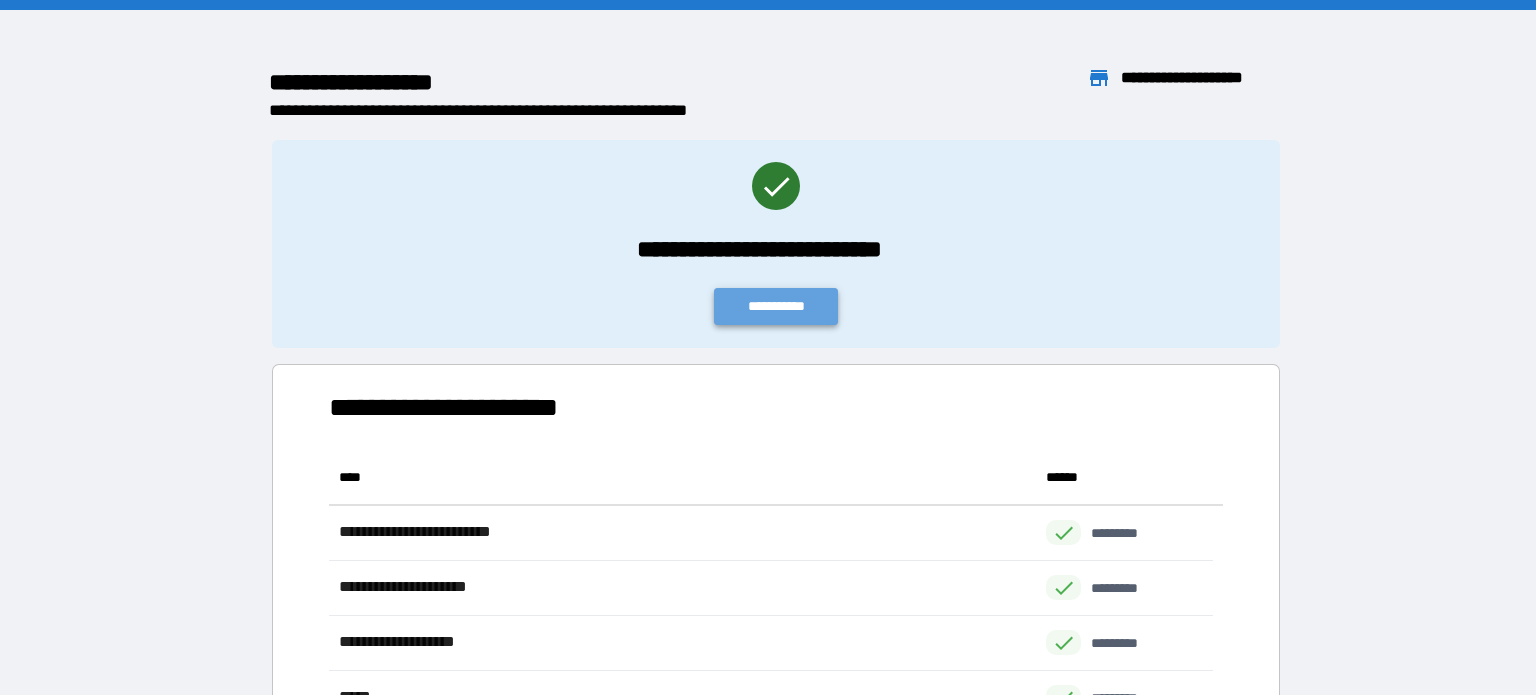 click on "**********" at bounding box center (776, 306) 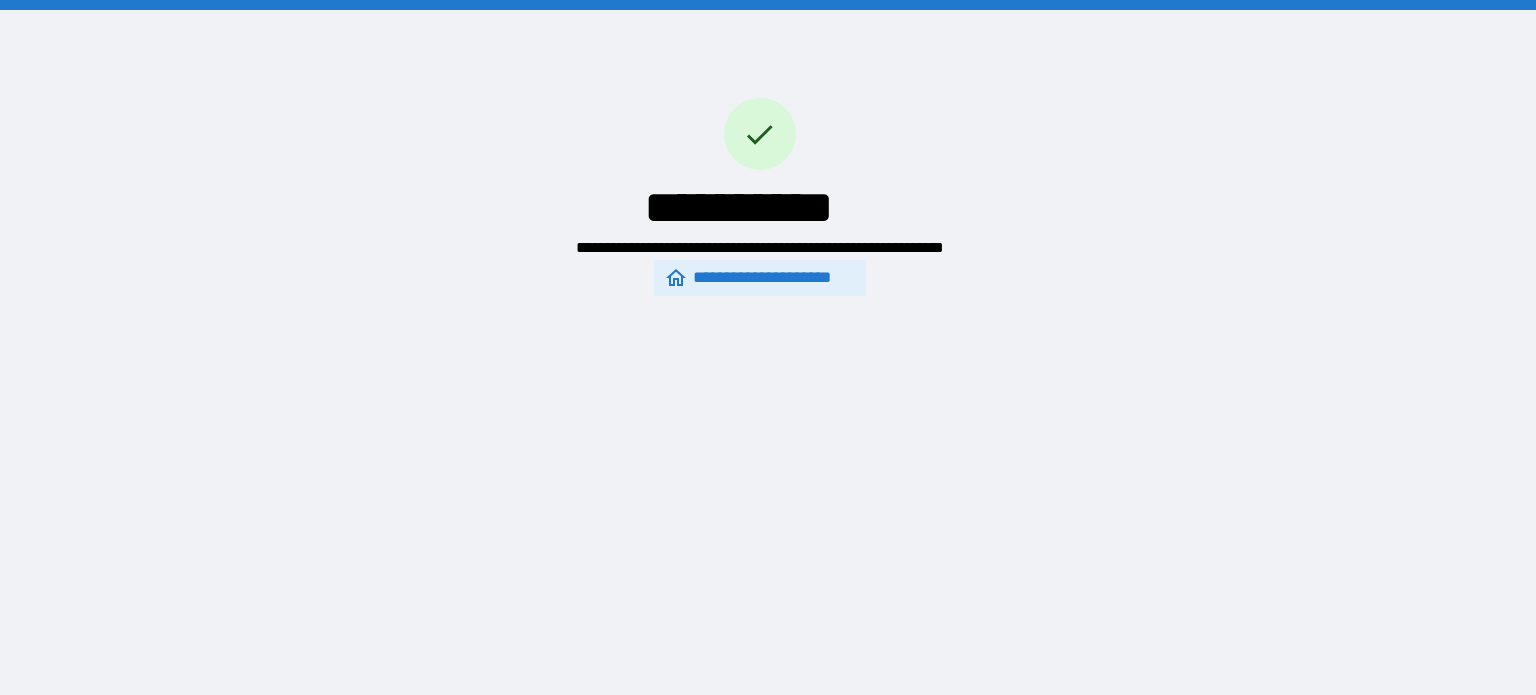 click on "**********" at bounding box center (759, 278) 